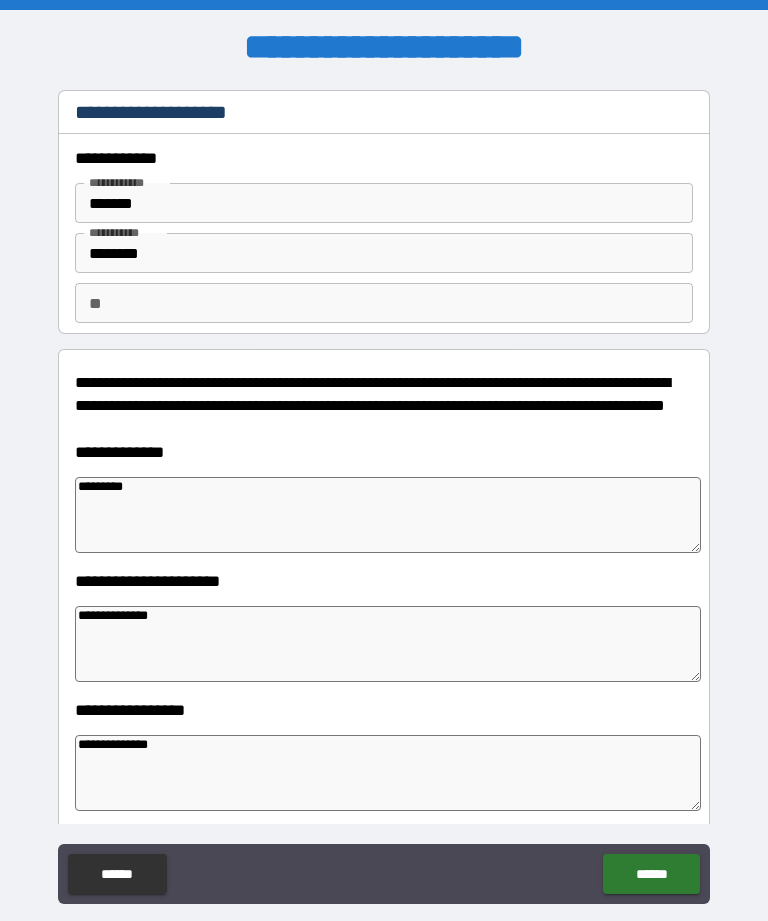 scroll, scrollTop: 0, scrollLeft: 0, axis: both 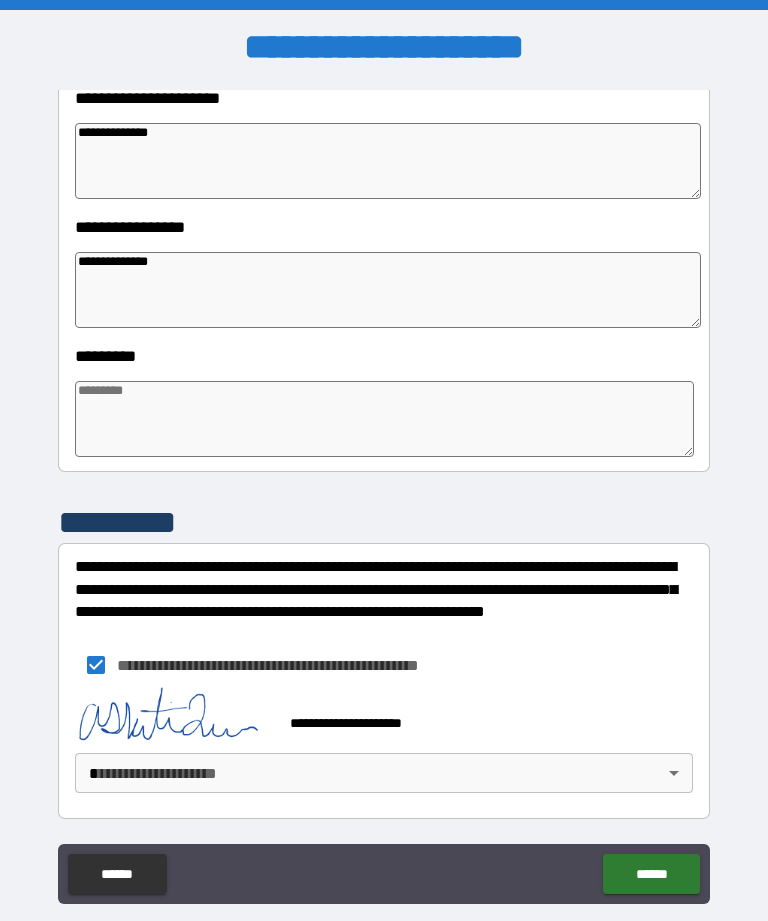 click on "**********" at bounding box center (384, 492) 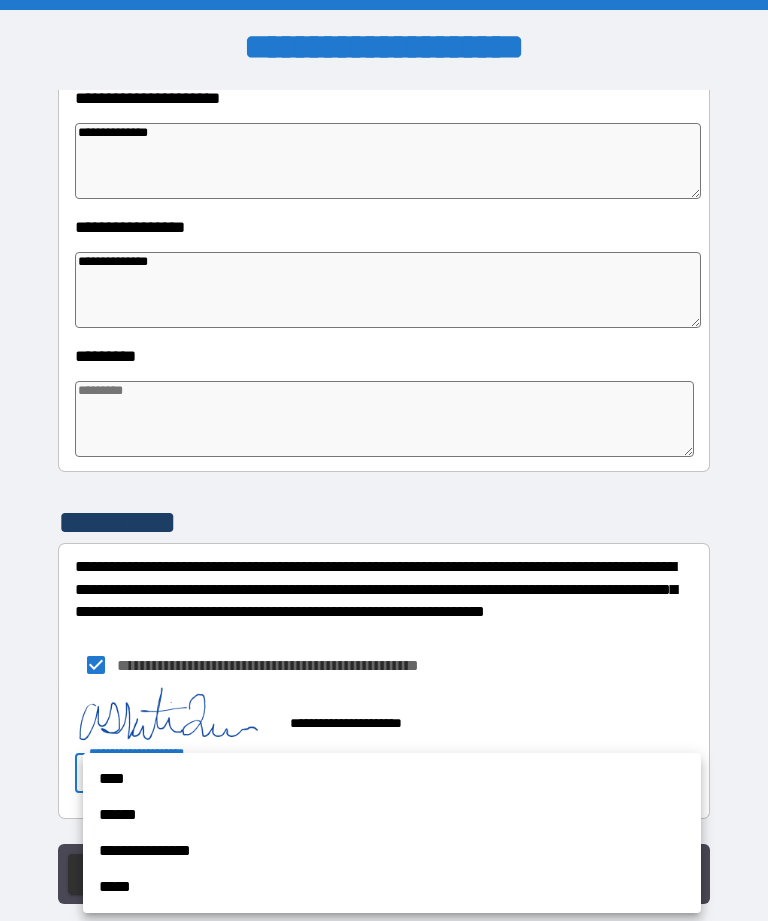 click on "****" at bounding box center (392, 779) 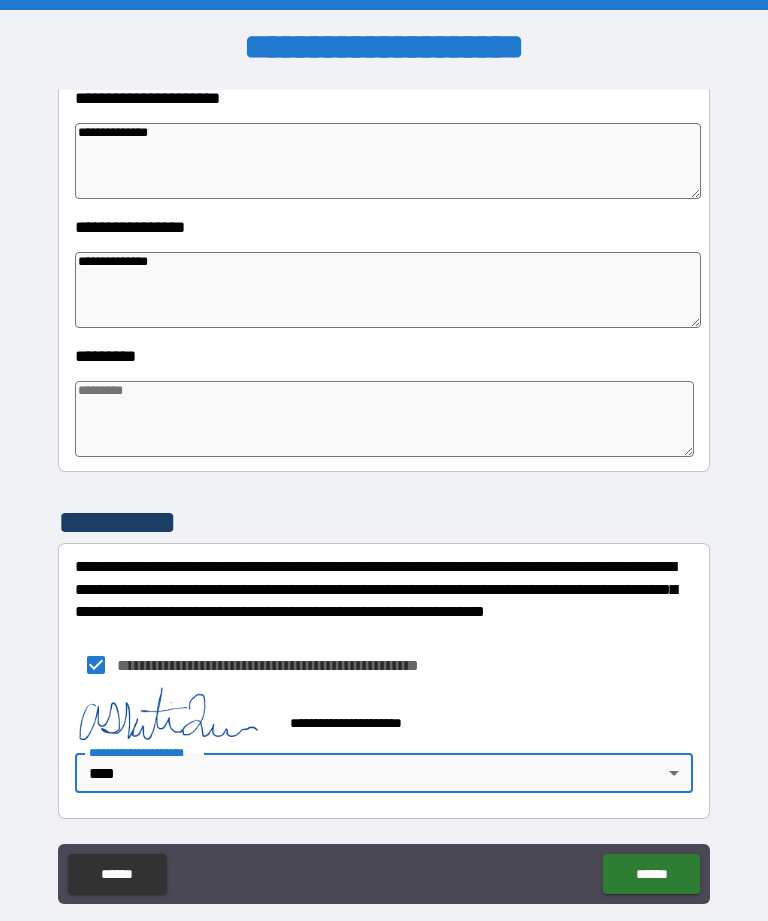 click on "******" at bounding box center [651, 874] 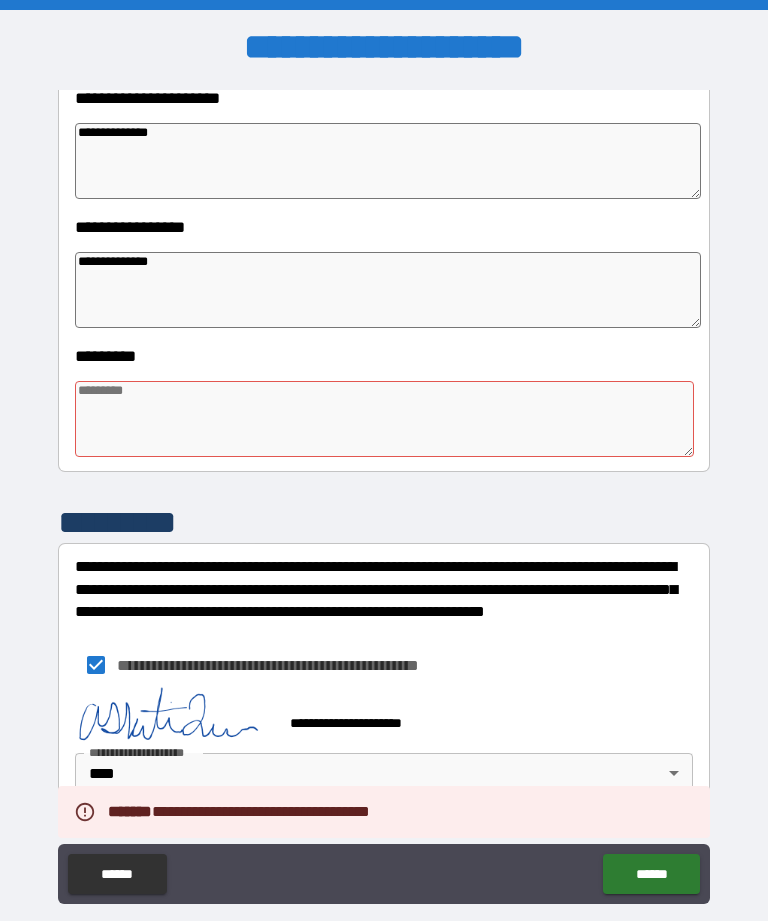 click at bounding box center [384, 419] 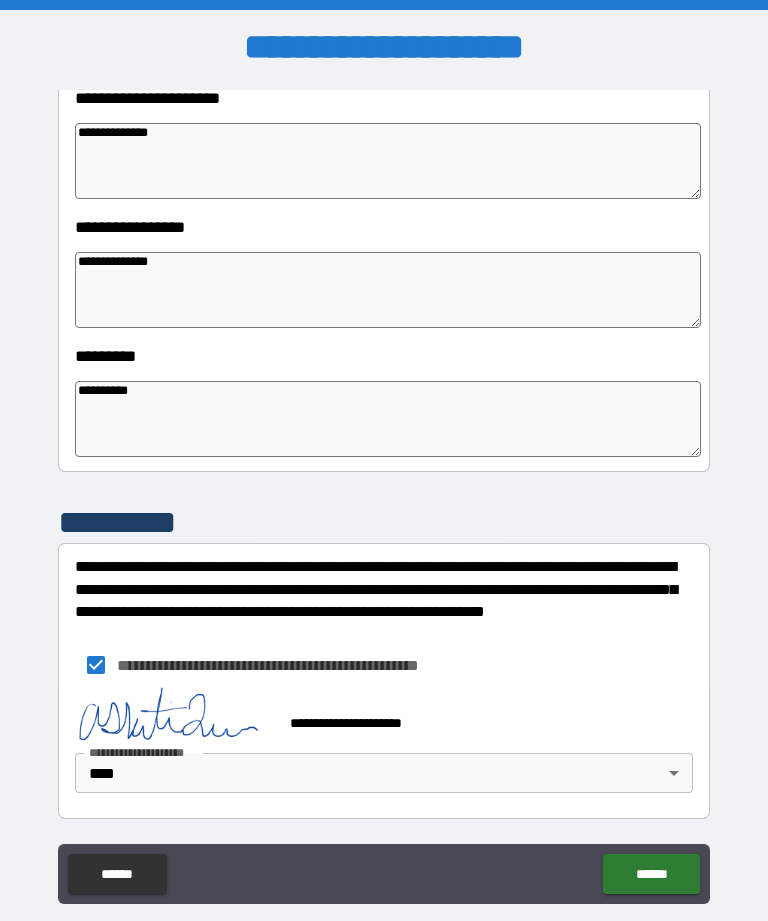type on "**********" 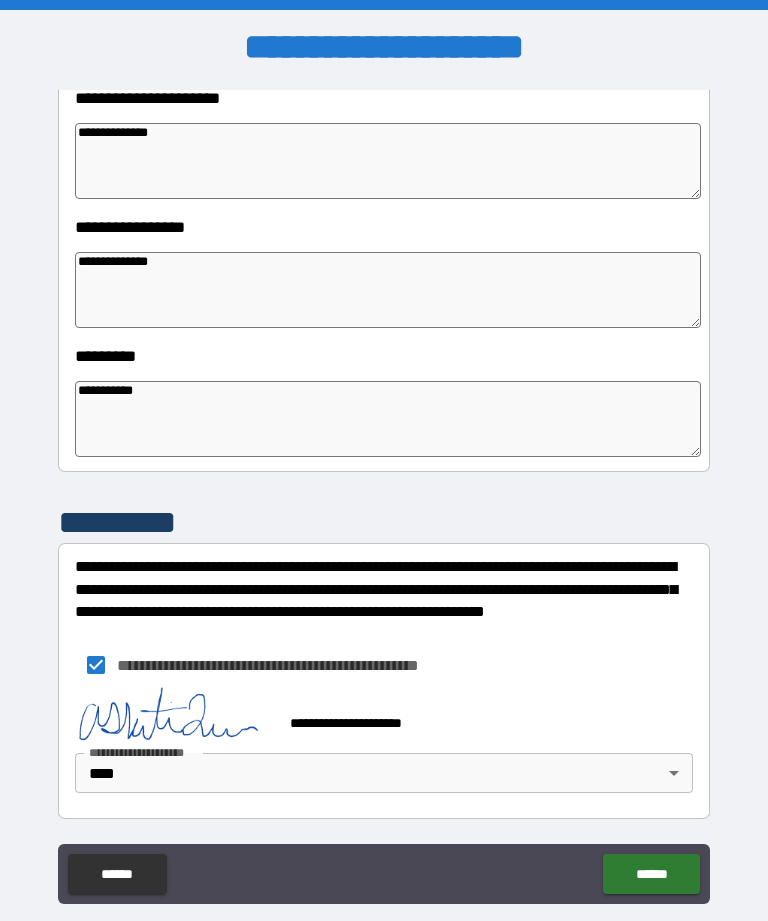 scroll, scrollTop: 64, scrollLeft: 0, axis: vertical 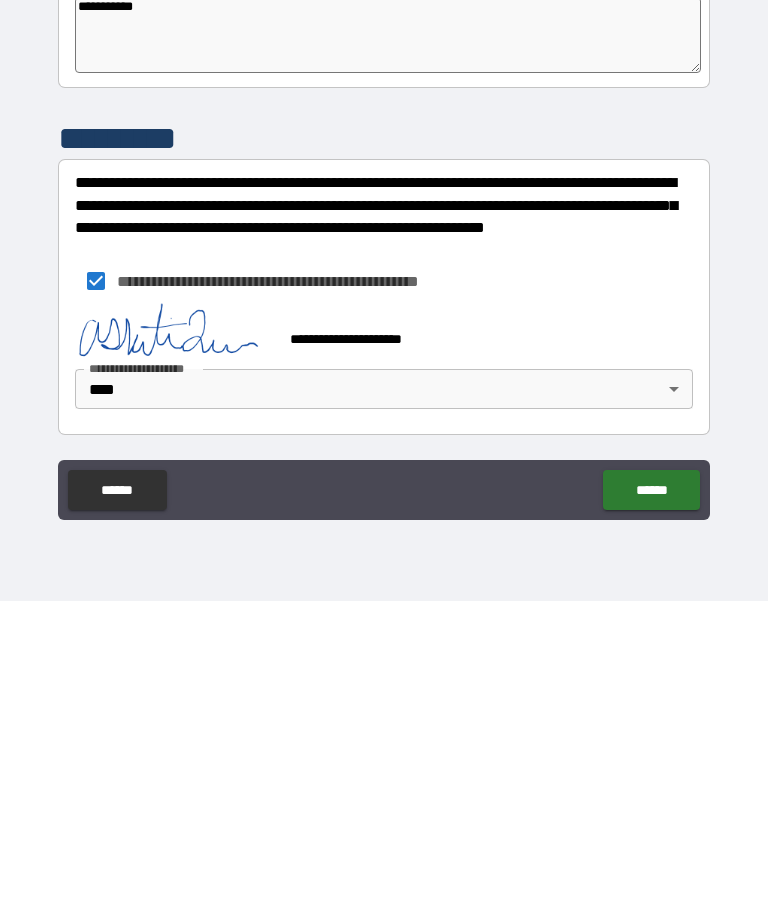 click on "******" at bounding box center [651, 810] 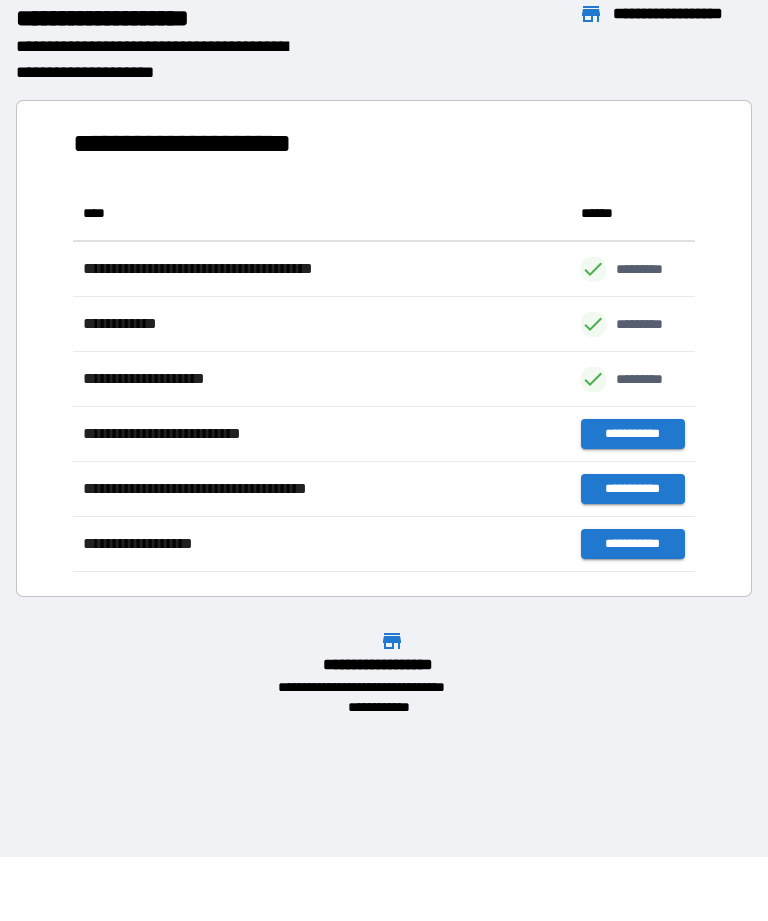 scroll, scrollTop: 386, scrollLeft: 622, axis: both 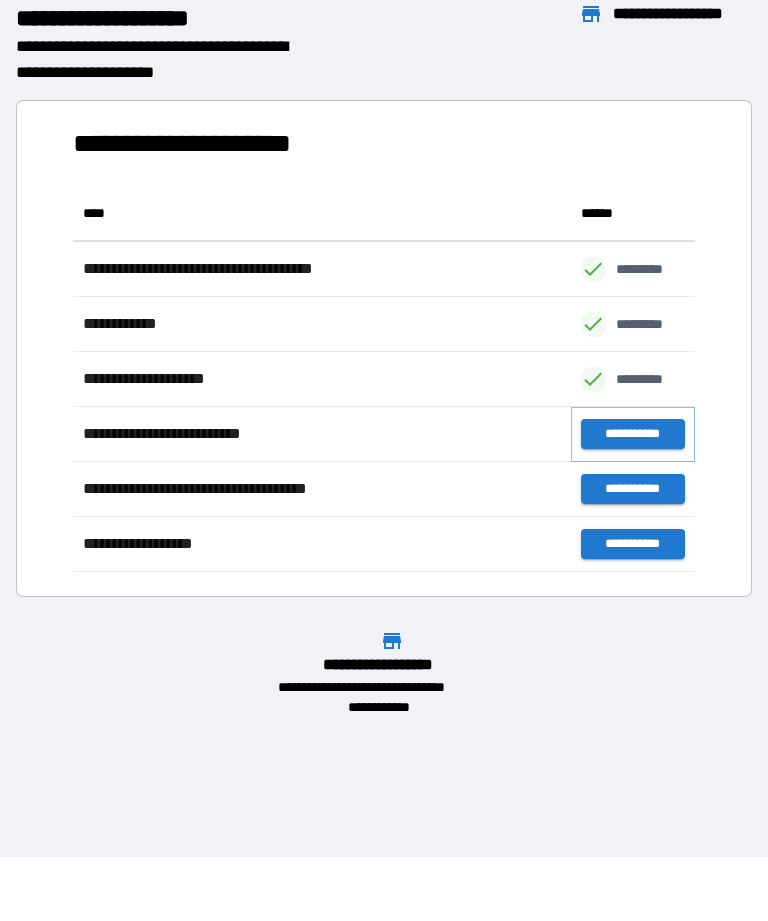 click on "**********" at bounding box center (633, 434) 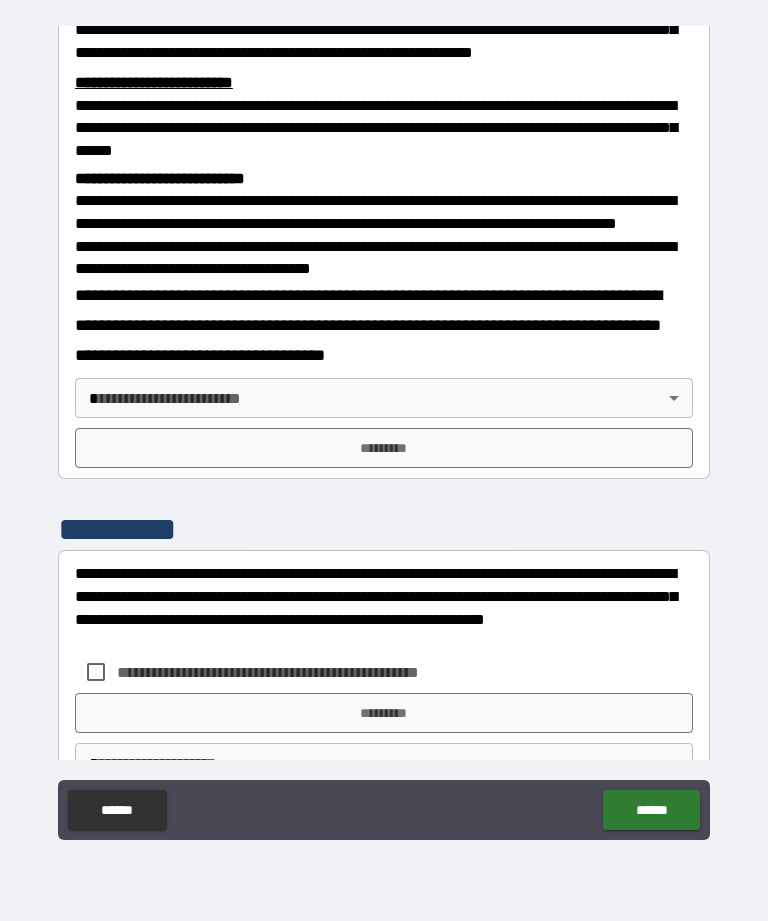 scroll, scrollTop: 625, scrollLeft: 0, axis: vertical 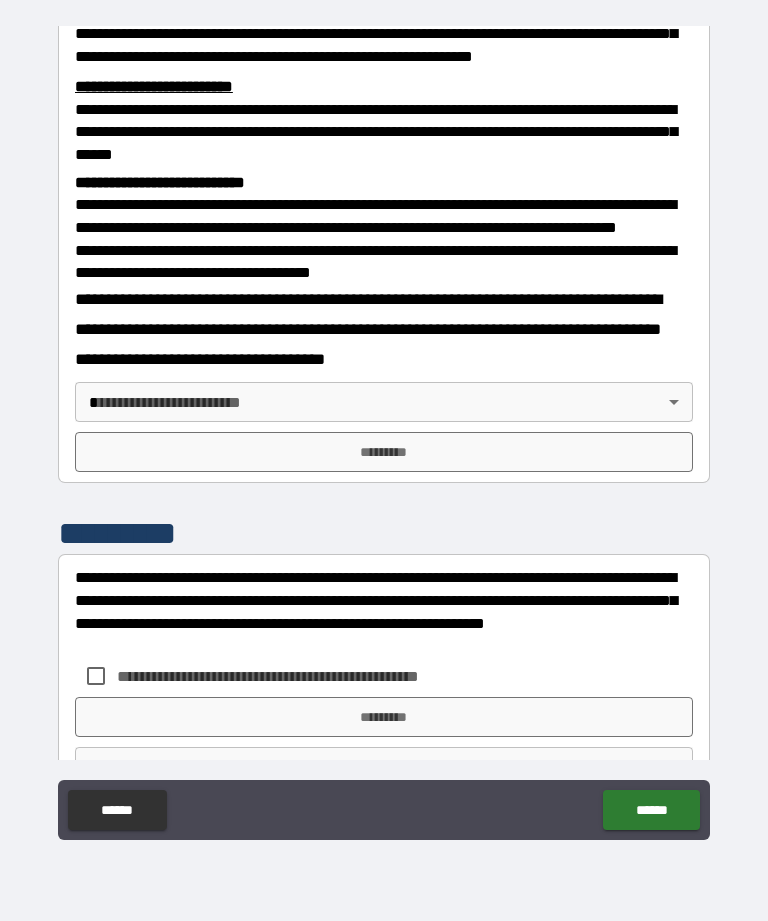 click on "**********" at bounding box center [384, 428] 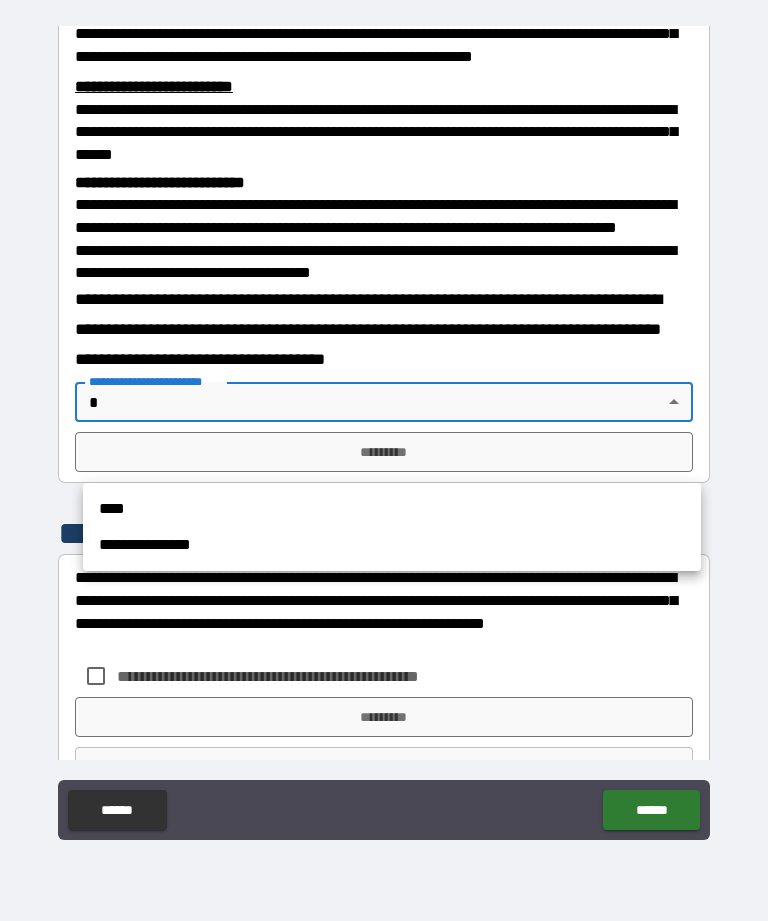 click on "****" at bounding box center (392, 509) 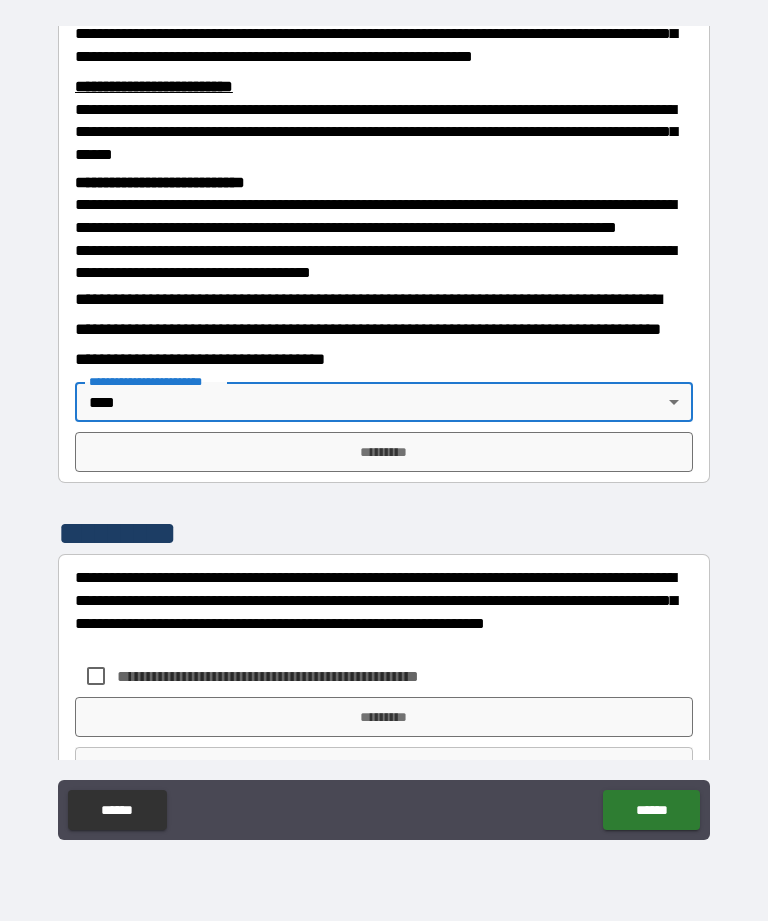 click on "*********" at bounding box center (384, 452) 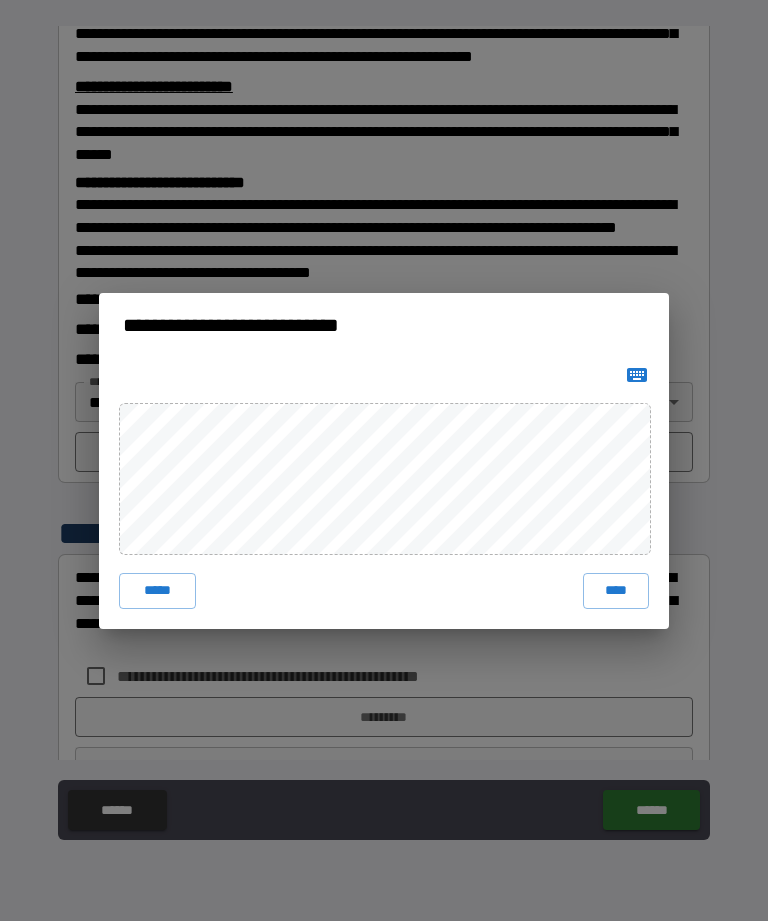 click on "****" at bounding box center (616, 591) 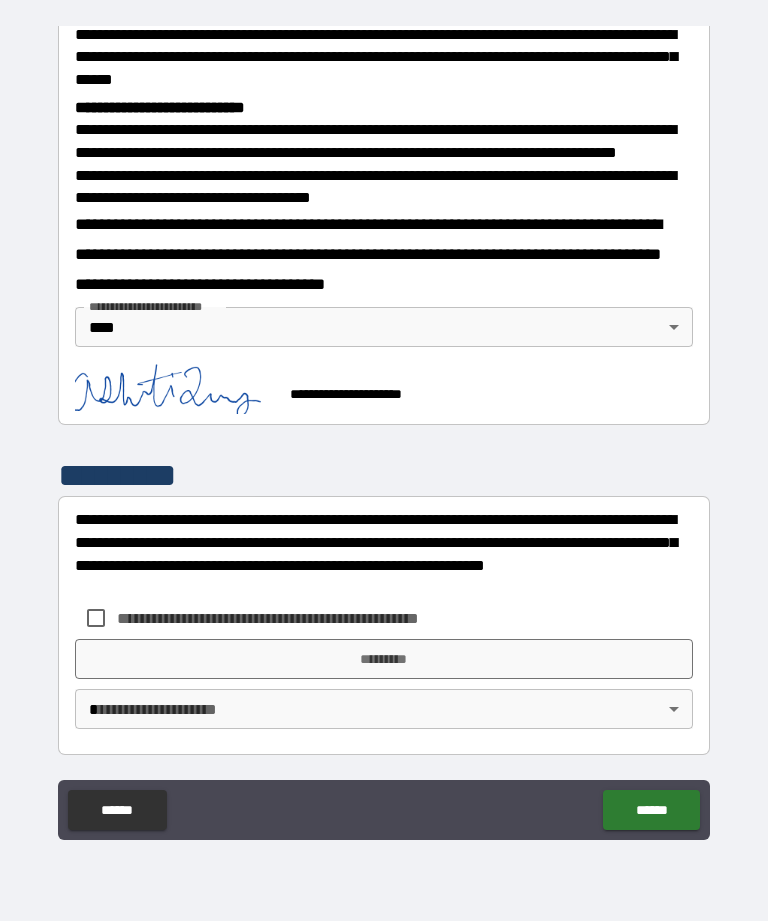 scroll, scrollTop: 751, scrollLeft: 0, axis: vertical 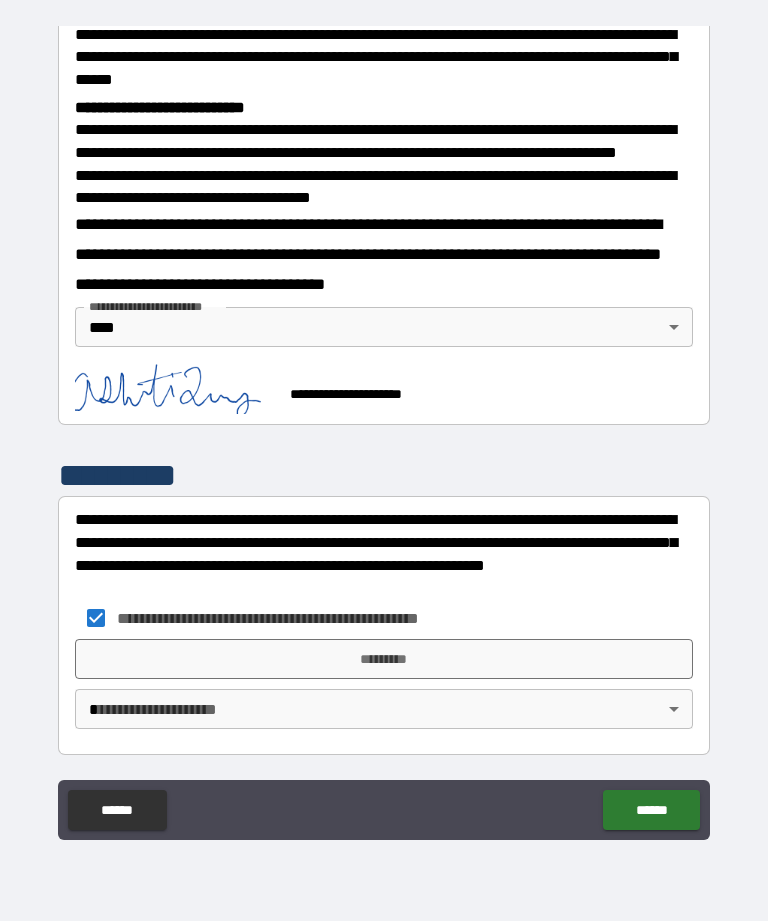 click on "*********" at bounding box center (384, 659) 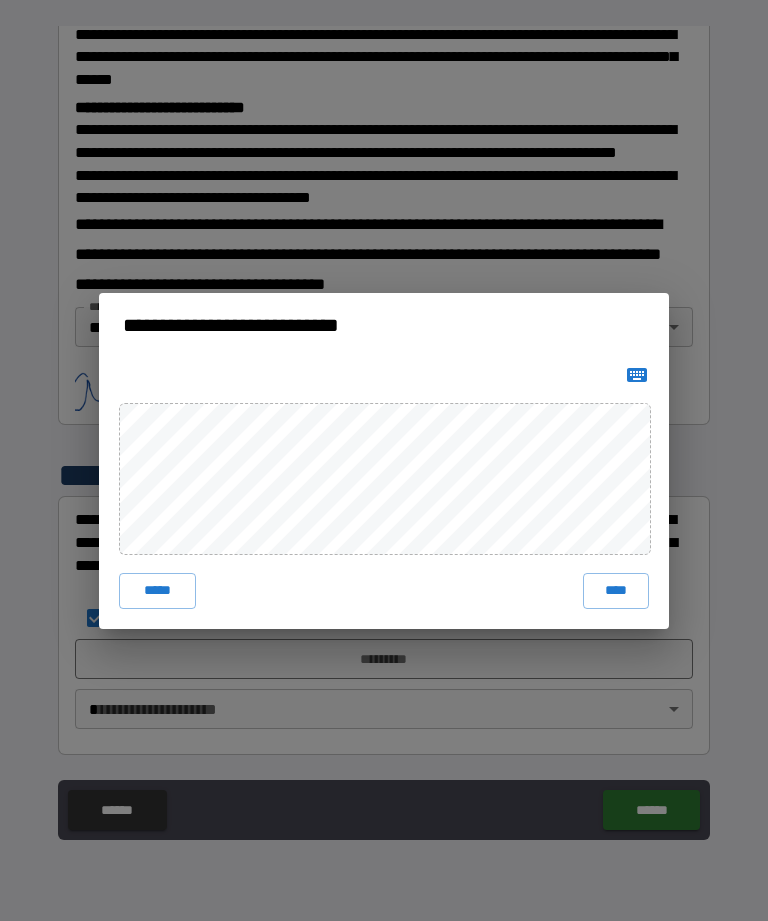 click on "****" at bounding box center (616, 591) 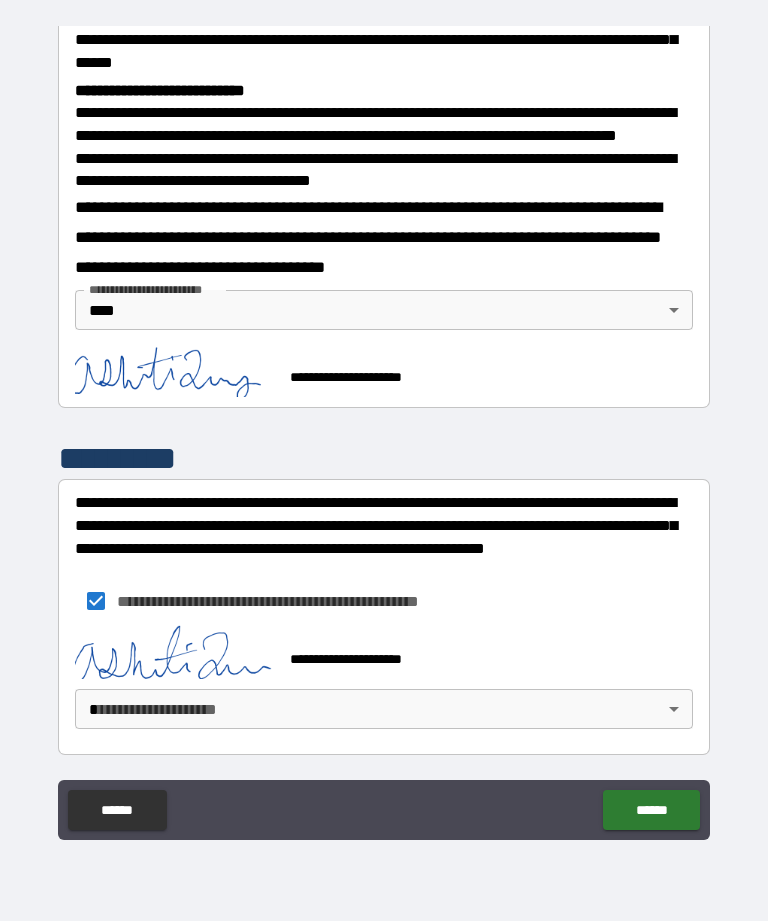 click on "******" at bounding box center [651, 810] 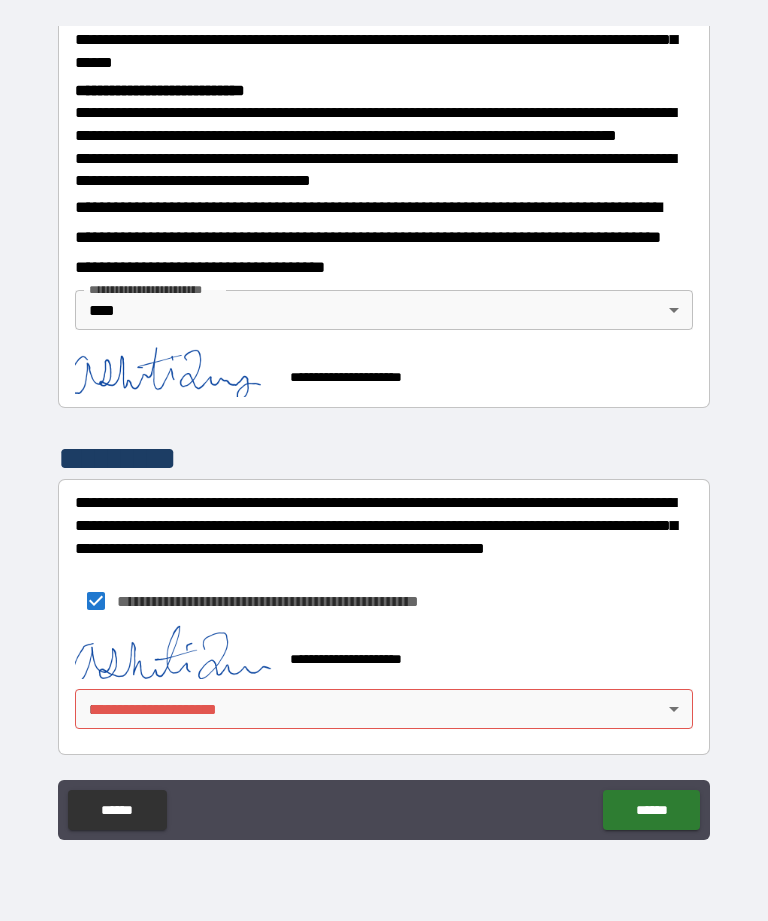 scroll, scrollTop: 768, scrollLeft: 0, axis: vertical 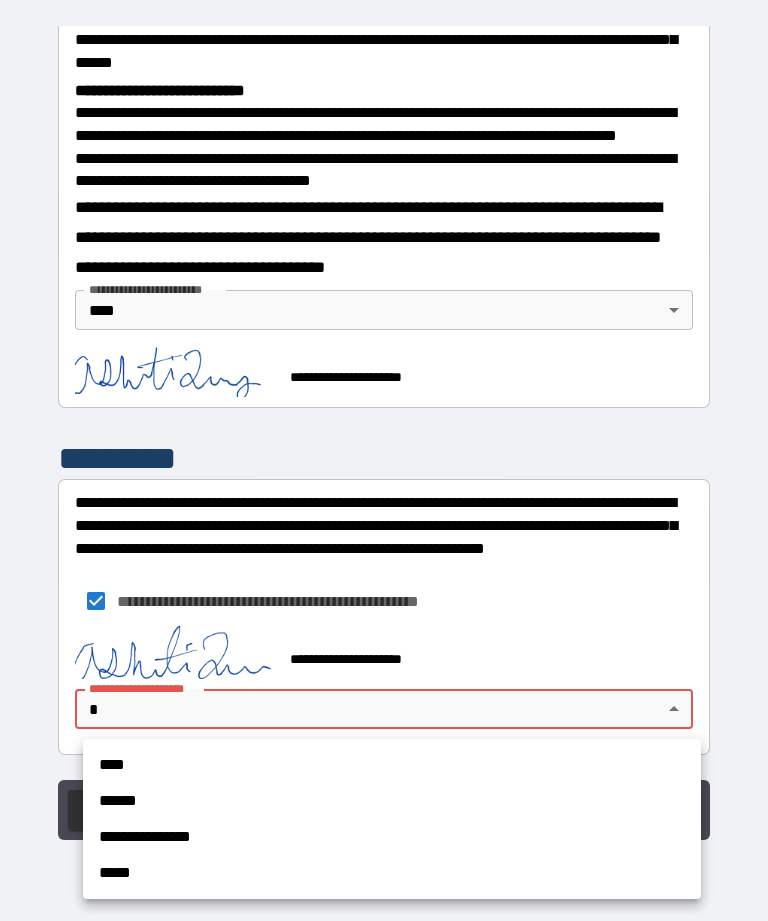 click on "****" at bounding box center [392, 765] 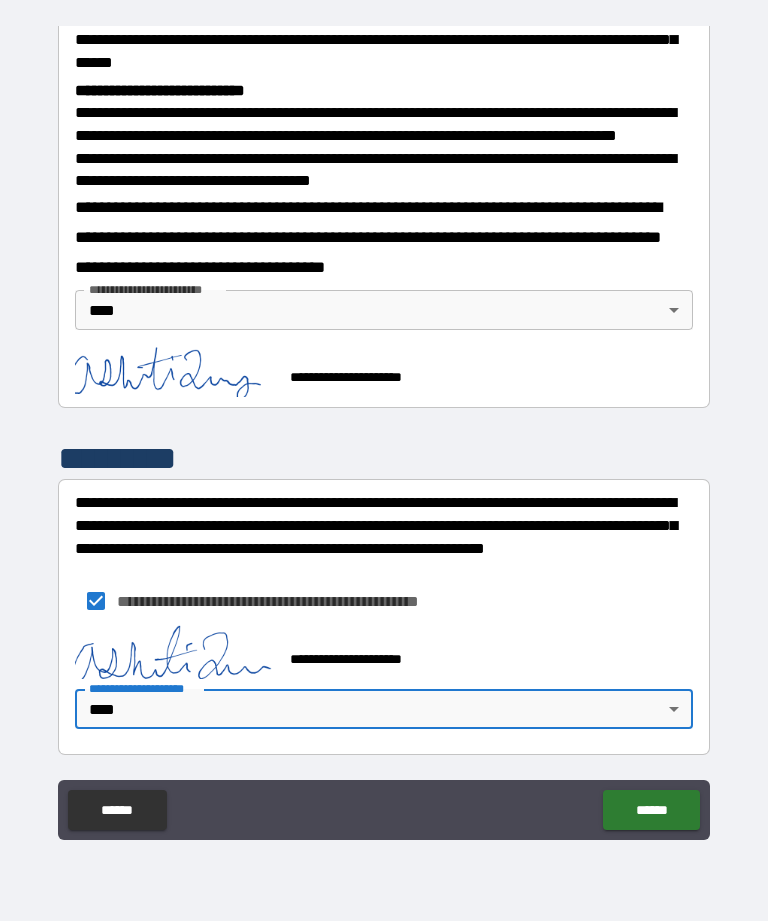 click on "******" at bounding box center [651, 810] 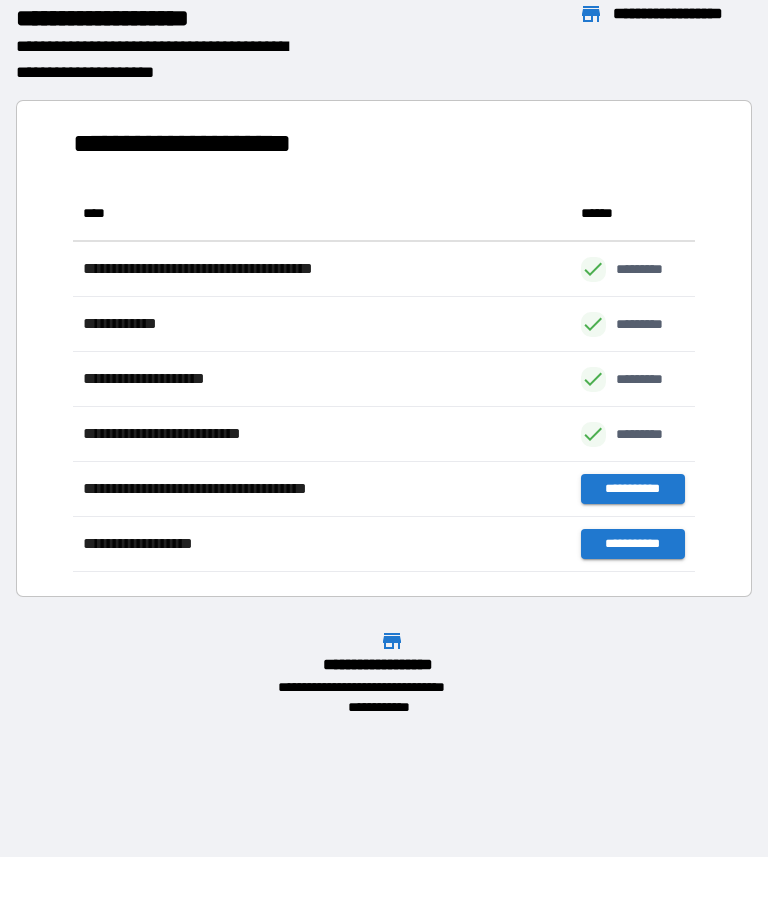 scroll, scrollTop: 386, scrollLeft: 622, axis: both 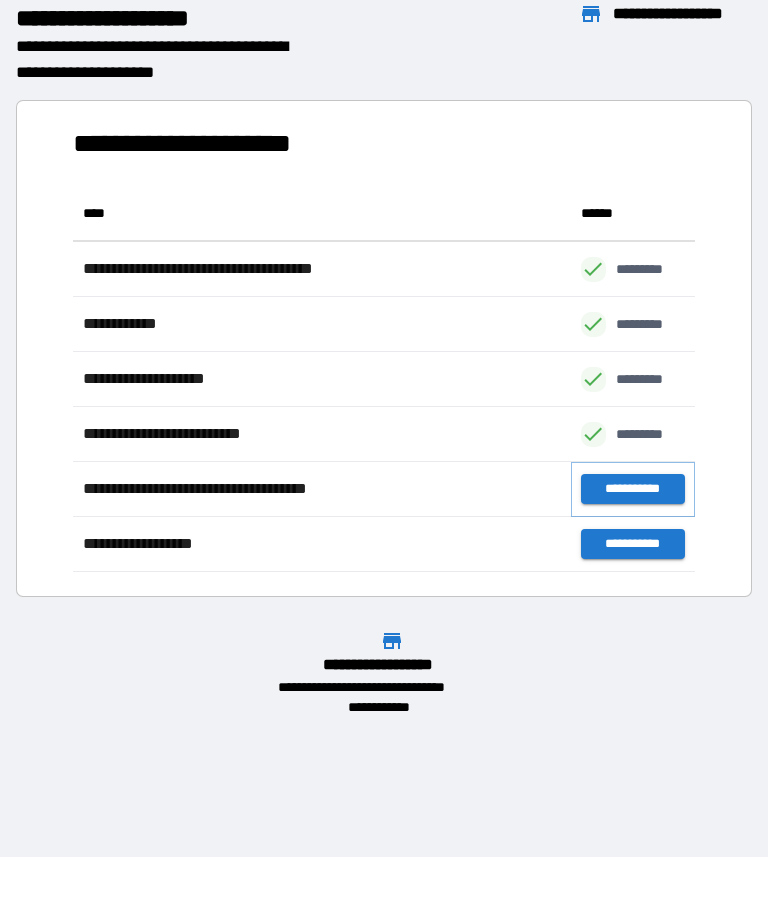 click on "**********" at bounding box center (633, 489) 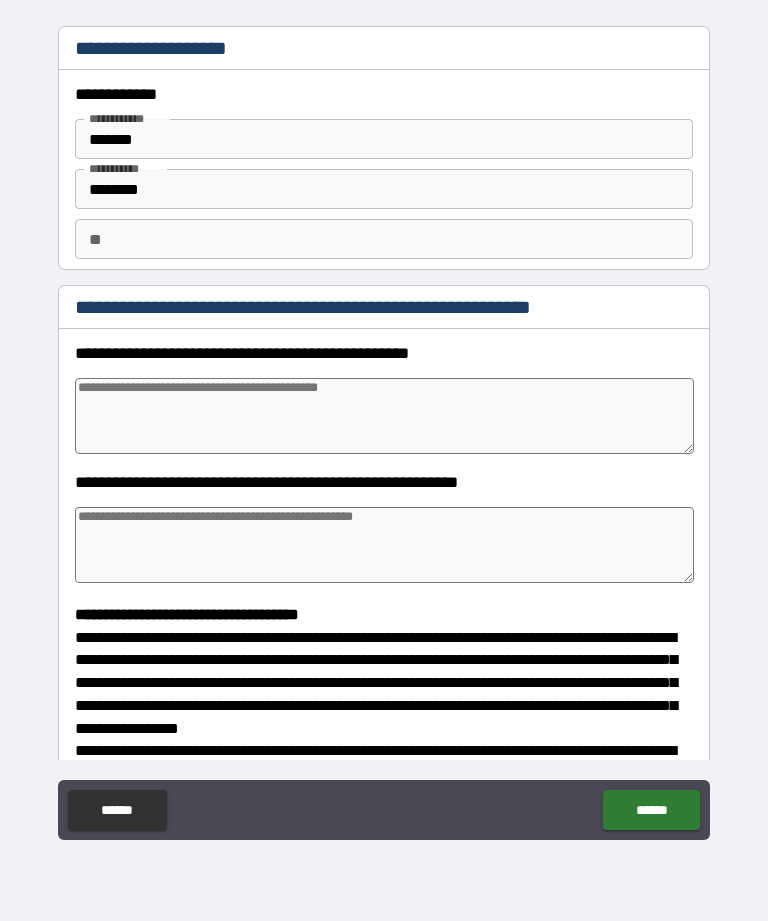 type on "*" 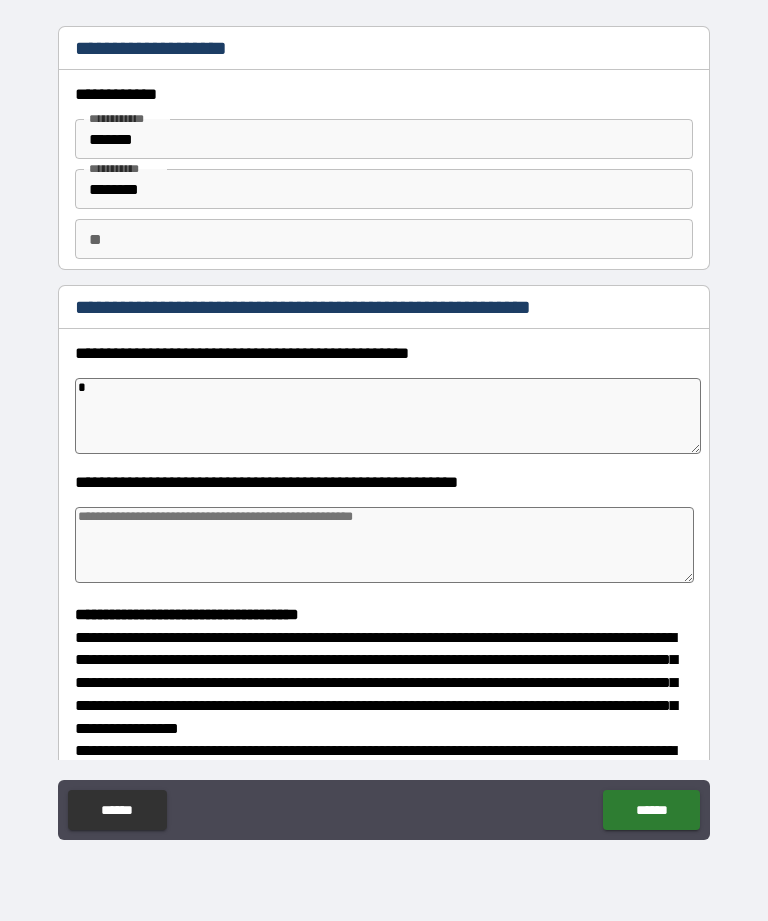 type on "**" 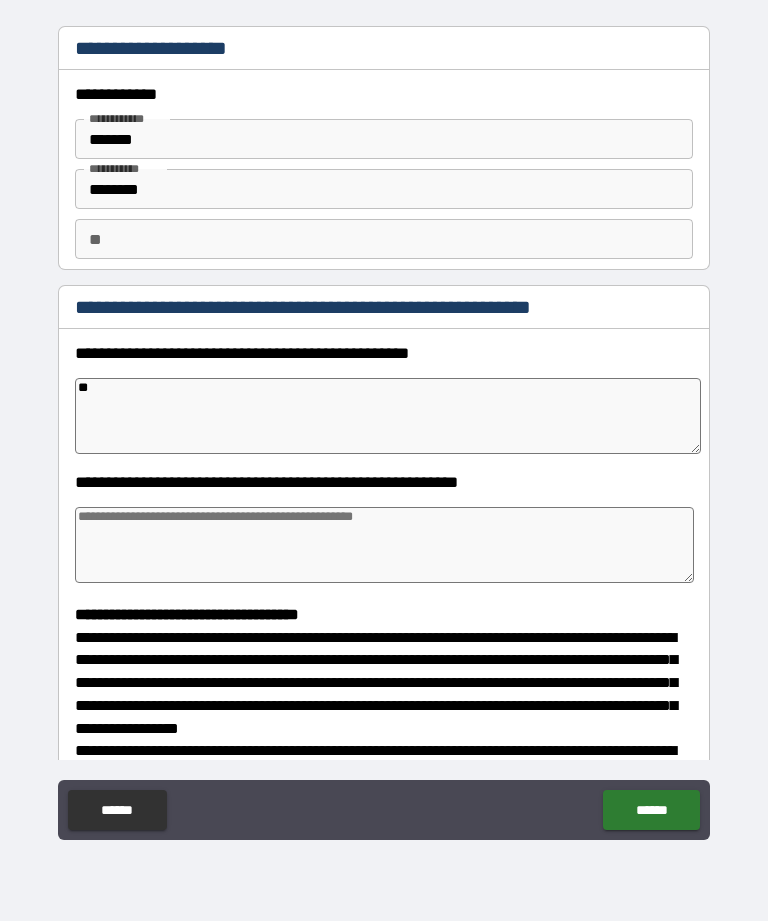 type on "*" 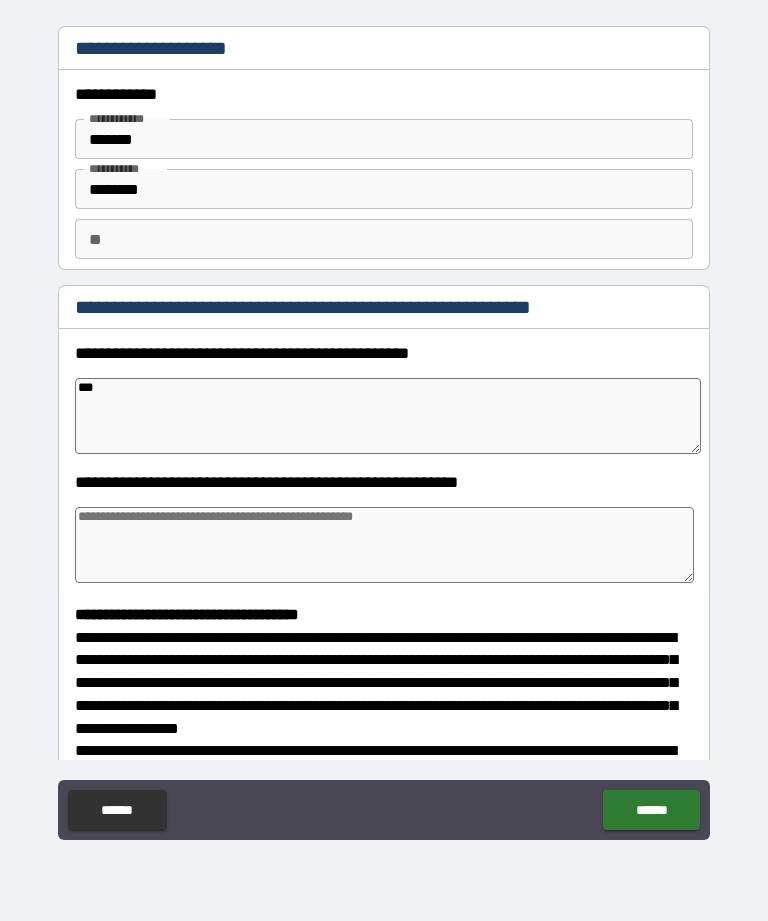 type on "*" 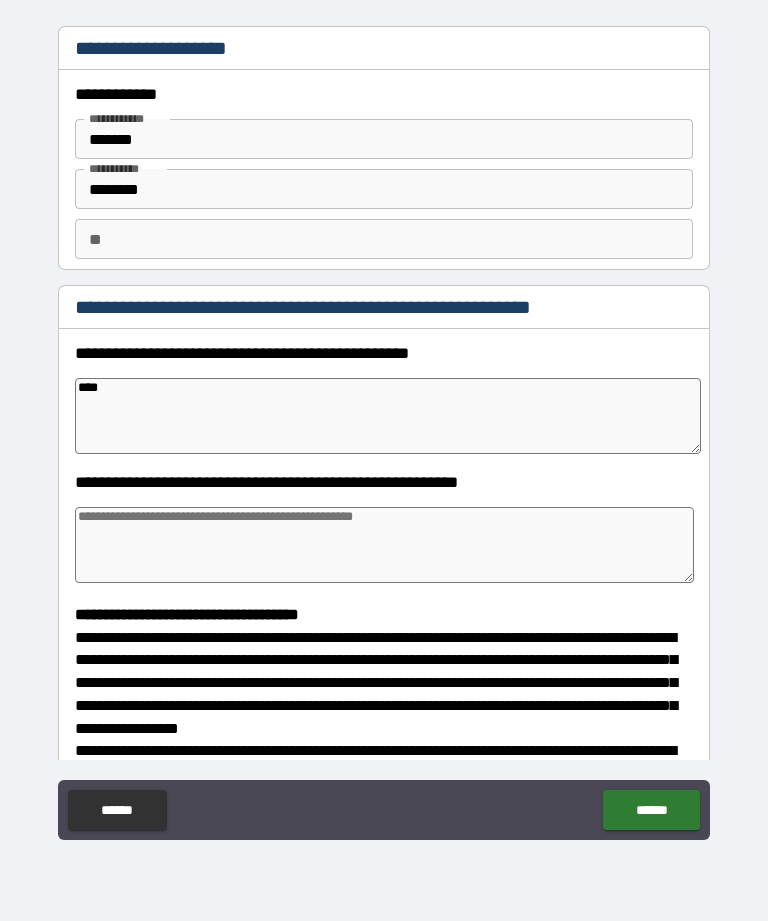 type on "*" 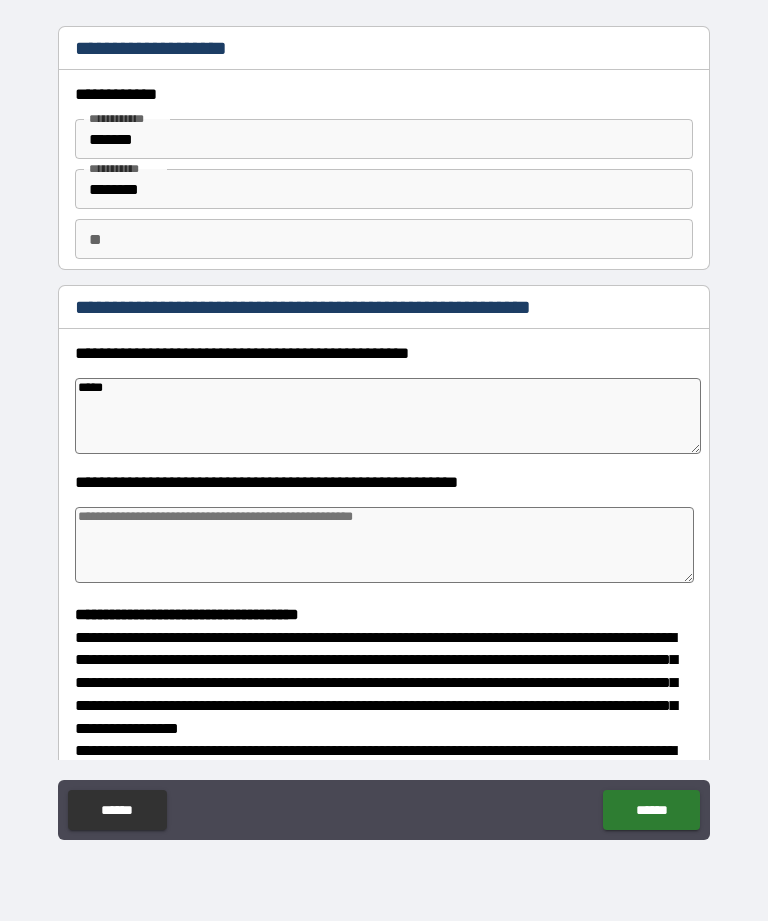 type on "*" 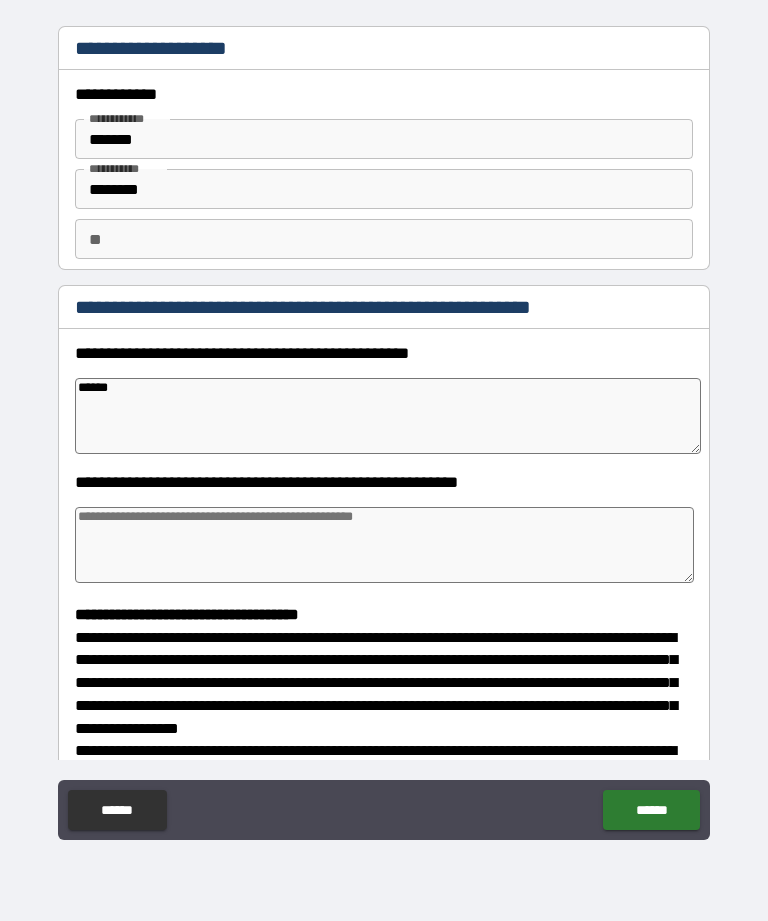 type on "*" 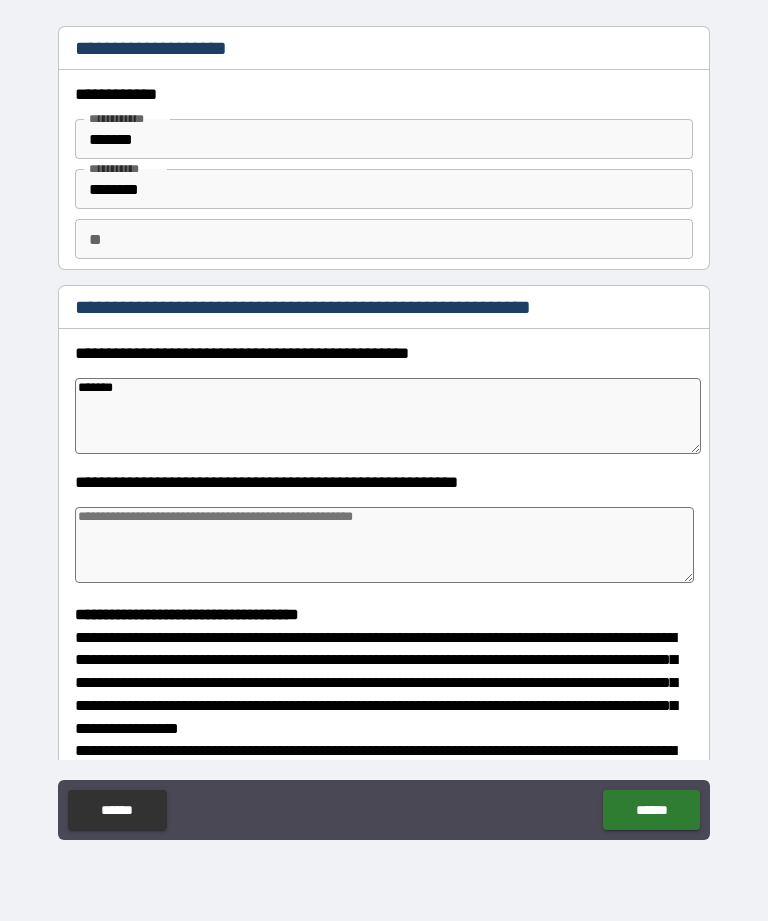 type on "*" 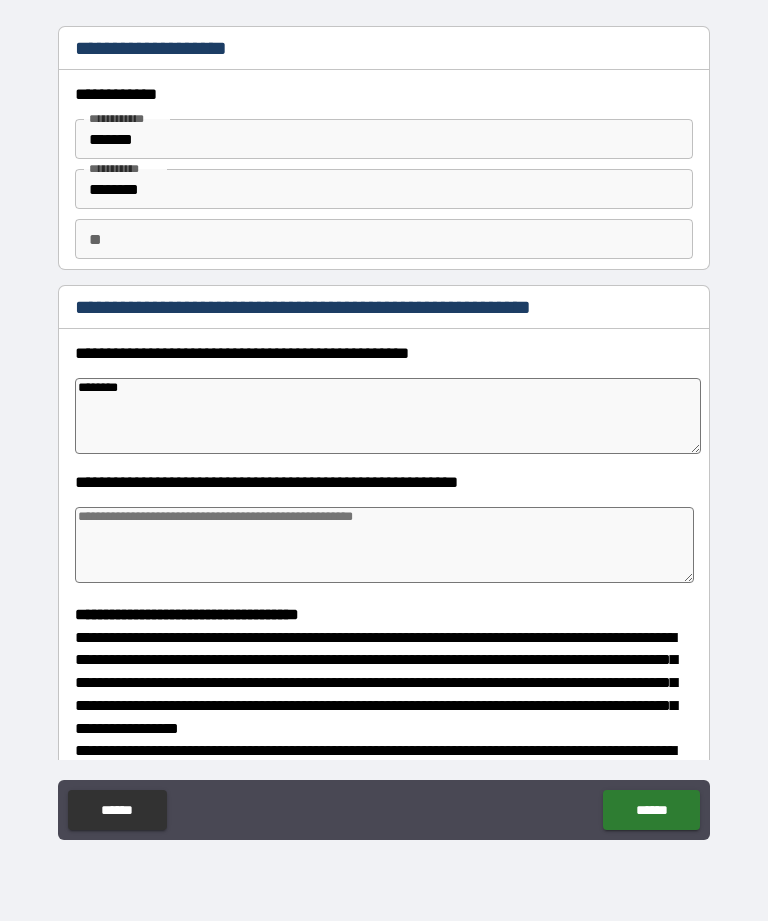 type on "*" 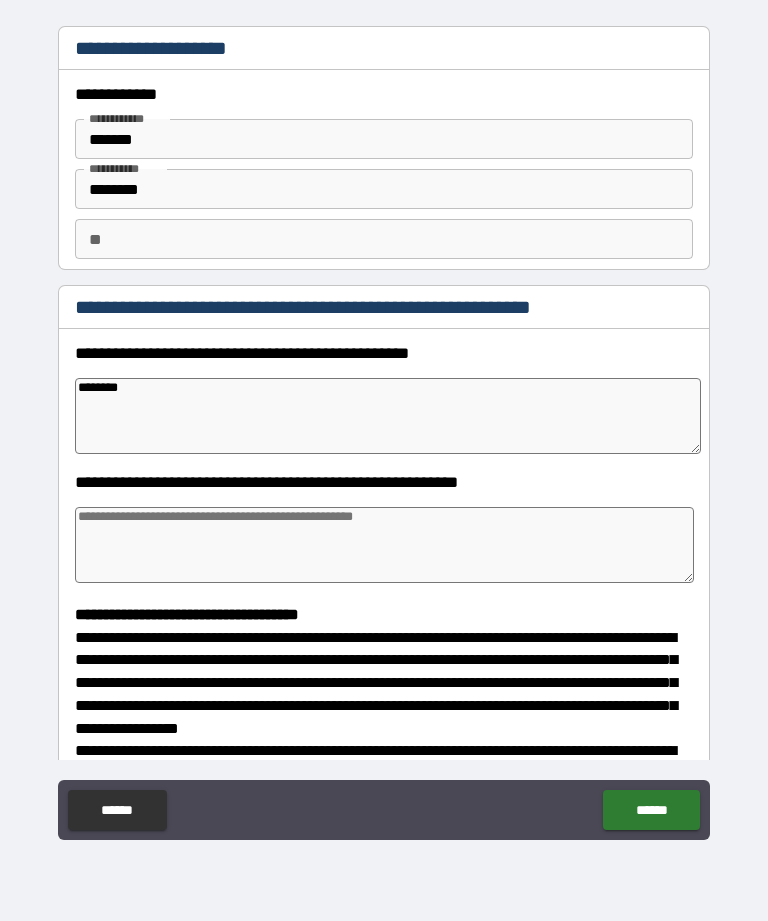 type on "*********" 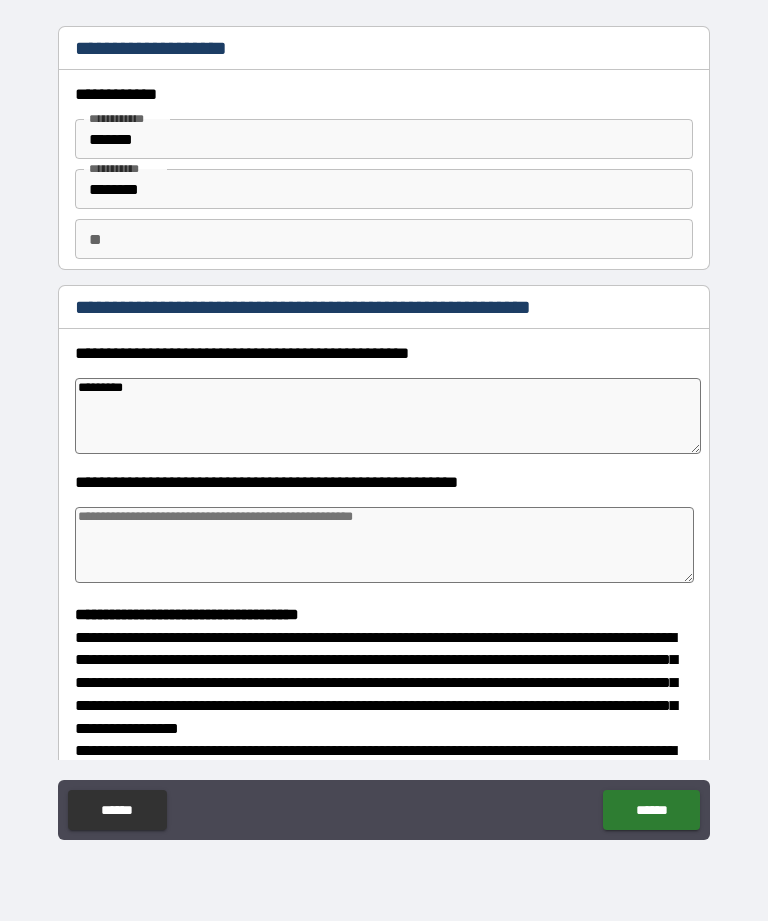 type on "*" 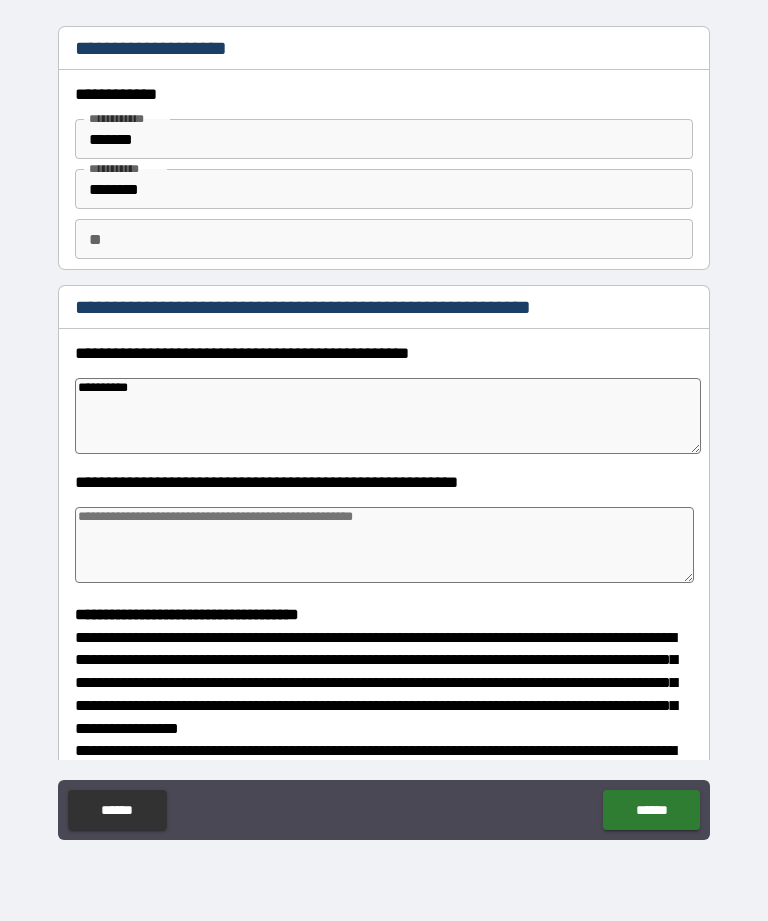 type on "*" 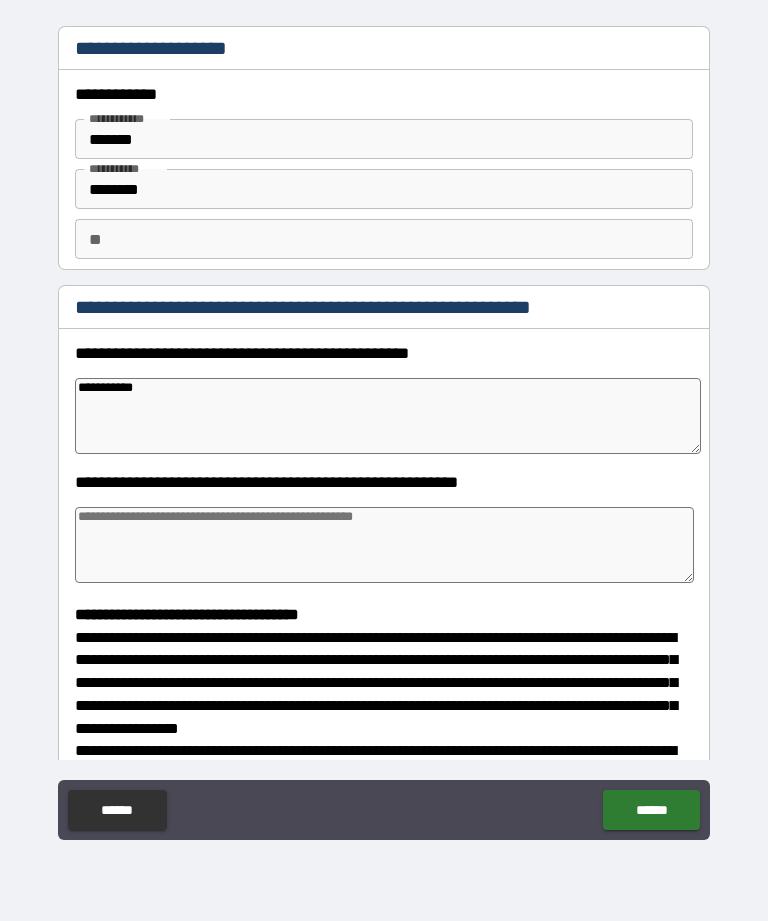 type on "*" 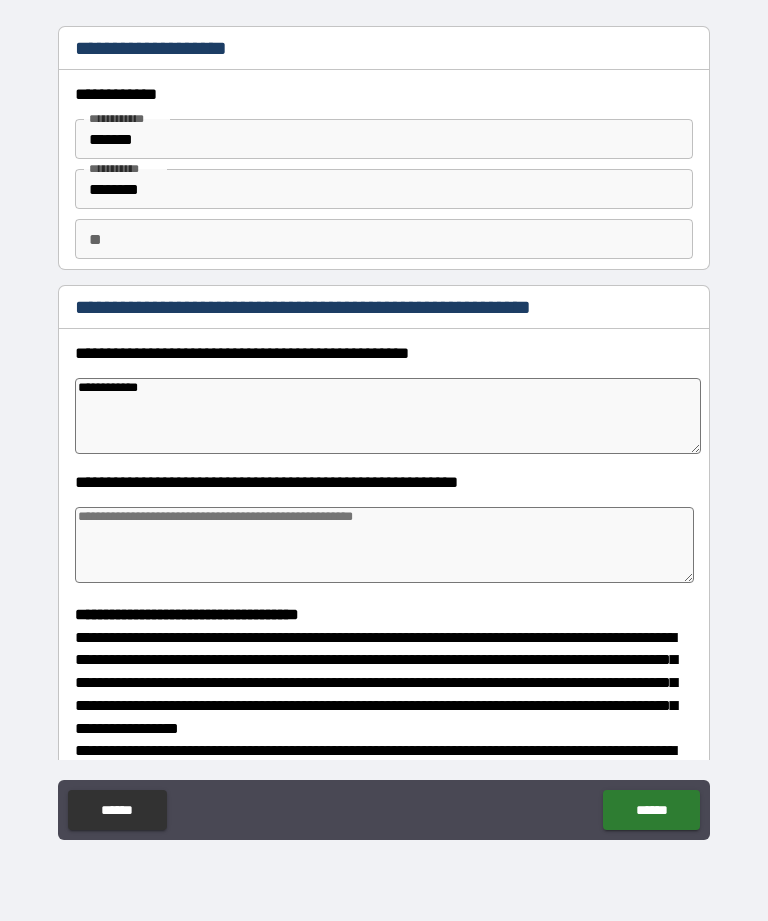 type on "*" 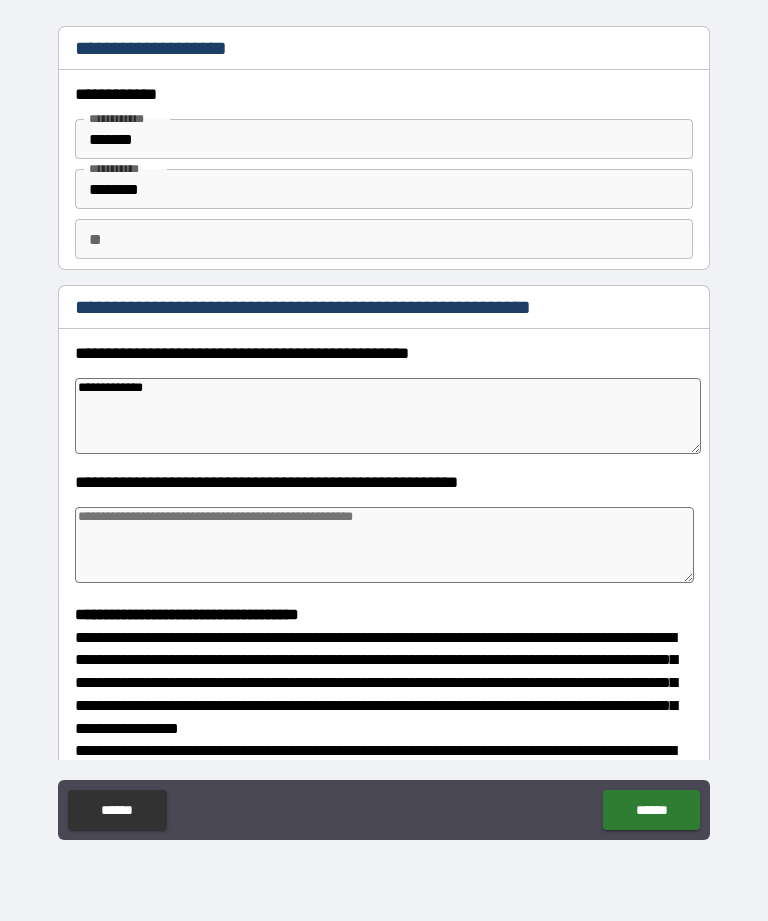 type on "*" 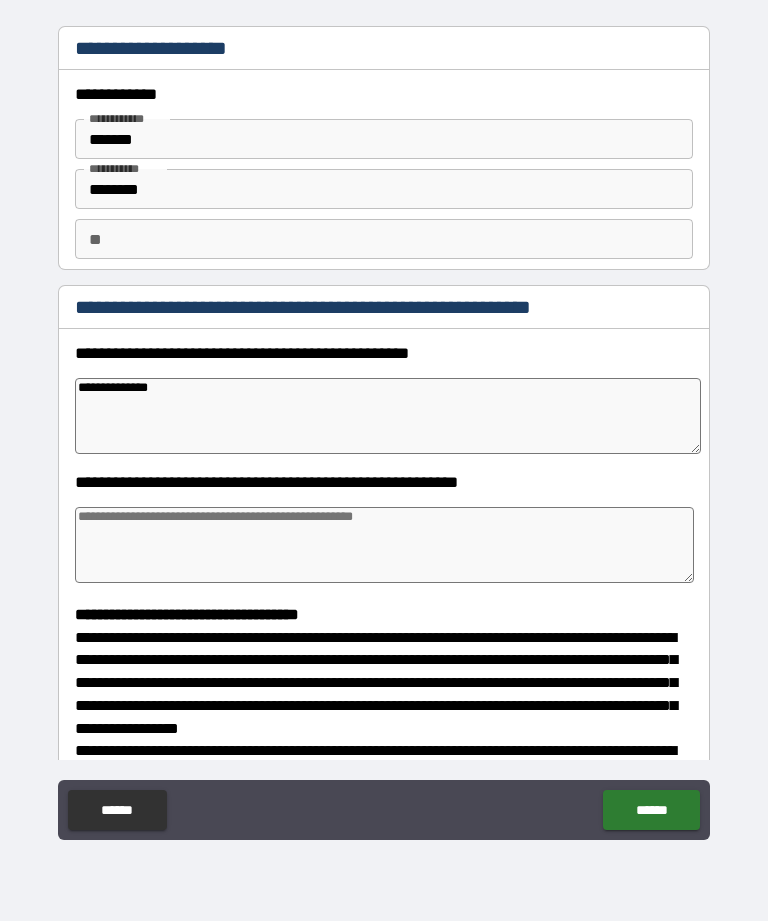 type on "*" 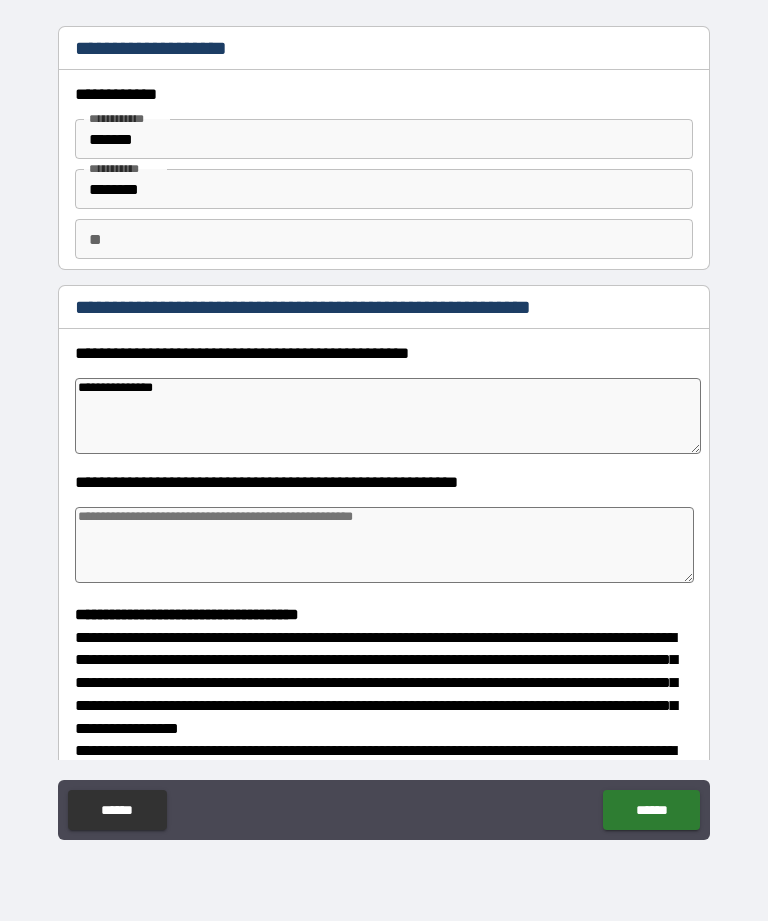 type on "*" 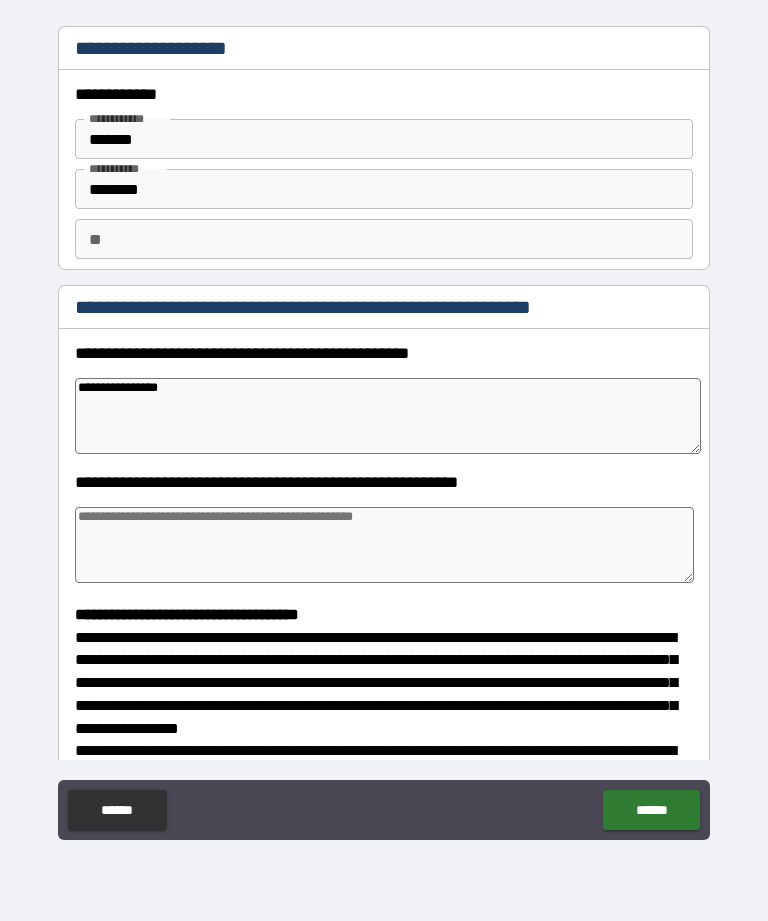 type on "*" 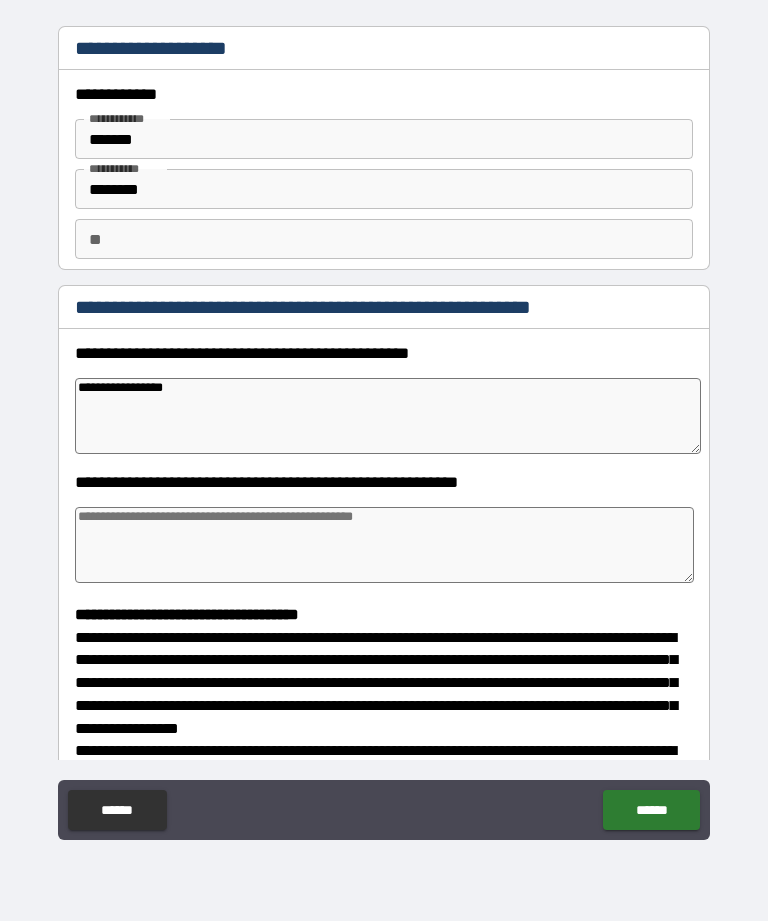 type on "*" 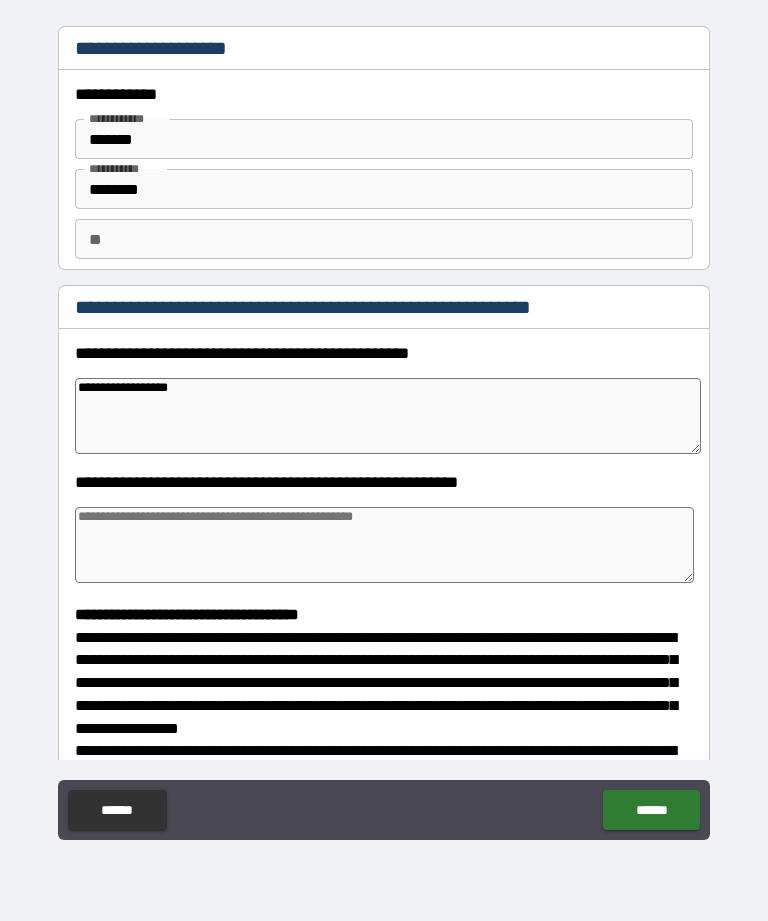 type on "*" 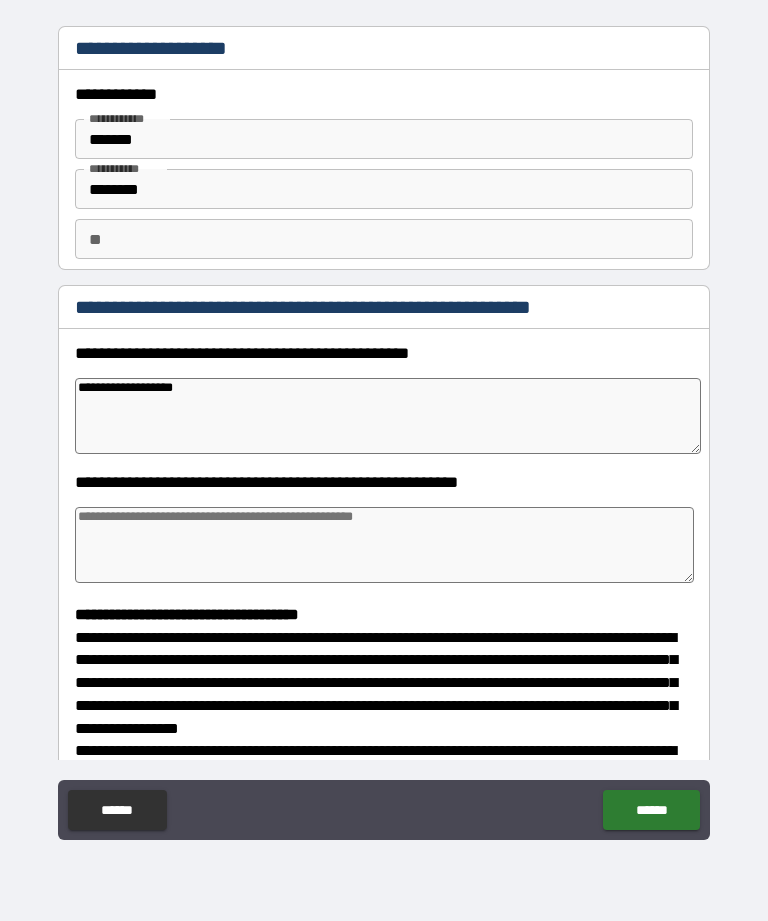 type on "*" 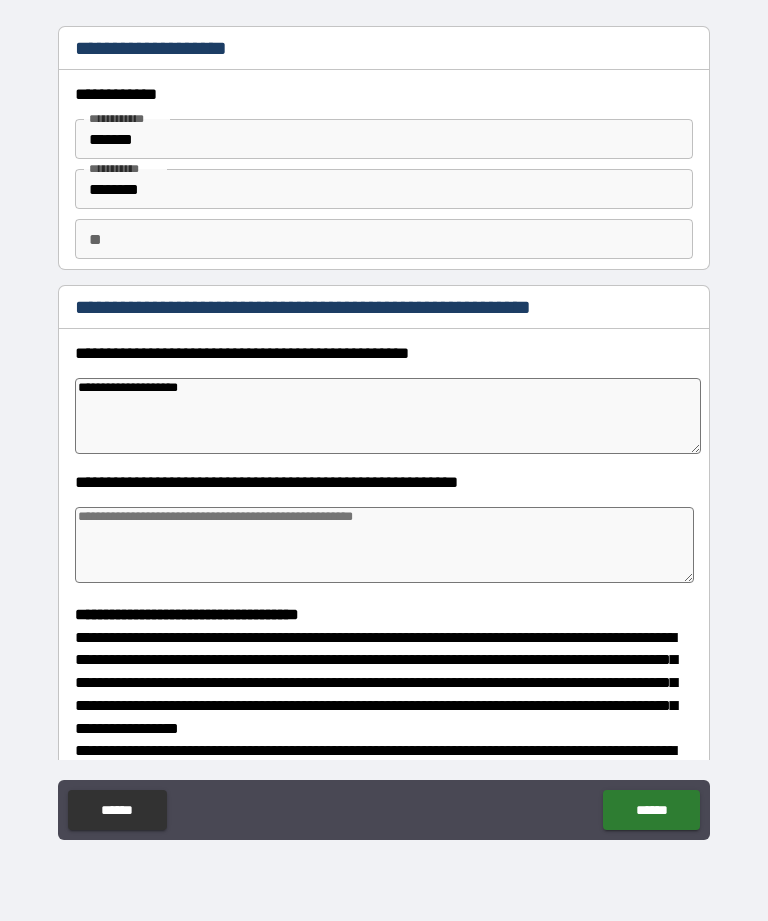 type on "*" 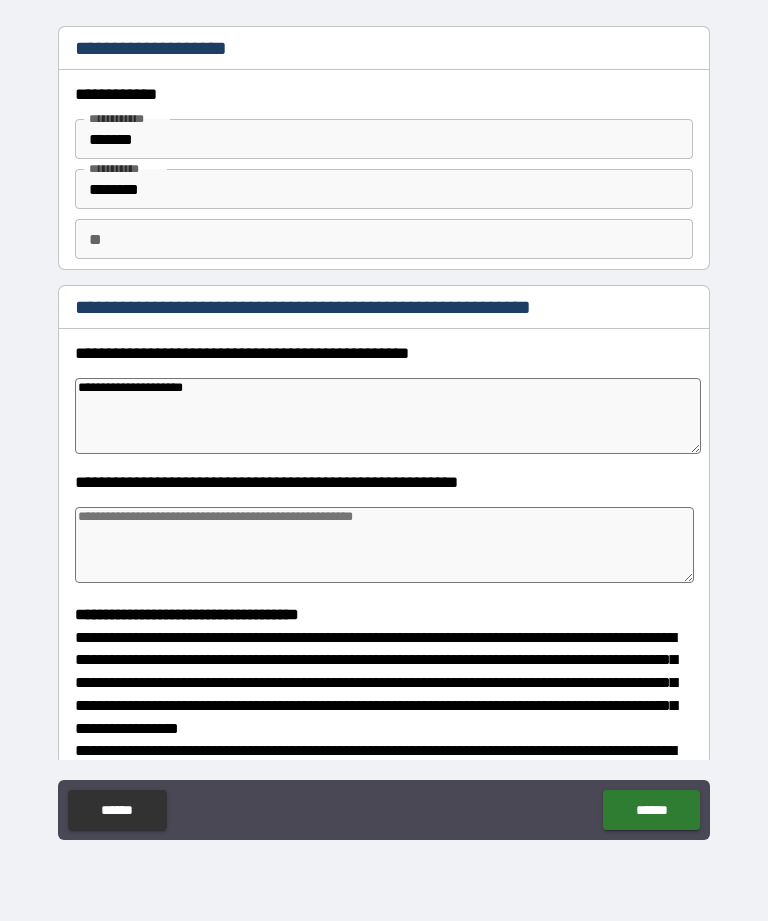 type on "*" 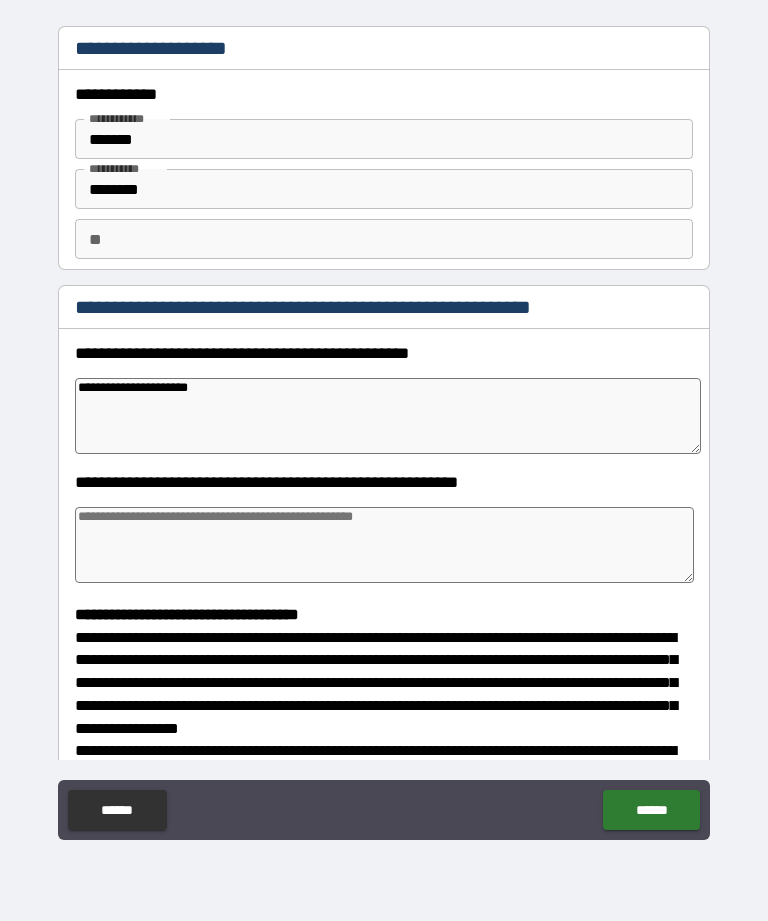 type on "*" 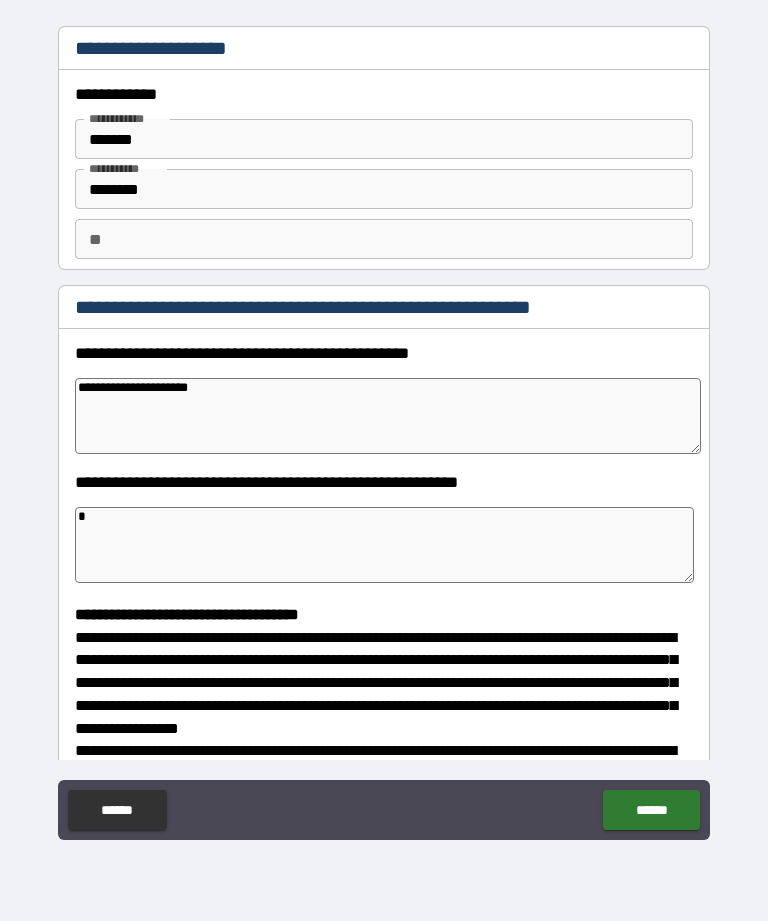 type on "*" 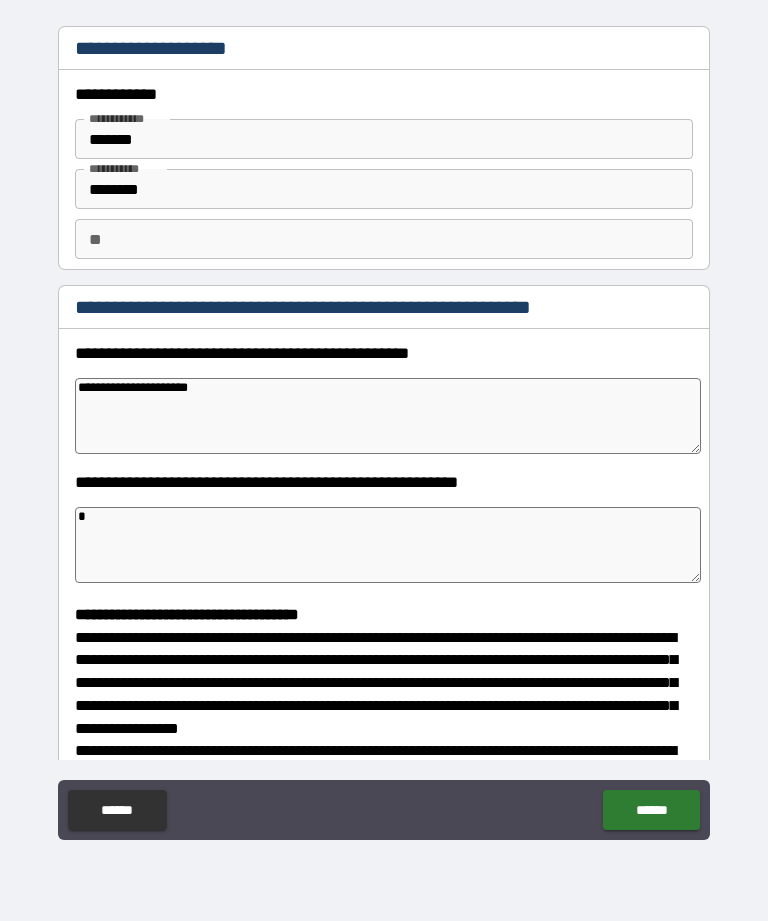 type on "**" 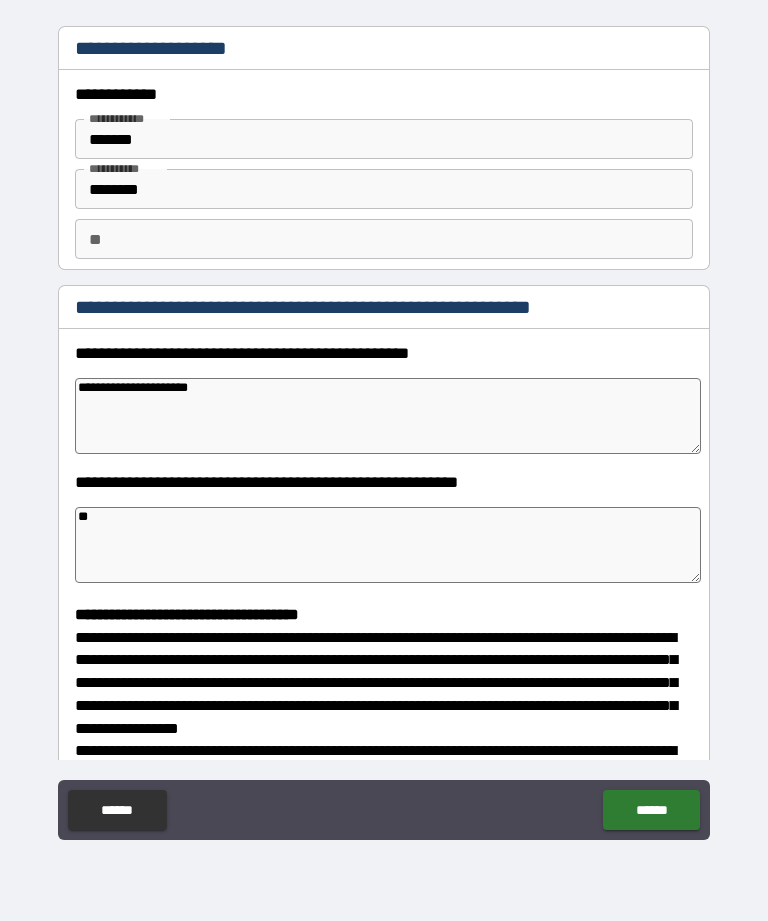 type on "*" 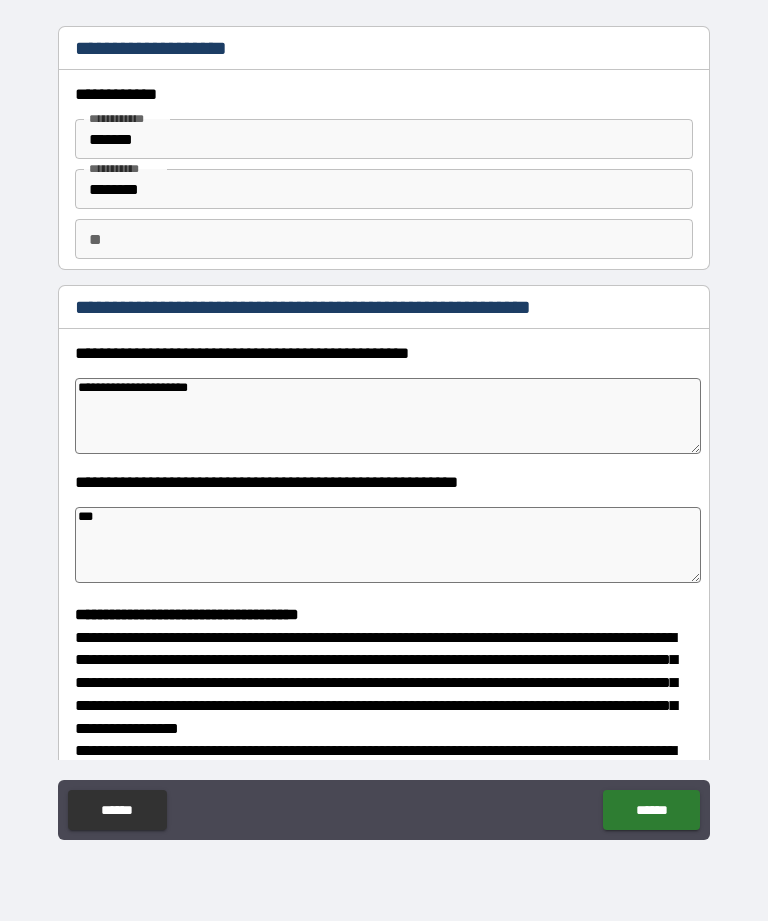 type on "*" 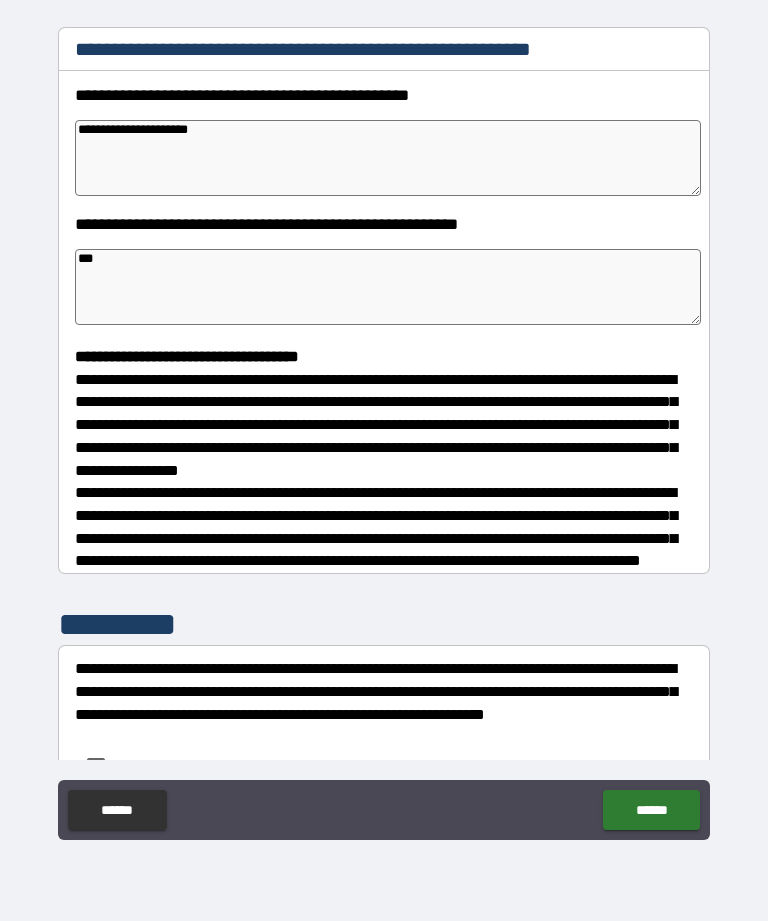 scroll, scrollTop: 263, scrollLeft: 0, axis: vertical 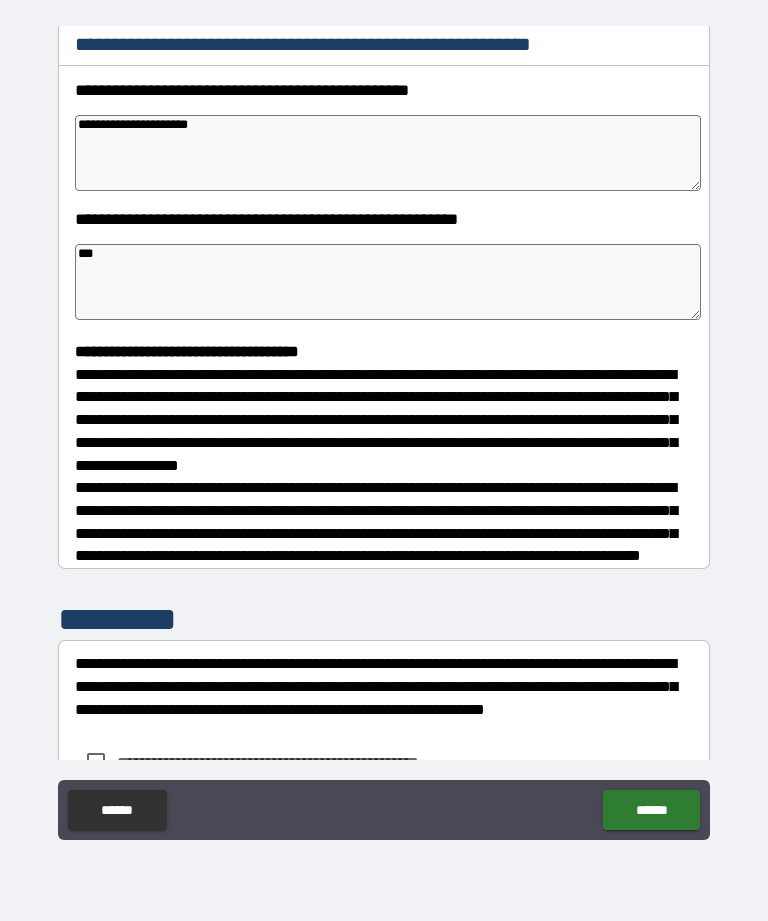 type on "***" 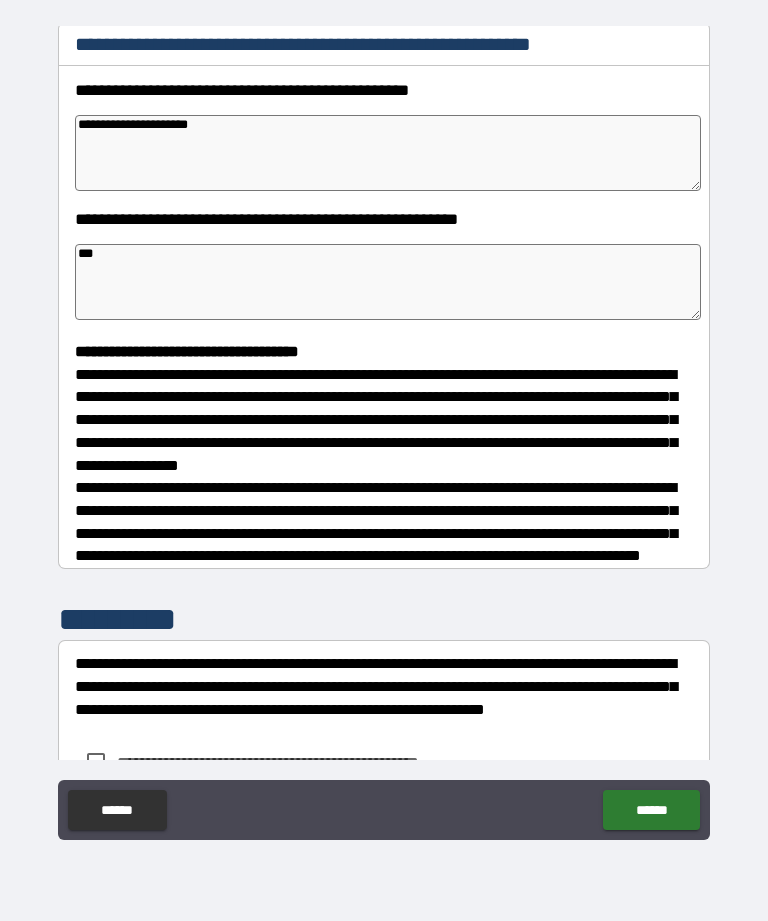type on "**********" 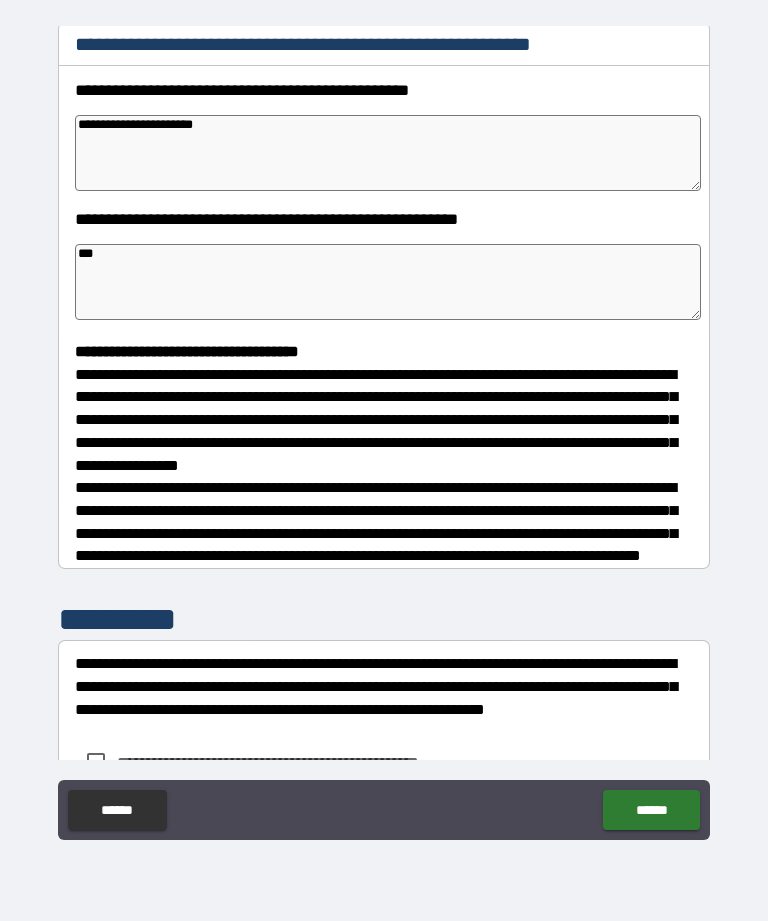 type on "*" 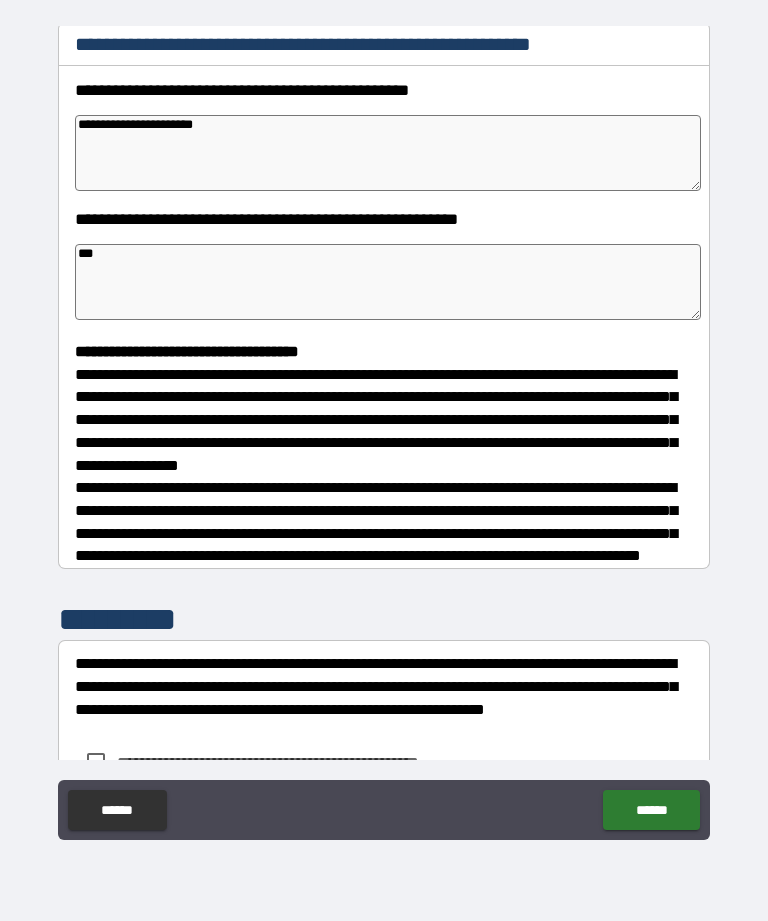 type on "*" 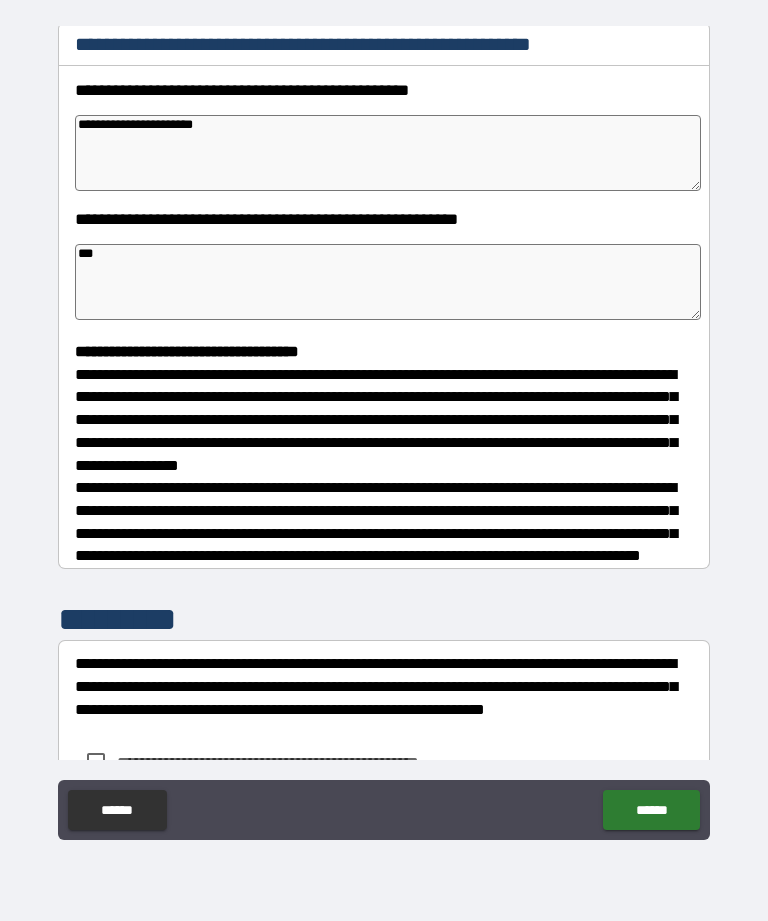 type on "**********" 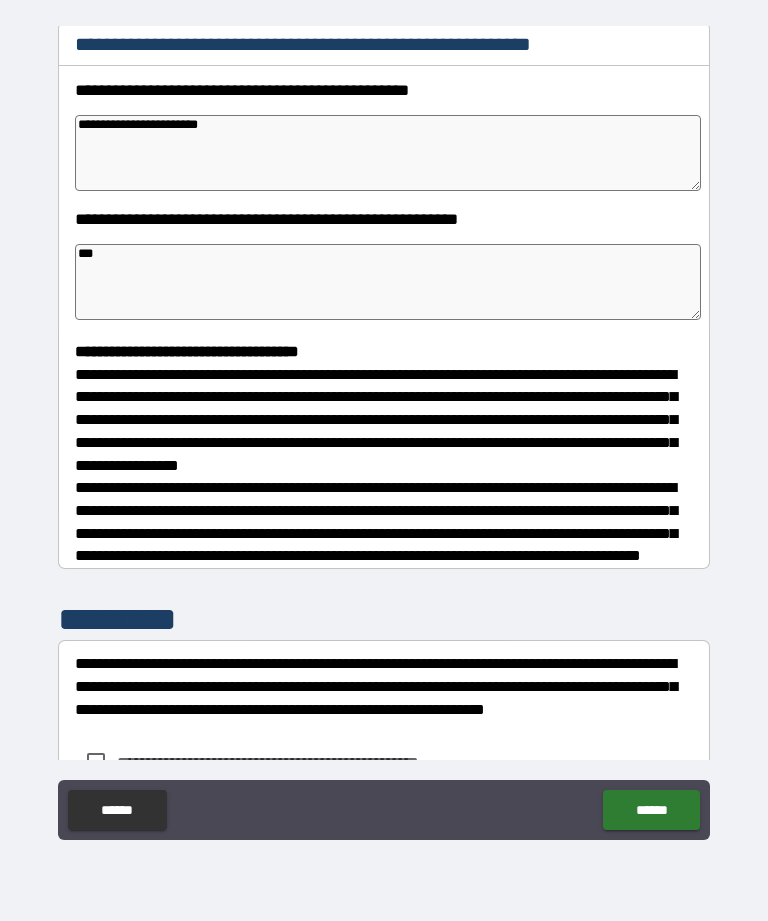 type on "*" 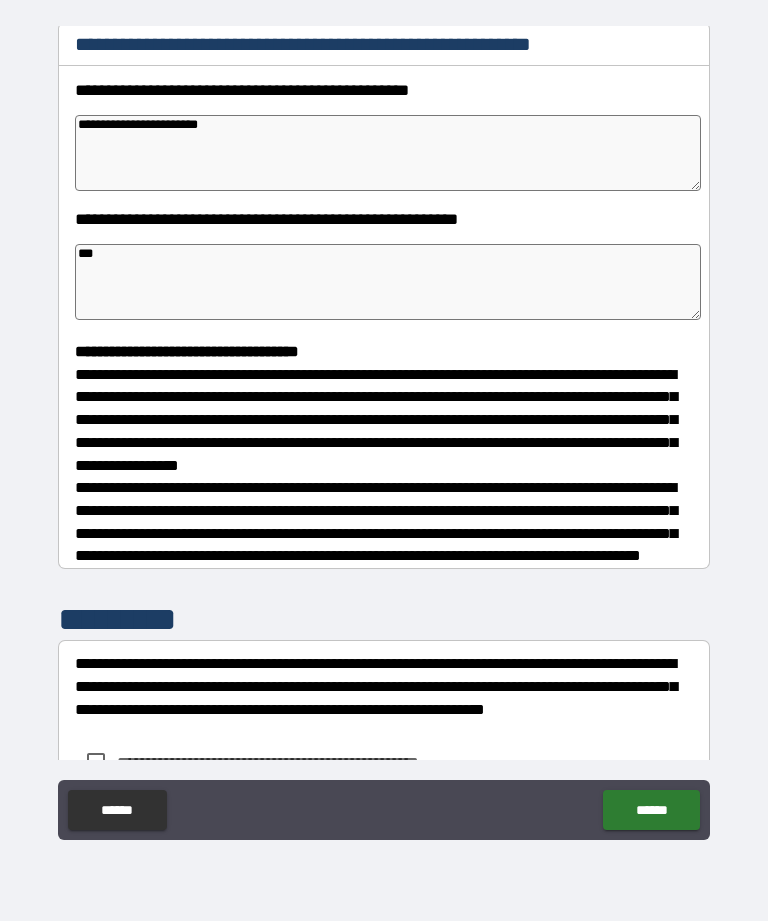 type on "*" 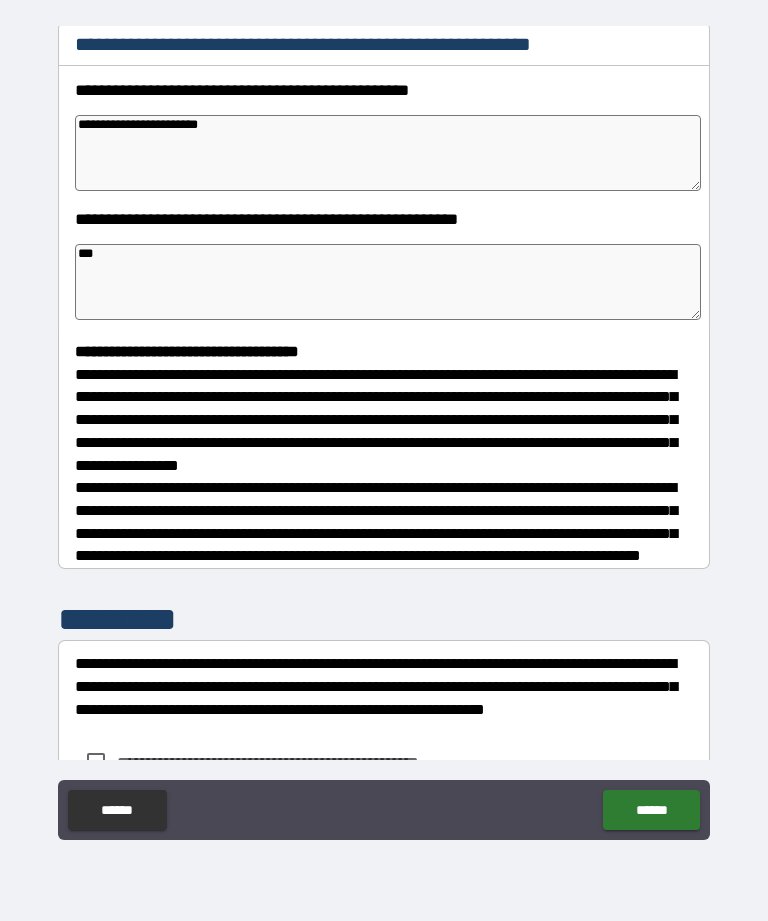 type on "*" 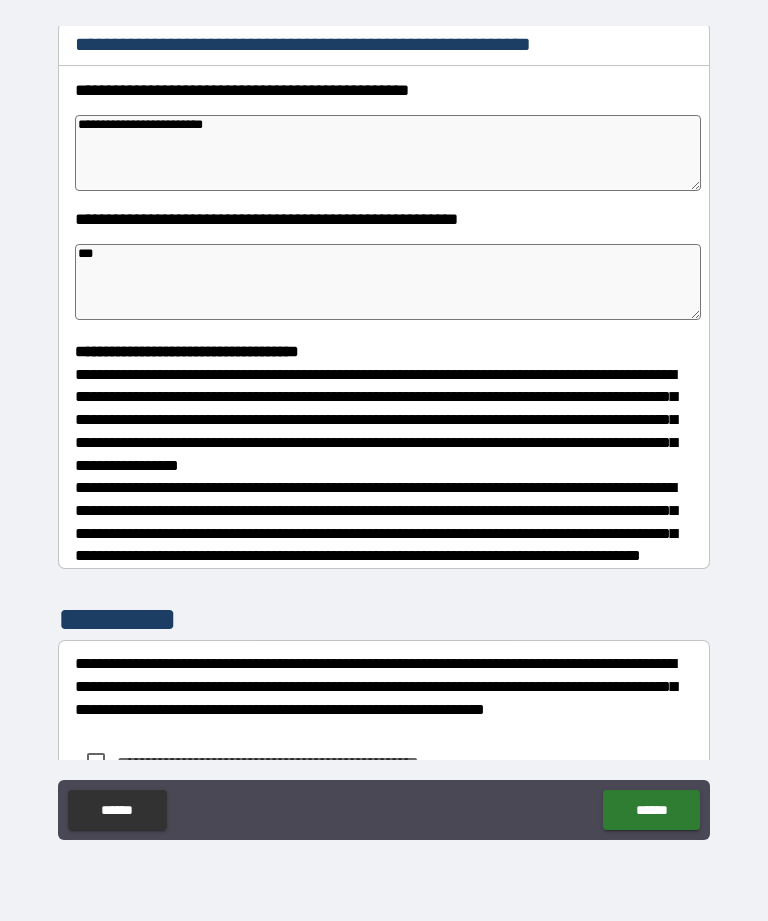 type on "*" 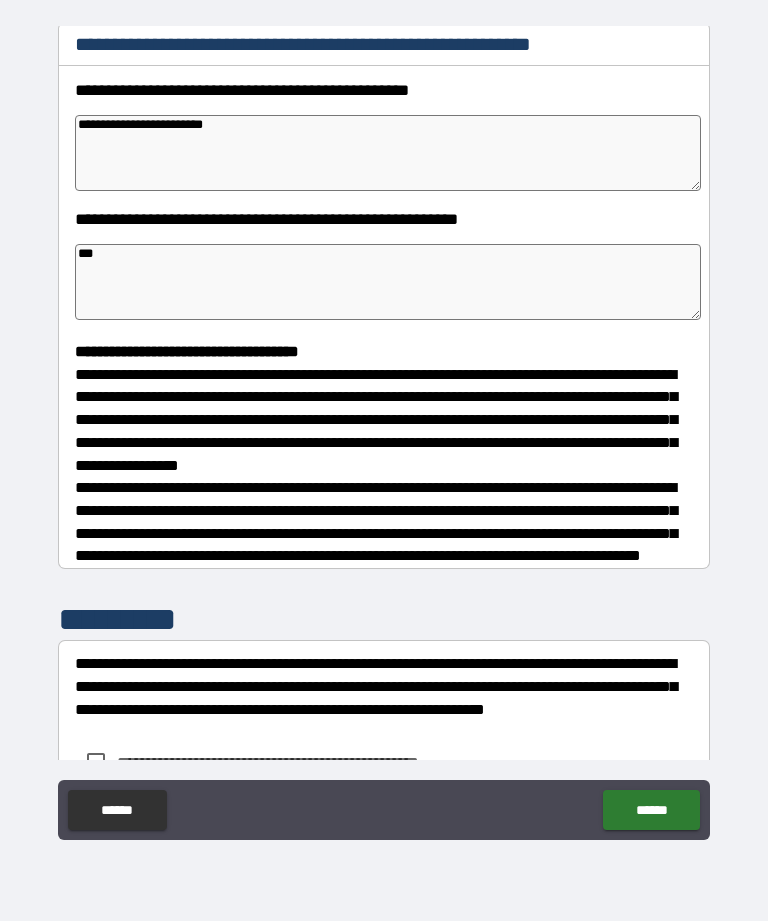 type on "*" 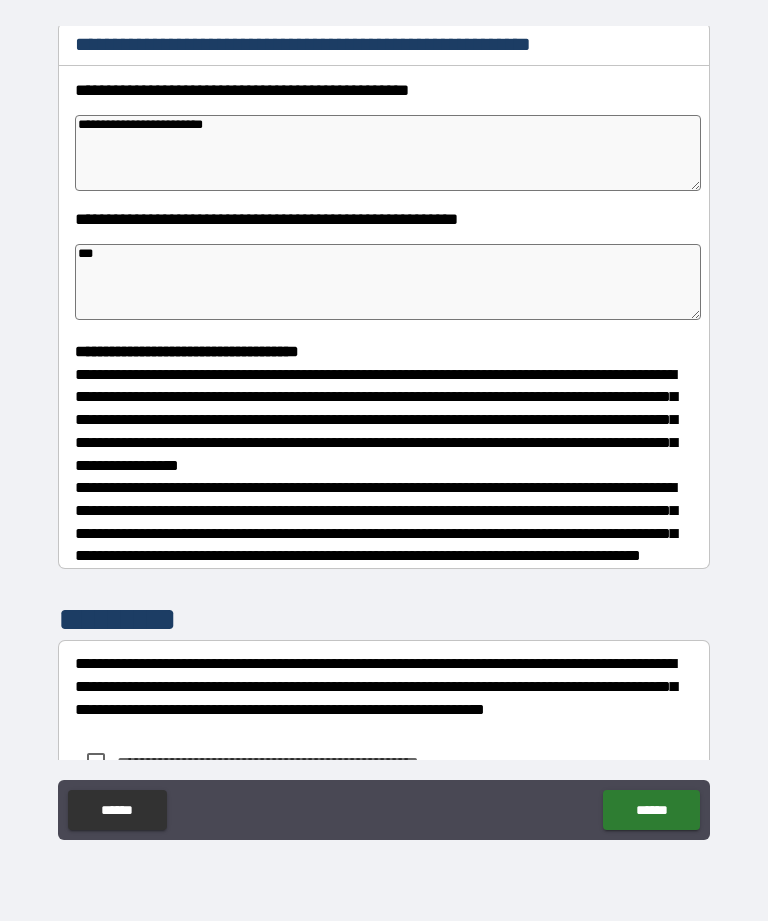type on "*" 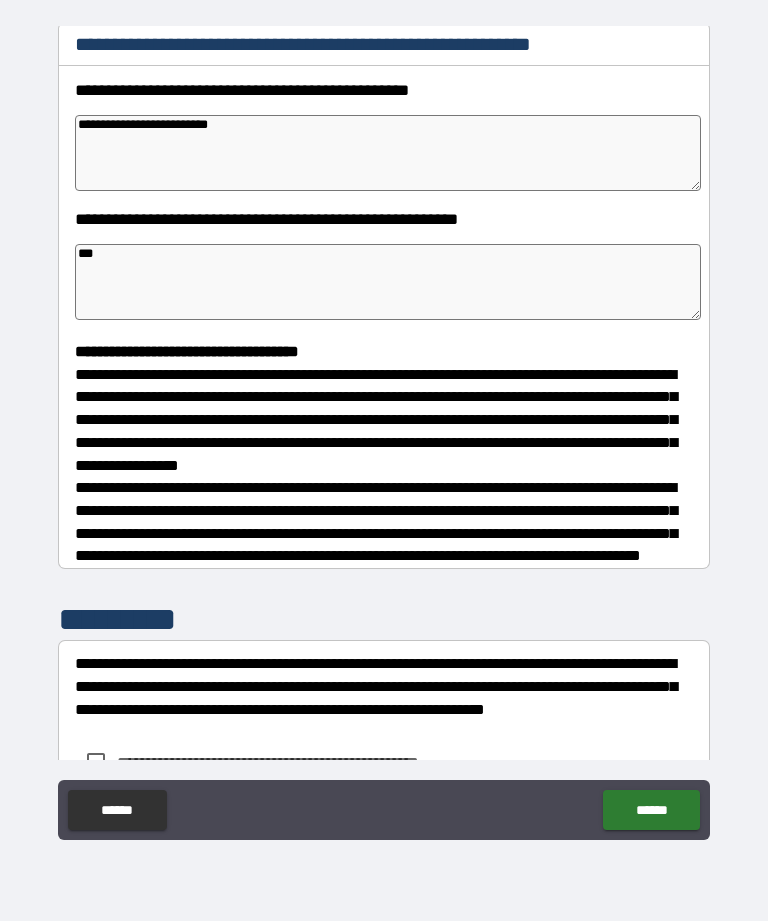 type on "*" 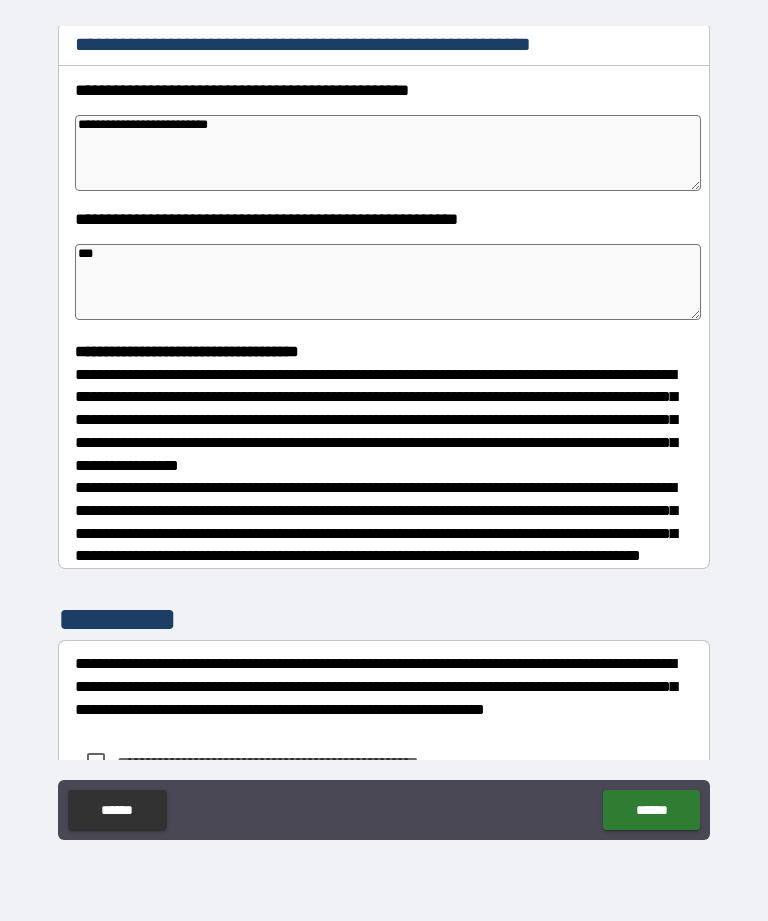 type on "*" 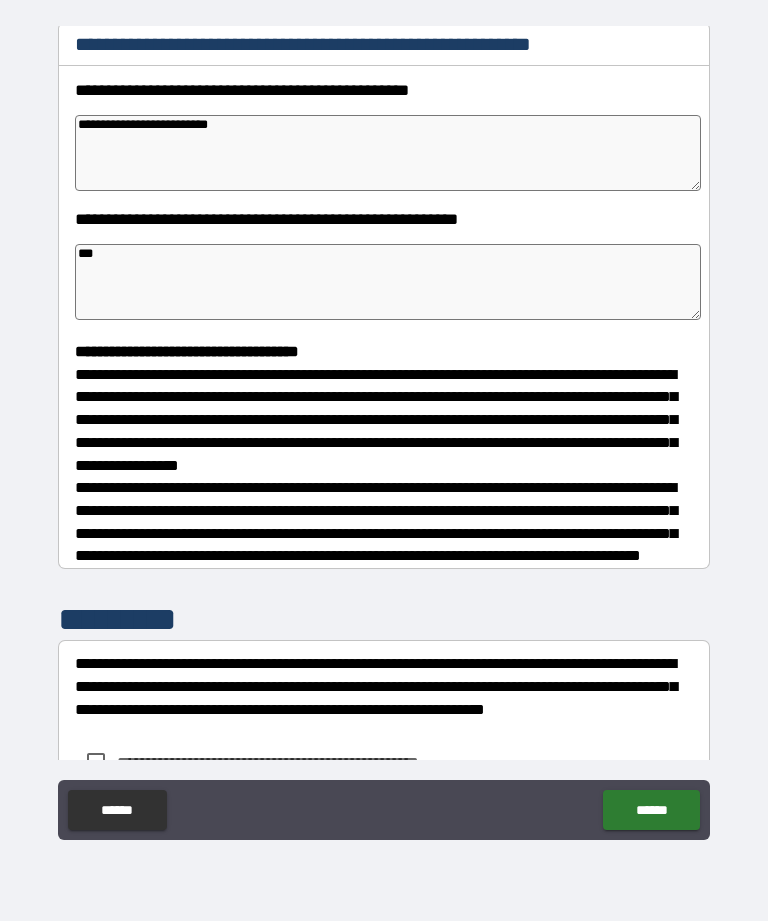 type on "*" 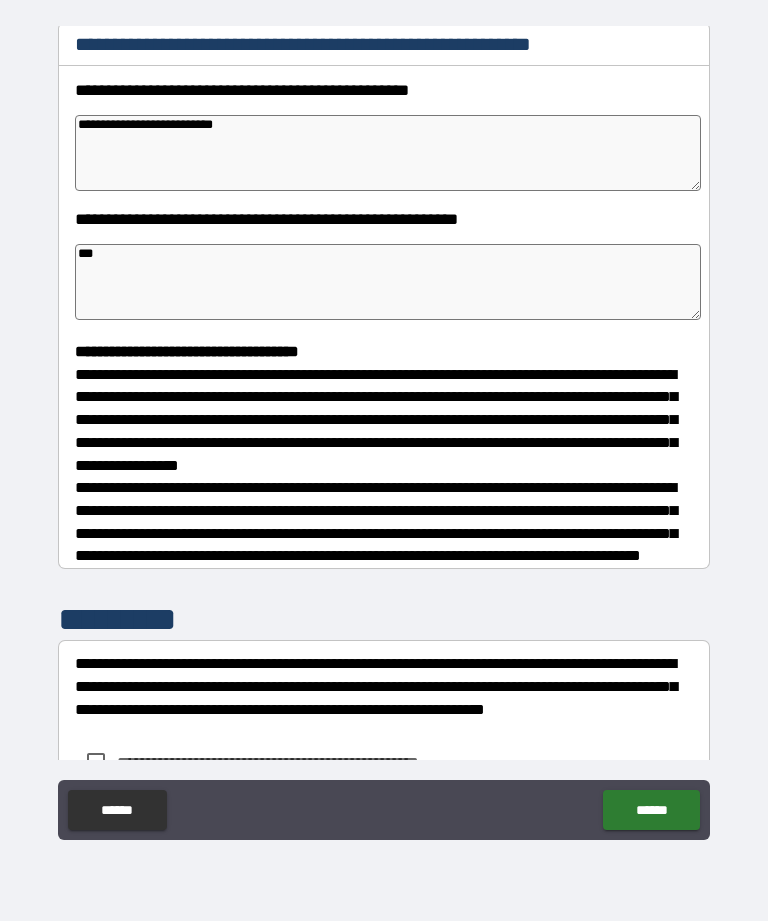 type on "*" 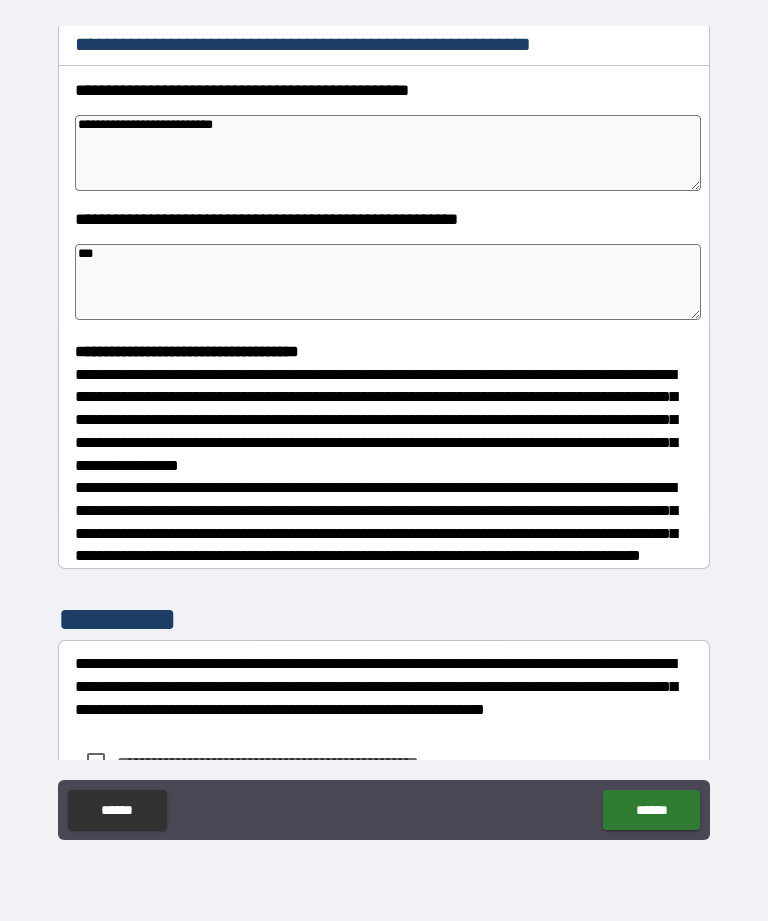 type on "**********" 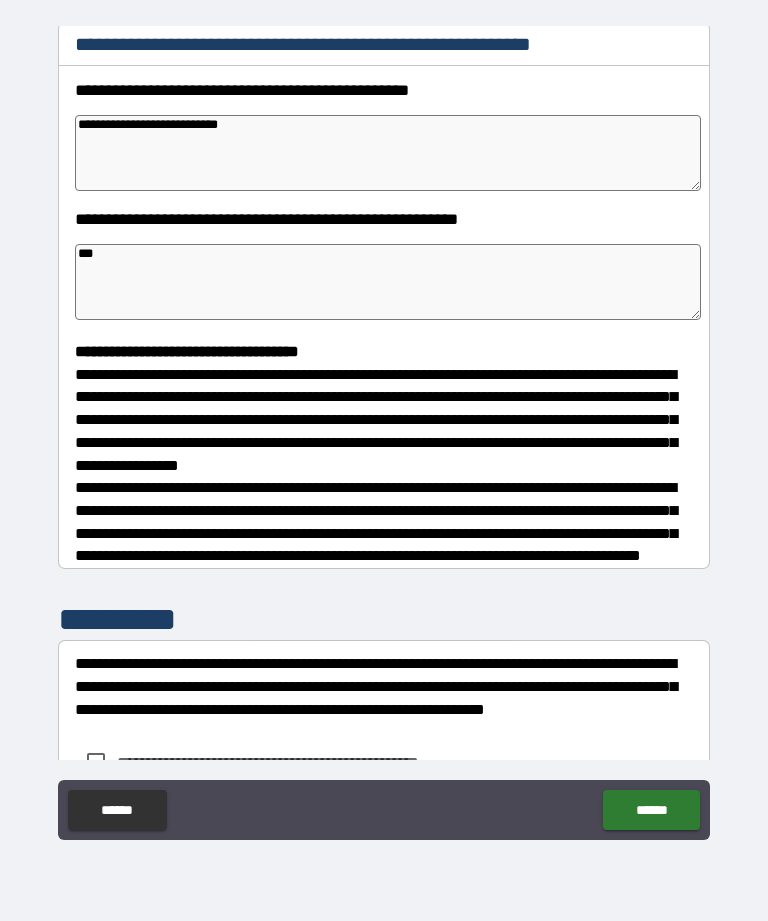 type on "*" 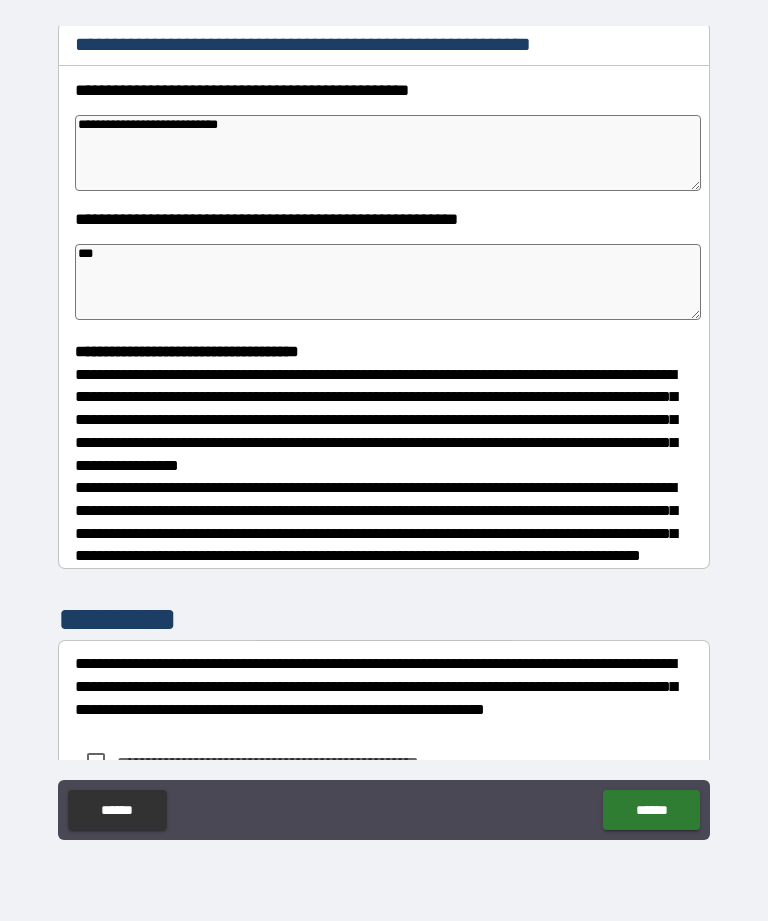 type on "*" 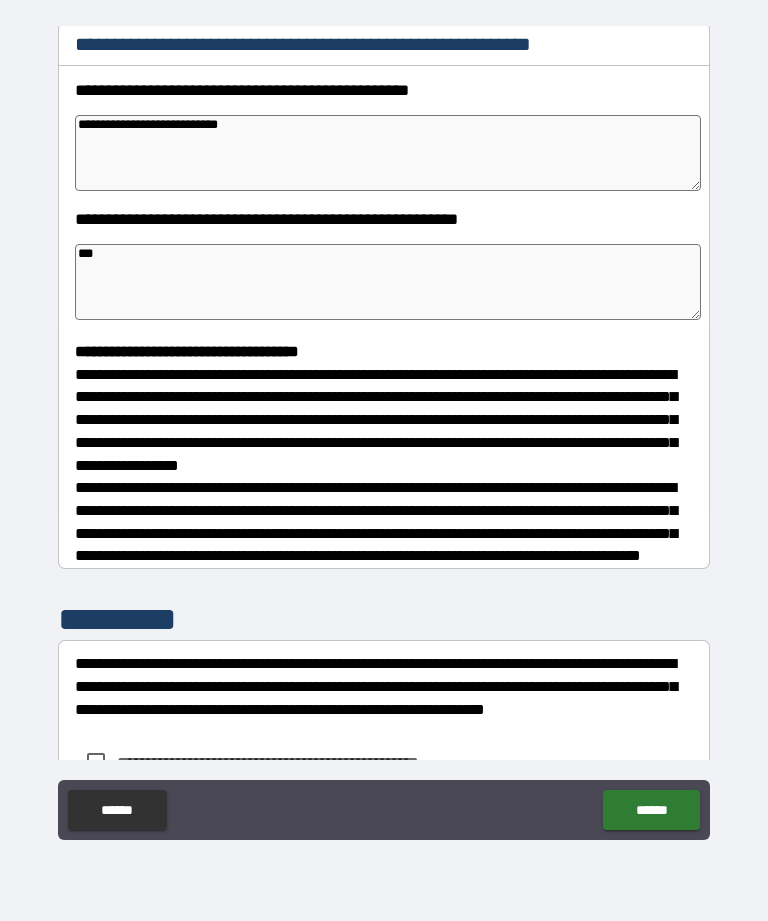 type on "*" 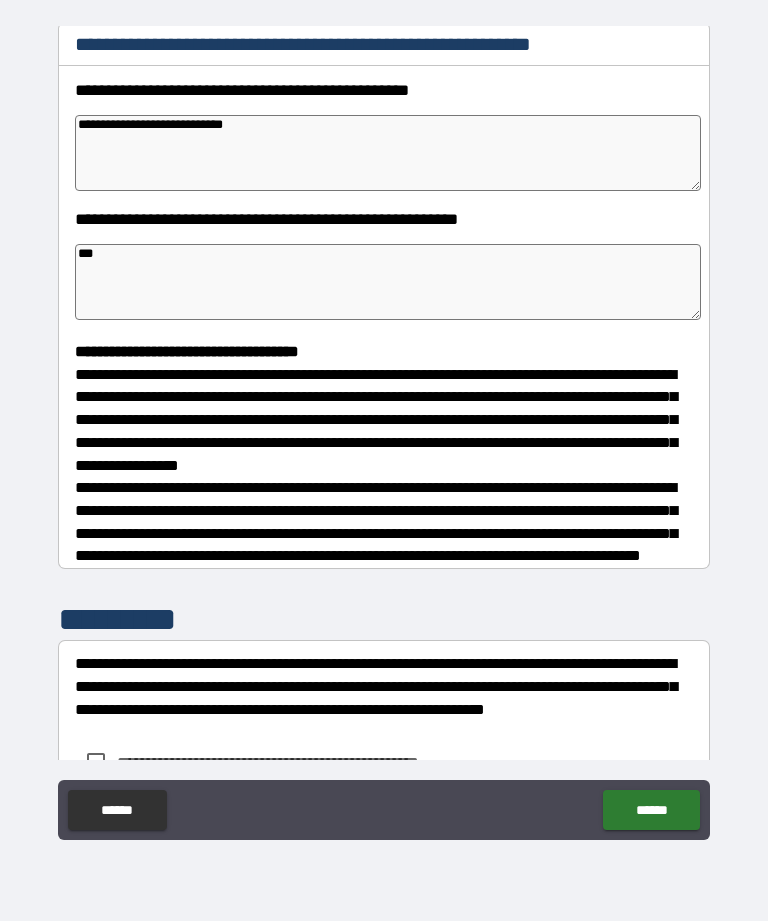 type on "*" 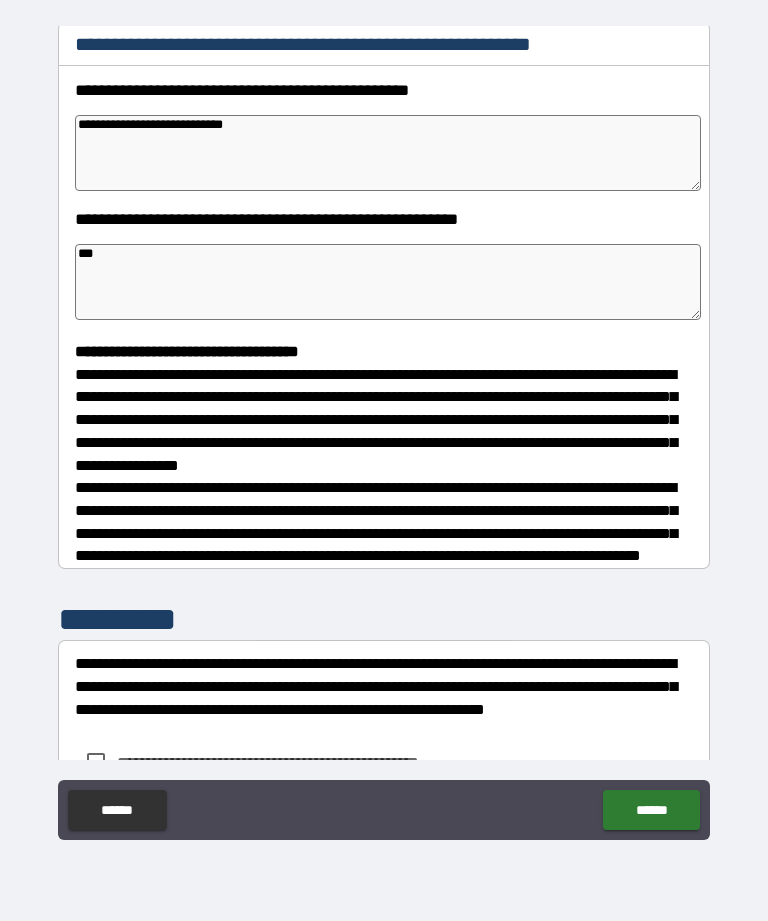 type on "*" 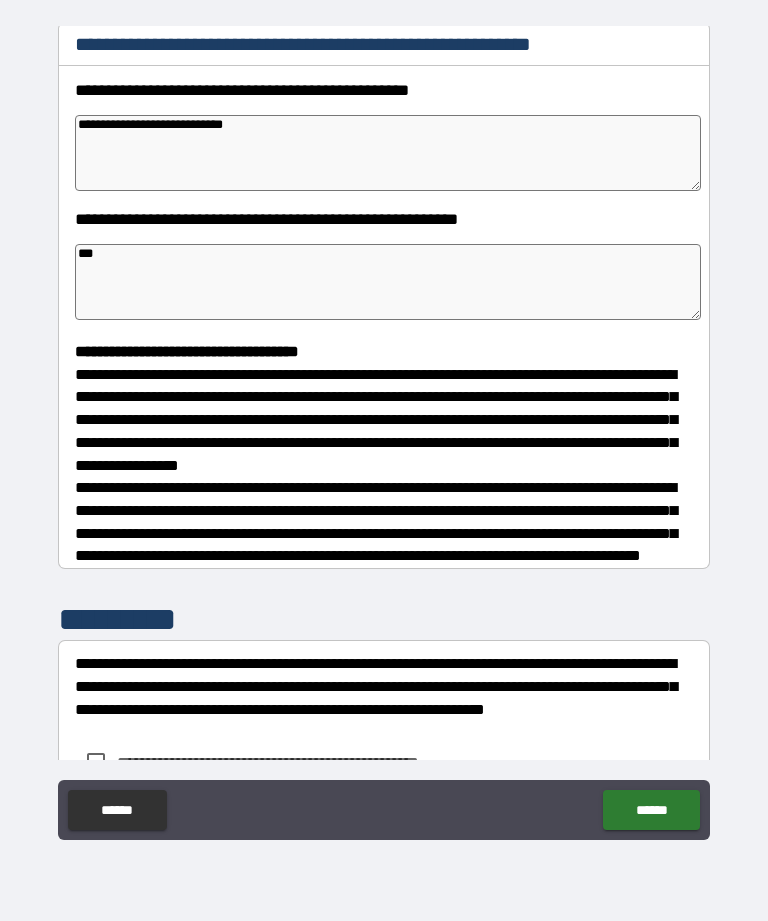type on "*" 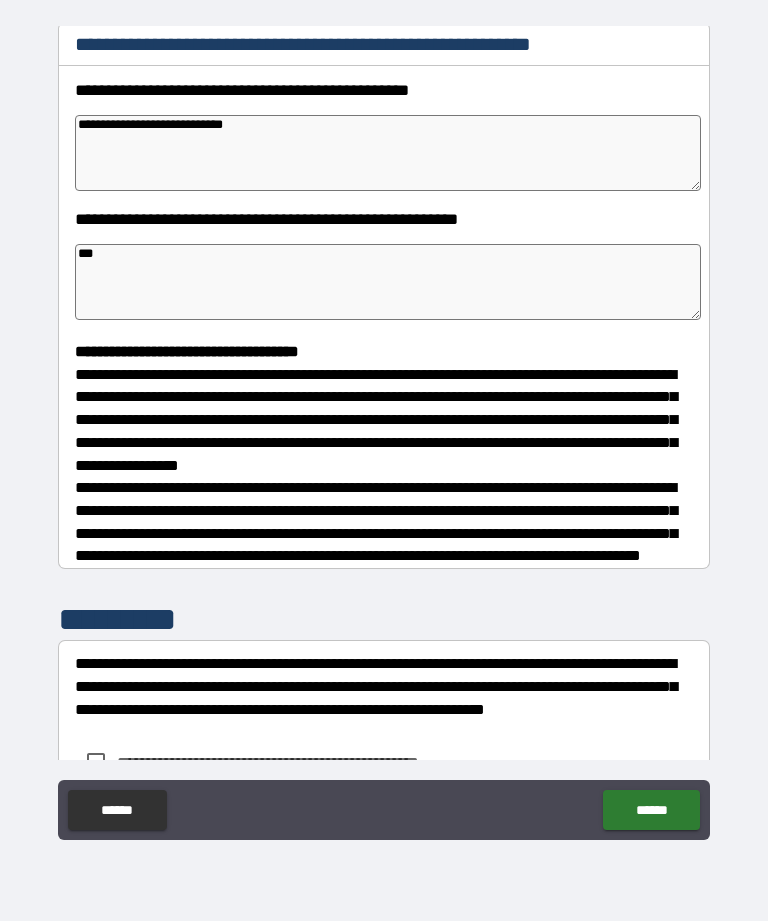 type on "**********" 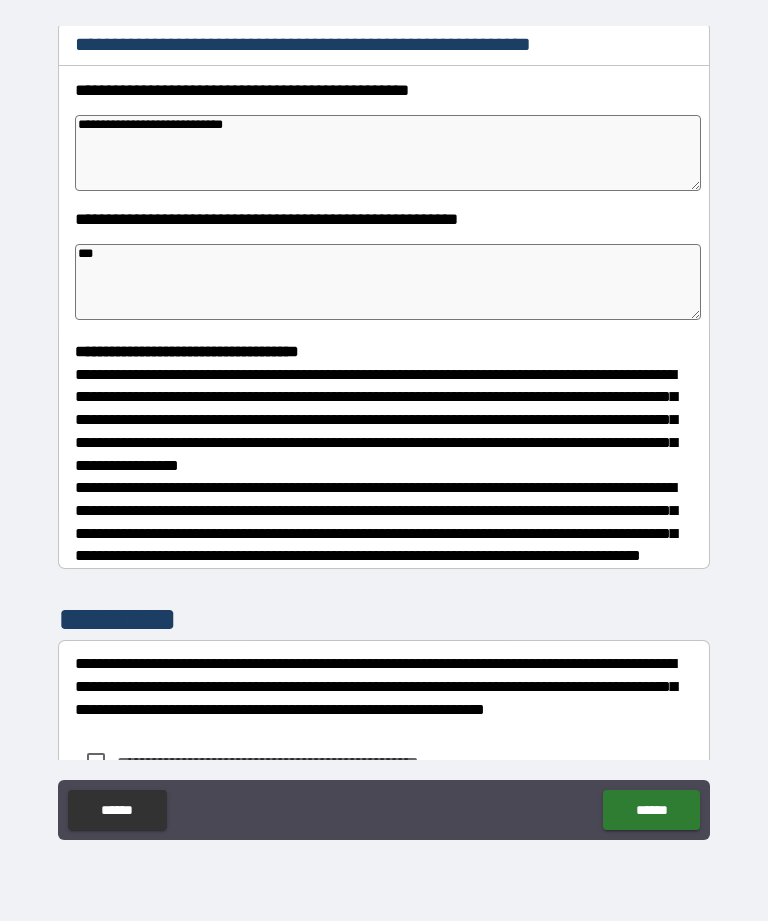 type on "*" 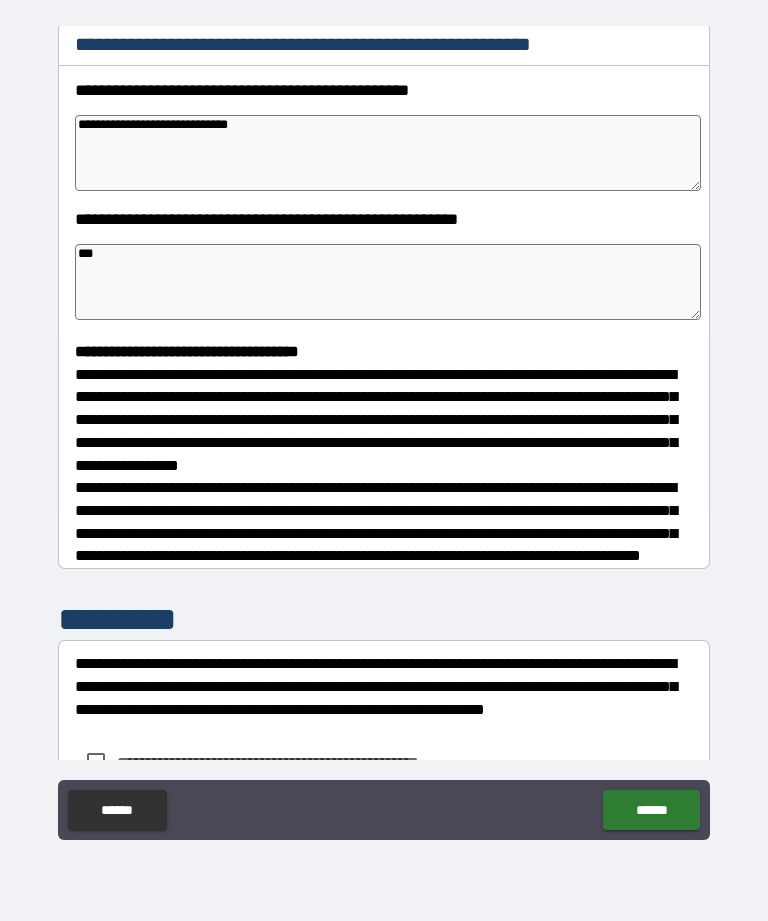 type on "*" 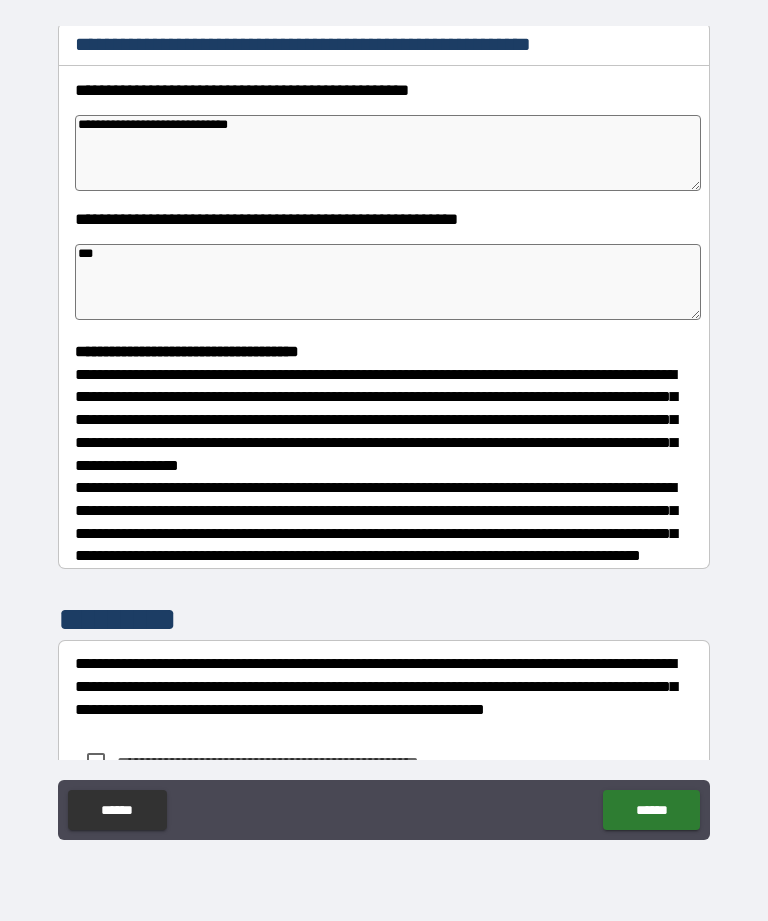type on "*" 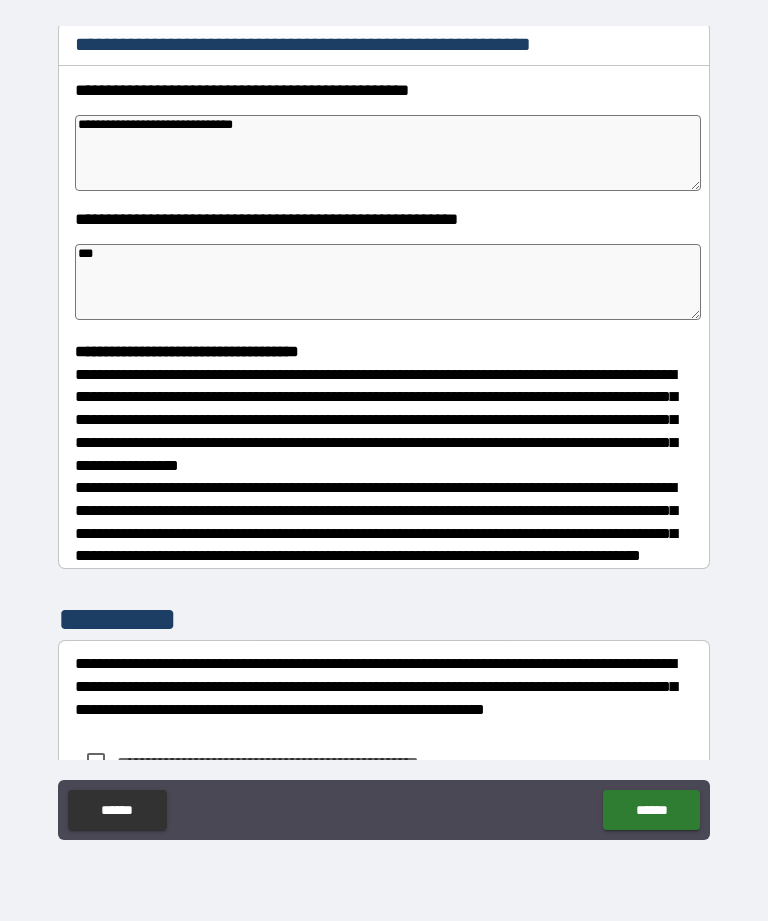 type on "*" 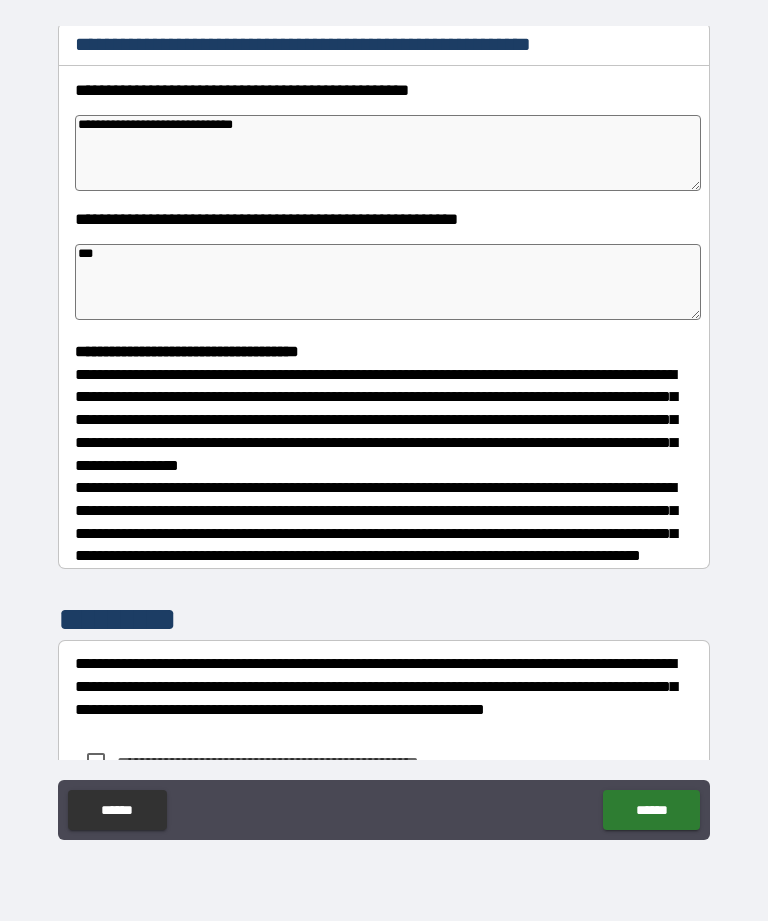 type on "**********" 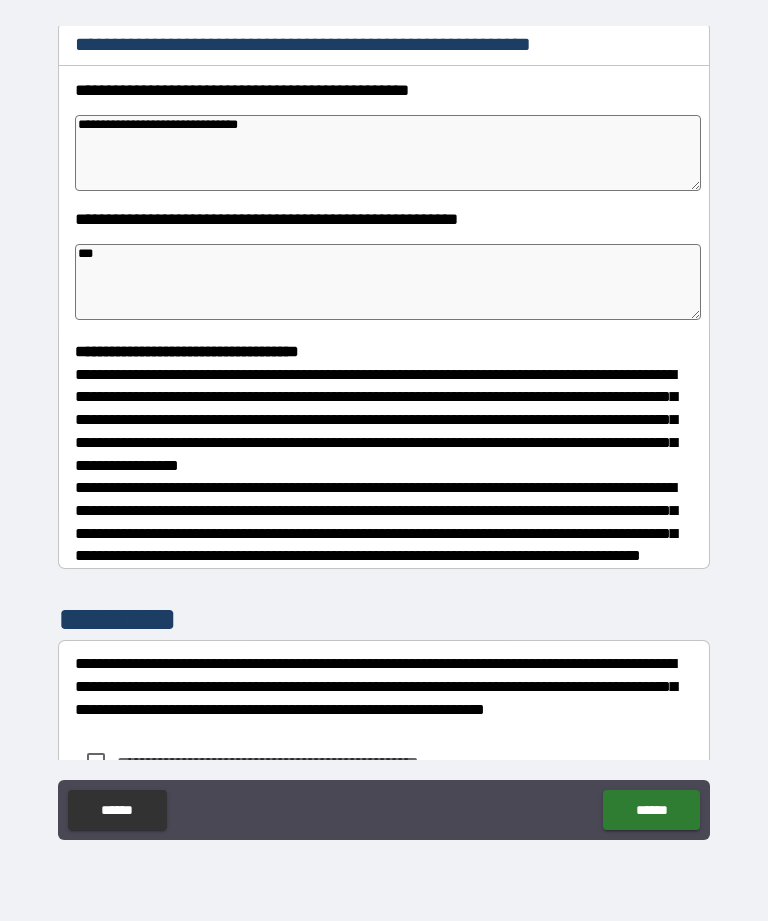 type on "*" 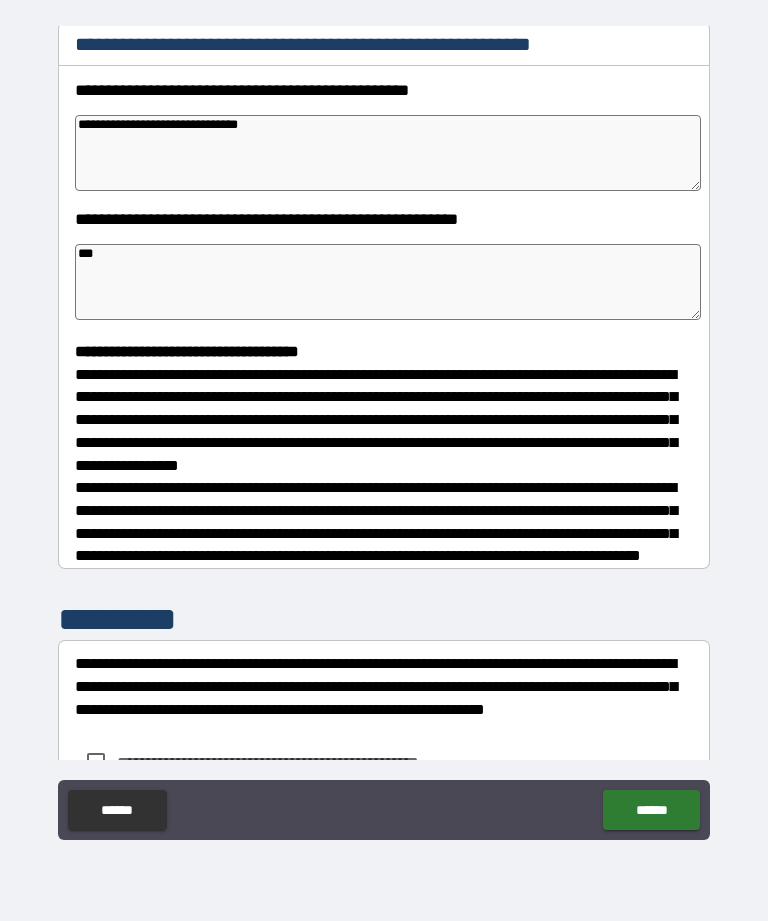 type on "*" 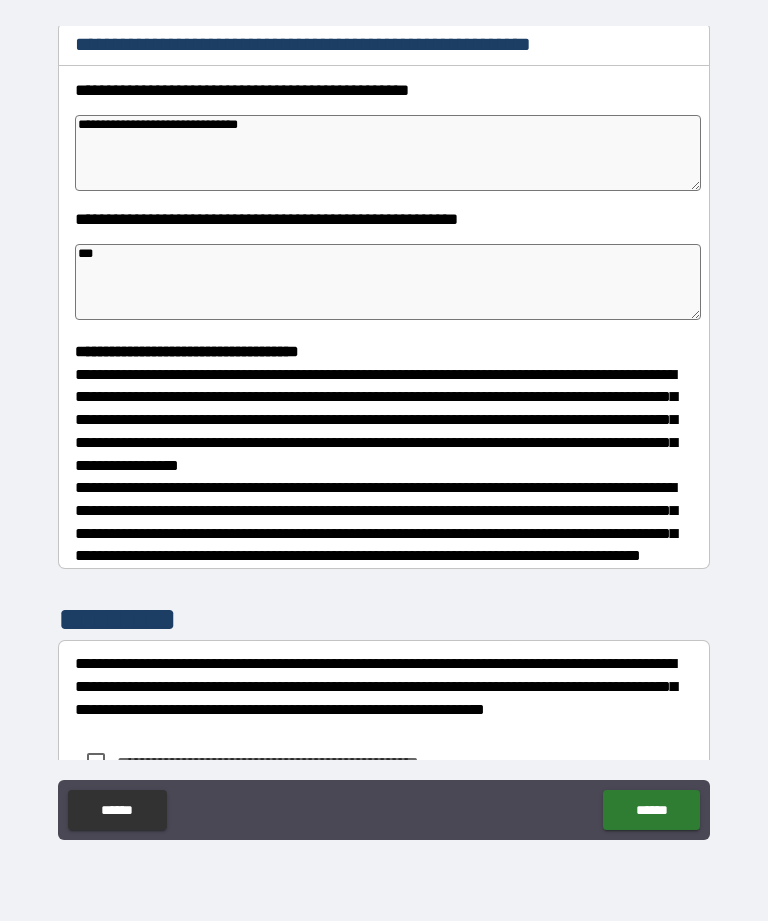 type on "*" 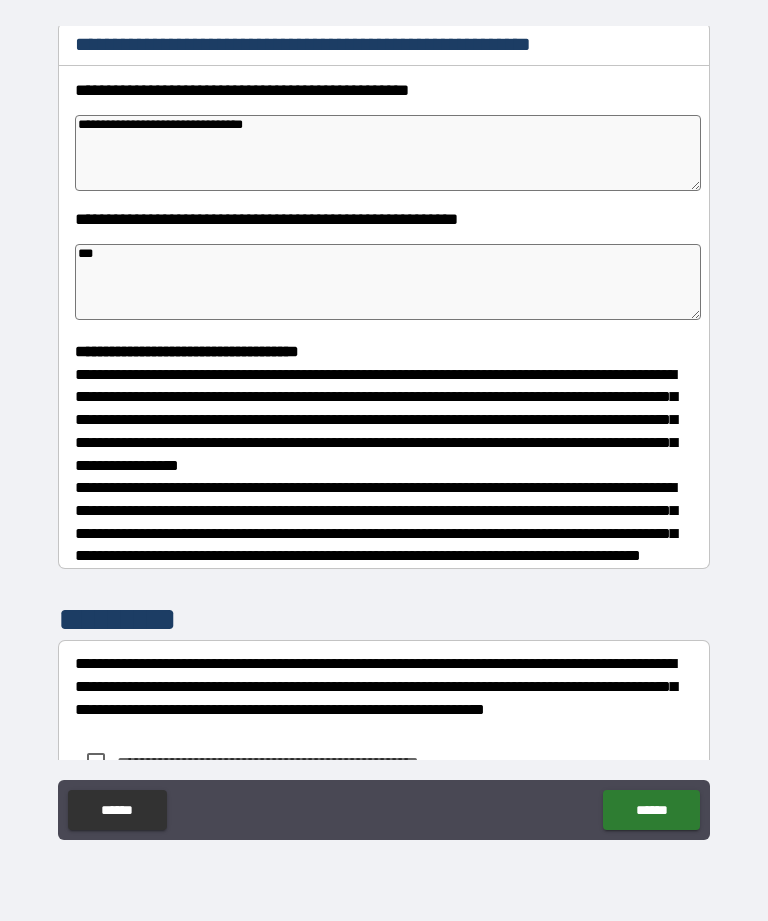 type on "*" 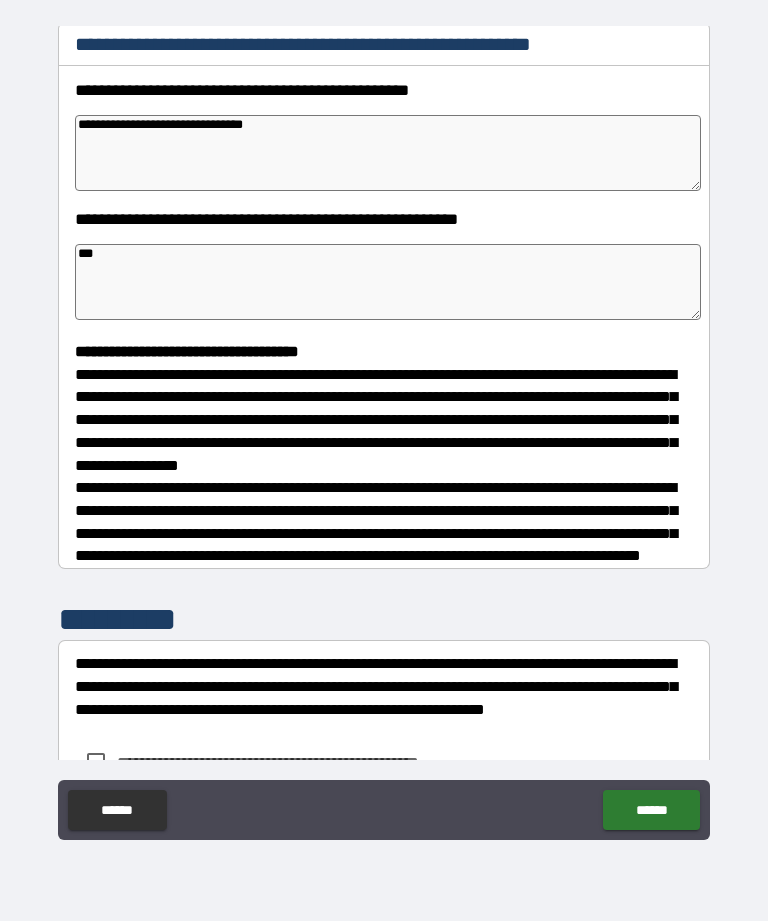 type on "*" 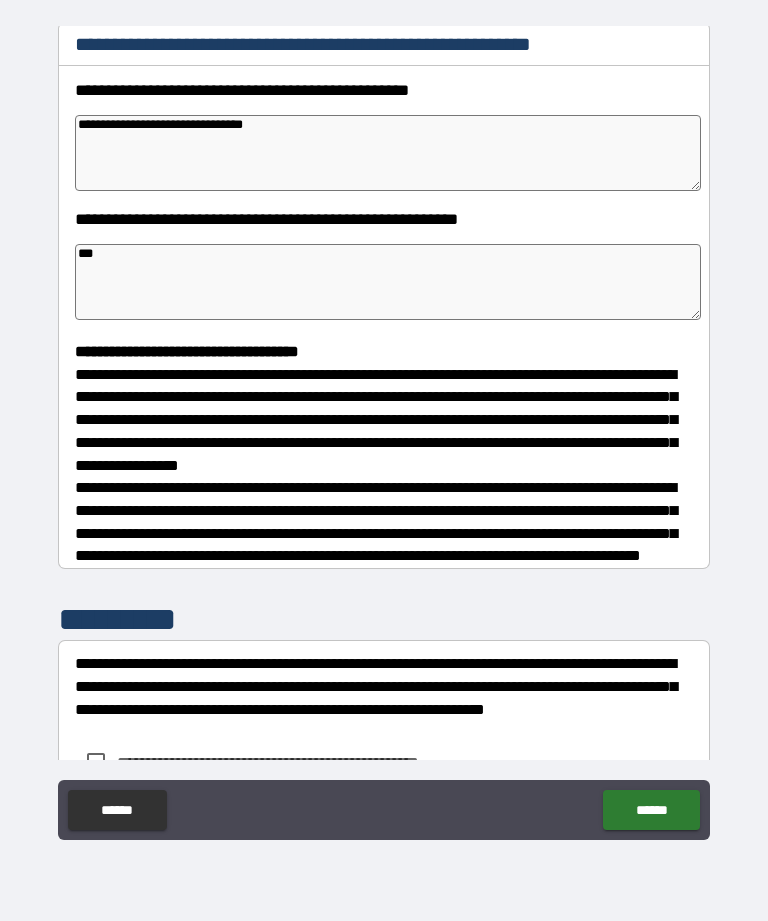 type on "*" 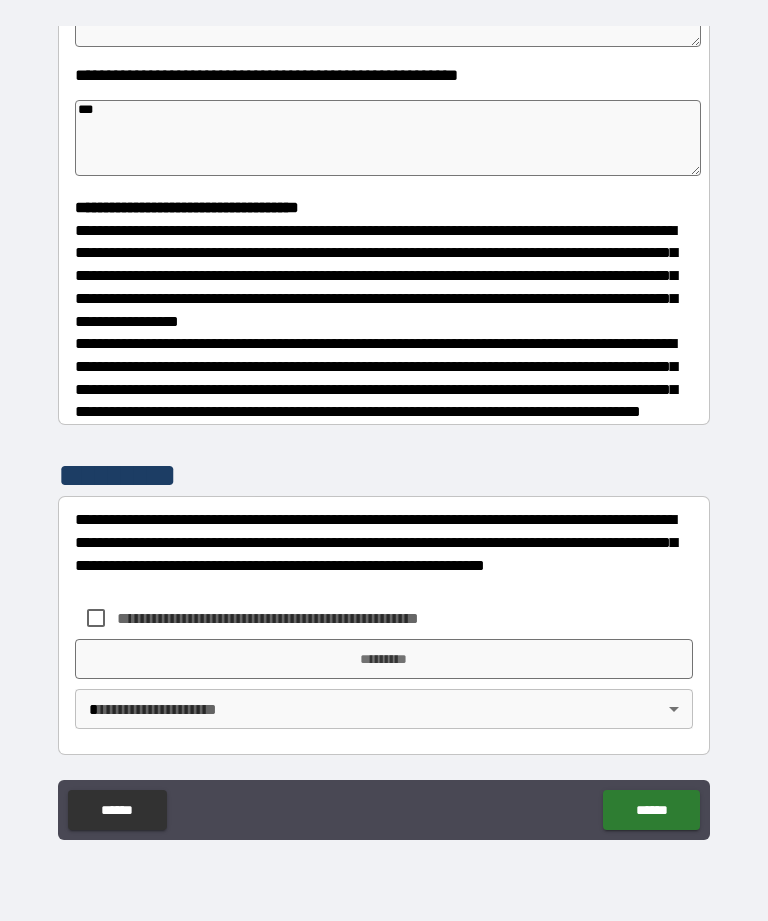 scroll, scrollTop: 422, scrollLeft: 0, axis: vertical 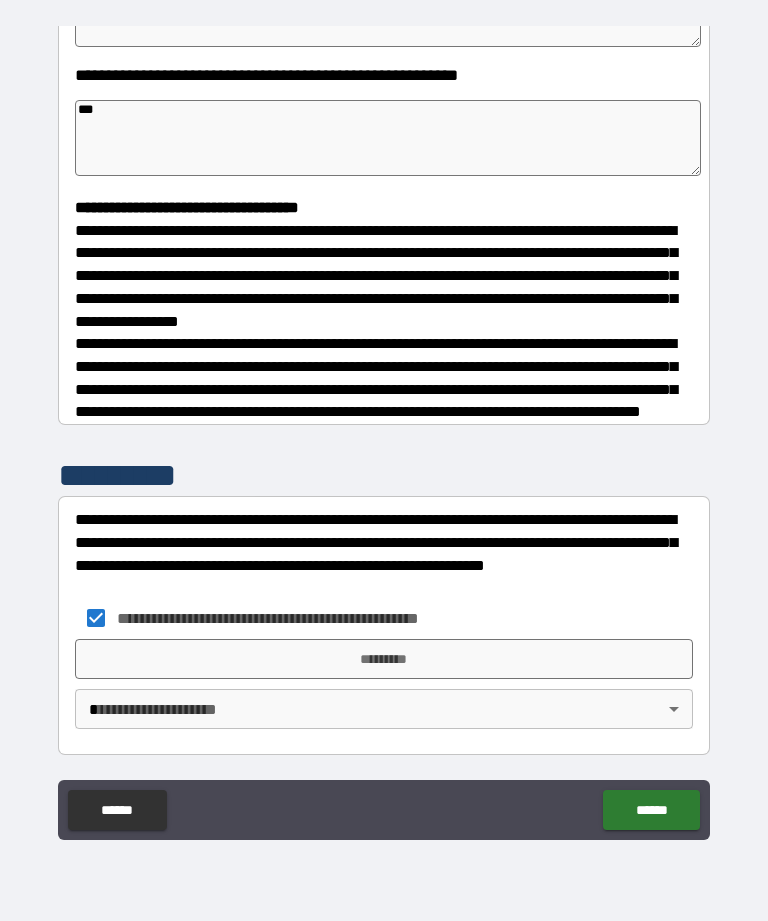 click on "**********" at bounding box center [384, 428] 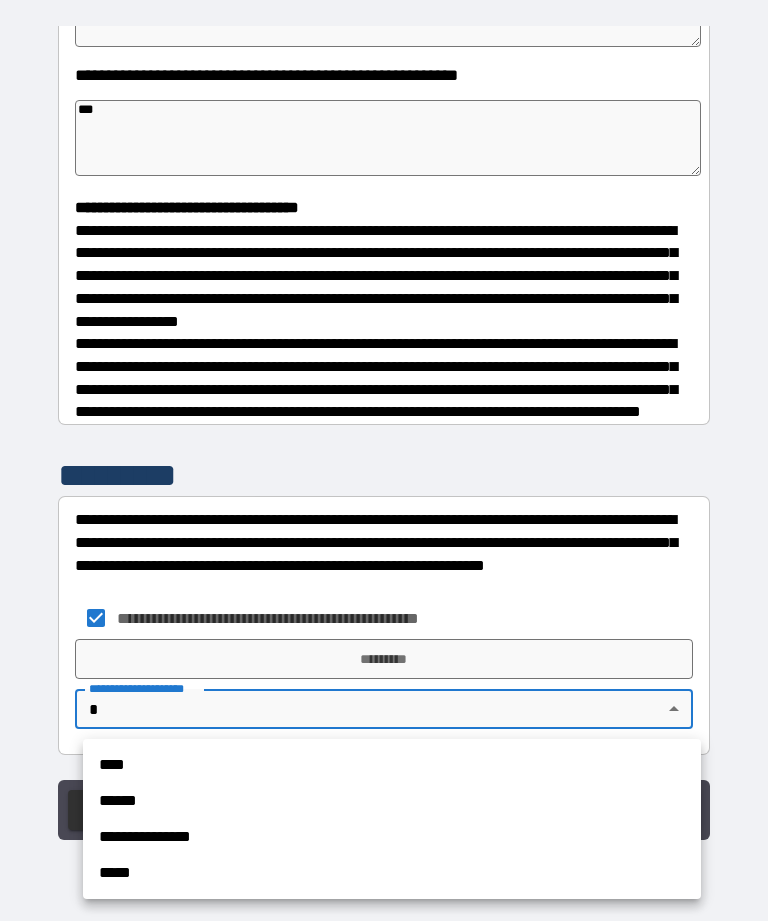 click on "****" at bounding box center (392, 765) 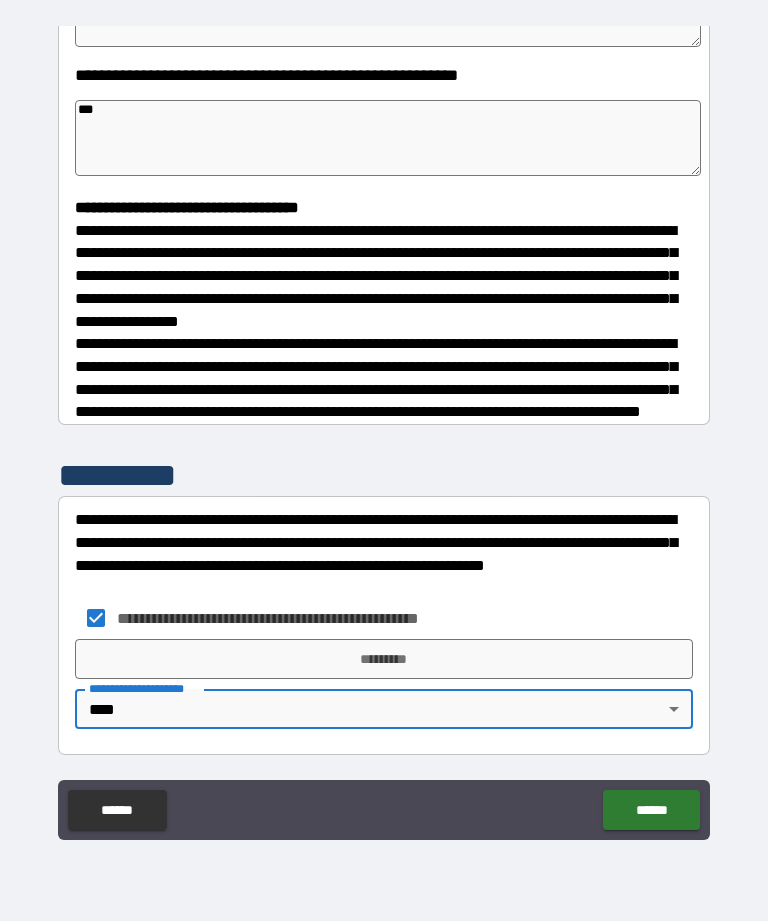 type on "*" 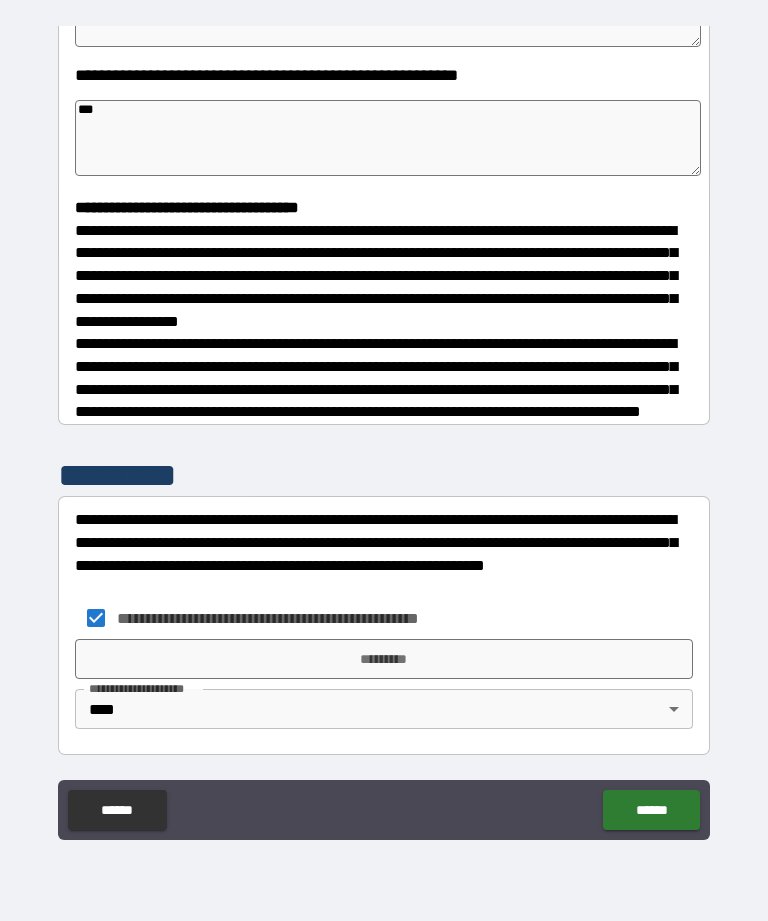 click on "*********" at bounding box center (384, 659) 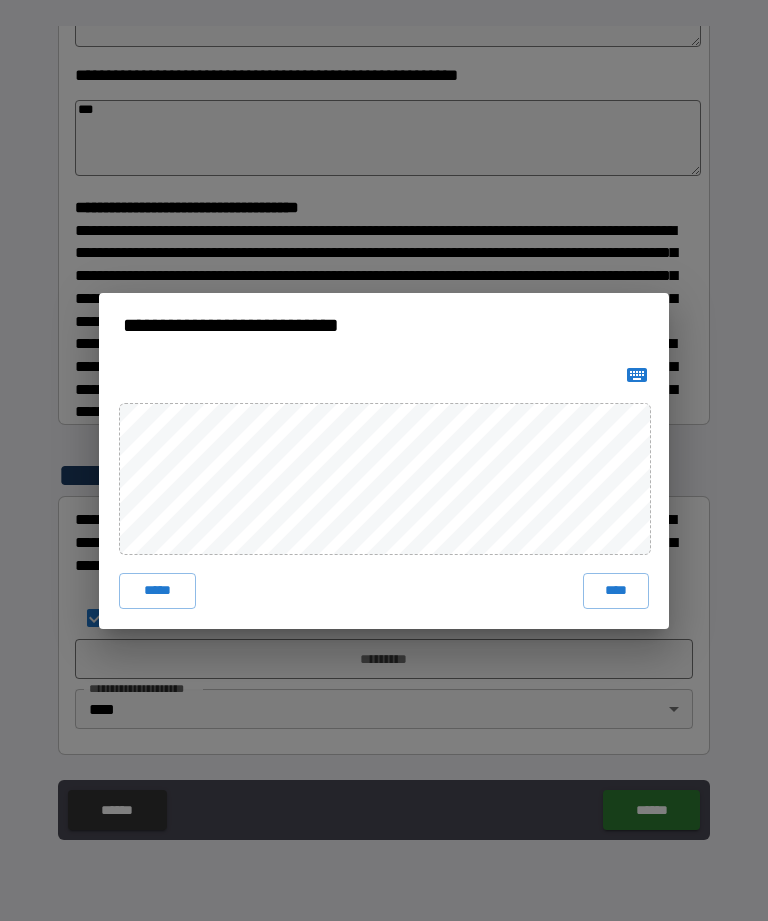 click on "****" at bounding box center (616, 591) 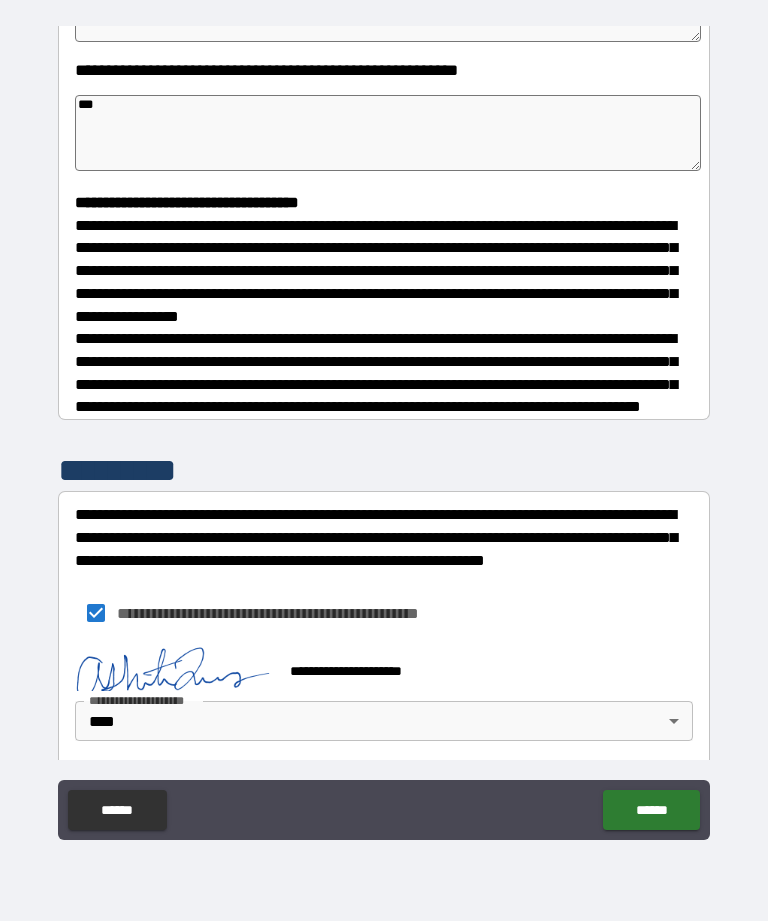 type on "*" 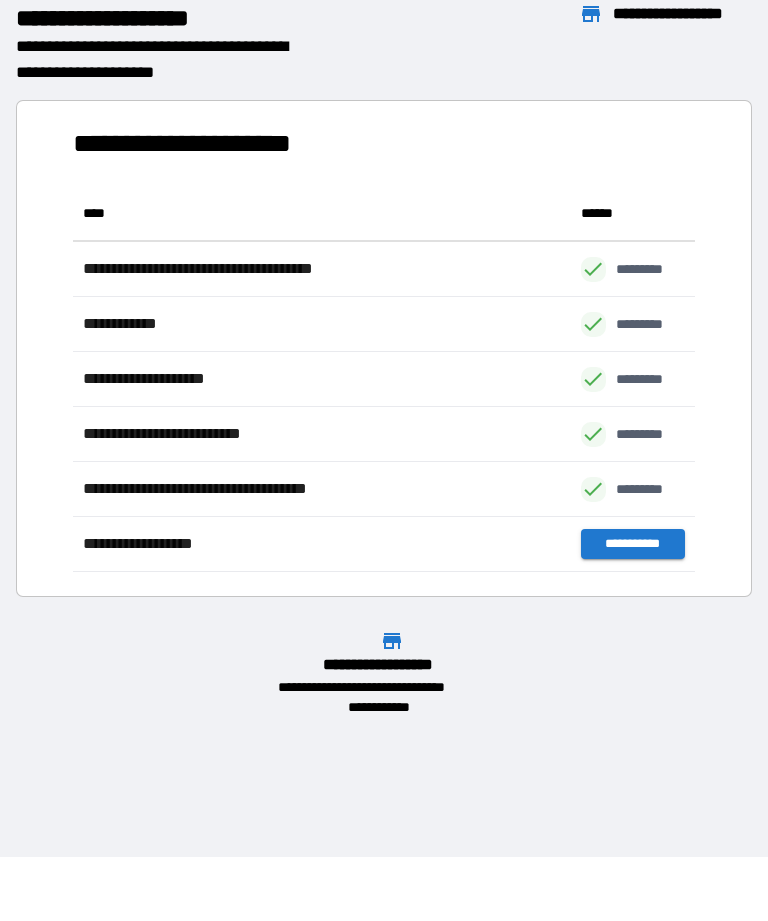 scroll, scrollTop: 1, scrollLeft: 1, axis: both 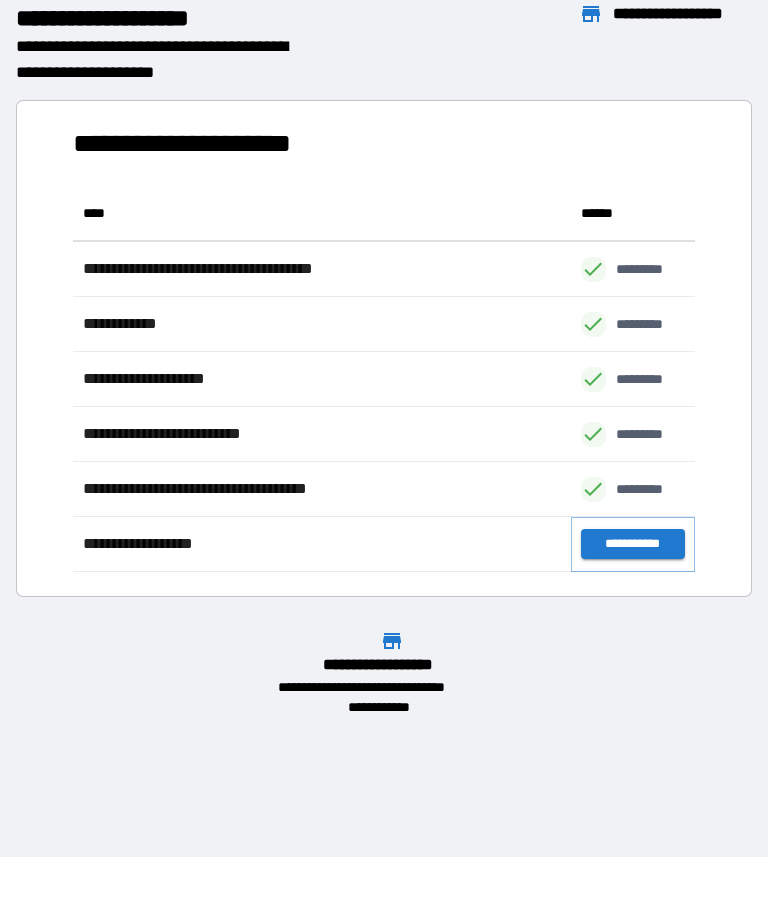 click on "**********" at bounding box center [633, 544] 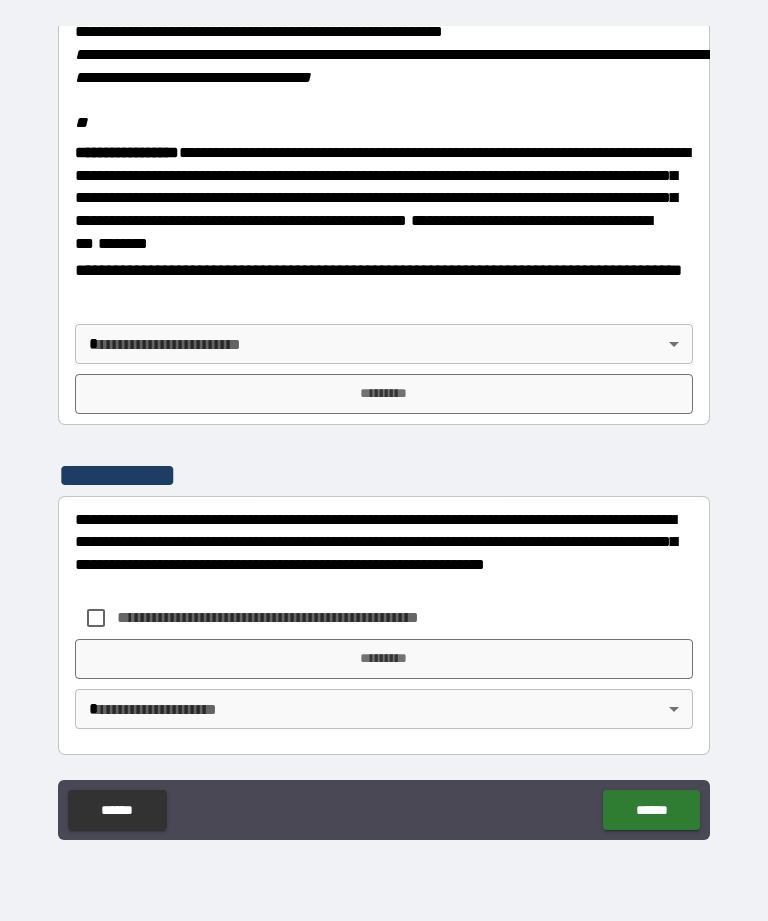 scroll, scrollTop: 2448, scrollLeft: 0, axis: vertical 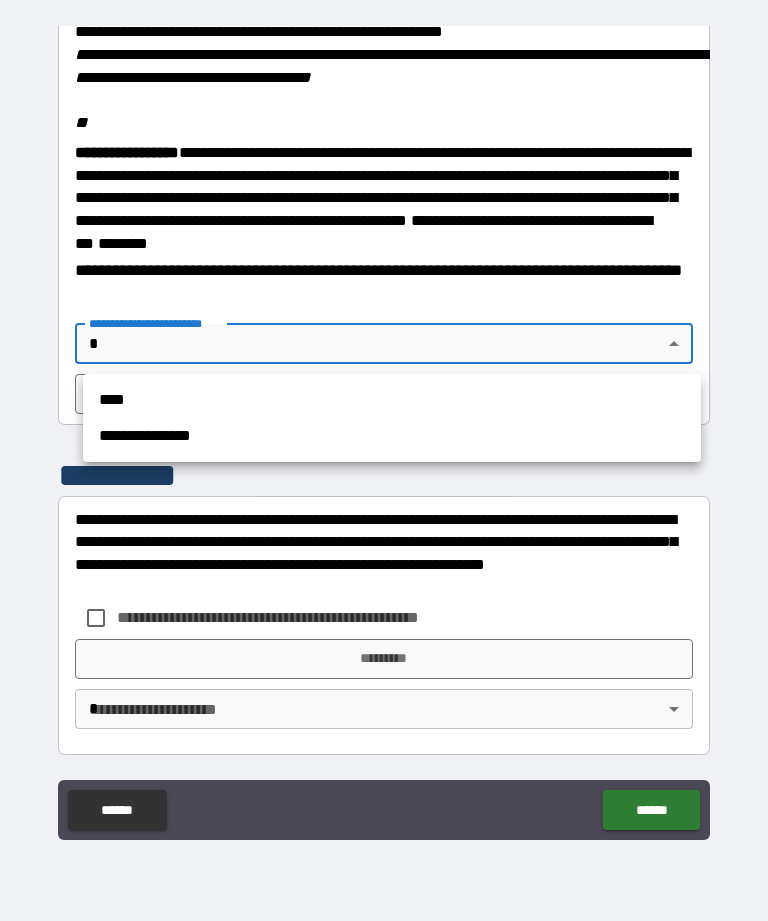 click on "****" at bounding box center [392, 400] 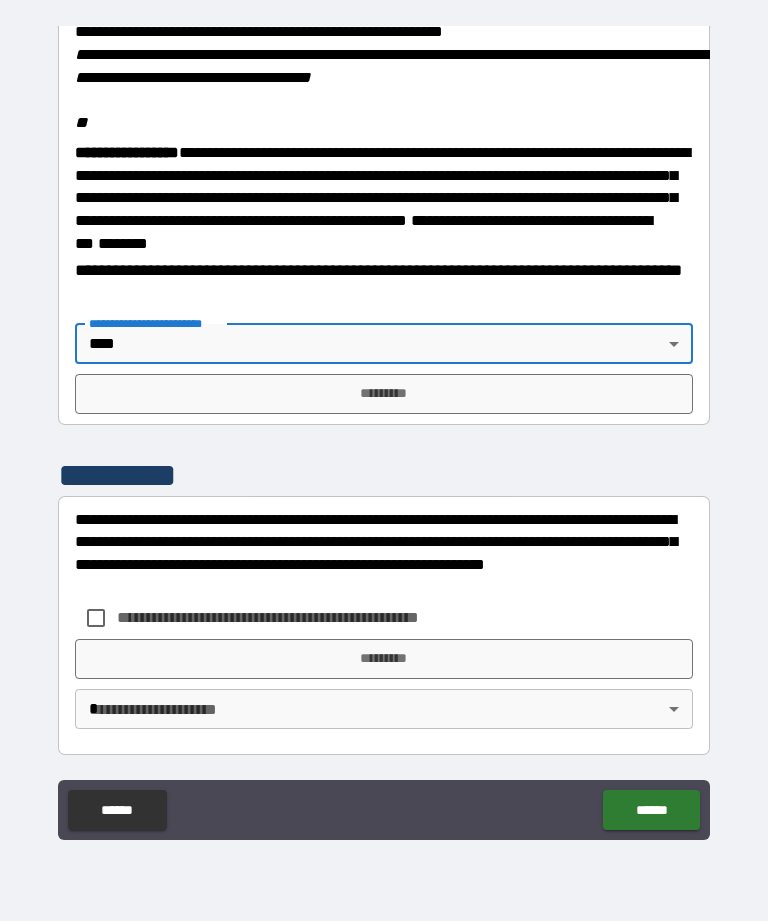 click on "*********" at bounding box center [384, 394] 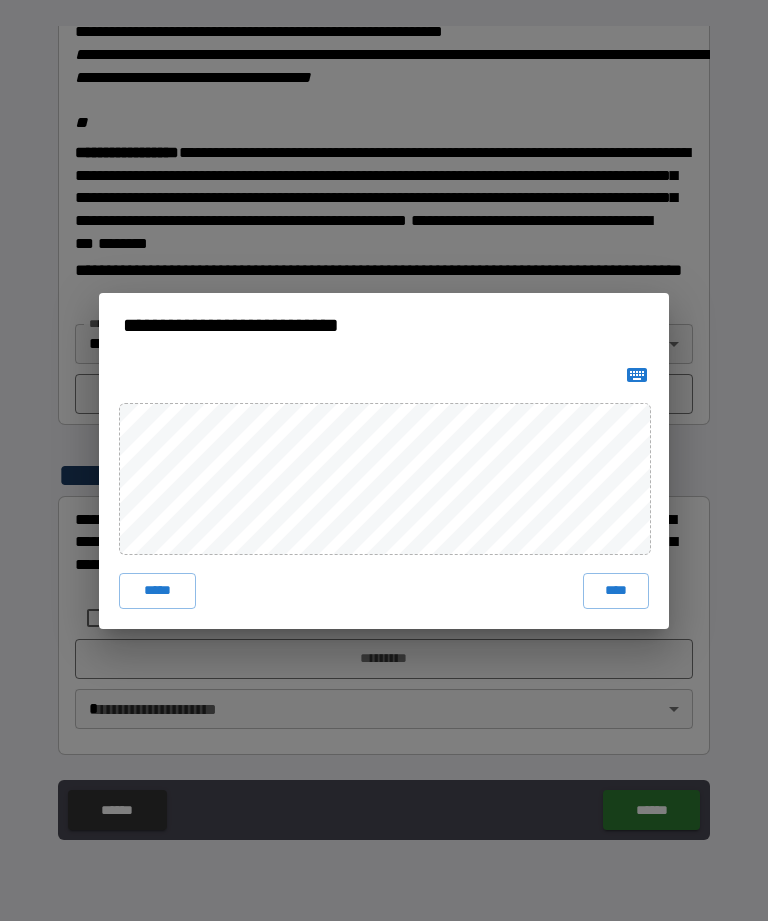 click on "****" at bounding box center (616, 591) 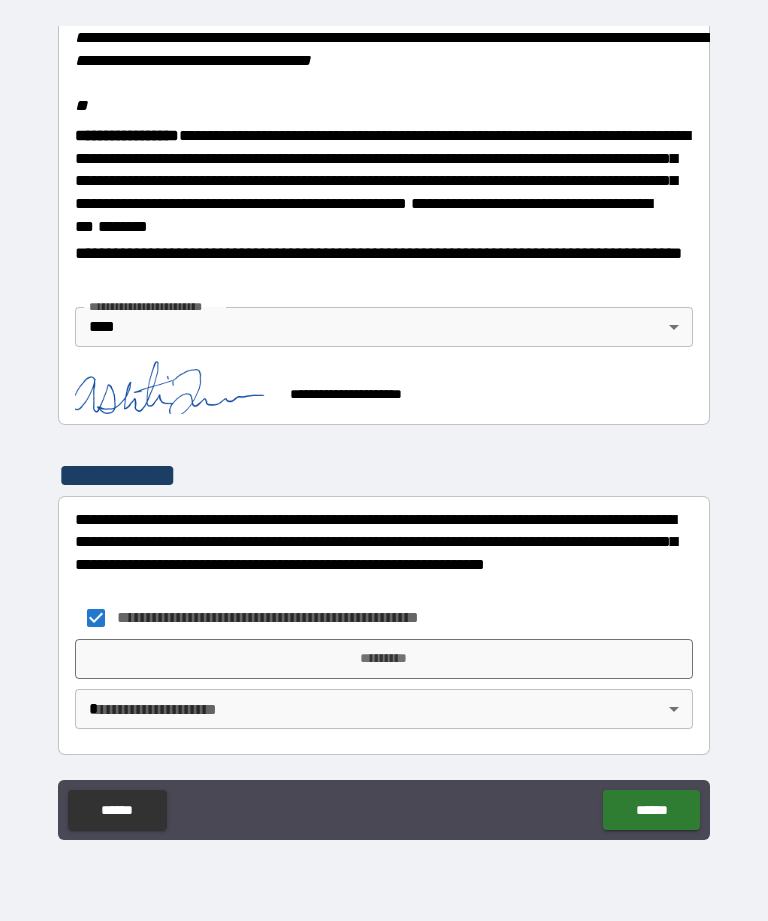 click on "*********" at bounding box center [384, 659] 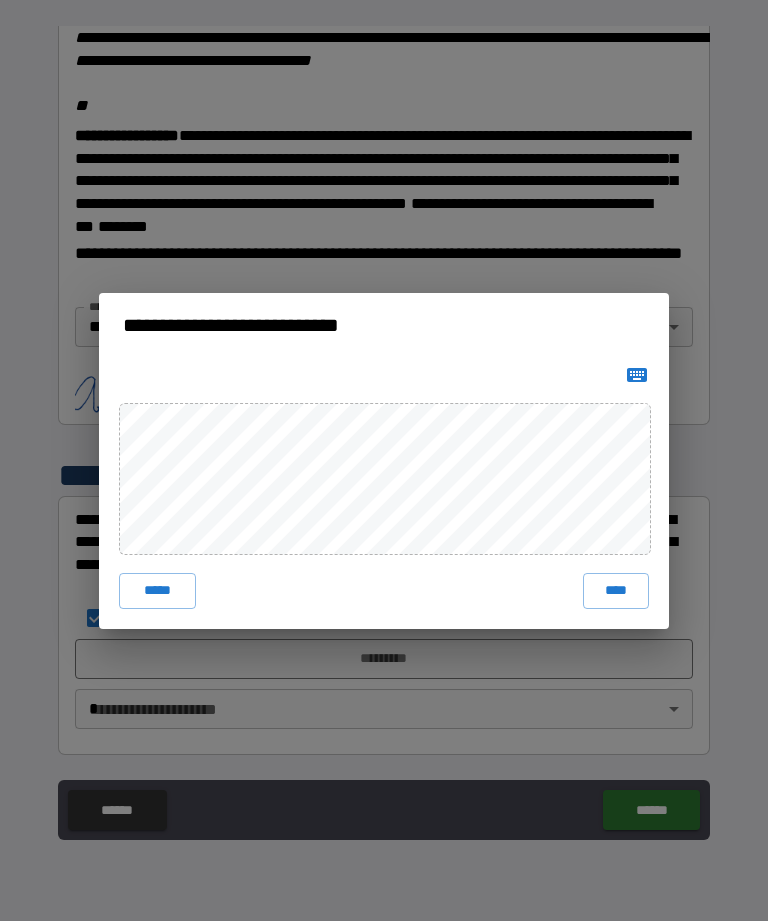 click on "****" at bounding box center (616, 591) 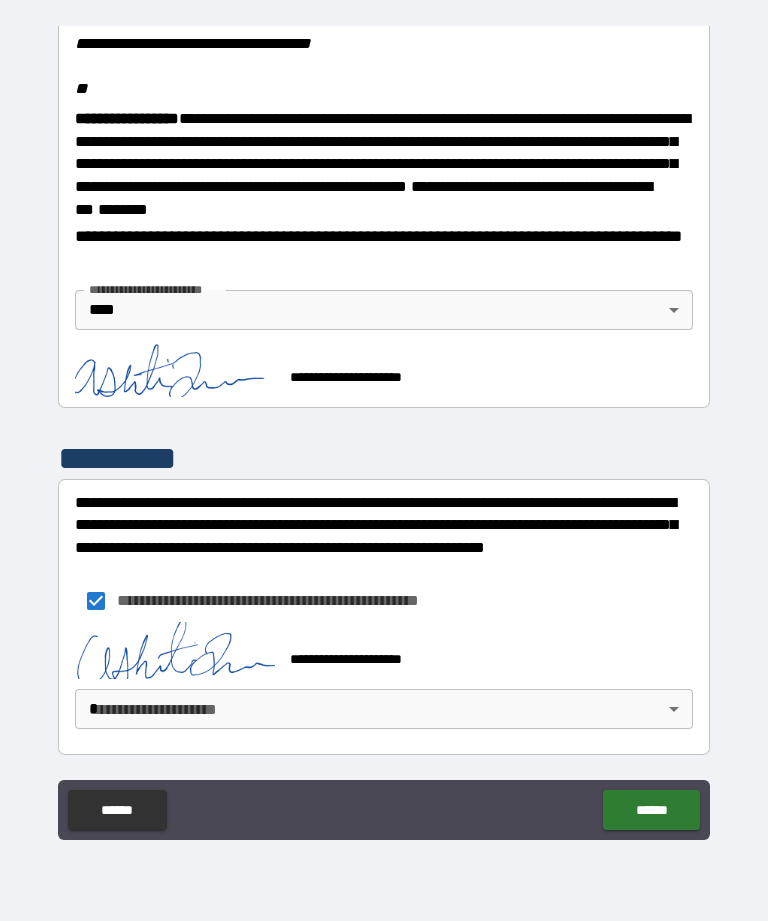click on "**********" at bounding box center (384, 428) 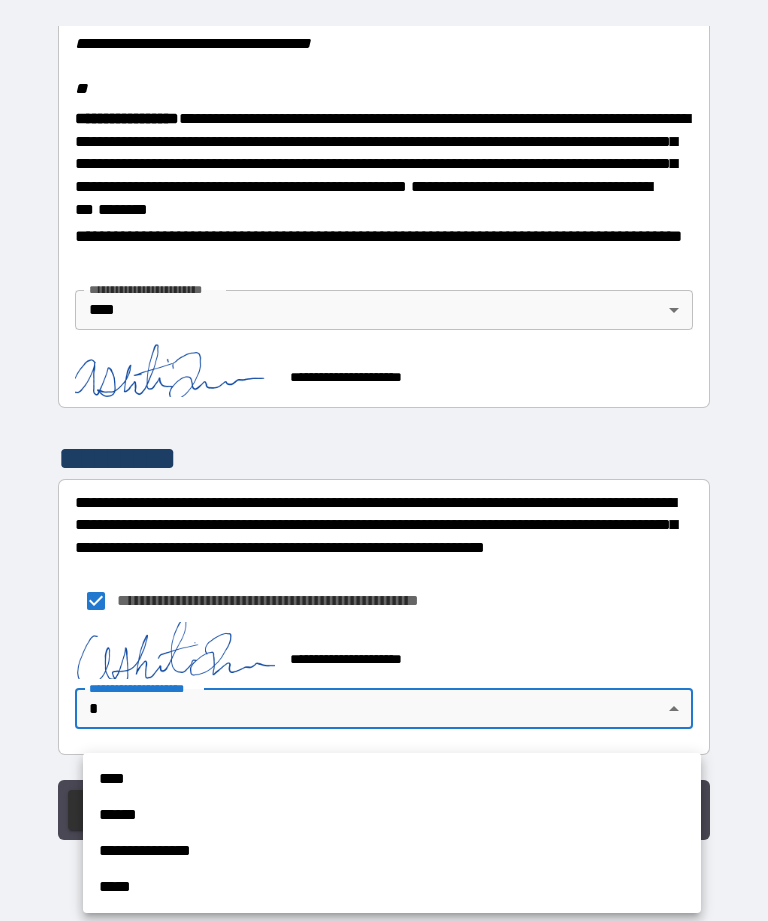 click on "****" at bounding box center (392, 779) 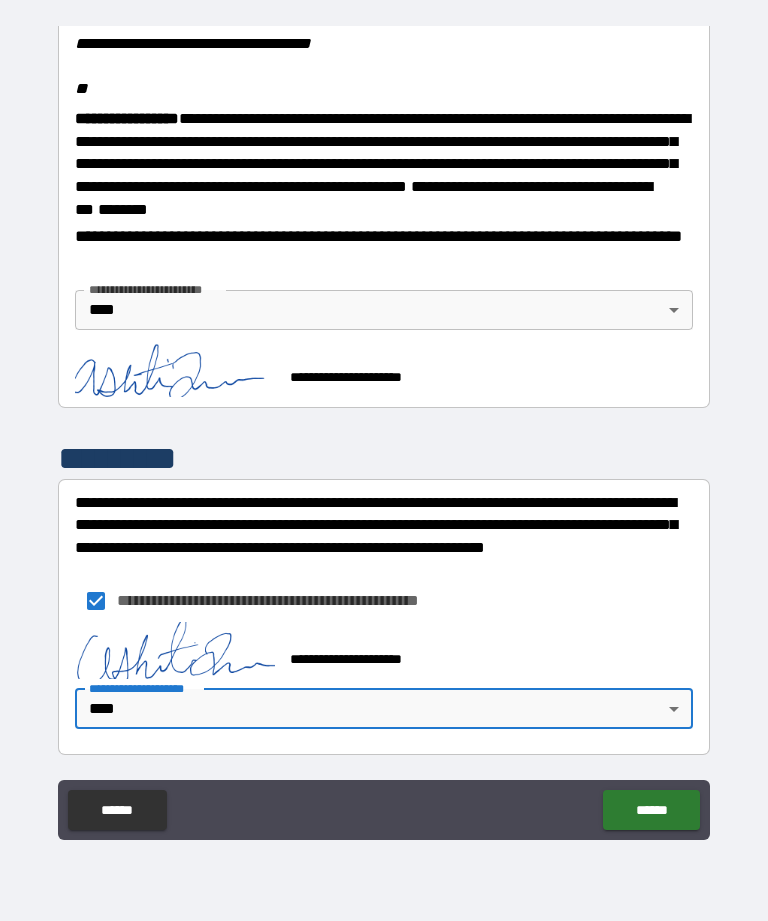 scroll, scrollTop: 2482, scrollLeft: 0, axis: vertical 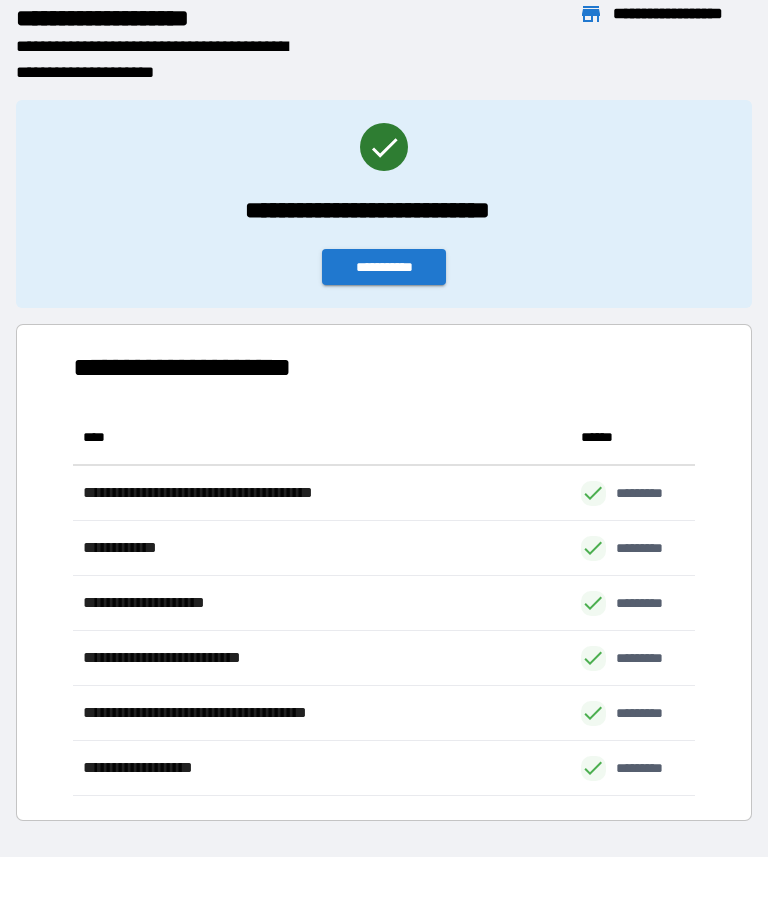 click on "**********" at bounding box center (384, 267) 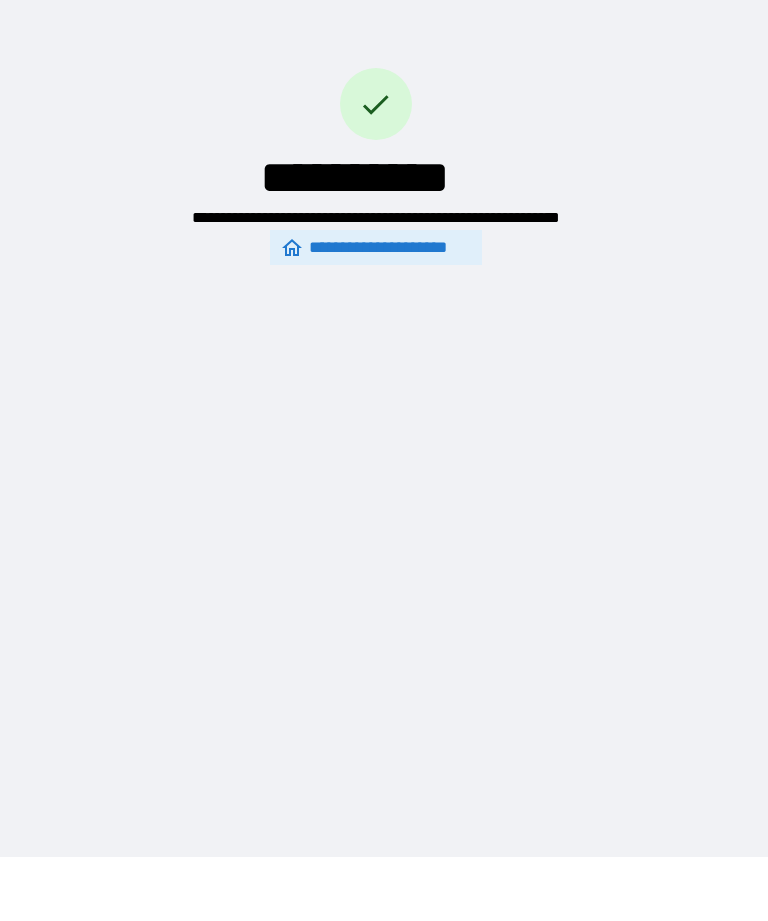 click on "**********" at bounding box center [384, 396] 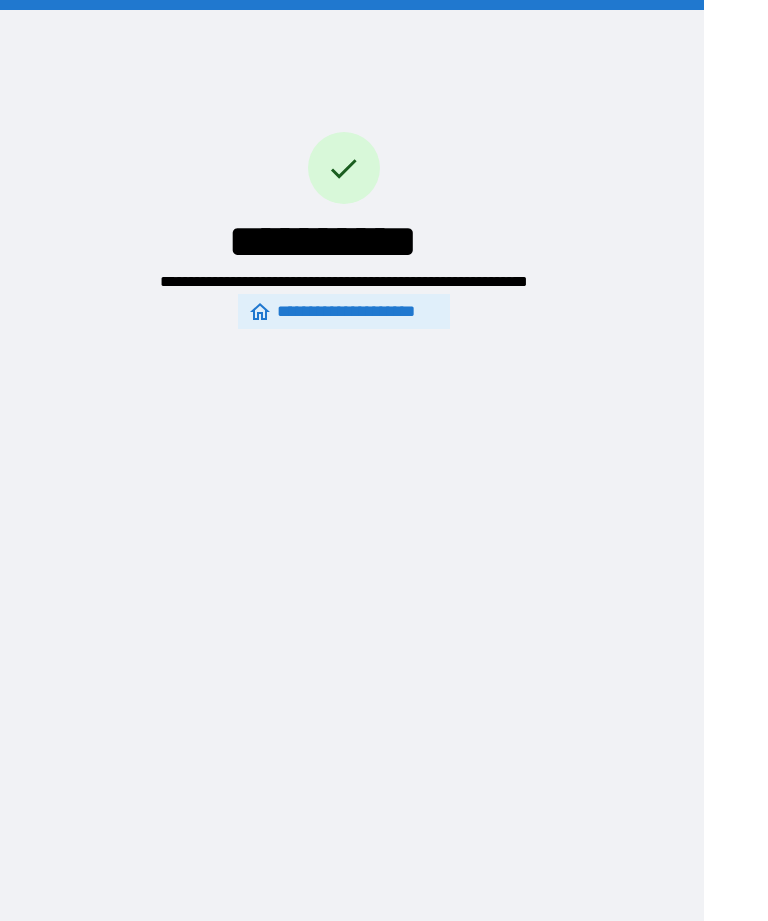 scroll, scrollTop: 0, scrollLeft: 0, axis: both 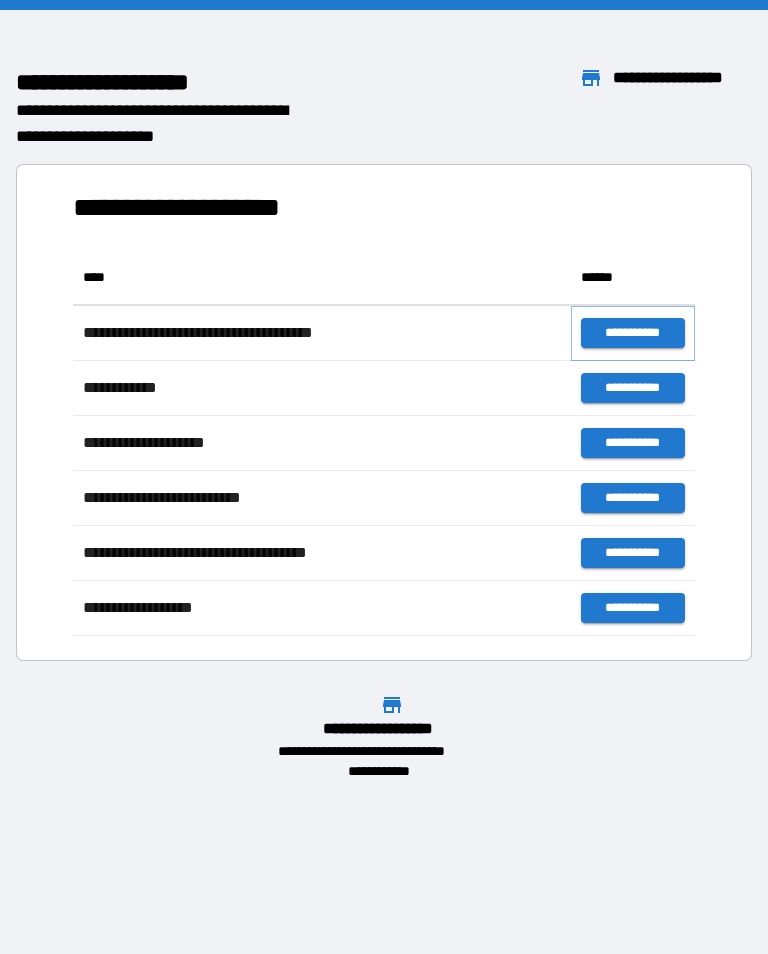 click on "**********" at bounding box center [633, 333] 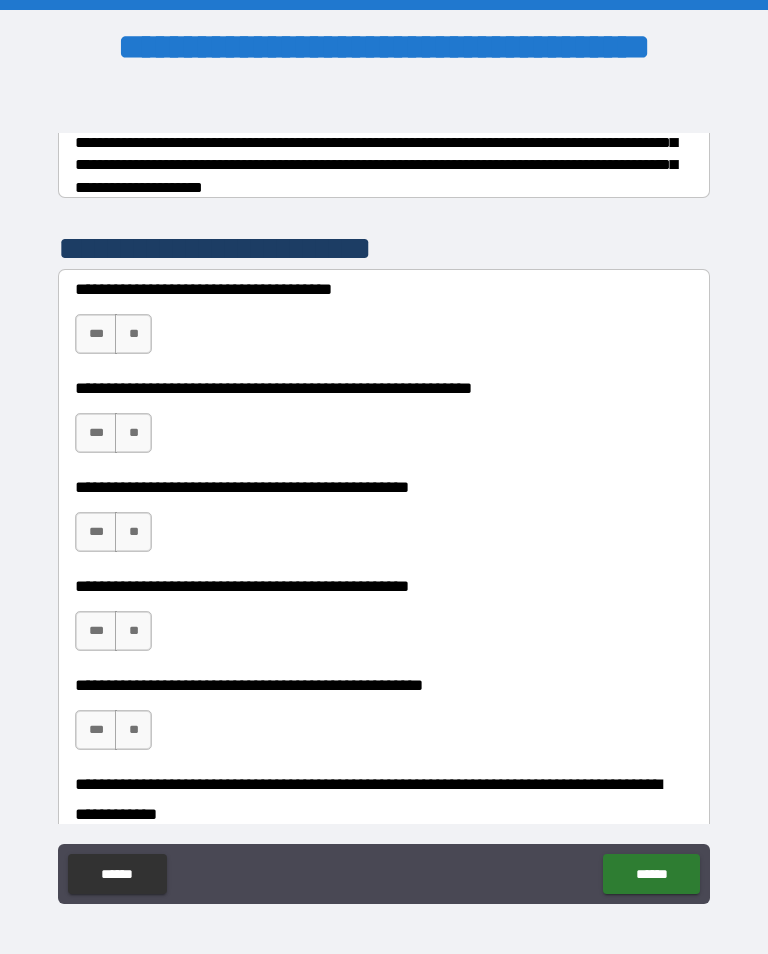 scroll, scrollTop: 349, scrollLeft: 0, axis: vertical 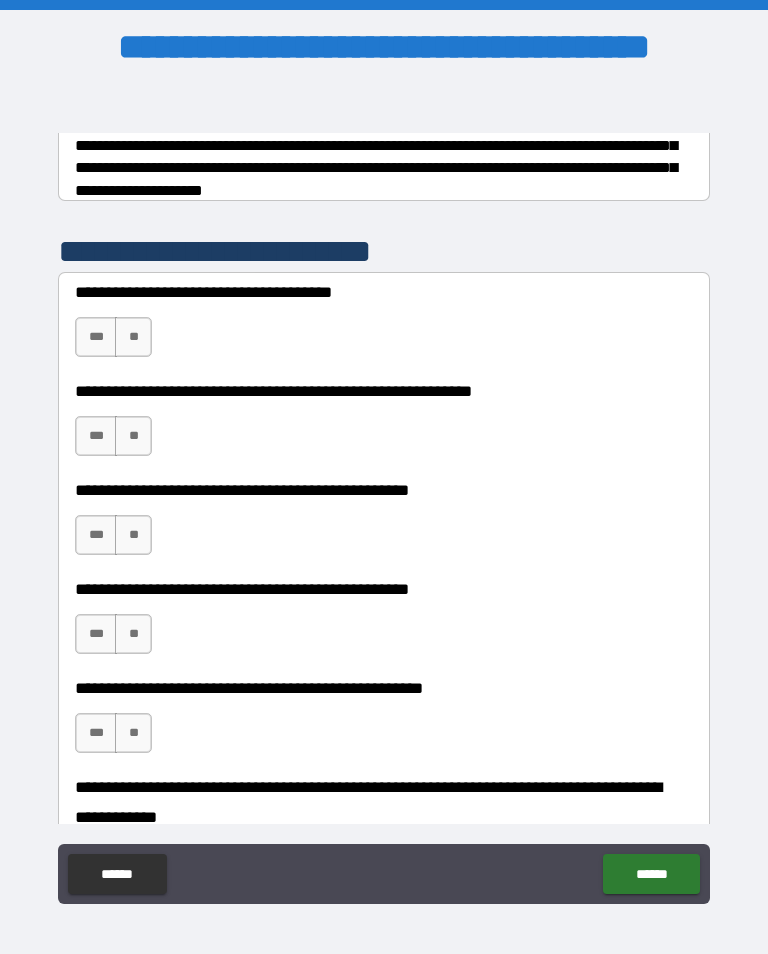 click on "**" at bounding box center (133, 337) 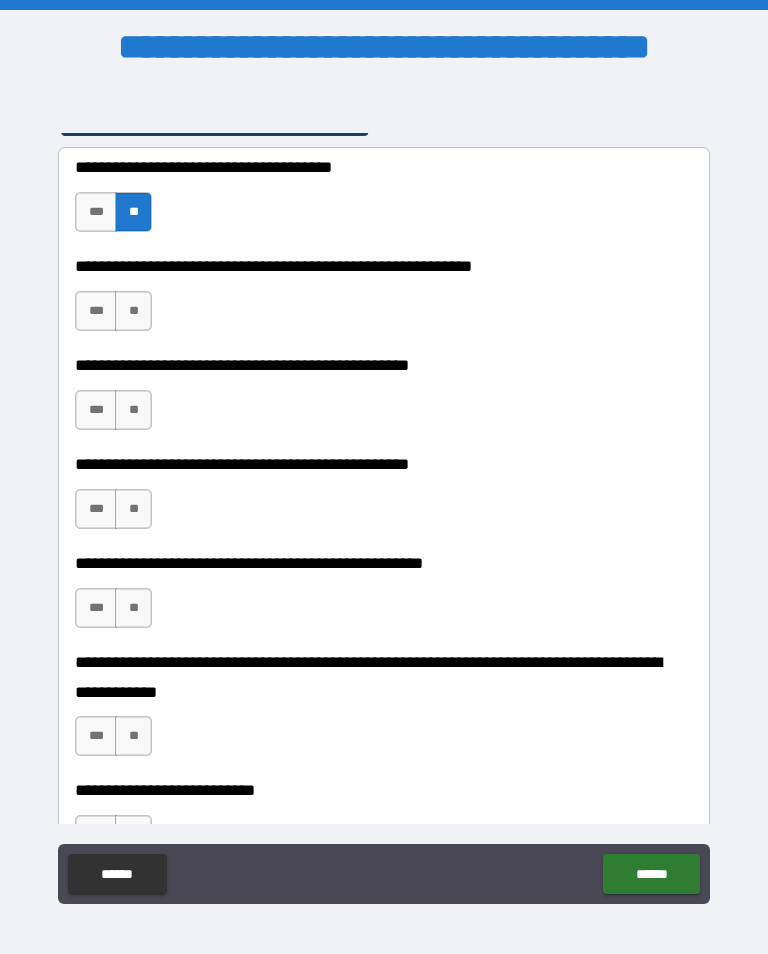scroll, scrollTop: 473, scrollLeft: 0, axis: vertical 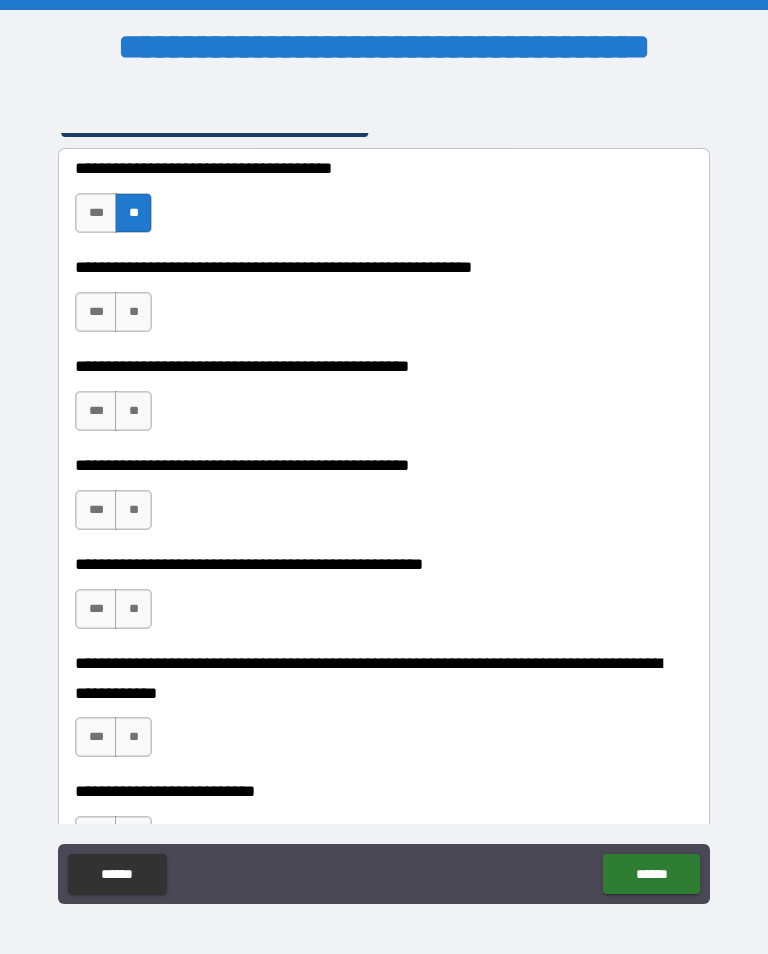 click on "**" at bounding box center [133, 312] 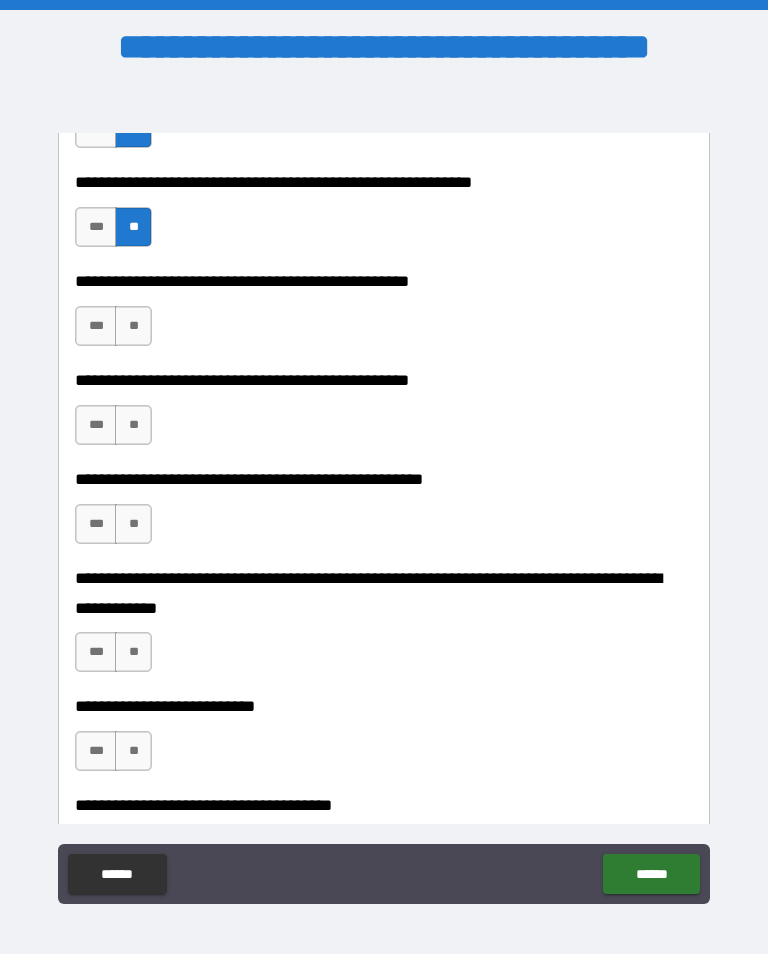 click on "**" at bounding box center (133, 326) 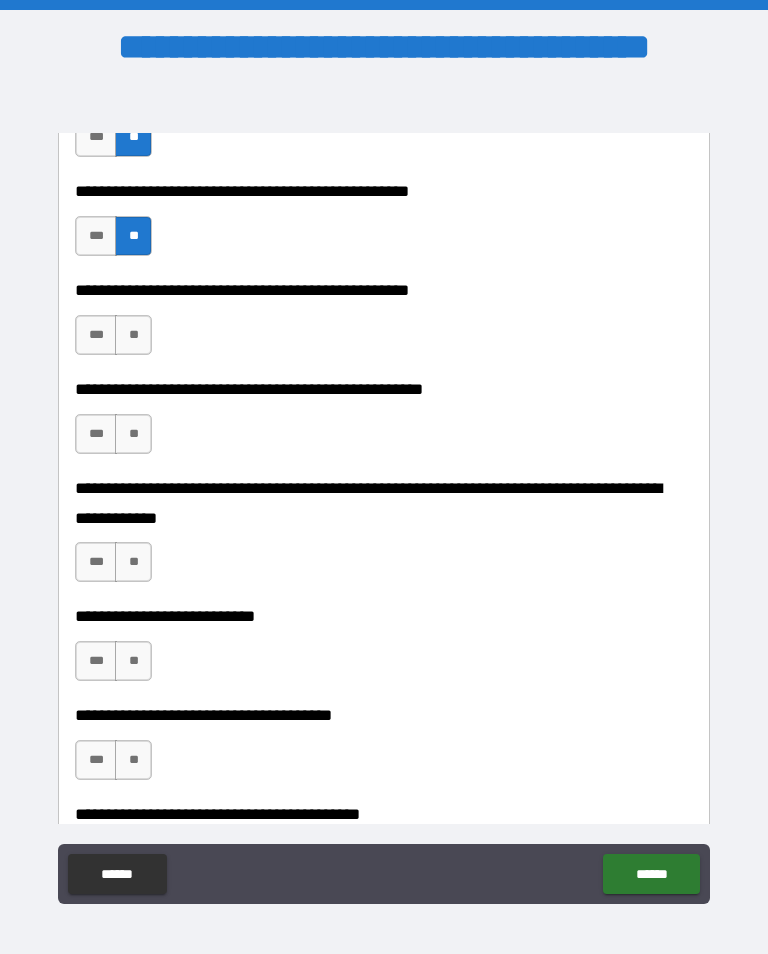 scroll, scrollTop: 649, scrollLeft: 0, axis: vertical 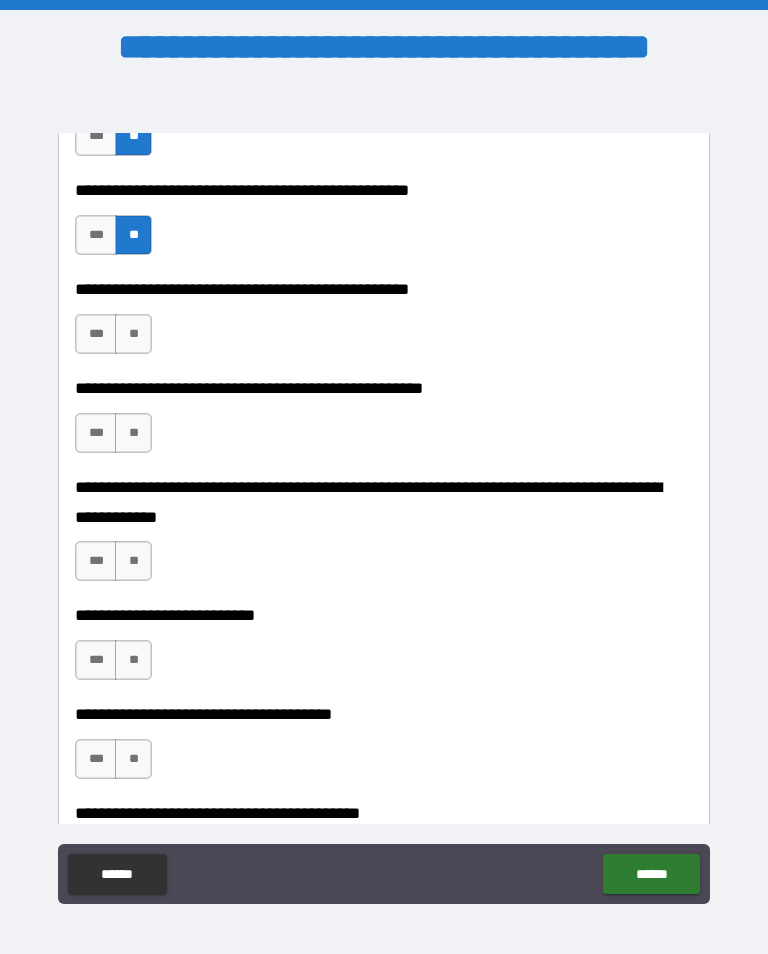 click on "**" at bounding box center (133, 334) 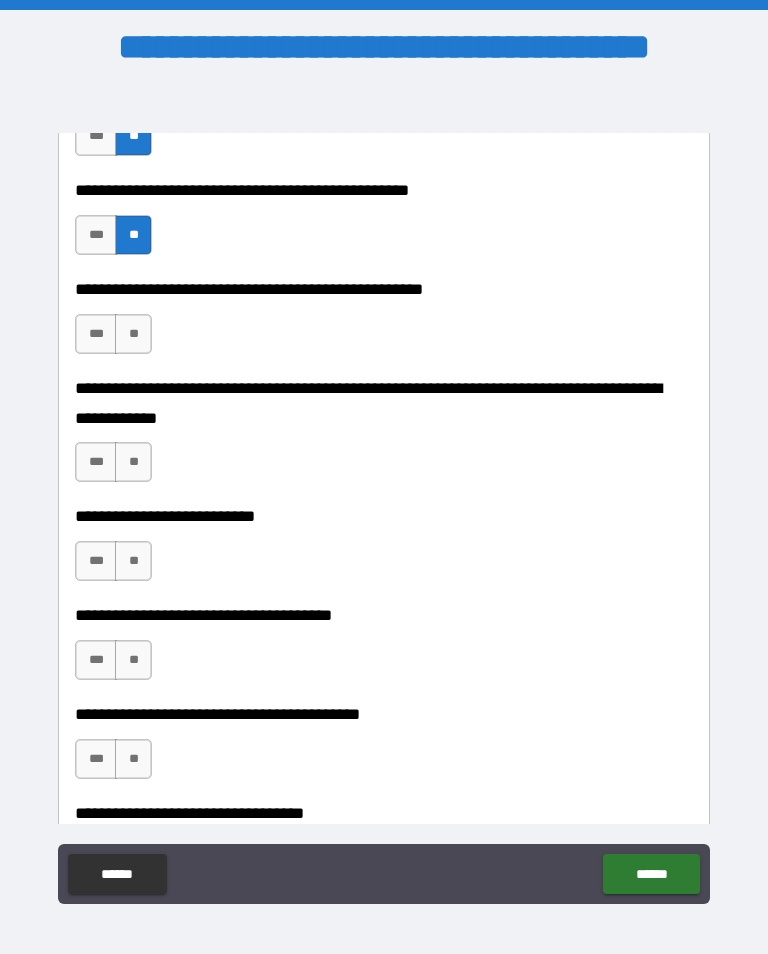 scroll, scrollTop: 749, scrollLeft: 0, axis: vertical 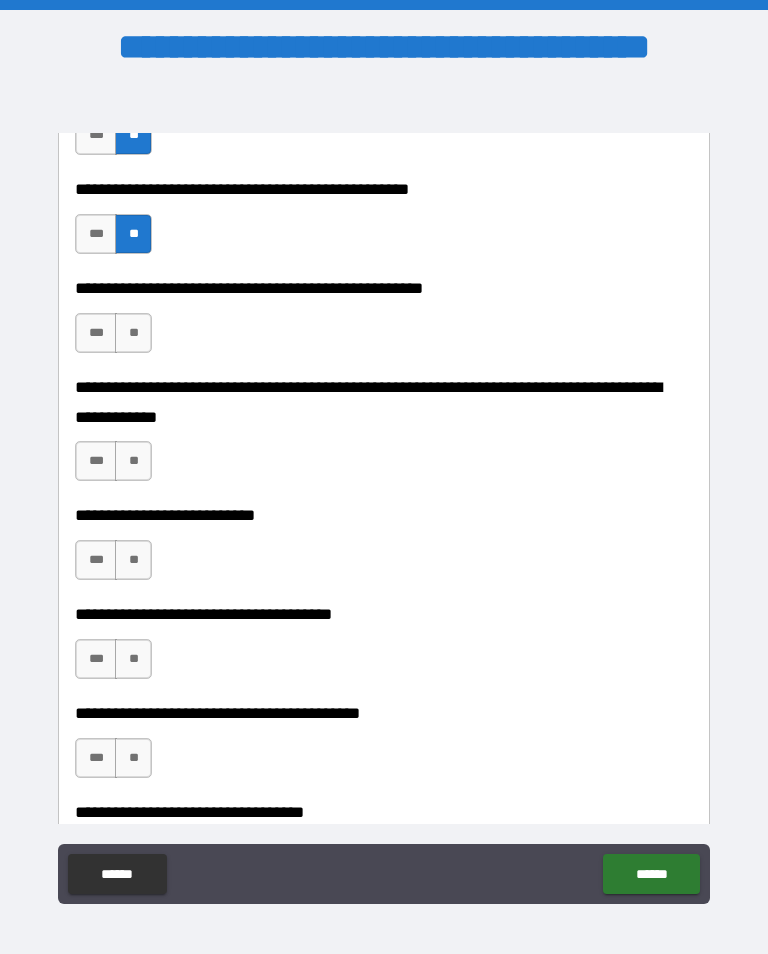 click on "**" at bounding box center (133, 333) 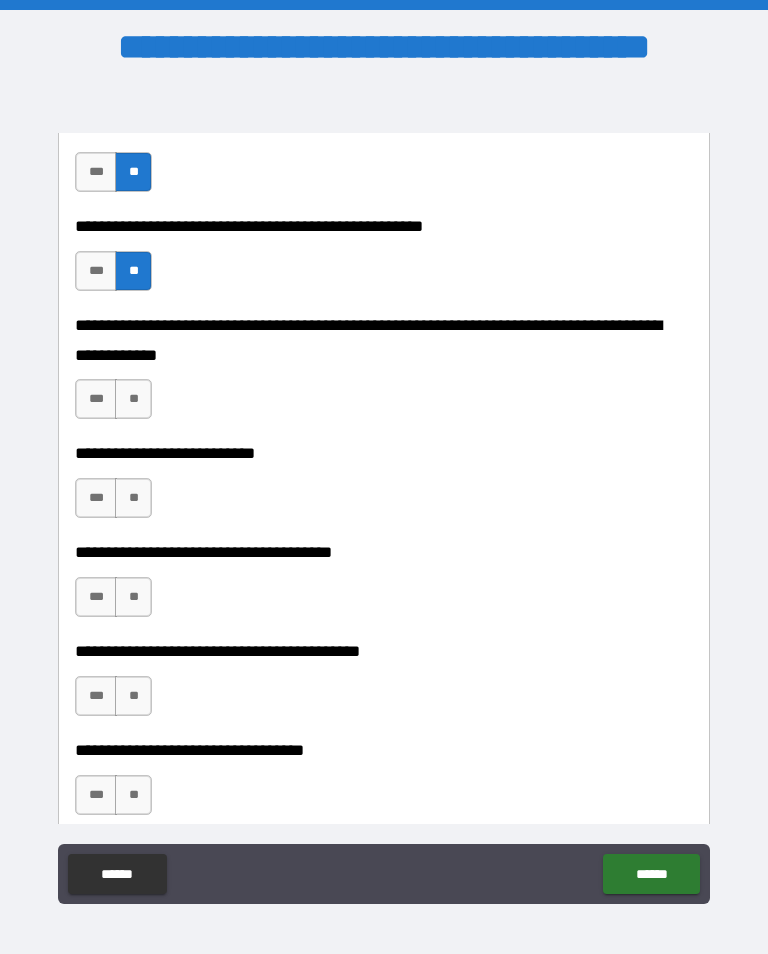 scroll, scrollTop: 825, scrollLeft: 0, axis: vertical 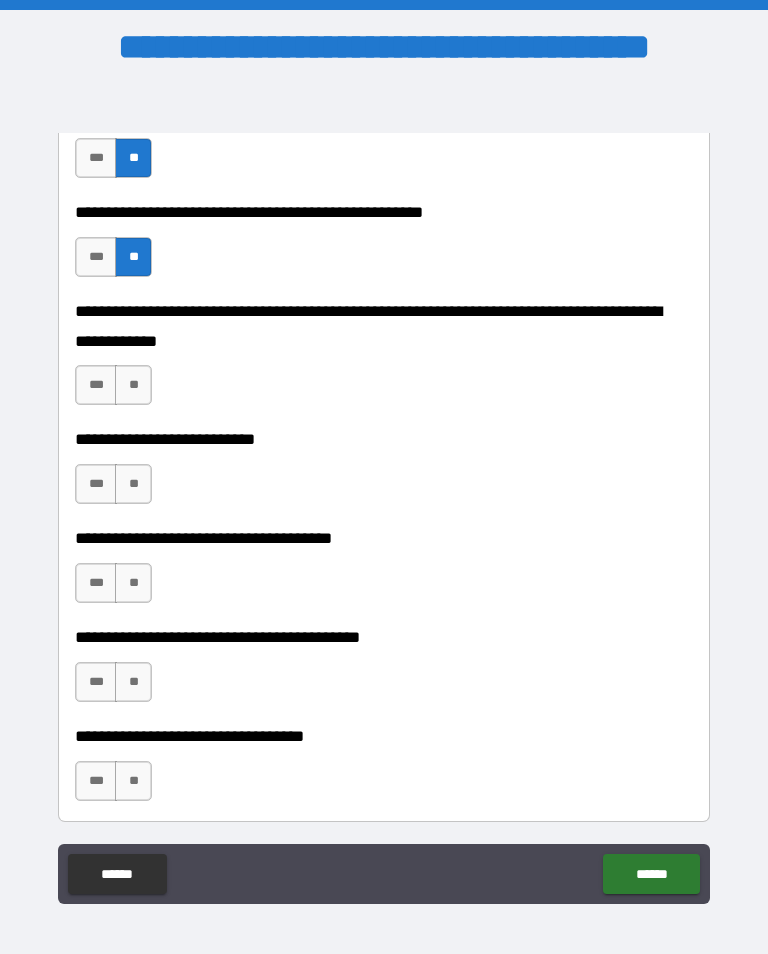 click on "**" at bounding box center [133, 385] 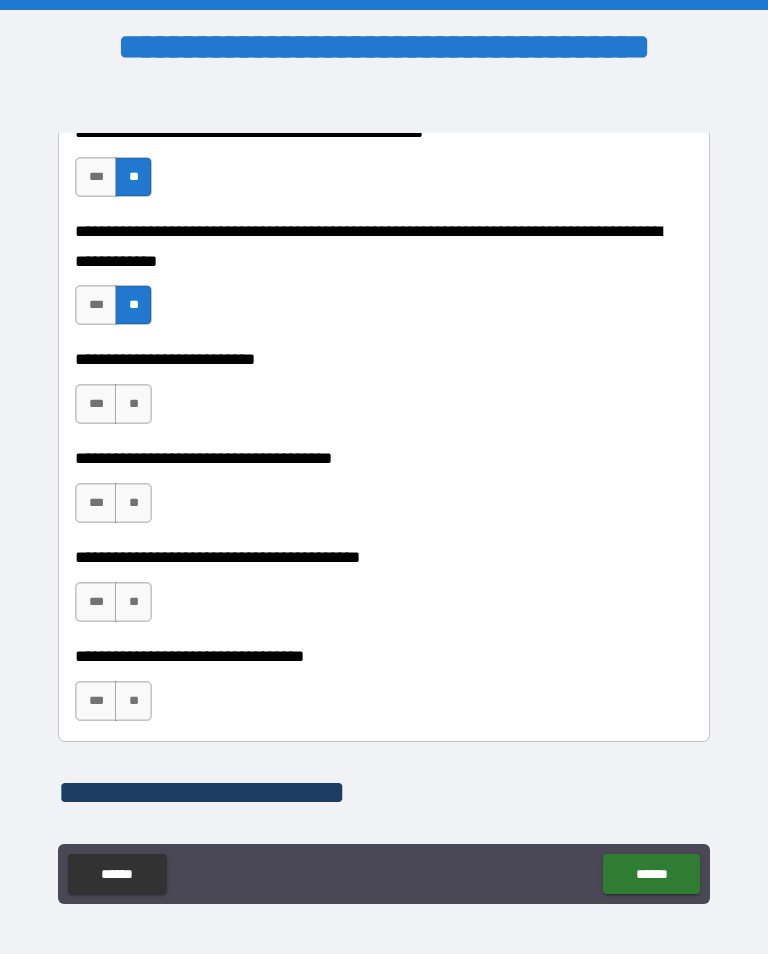 scroll, scrollTop: 923, scrollLeft: 0, axis: vertical 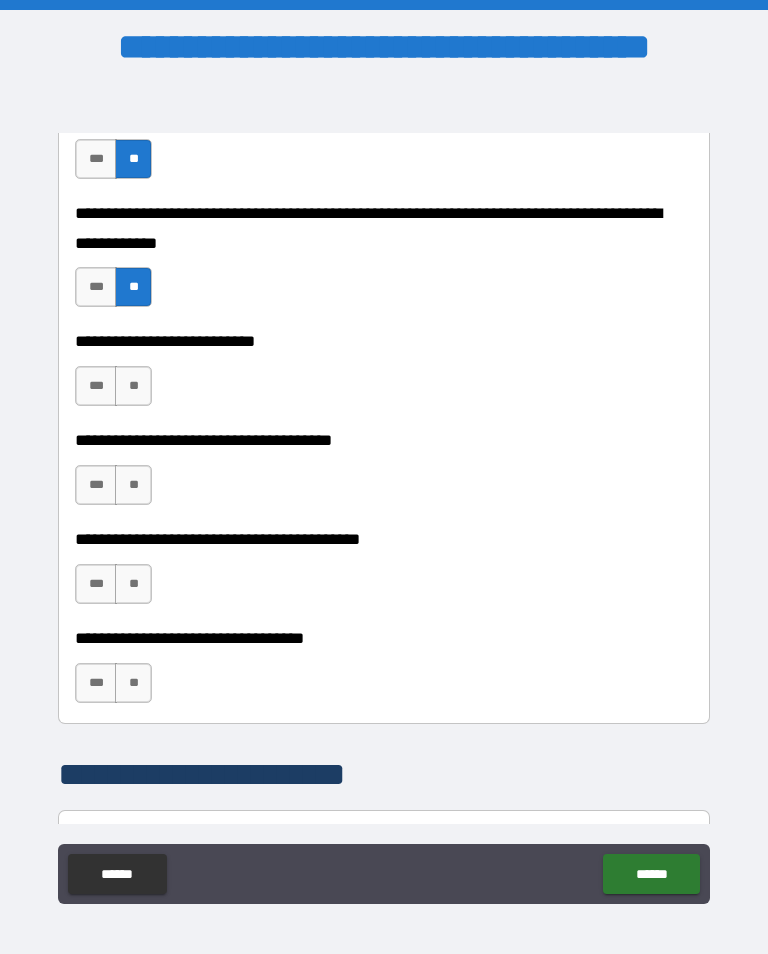 click on "**" at bounding box center [133, 386] 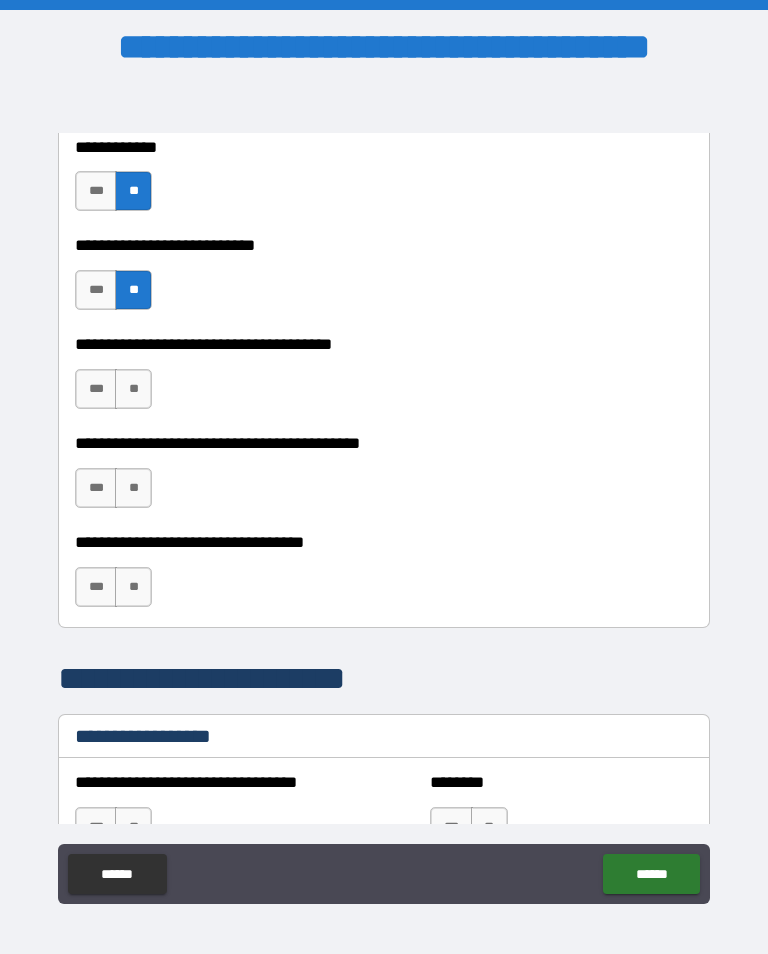 scroll, scrollTop: 1019, scrollLeft: 0, axis: vertical 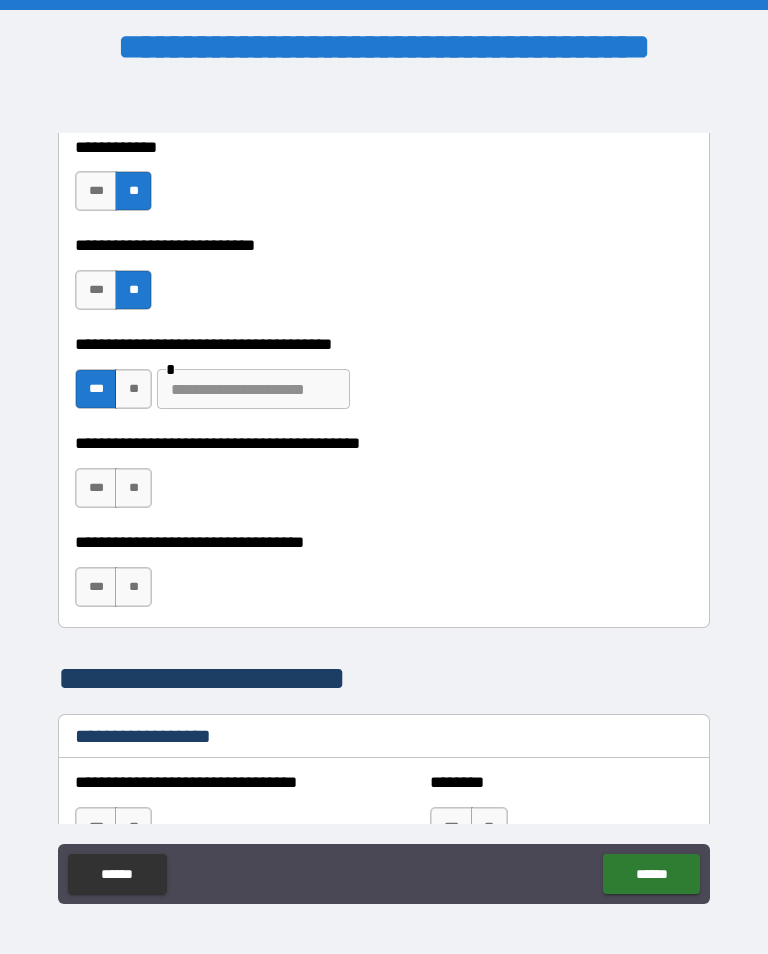 click at bounding box center [253, 389] 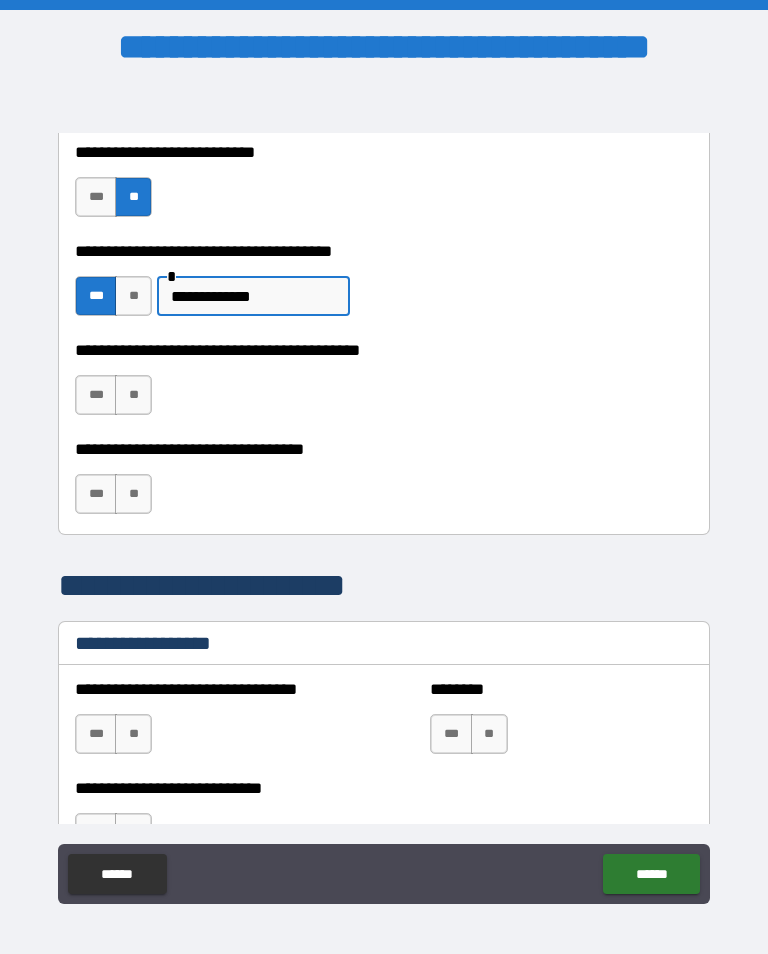 scroll, scrollTop: 1119, scrollLeft: 0, axis: vertical 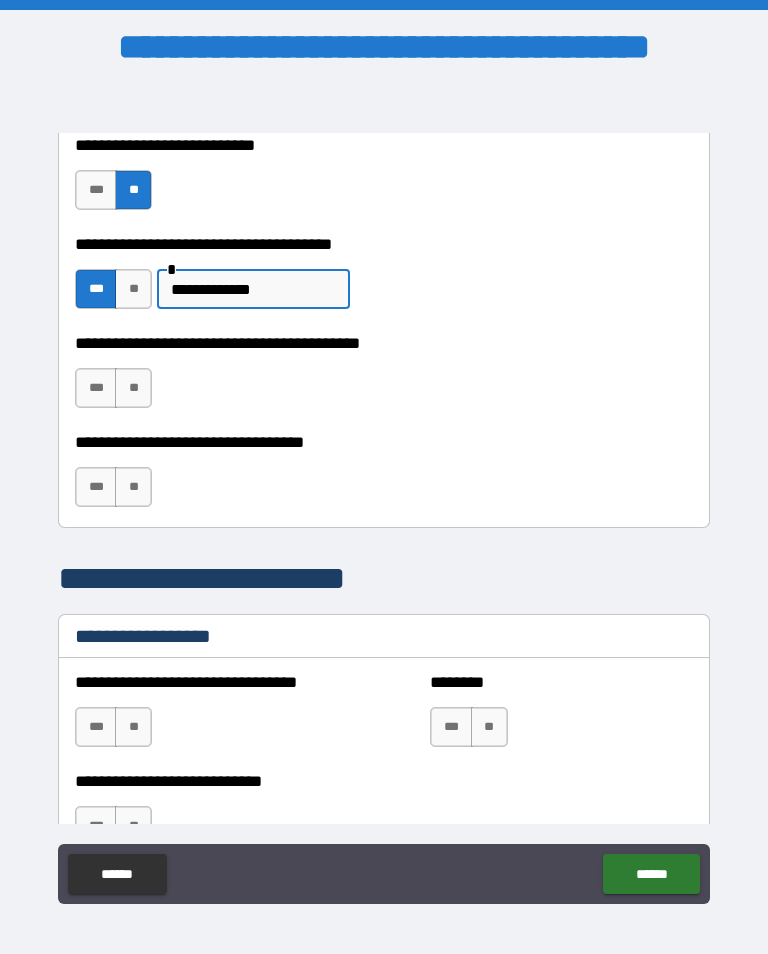 type on "**********" 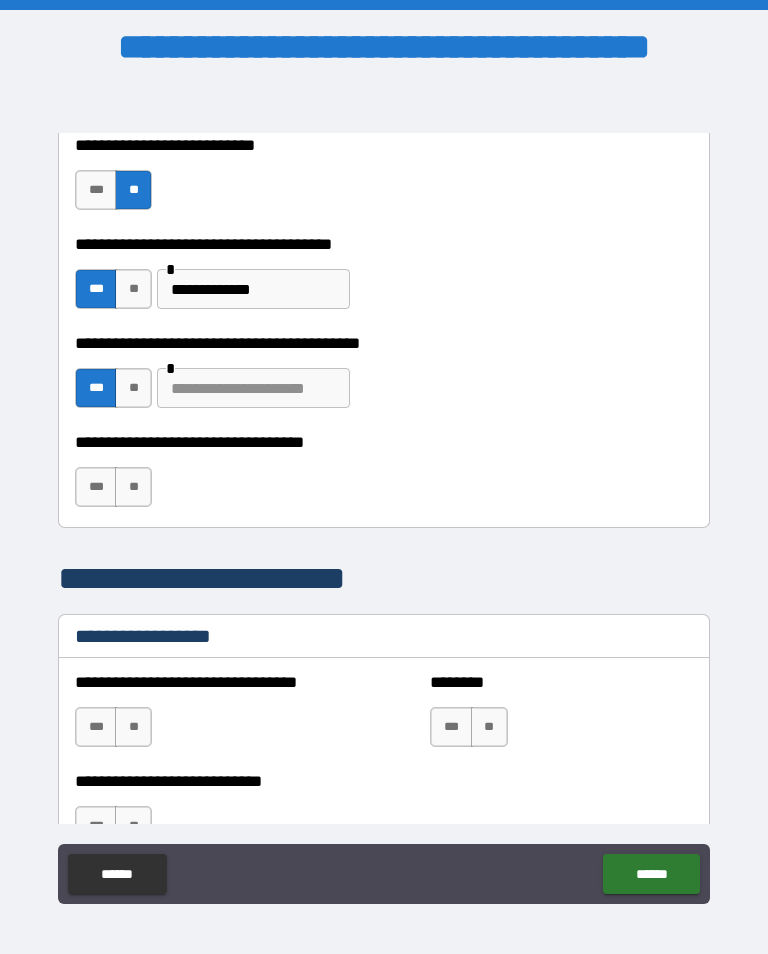 click at bounding box center [253, 388] 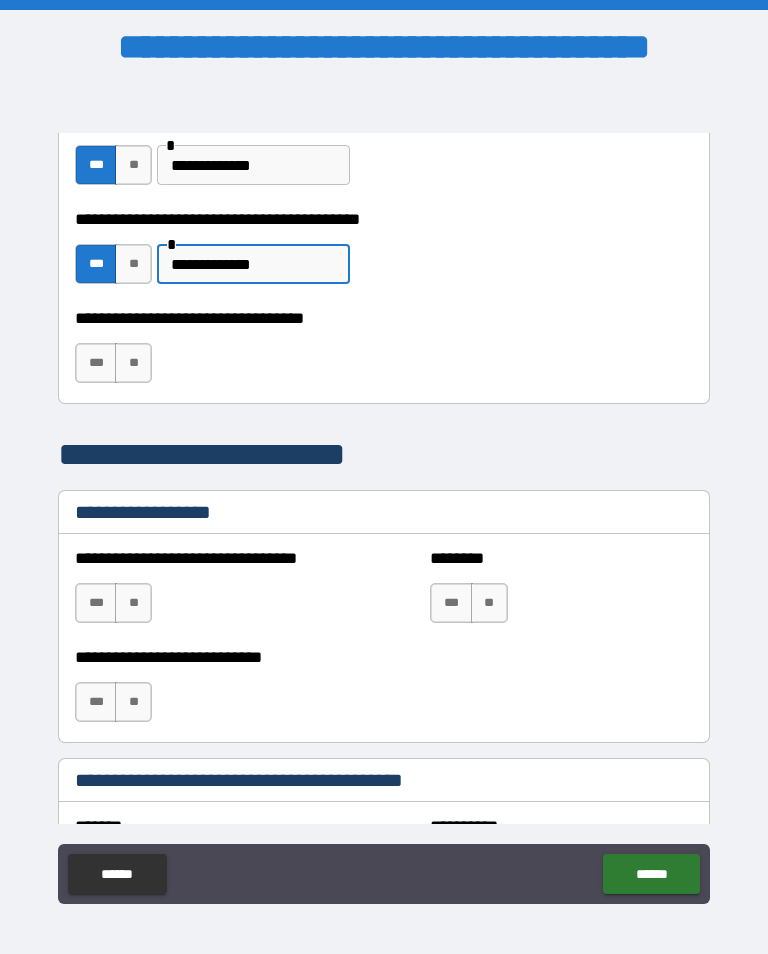 scroll, scrollTop: 1249, scrollLeft: 0, axis: vertical 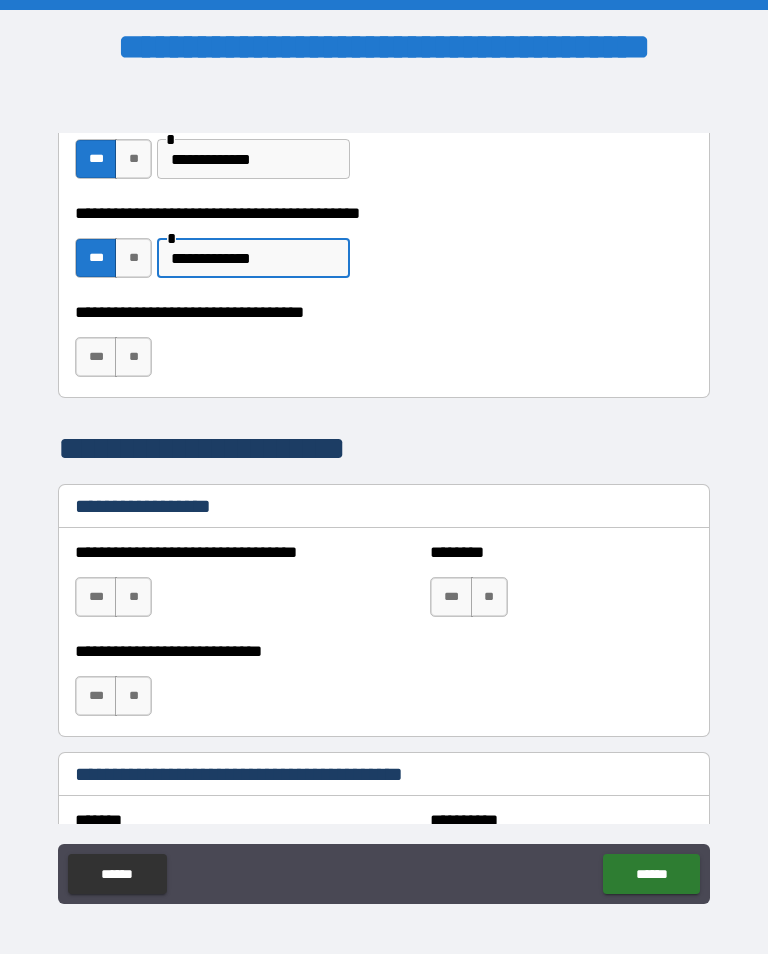 type on "**********" 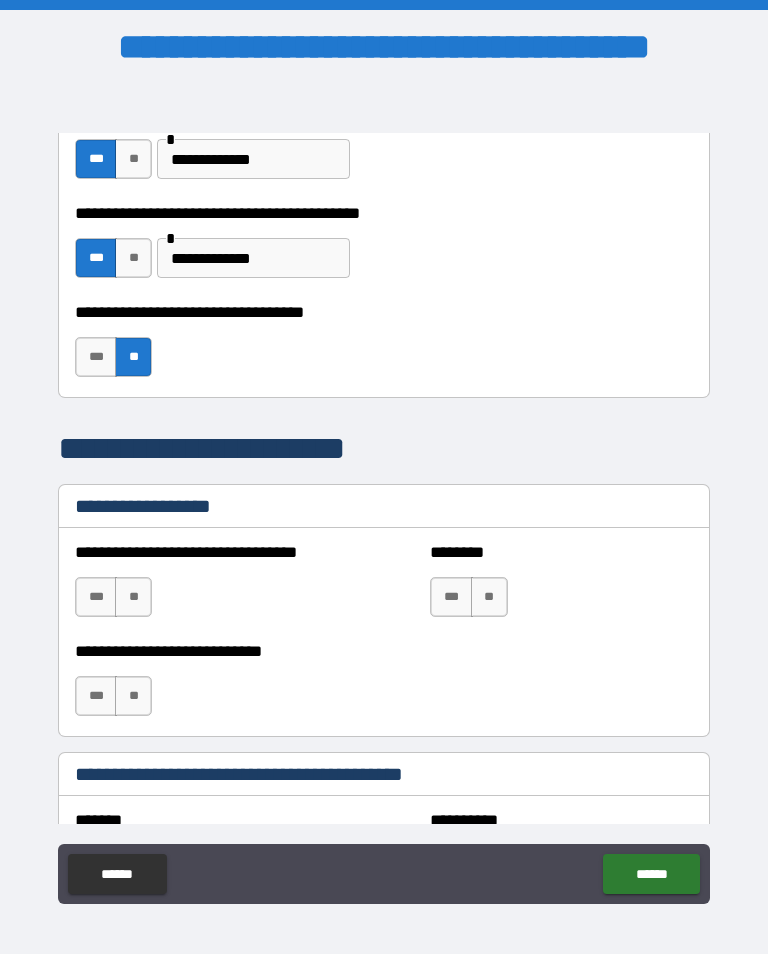 click on "***" at bounding box center [96, 357] 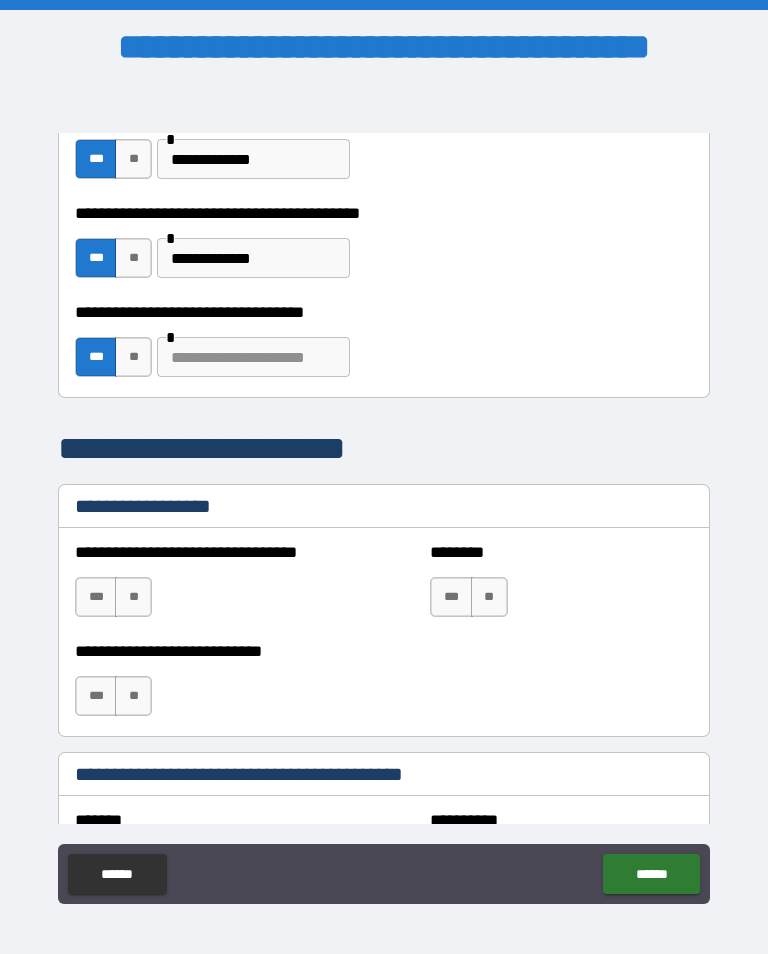 click at bounding box center (253, 357) 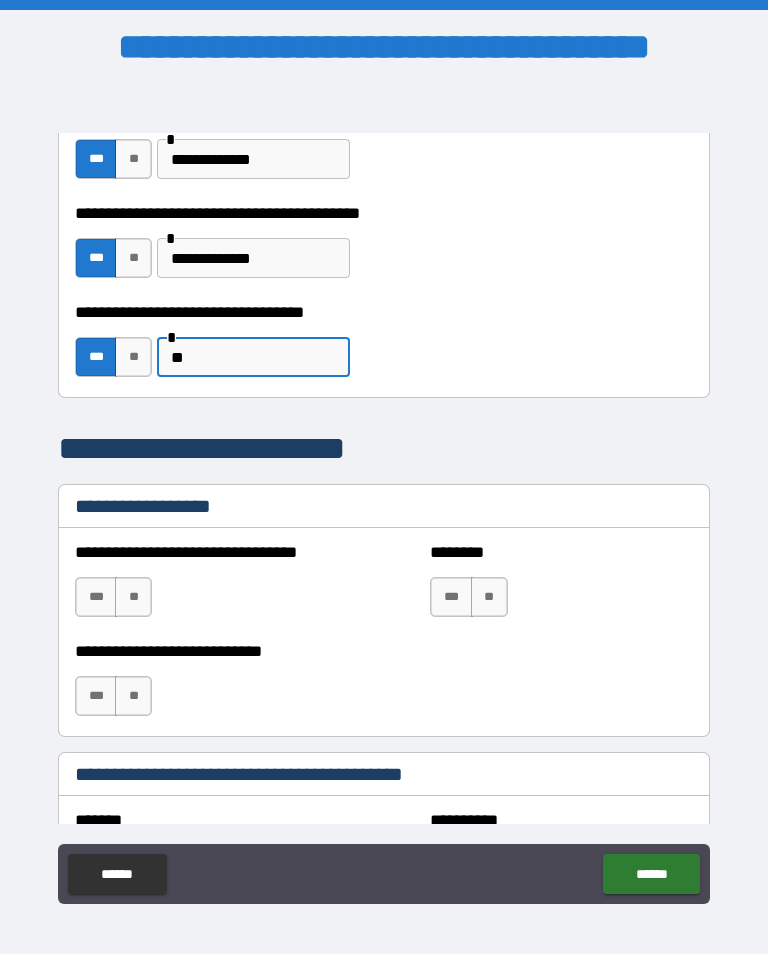 type on "*" 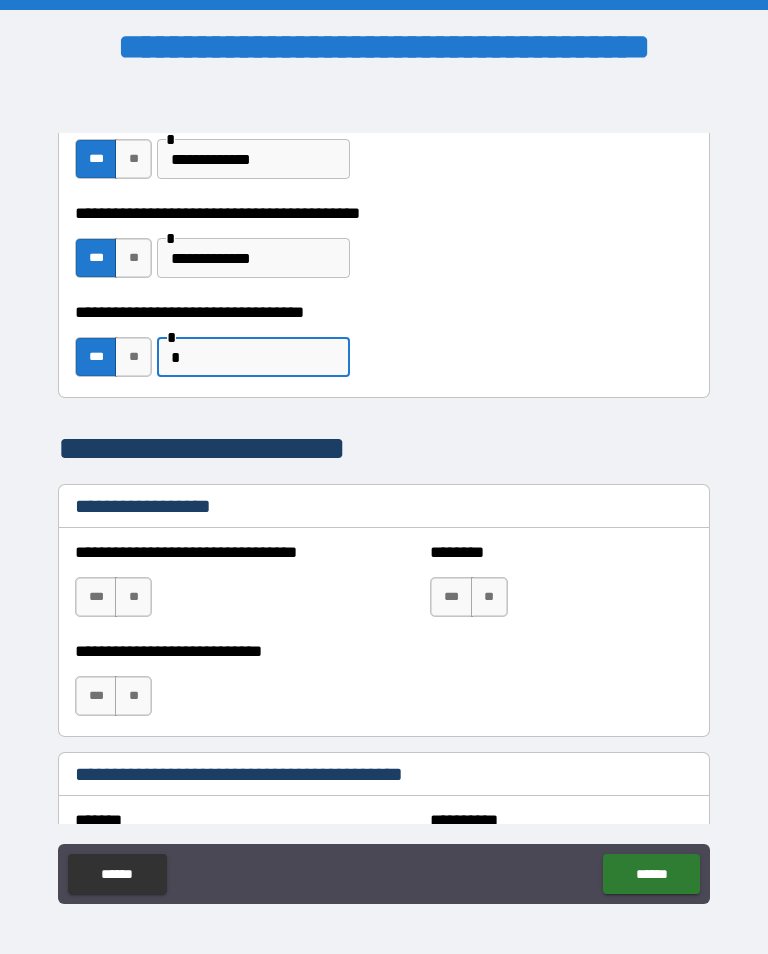 type 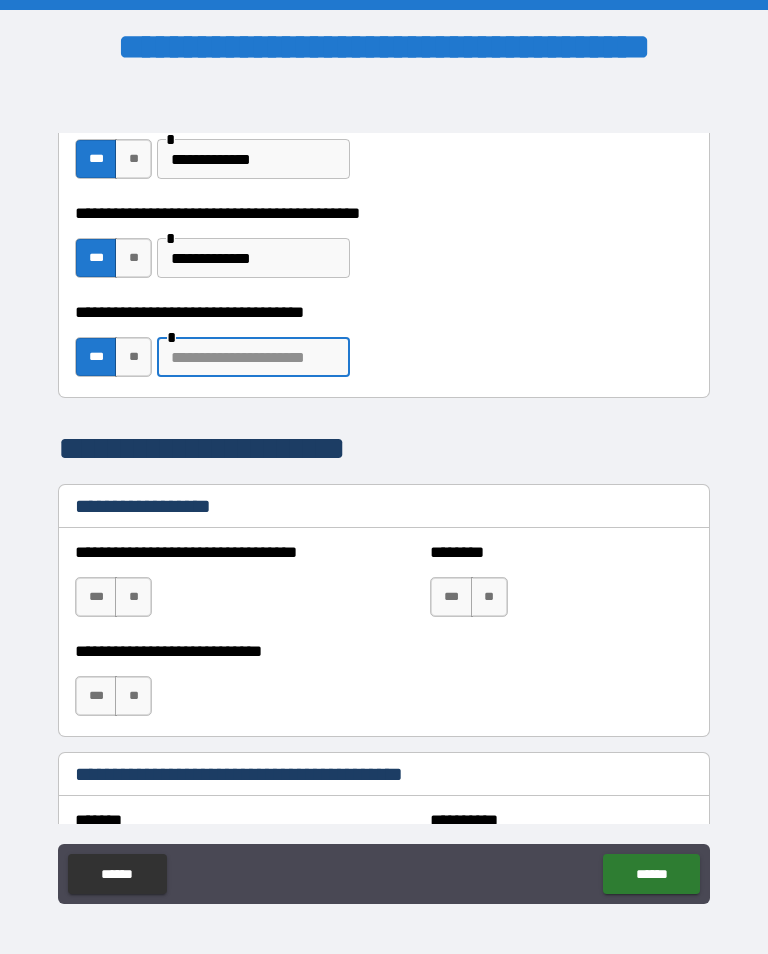 click on "**" at bounding box center (133, 357) 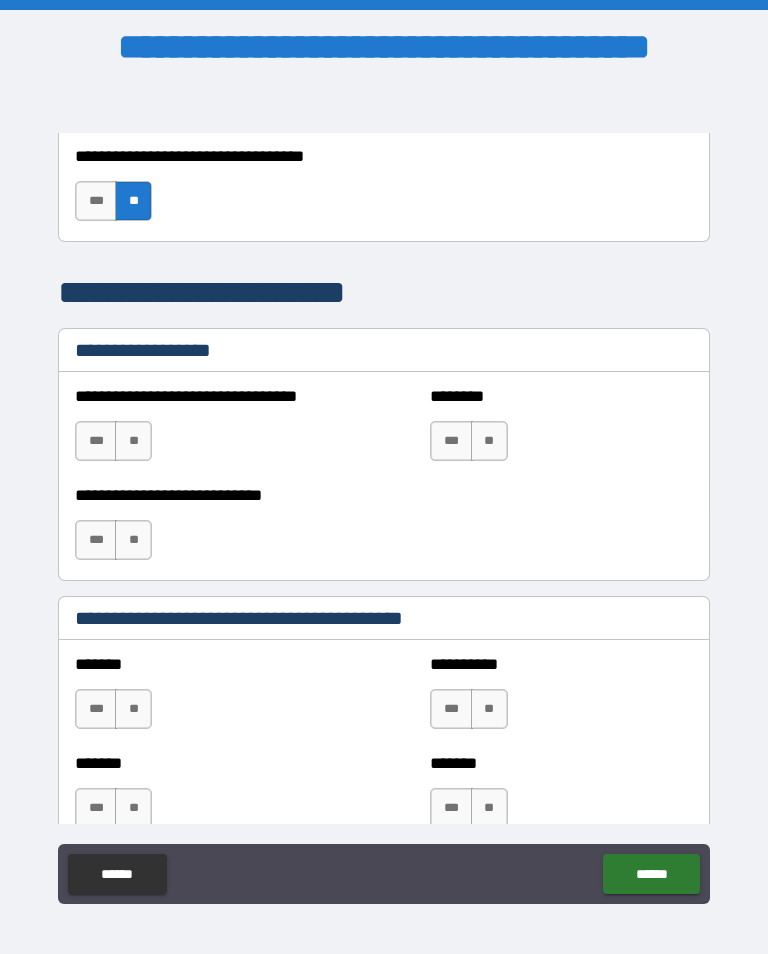 scroll, scrollTop: 1404, scrollLeft: 0, axis: vertical 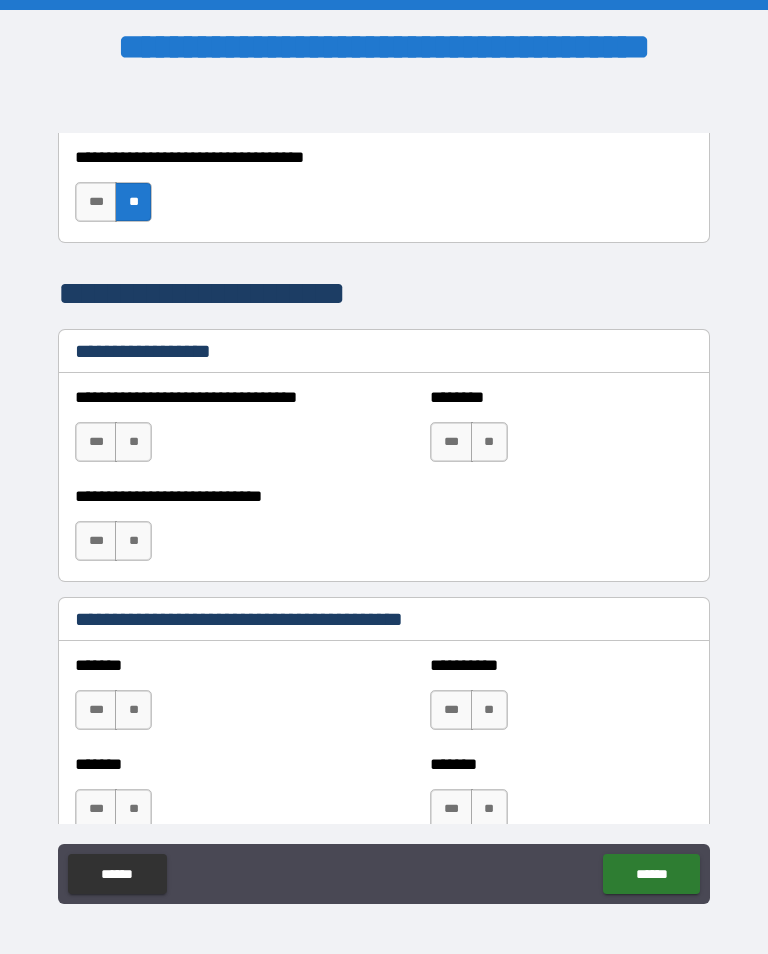 click on "**" at bounding box center (133, 442) 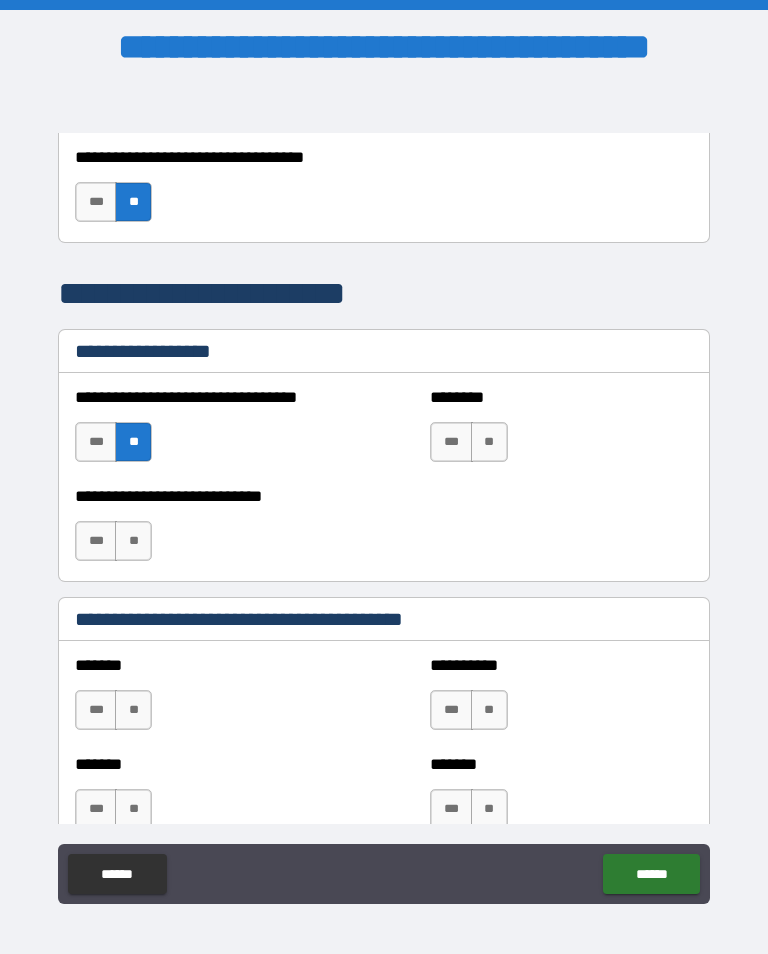click on "**" at bounding box center (489, 442) 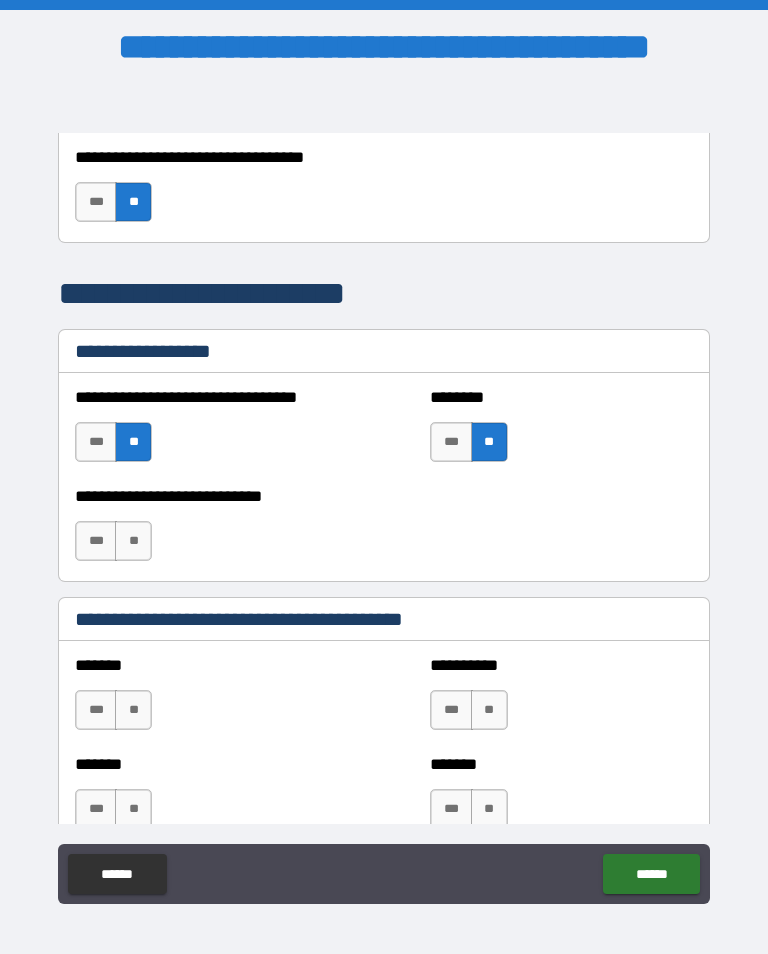 click on "**" at bounding box center [133, 541] 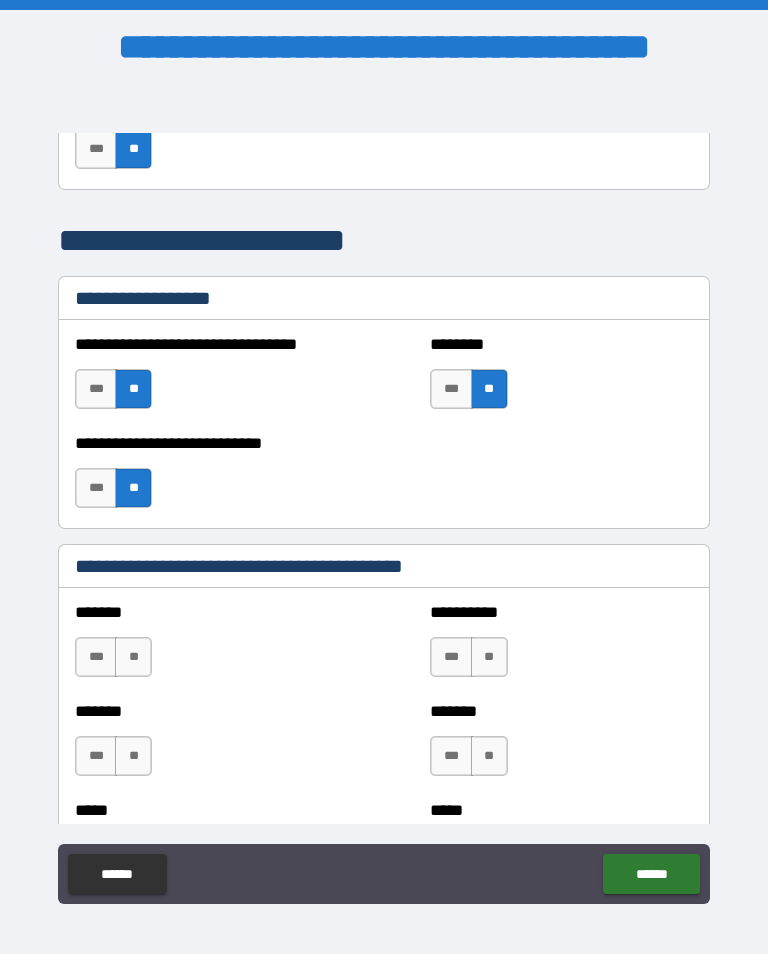 scroll, scrollTop: 1456, scrollLeft: 0, axis: vertical 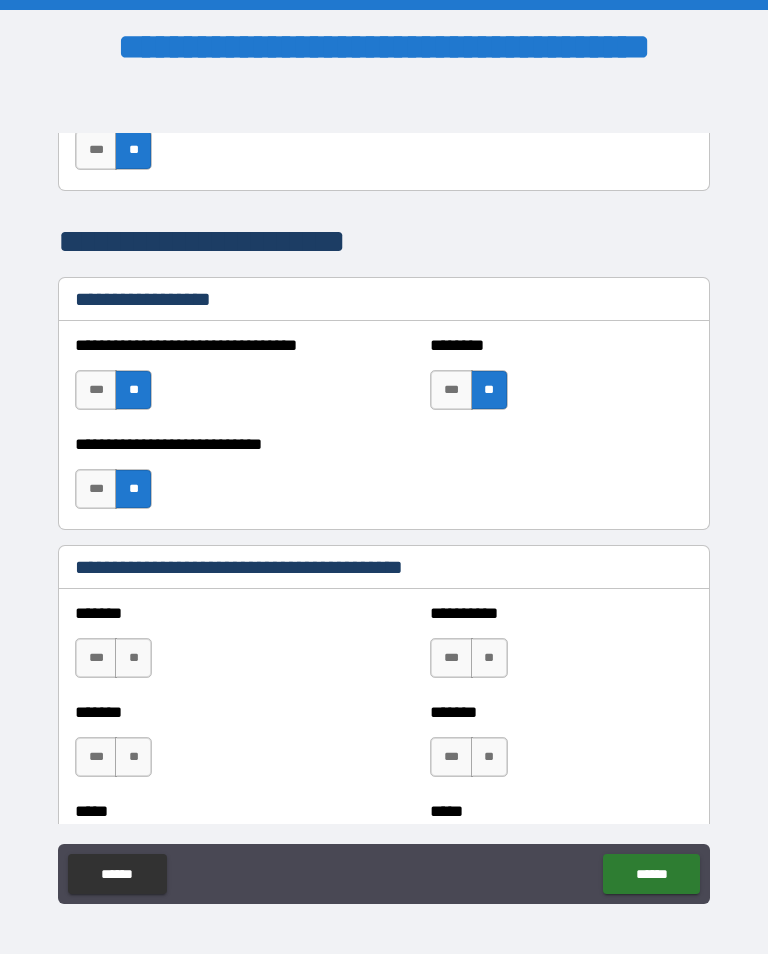click on "**" at bounding box center [133, 390] 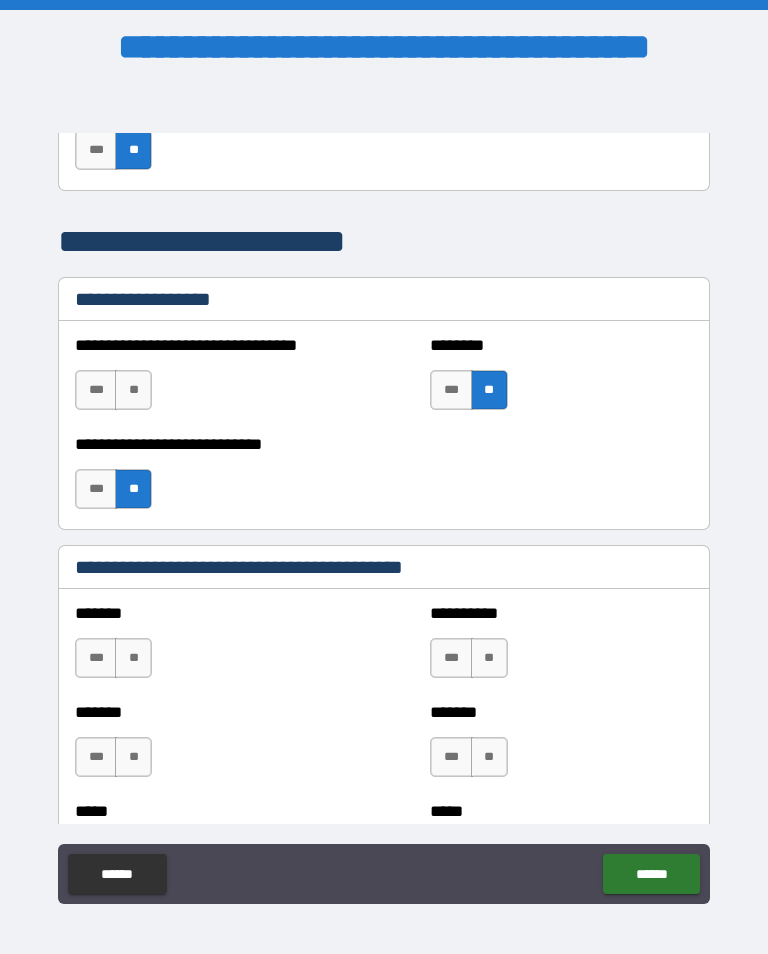 click on "**" at bounding box center (133, 489) 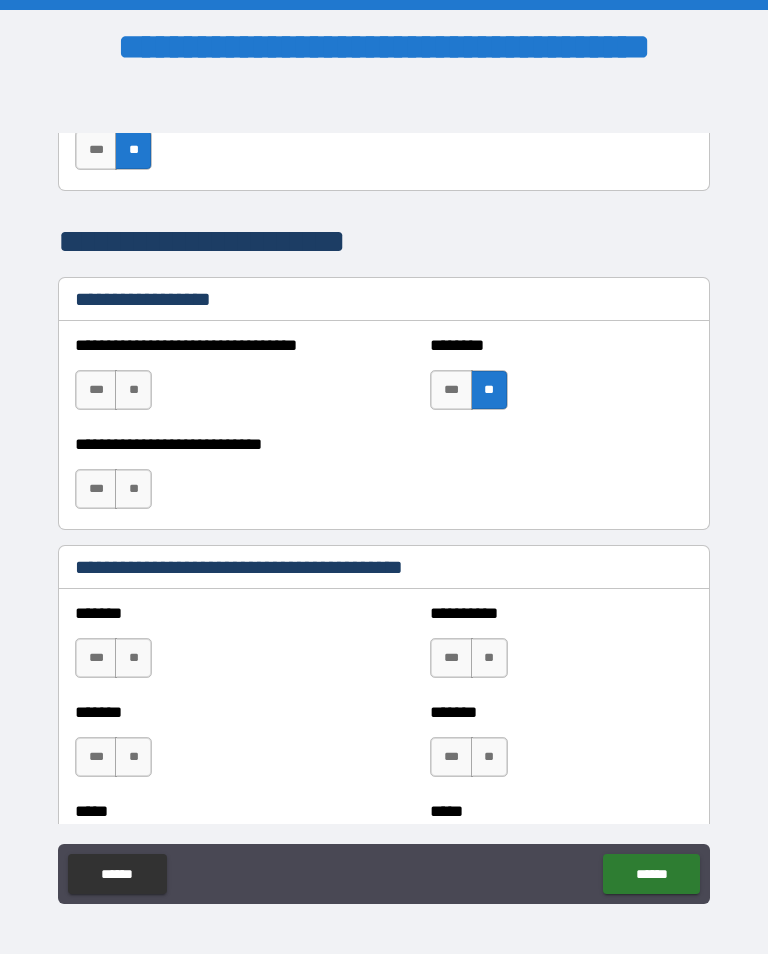 click on "**" at bounding box center (489, 390) 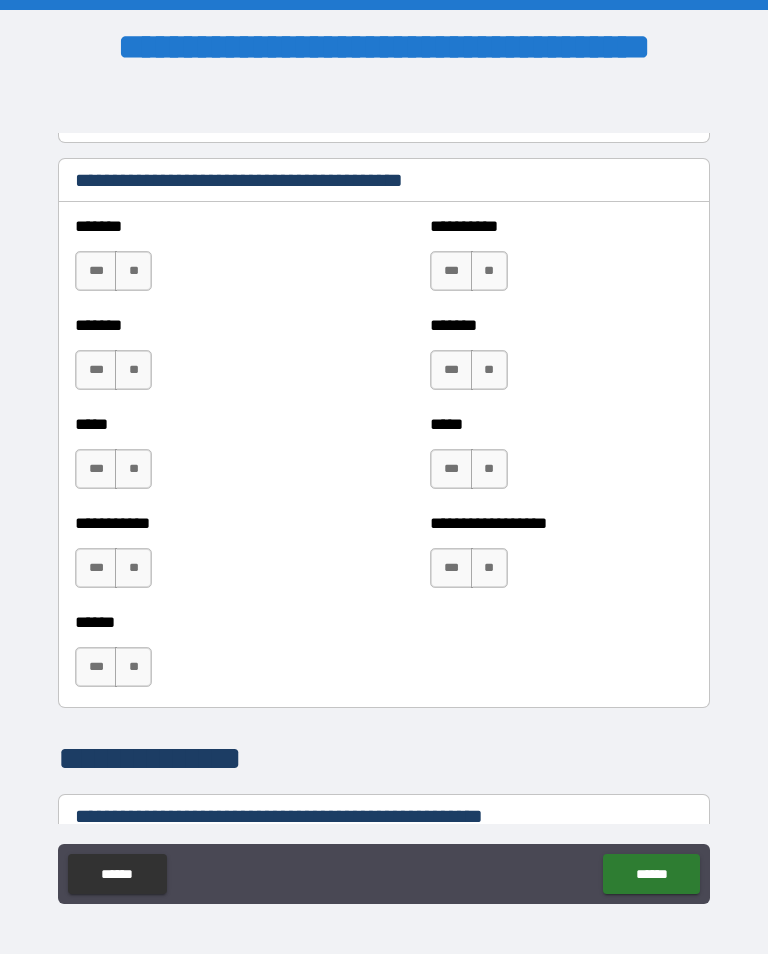 scroll, scrollTop: 1816, scrollLeft: 0, axis: vertical 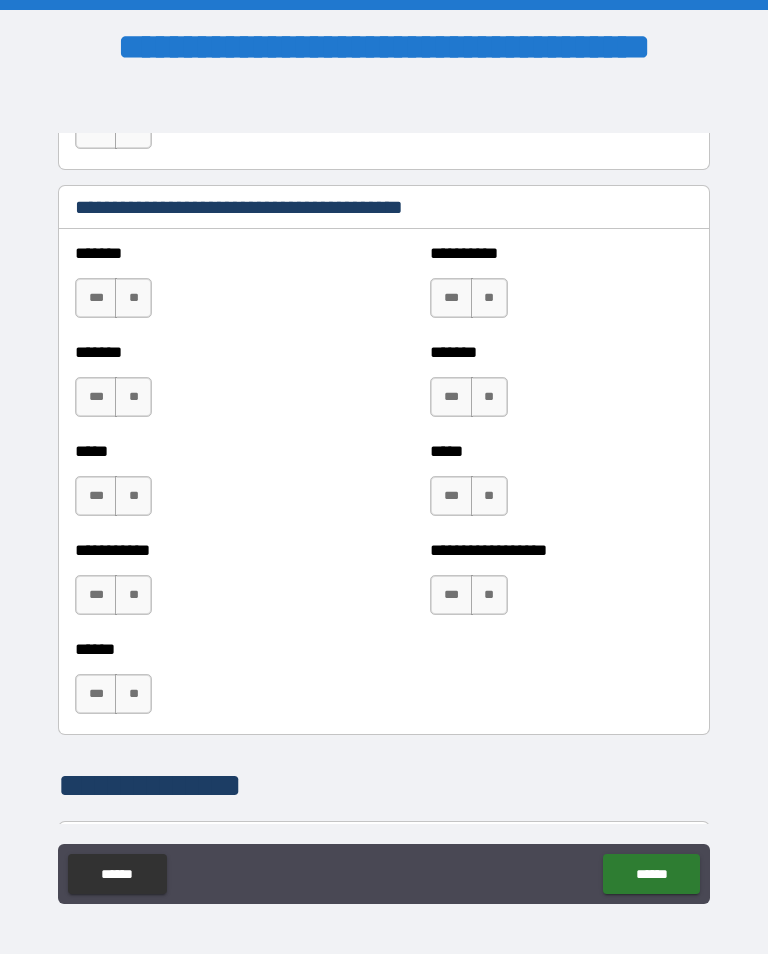 click on "**" at bounding box center [133, 298] 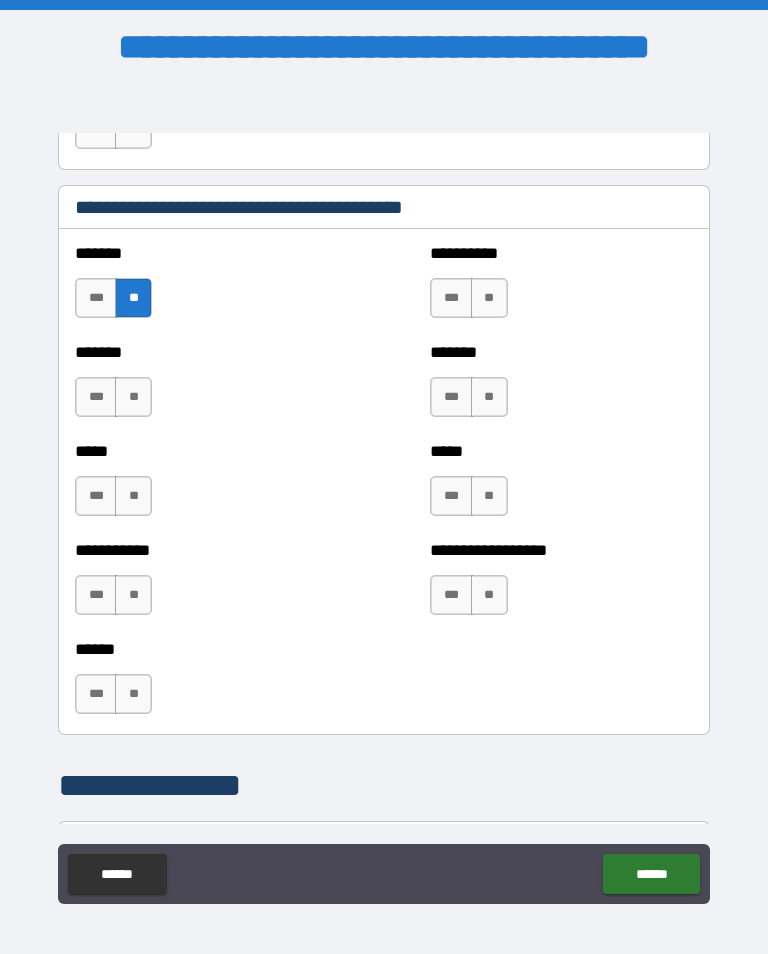 click on "**" at bounding box center [489, 298] 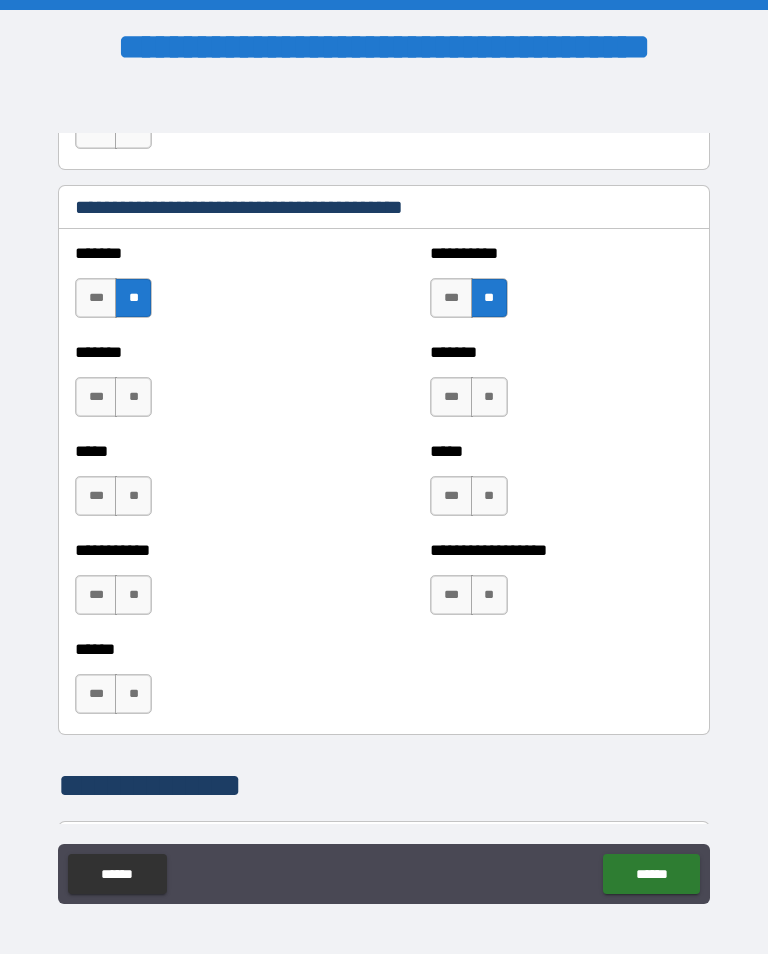 click on "*** **" at bounding box center (468, 298) 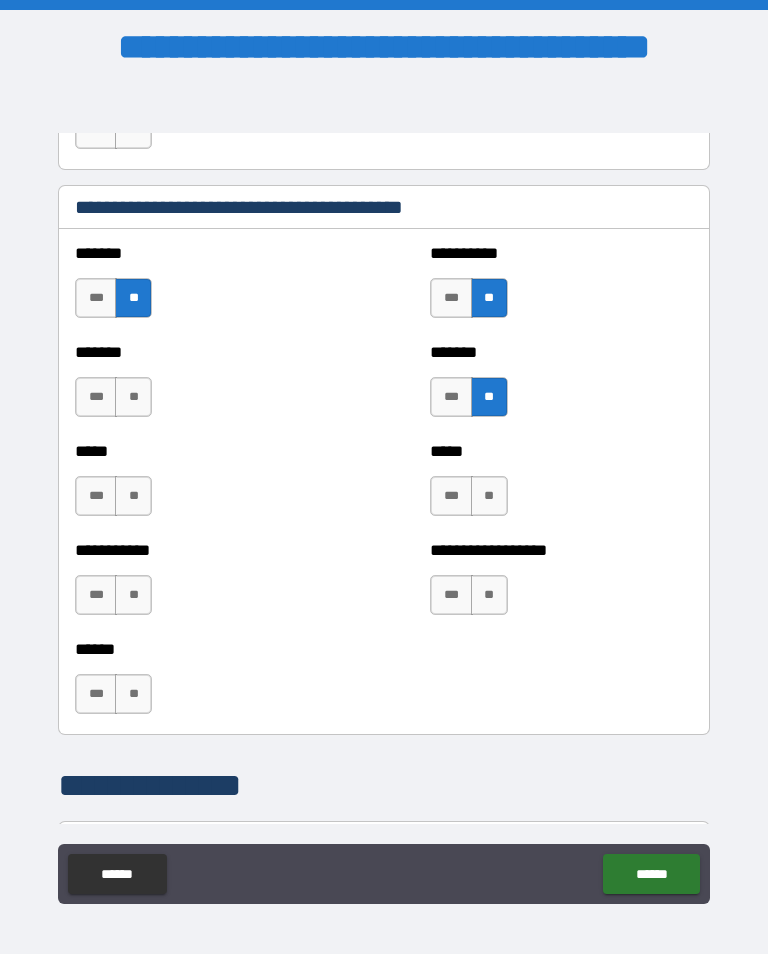 click on "**" at bounding box center [133, 397] 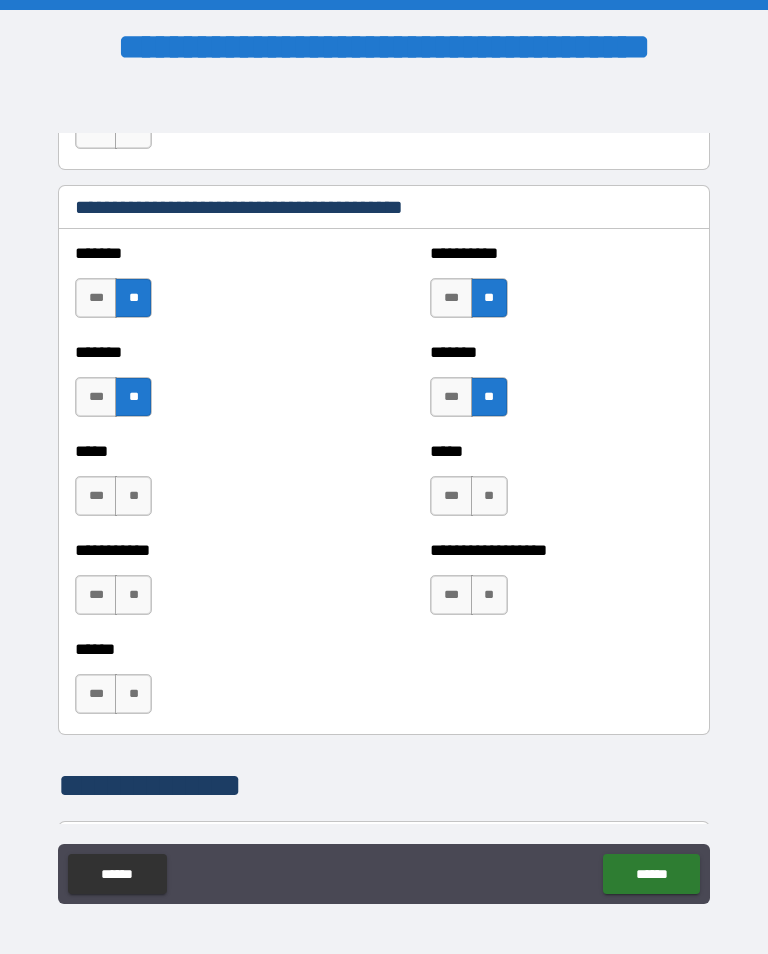 click on "**" at bounding box center [489, 496] 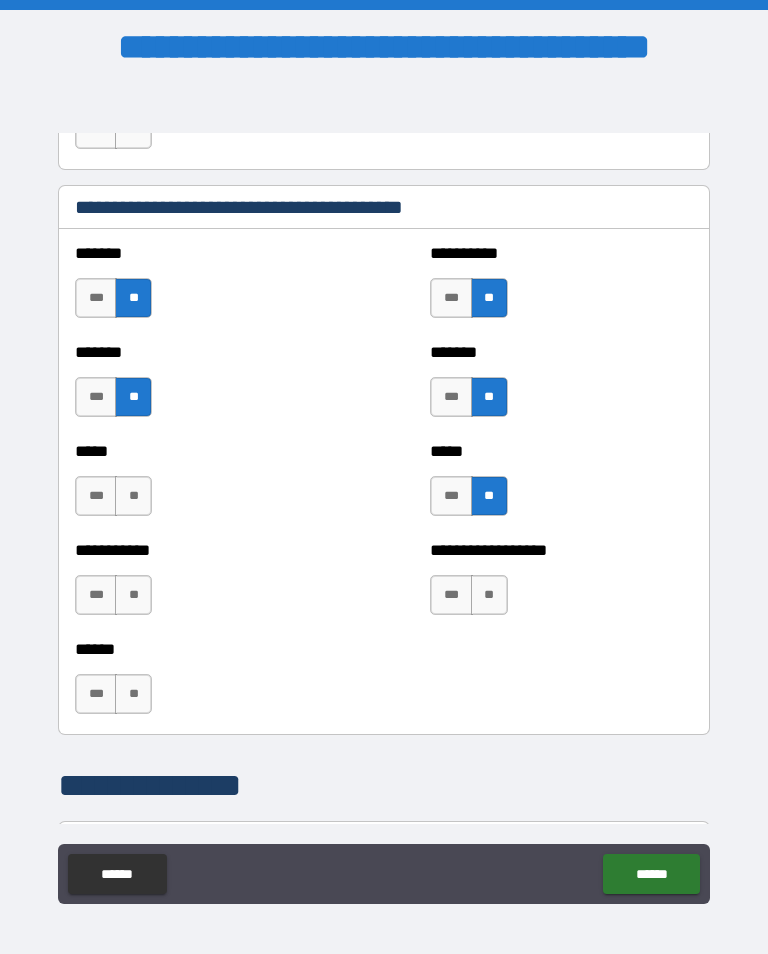 click on "**" at bounding box center [133, 496] 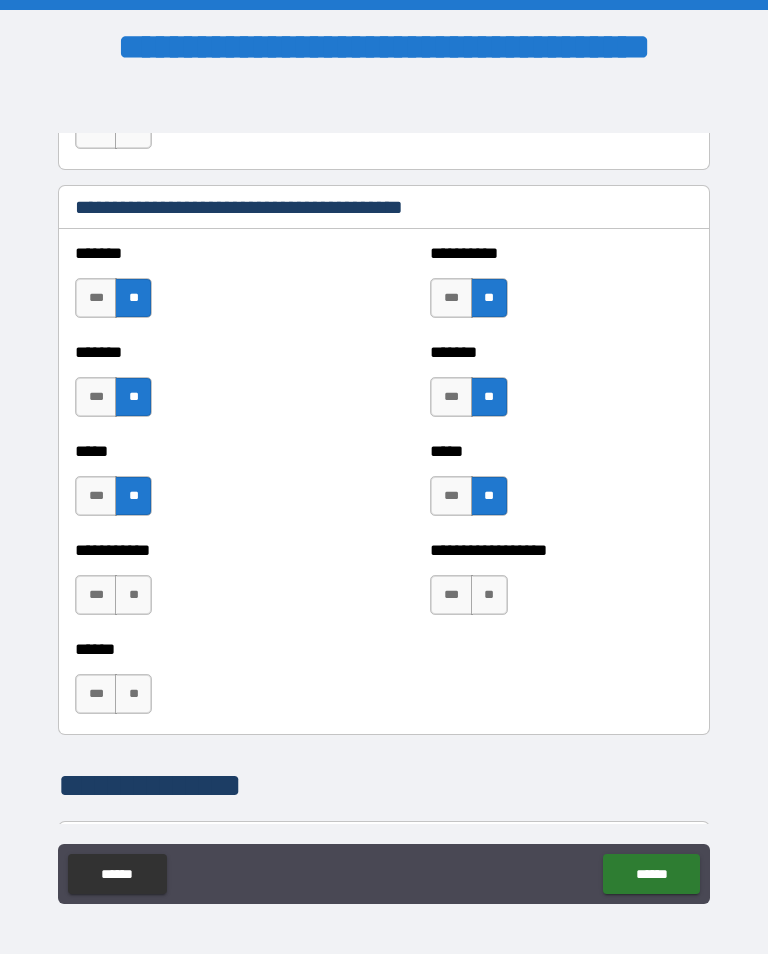 click on "**" at bounding box center (133, 595) 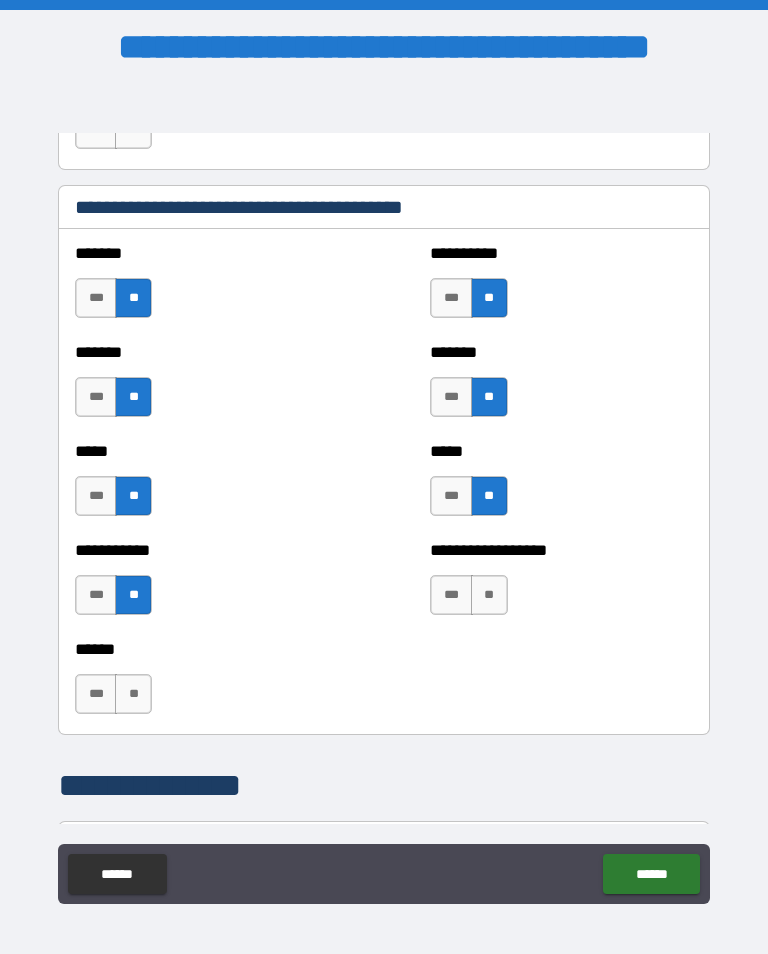click on "**" at bounding box center (489, 595) 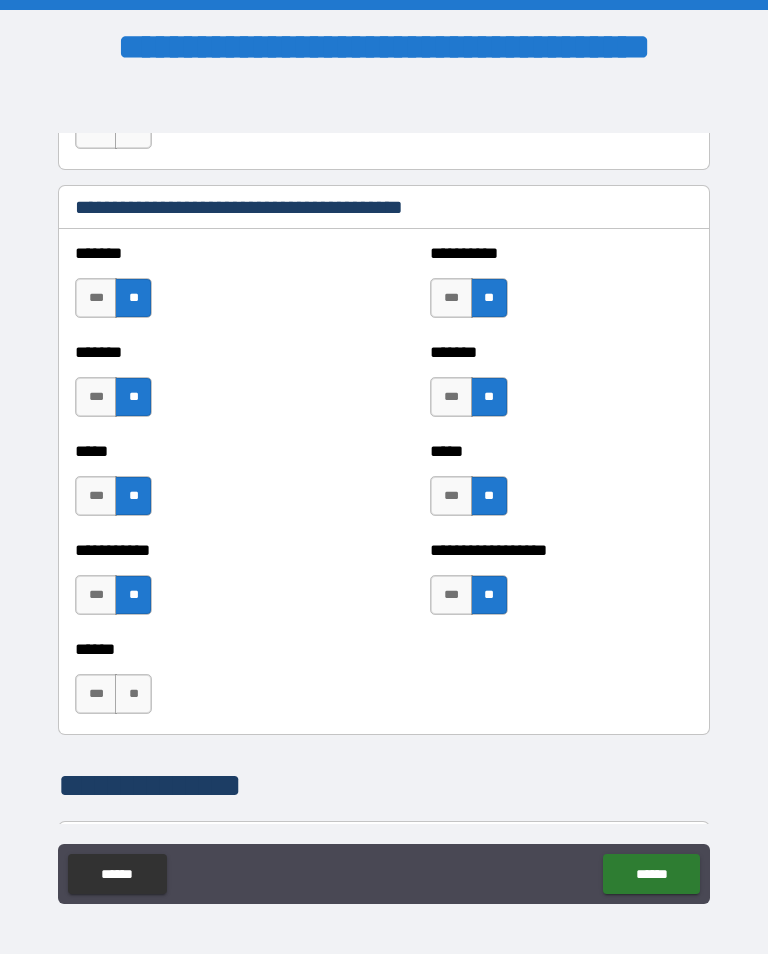click on "**" at bounding box center [133, 694] 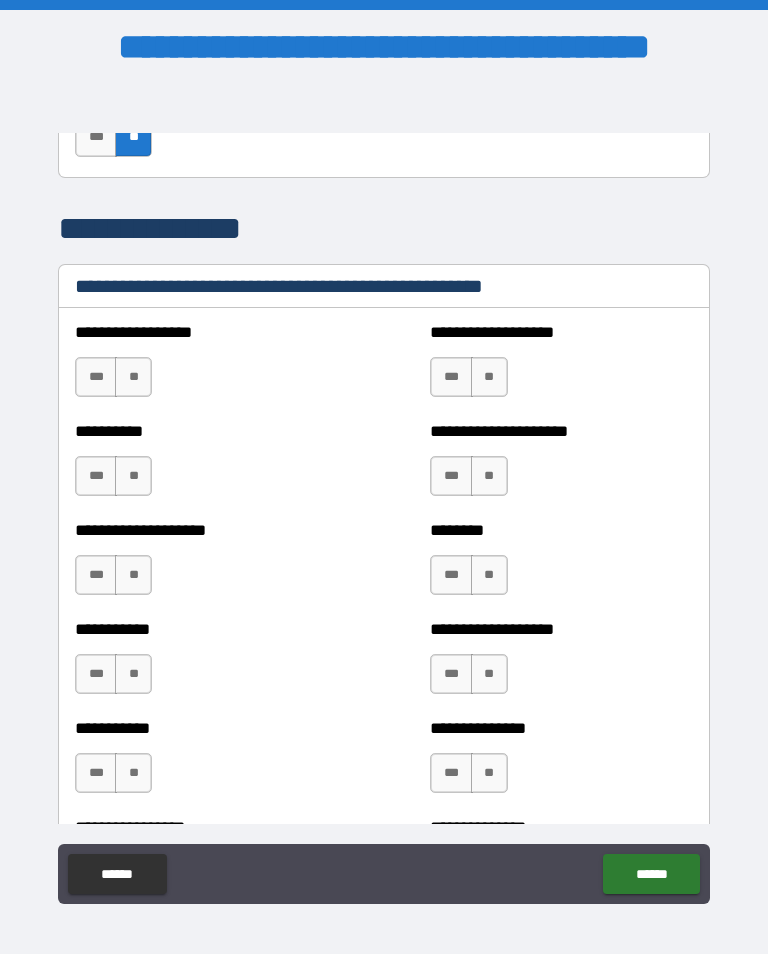 scroll, scrollTop: 2371, scrollLeft: 0, axis: vertical 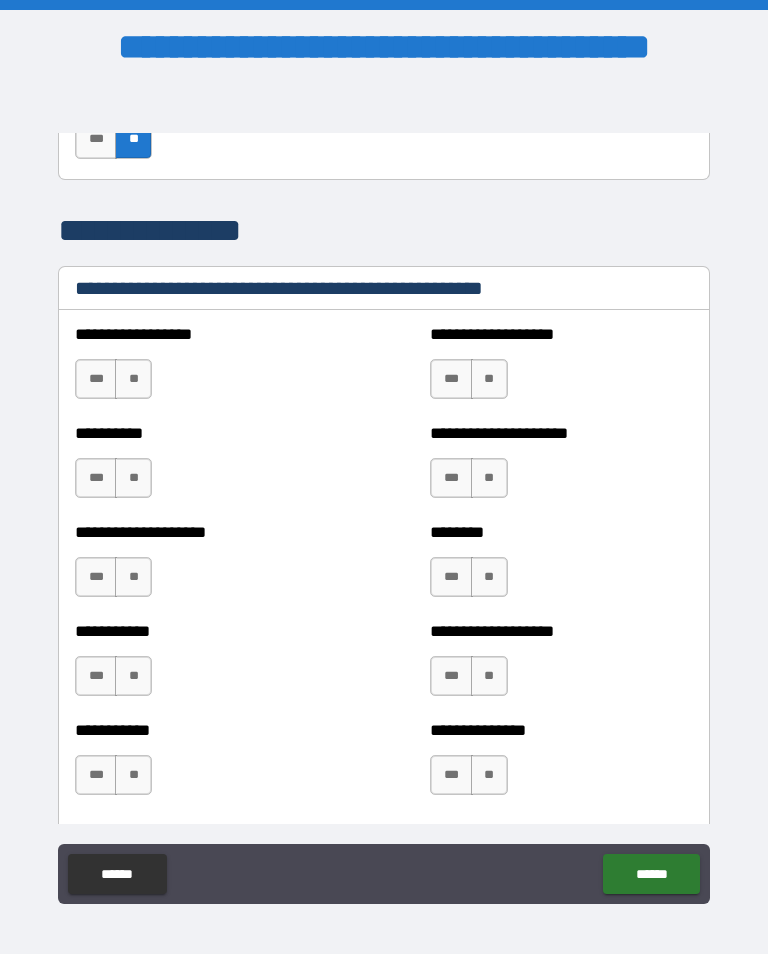 click on "**" at bounding box center (133, 379) 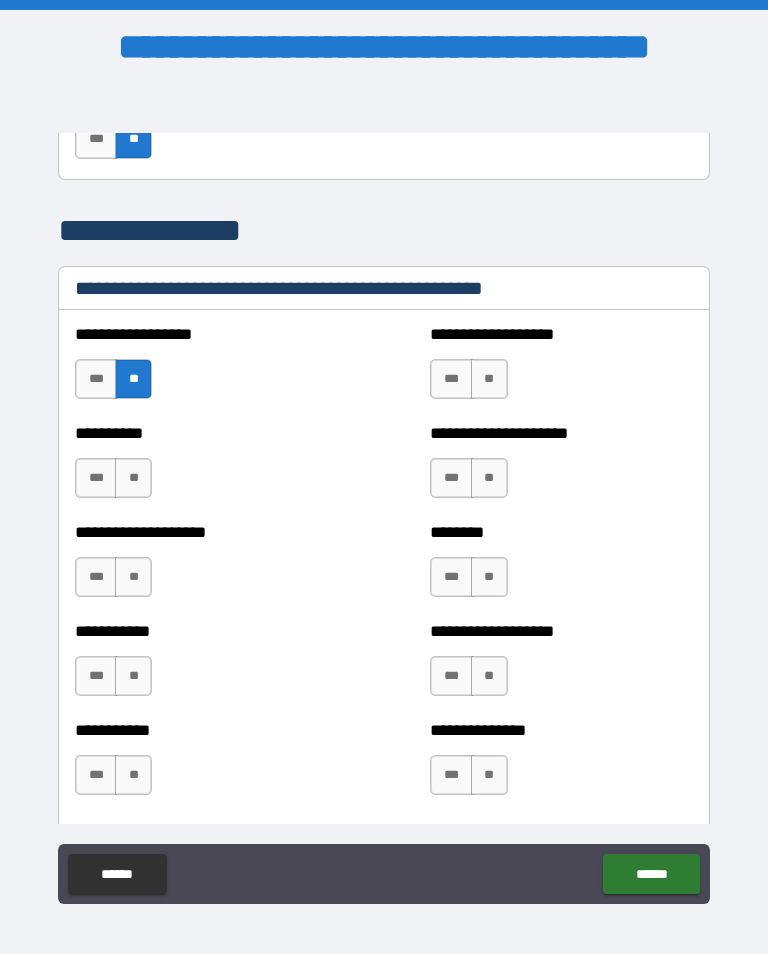 click on "**" at bounding box center [489, 379] 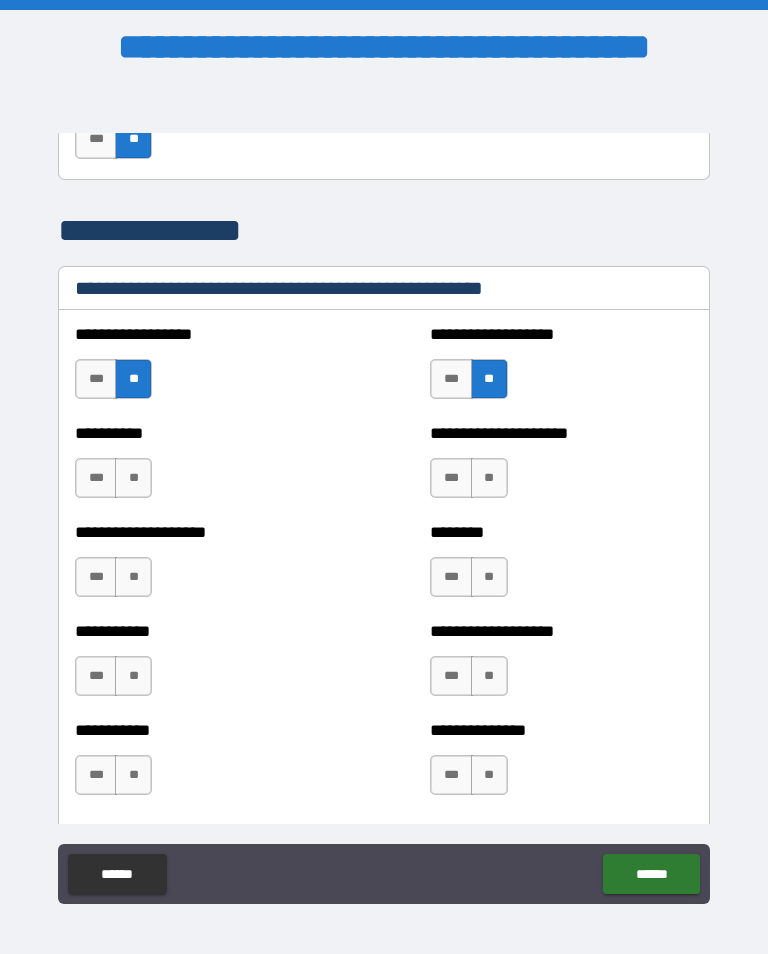 click on "**" at bounding box center (489, 478) 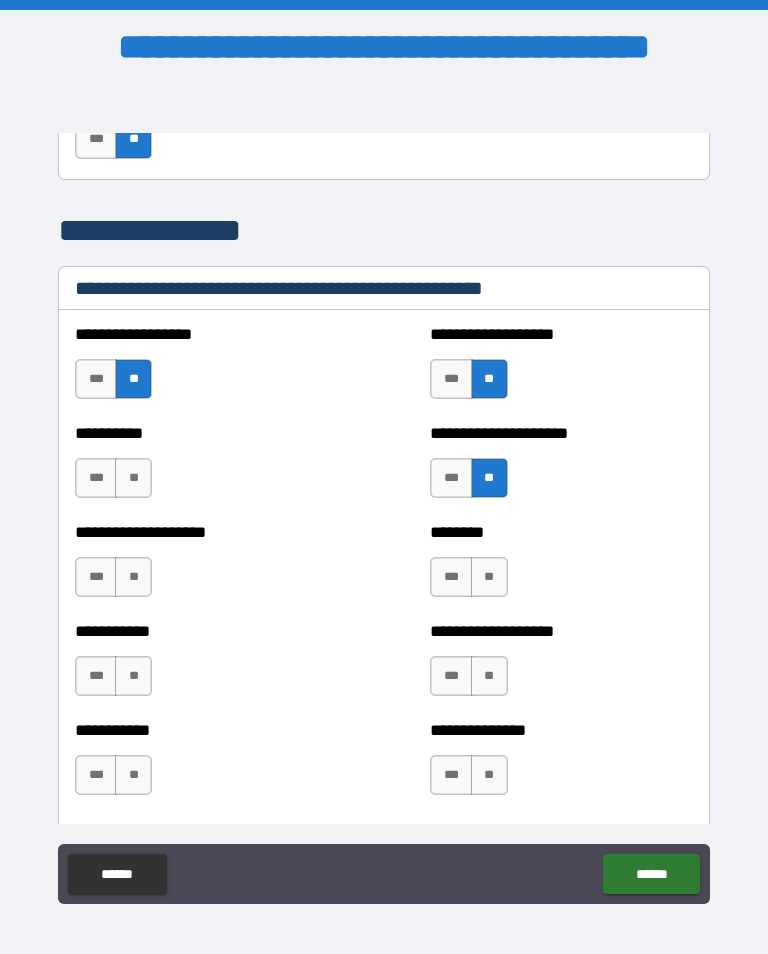 click on "**" at bounding box center (133, 478) 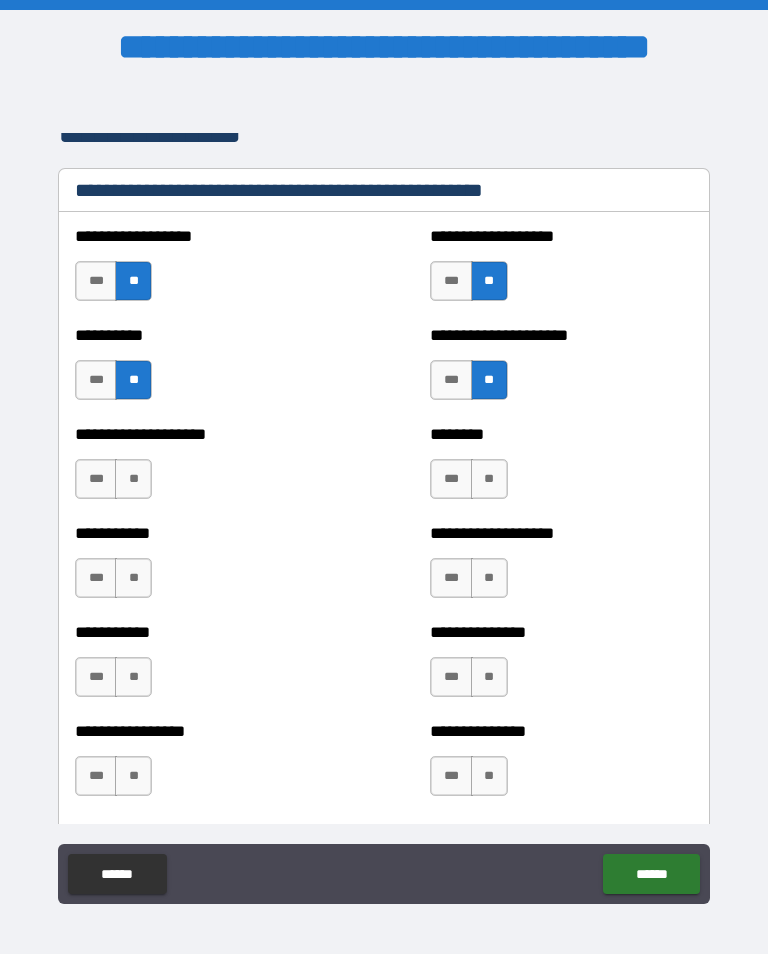 scroll, scrollTop: 2471, scrollLeft: 0, axis: vertical 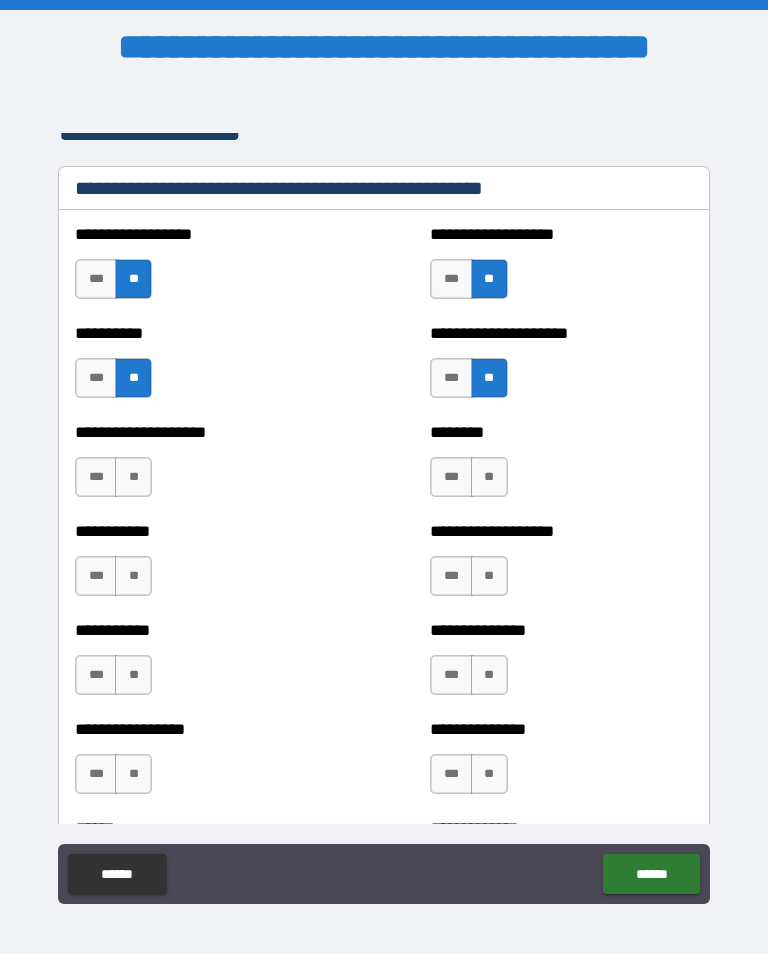 click on "**" at bounding box center [133, 477] 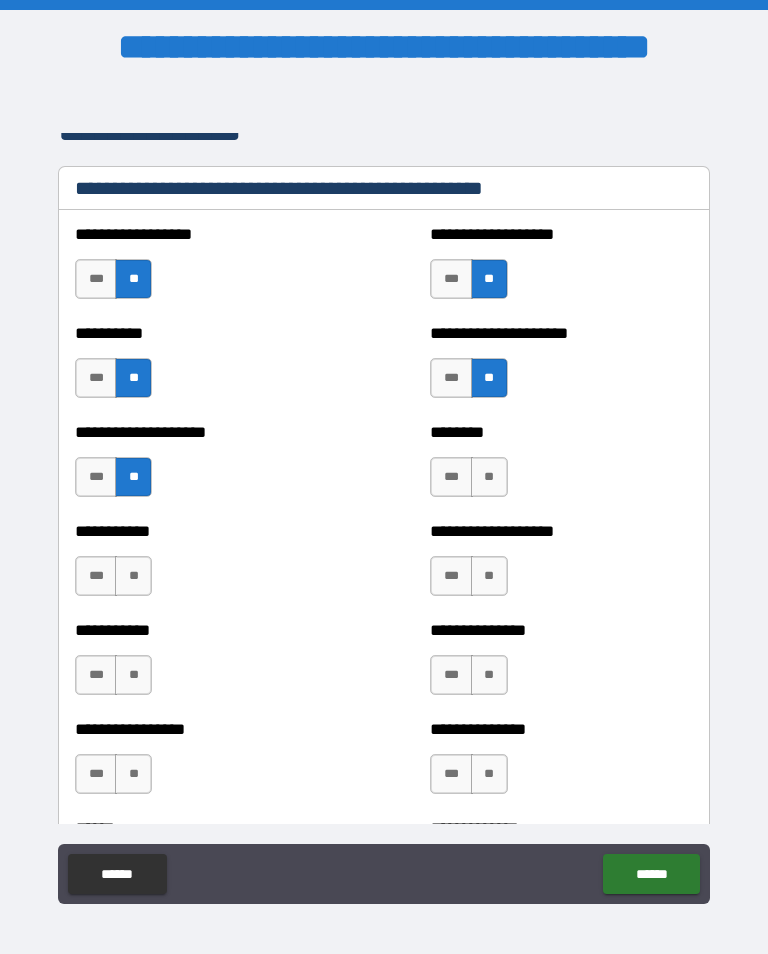 click on "**" at bounding box center (489, 477) 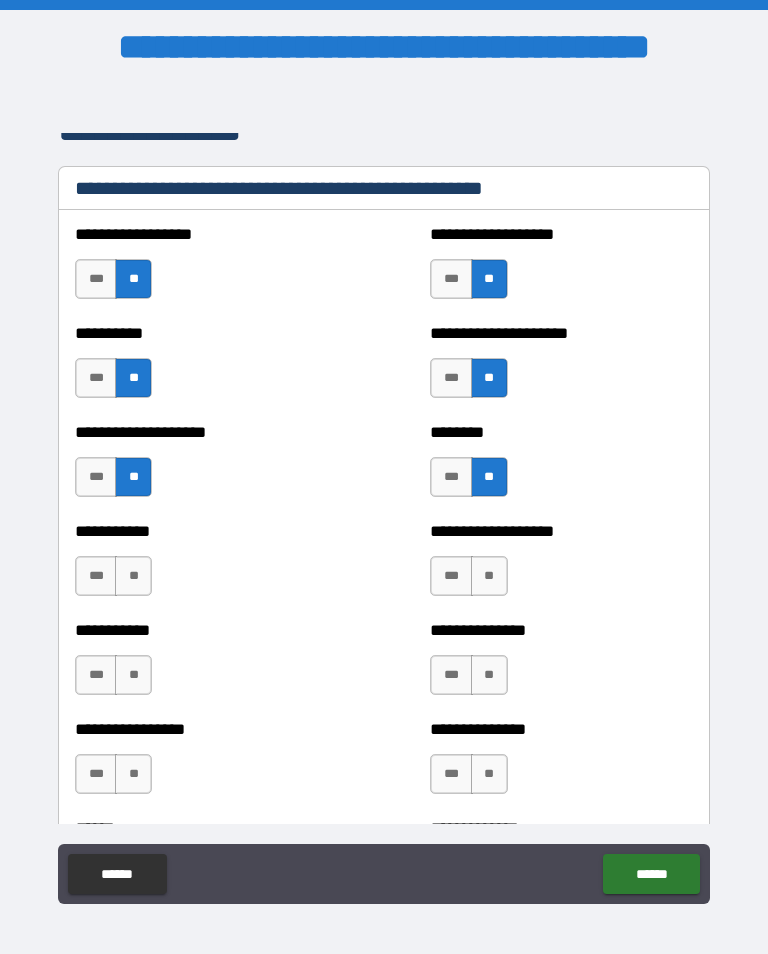 click on "**" at bounding box center (133, 576) 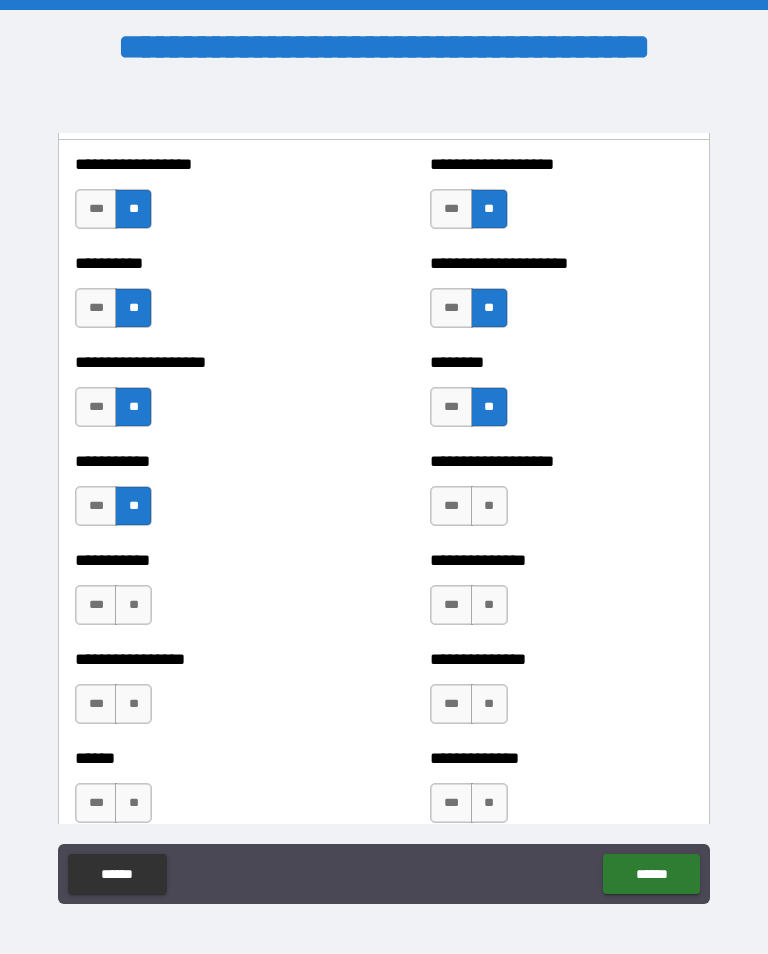 scroll, scrollTop: 2583, scrollLeft: 0, axis: vertical 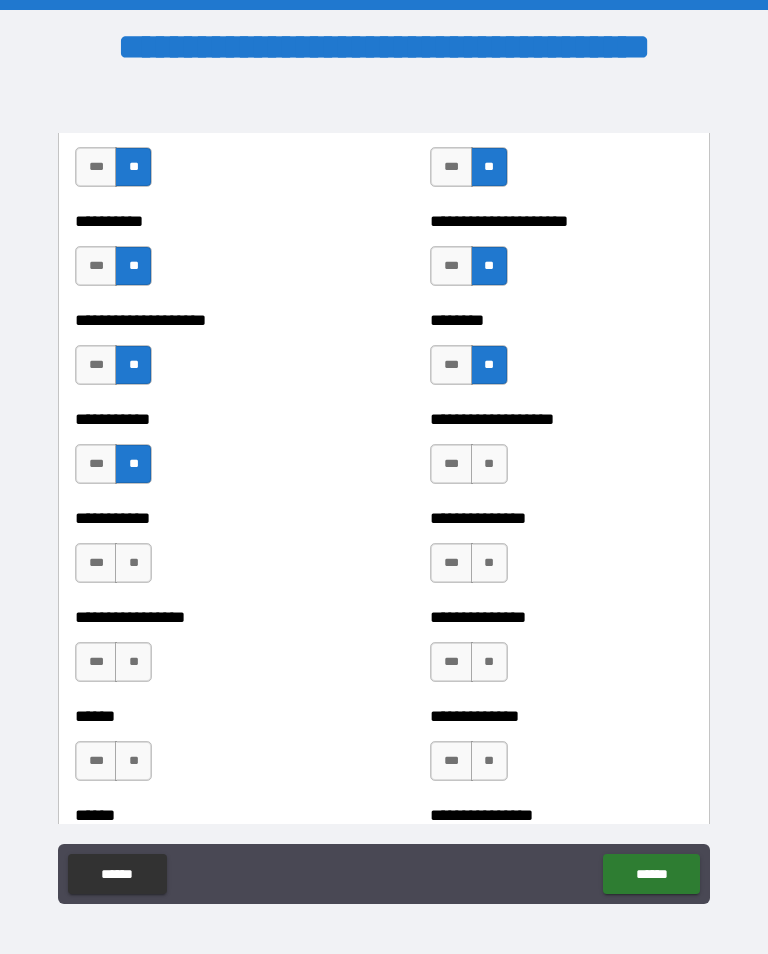 click on "**" at bounding box center [489, 464] 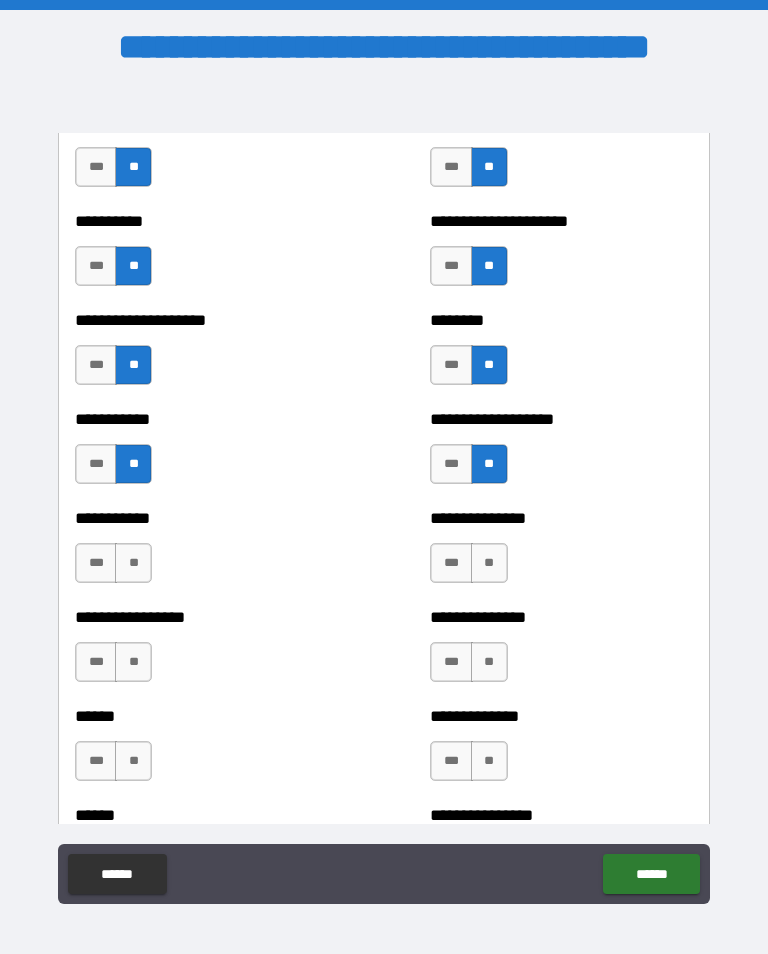 click on "**" at bounding box center (489, 563) 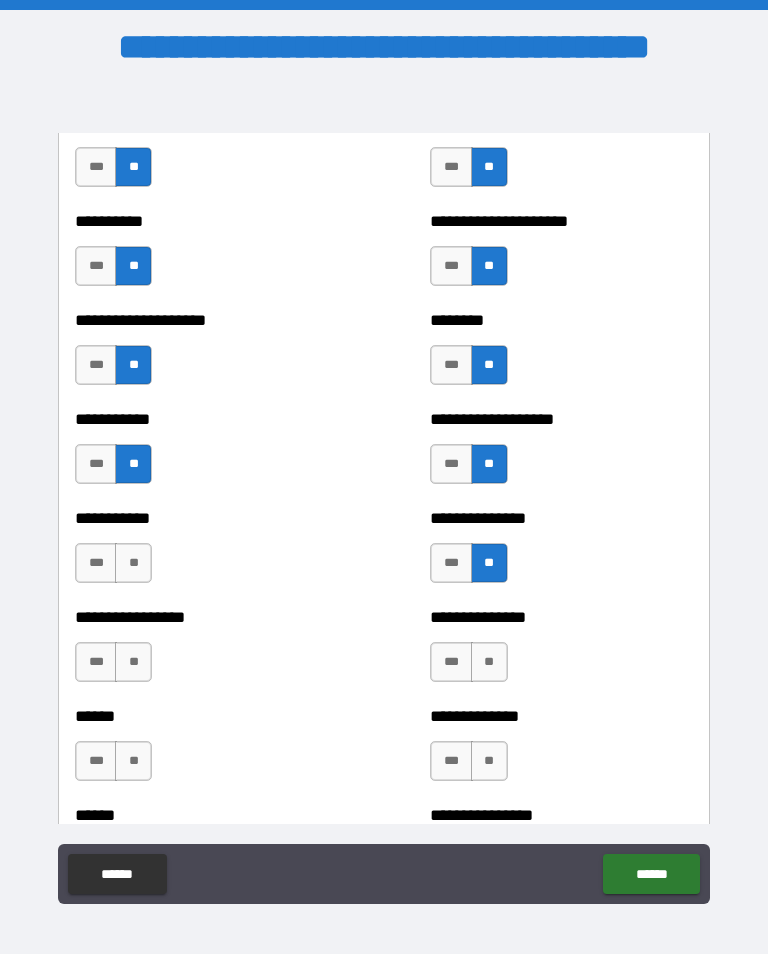click on "**" at bounding box center (489, 662) 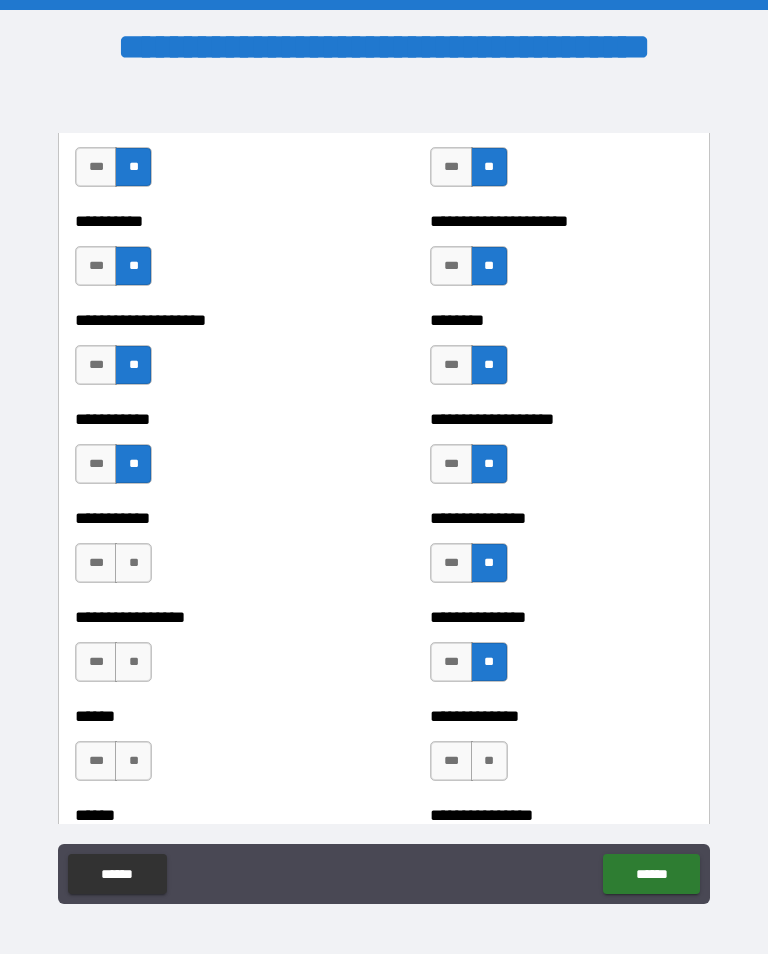 click on "**" at bounding box center [133, 563] 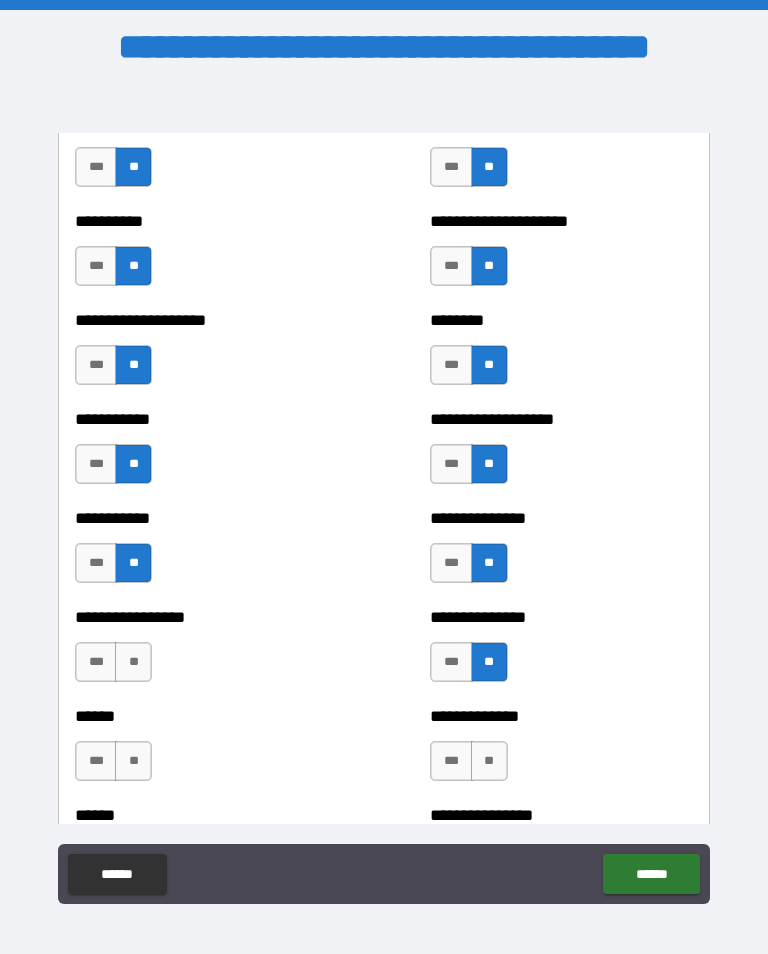 click on "**" at bounding box center [133, 662] 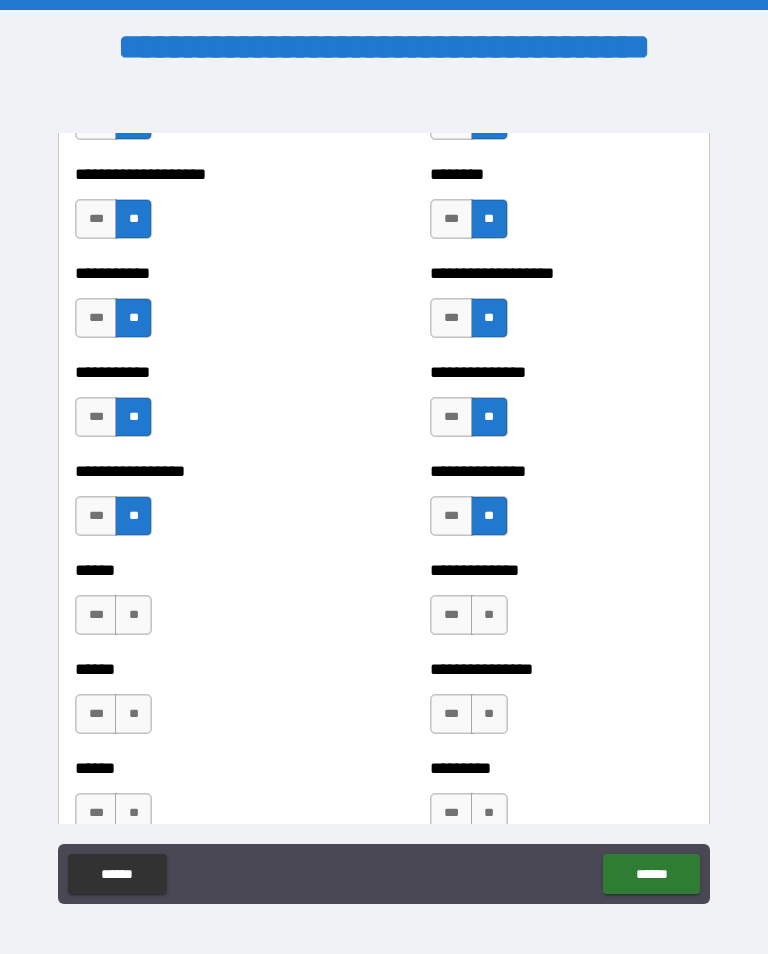 scroll, scrollTop: 2732, scrollLeft: 0, axis: vertical 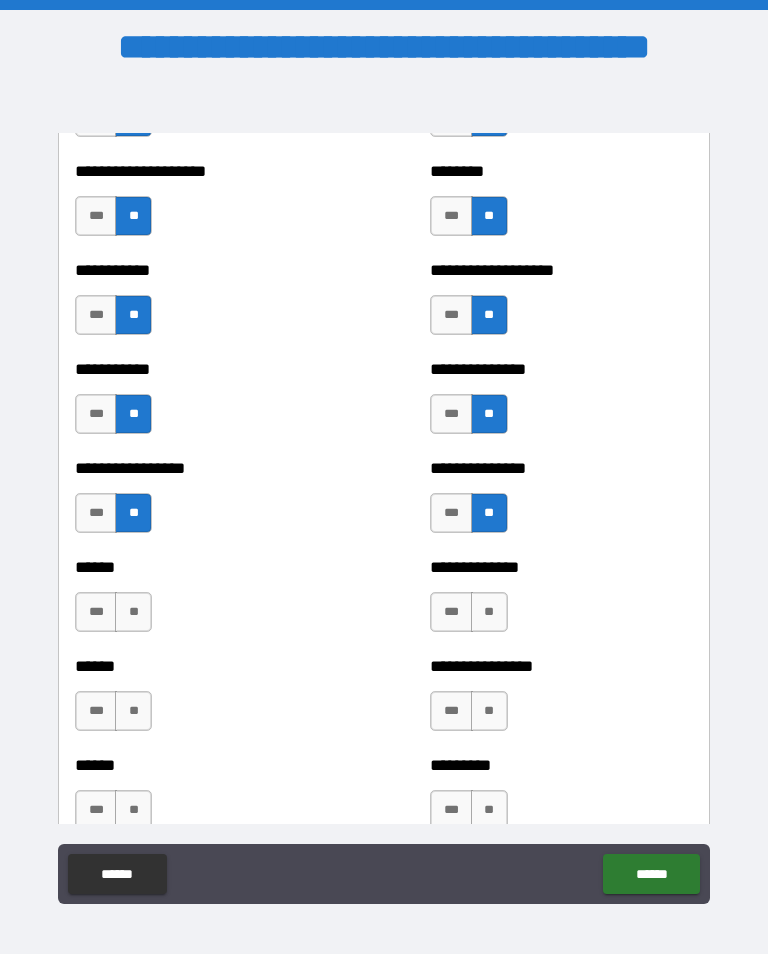click on "**" at bounding box center (489, 612) 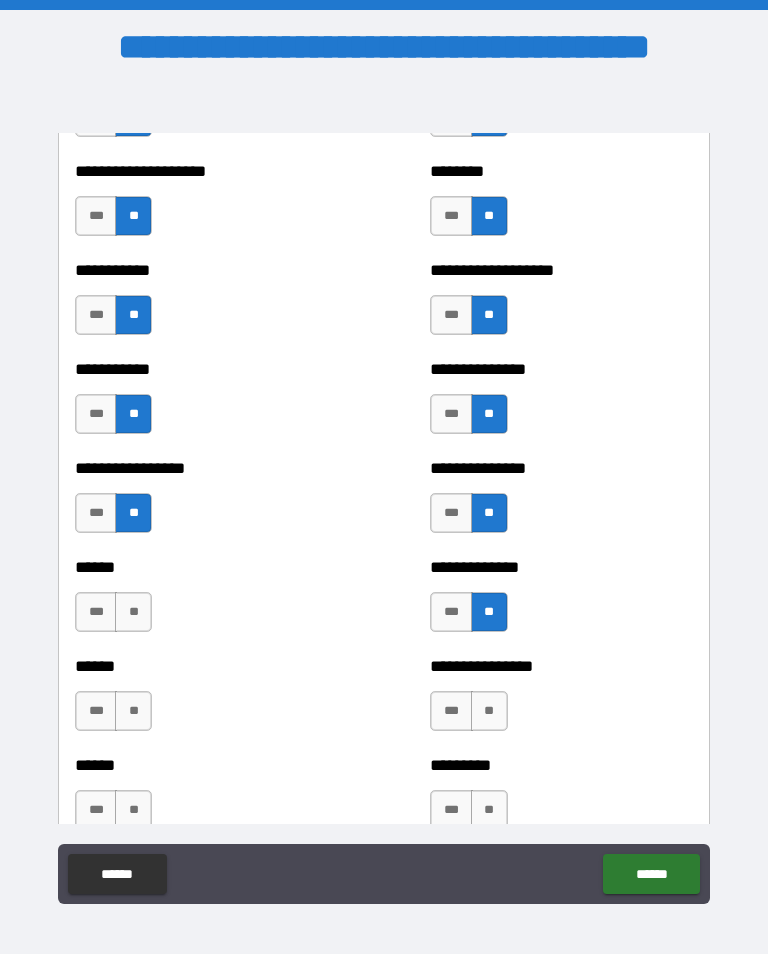 click on "**" at bounding box center [133, 612] 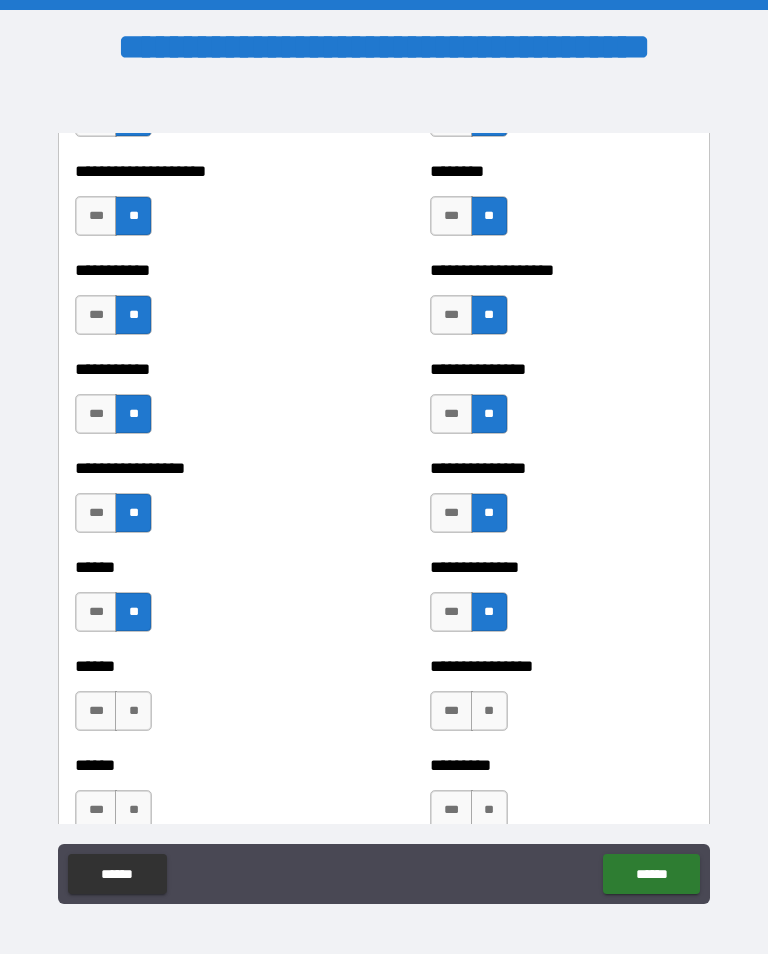 click on "**" at bounding box center (133, 711) 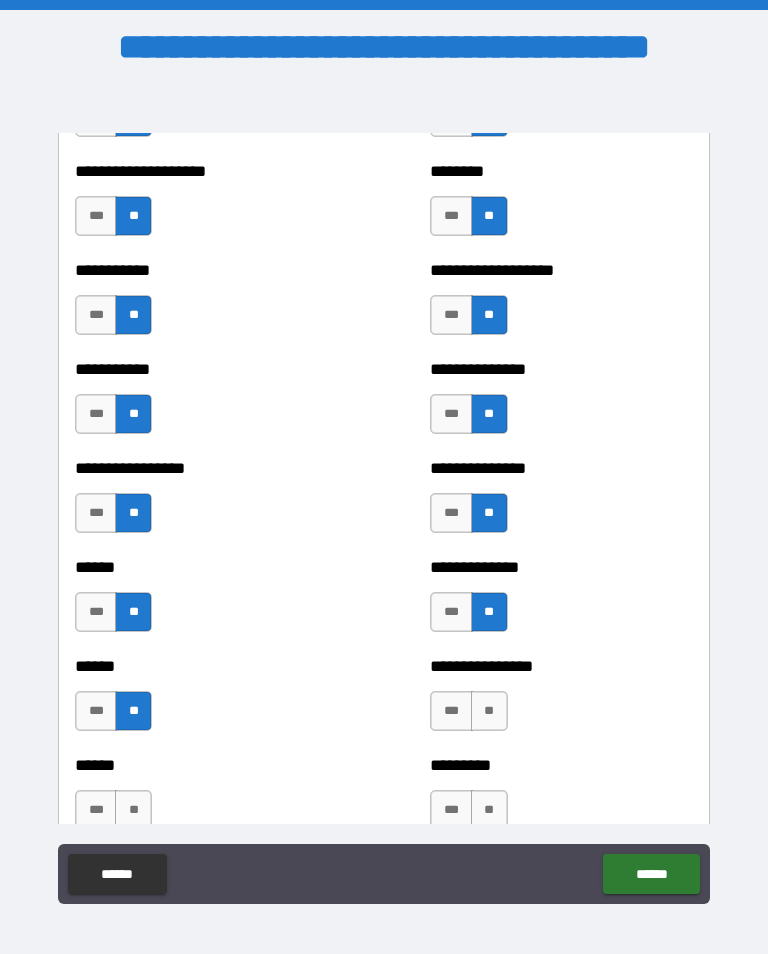 click on "**" at bounding box center [489, 711] 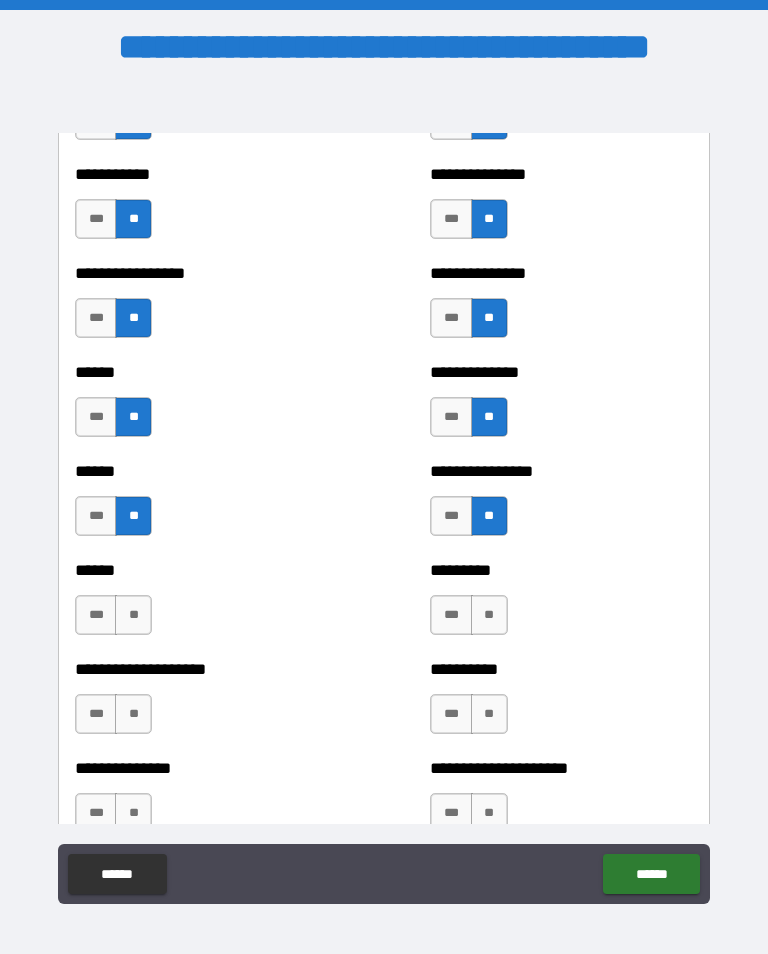 scroll, scrollTop: 2927, scrollLeft: 0, axis: vertical 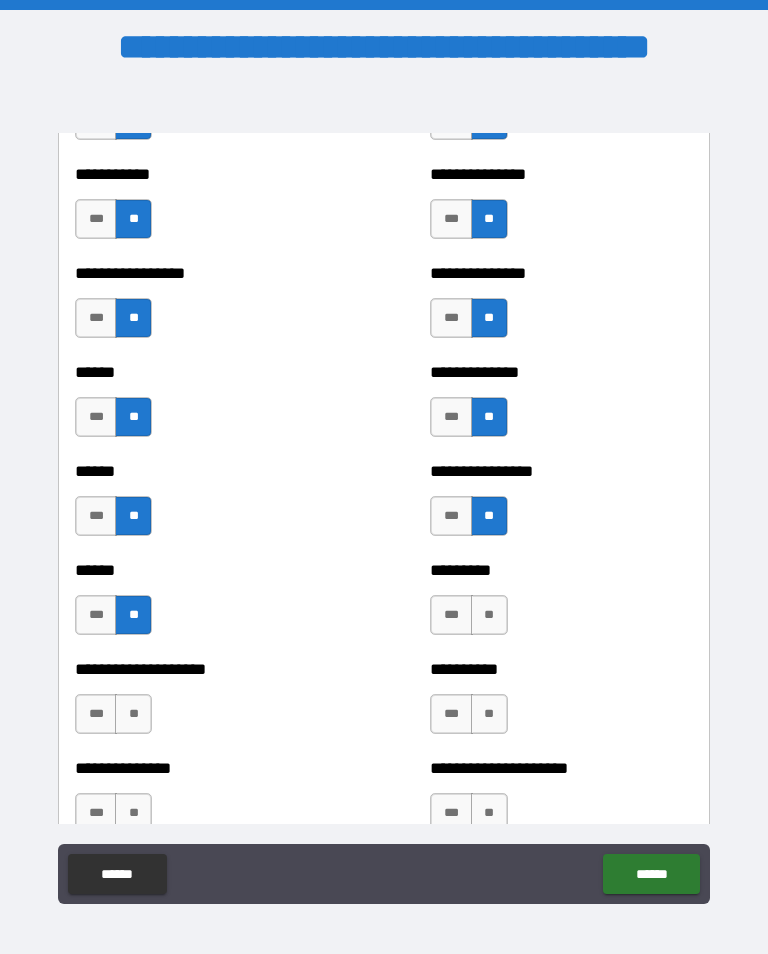 click on "**" at bounding box center (489, 615) 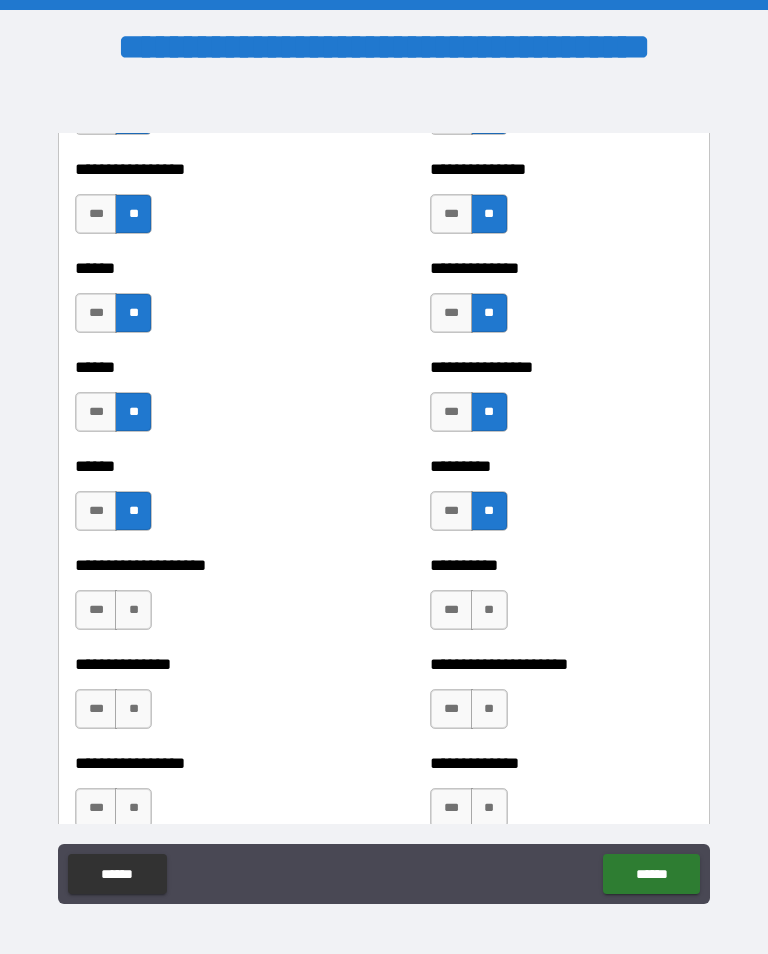 scroll, scrollTop: 3032, scrollLeft: 0, axis: vertical 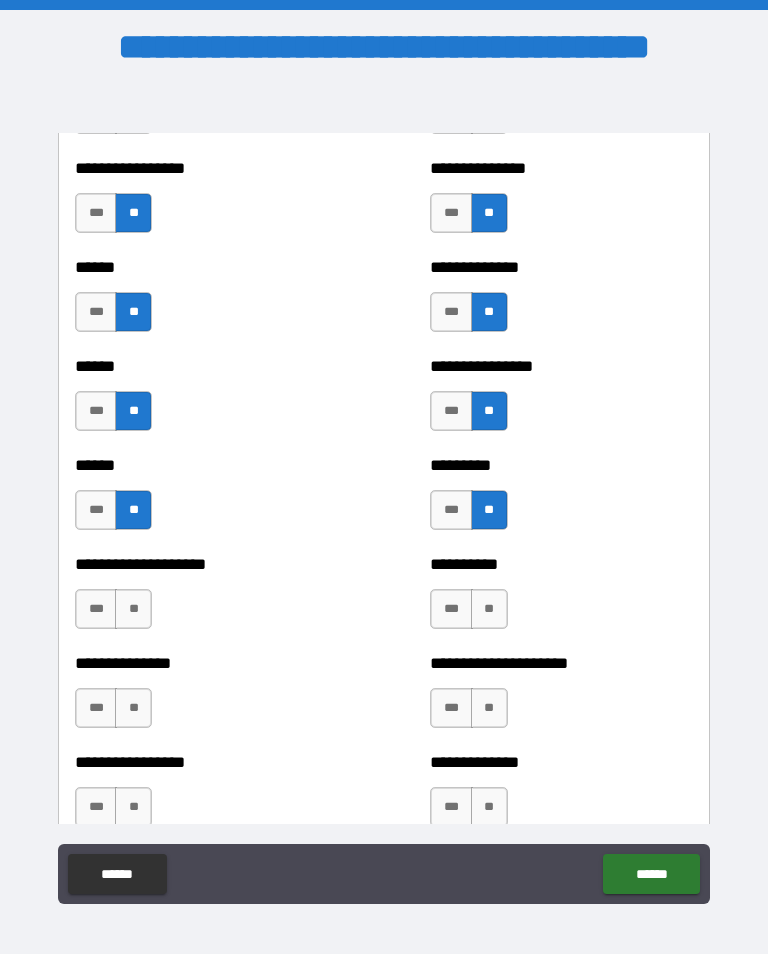click on "**" at bounding box center (133, 609) 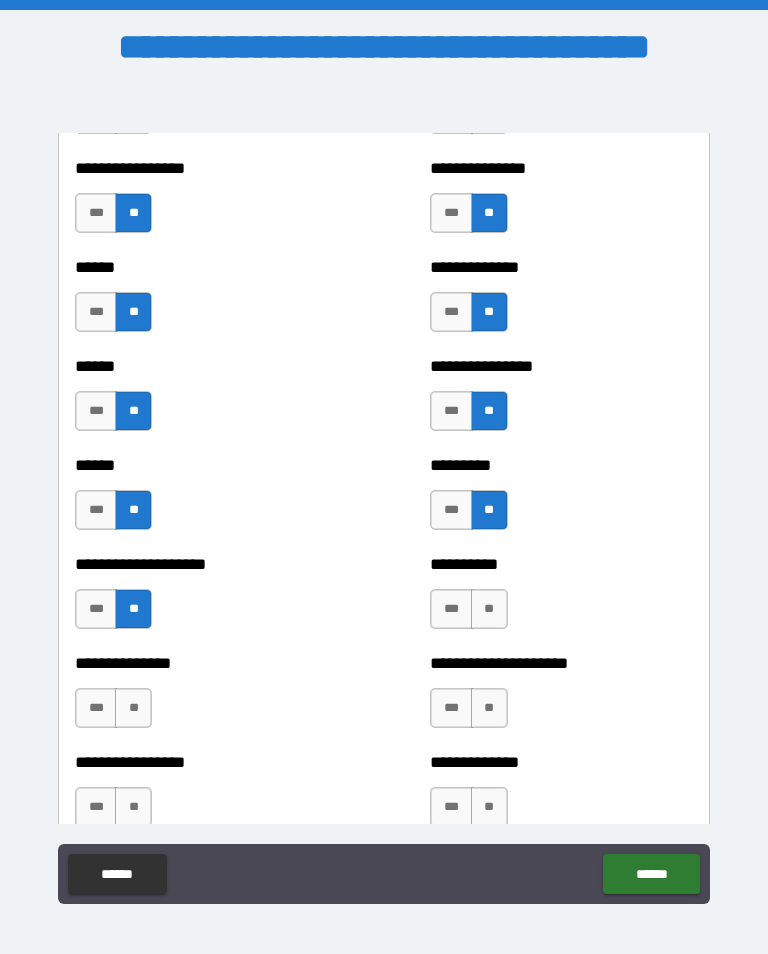 click on "**" at bounding box center (489, 609) 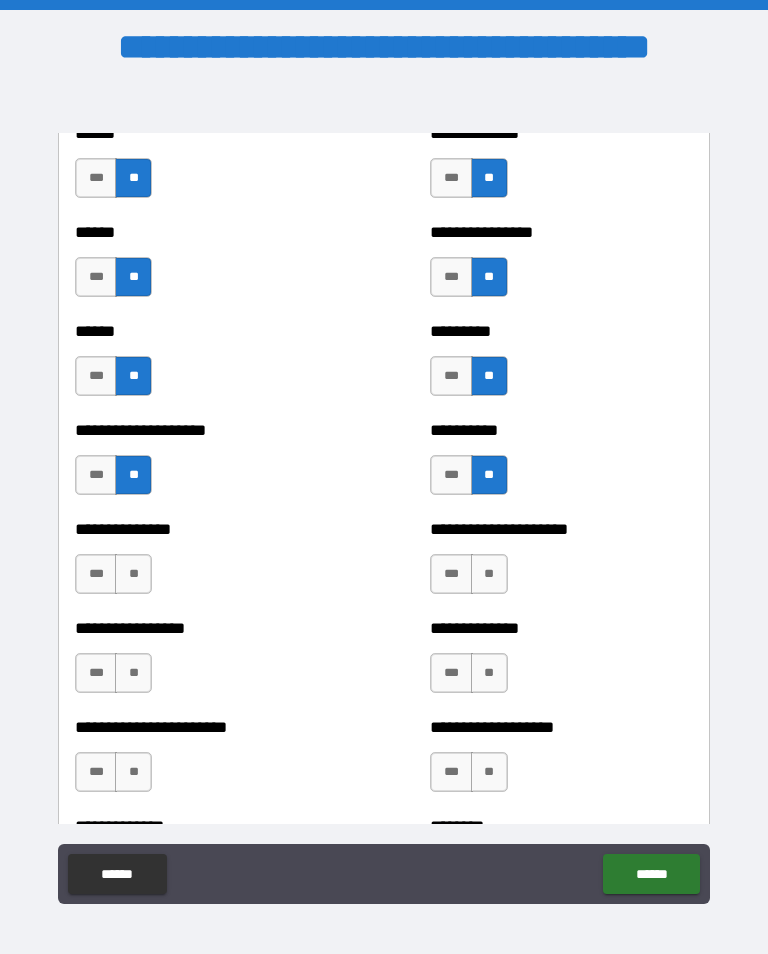 scroll, scrollTop: 3174, scrollLeft: 0, axis: vertical 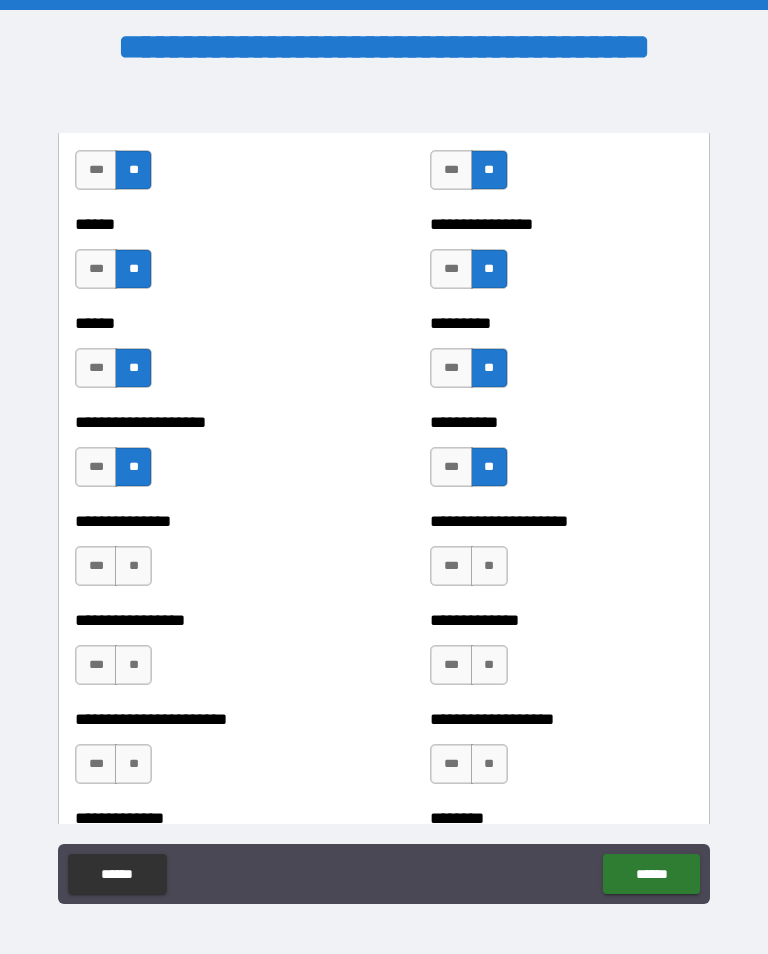 click on "**" at bounding box center (489, 566) 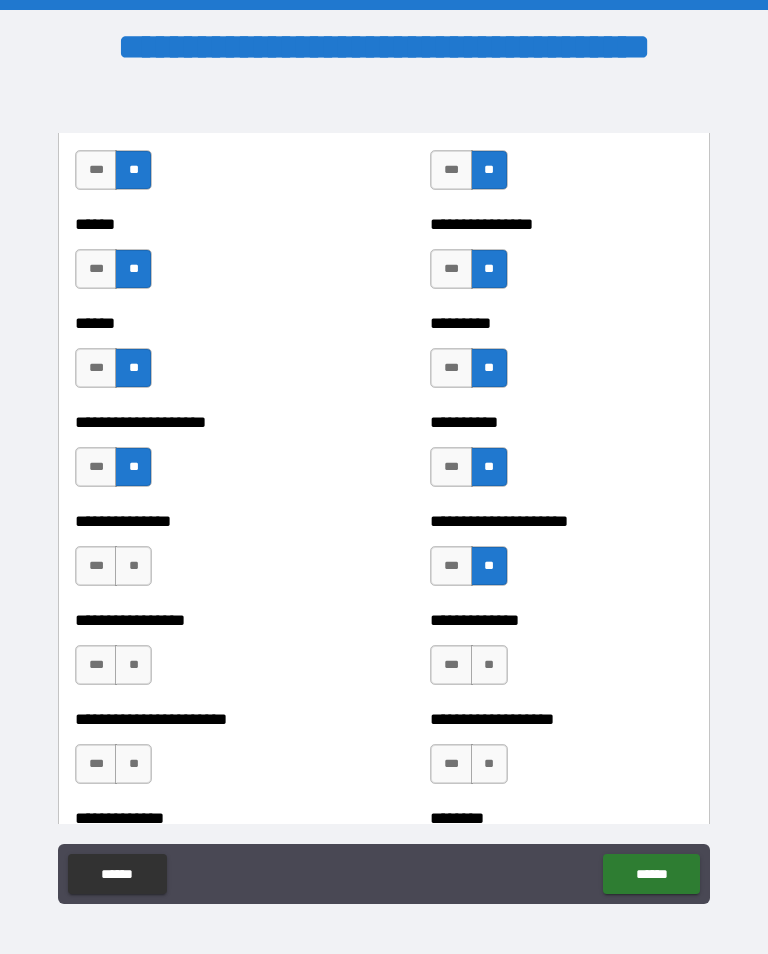 click on "**" at bounding box center [133, 566] 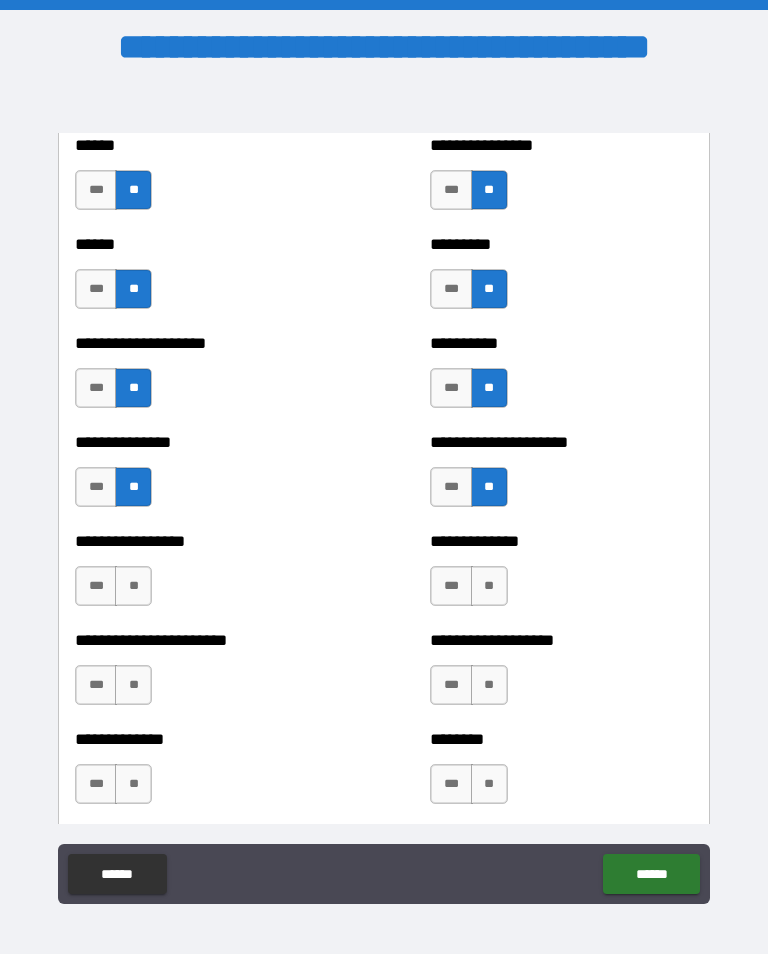 scroll, scrollTop: 3256, scrollLeft: 0, axis: vertical 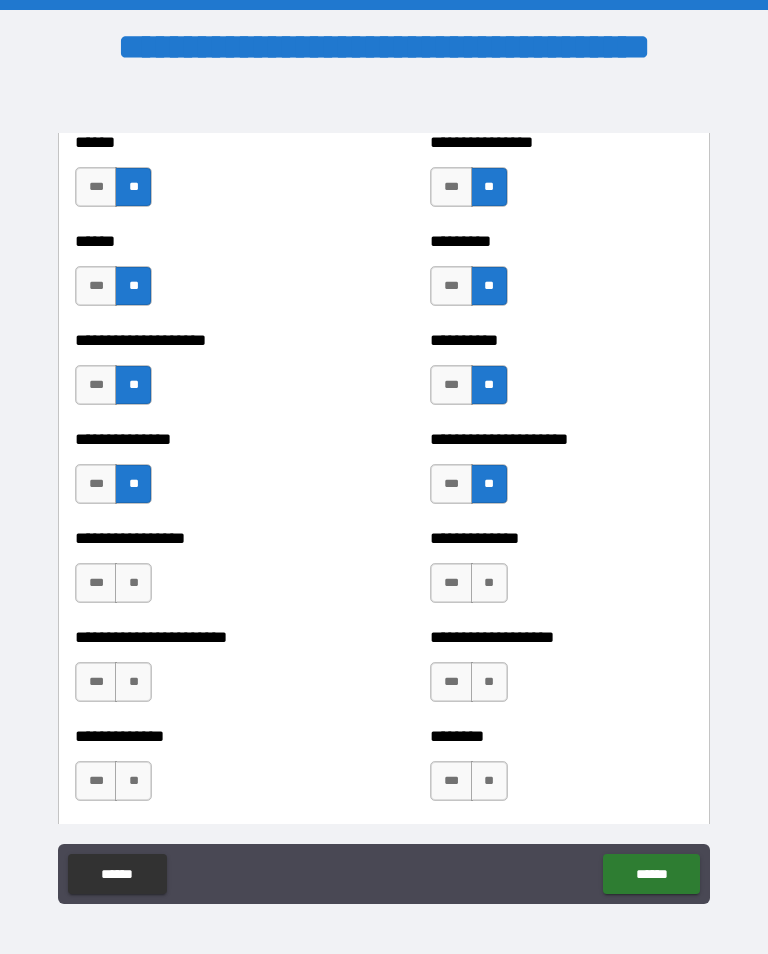 click on "**" at bounding box center (133, 583) 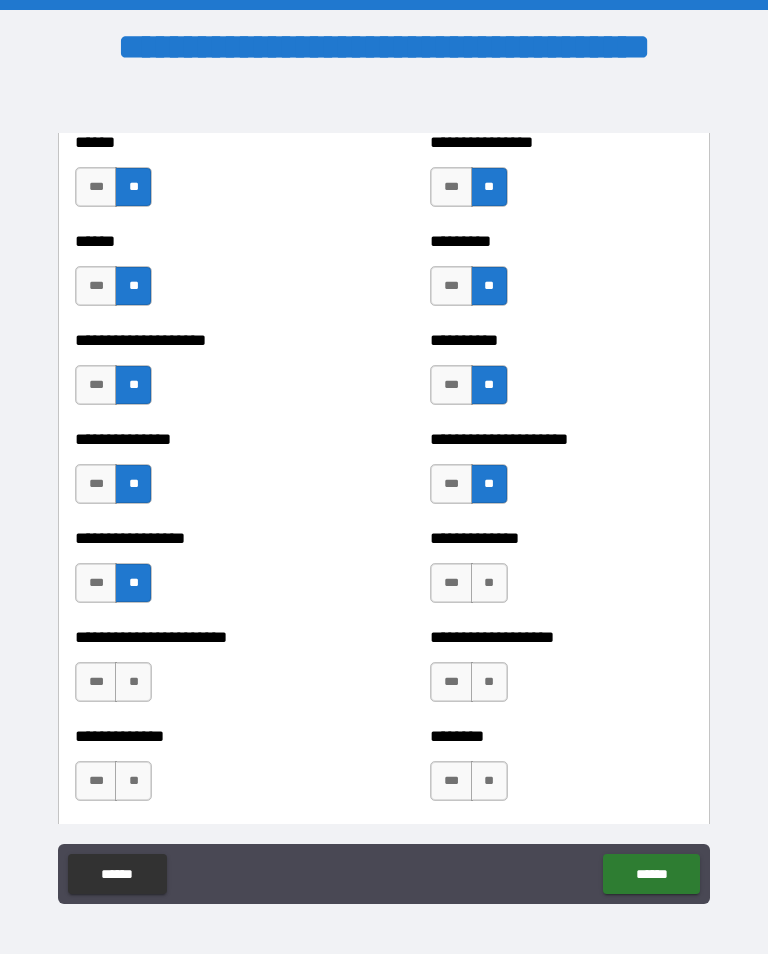 click on "**" at bounding box center [489, 583] 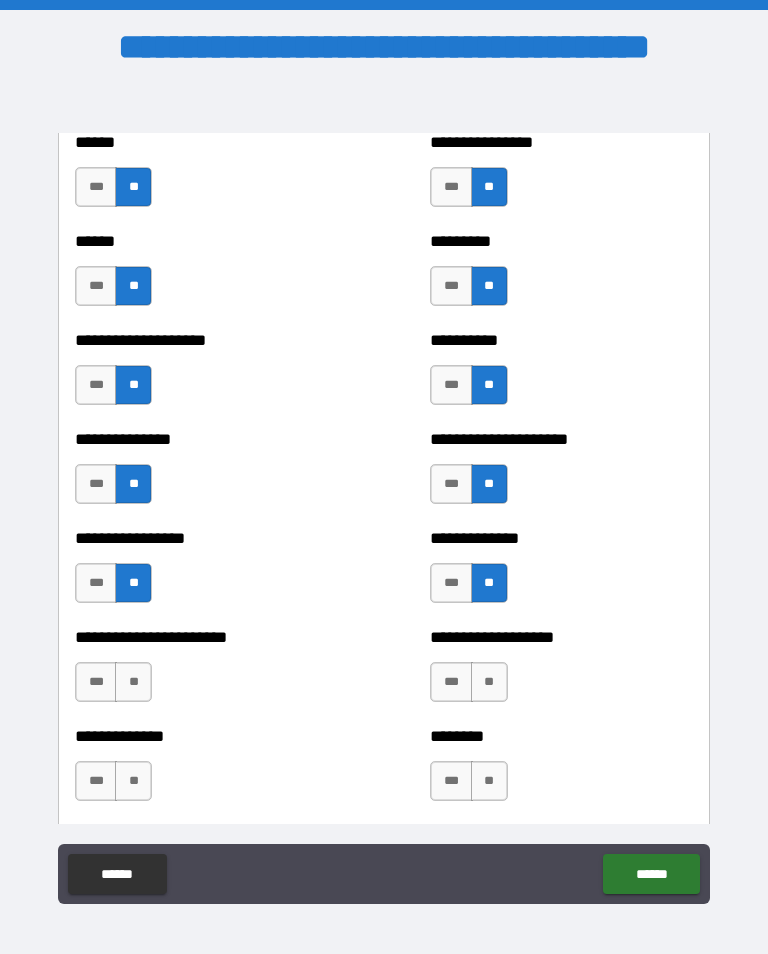 click on "**" at bounding box center (489, 682) 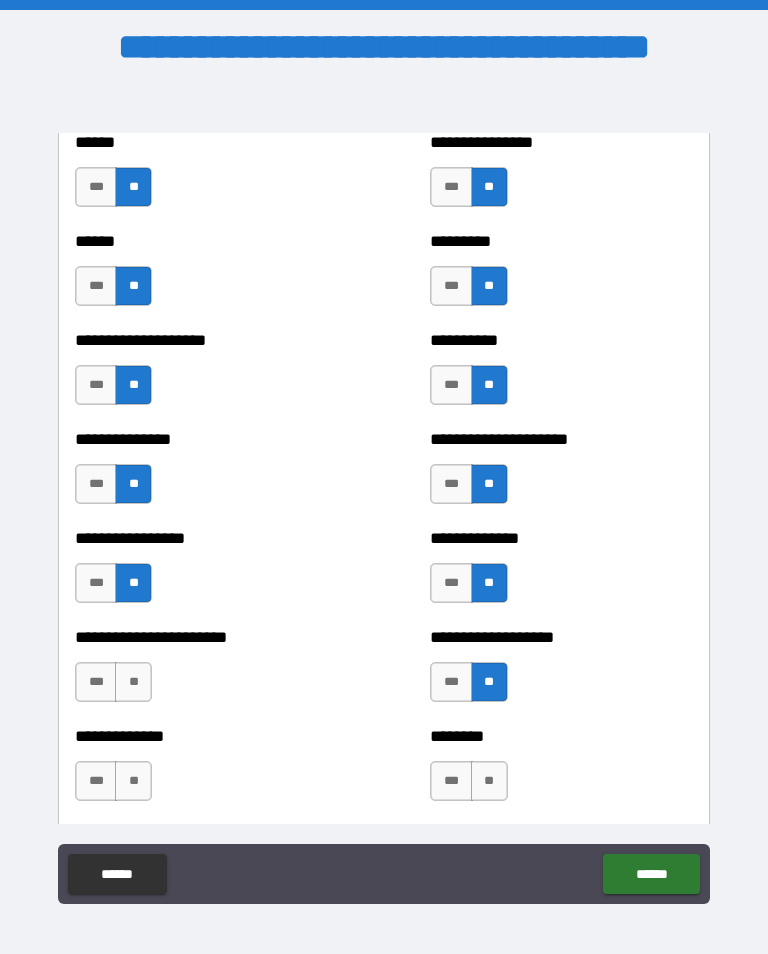 click on "**" at bounding box center (133, 682) 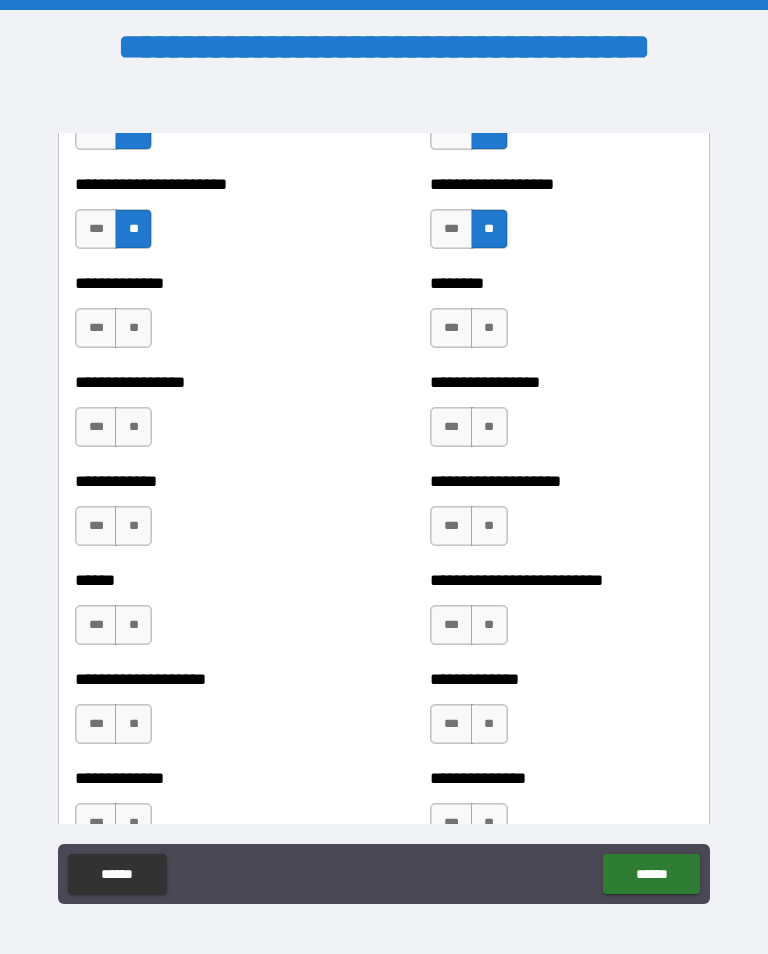 scroll, scrollTop: 3708, scrollLeft: 0, axis: vertical 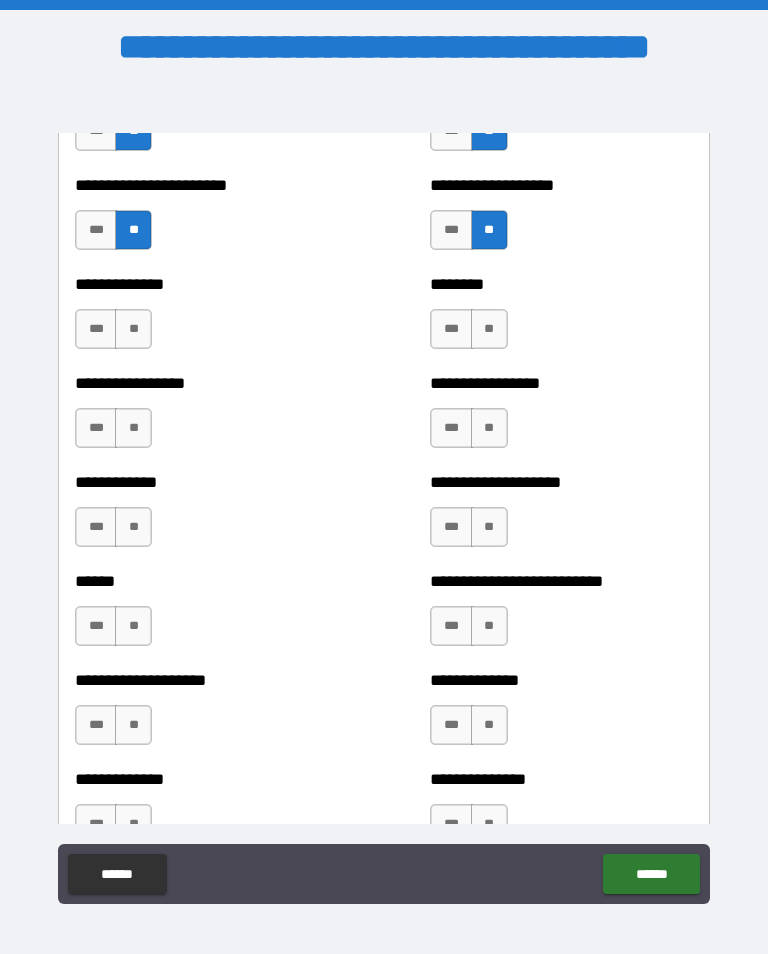 click on "**" at bounding box center [489, 329] 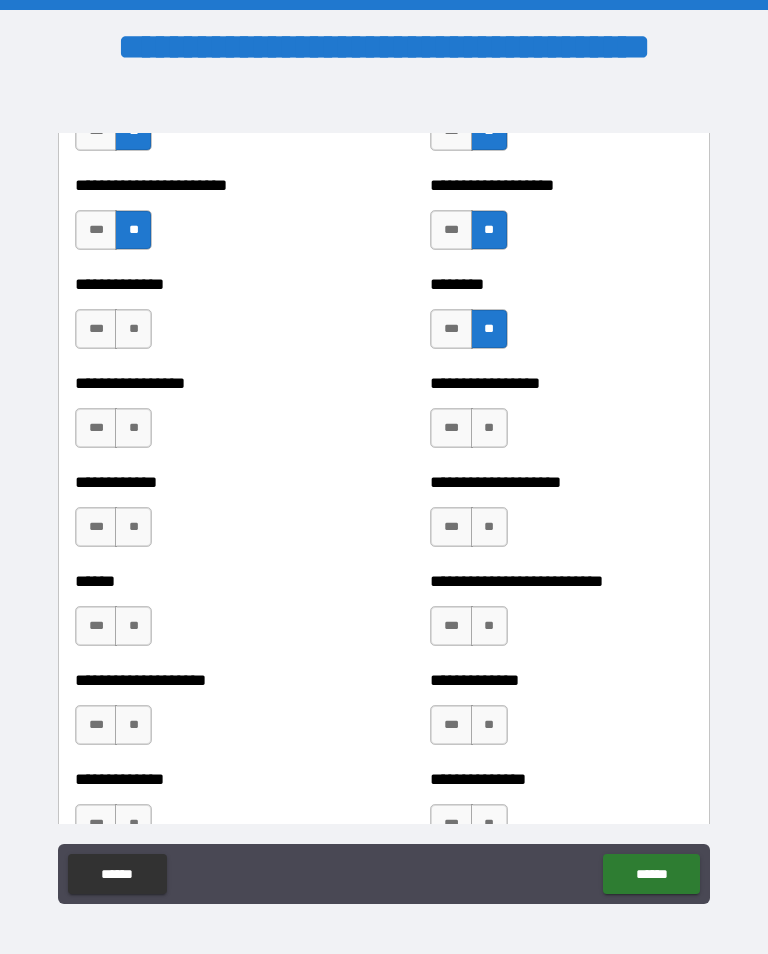 click on "**" at bounding box center [133, 329] 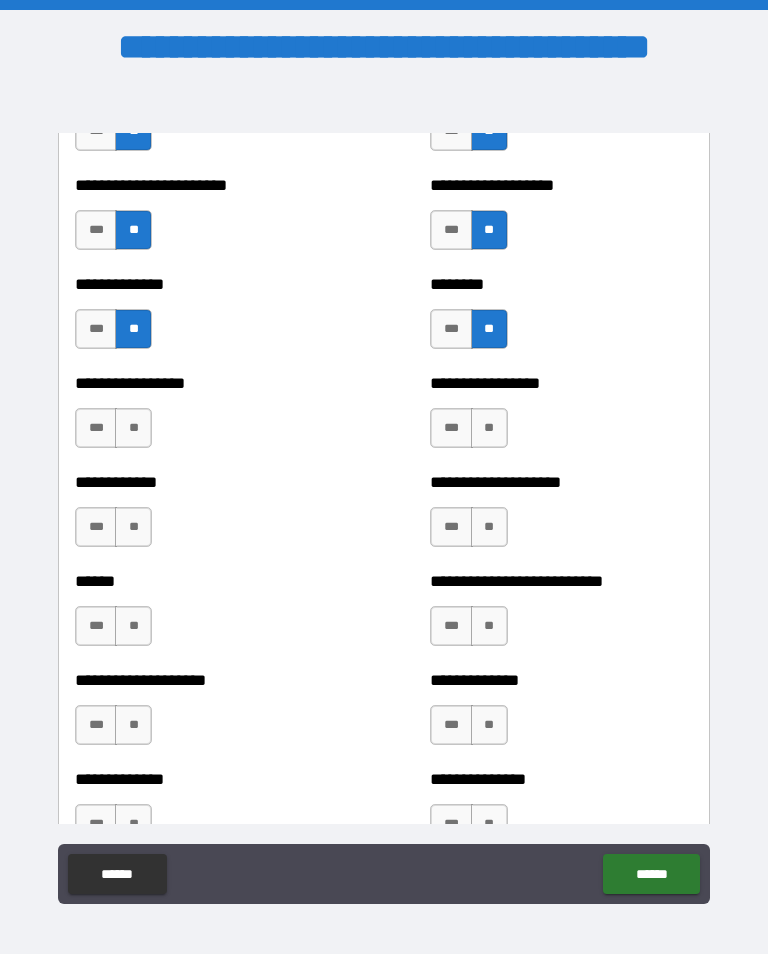 click on "**" at bounding box center [133, 428] 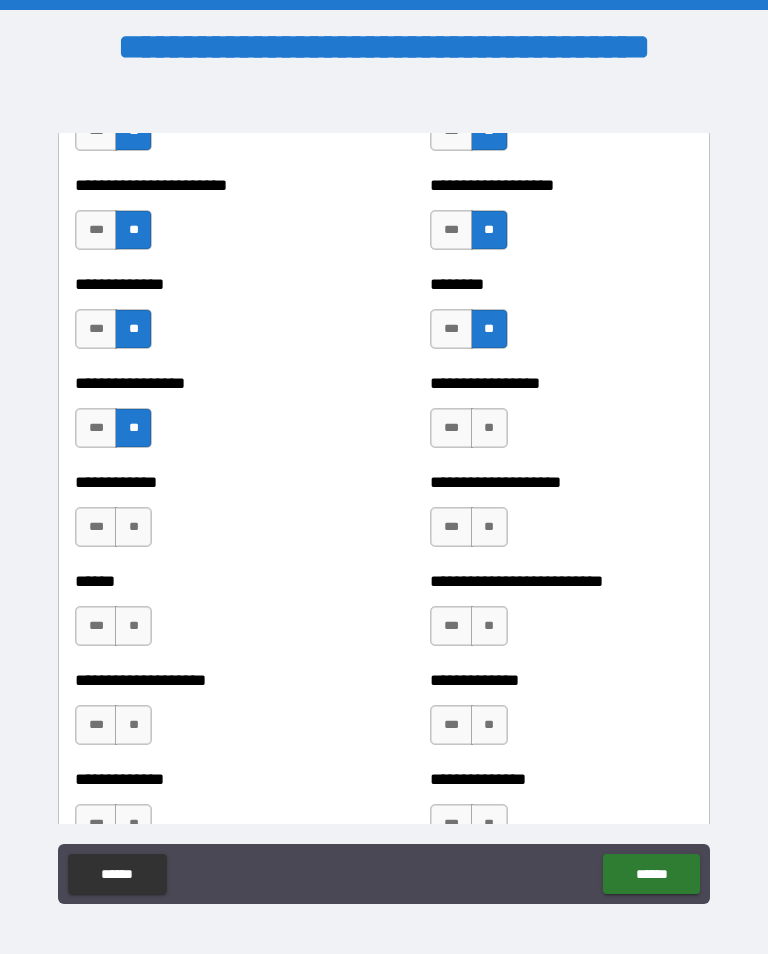 click on "**" at bounding box center [489, 428] 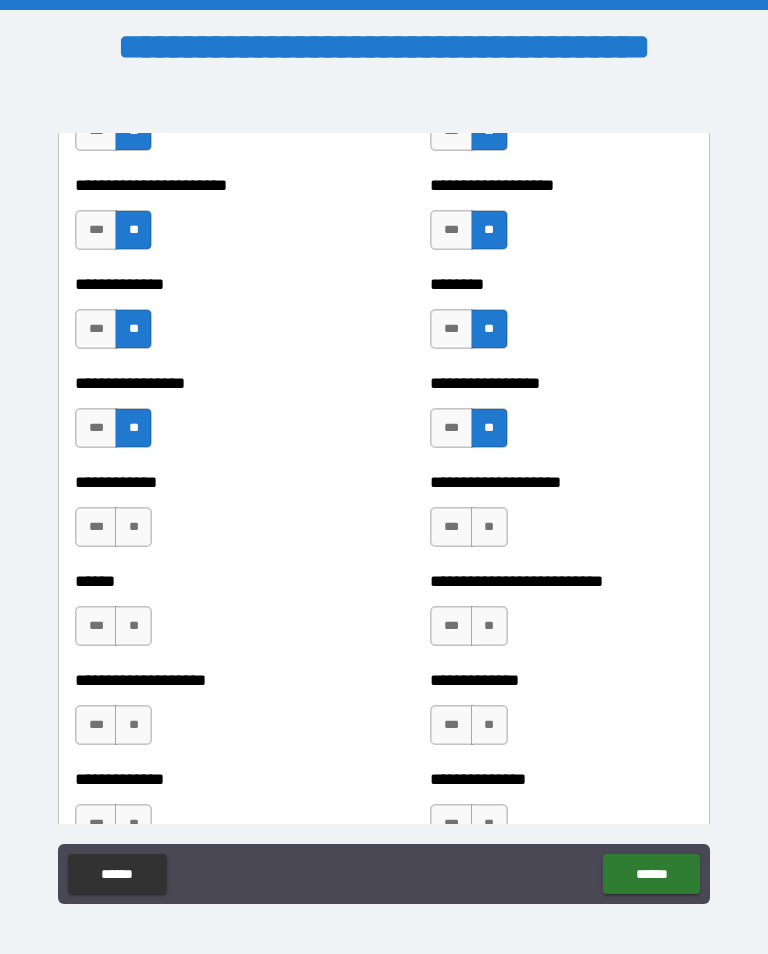 click on "**" at bounding box center [489, 527] 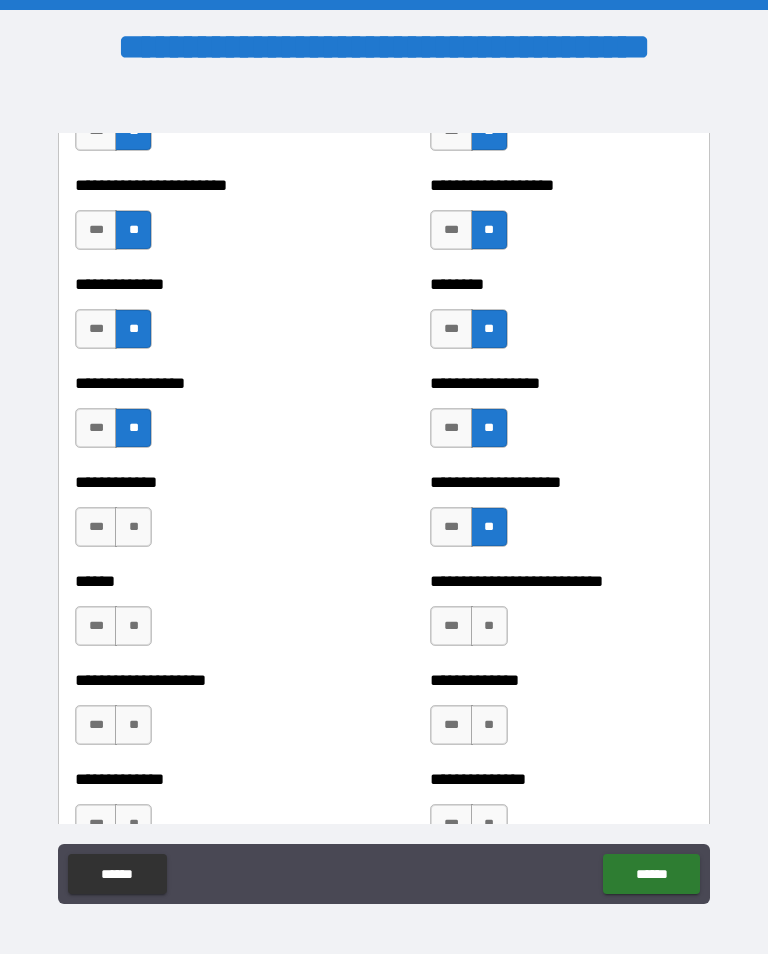 click on "**" at bounding box center (133, 527) 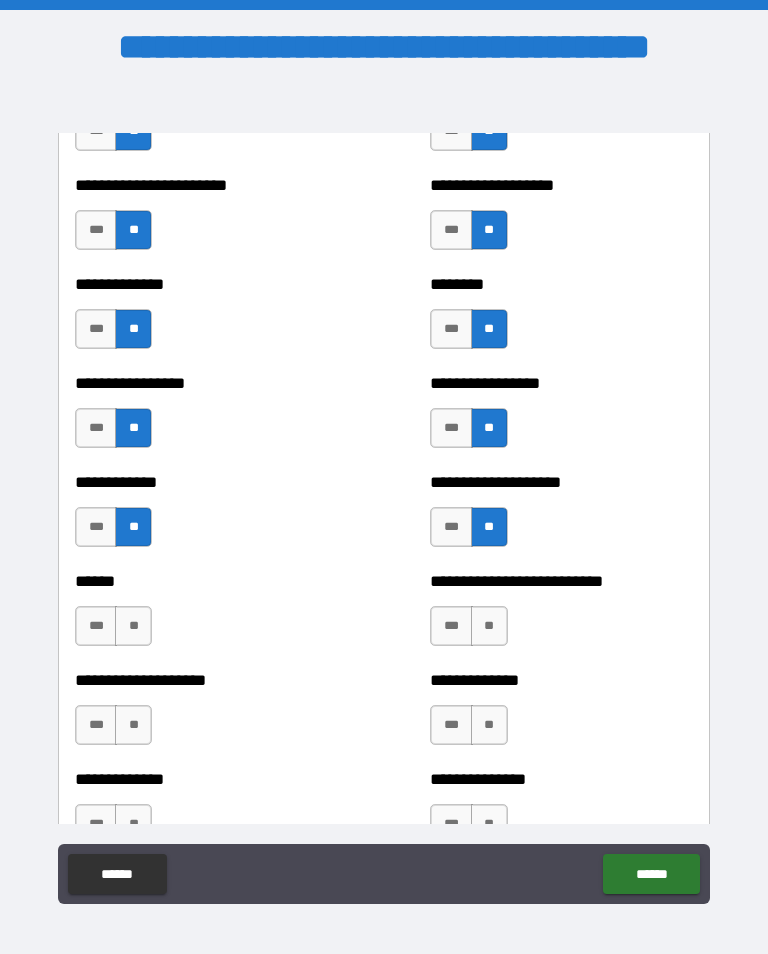 click on "**" at bounding box center [133, 626] 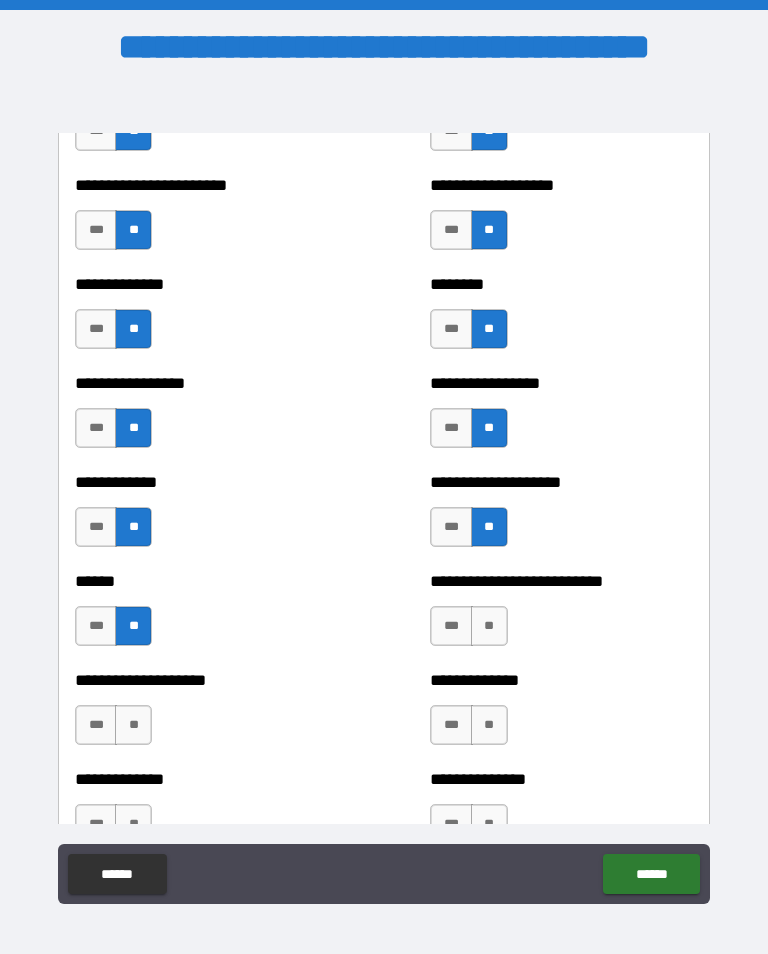 click on "**" at bounding box center (489, 626) 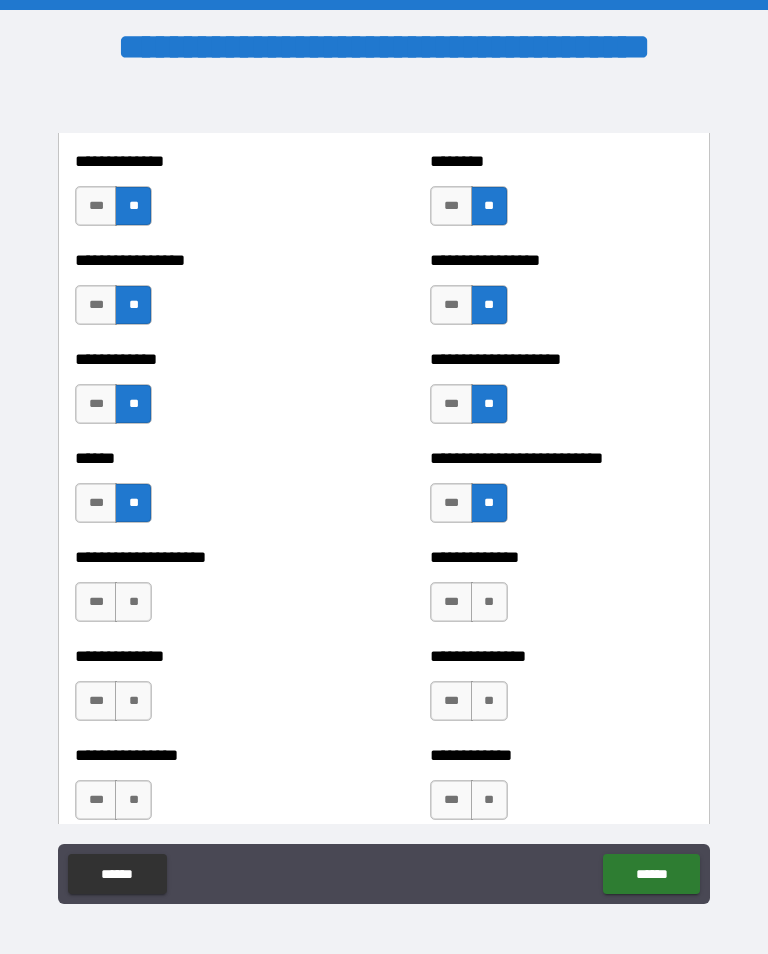 scroll, scrollTop: 3833, scrollLeft: 0, axis: vertical 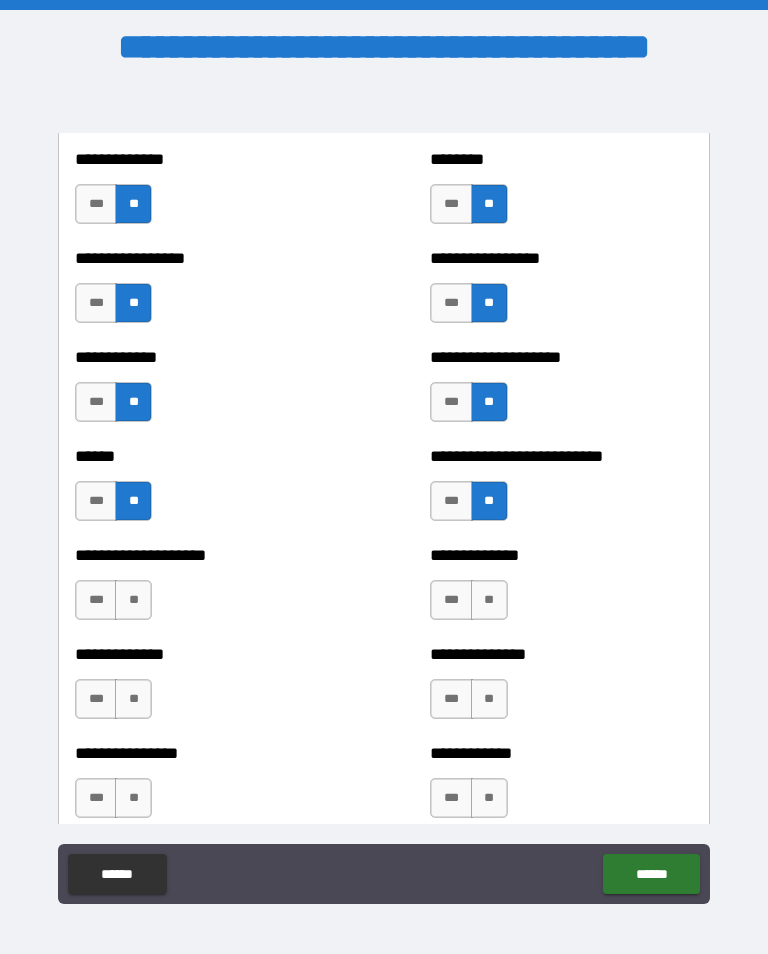 click on "**" at bounding box center [489, 600] 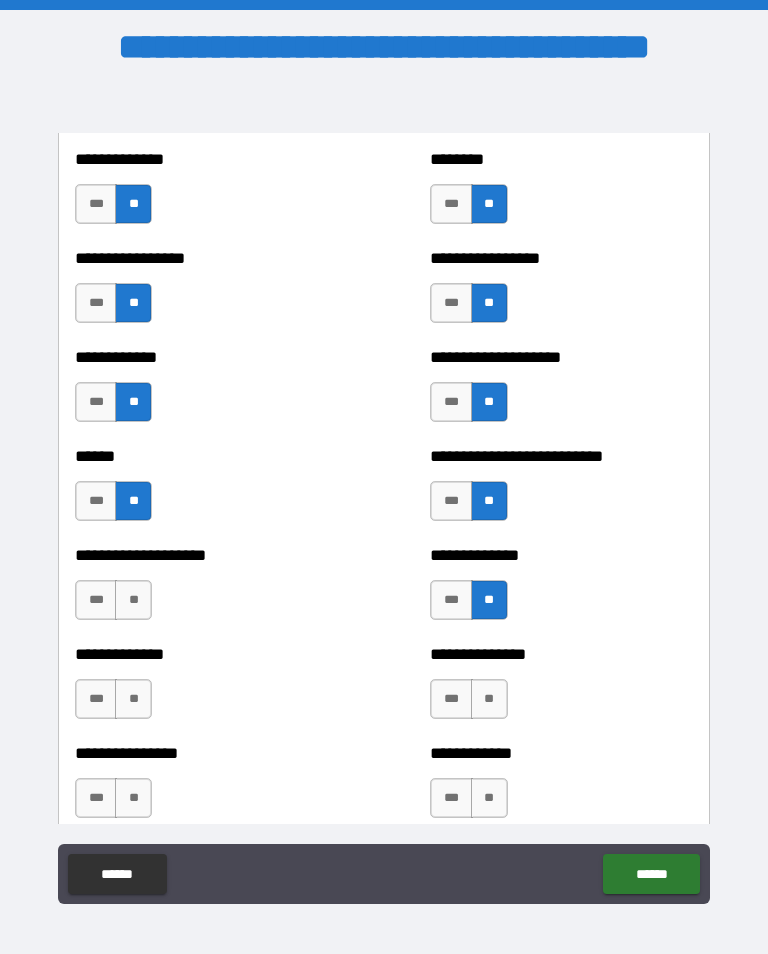 click on "**" at bounding box center [133, 600] 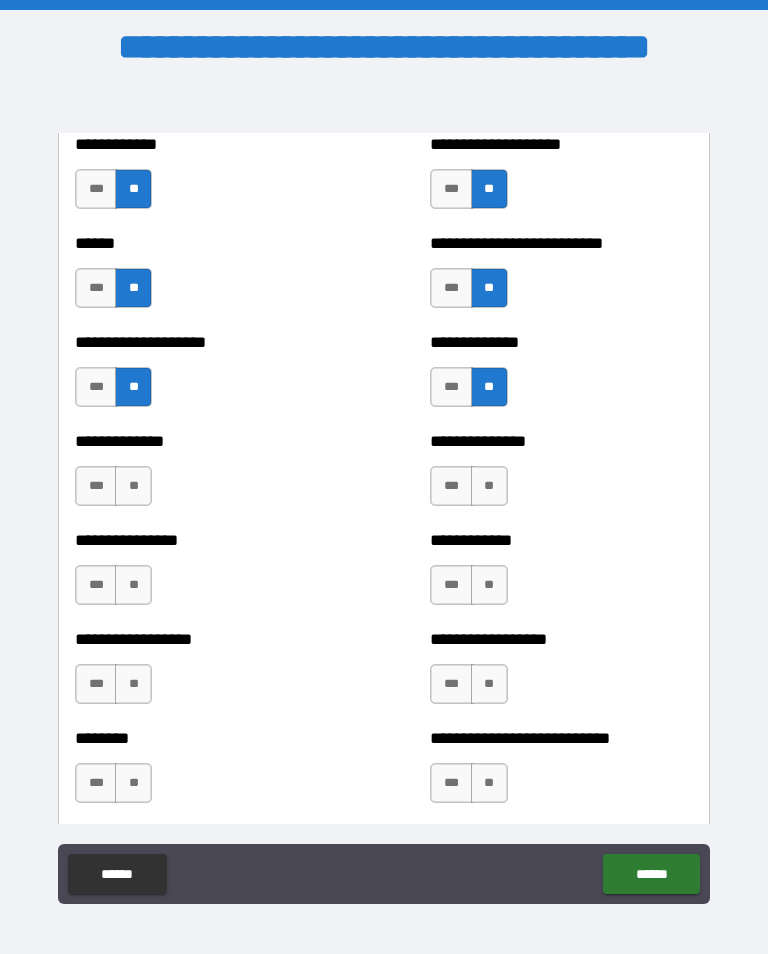 scroll, scrollTop: 4047, scrollLeft: 0, axis: vertical 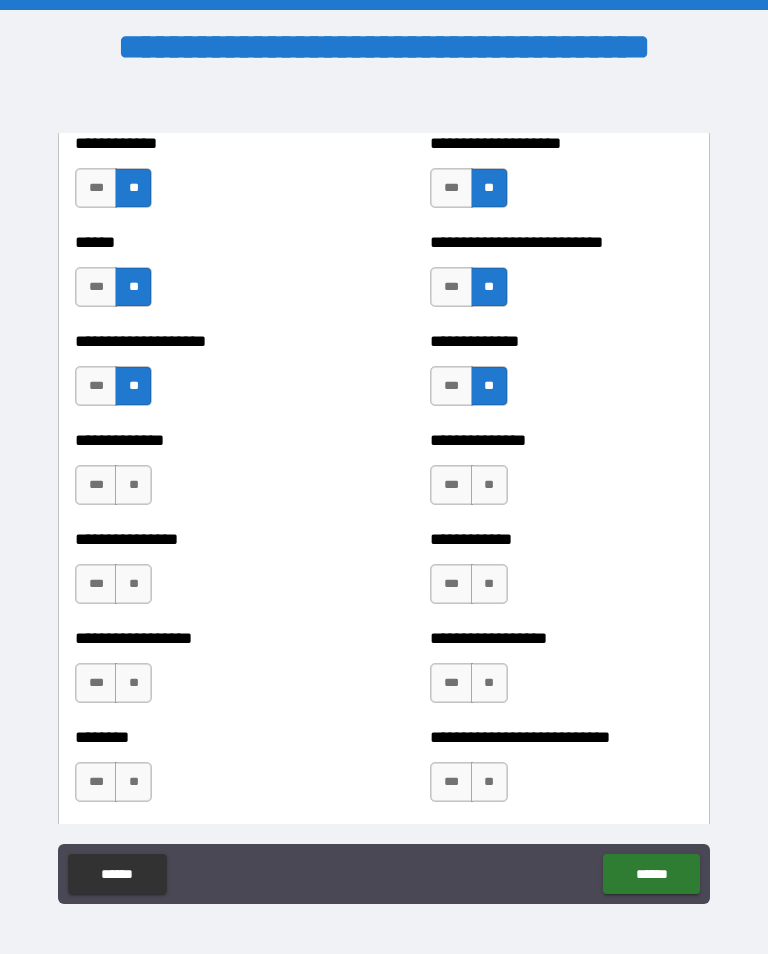 click on "**" at bounding box center (133, 485) 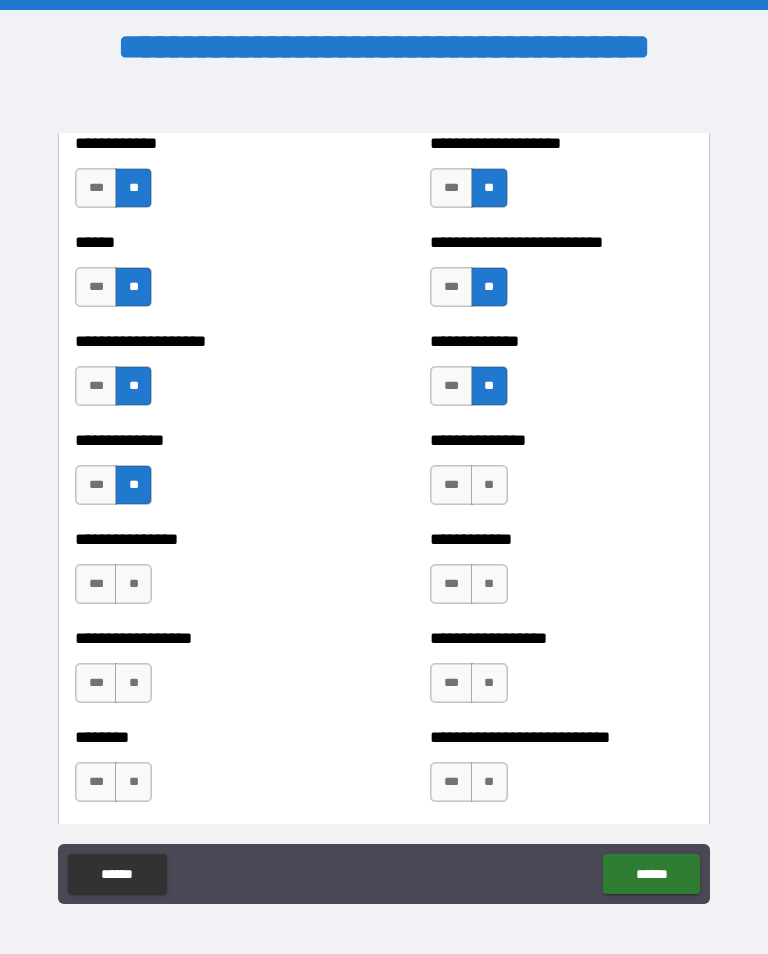 click on "**" at bounding box center (133, 584) 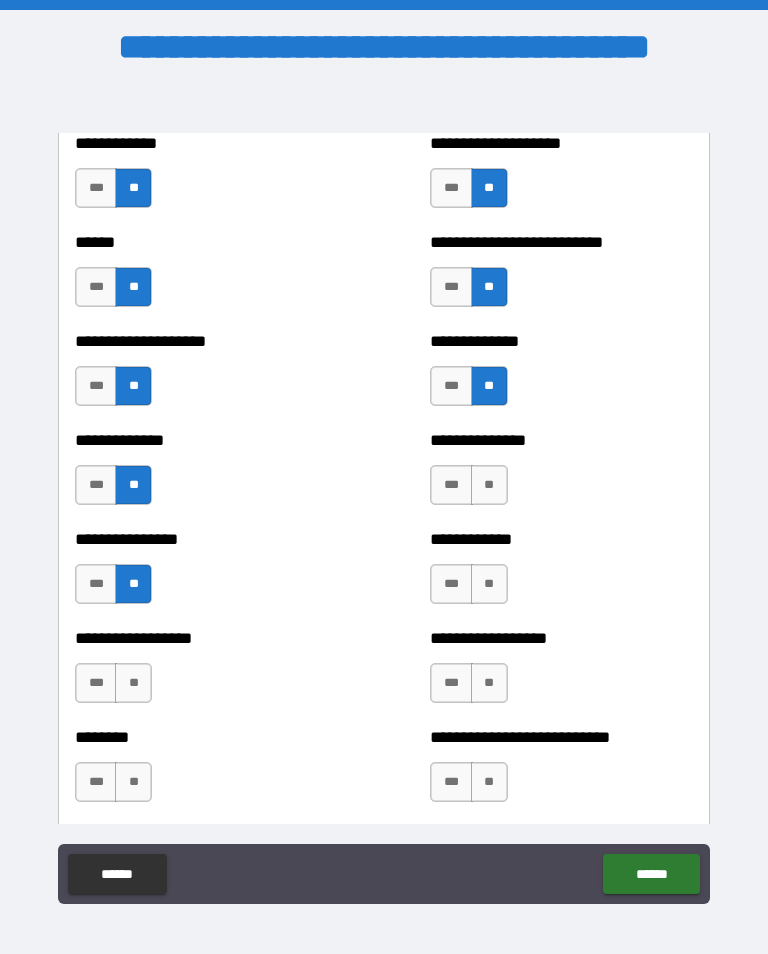 click on "**" at bounding box center [489, 485] 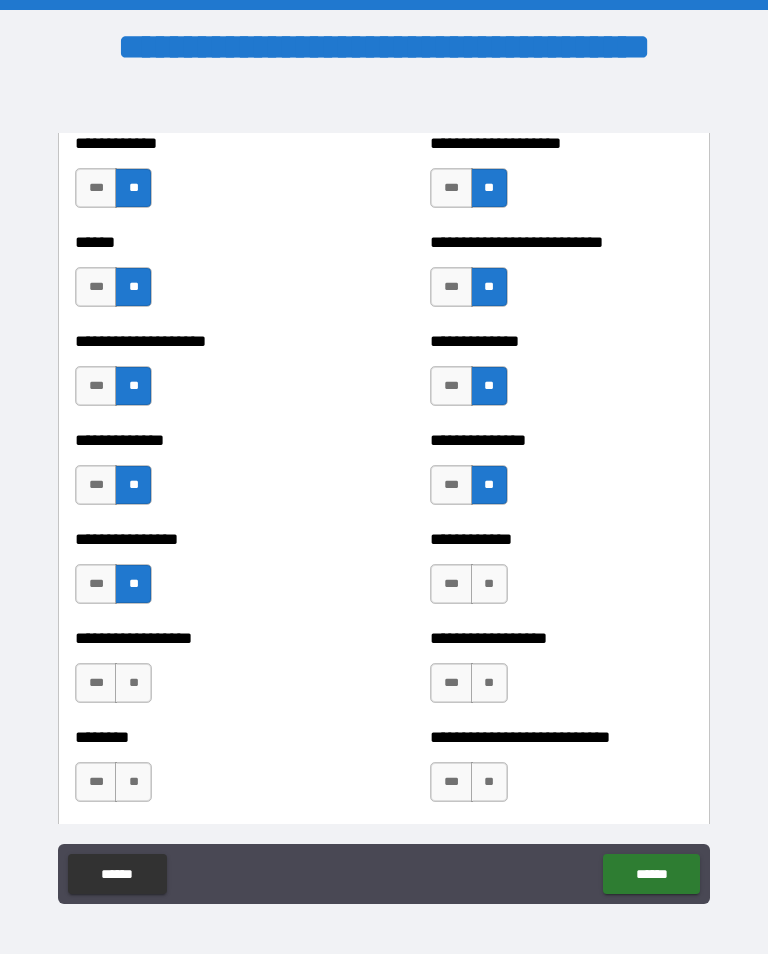 click on "**" at bounding box center [489, 584] 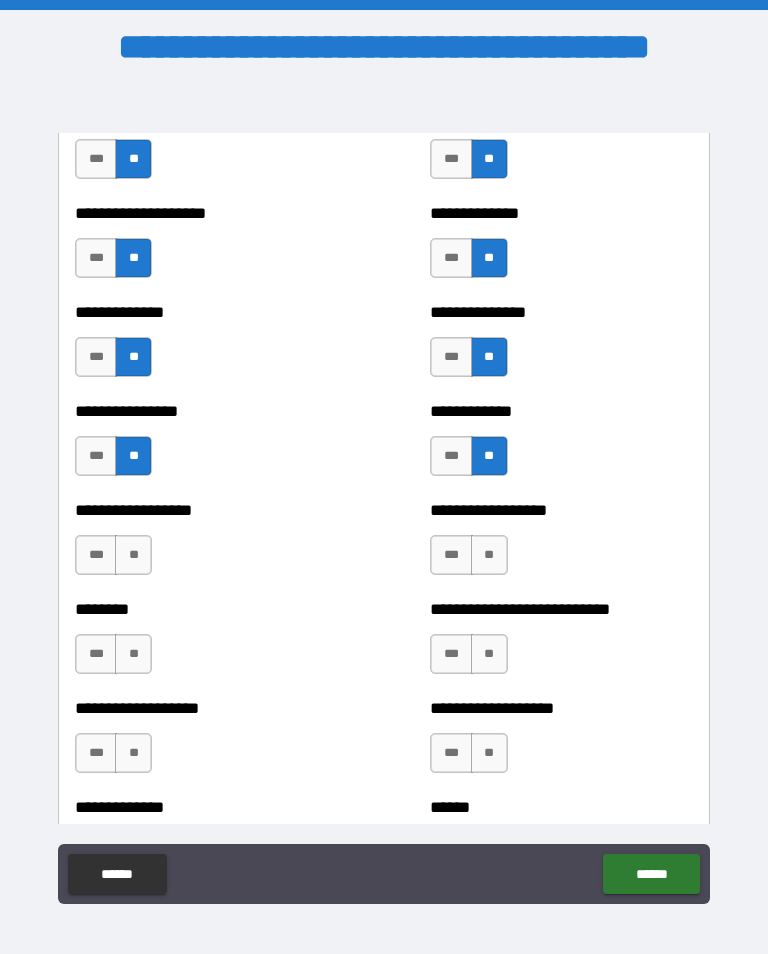 scroll, scrollTop: 4174, scrollLeft: 0, axis: vertical 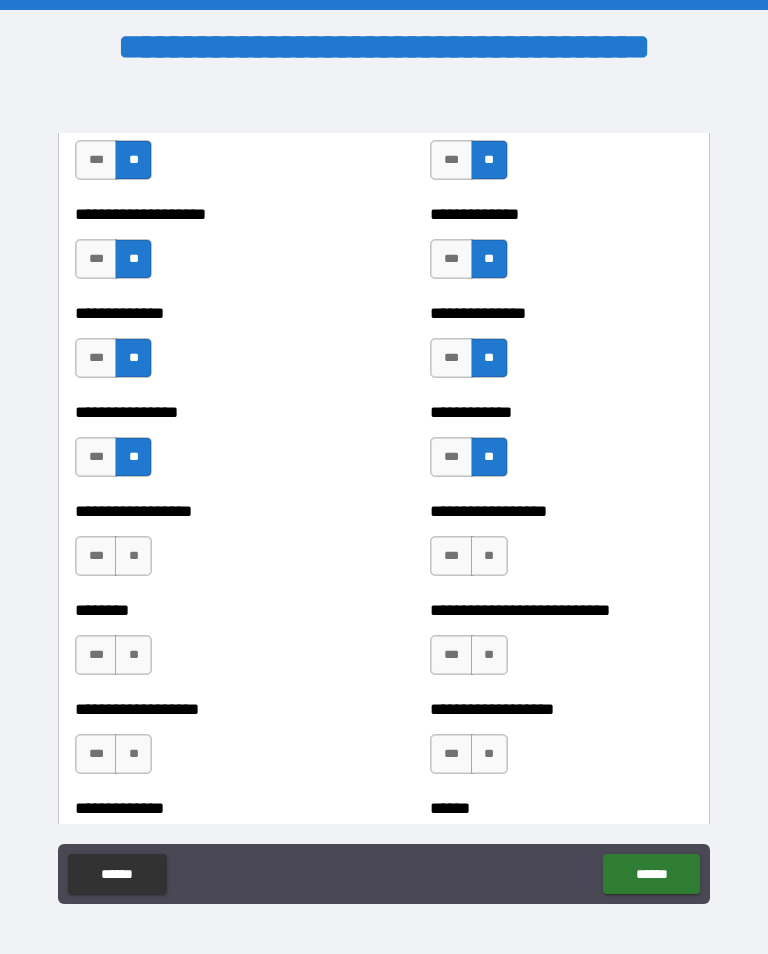 click on "**" at bounding box center (489, 556) 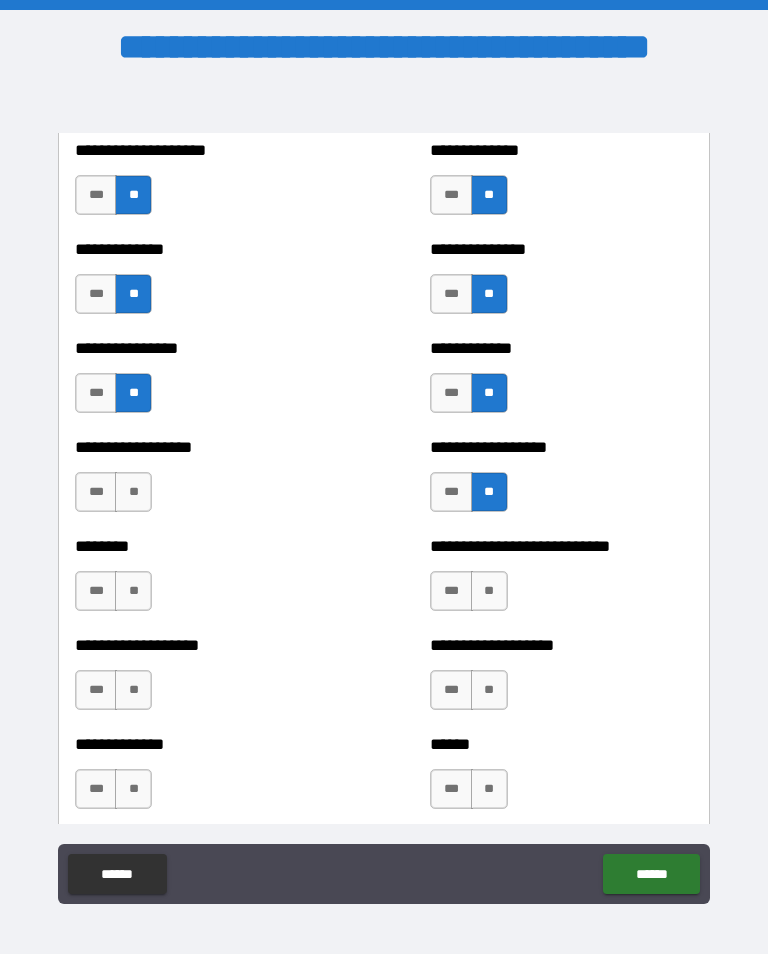 scroll, scrollTop: 4254, scrollLeft: 0, axis: vertical 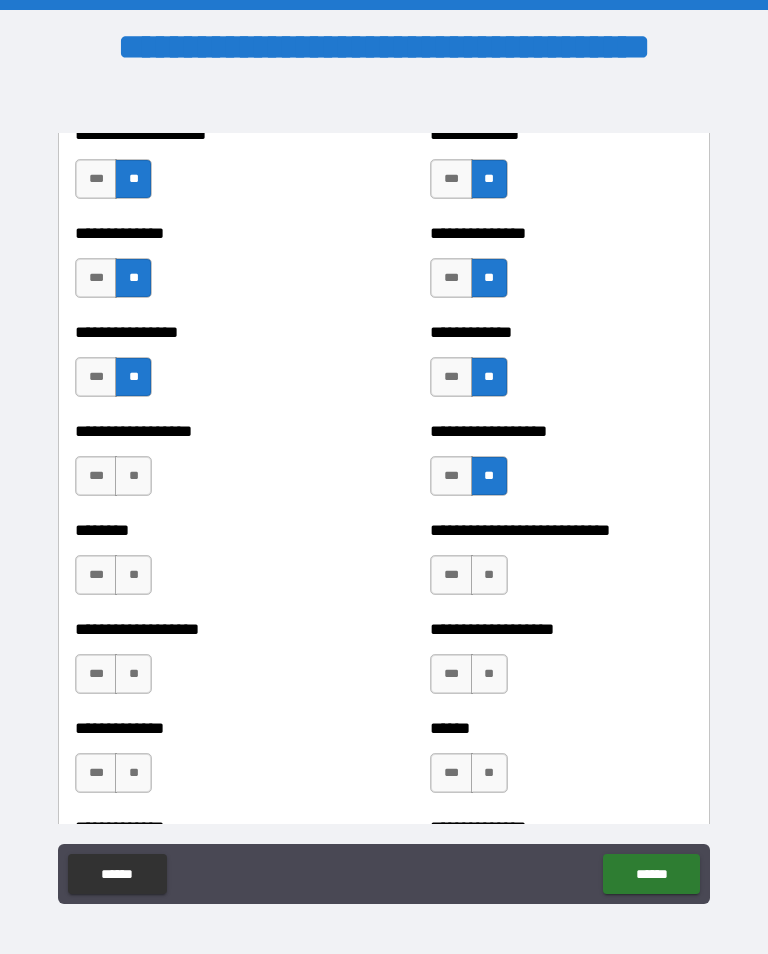 click on "**" at bounding box center (489, 575) 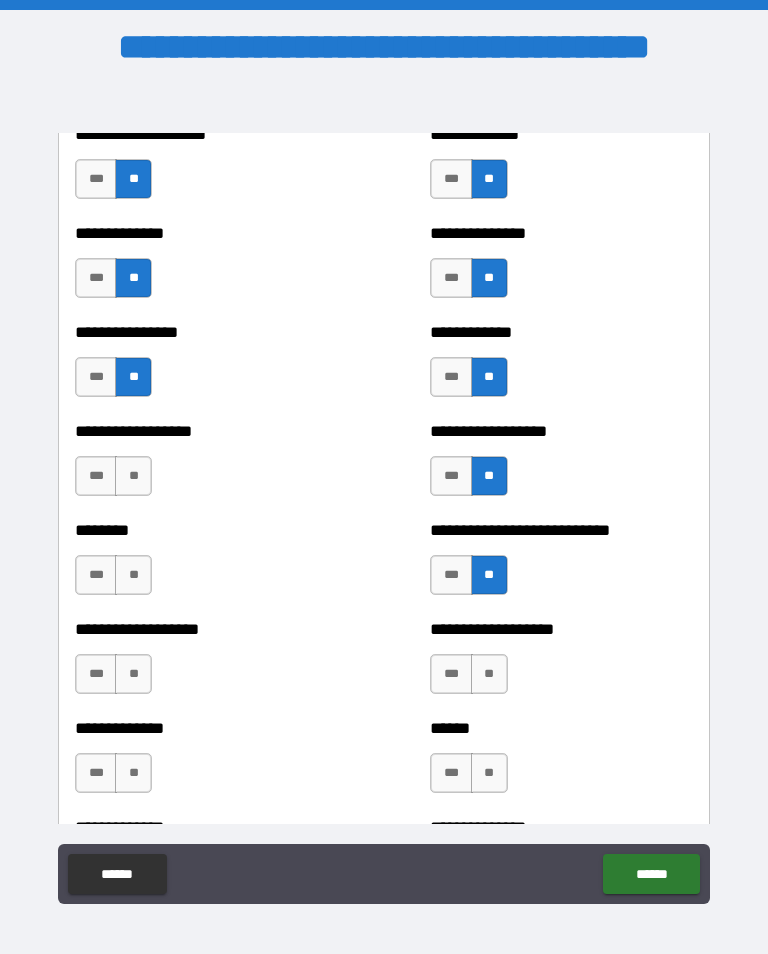 click on "**" at bounding box center (133, 476) 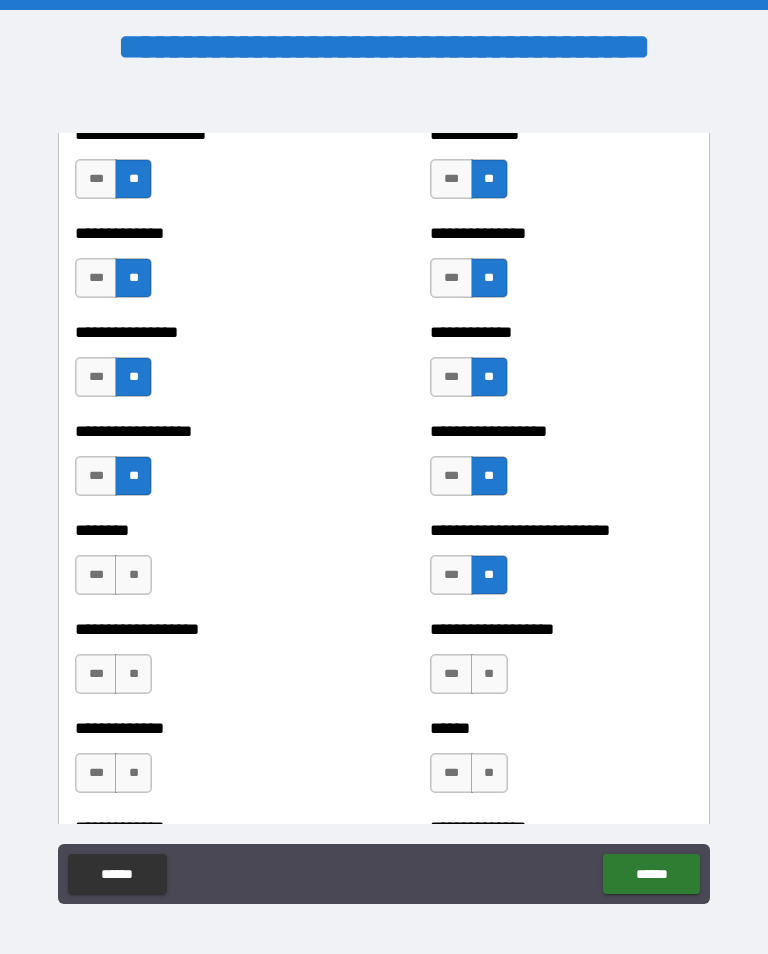 click on "**" at bounding box center (133, 575) 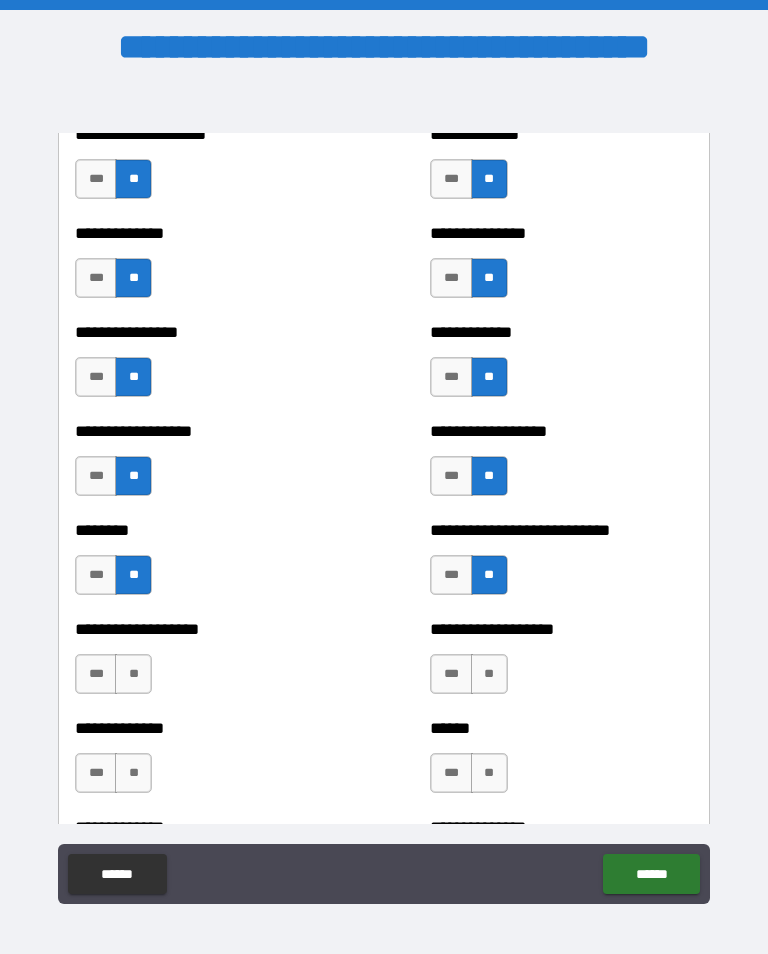 click on "**" at bounding box center [133, 674] 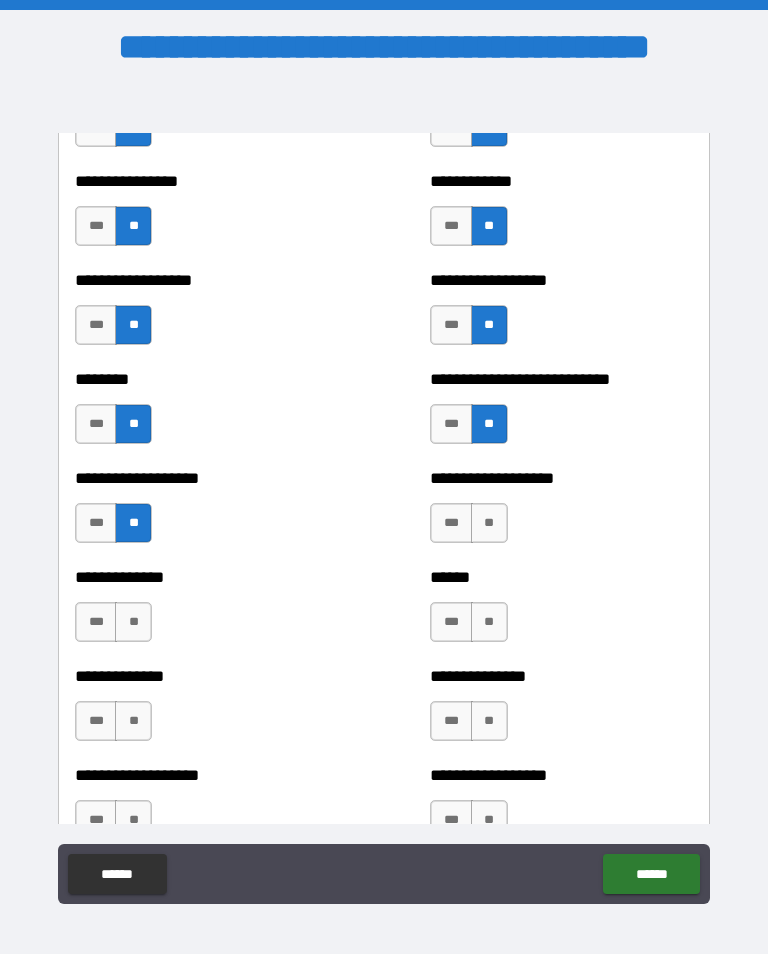 scroll, scrollTop: 4406, scrollLeft: 0, axis: vertical 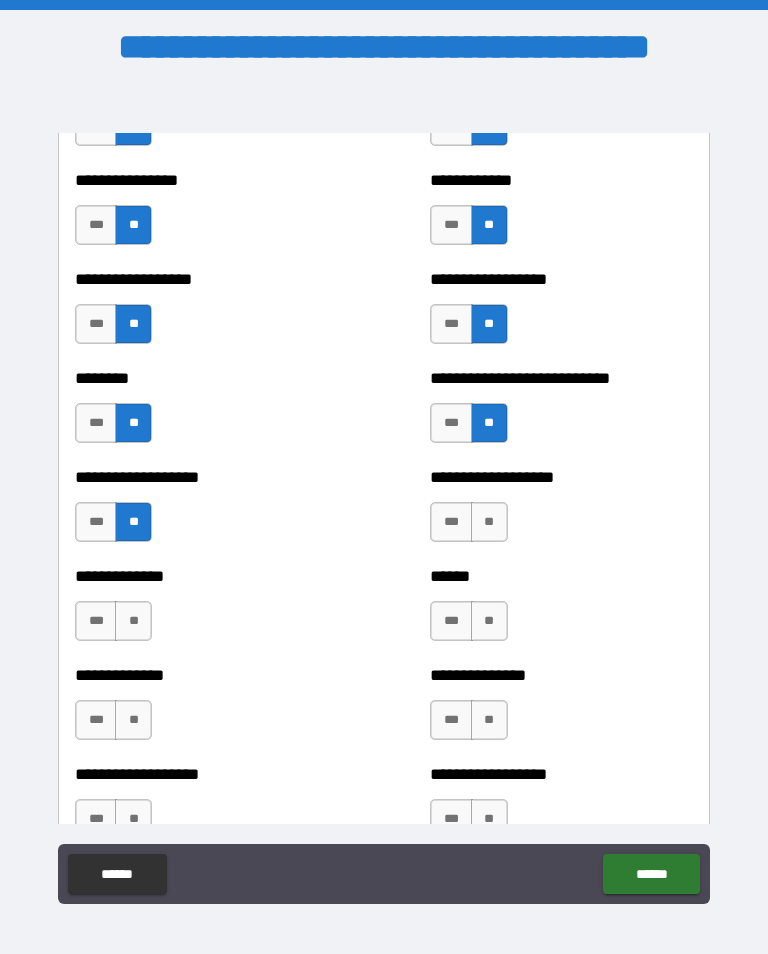 click on "**" at bounding box center (489, 522) 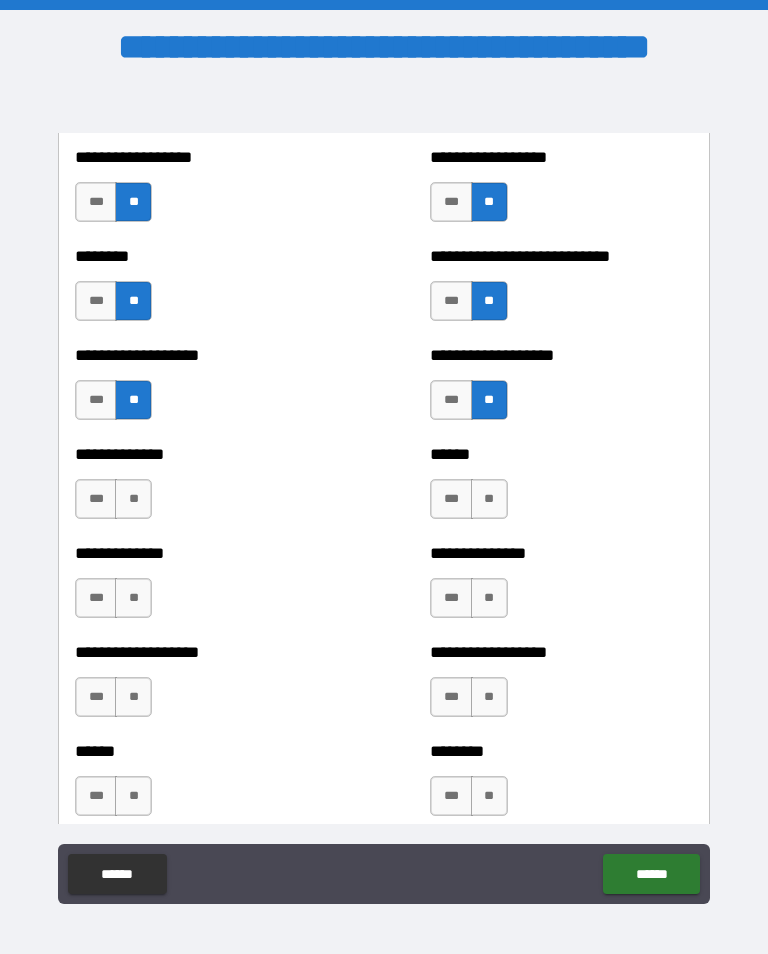 scroll, scrollTop: 4531, scrollLeft: 0, axis: vertical 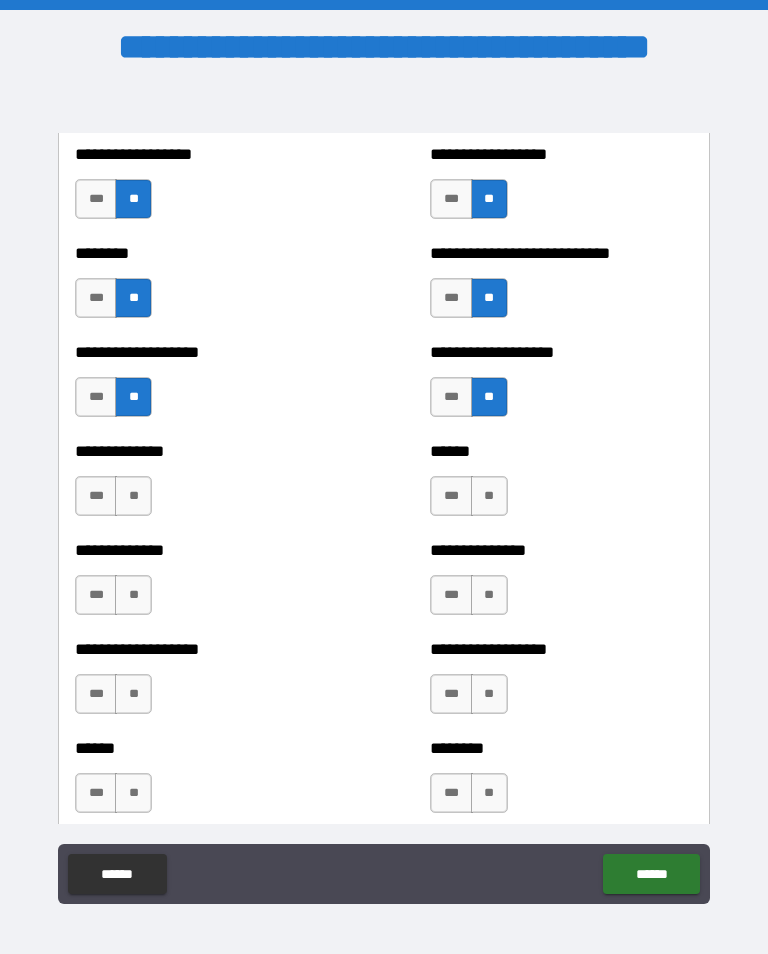 click on "**" at bounding box center [133, 496] 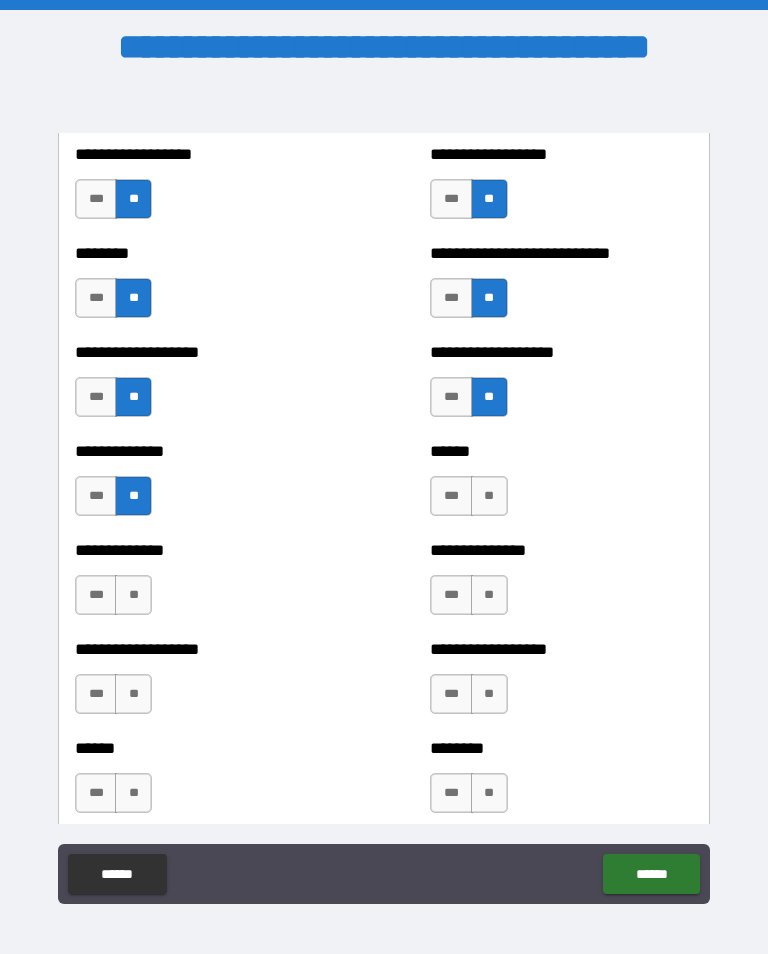 click on "**" at bounding box center (489, 496) 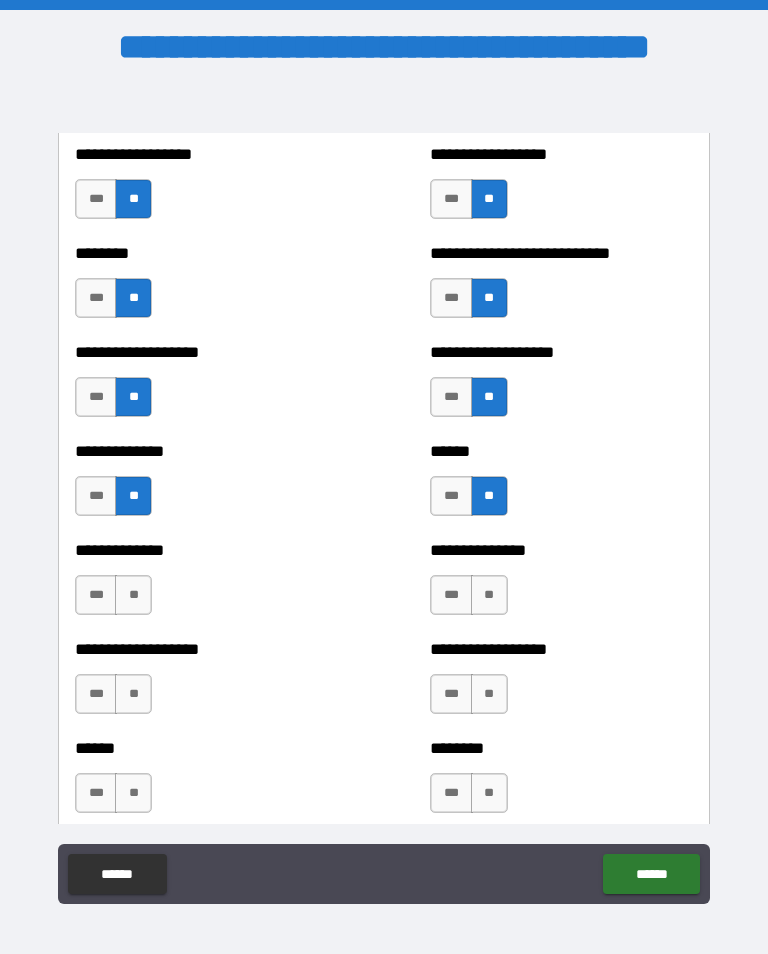 click on "**" at bounding box center (133, 595) 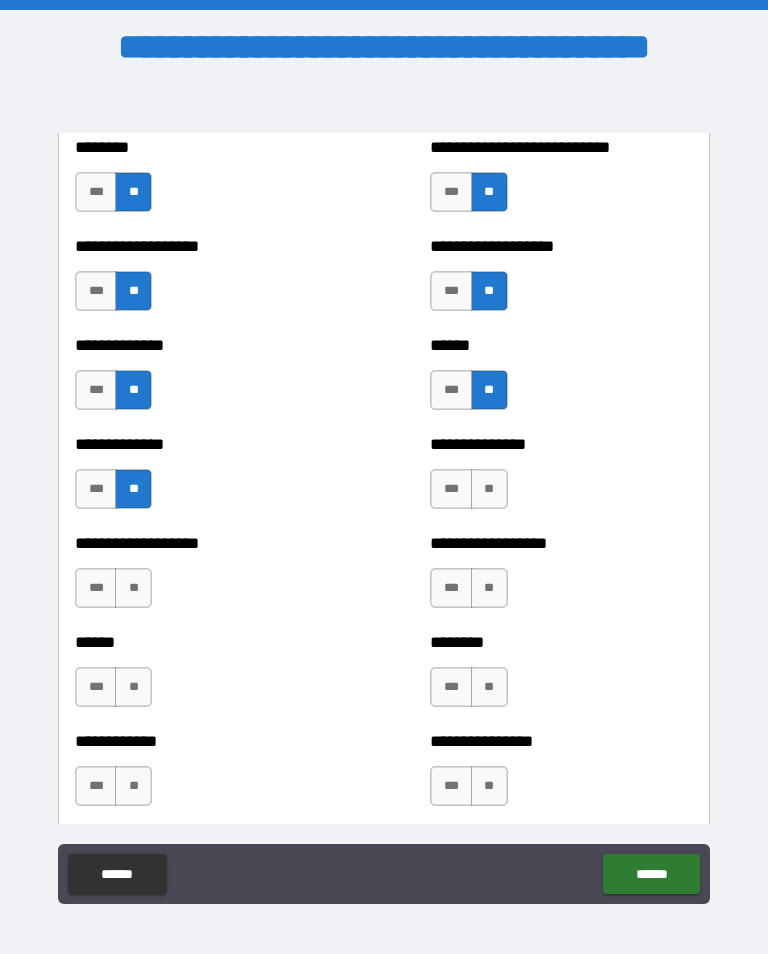 scroll, scrollTop: 4638, scrollLeft: 0, axis: vertical 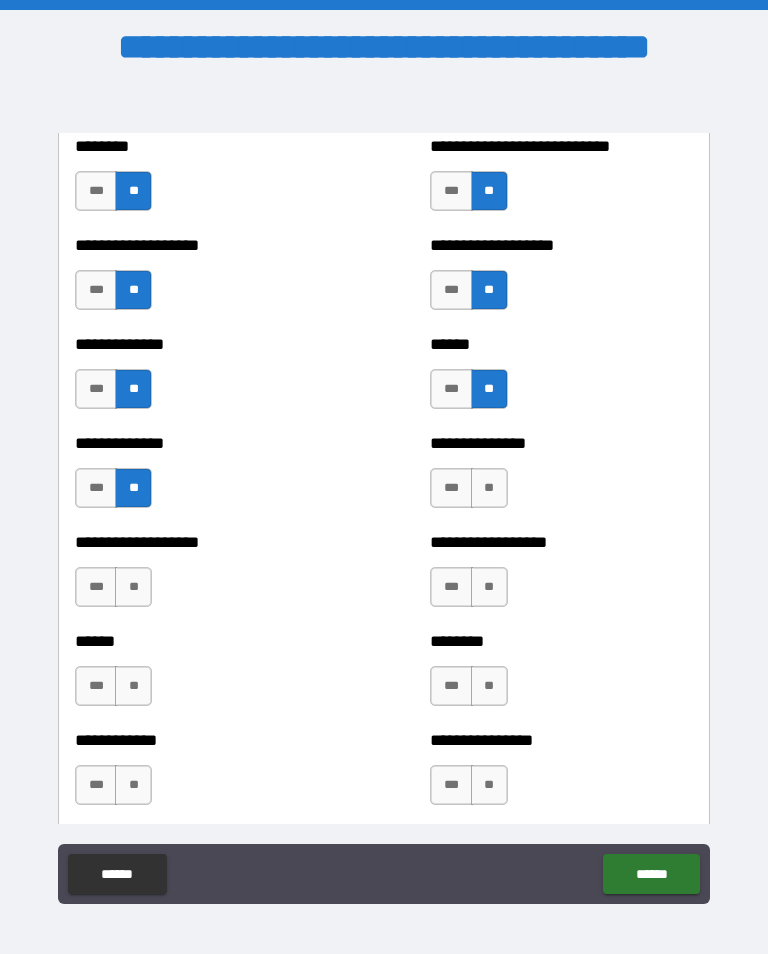click on "**" at bounding box center (489, 488) 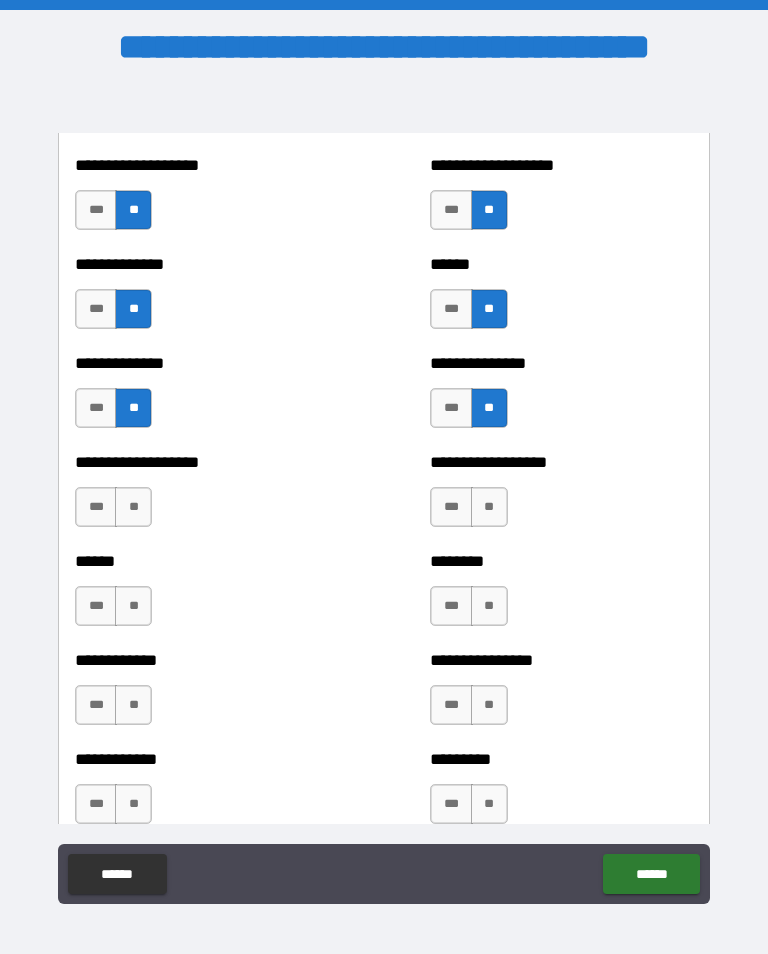 scroll, scrollTop: 4720, scrollLeft: 0, axis: vertical 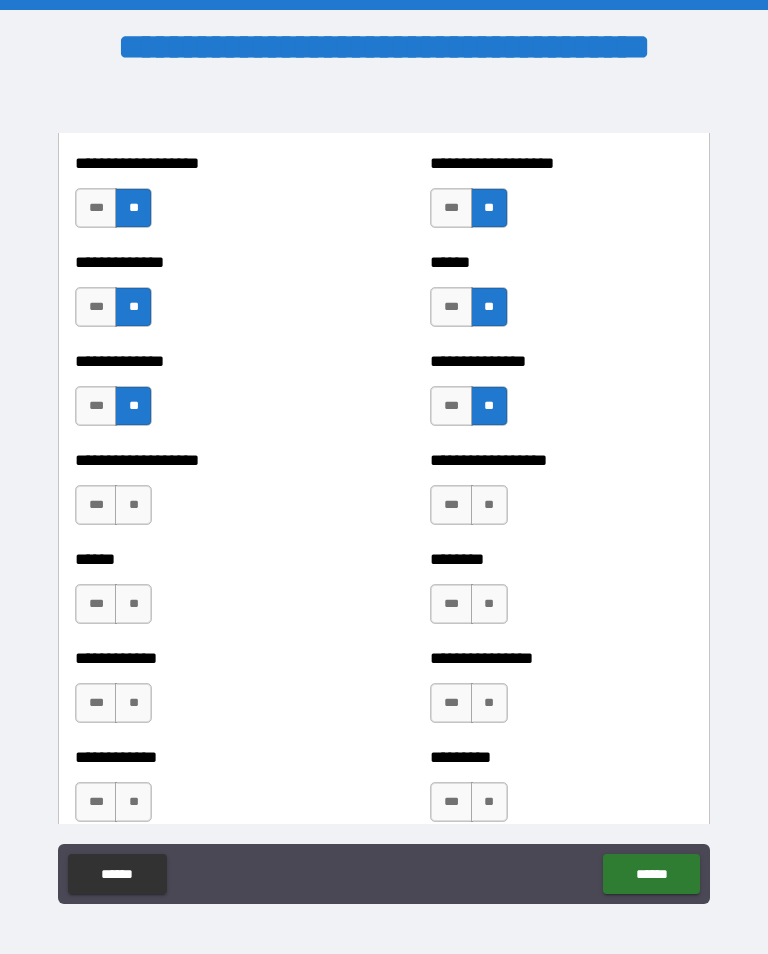 click on "**" at bounding box center [489, 505] 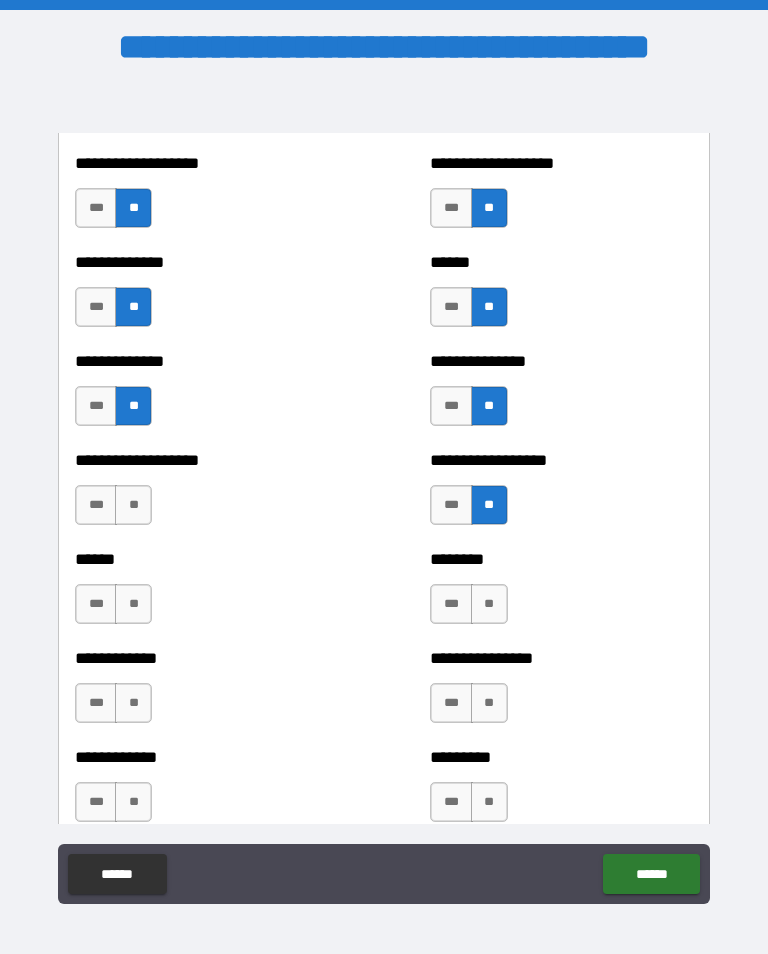 click on "**" at bounding box center (133, 505) 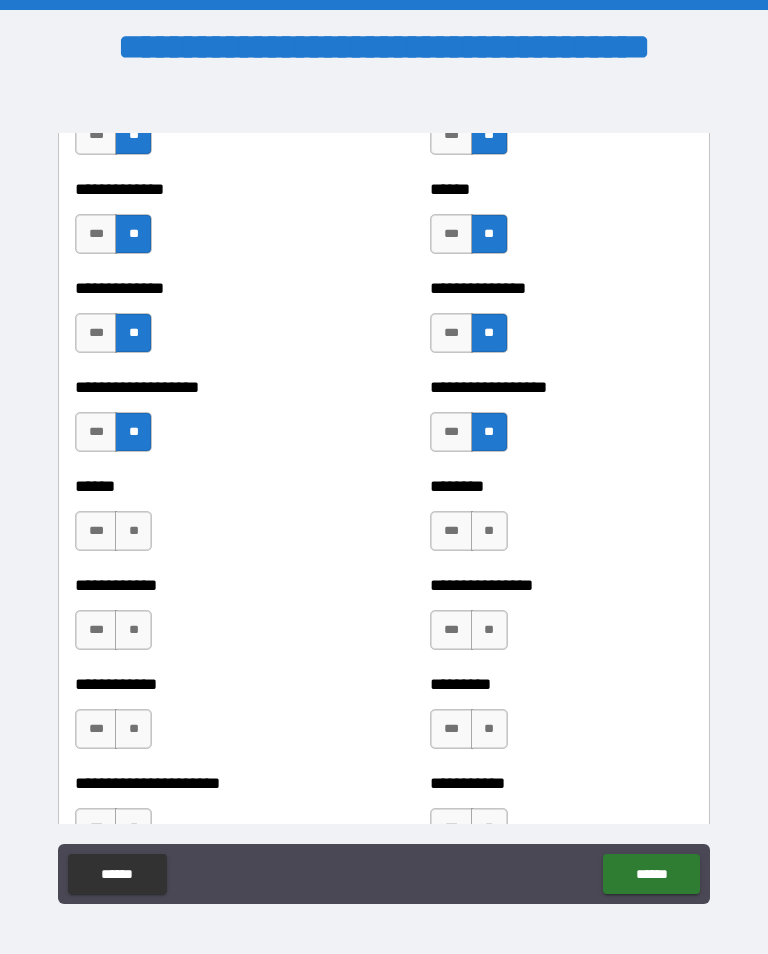 scroll, scrollTop: 4806, scrollLeft: 0, axis: vertical 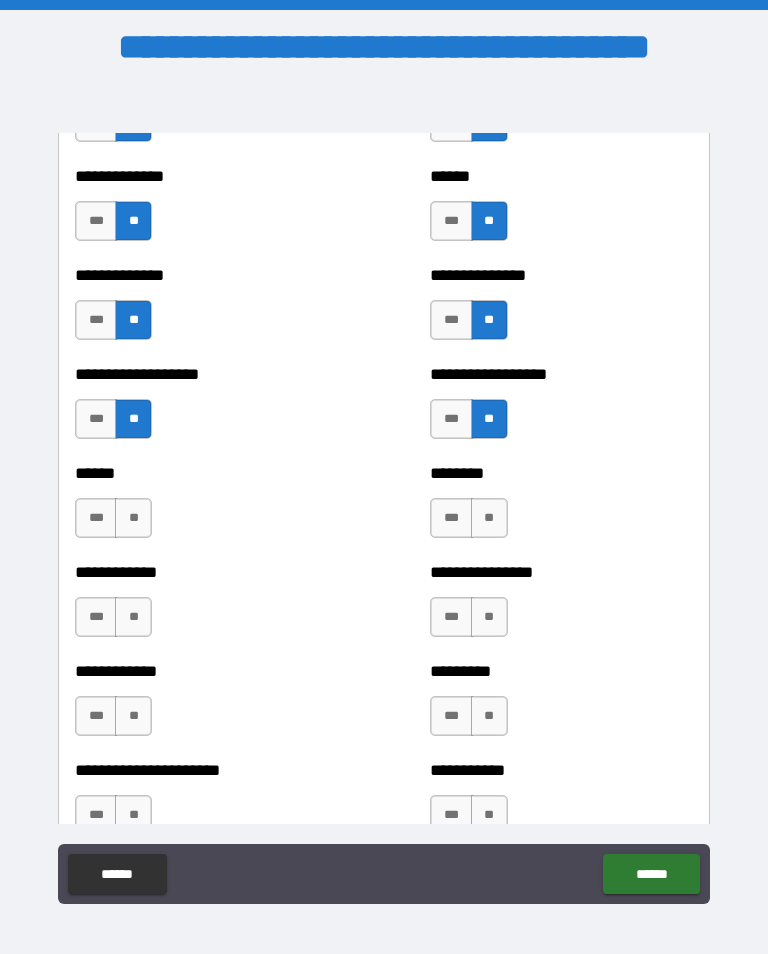 click on "**" at bounding box center (133, 518) 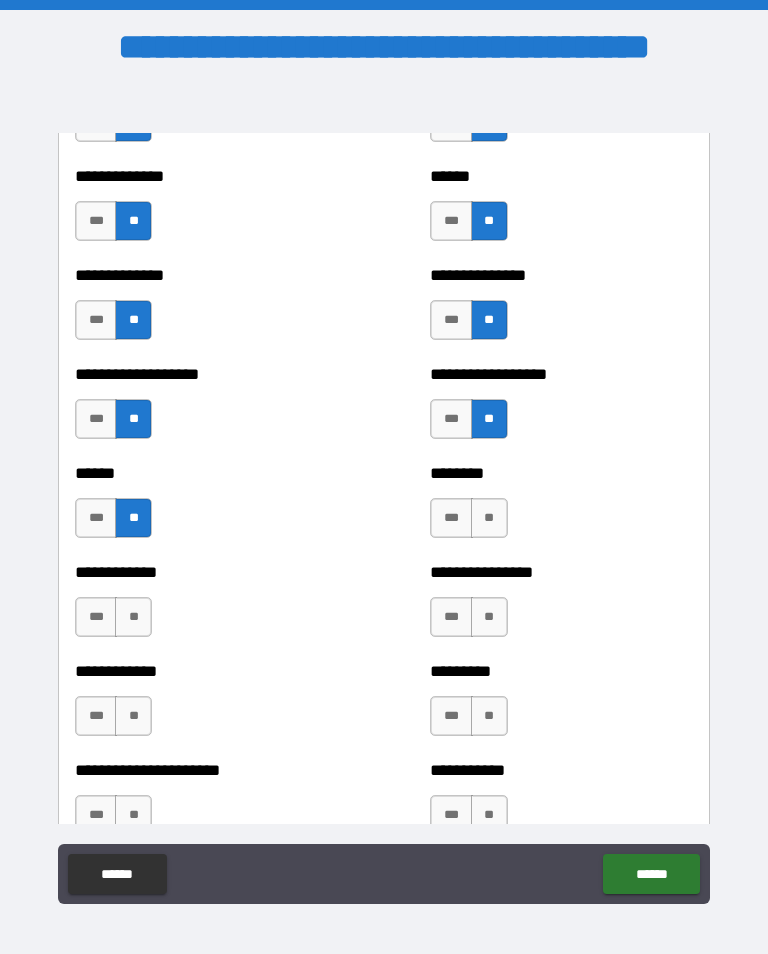 click on "**" at bounding box center (489, 518) 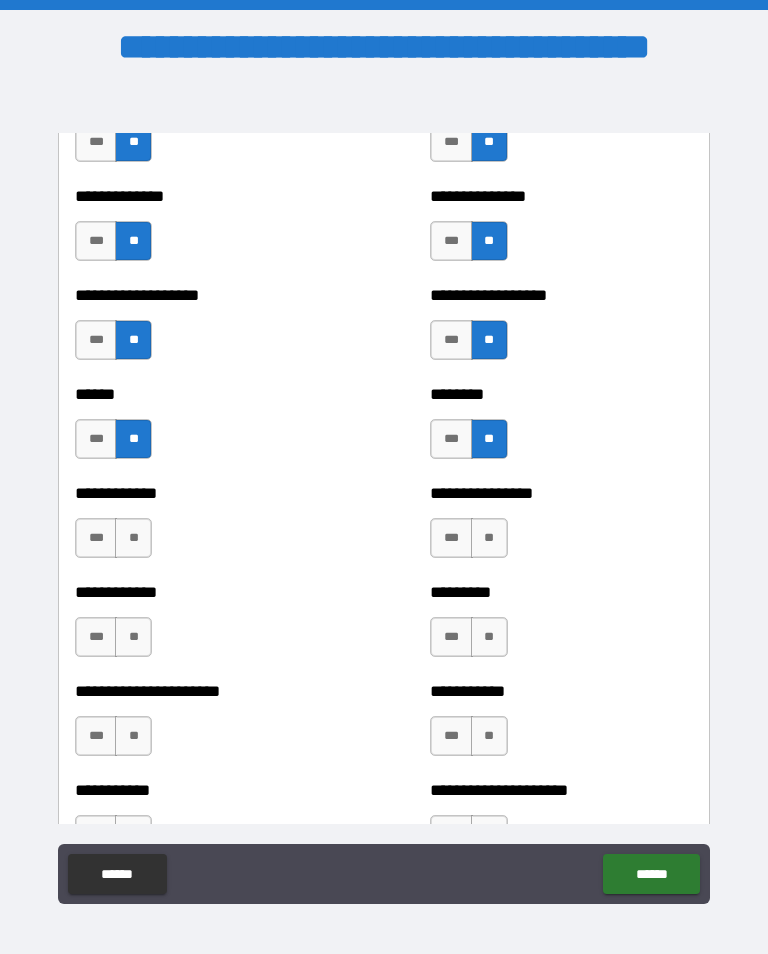scroll, scrollTop: 4887, scrollLeft: 0, axis: vertical 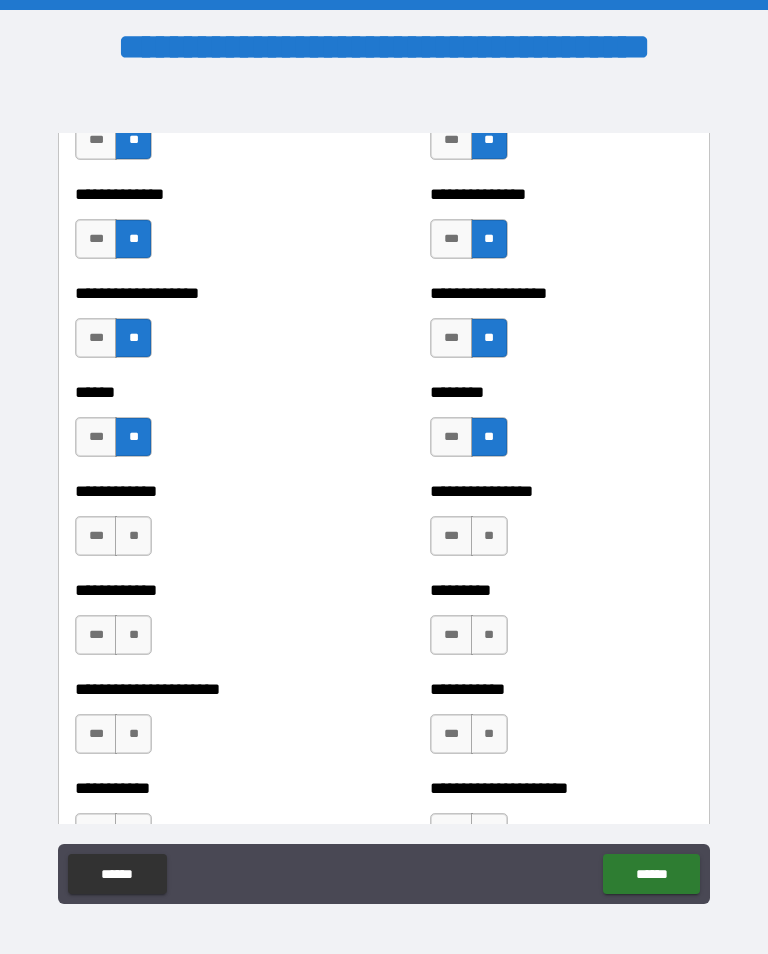 click on "**" at bounding box center (489, 536) 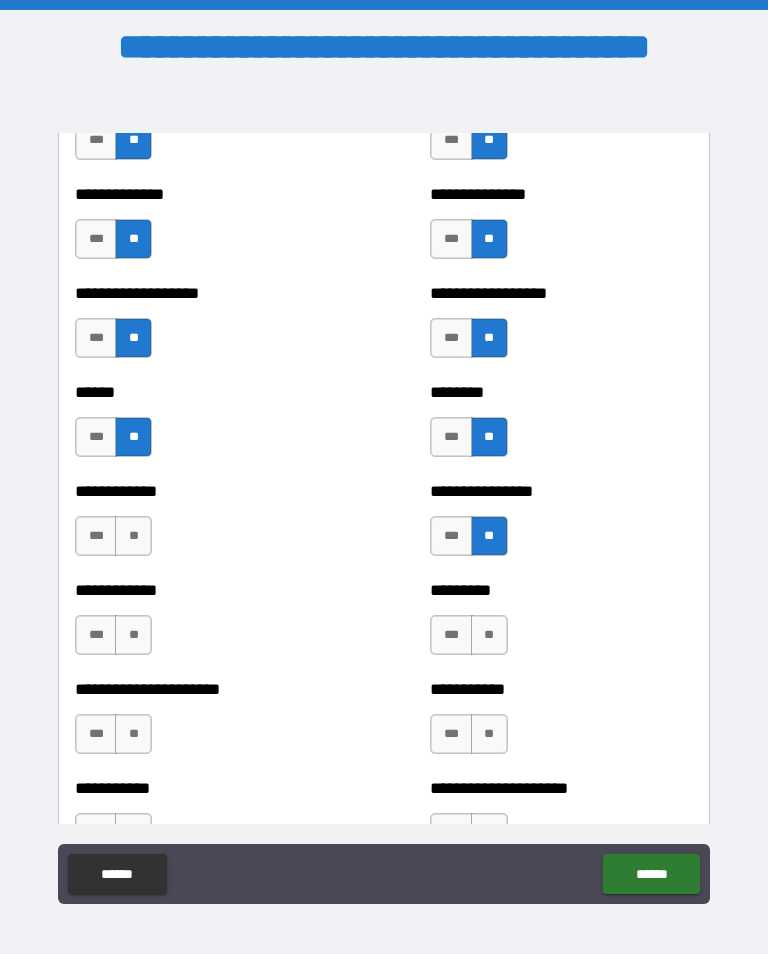 click on "**" at bounding box center (133, 536) 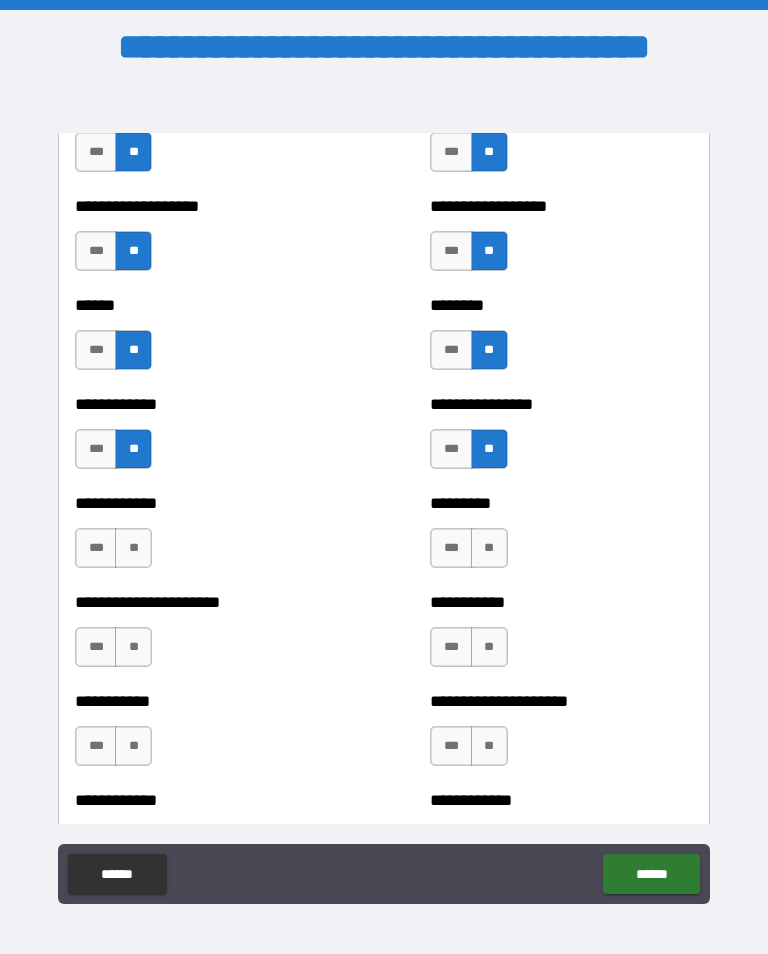 scroll, scrollTop: 4981, scrollLeft: 0, axis: vertical 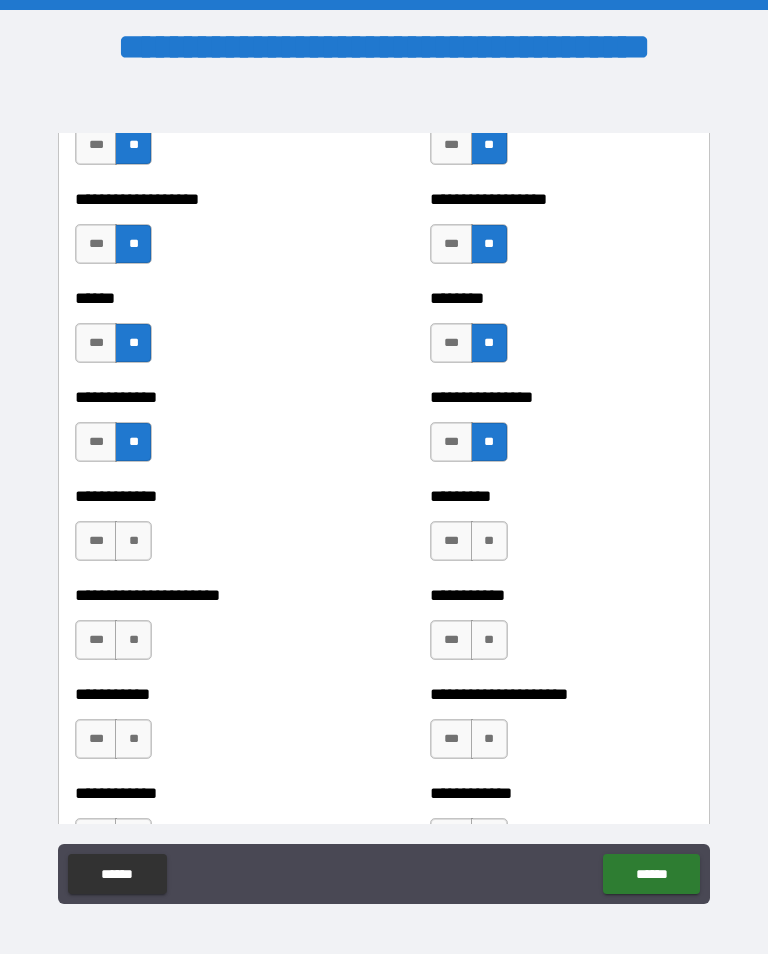 click on "**" at bounding box center [133, 541] 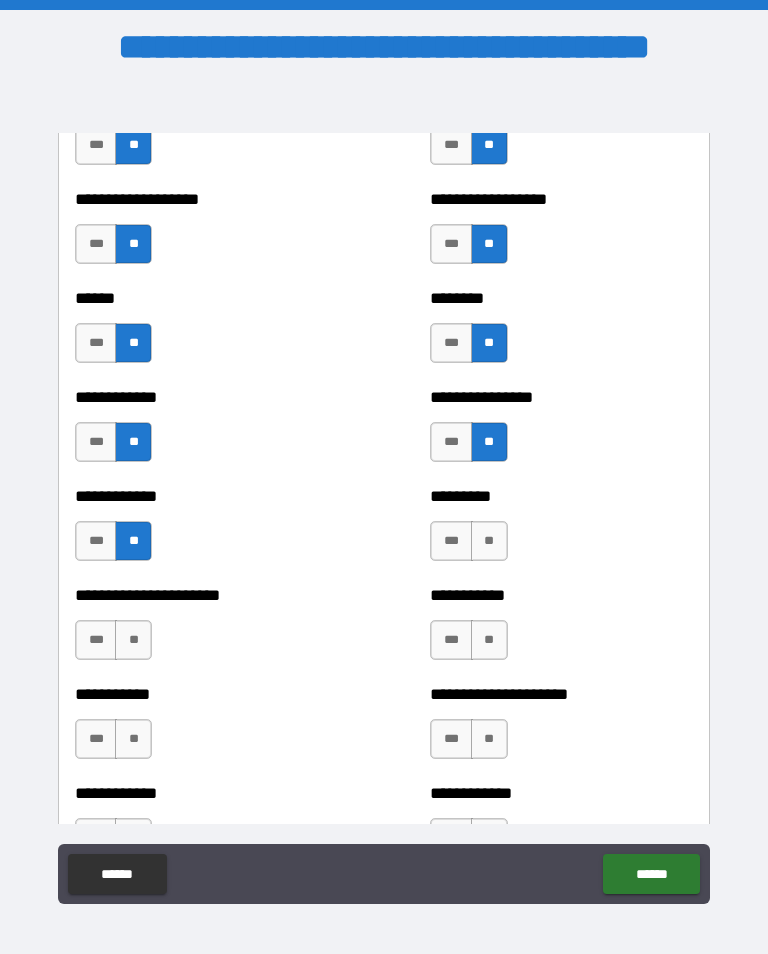 click on "**" at bounding box center (489, 541) 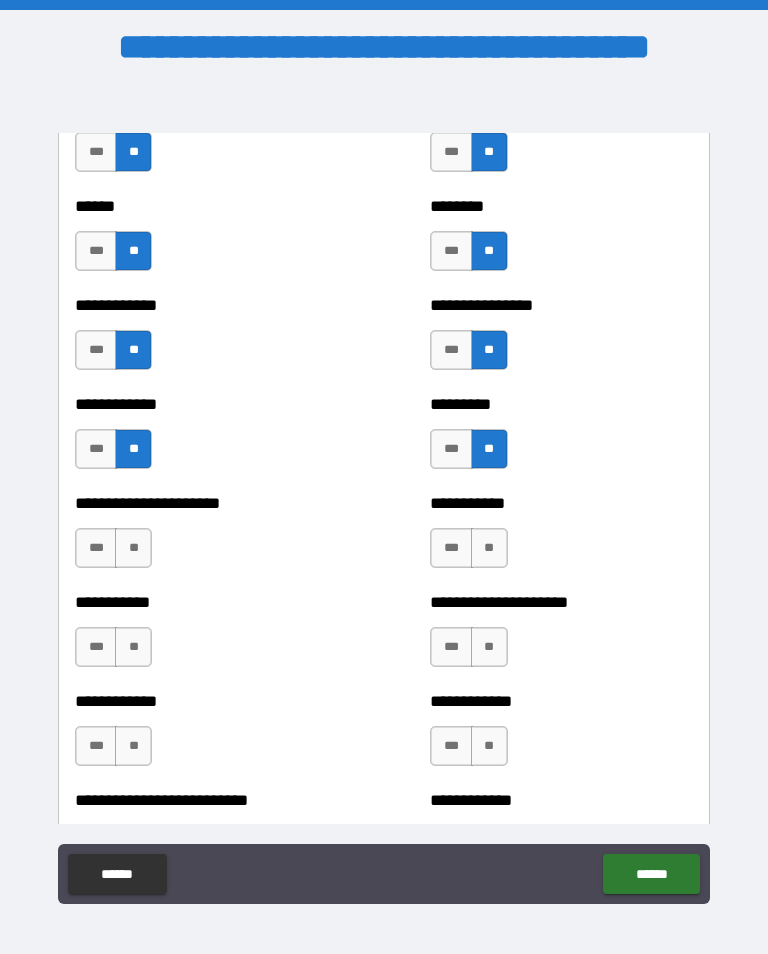 scroll, scrollTop: 5083, scrollLeft: 0, axis: vertical 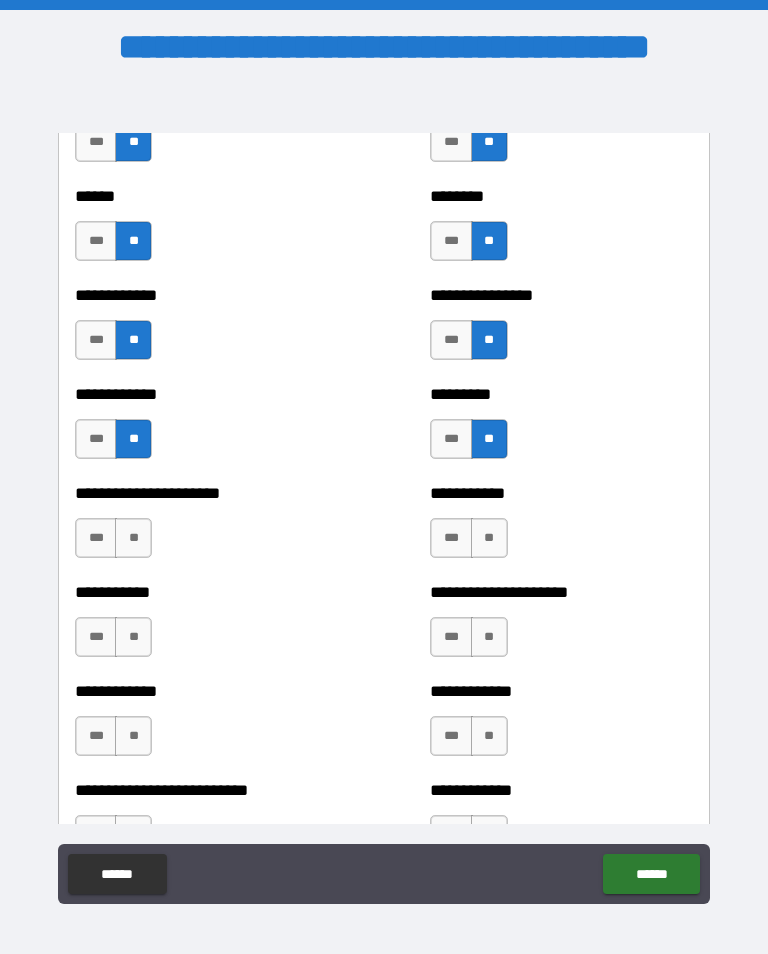 click on "**" at bounding box center (489, 538) 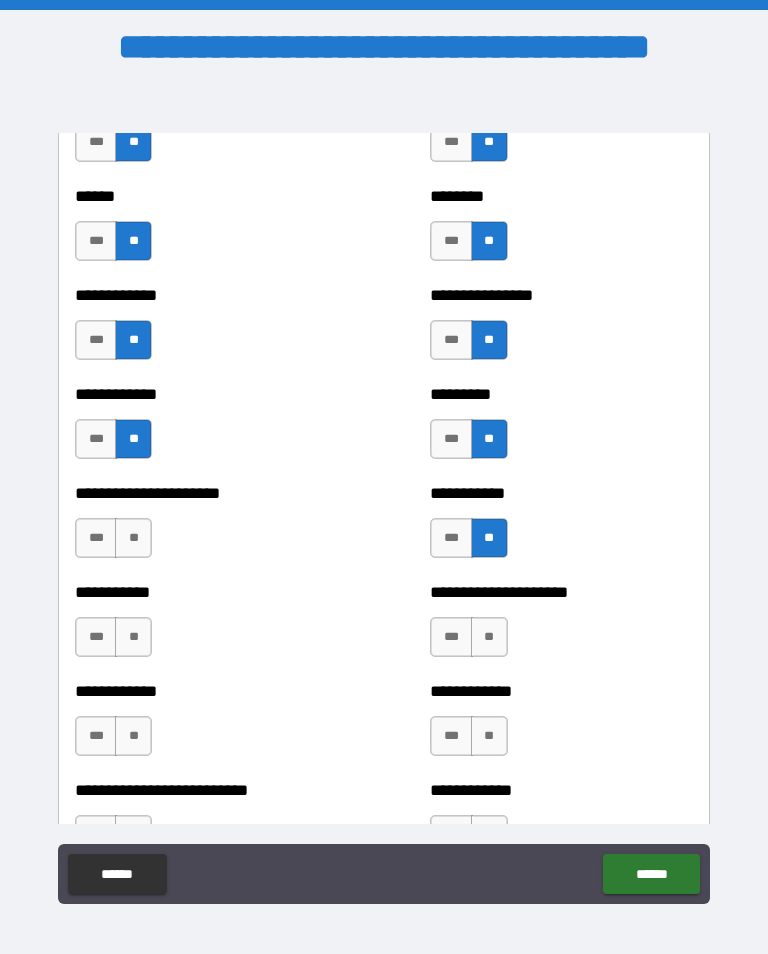 click on "**" at bounding box center [133, 538] 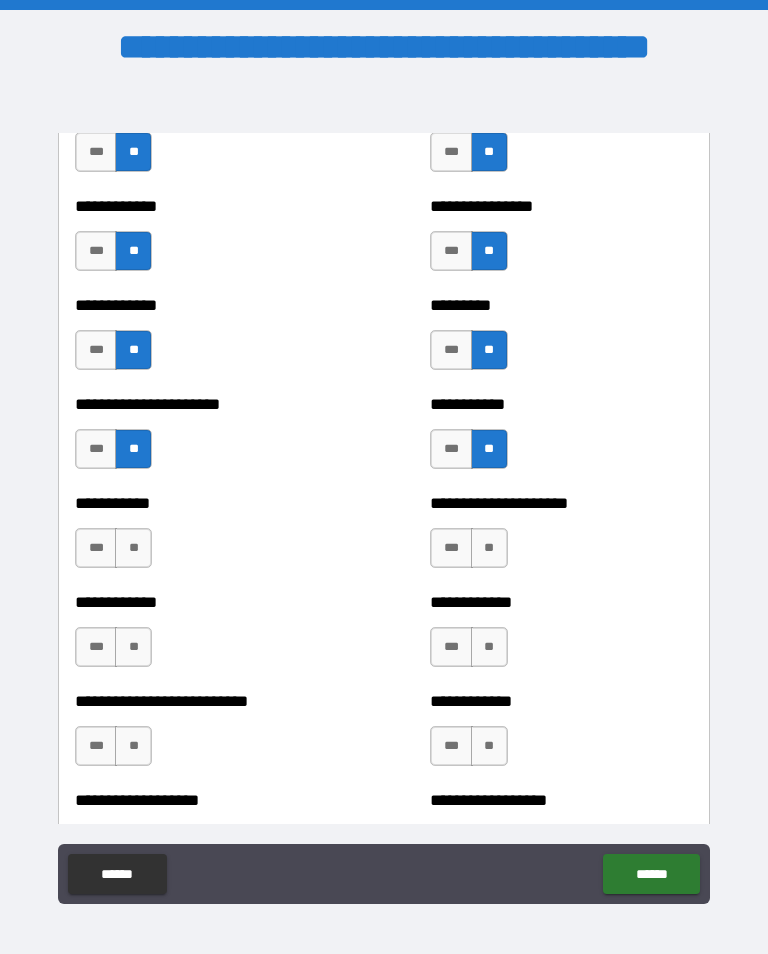 scroll, scrollTop: 5172, scrollLeft: 0, axis: vertical 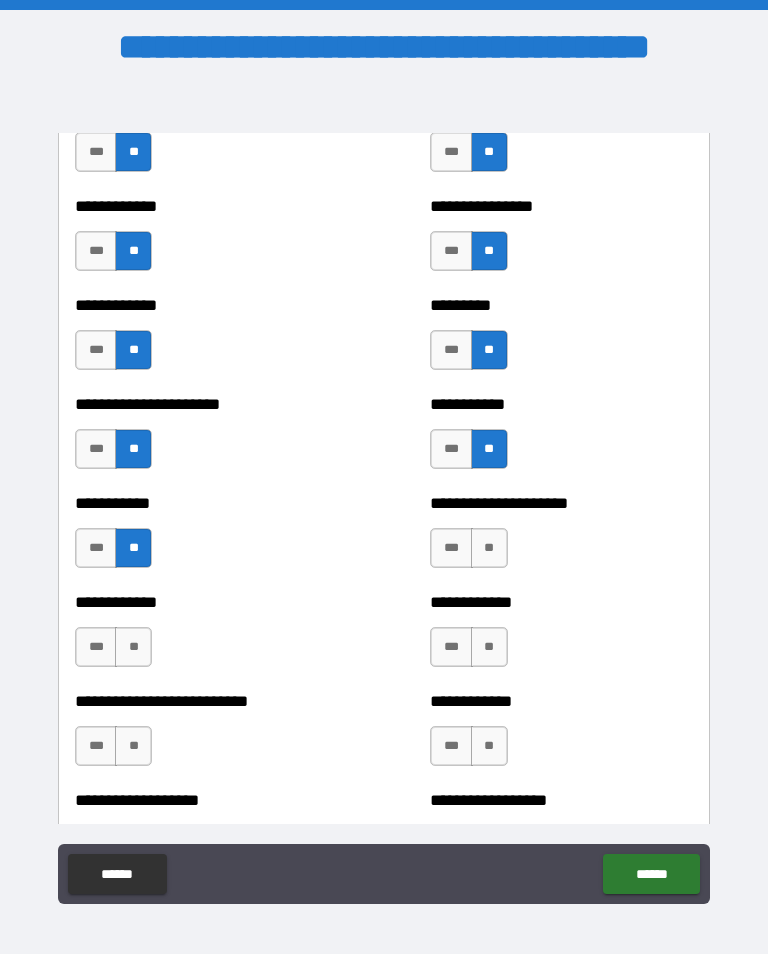 click on "**" at bounding box center (489, 548) 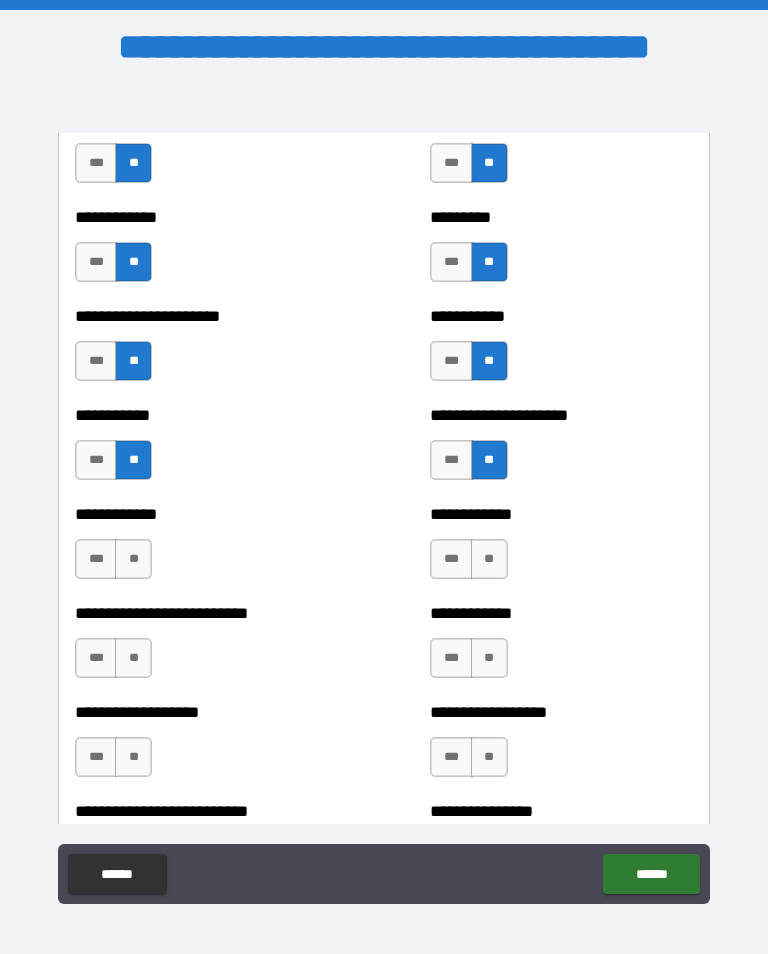 scroll, scrollTop: 5263, scrollLeft: 0, axis: vertical 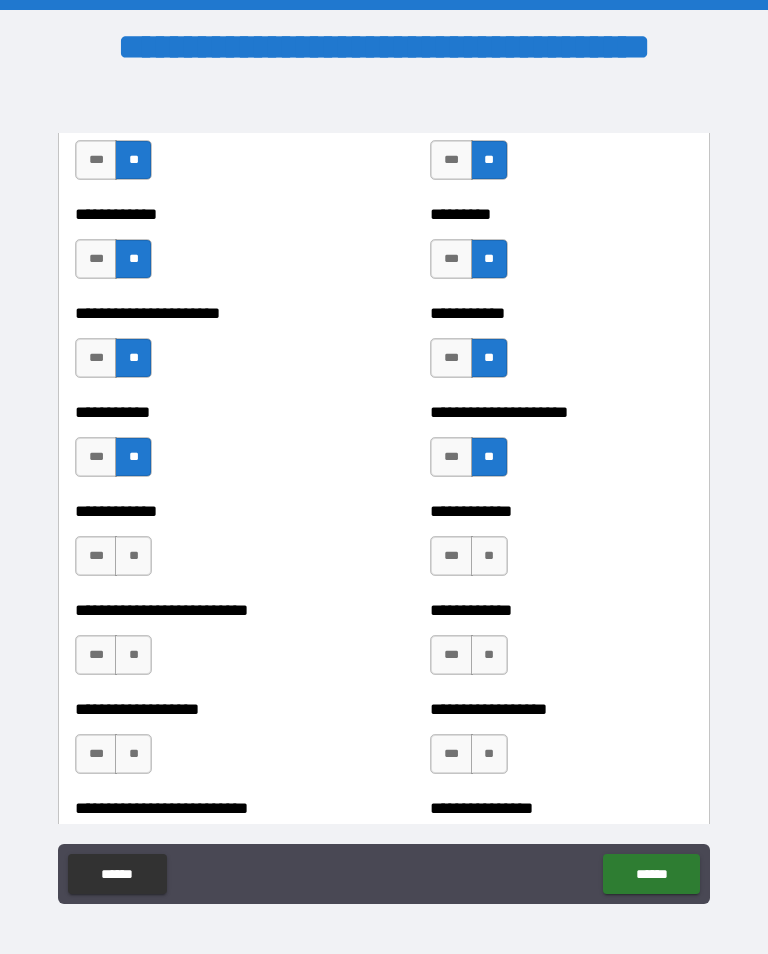 click on "**" at bounding box center [489, 556] 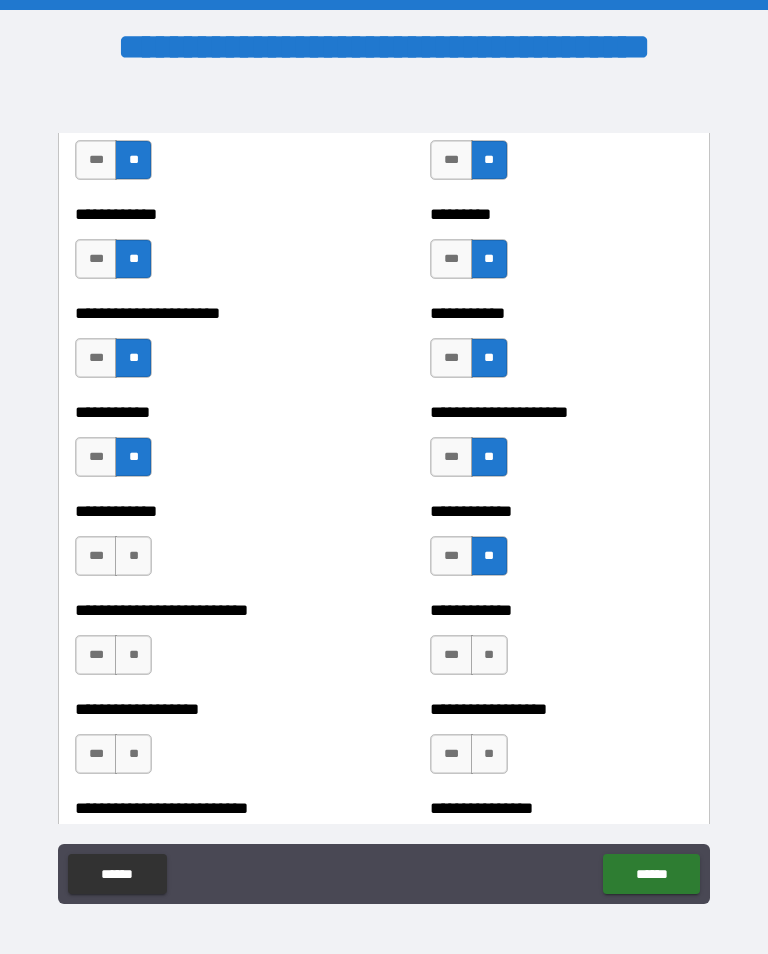 click on "**" at bounding box center [133, 556] 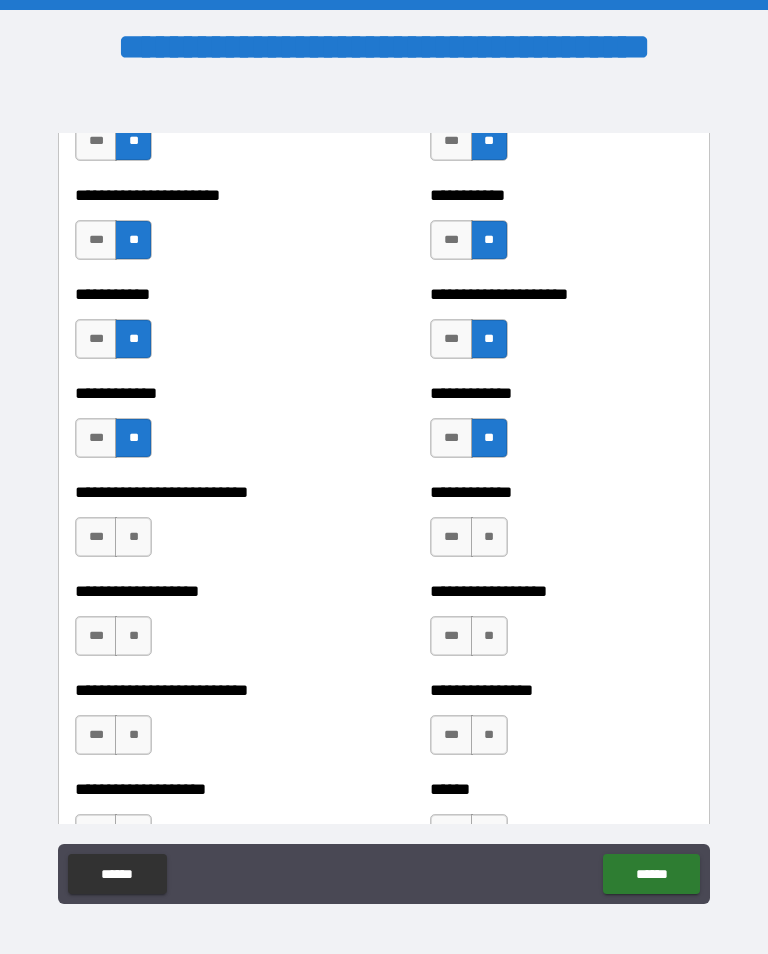 scroll, scrollTop: 5384, scrollLeft: 0, axis: vertical 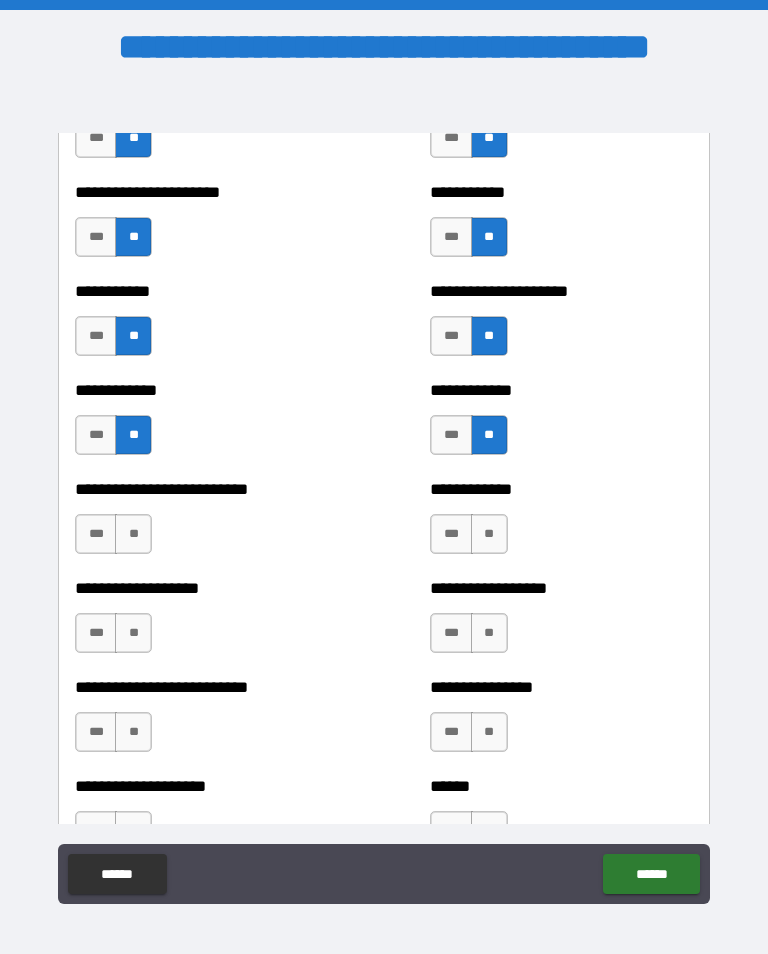 click on "**" at bounding box center (133, 534) 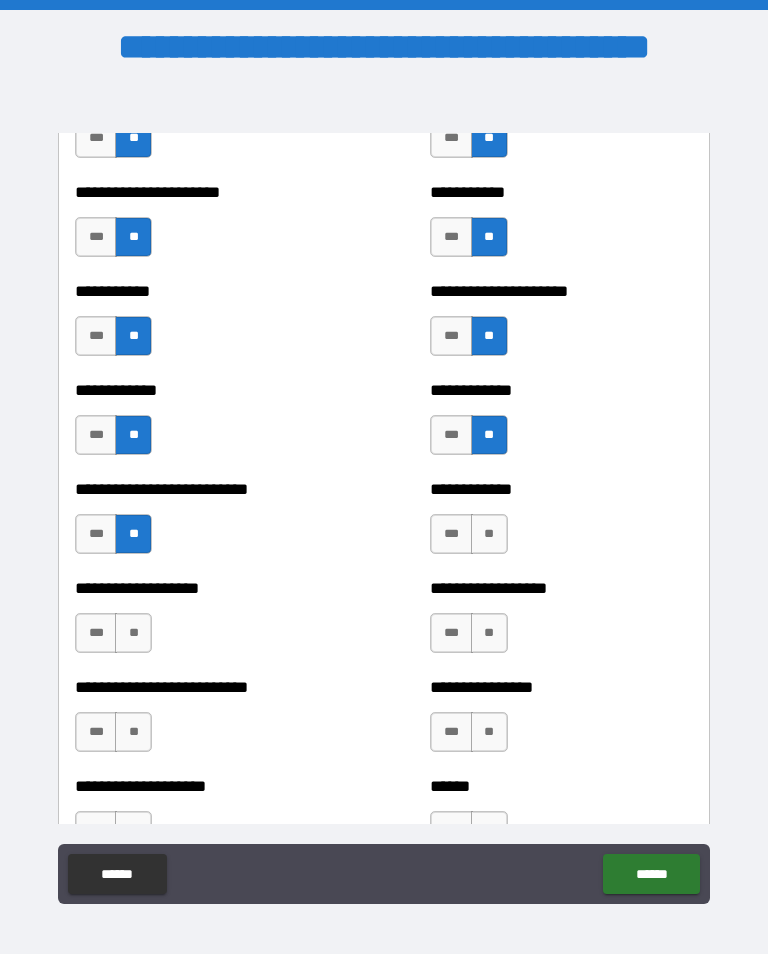 click on "**" at bounding box center [489, 534] 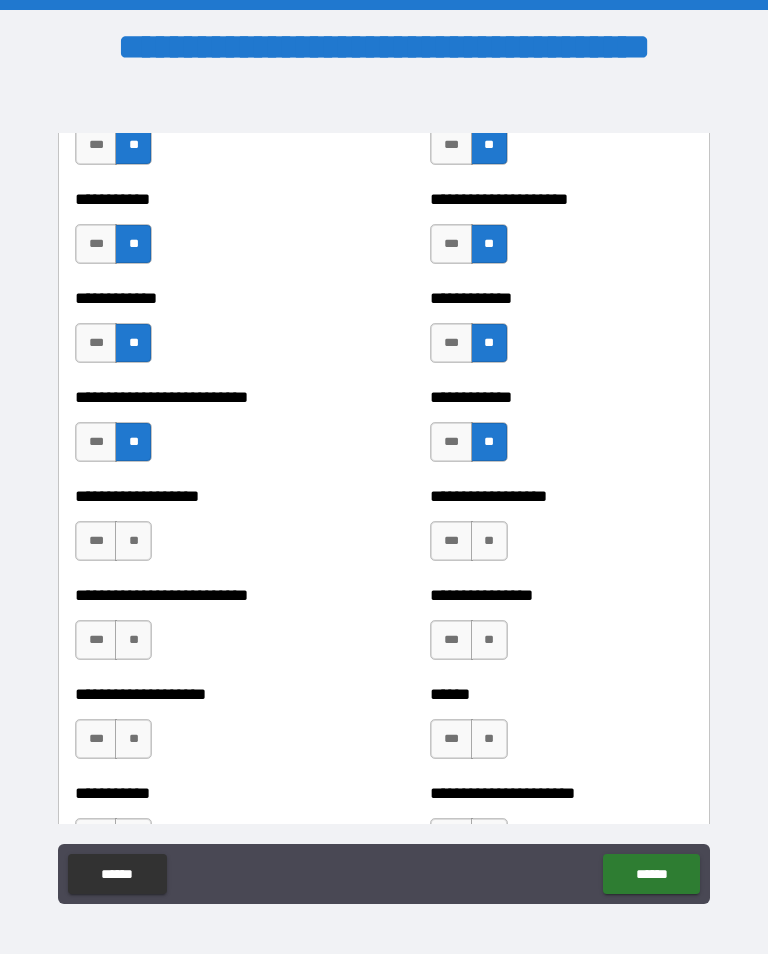 scroll, scrollTop: 5485, scrollLeft: 0, axis: vertical 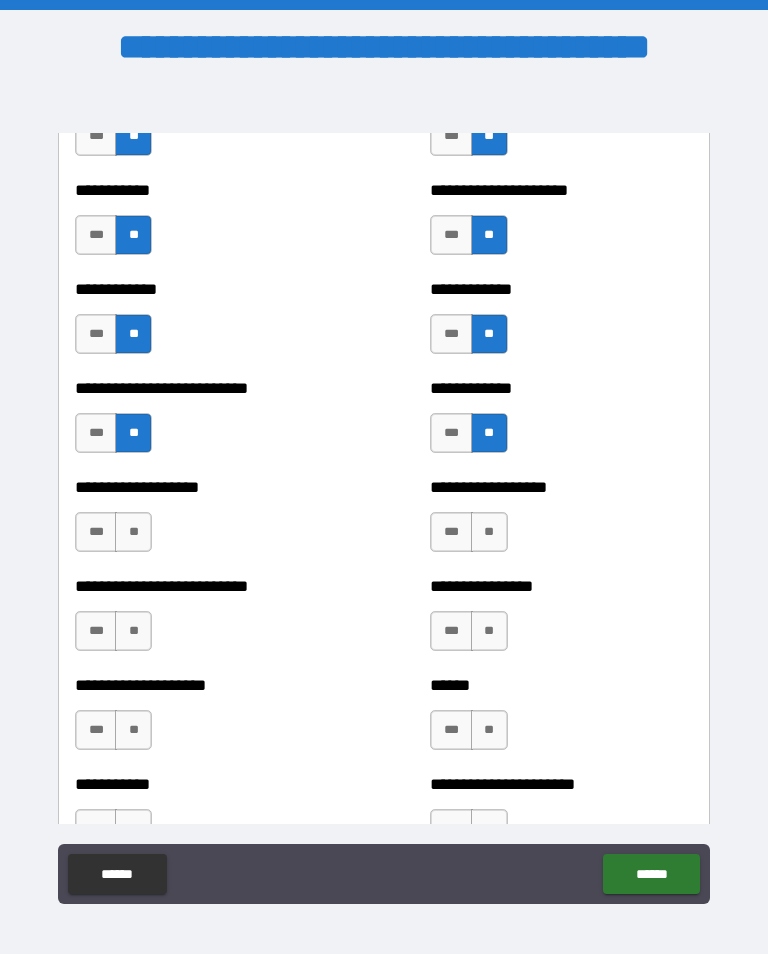click on "**" at bounding box center (489, 532) 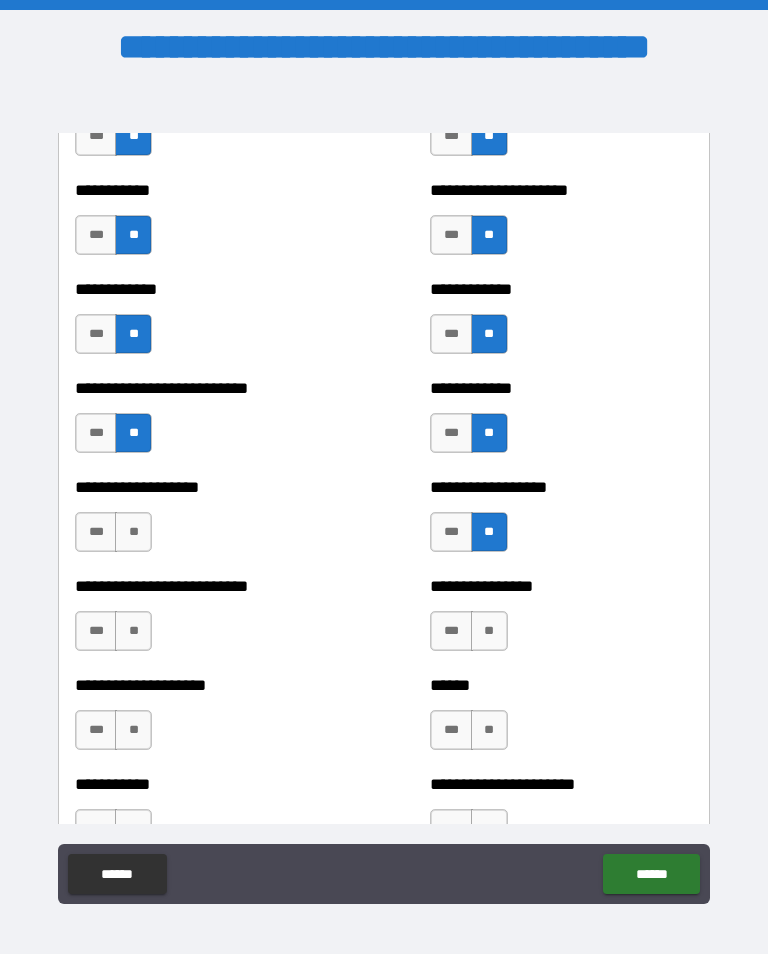 click on "**" at bounding box center [133, 532] 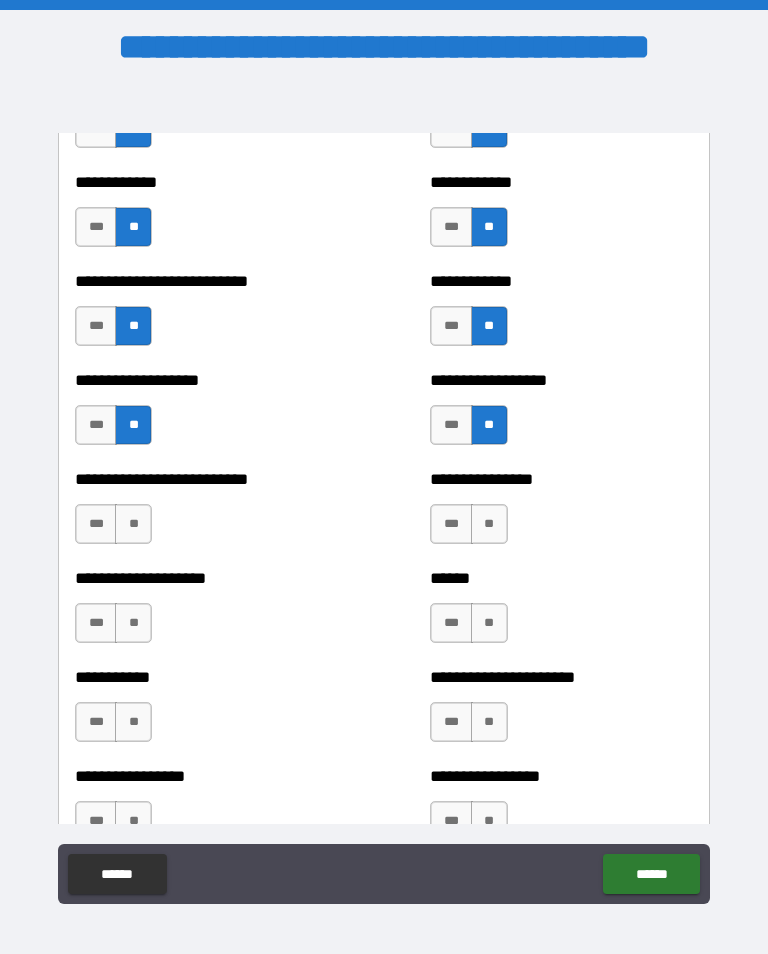 scroll, scrollTop: 5597, scrollLeft: 0, axis: vertical 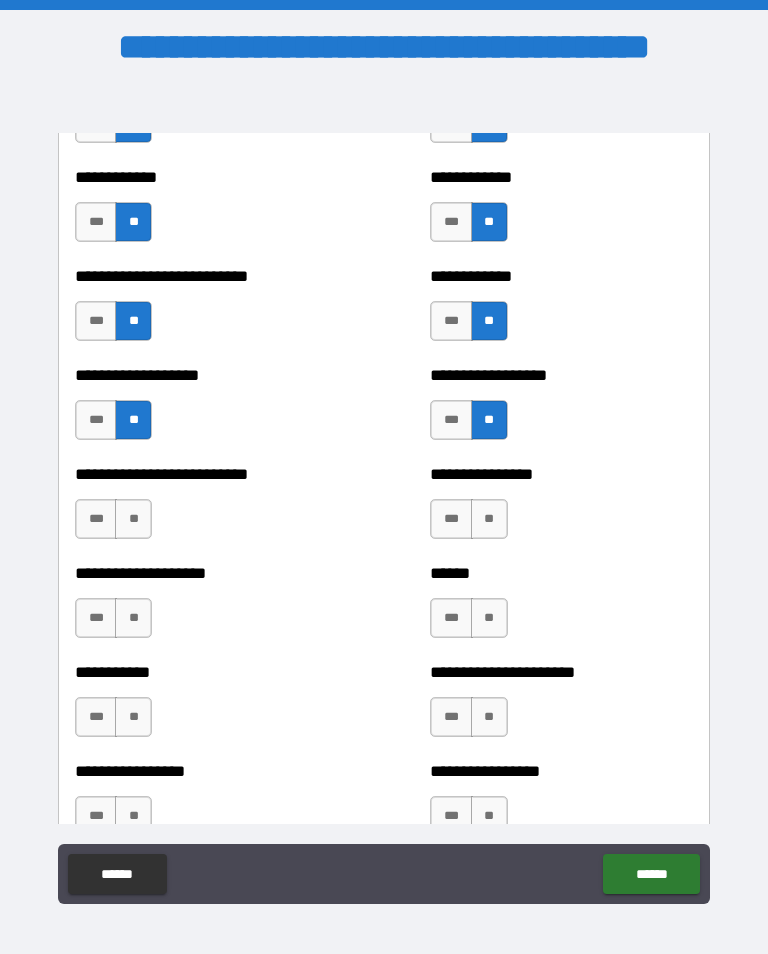 click on "**" at bounding box center [489, 519] 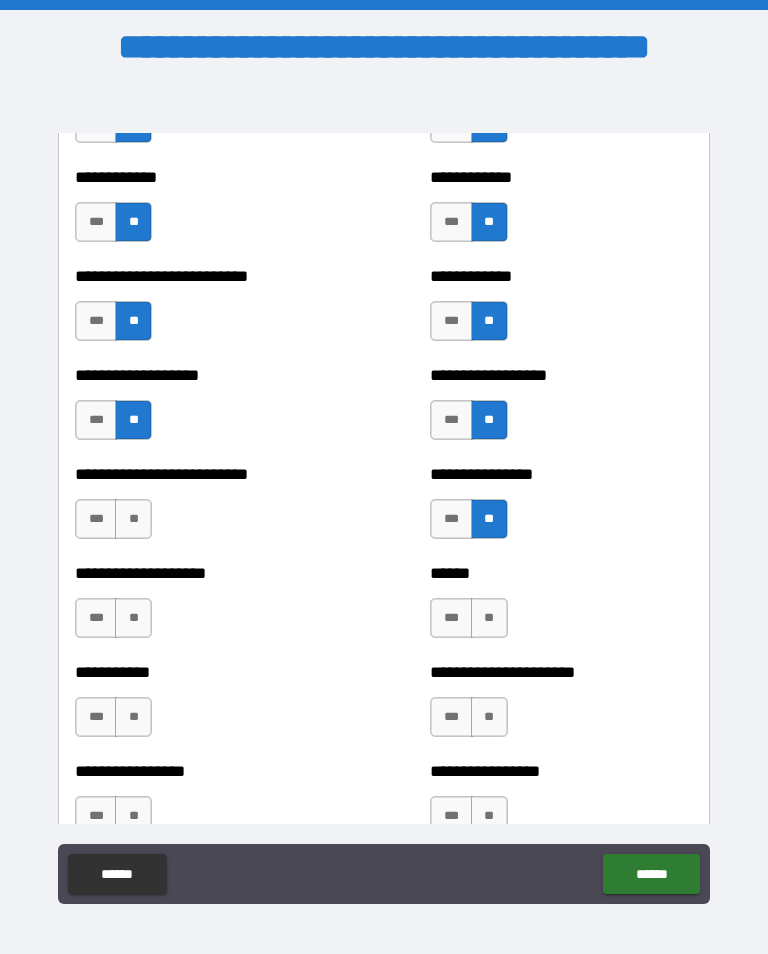 click on "**" at bounding box center [133, 519] 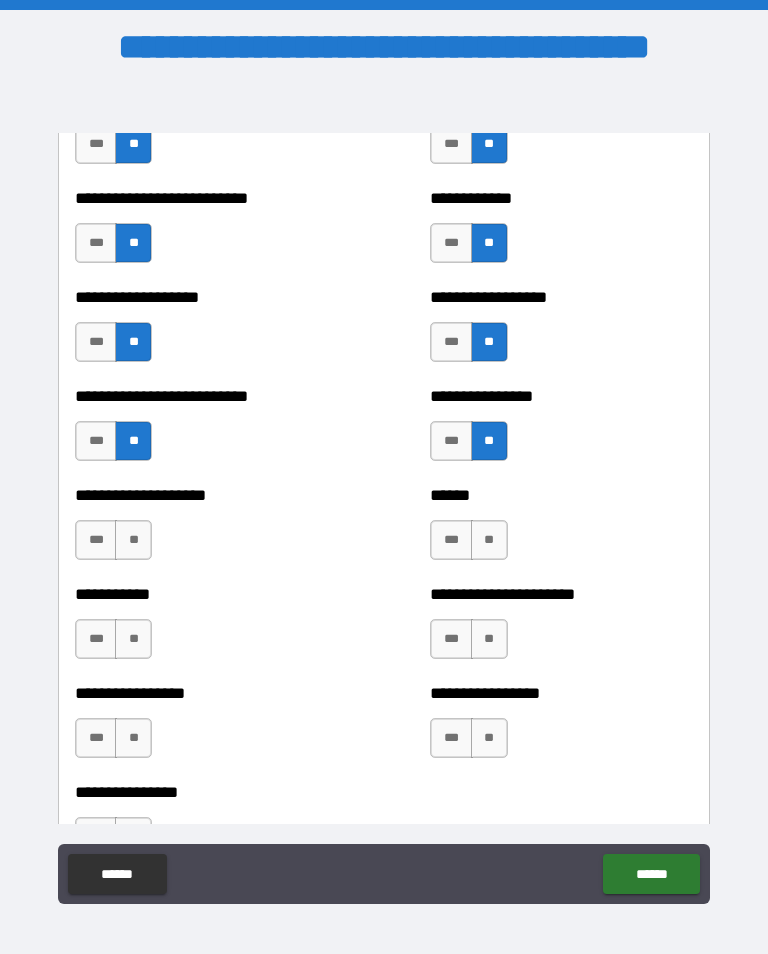scroll, scrollTop: 5704, scrollLeft: 0, axis: vertical 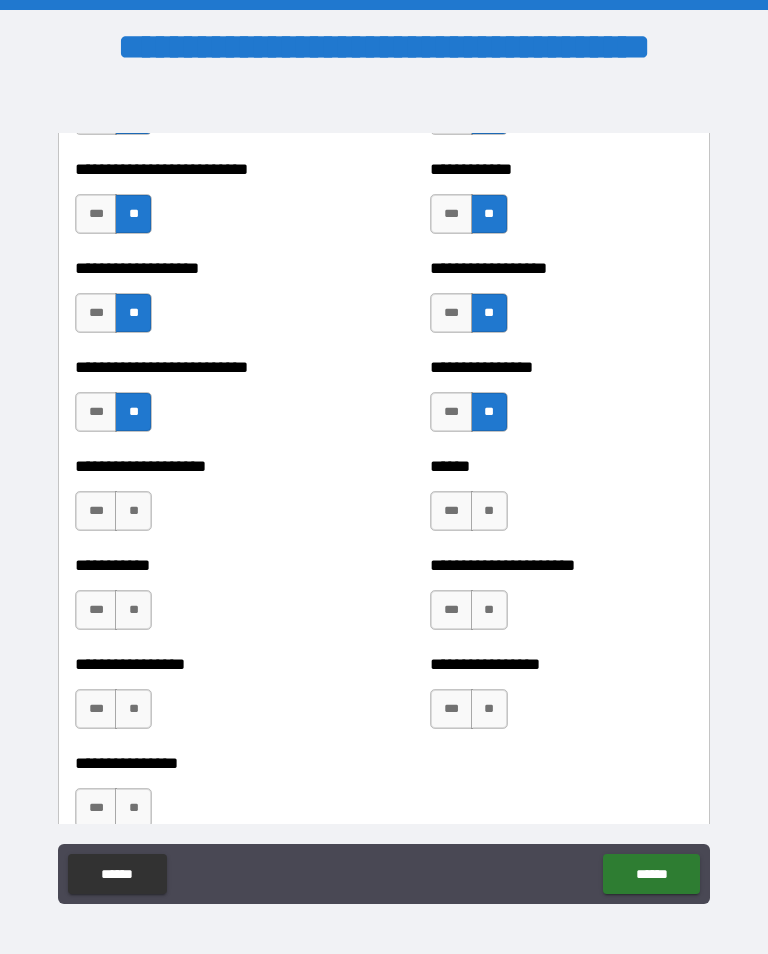 click on "**" at bounding box center [133, 511] 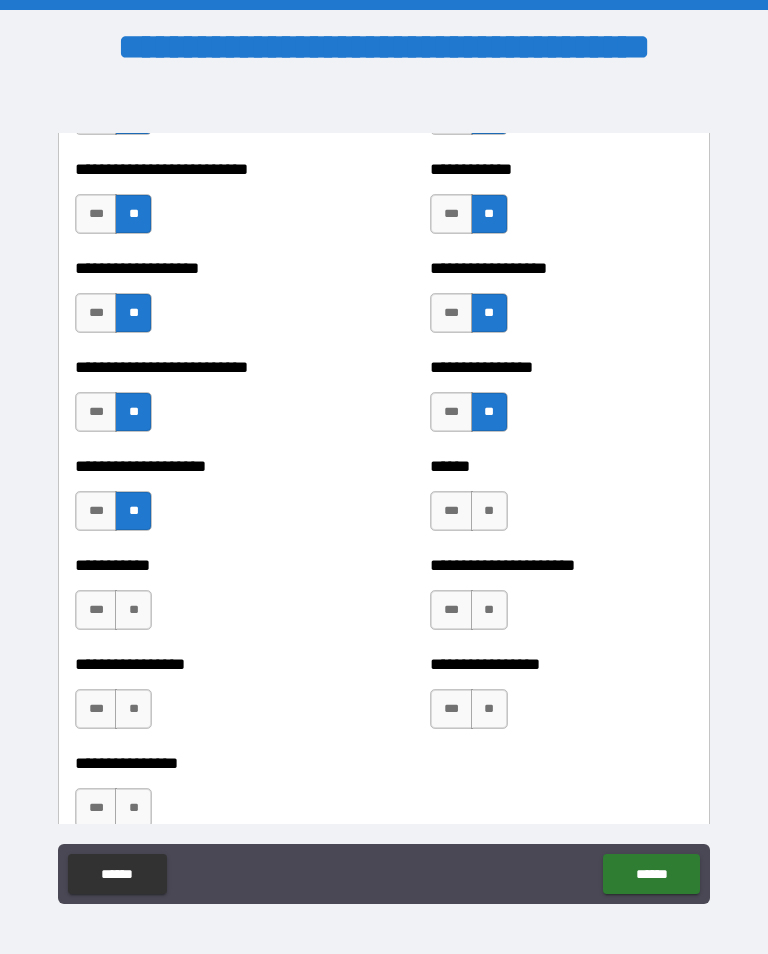 click on "**" at bounding box center [489, 511] 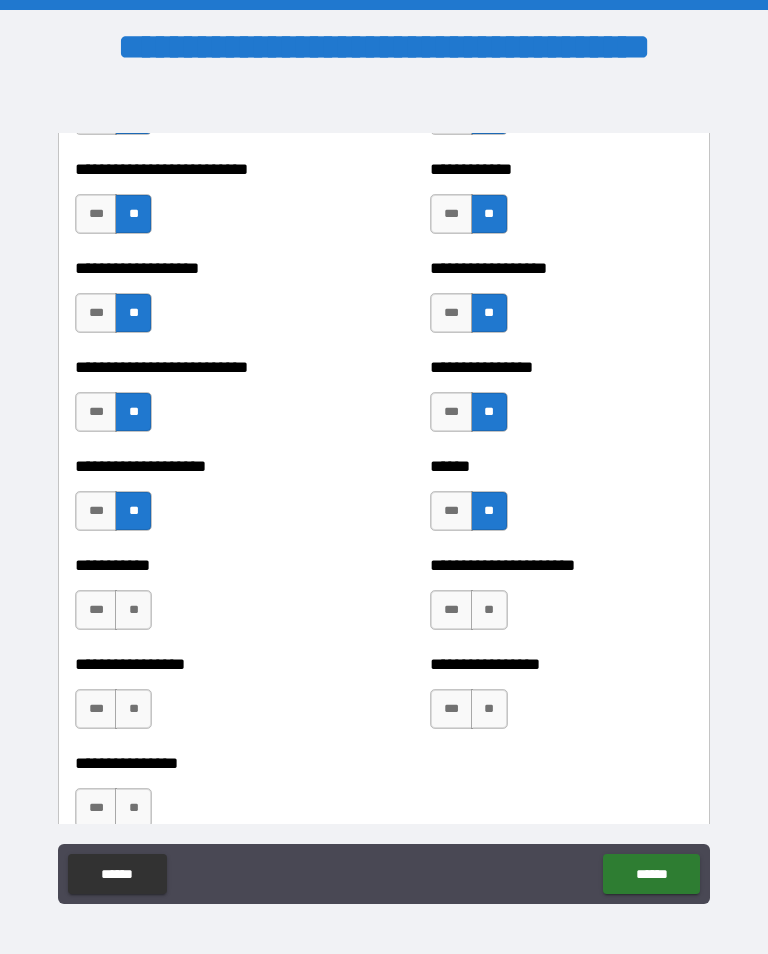 click on "**" at bounding box center [133, 610] 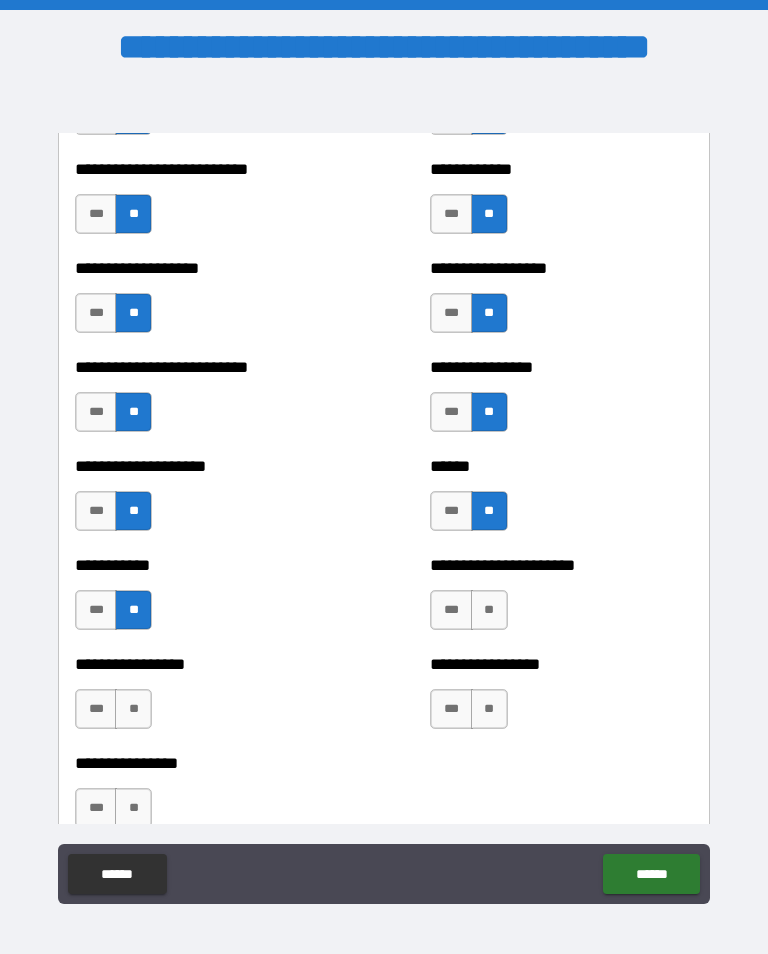 click on "**" at bounding box center (489, 610) 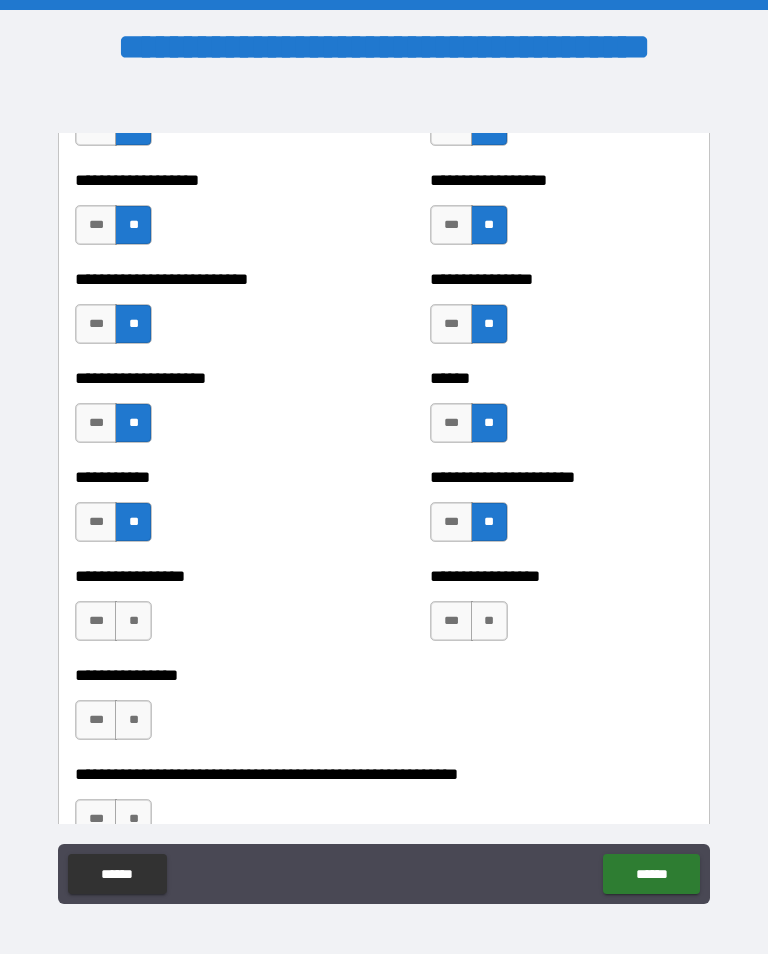 scroll, scrollTop: 5803, scrollLeft: 0, axis: vertical 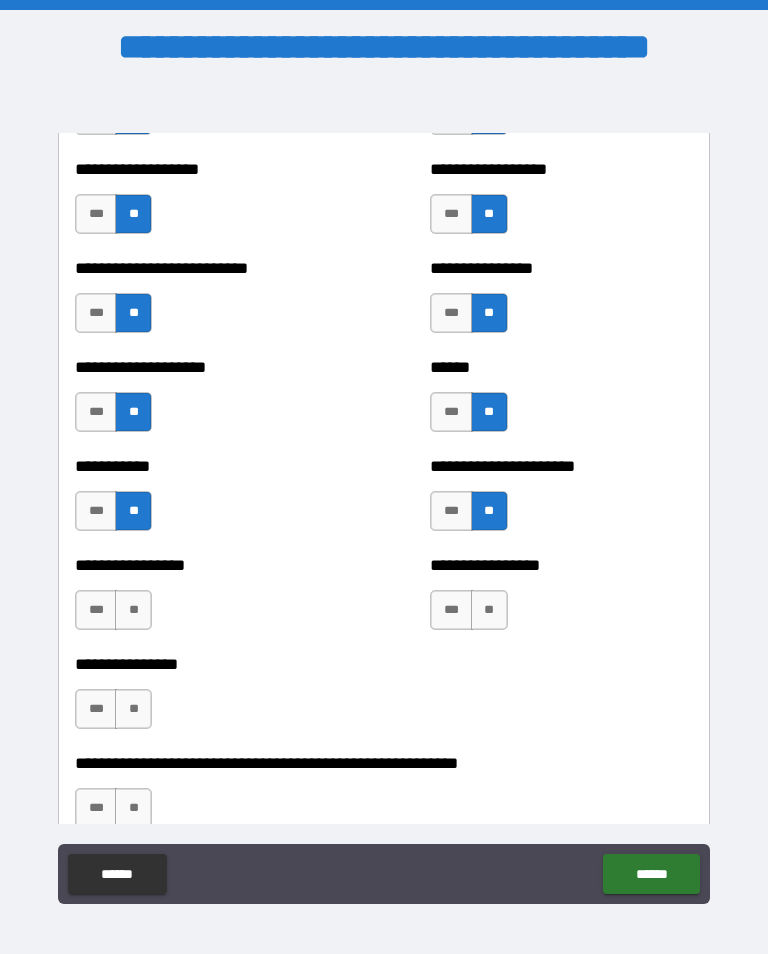 click on "**" at bounding box center [489, 610] 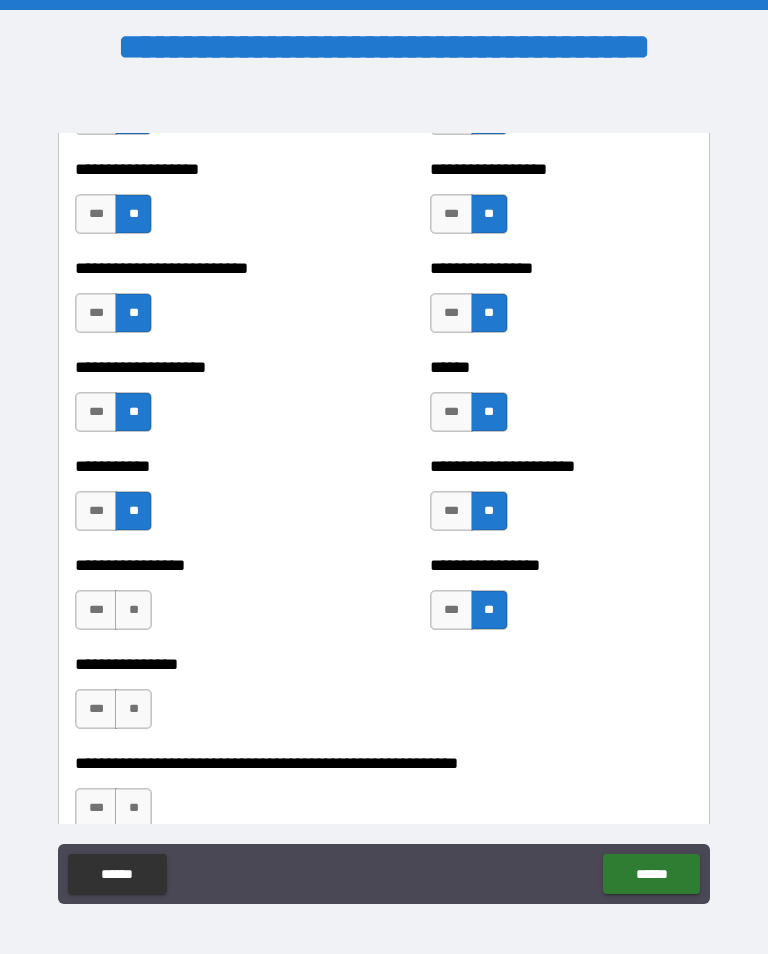 click on "**" at bounding box center [133, 610] 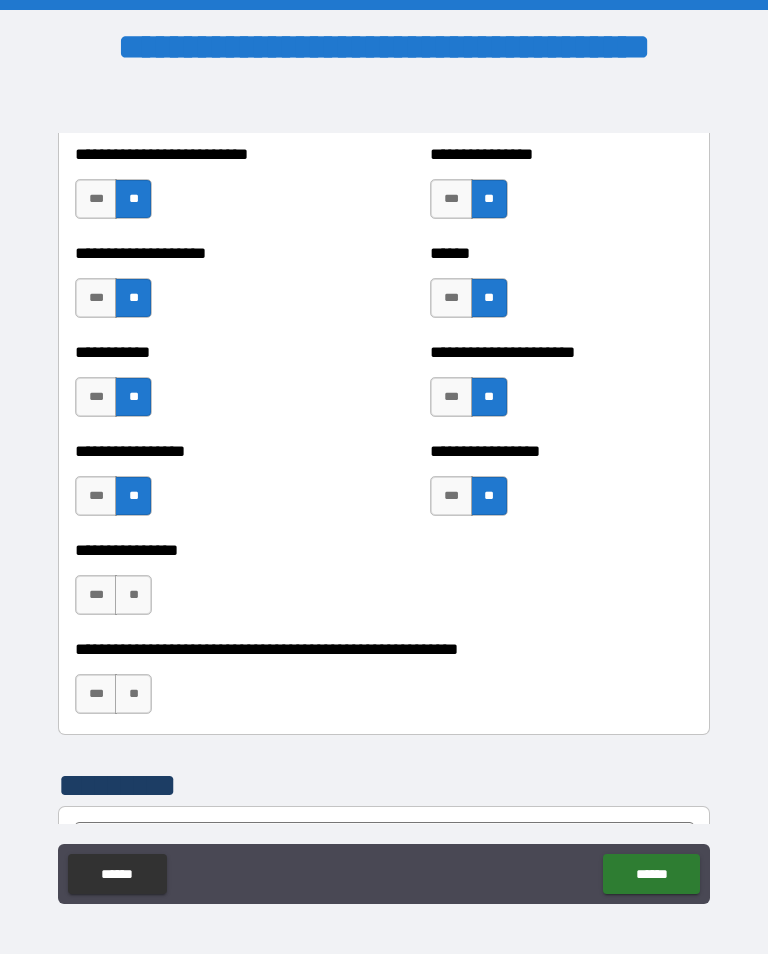 scroll, scrollTop: 5922, scrollLeft: 0, axis: vertical 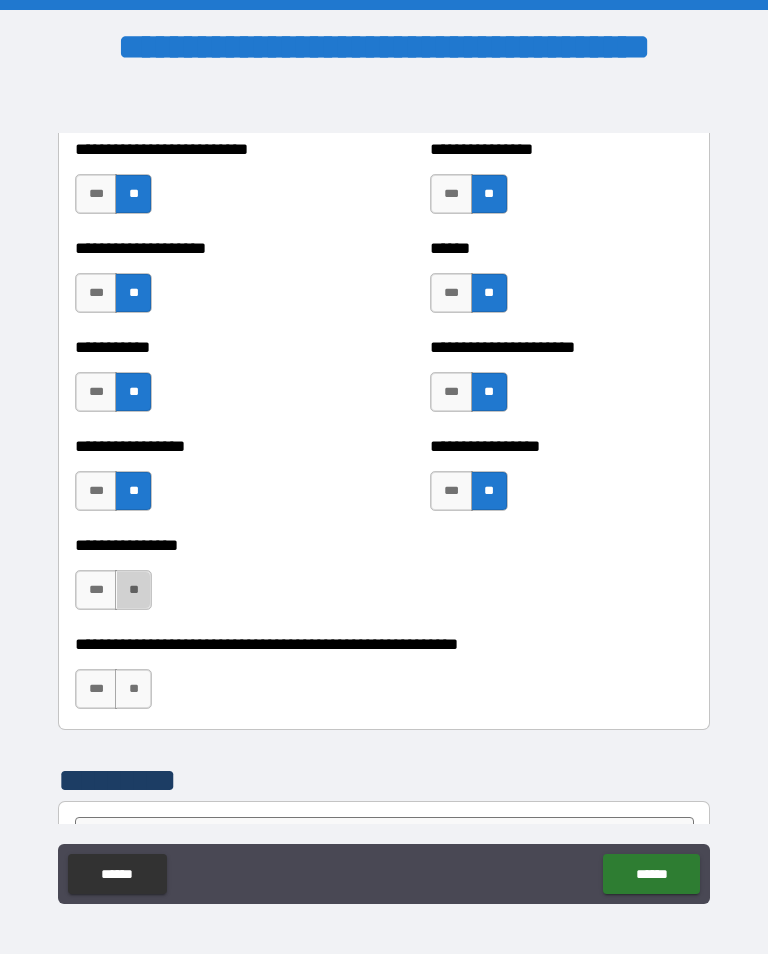 click on "**" at bounding box center [133, 590] 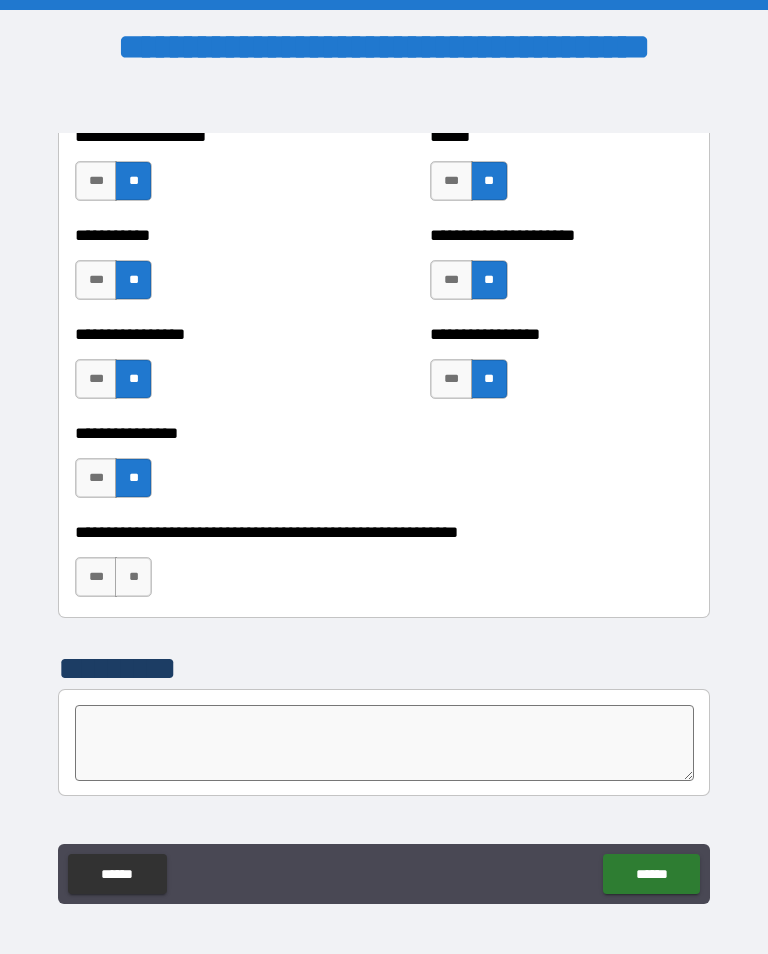 scroll, scrollTop: 6035, scrollLeft: 0, axis: vertical 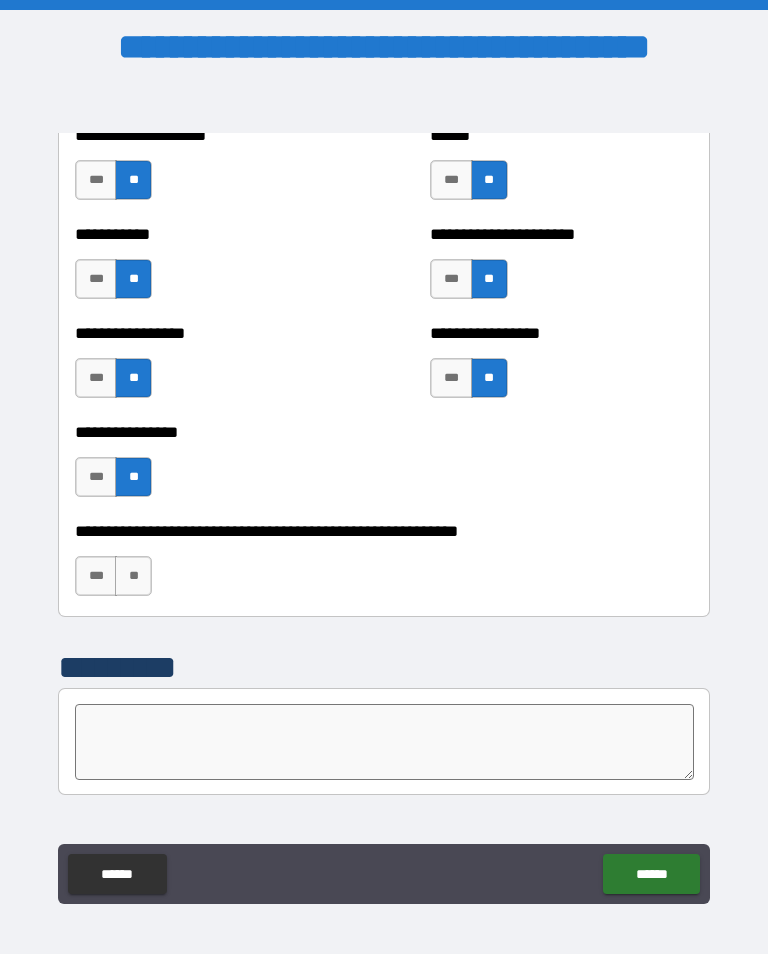 click on "**" at bounding box center (133, 576) 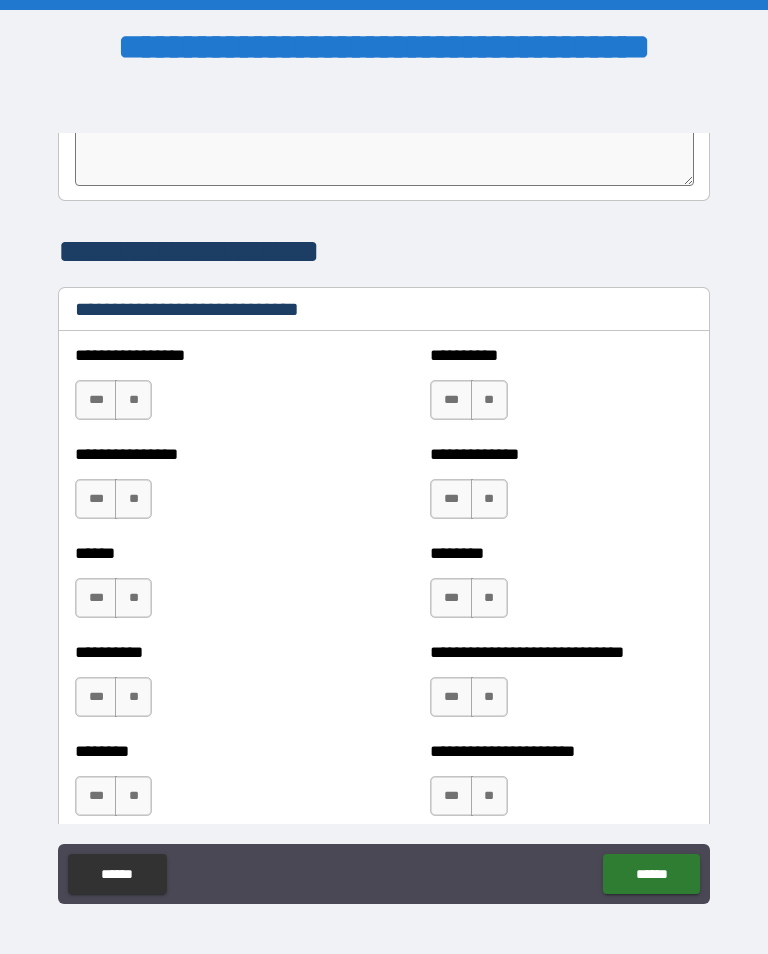 scroll, scrollTop: 6628, scrollLeft: 0, axis: vertical 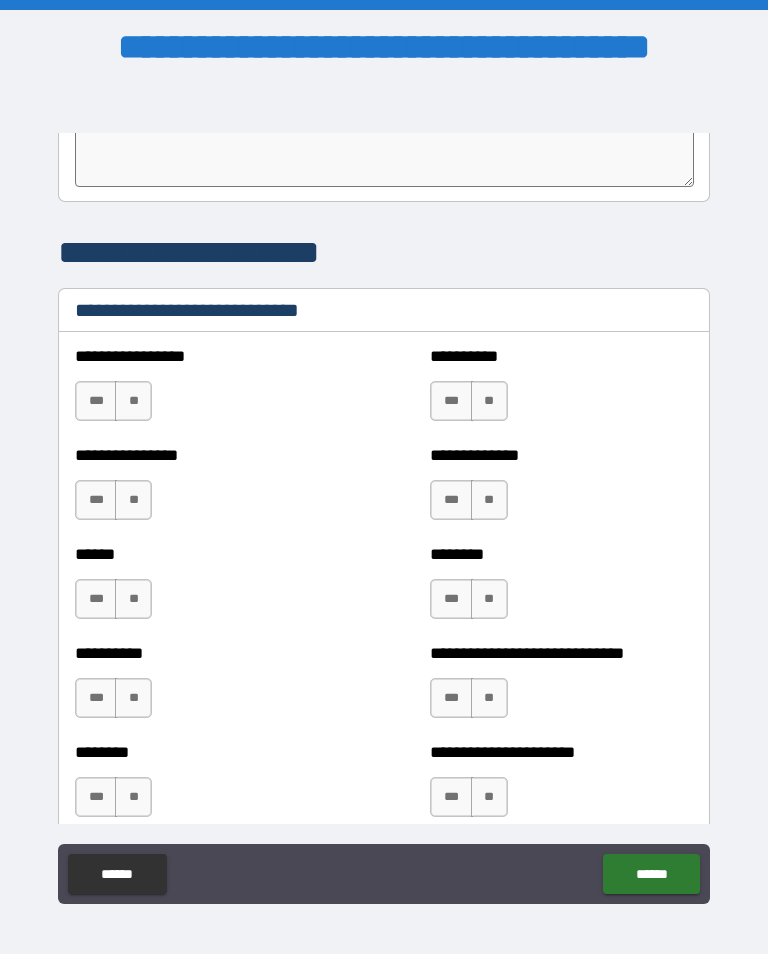 click on "**" at bounding box center (133, 401) 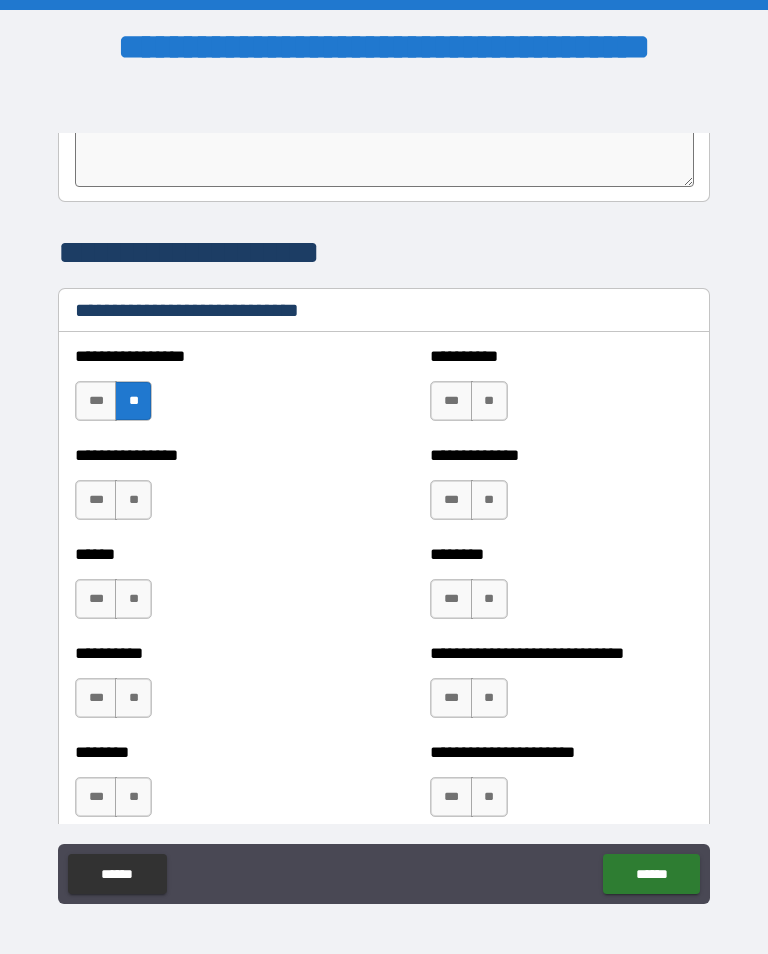 click on "**" at bounding box center [489, 401] 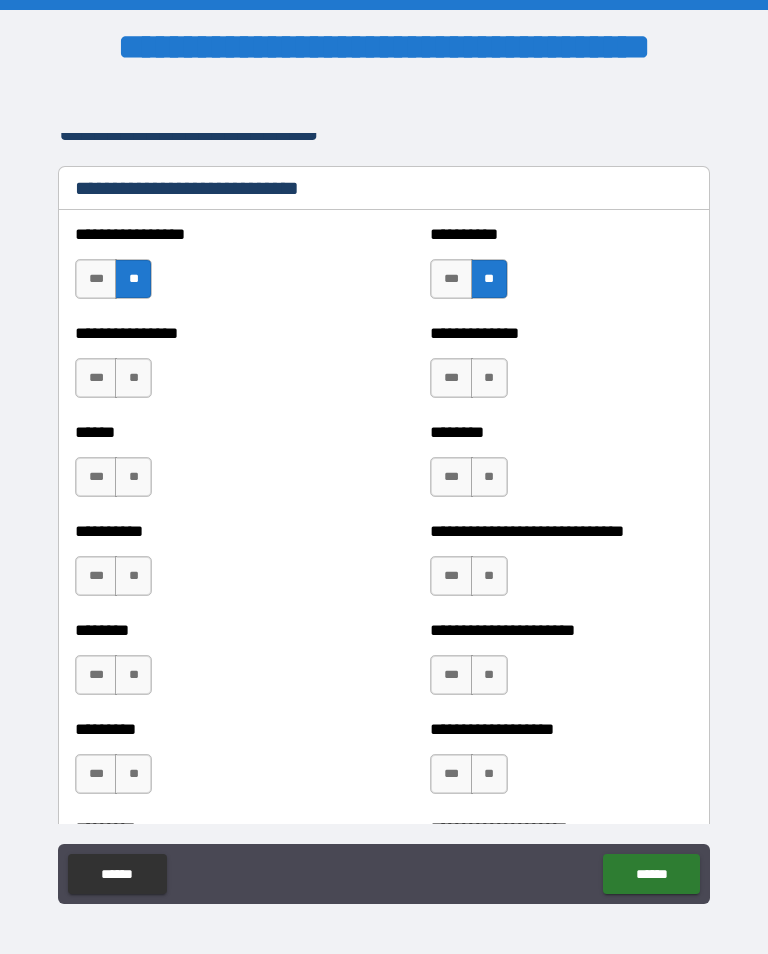 scroll, scrollTop: 6752, scrollLeft: 0, axis: vertical 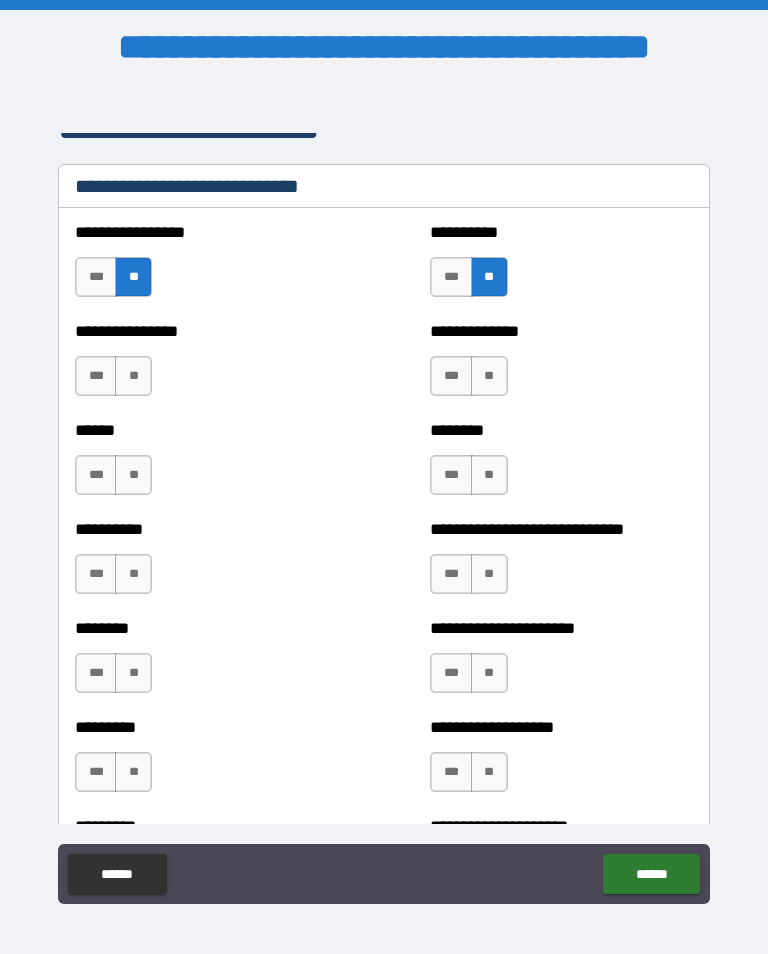 click on "***" at bounding box center (96, 376) 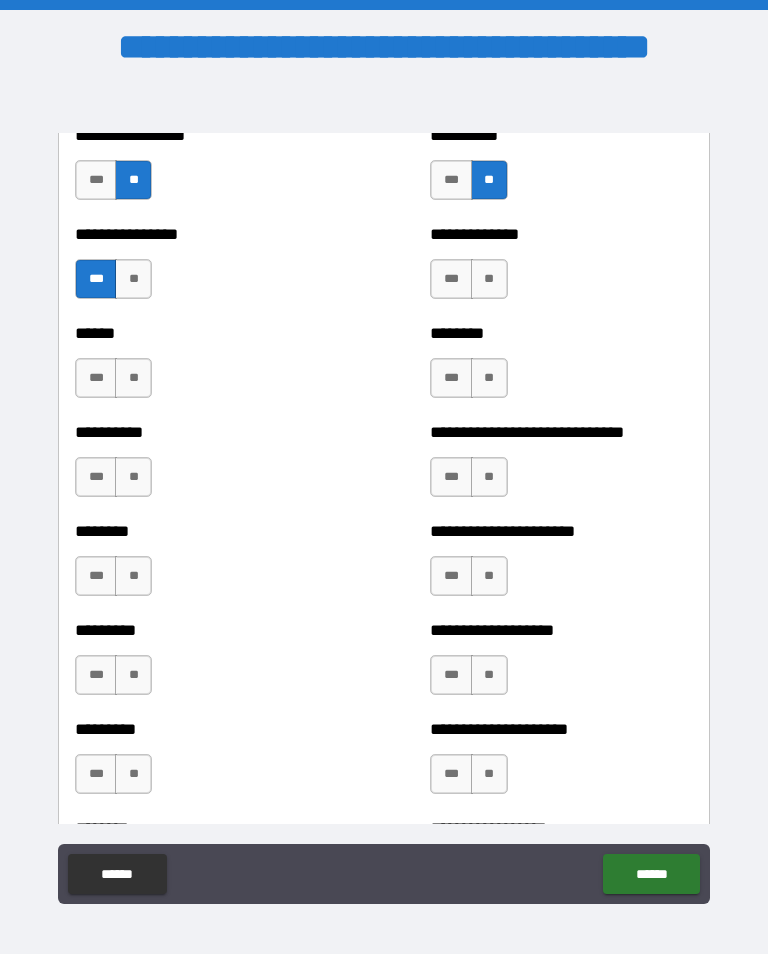scroll, scrollTop: 6849, scrollLeft: 0, axis: vertical 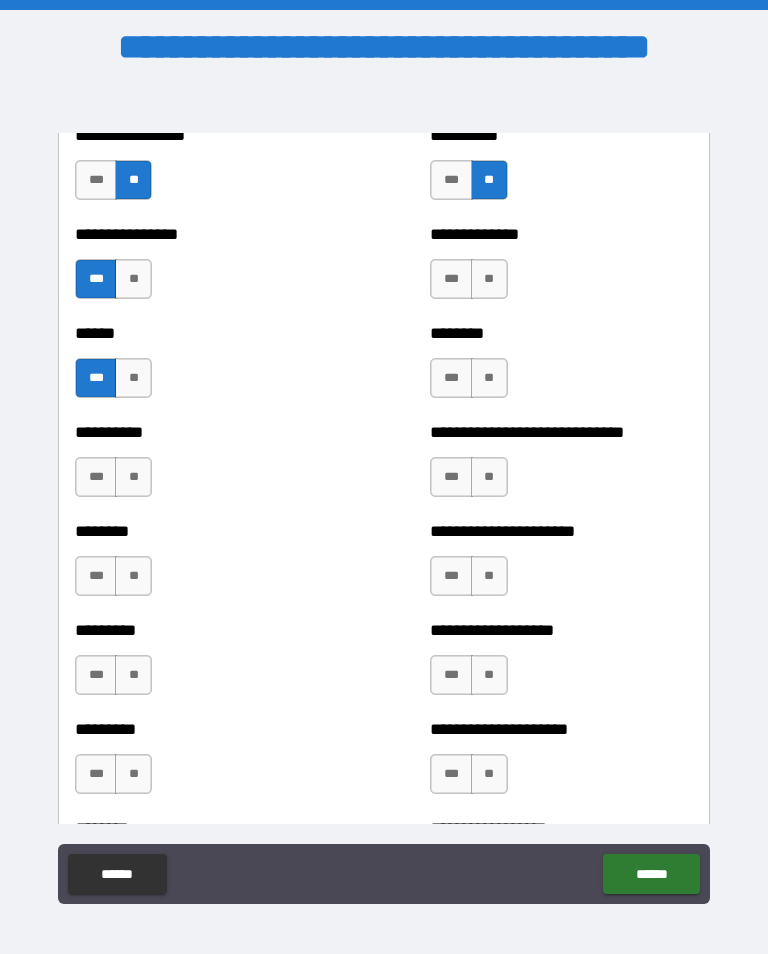 click on "**" at bounding box center [489, 279] 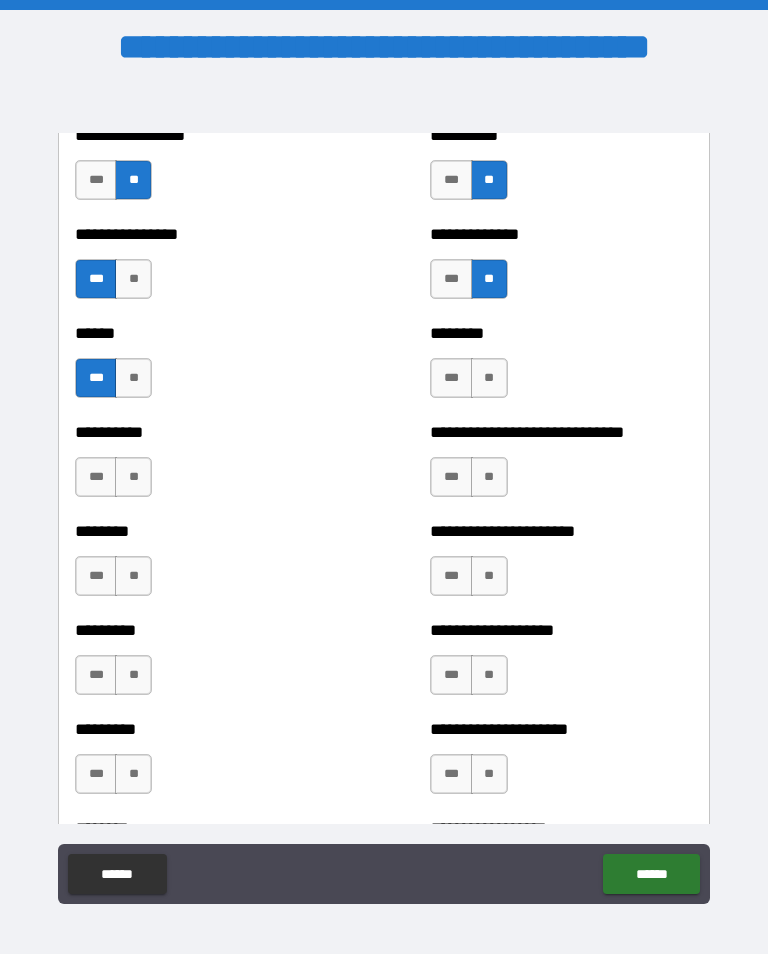 click on "**" at bounding box center (489, 378) 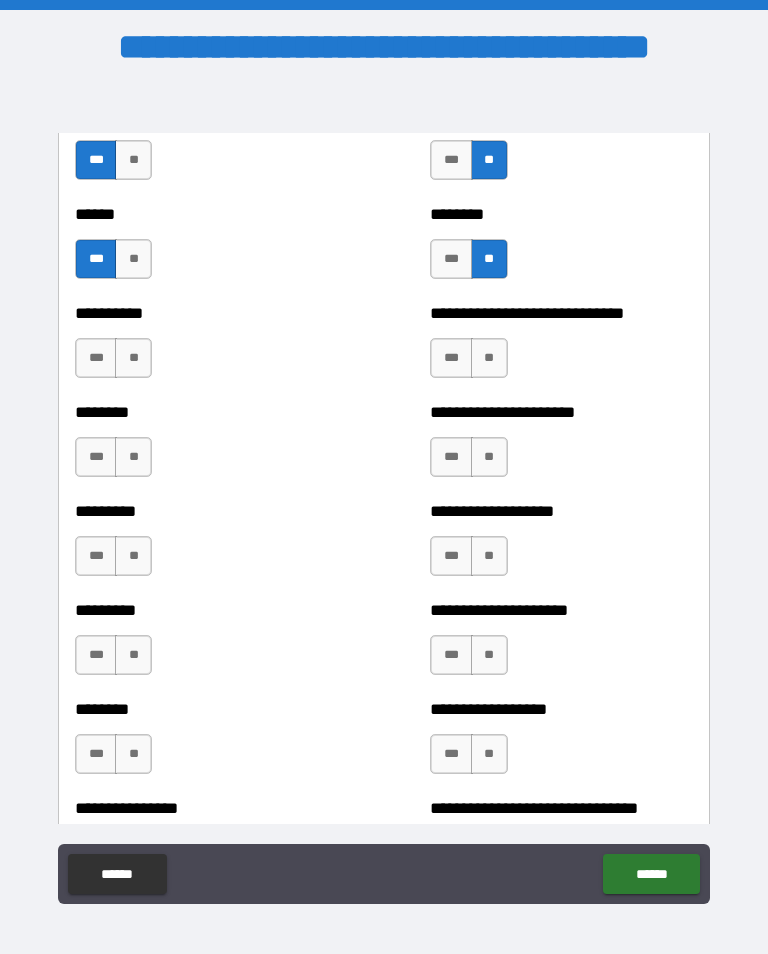 scroll, scrollTop: 6965, scrollLeft: 0, axis: vertical 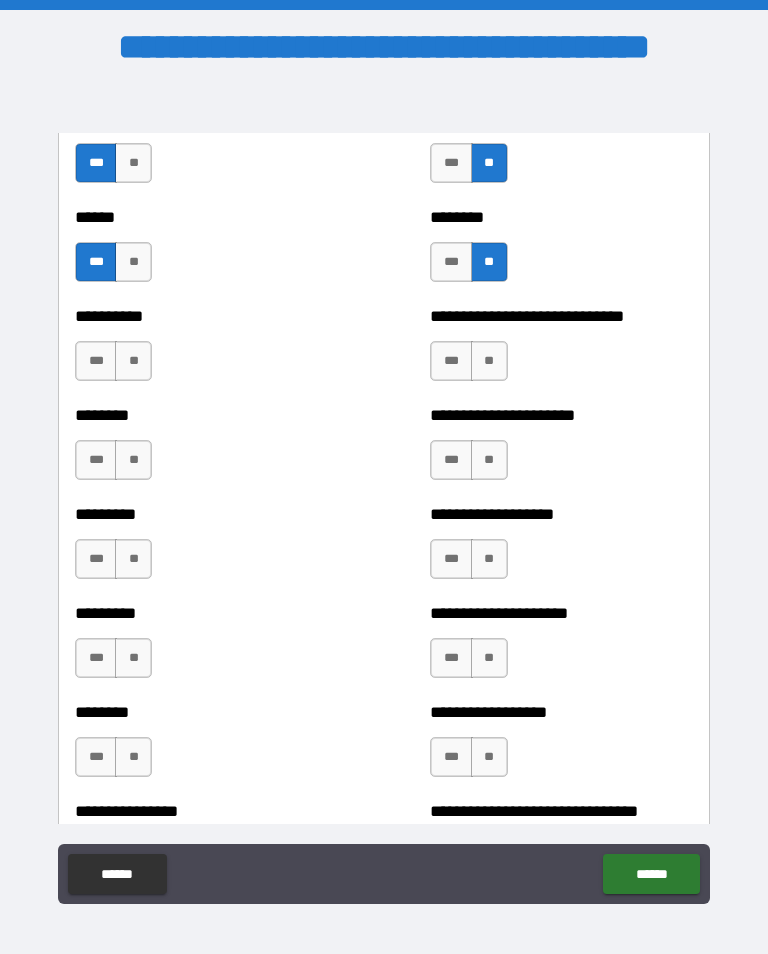 click on "**" at bounding box center [489, 361] 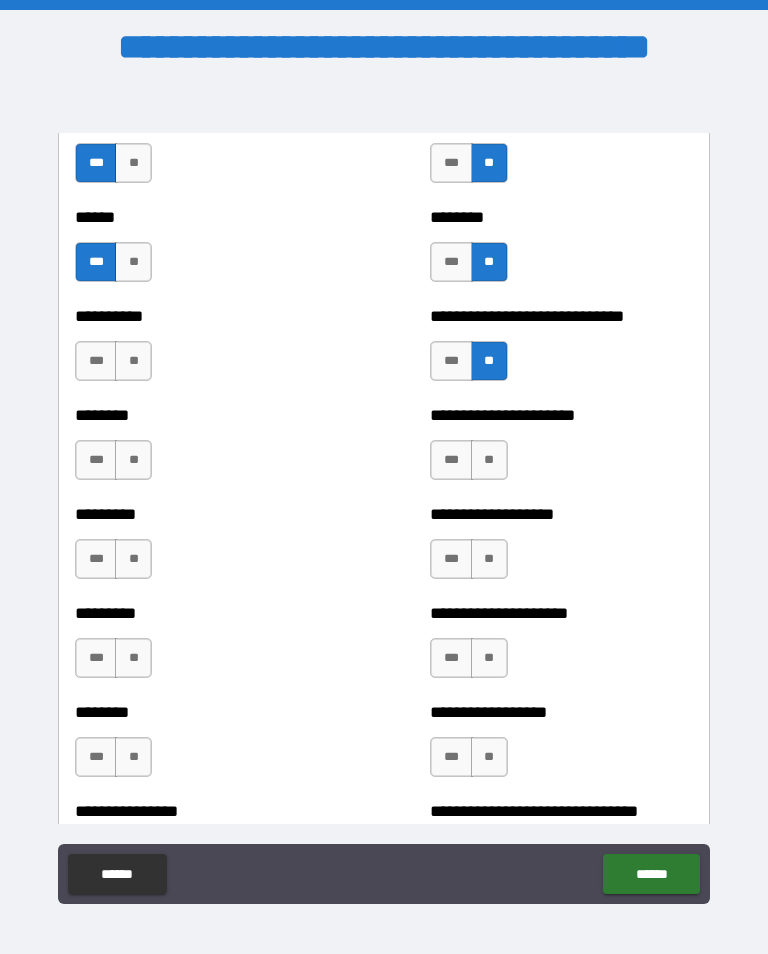 click on "***" at bounding box center [451, 460] 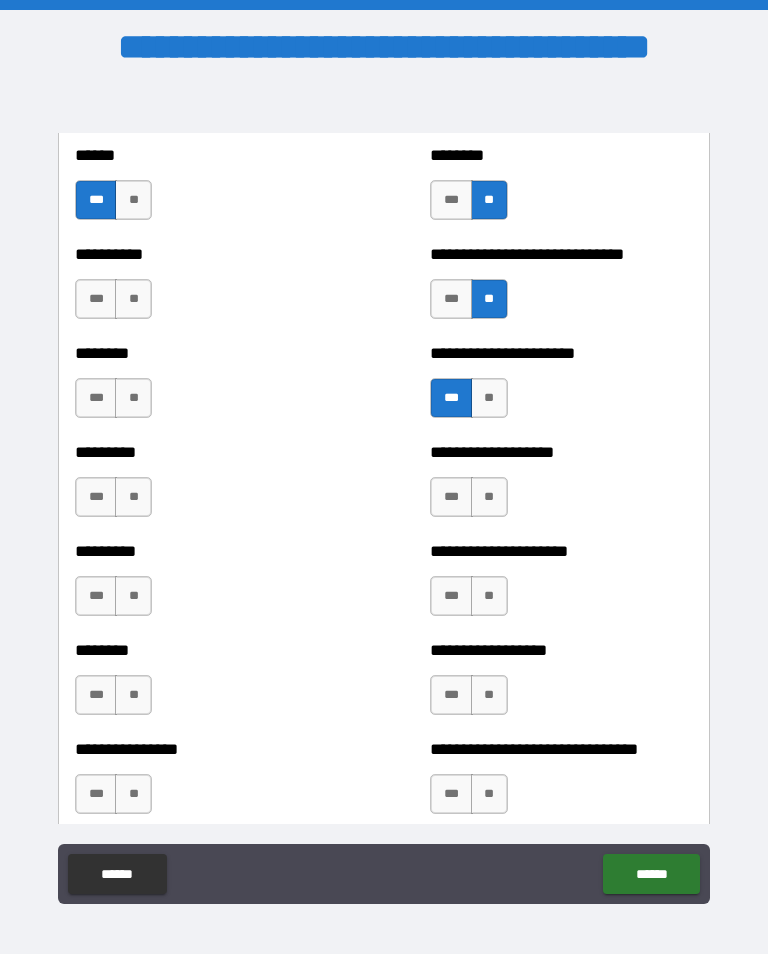 scroll, scrollTop: 7025, scrollLeft: 0, axis: vertical 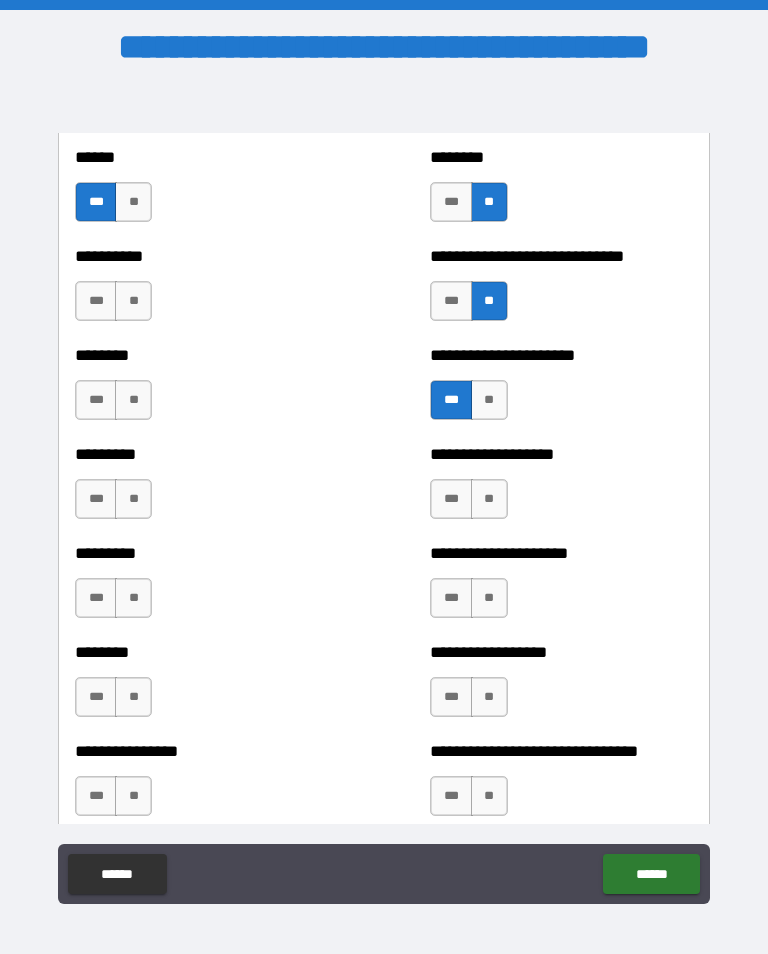 click on "**" at bounding box center (133, 301) 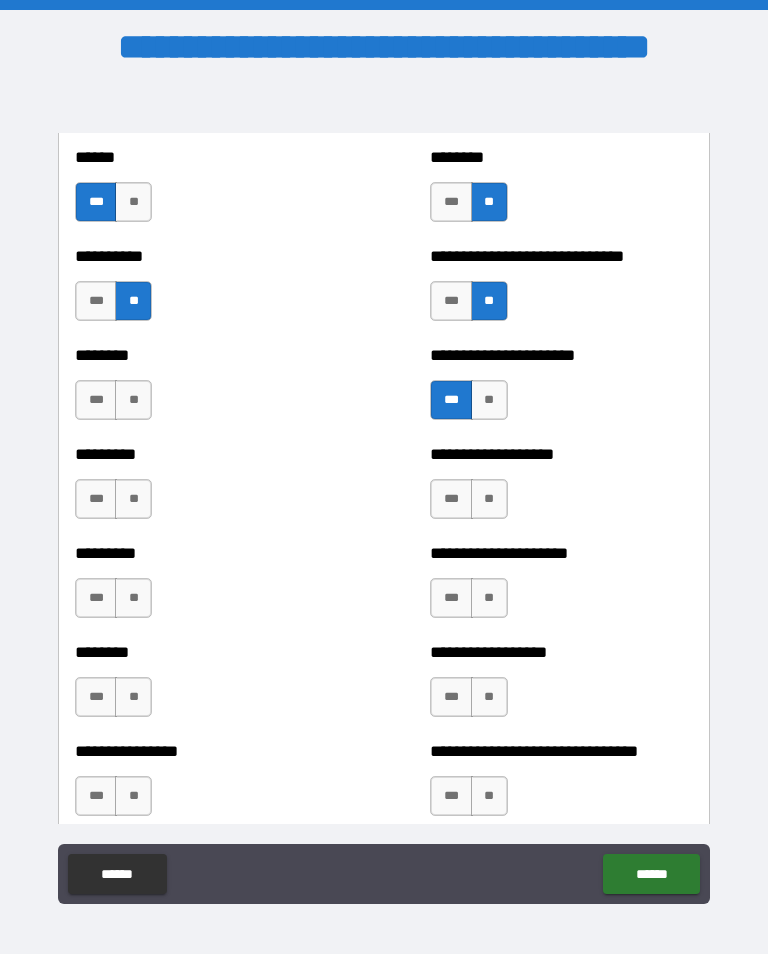 click on "**" at bounding box center (133, 400) 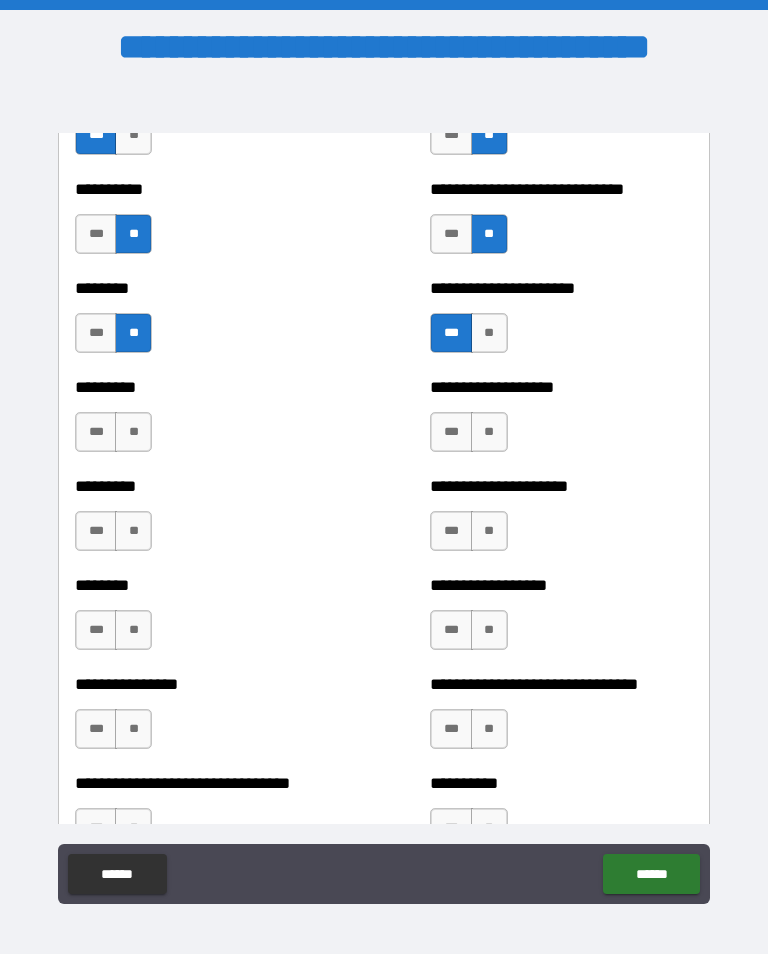 scroll, scrollTop: 7093, scrollLeft: 0, axis: vertical 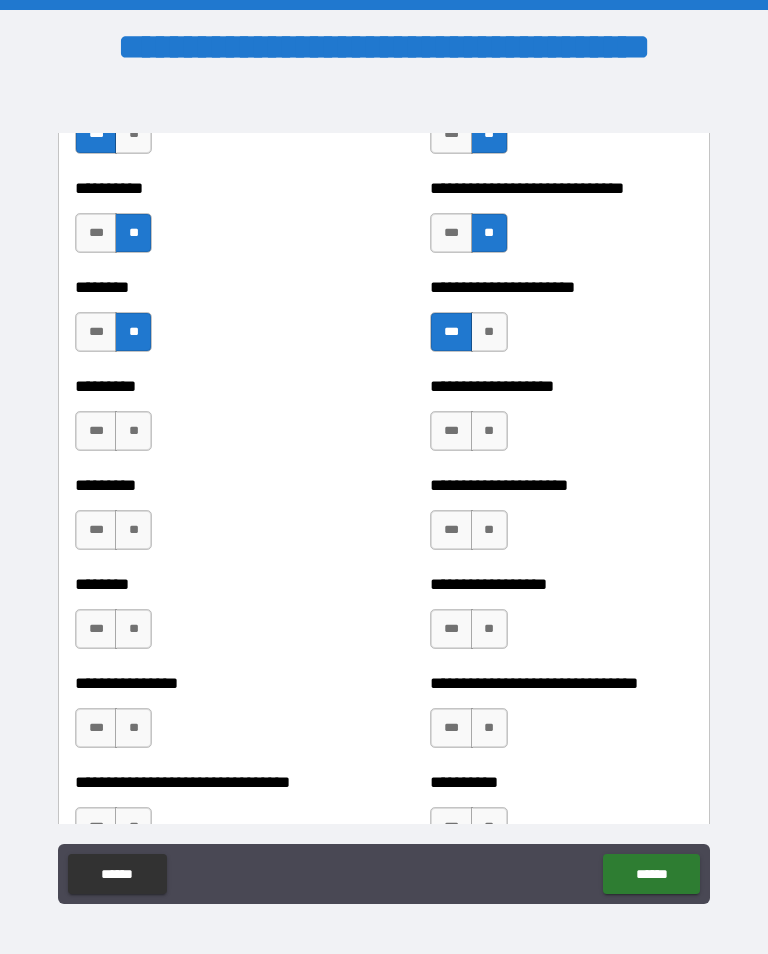 click on "**" at bounding box center (133, 431) 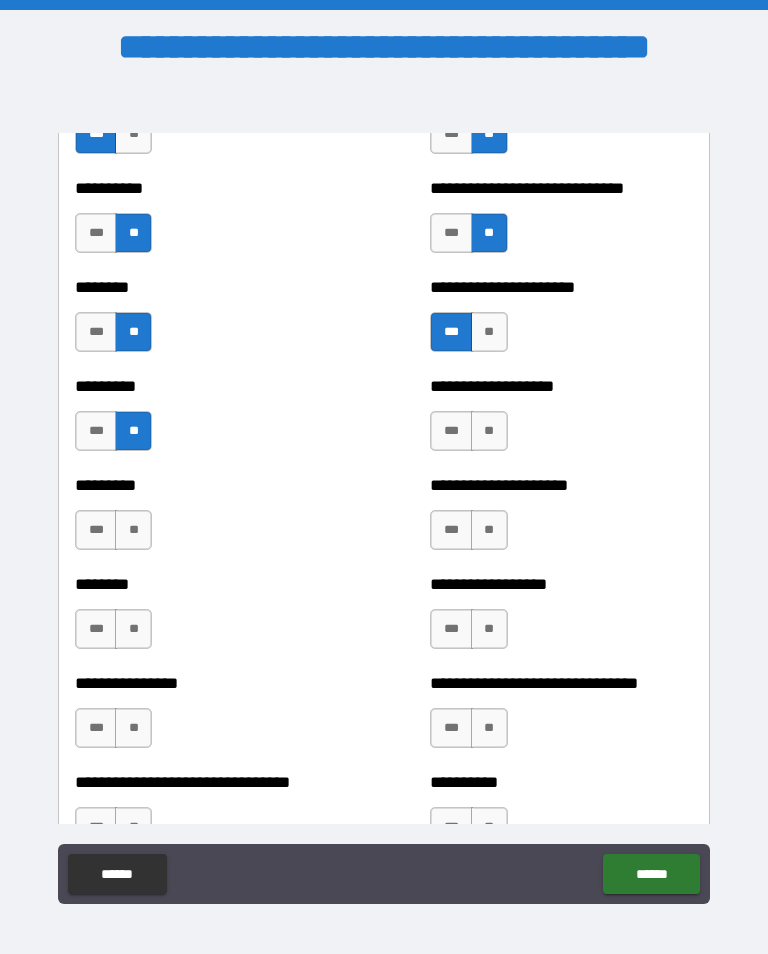 click on "**" at bounding box center [489, 431] 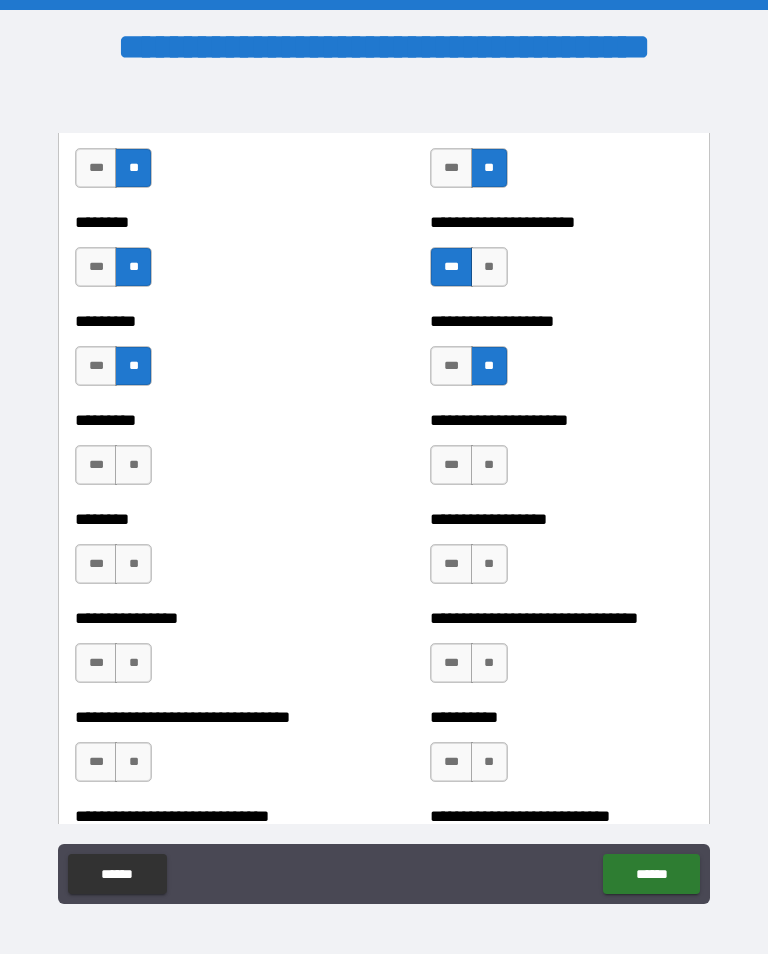 scroll, scrollTop: 7166, scrollLeft: 0, axis: vertical 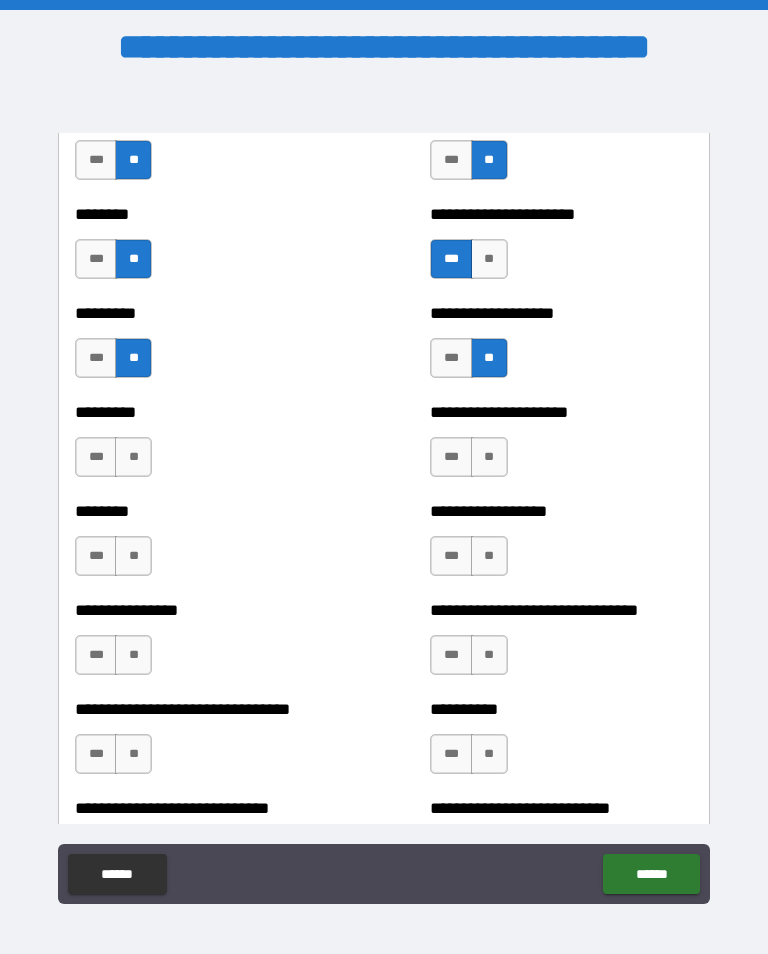 click on "**" at bounding box center [489, 457] 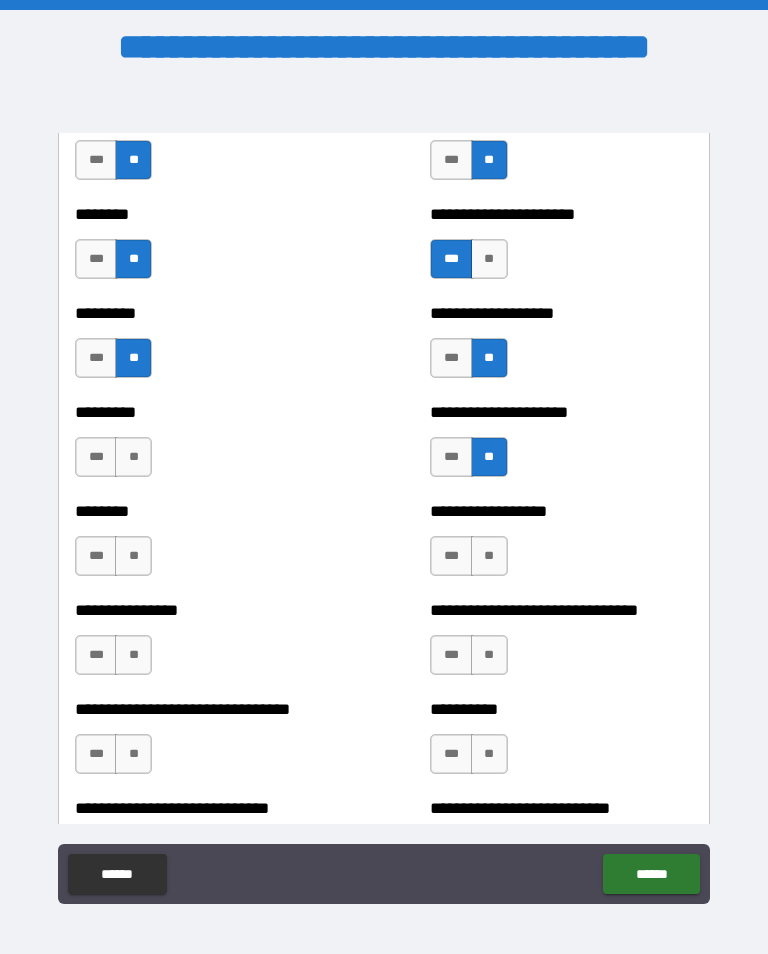 click on "**" at bounding box center (489, 556) 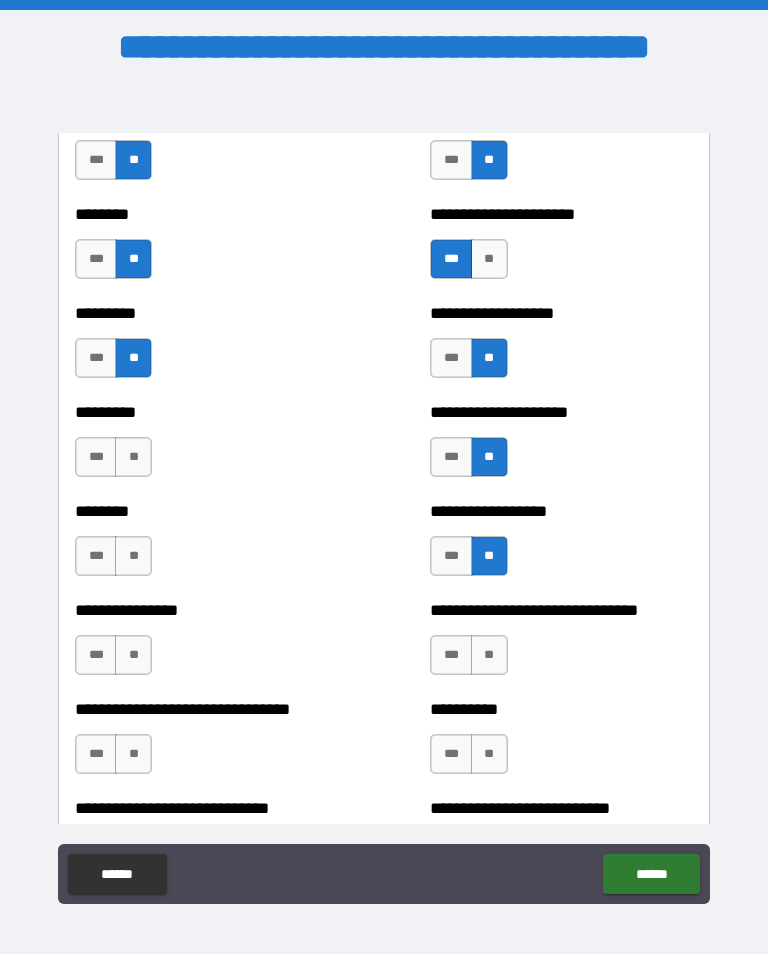 click on "**" at bounding box center [489, 655] 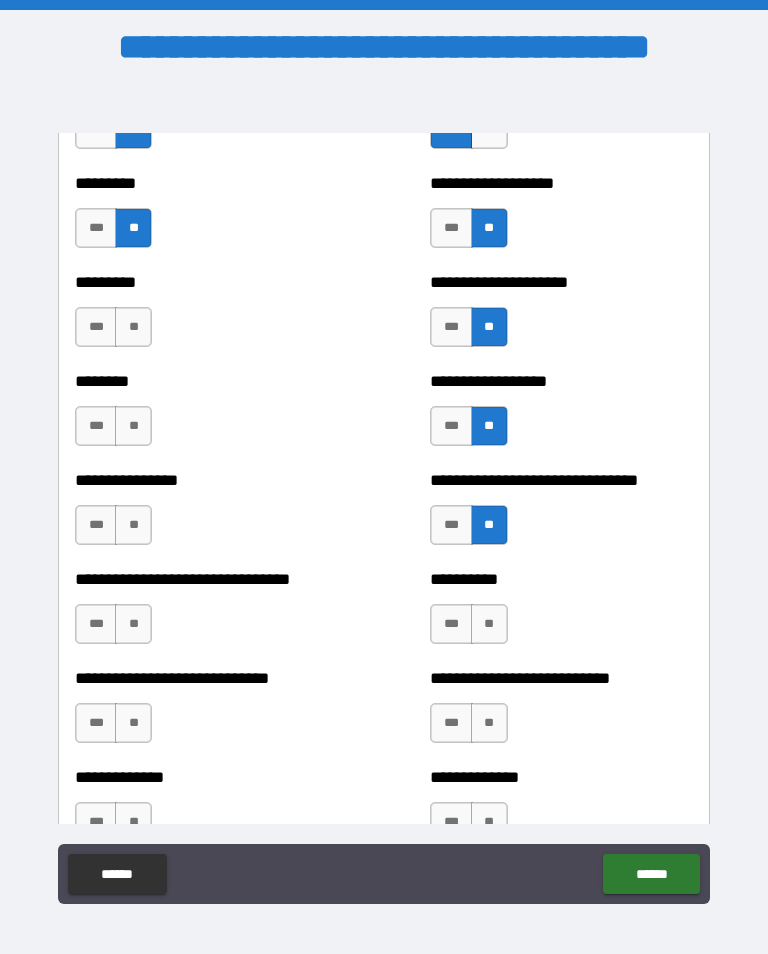 scroll, scrollTop: 7297, scrollLeft: 0, axis: vertical 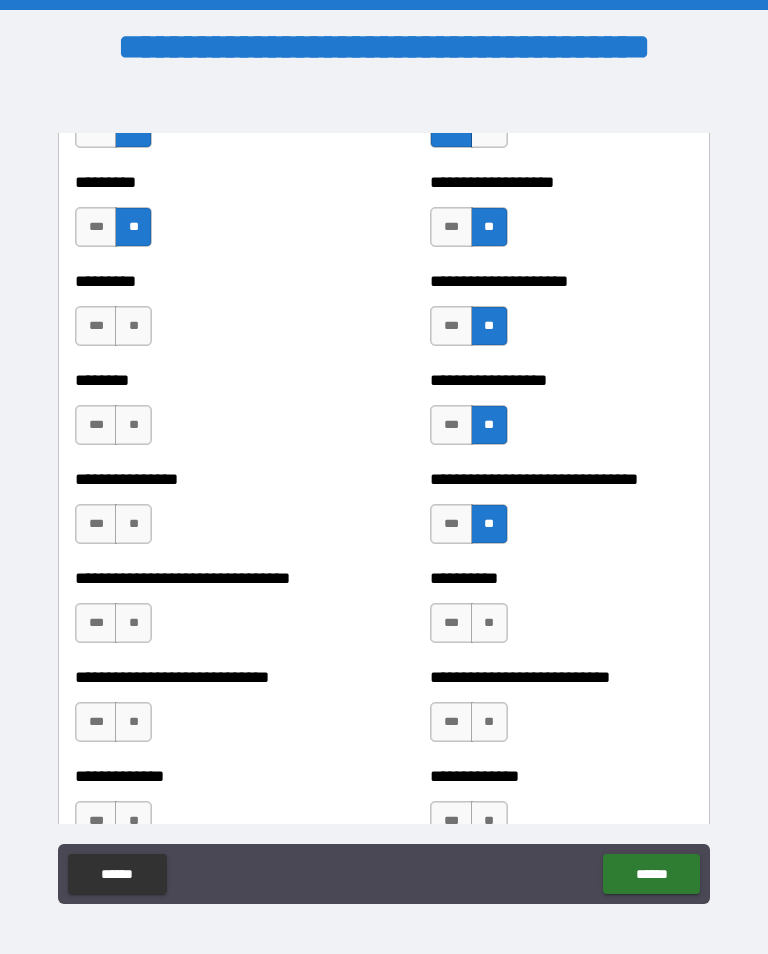 click on "**" at bounding box center [489, 623] 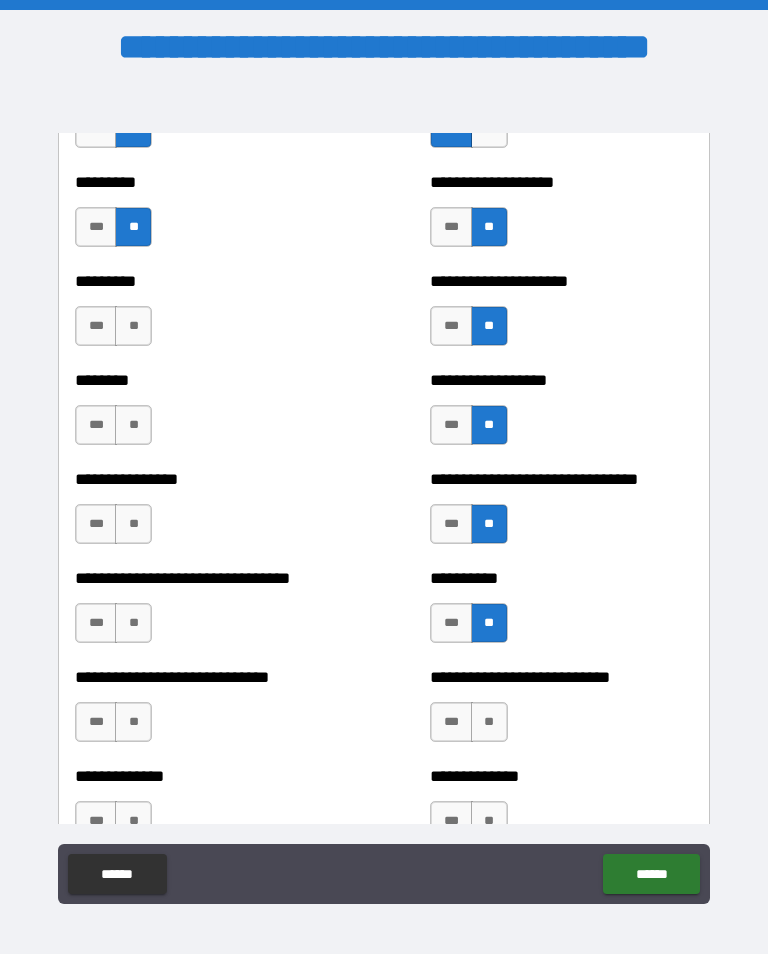 click on "**" at bounding box center [133, 326] 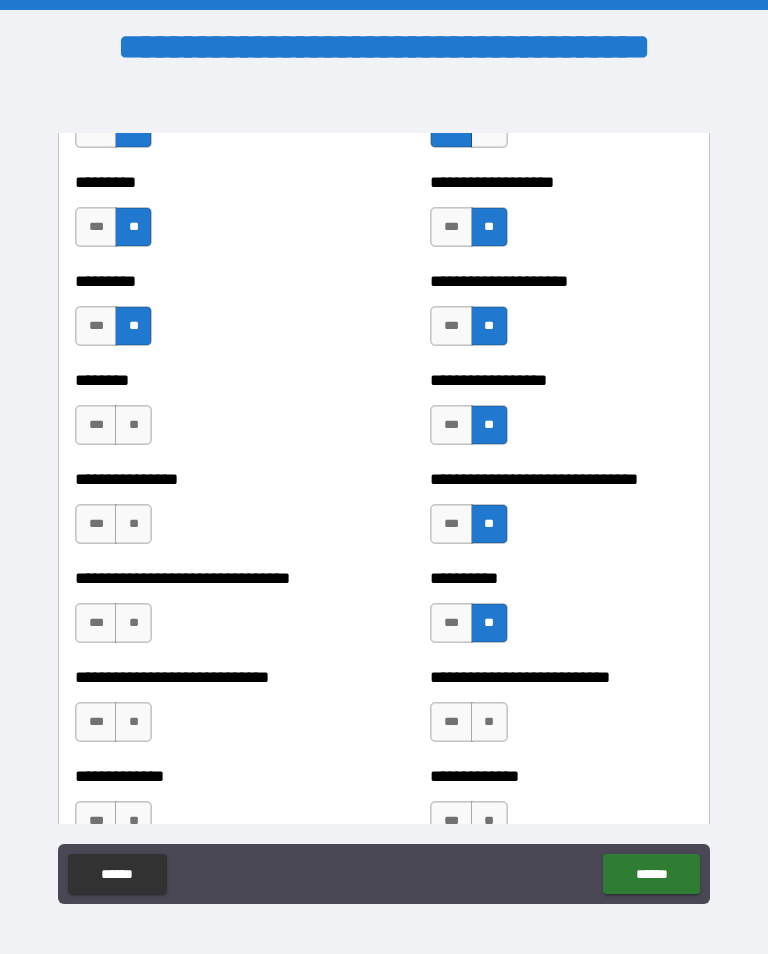 click on "**********" at bounding box center (384, 495) 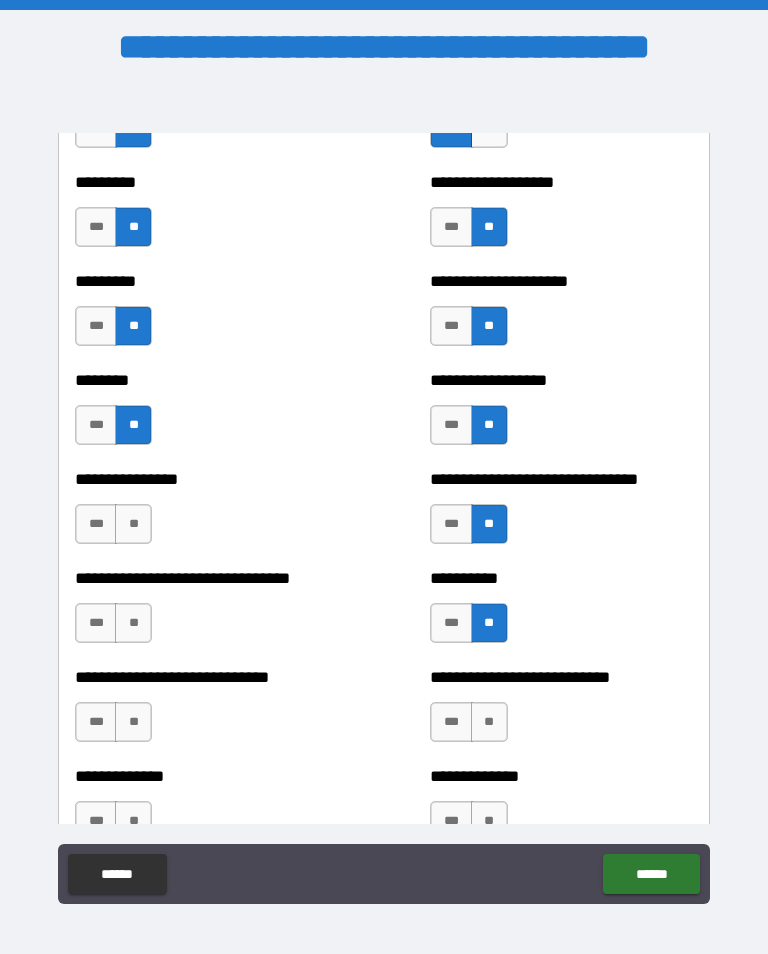 click on "**" at bounding box center [133, 524] 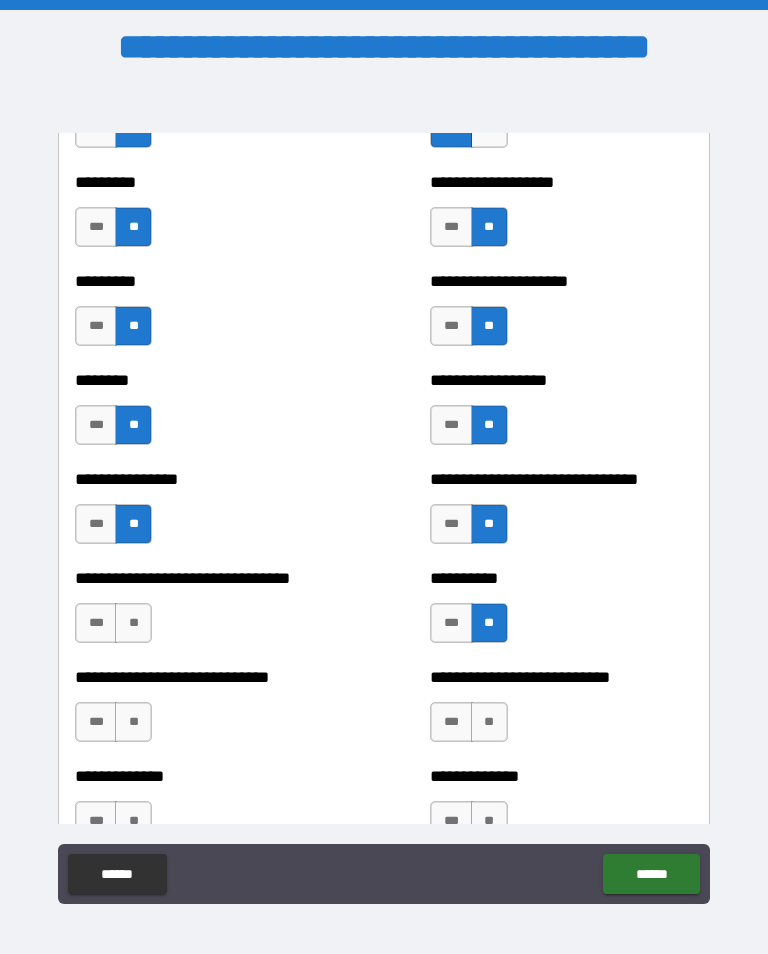 click on "**" at bounding box center [133, 623] 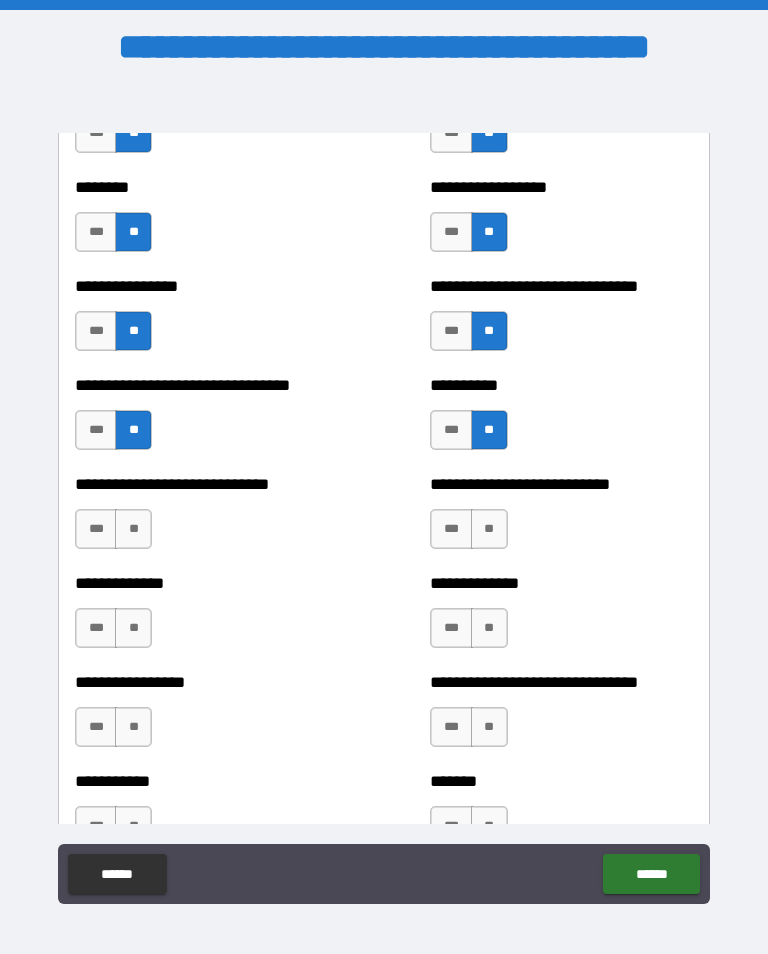 click on "**" at bounding box center [133, 529] 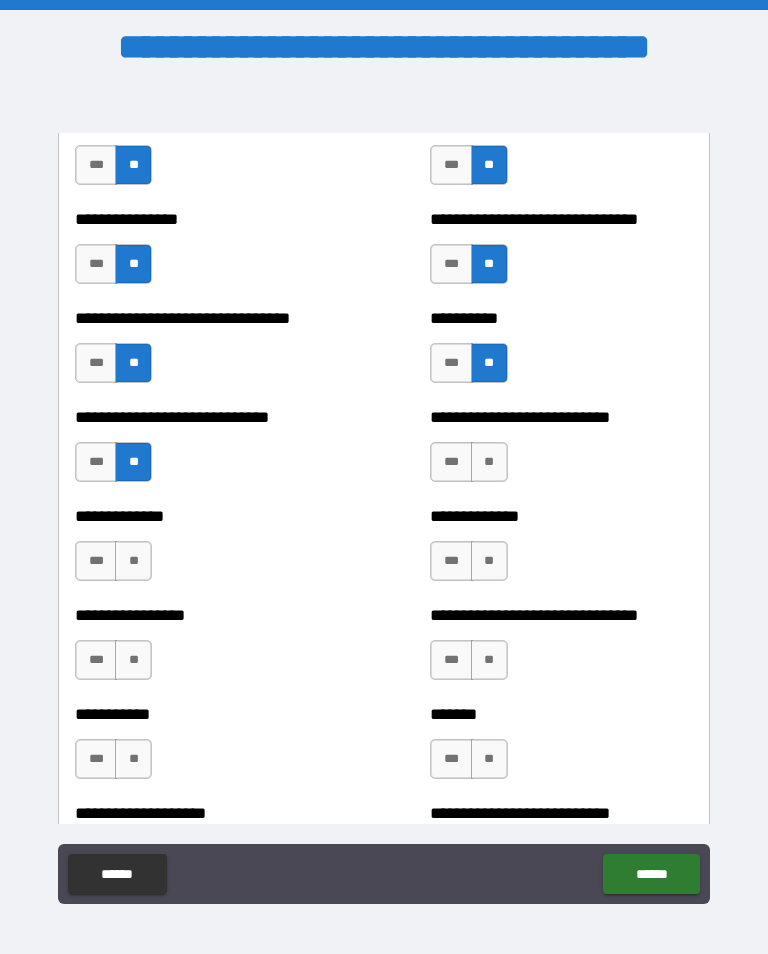 scroll, scrollTop: 7568, scrollLeft: 0, axis: vertical 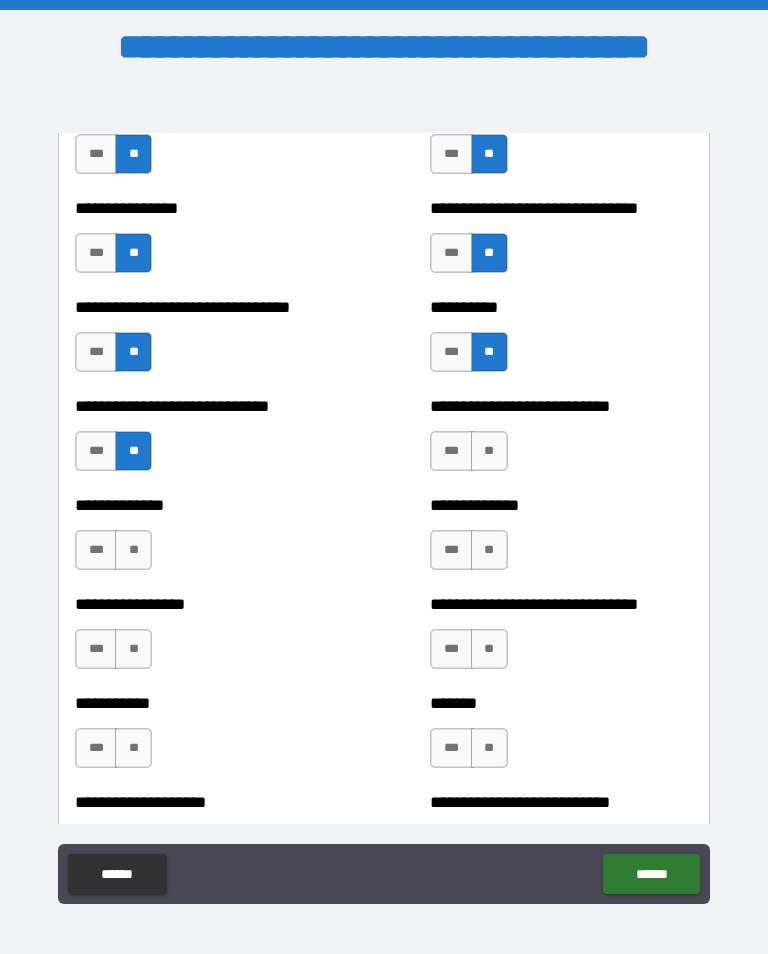 click on "**" at bounding box center [133, 550] 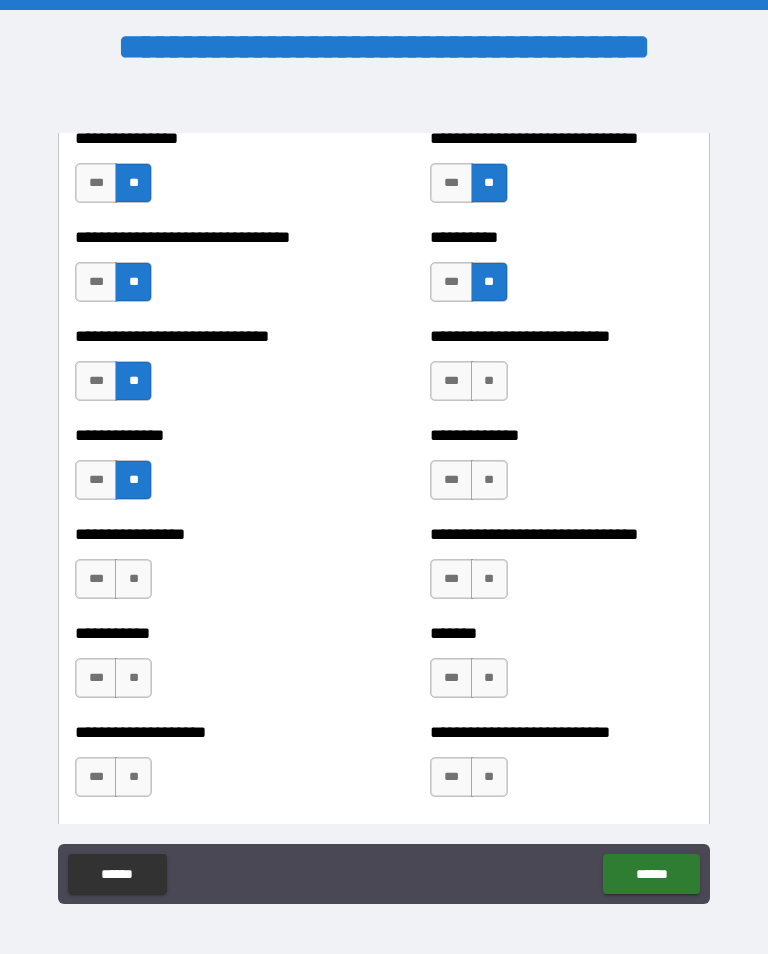 scroll, scrollTop: 7639, scrollLeft: 0, axis: vertical 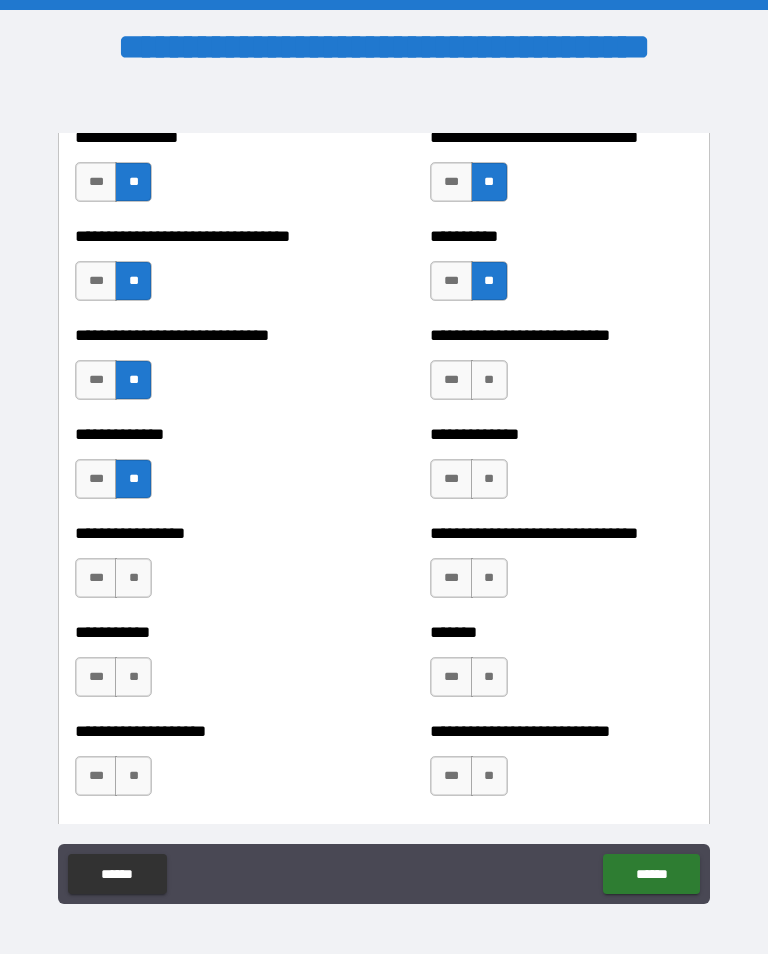 click on "***" at bounding box center (451, 479) 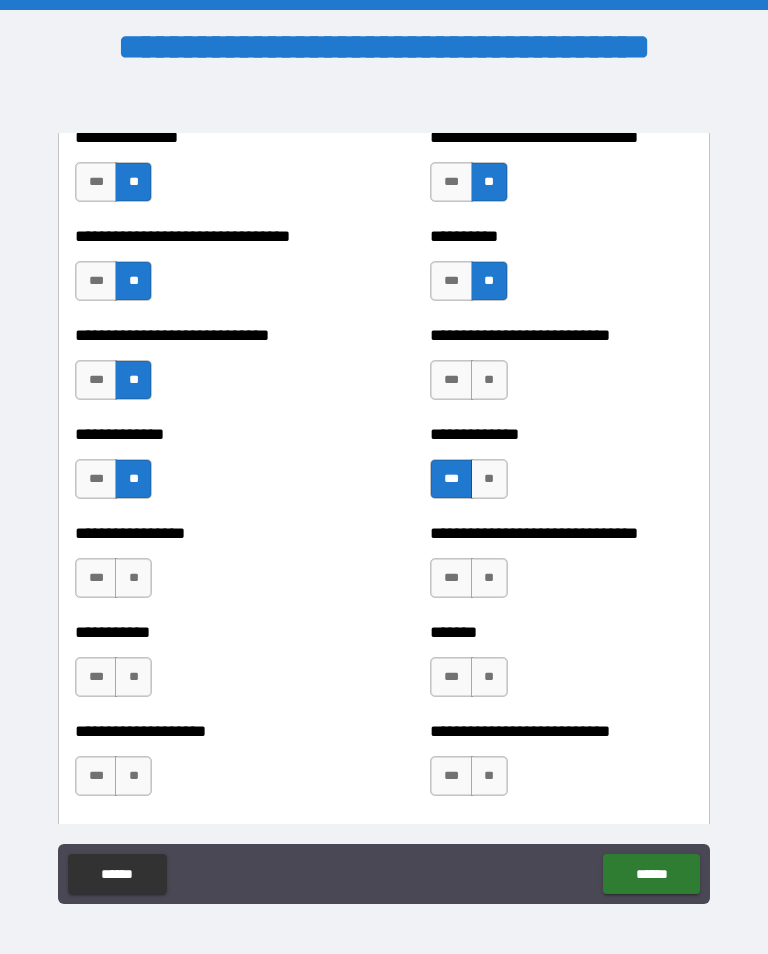 click on "**" at bounding box center [489, 380] 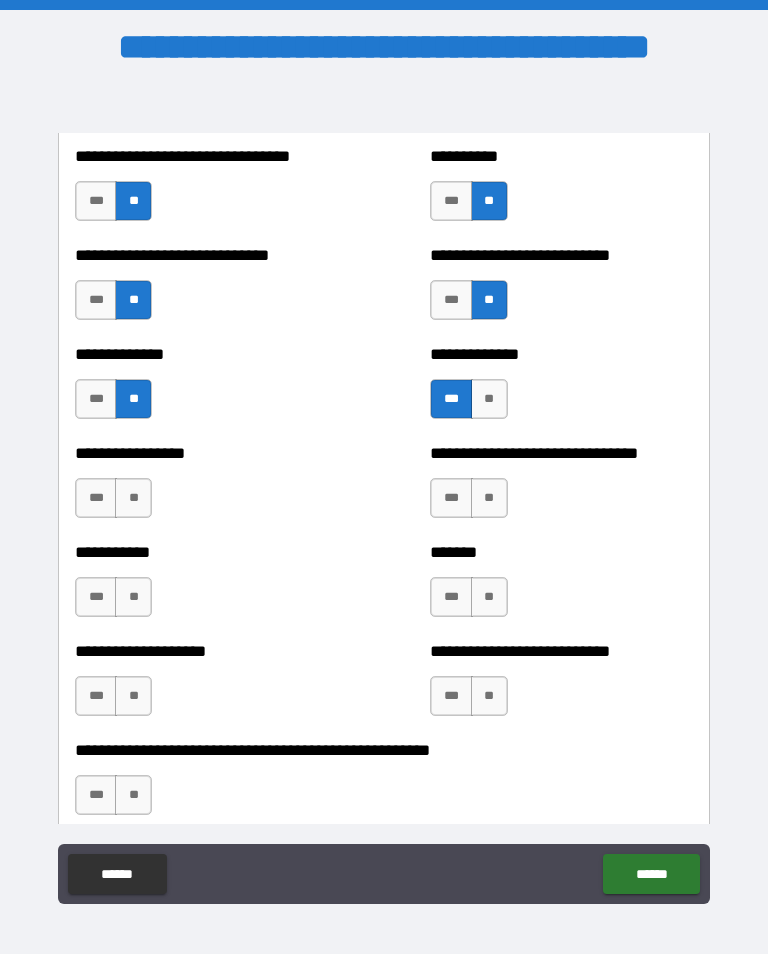 scroll, scrollTop: 7720, scrollLeft: 0, axis: vertical 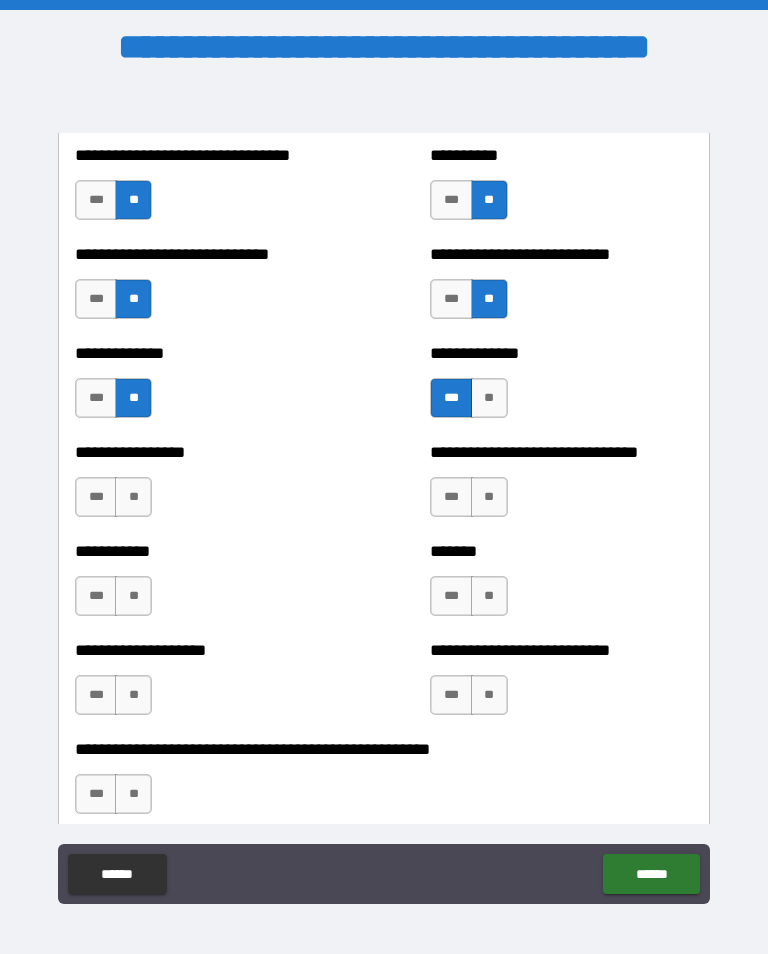 click on "**" at bounding box center (489, 497) 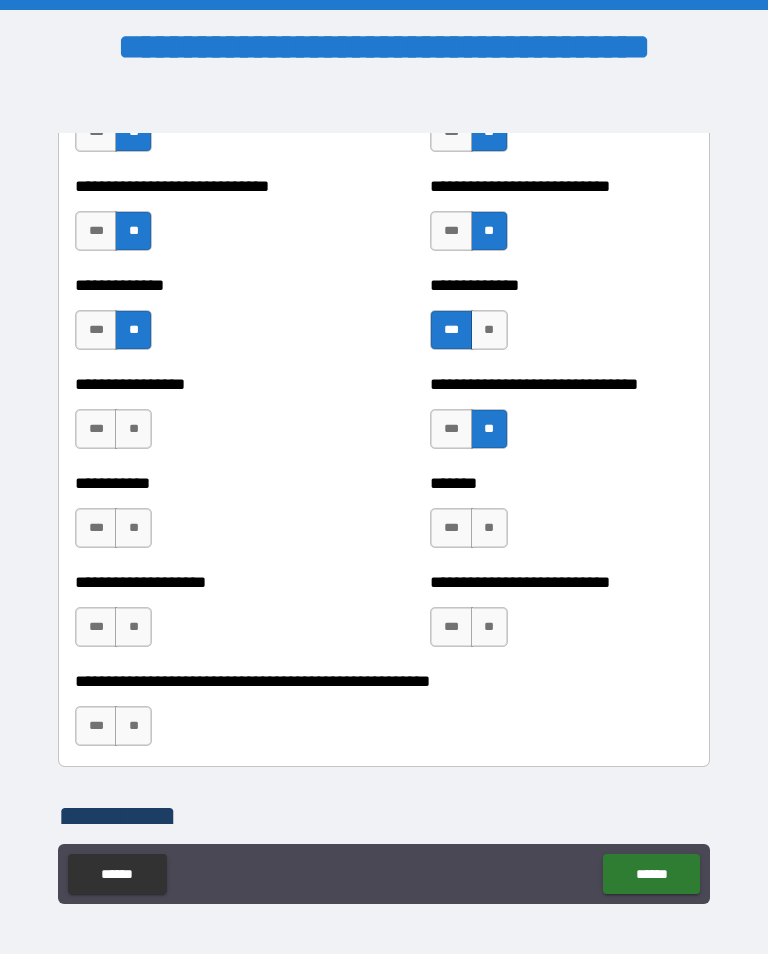 scroll, scrollTop: 7803, scrollLeft: 0, axis: vertical 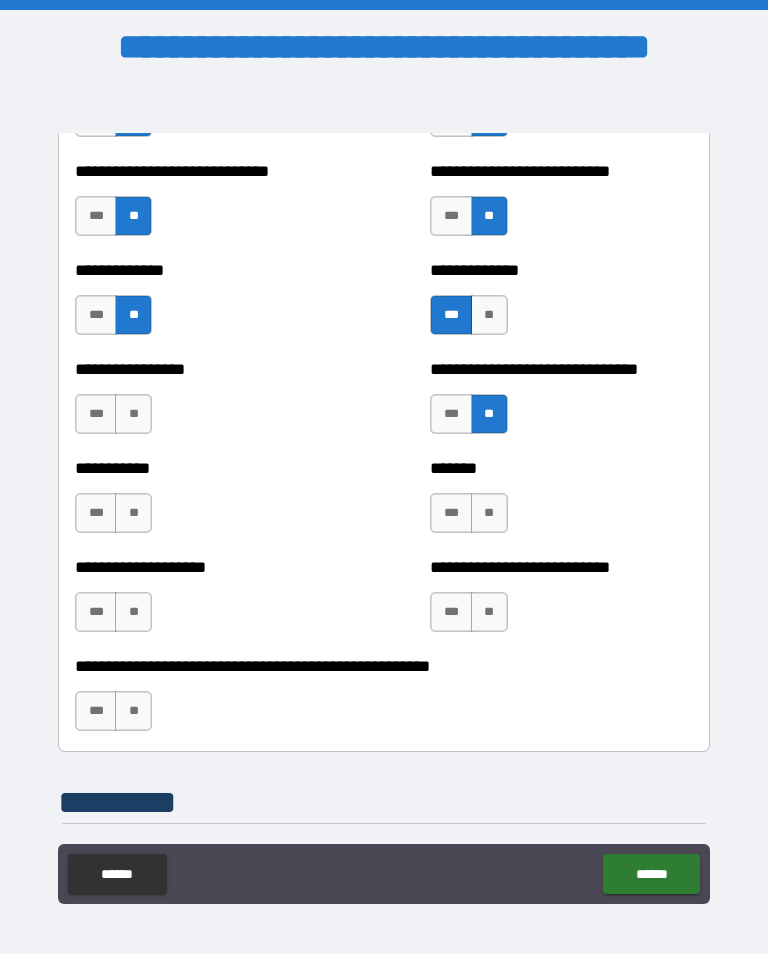 click on "**" at bounding box center [489, 513] 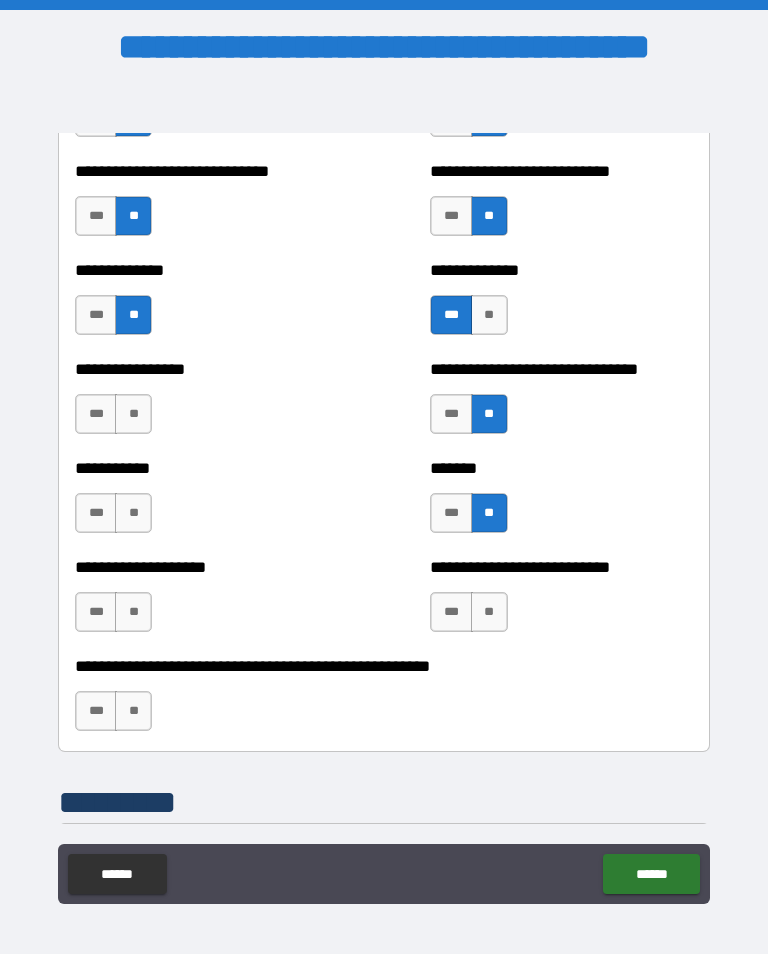 click on "**" at bounding box center (133, 513) 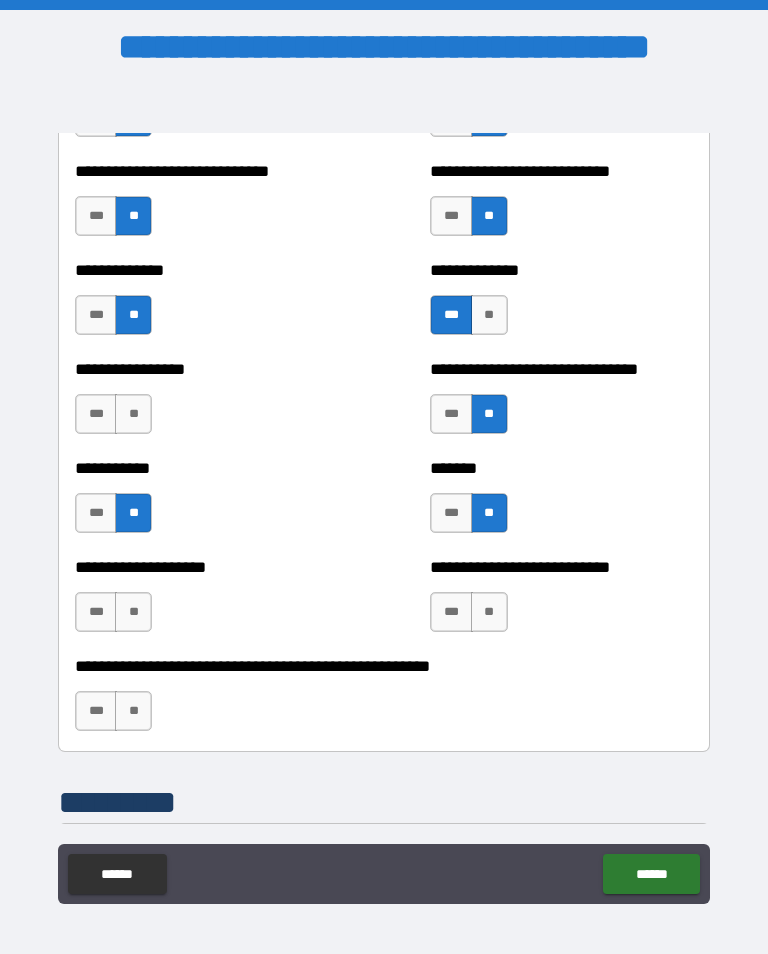 click on "**" at bounding box center (133, 414) 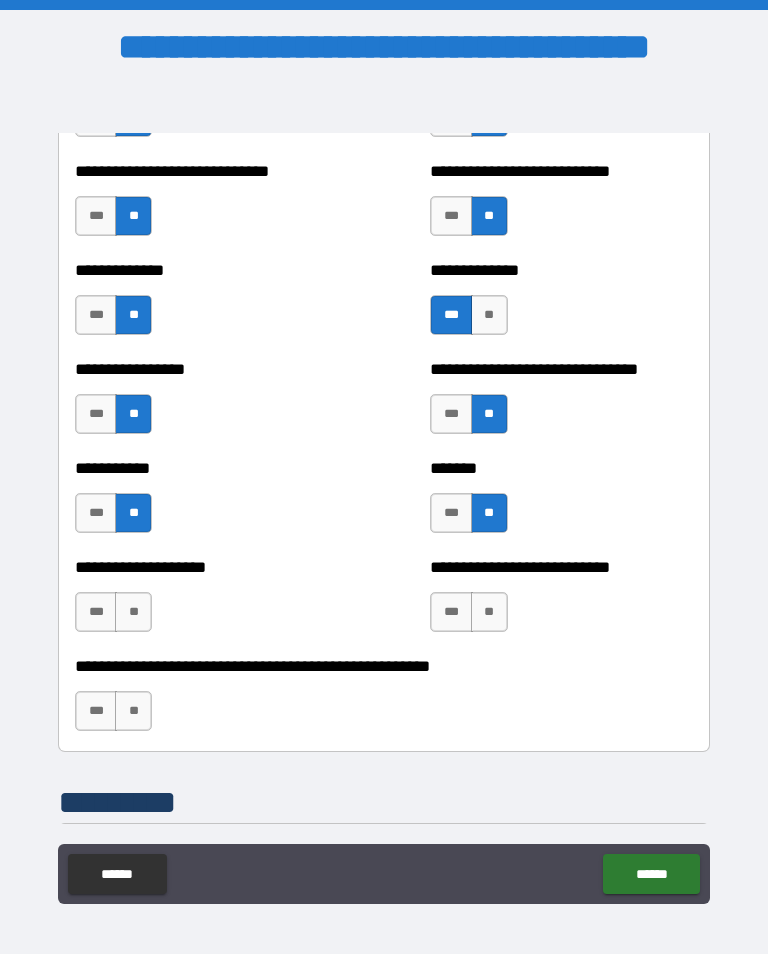 click on "**" at bounding box center [133, 612] 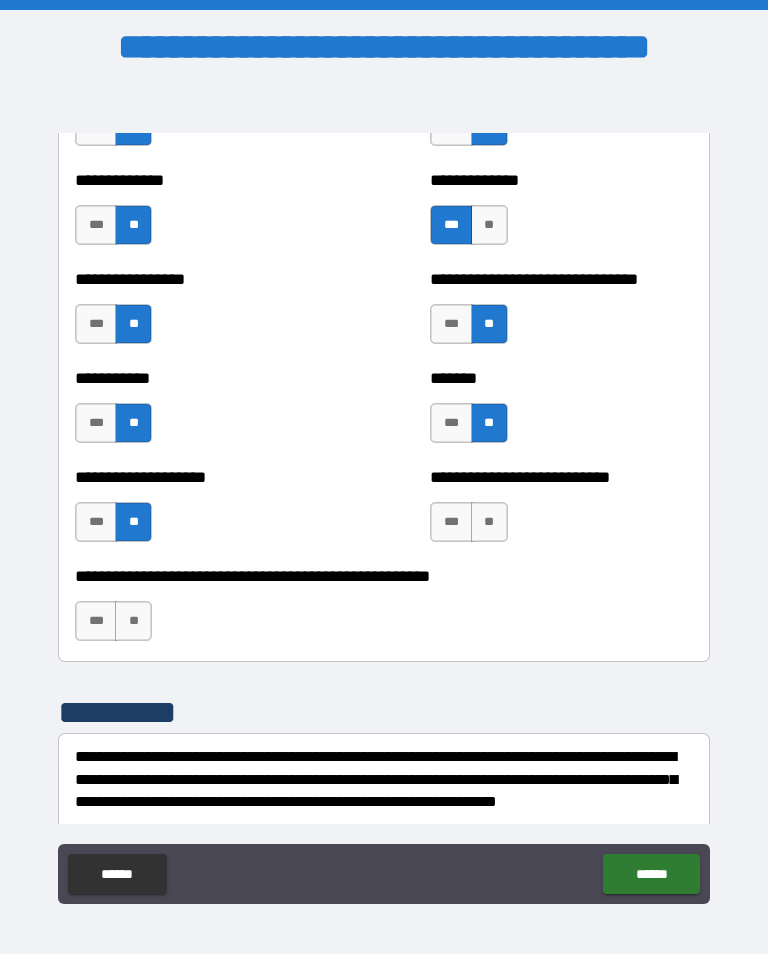 scroll, scrollTop: 7898, scrollLeft: 0, axis: vertical 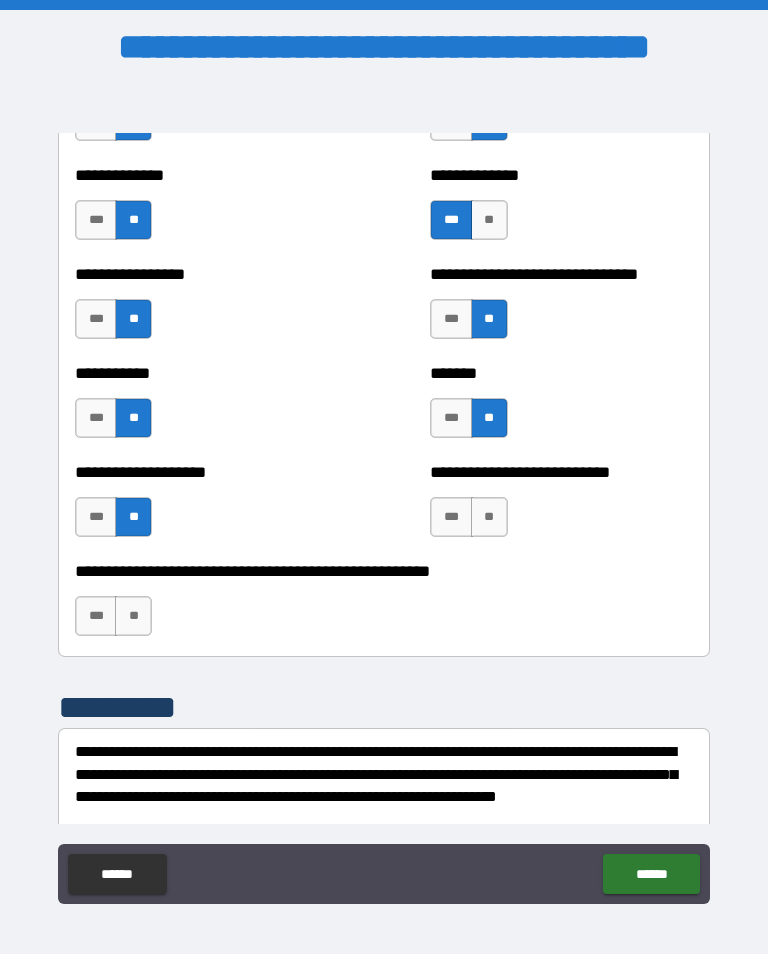 click on "**" at bounding box center (489, 517) 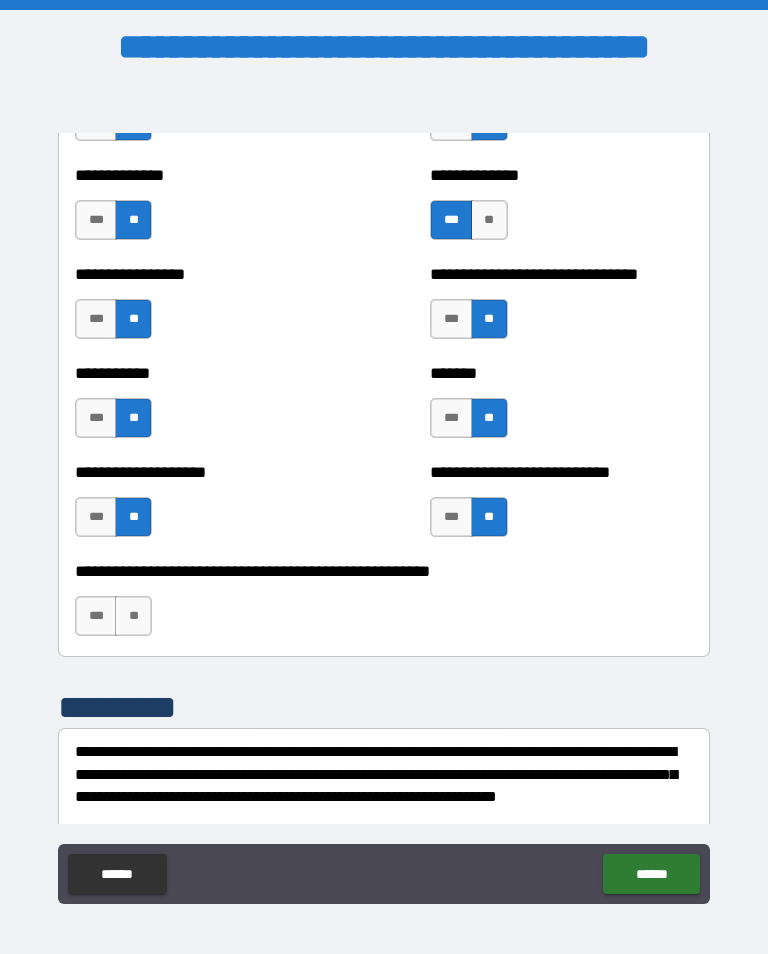 click on "**" at bounding box center [133, 616] 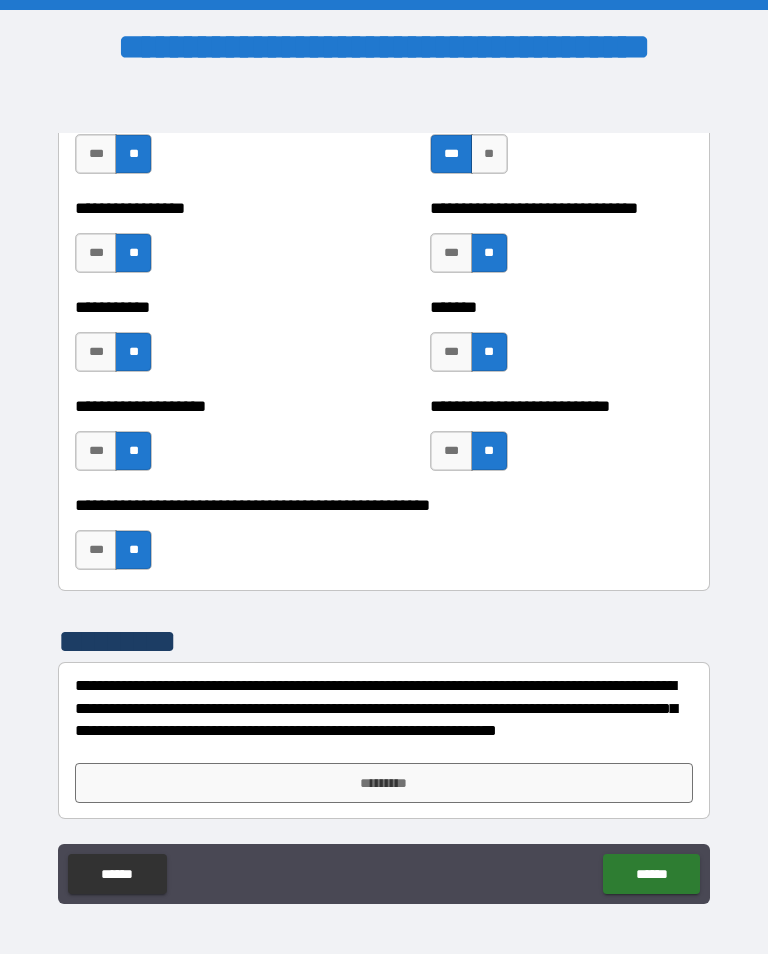 scroll, scrollTop: 7964, scrollLeft: 0, axis: vertical 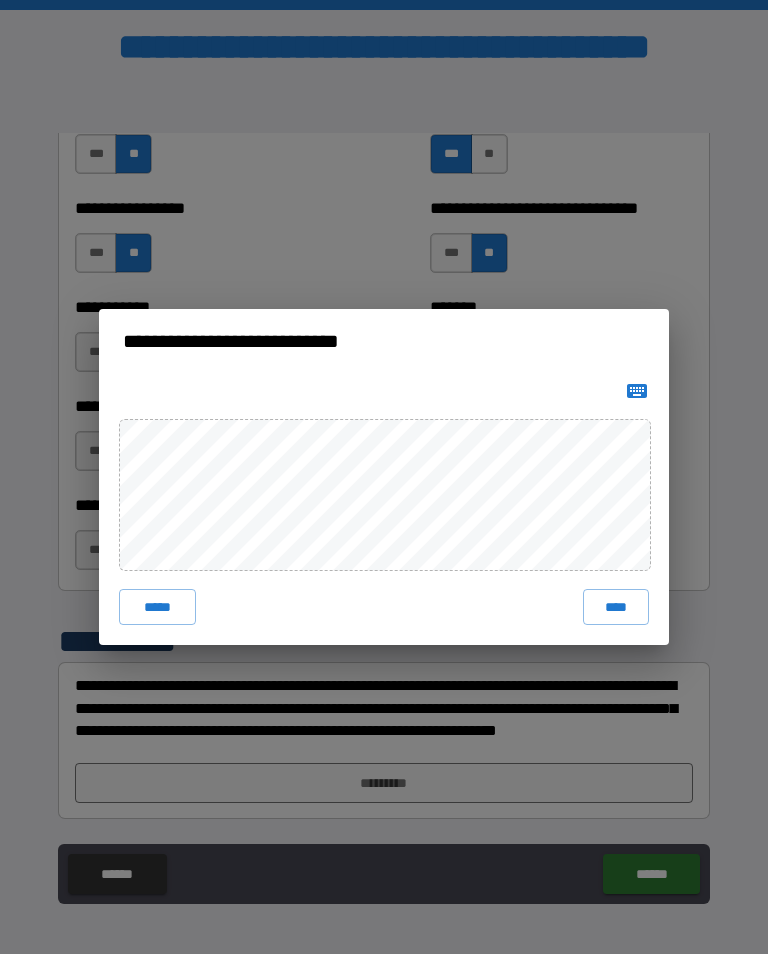click on "****" at bounding box center [616, 607] 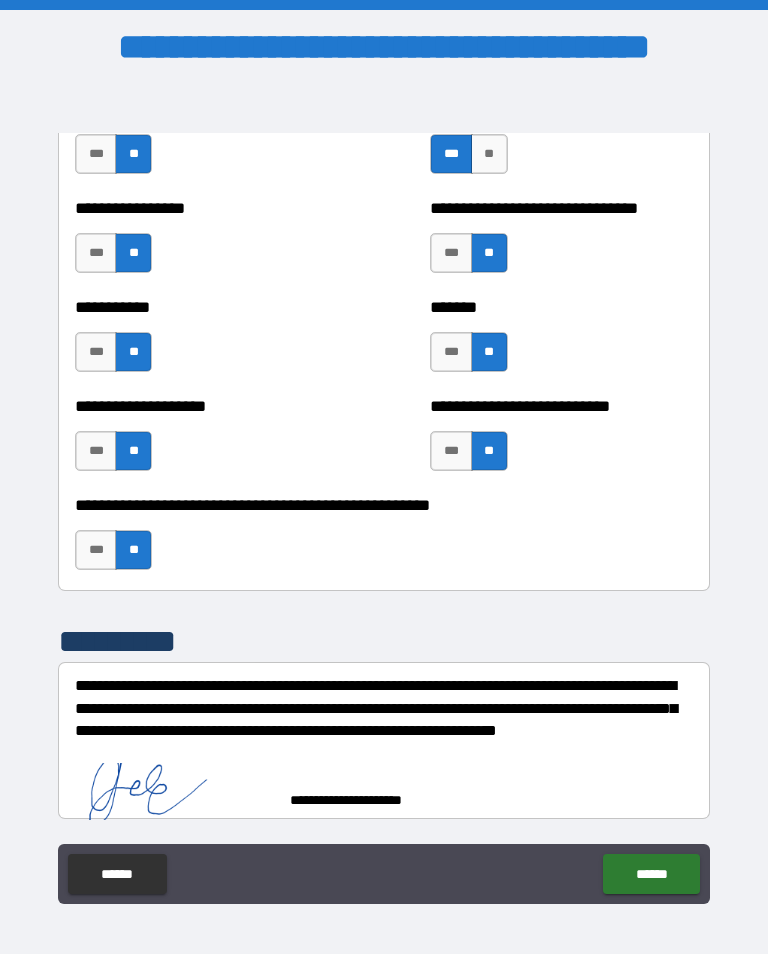 scroll, scrollTop: 7954, scrollLeft: 0, axis: vertical 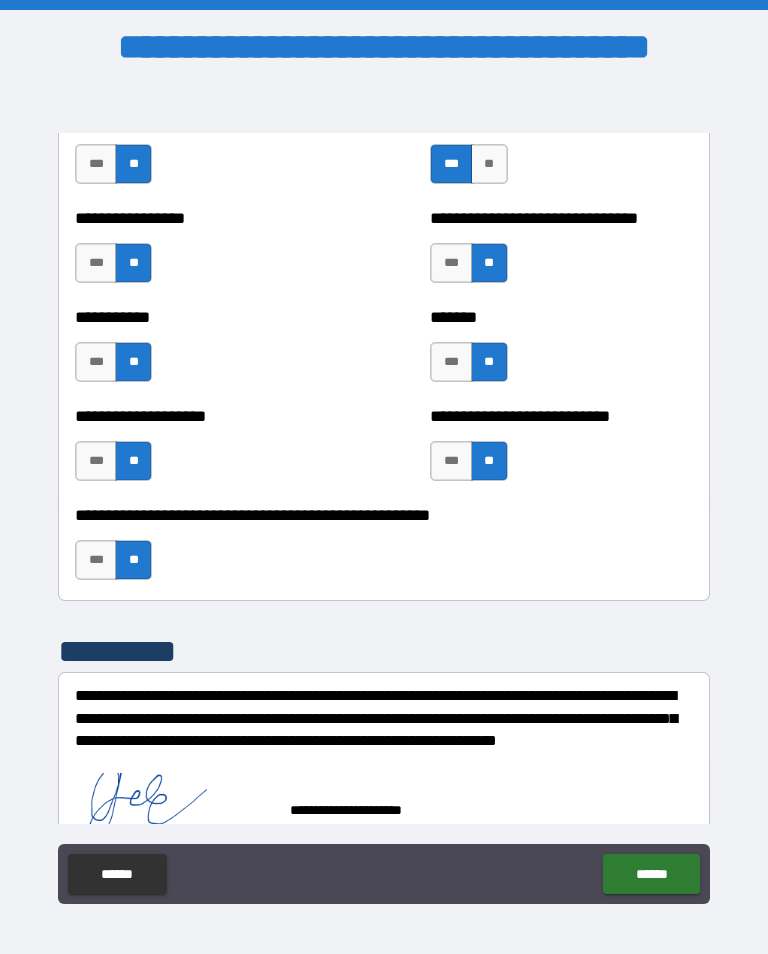 click on "******" at bounding box center [651, 874] 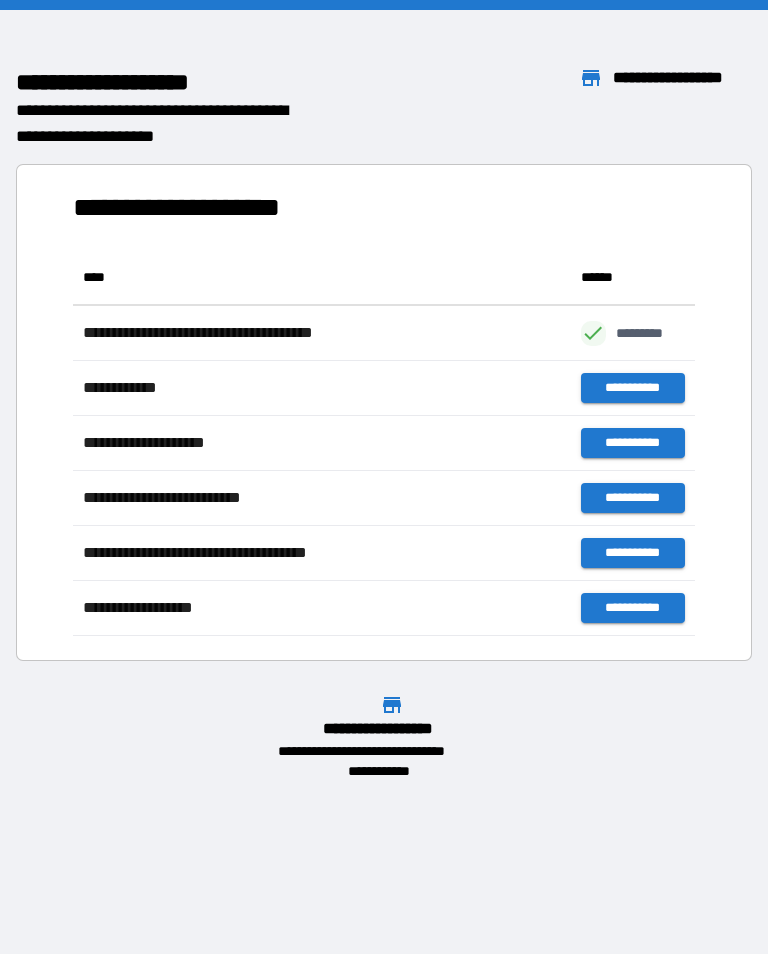 scroll, scrollTop: 1, scrollLeft: 1, axis: both 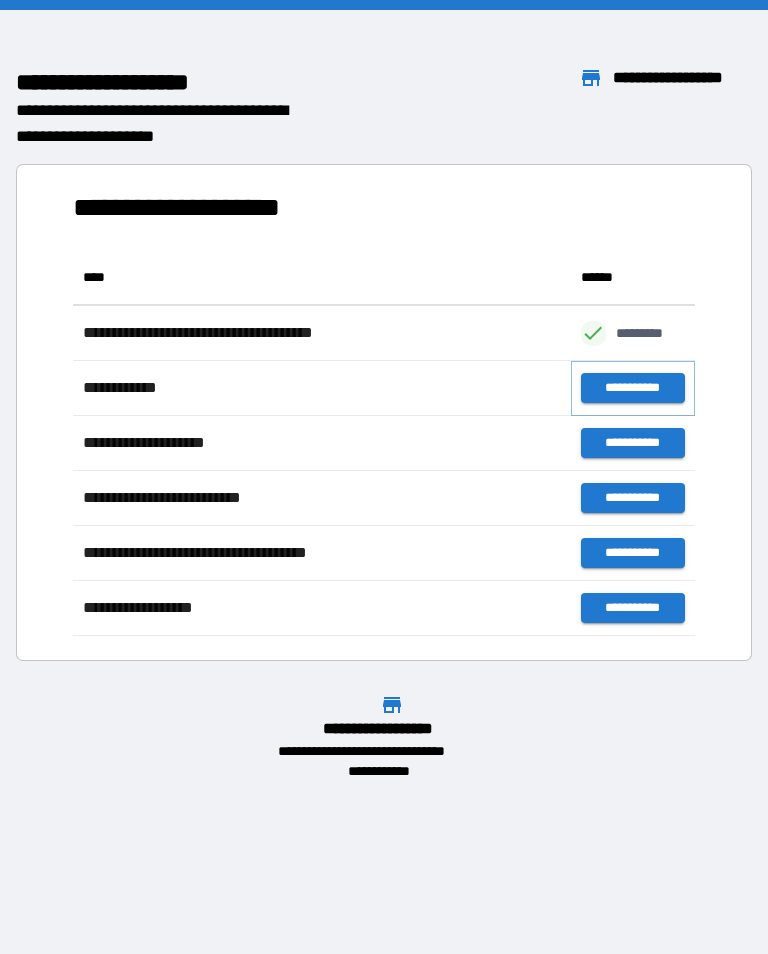 click on "**********" at bounding box center [633, 388] 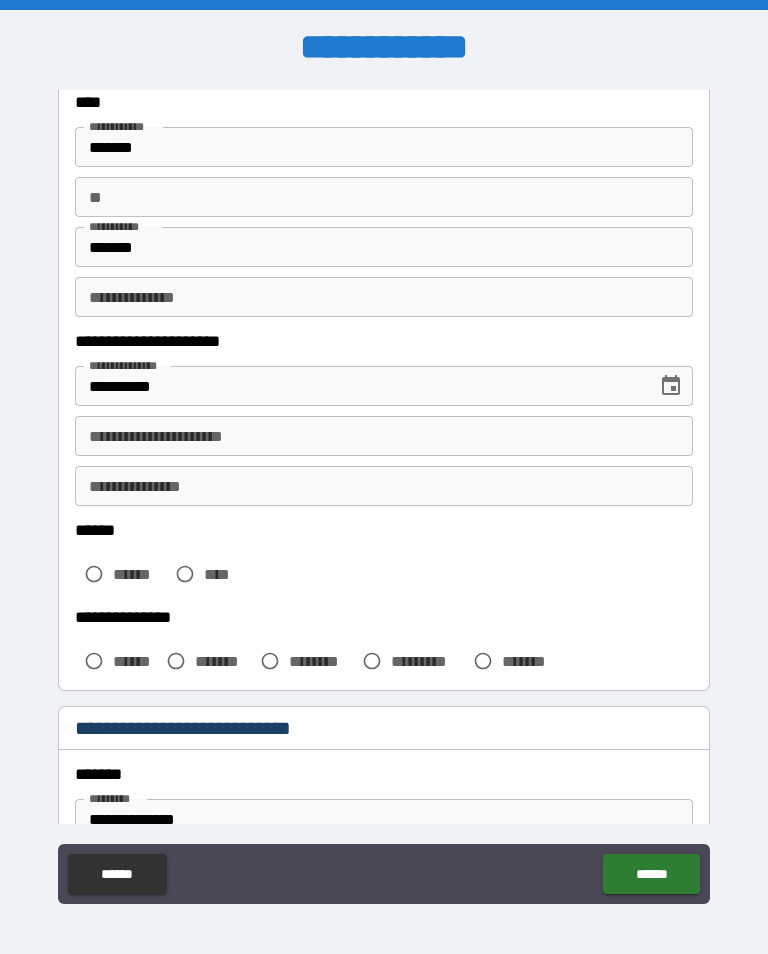 scroll, scrollTop: 140, scrollLeft: 0, axis: vertical 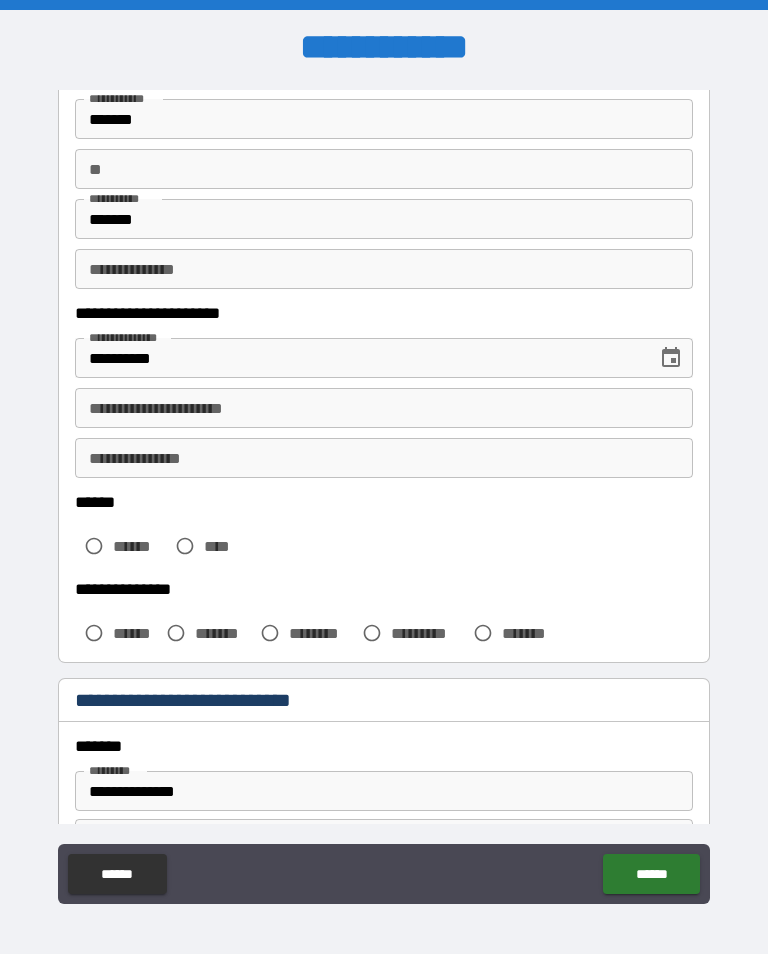 click on "**********" at bounding box center [384, 408] 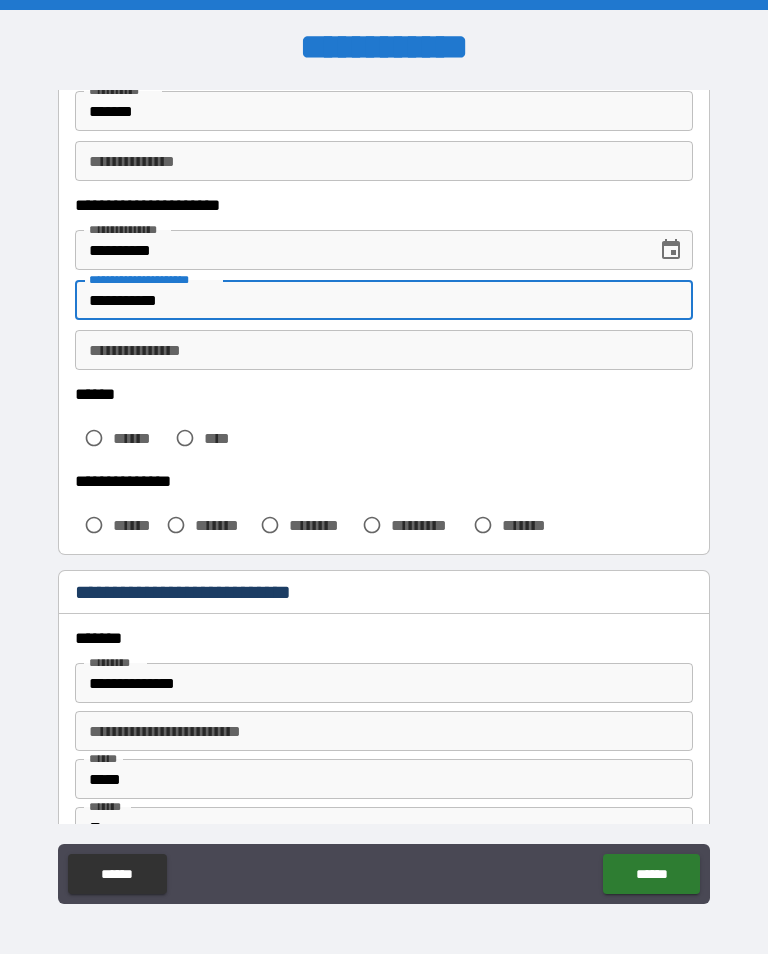 scroll, scrollTop: 249, scrollLeft: 0, axis: vertical 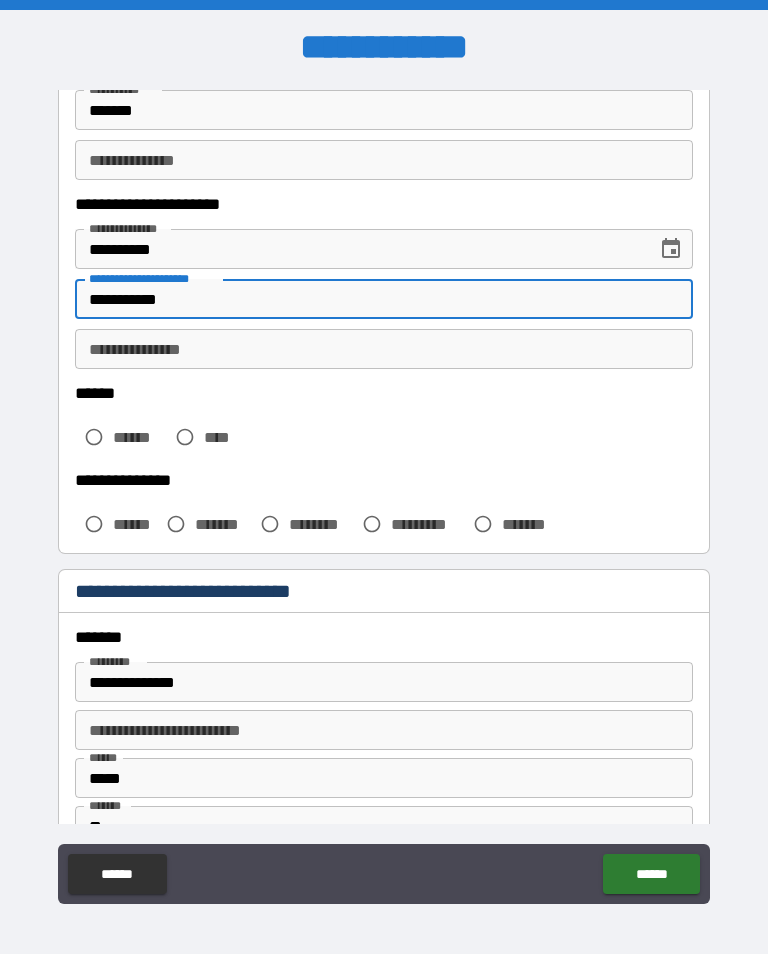 type on "**********" 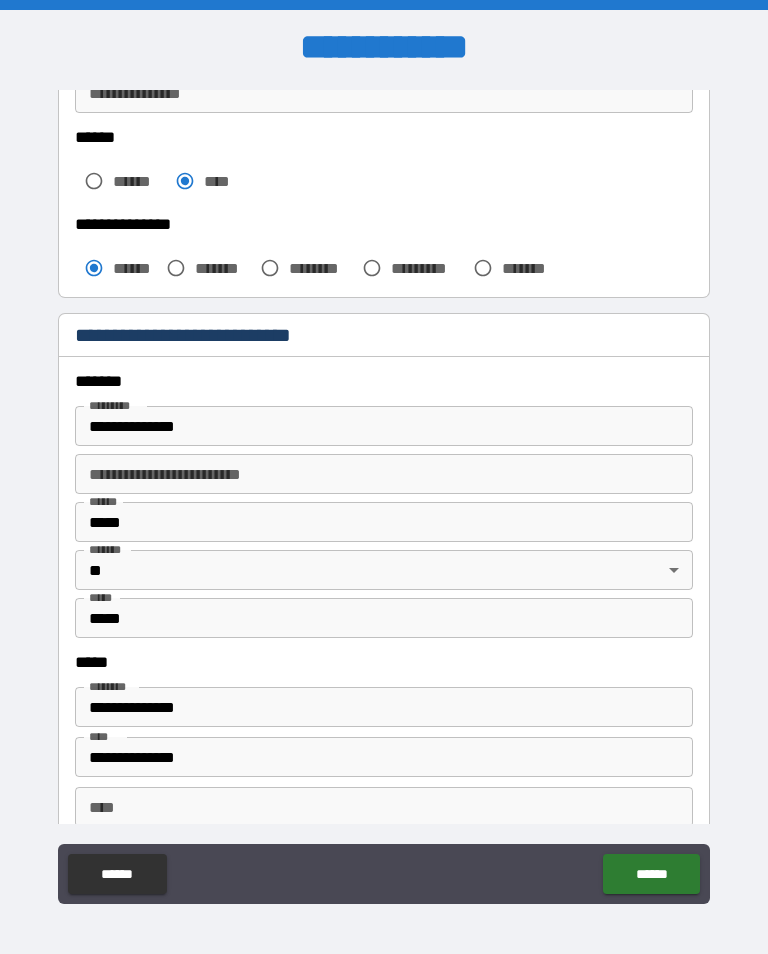 scroll, scrollTop: 504, scrollLeft: 0, axis: vertical 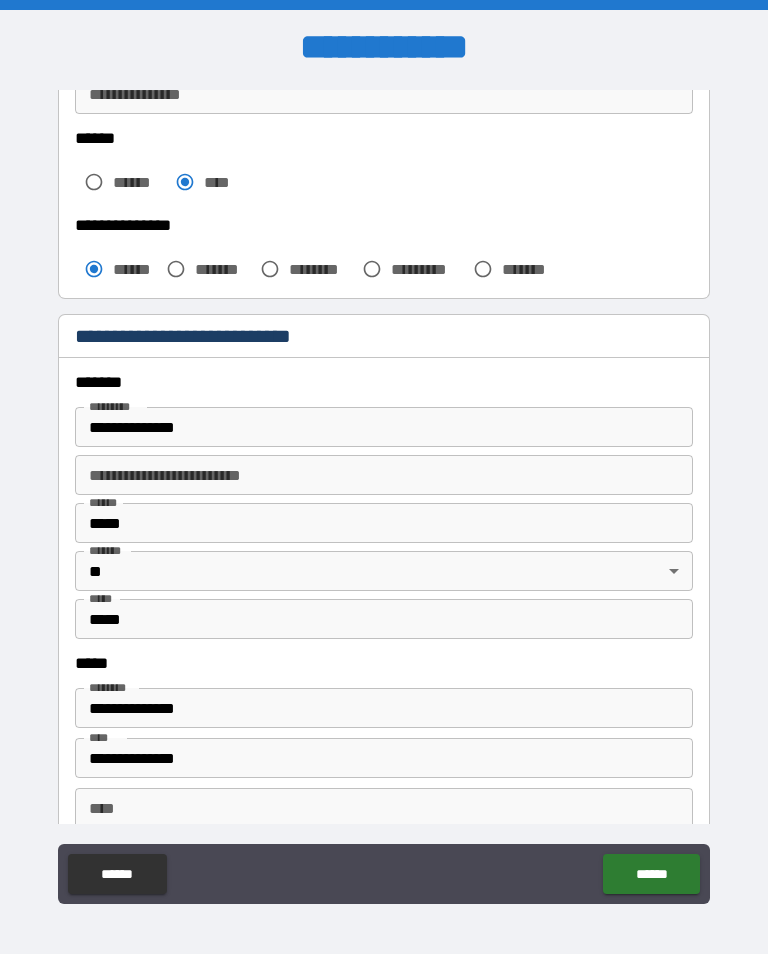 click on "**********" at bounding box center (384, 427) 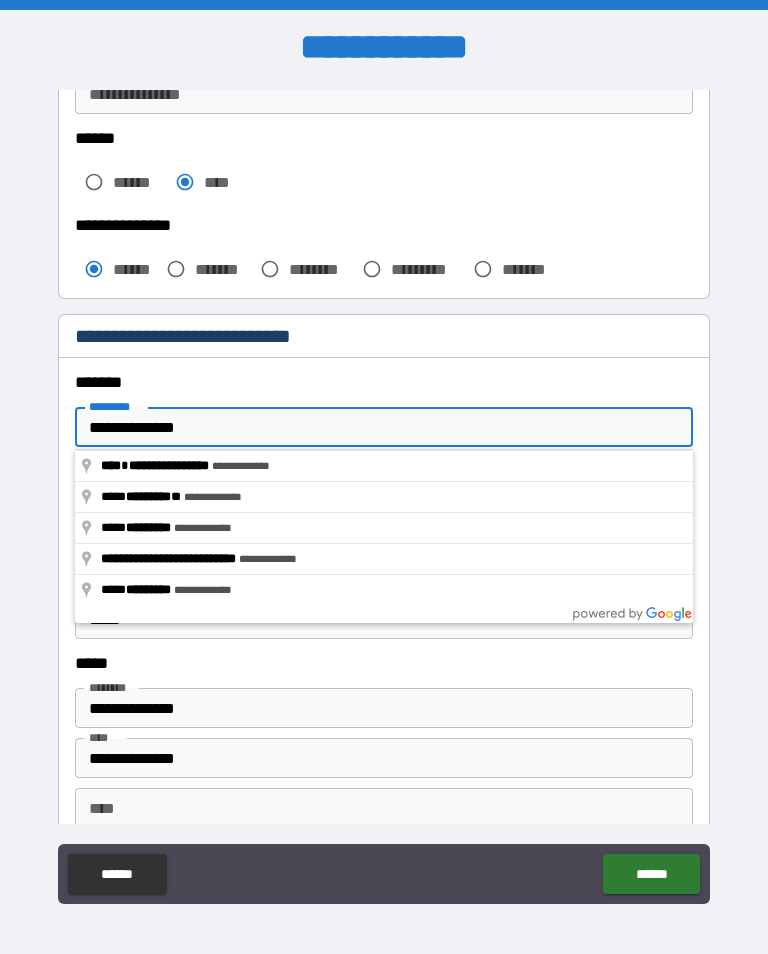 click on "**********" at bounding box center (384, 427) 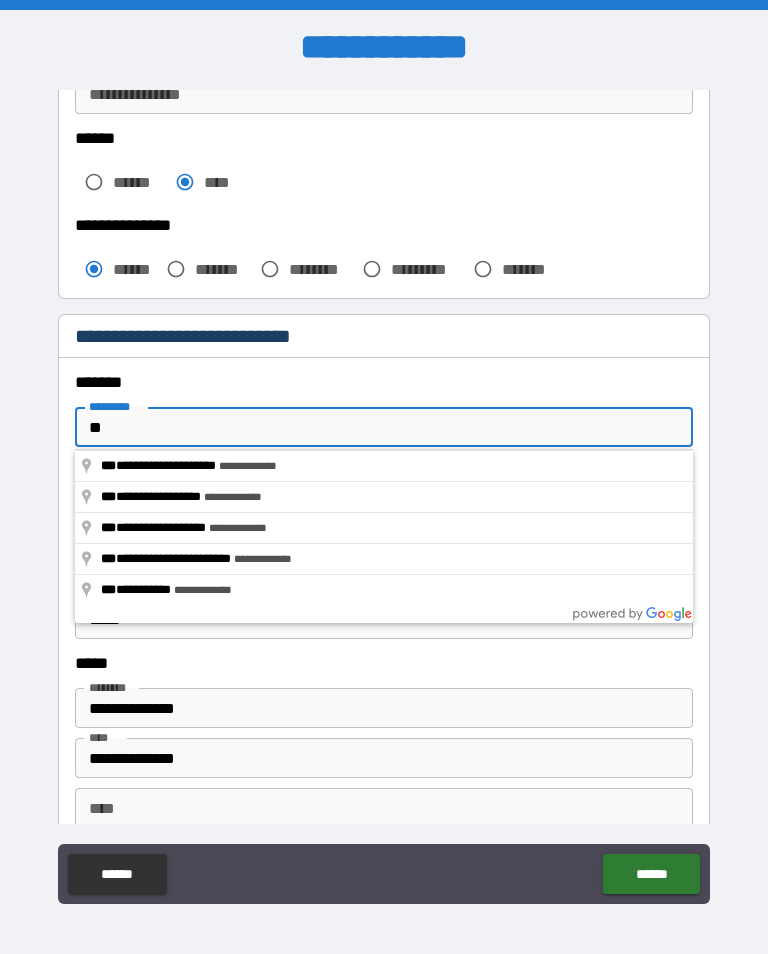 type on "*" 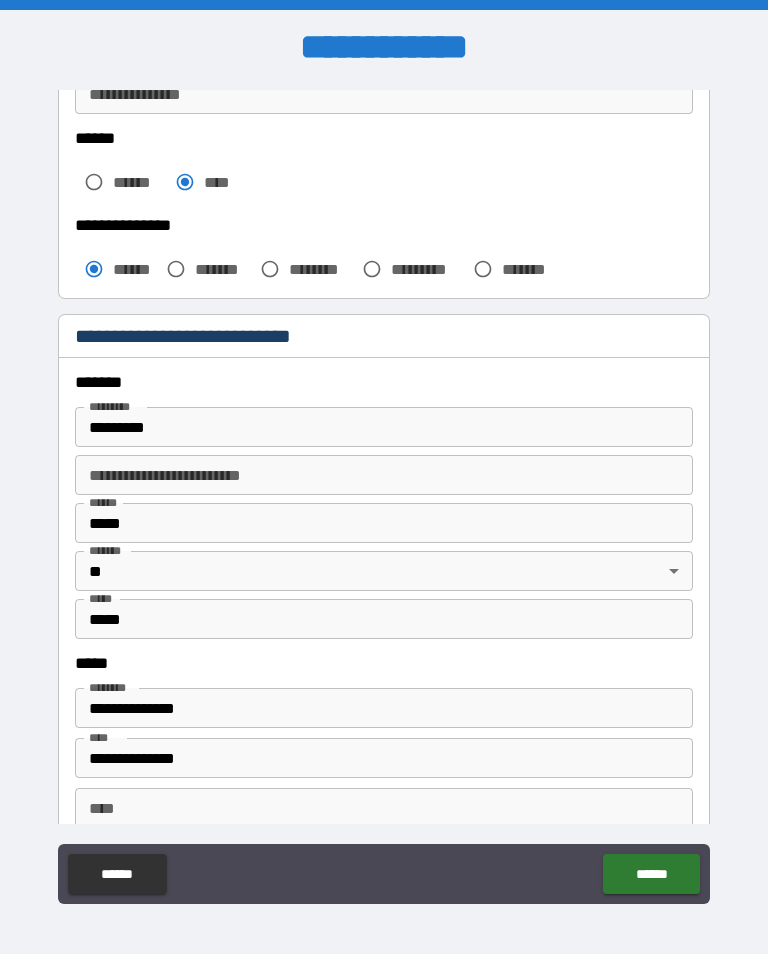 type on "**********" 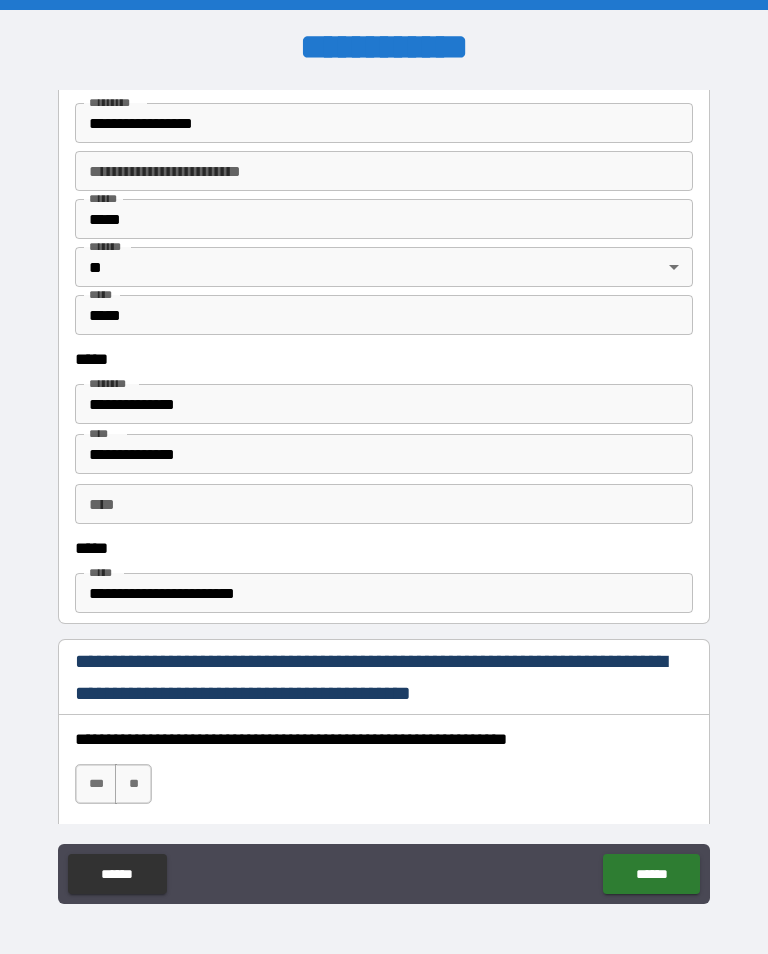 scroll, scrollTop: 819, scrollLeft: 0, axis: vertical 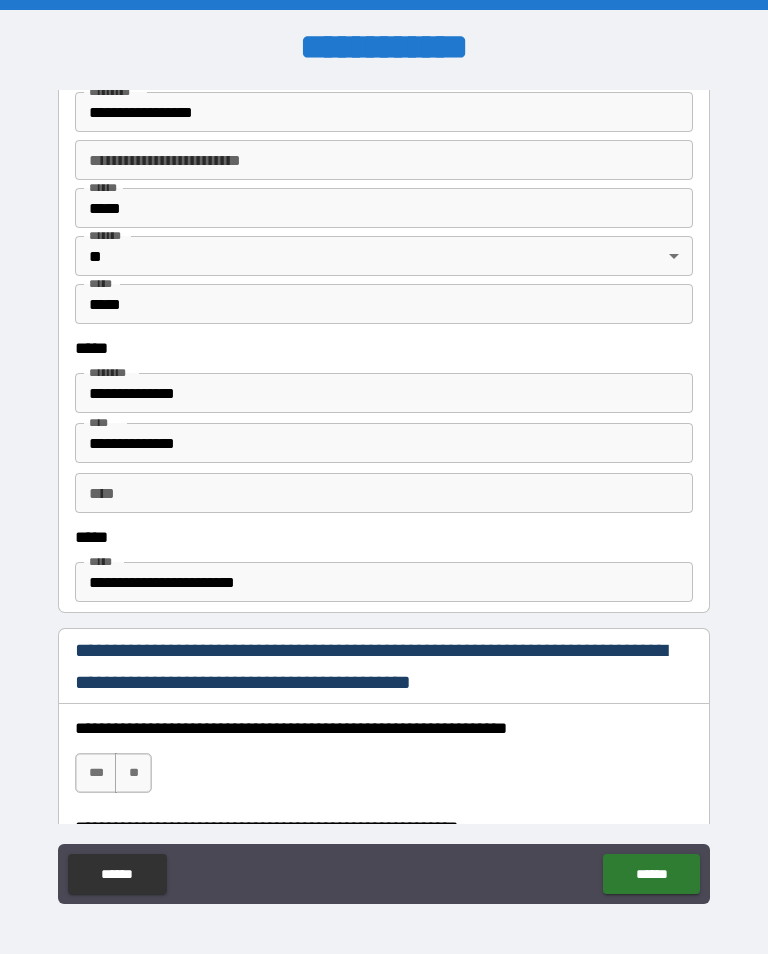 click on "**********" at bounding box center [384, 393] 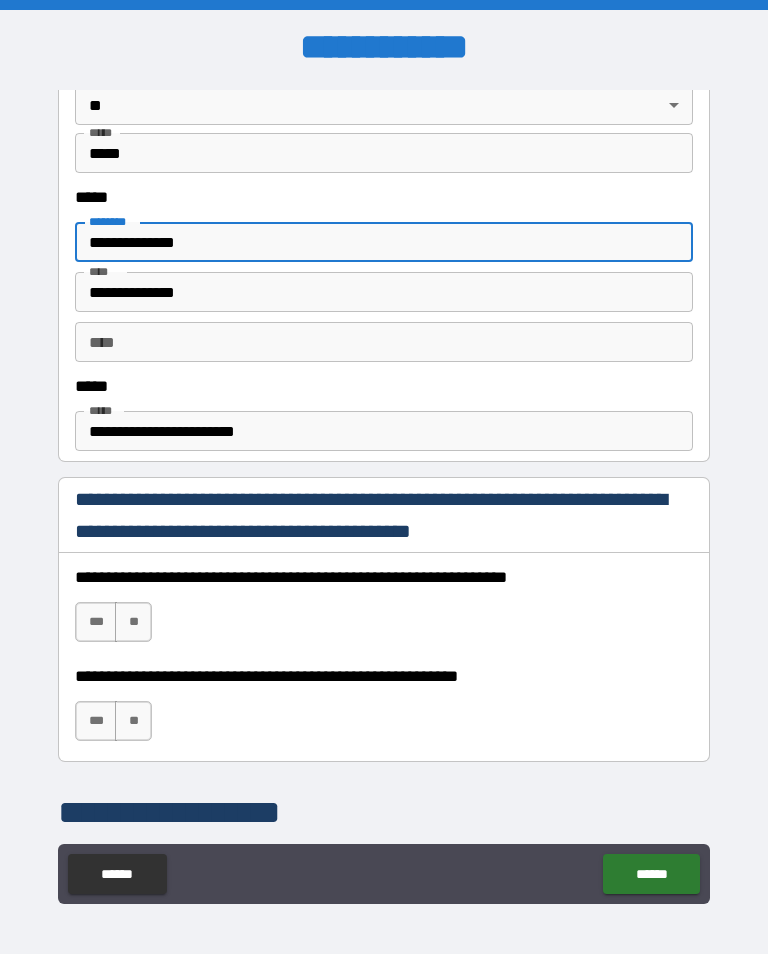 scroll, scrollTop: 969, scrollLeft: 0, axis: vertical 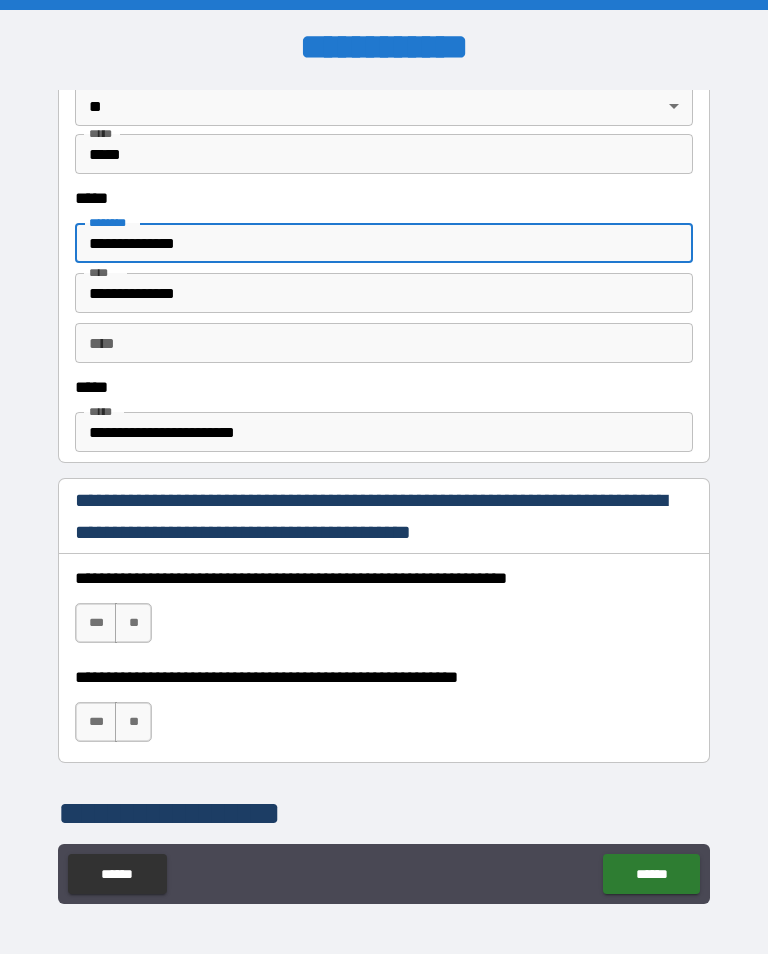 type on "**********" 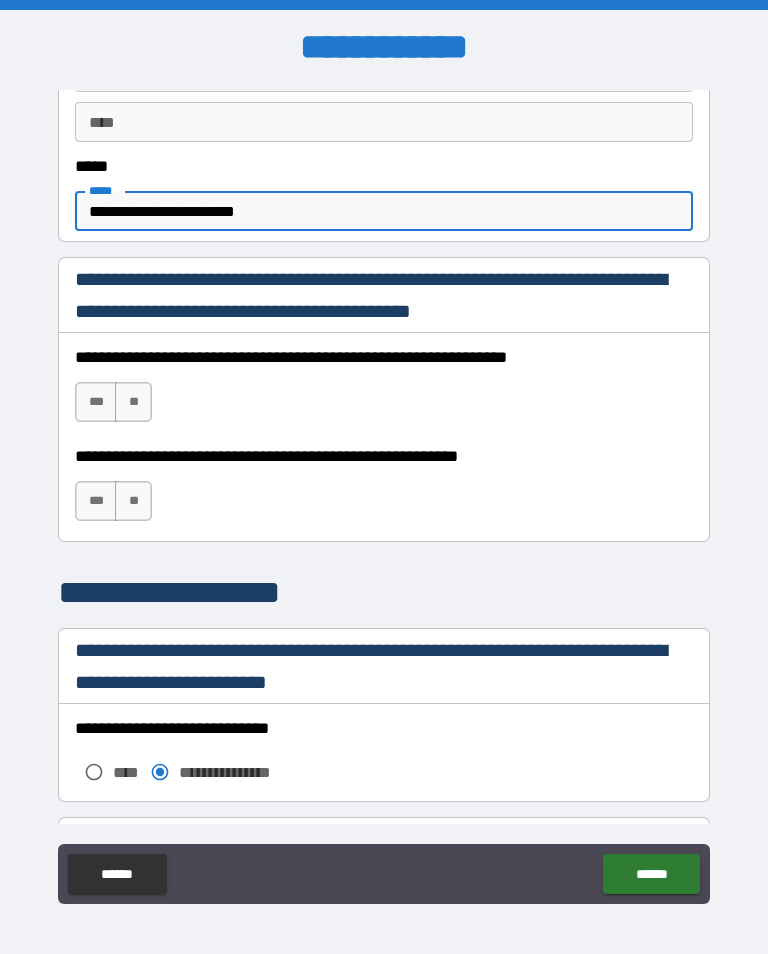 scroll, scrollTop: 1196, scrollLeft: 0, axis: vertical 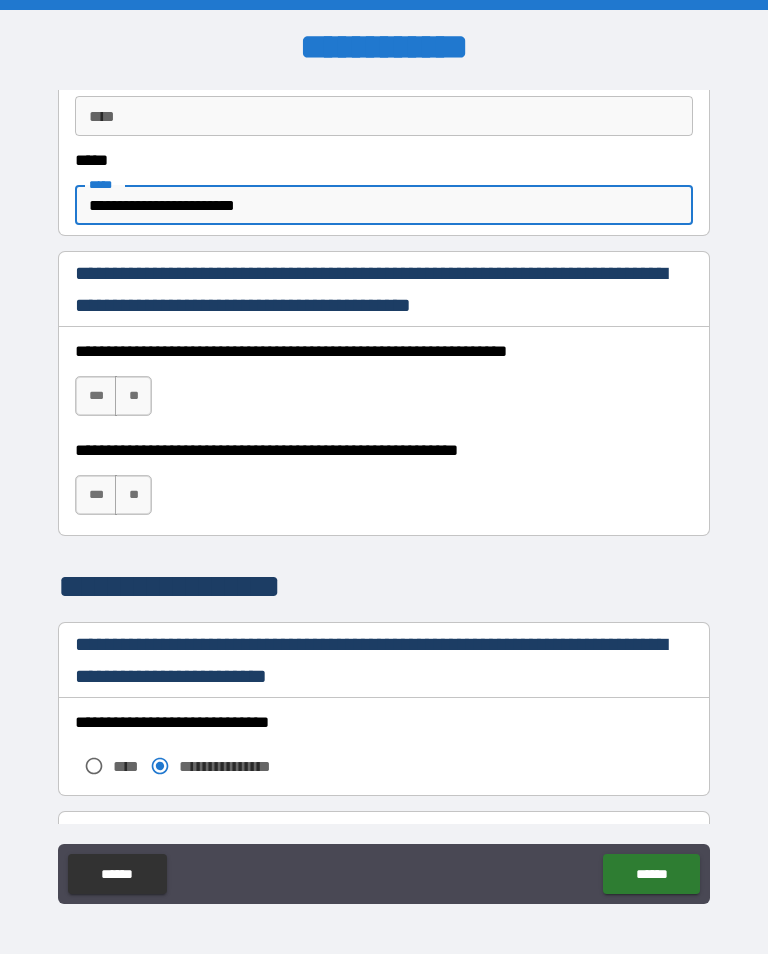 click on "***" at bounding box center [96, 396] 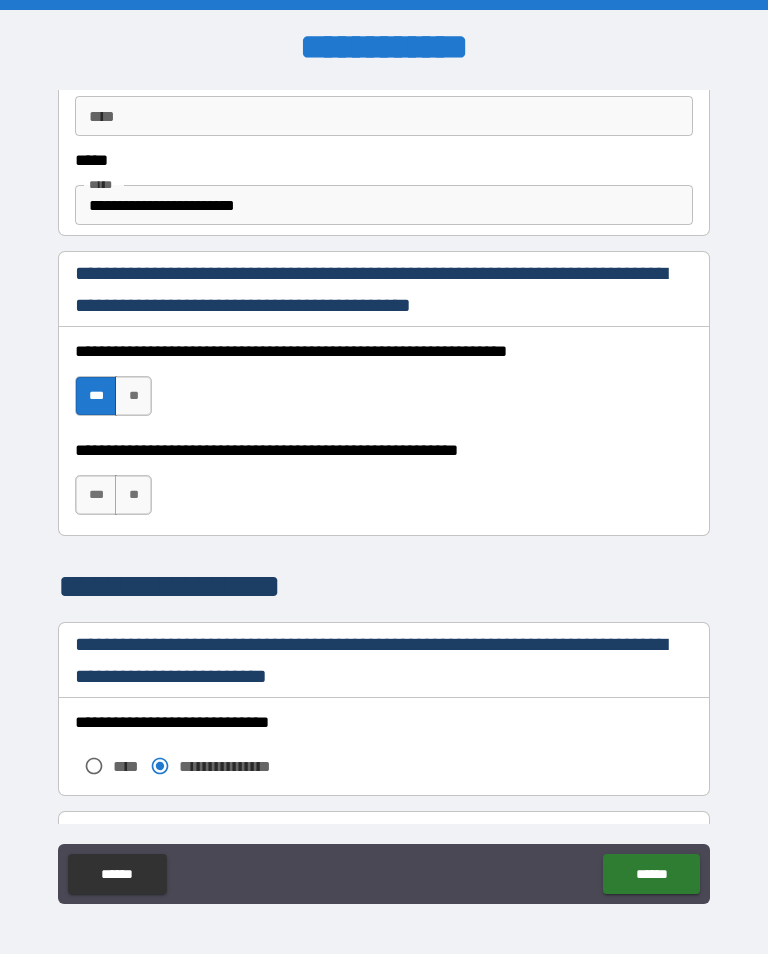 click on "***" at bounding box center [96, 495] 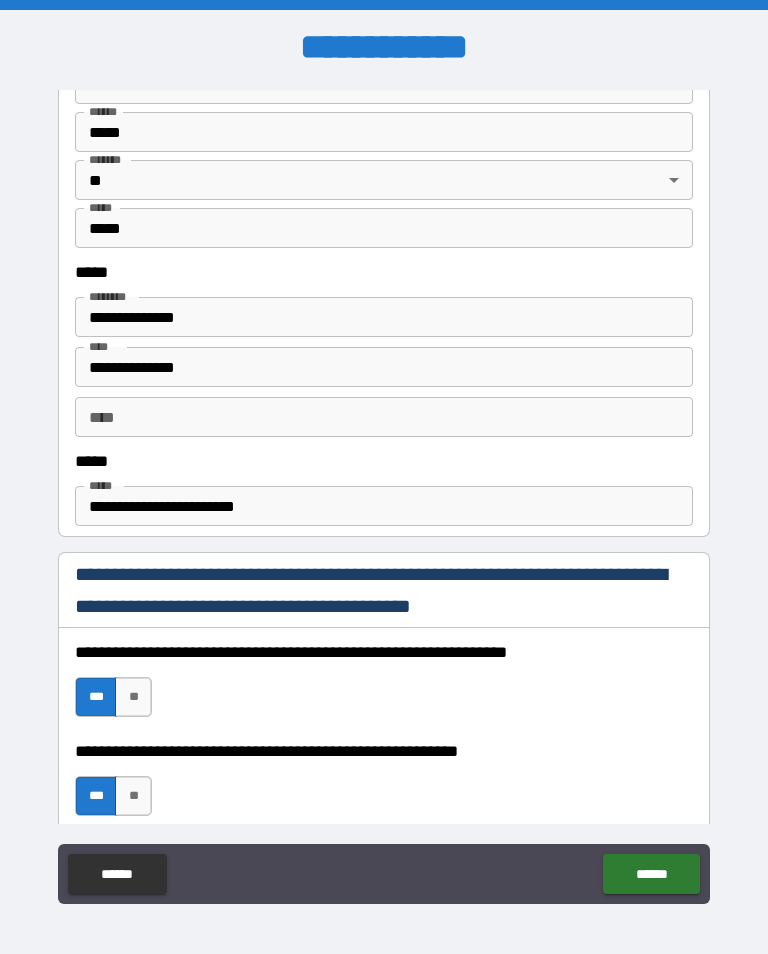 scroll, scrollTop: 892, scrollLeft: 0, axis: vertical 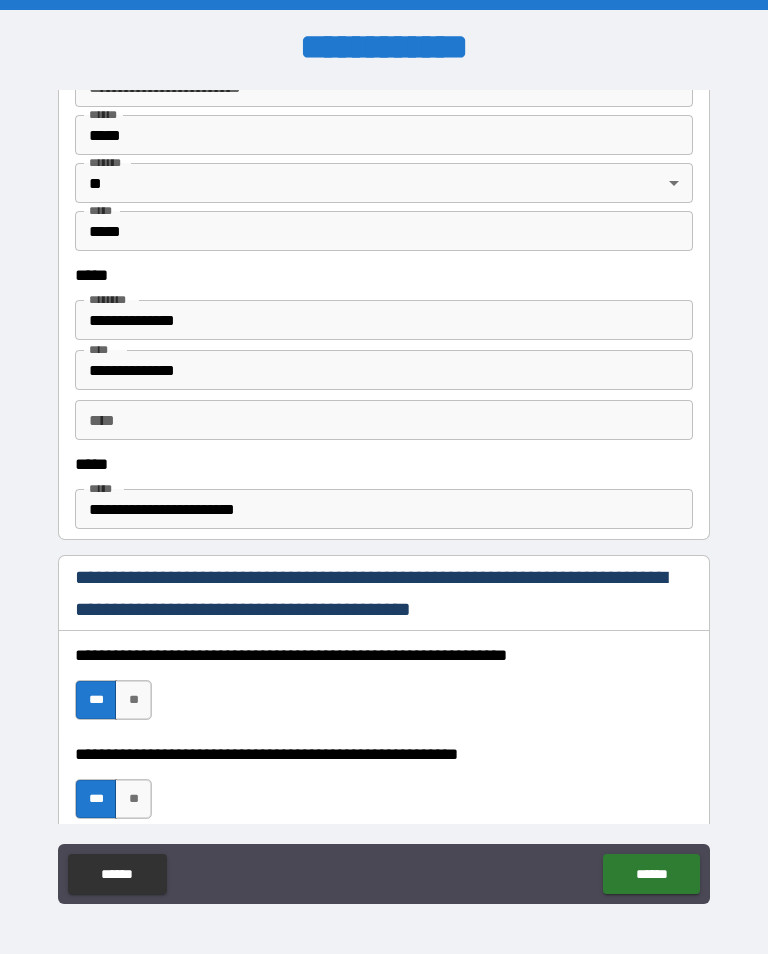 click on "**********" at bounding box center [384, 509] 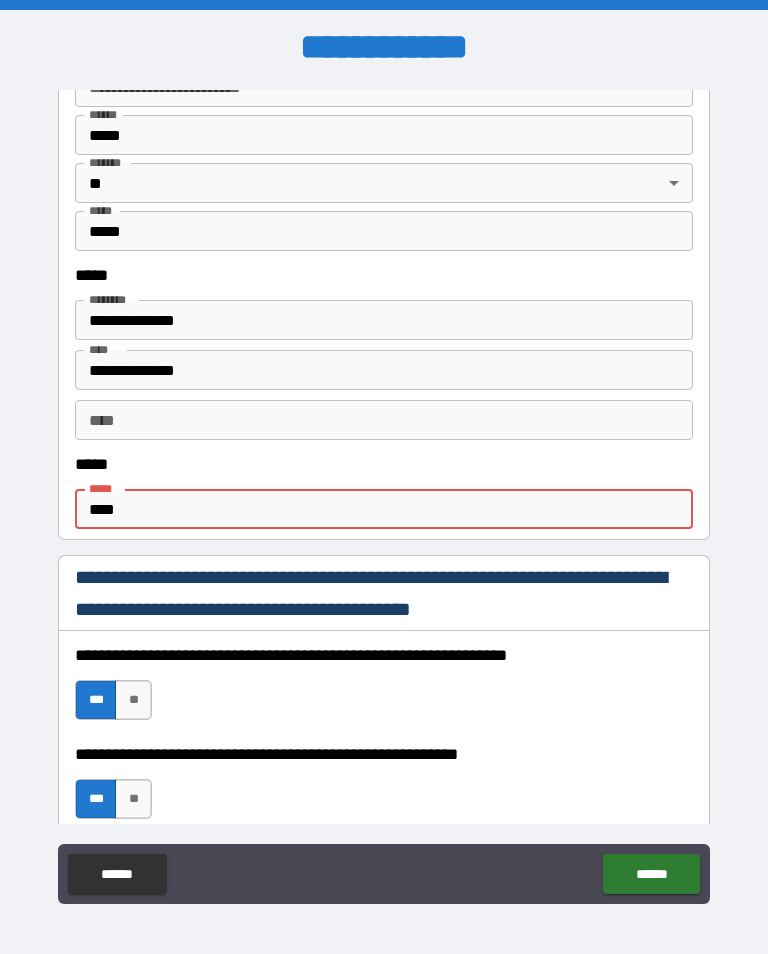type on "***" 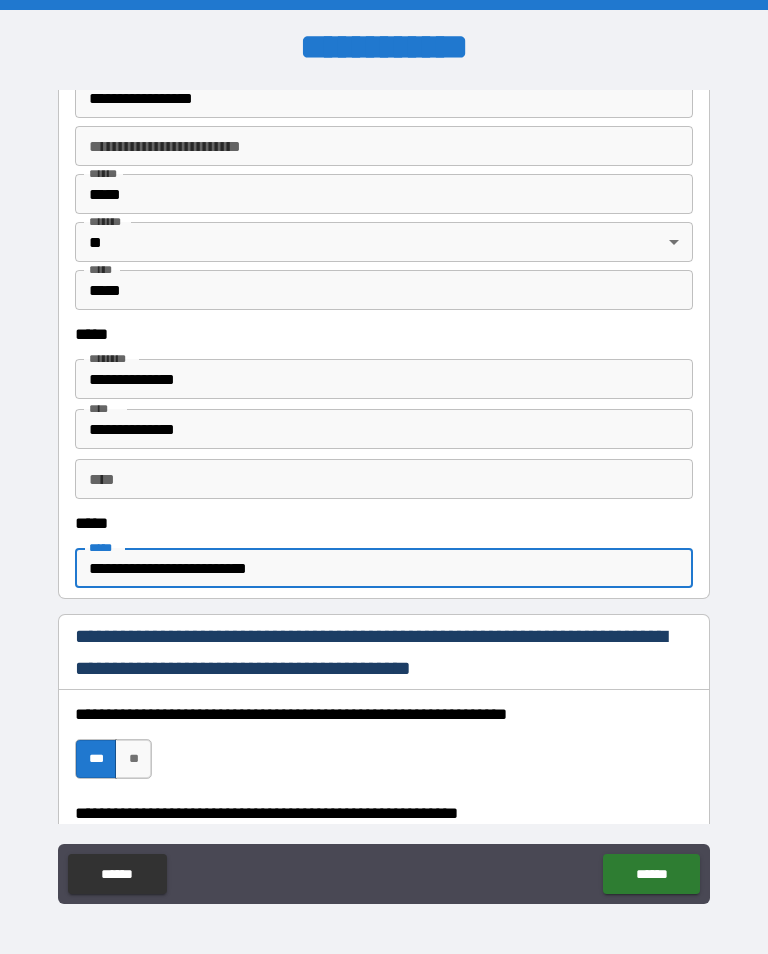 scroll, scrollTop: 831, scrollLeft: 0, axis: vertical 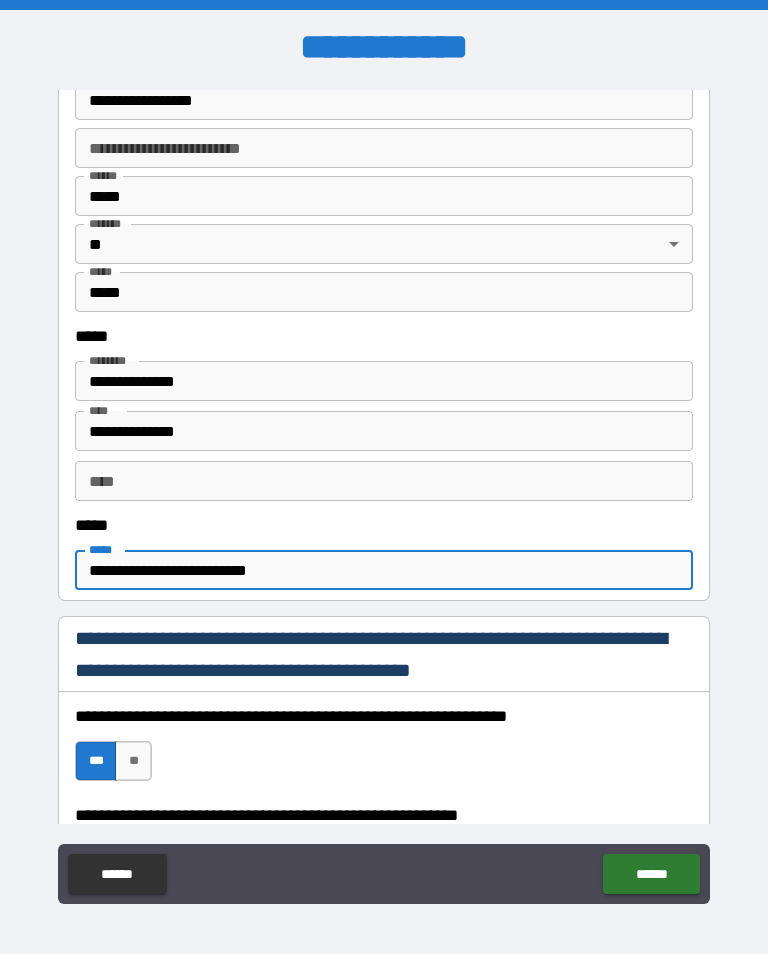 type on "**********" 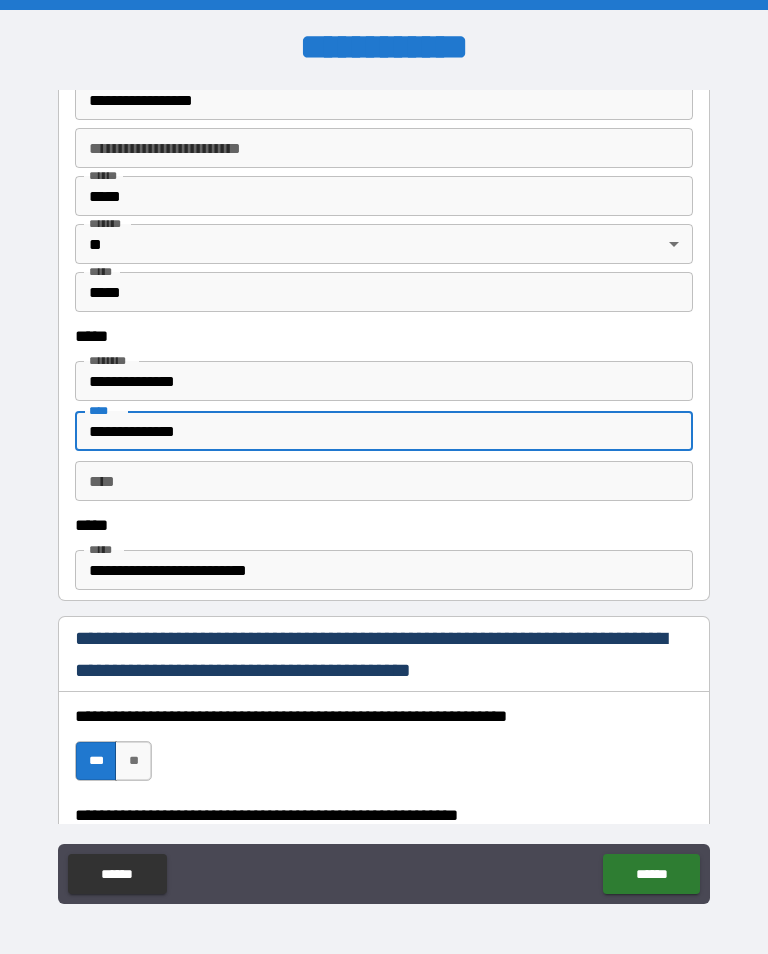 click on "**********" at bounding box center [384, 495] 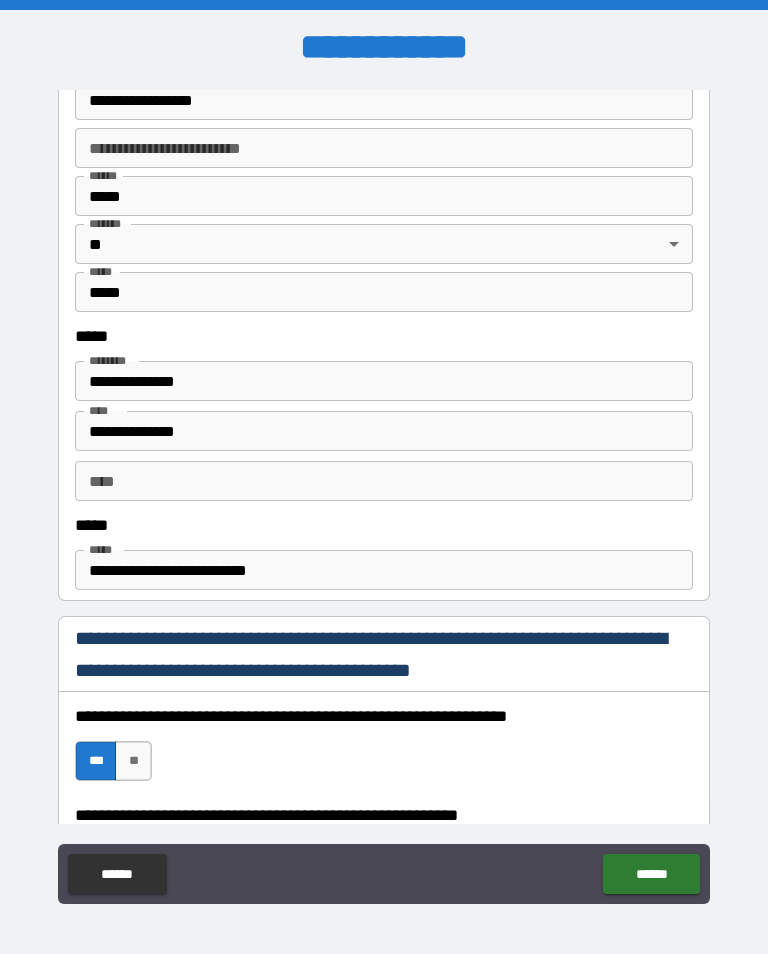 click on "**********" at bounding box center (384, 431) 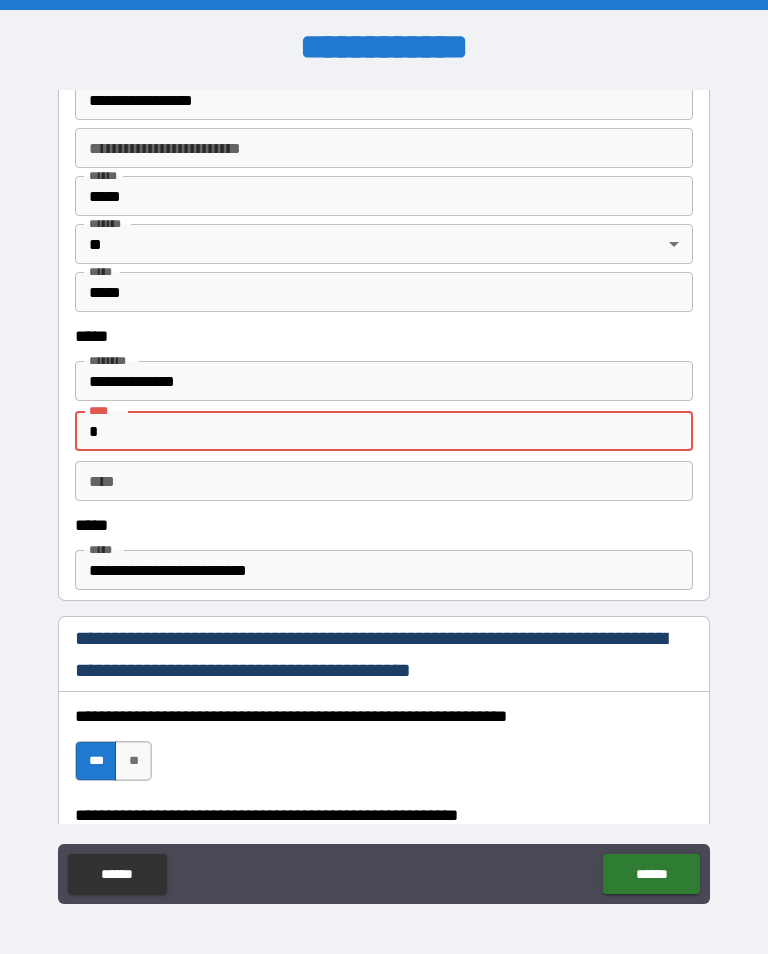 type on "*" 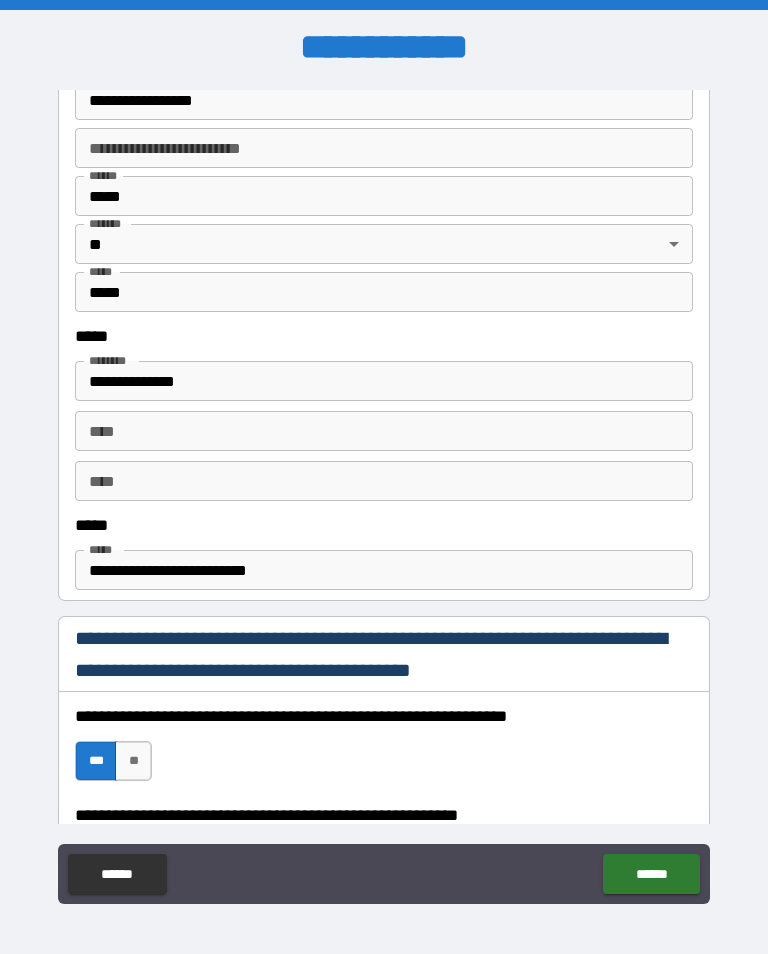 scroll, scrollTop: 31, scrollLeft: 0, axis: vertical 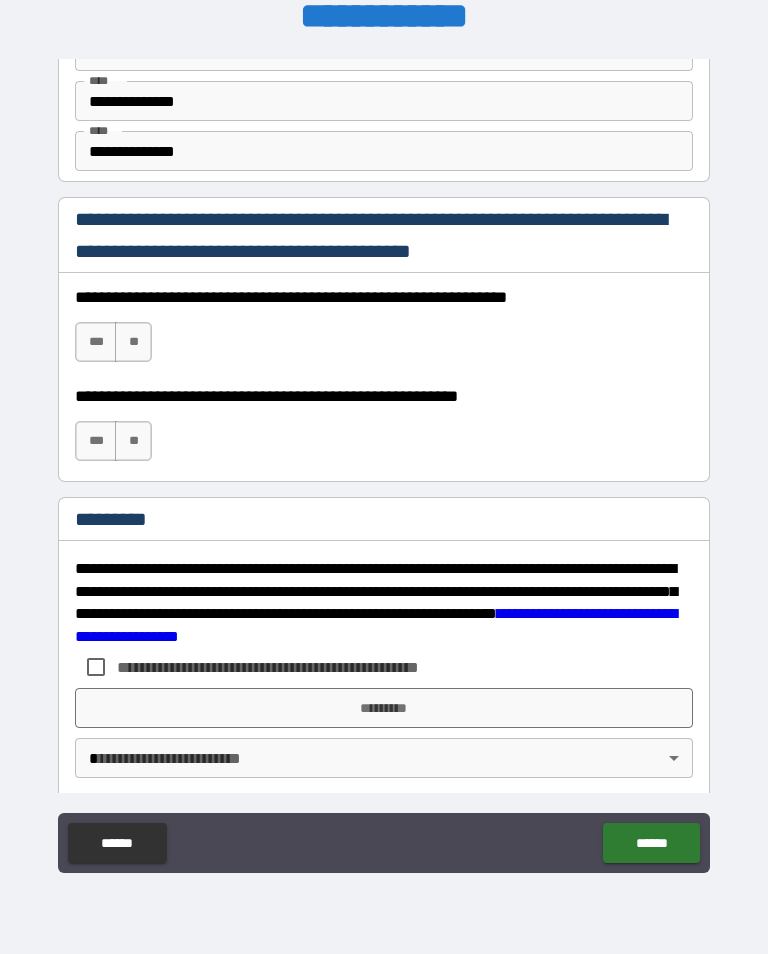 click on "***" at bounding box center [96, 342] 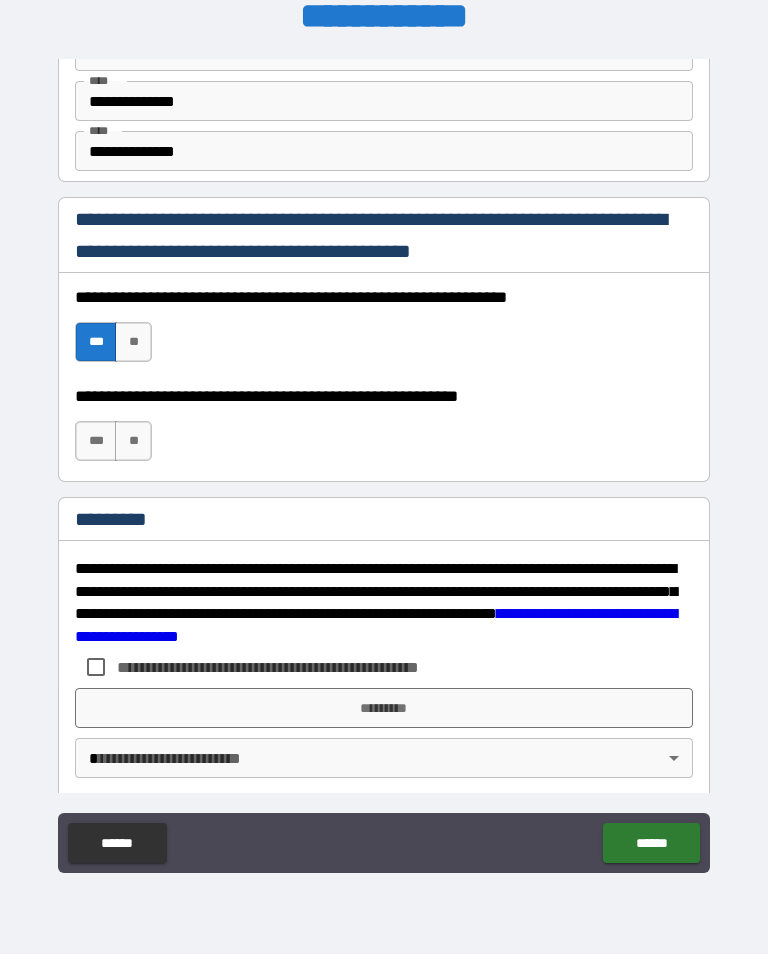 click on "***" at bounding box center (96, 441) 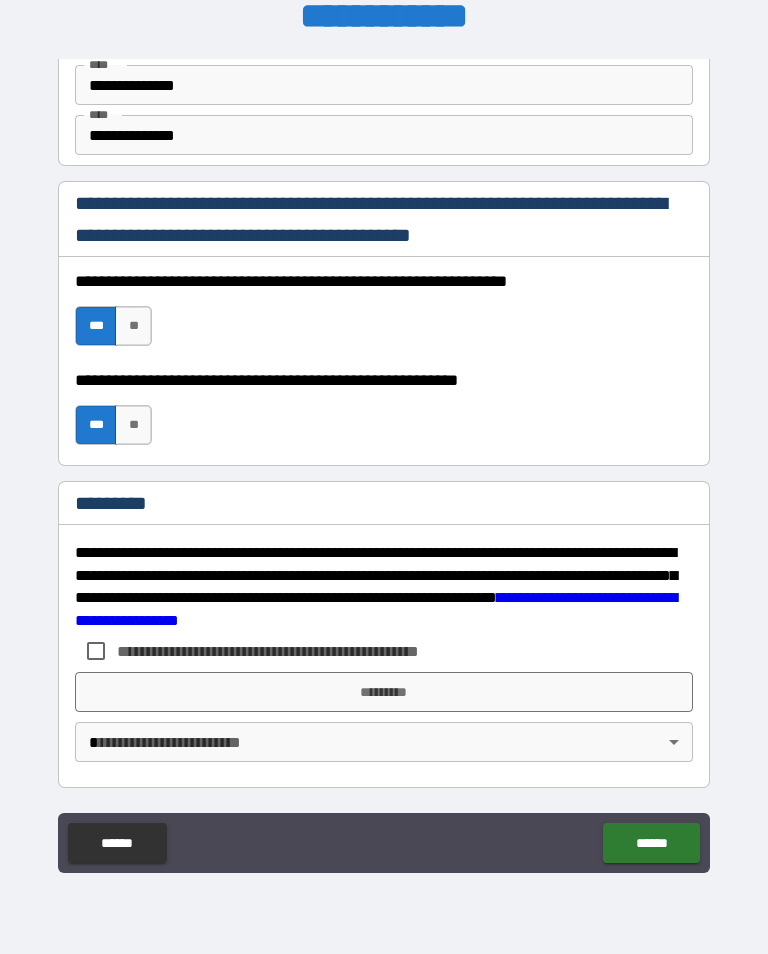 scroll, scrollTop: 2872, scrollLeft: 0, axis: vertical 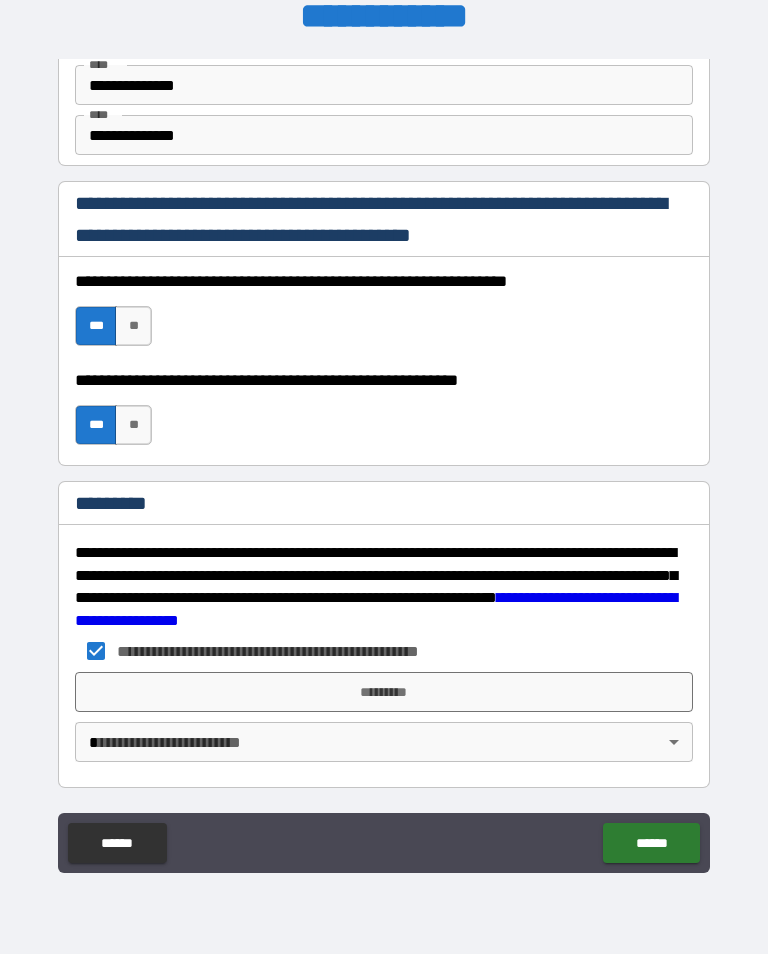 click on "**********" at bounding box center (384, 461) 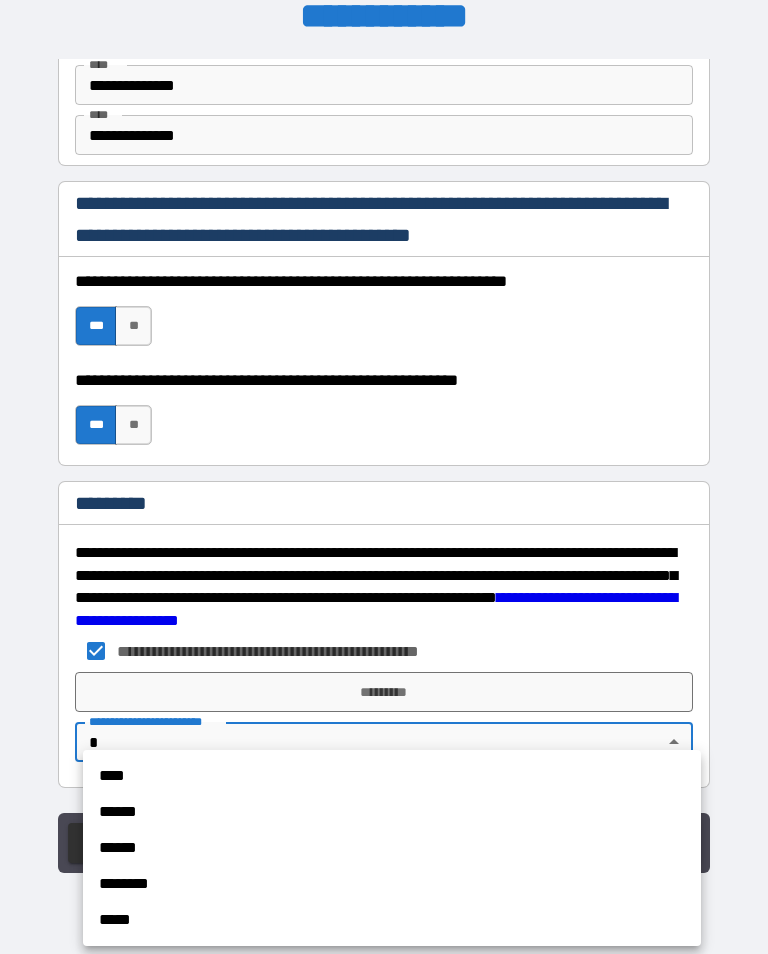 click on "********" at bounding box center [392, 884] 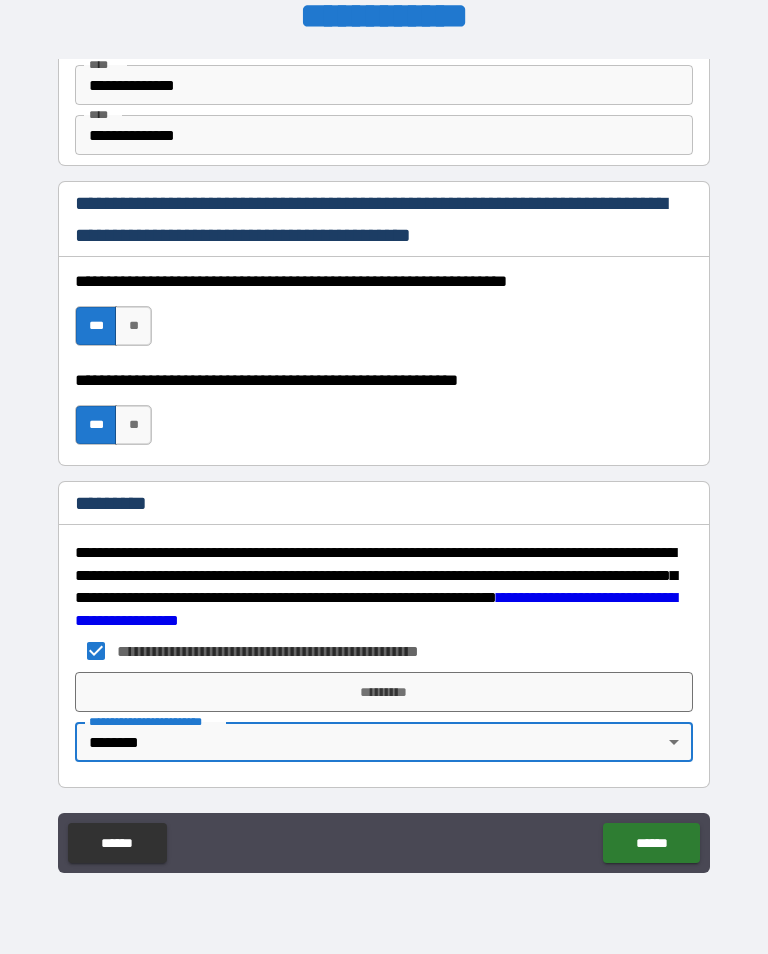 type on "*" 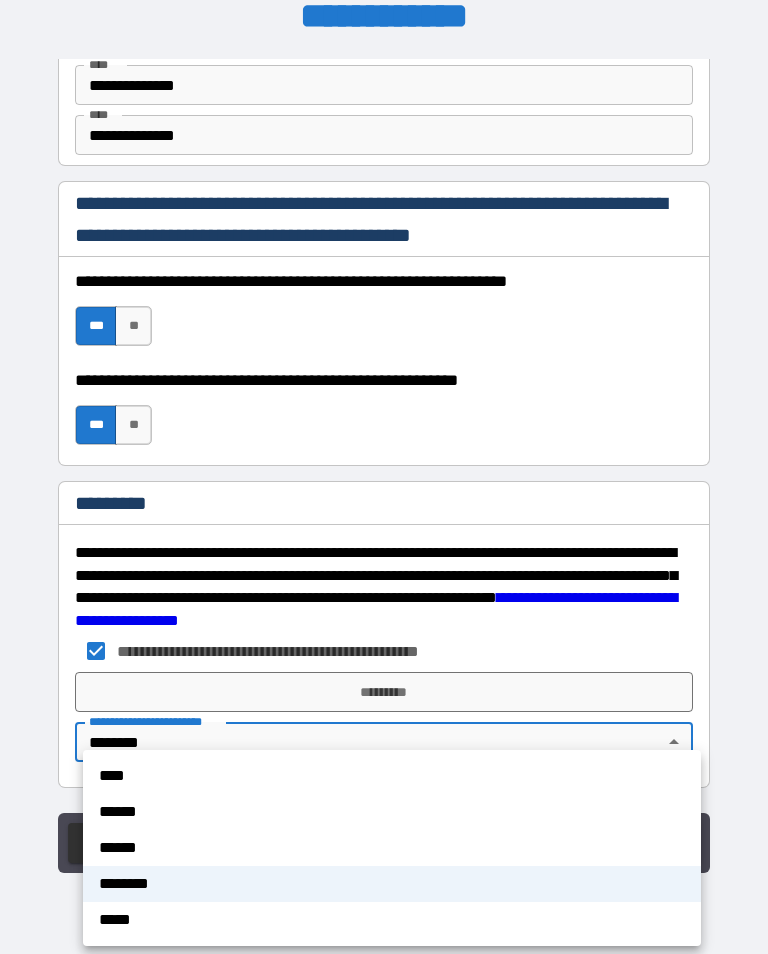 click on "********" at bounding box center (392, 884) 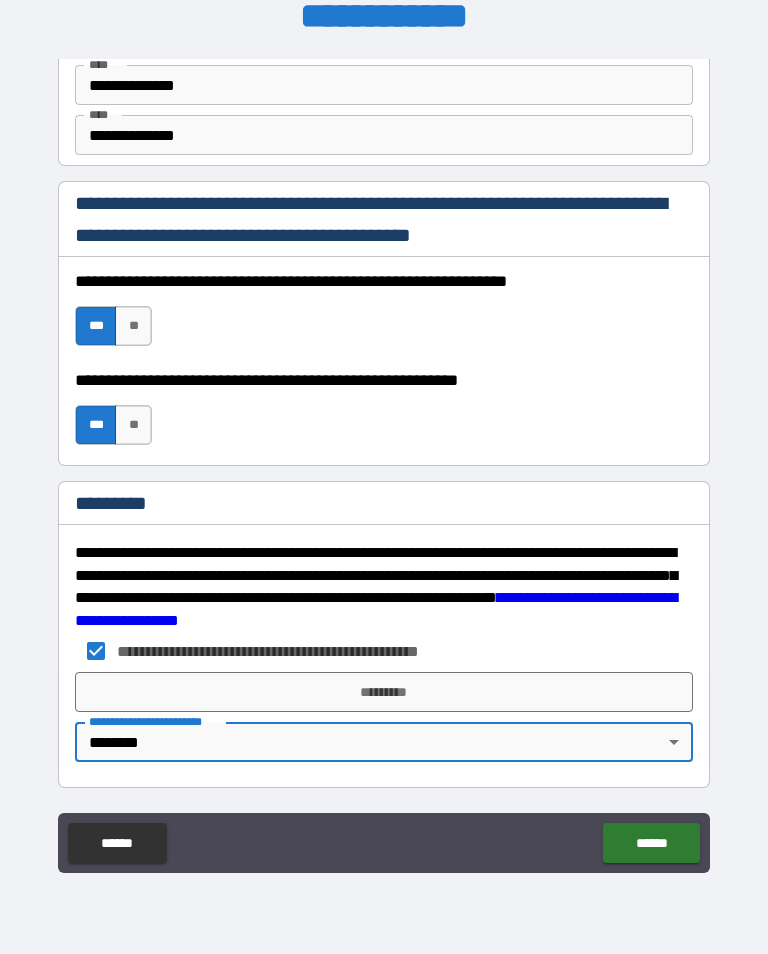 click on "*********" at bounding box center [384, 692] 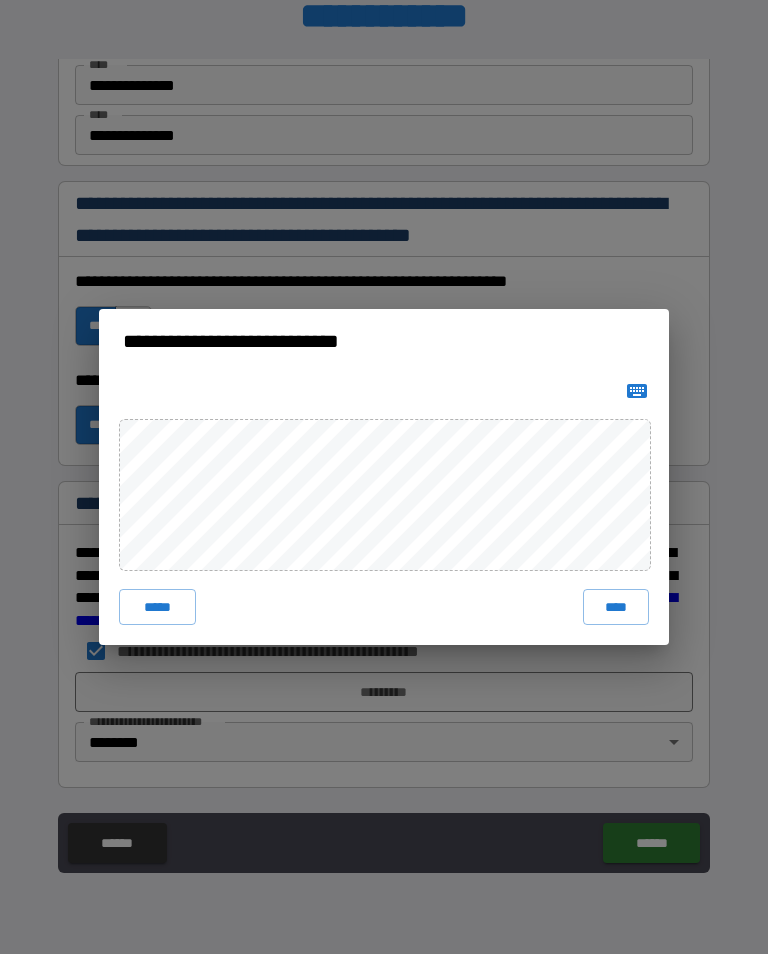 click on "*****" at bounding box center [157, 607] 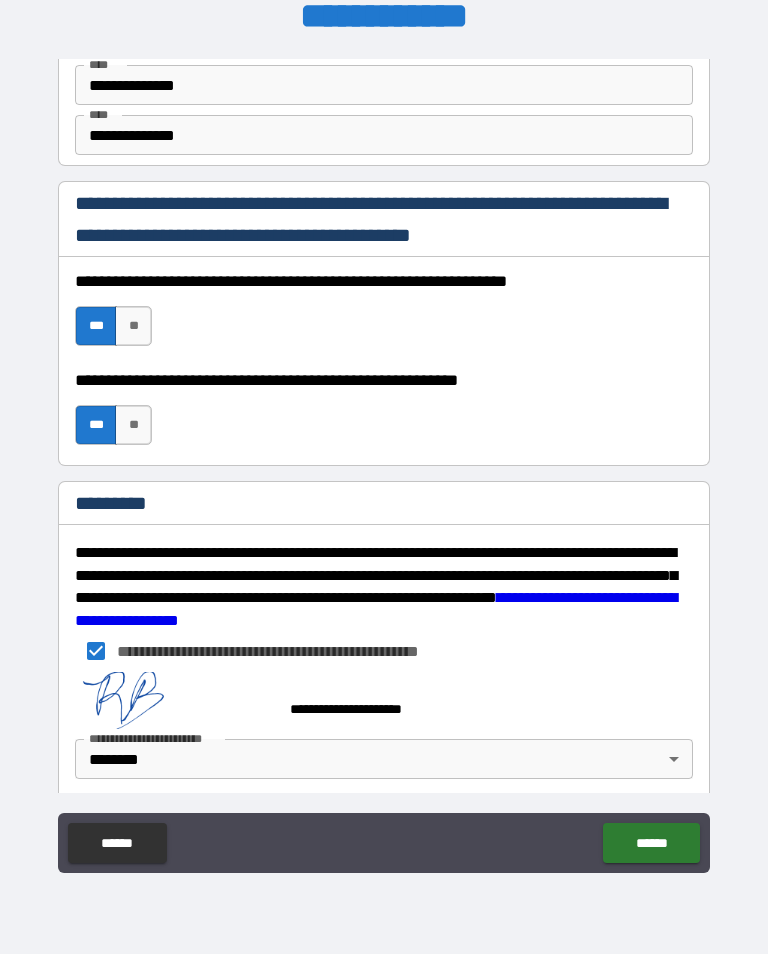 click on "******" at bounding box center [651, 843] 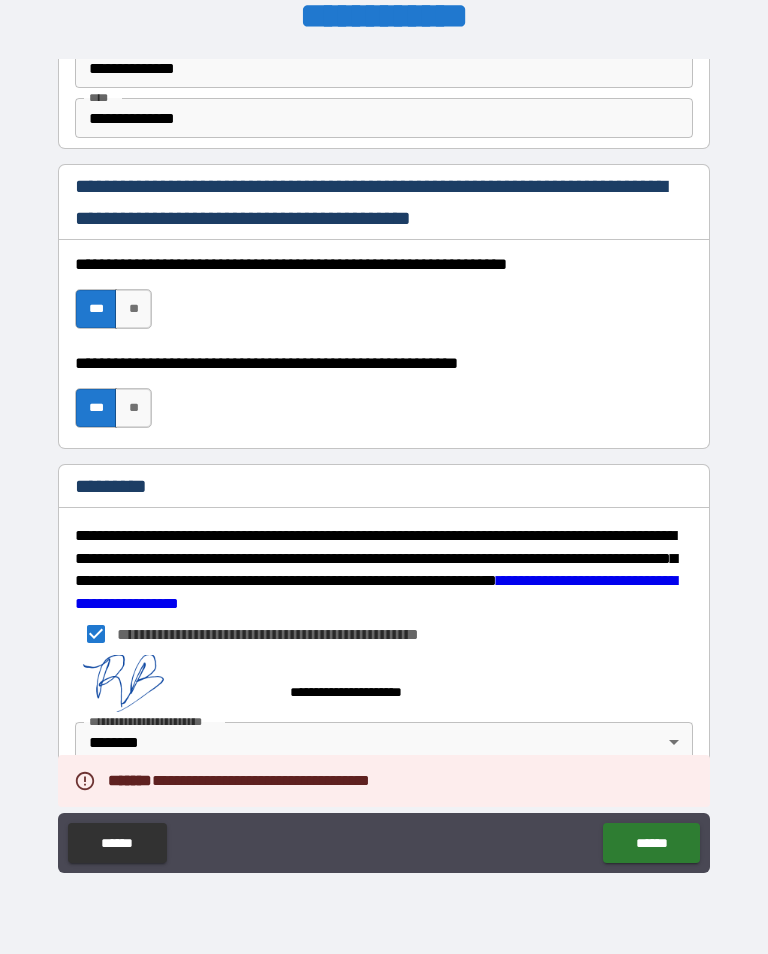 scroll, scrollTop: 2889, scrollLeft: 0, axis: vertical 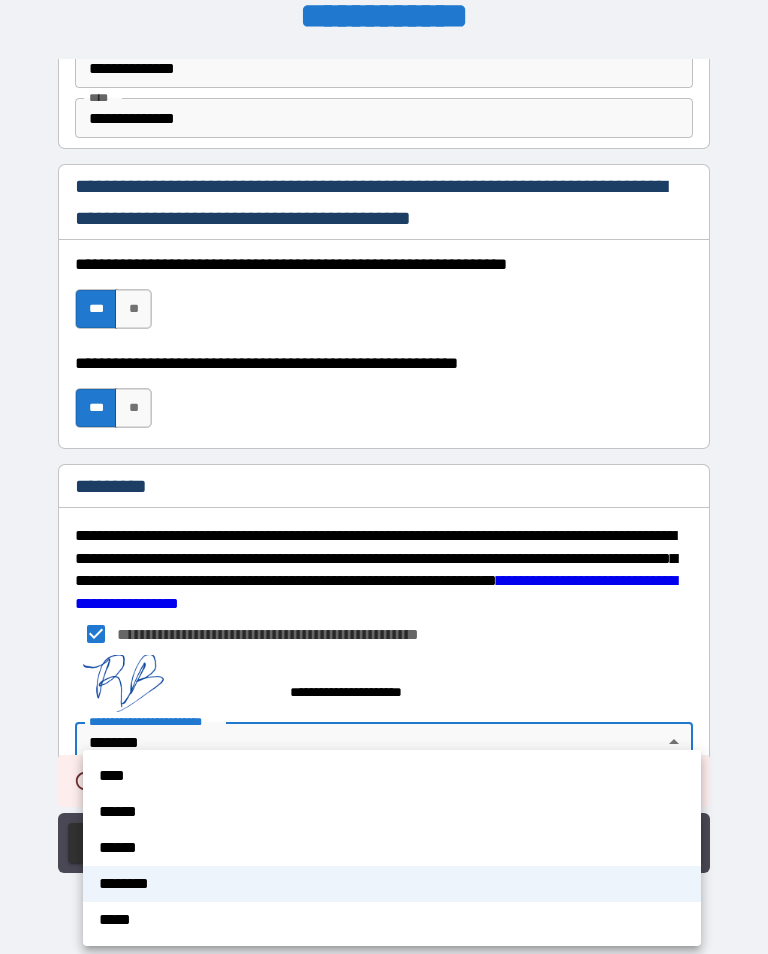 click at bounding box center (384, 477) 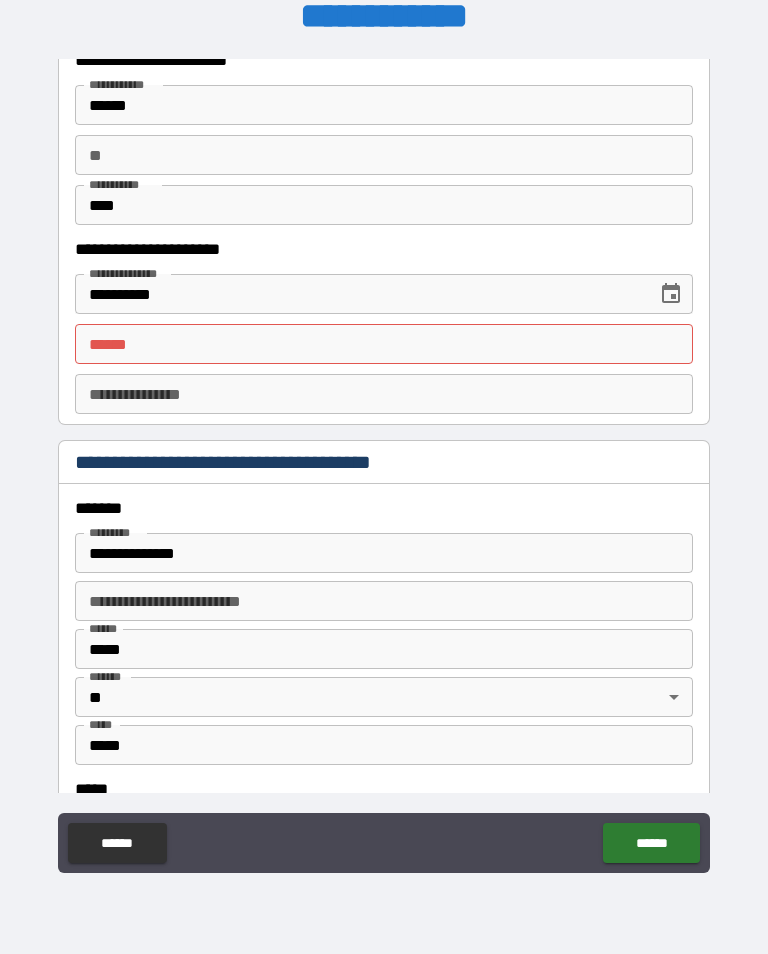 scroll, scrollTop: 1983, scrollLeft: 0, axis: vertical 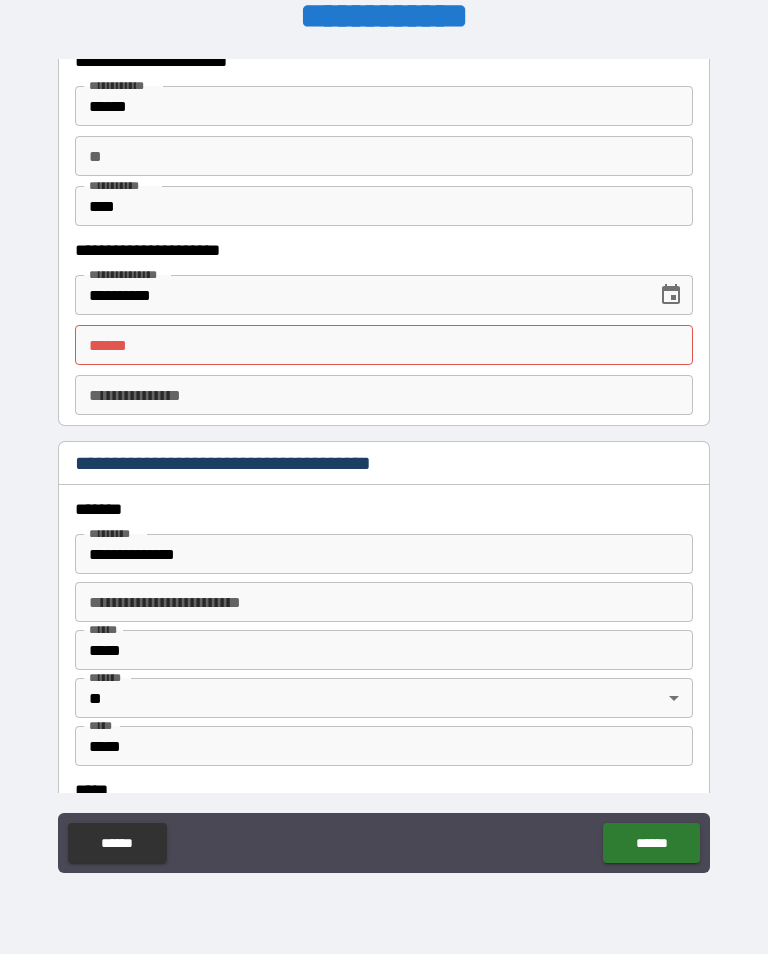 click on "****   *" at bounding box center [384, 345] 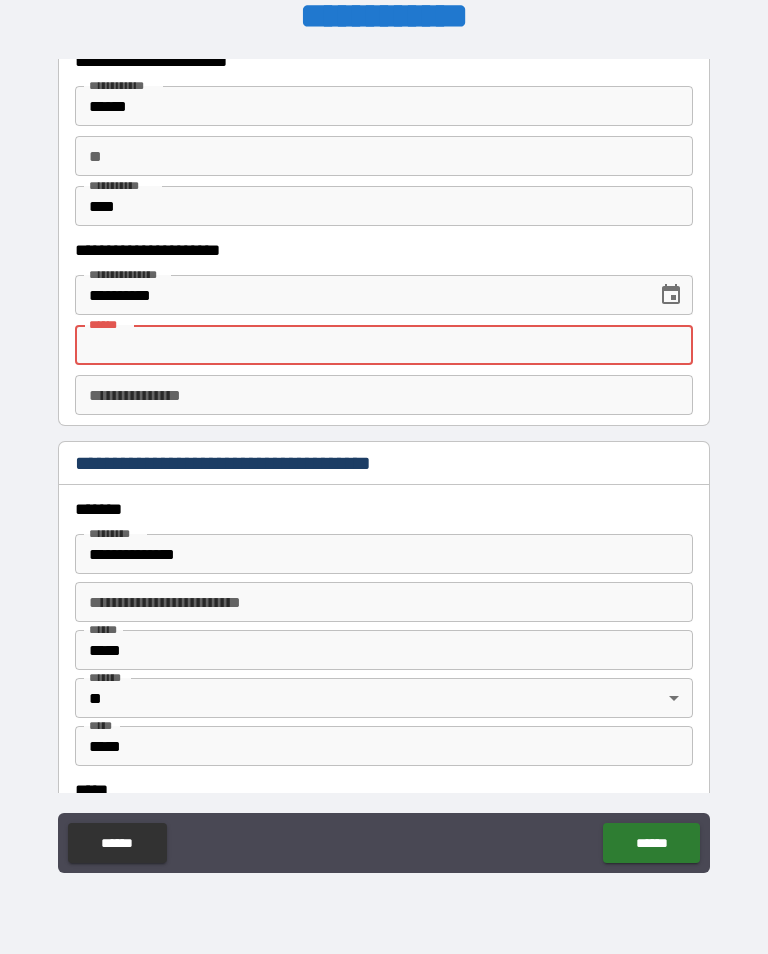 scroll, scrollTop: 0, scrollLeft: 0, axis: both 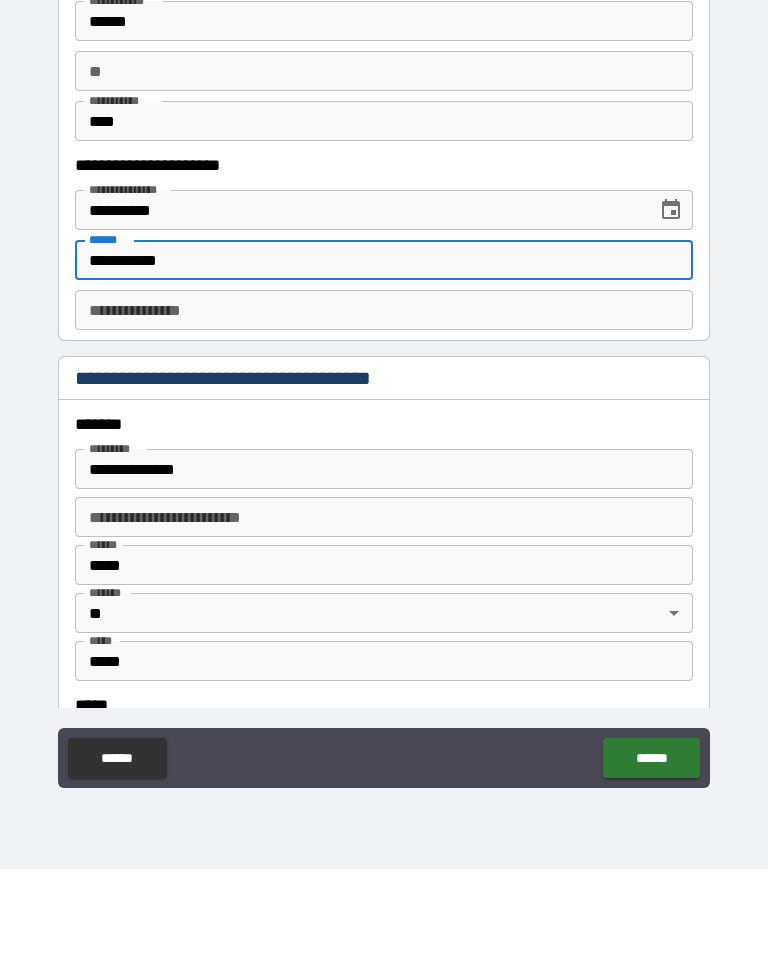 type on "**********" 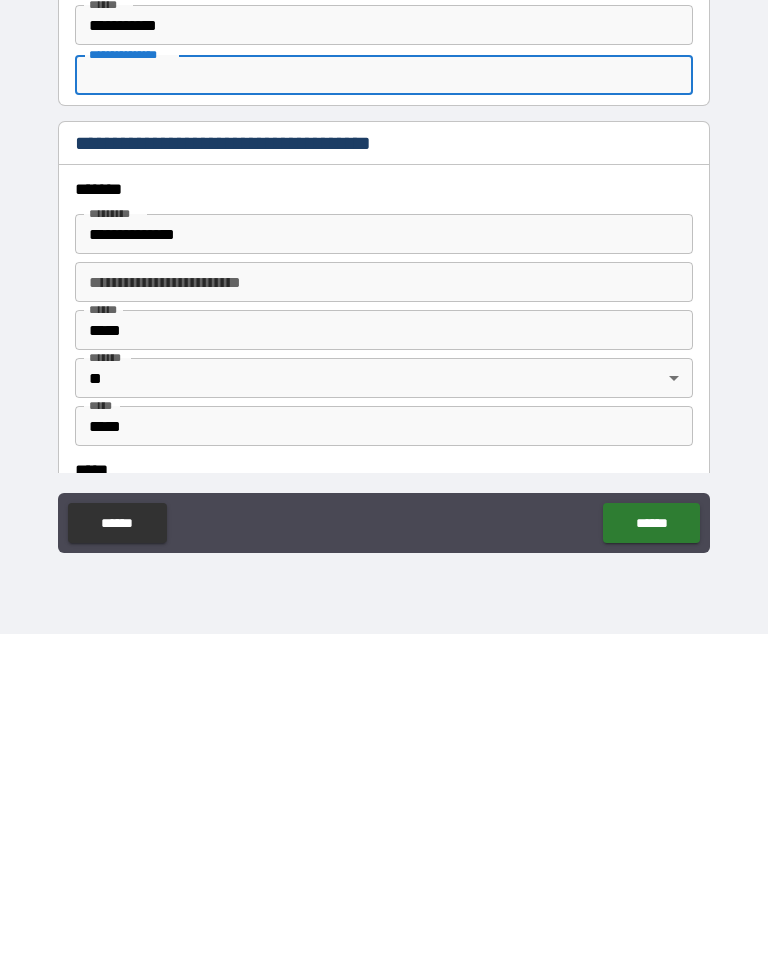 click on "******" at bounding box center [651, 843] 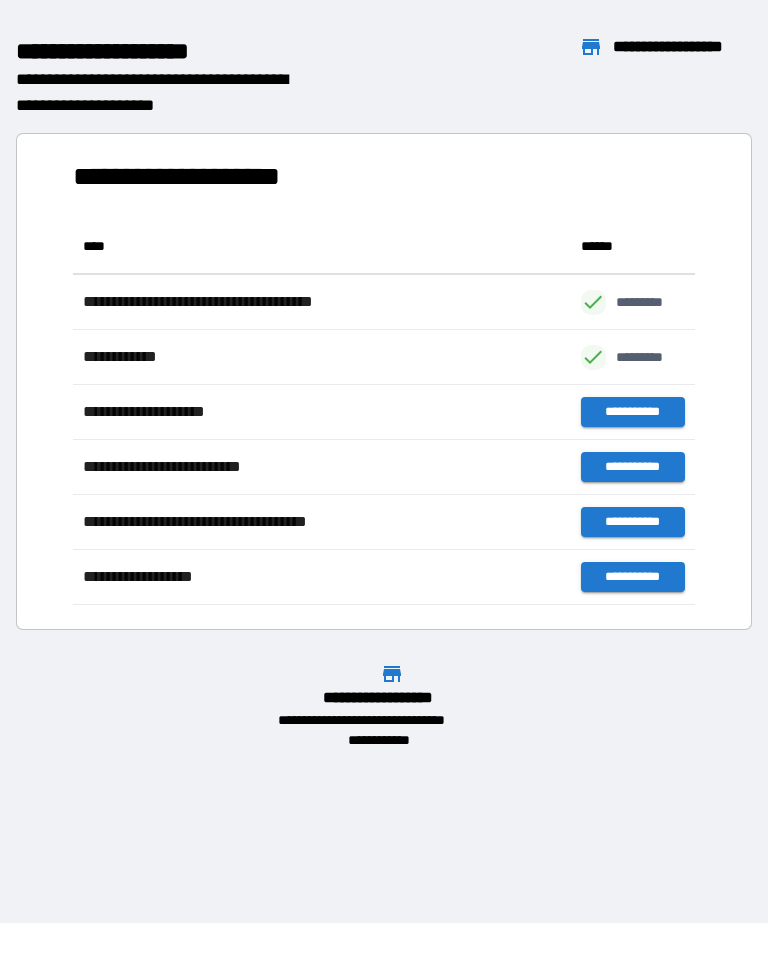 scroll, scrollTop: 1, scrollLeft: 1, axis: both 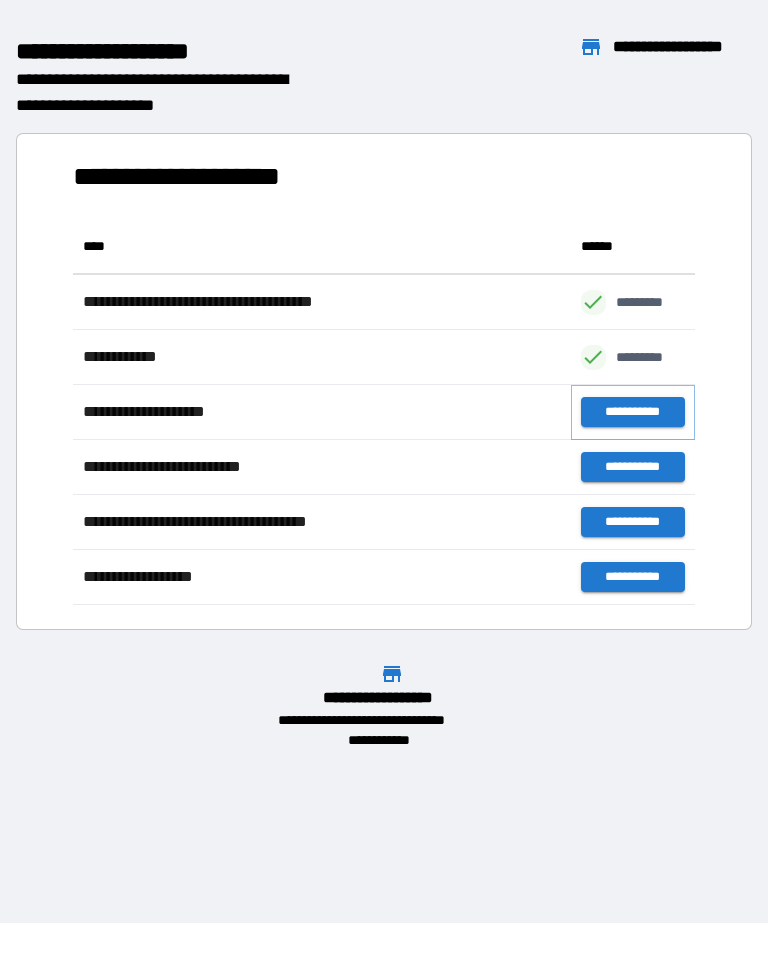 click on "**********" at bounding box center (633, 412) 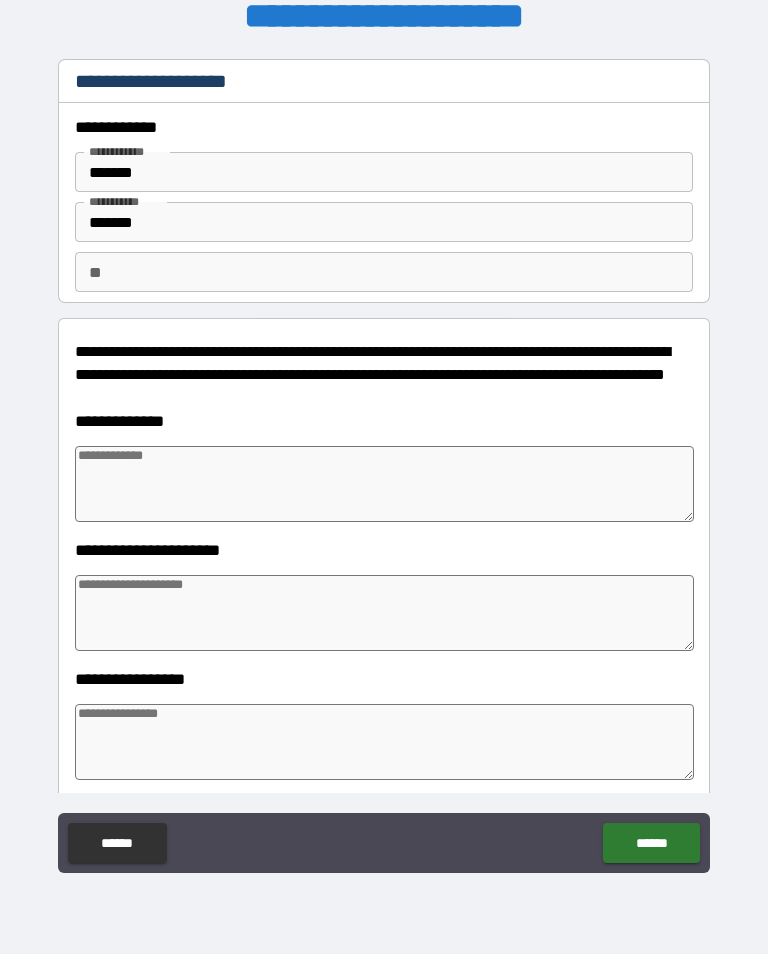 type on "*" 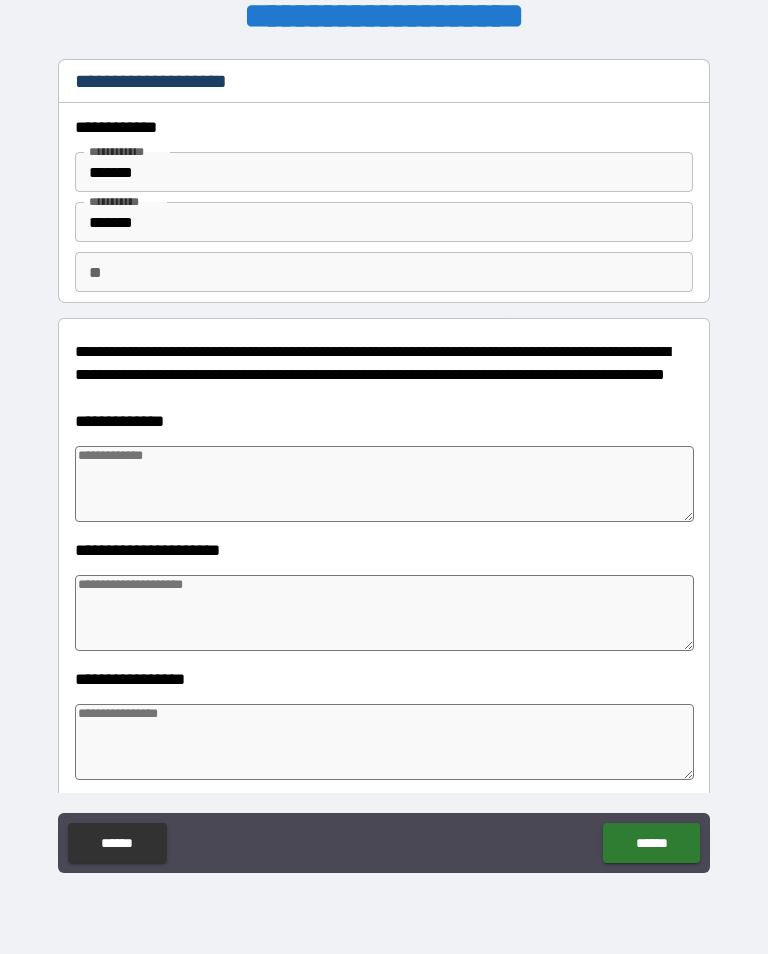 type on "*" 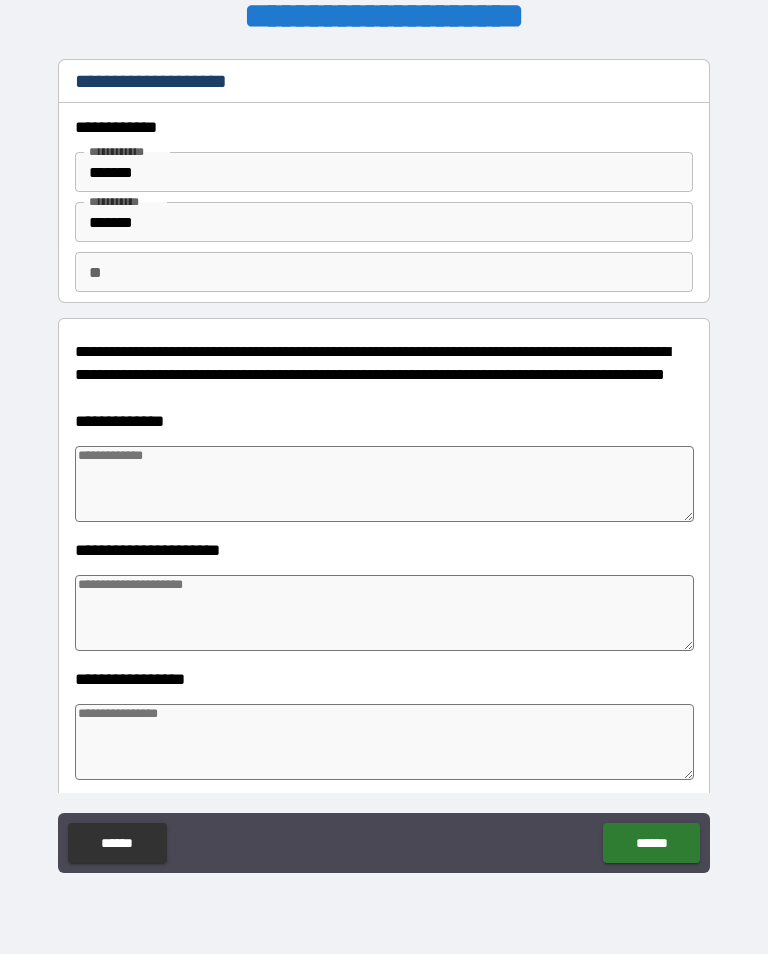 scroll, scrollTop: 0, scrollLeft: 0, axis: both 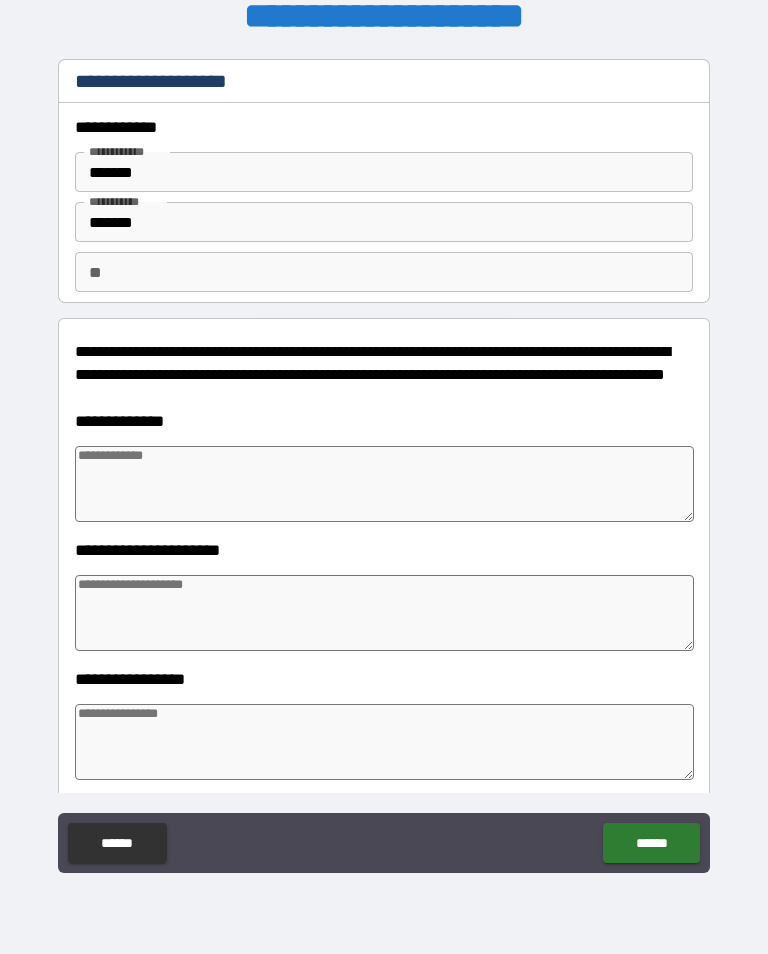 click at bounding box center [384, 484] 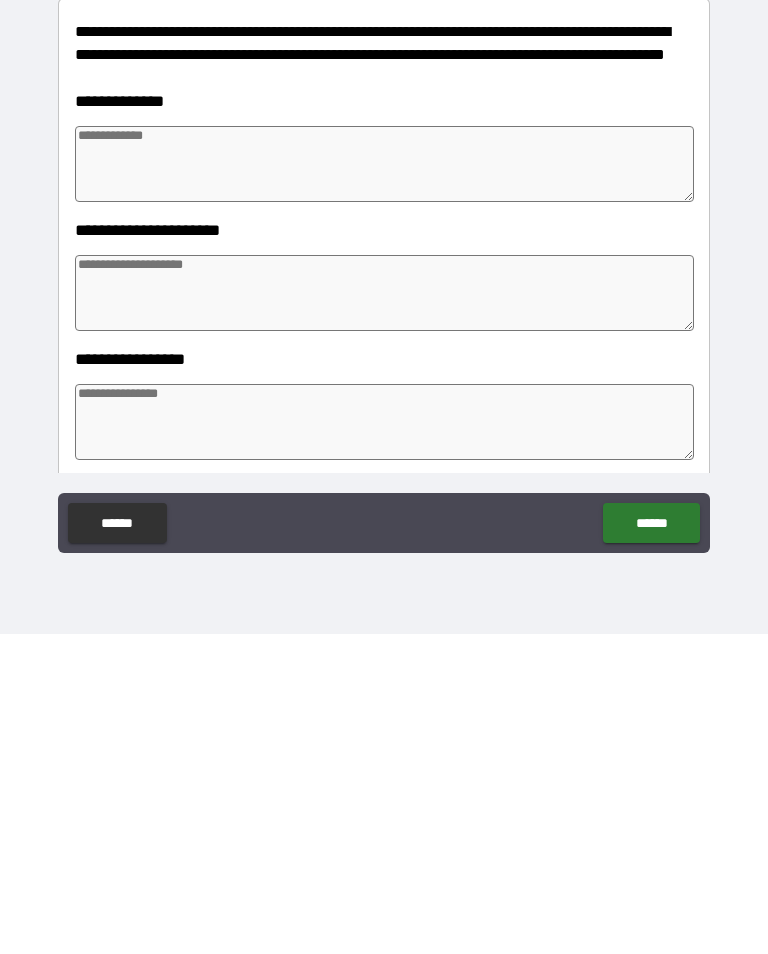 click on "******" at bounding box center [651, 843] 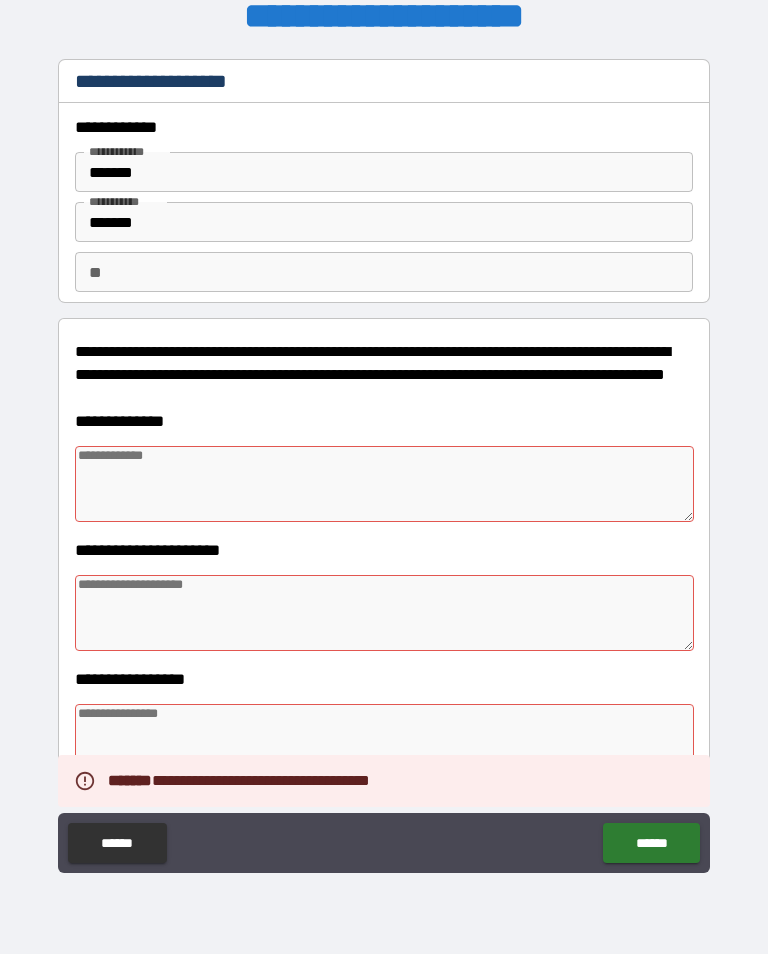 type on "*" 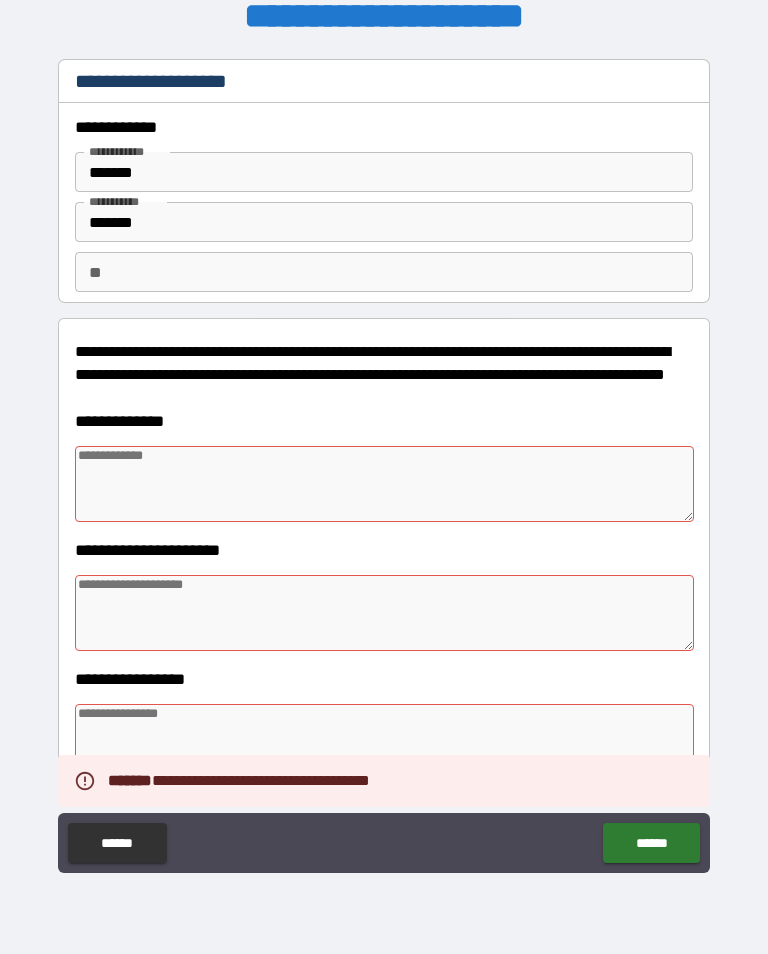 type on "*" 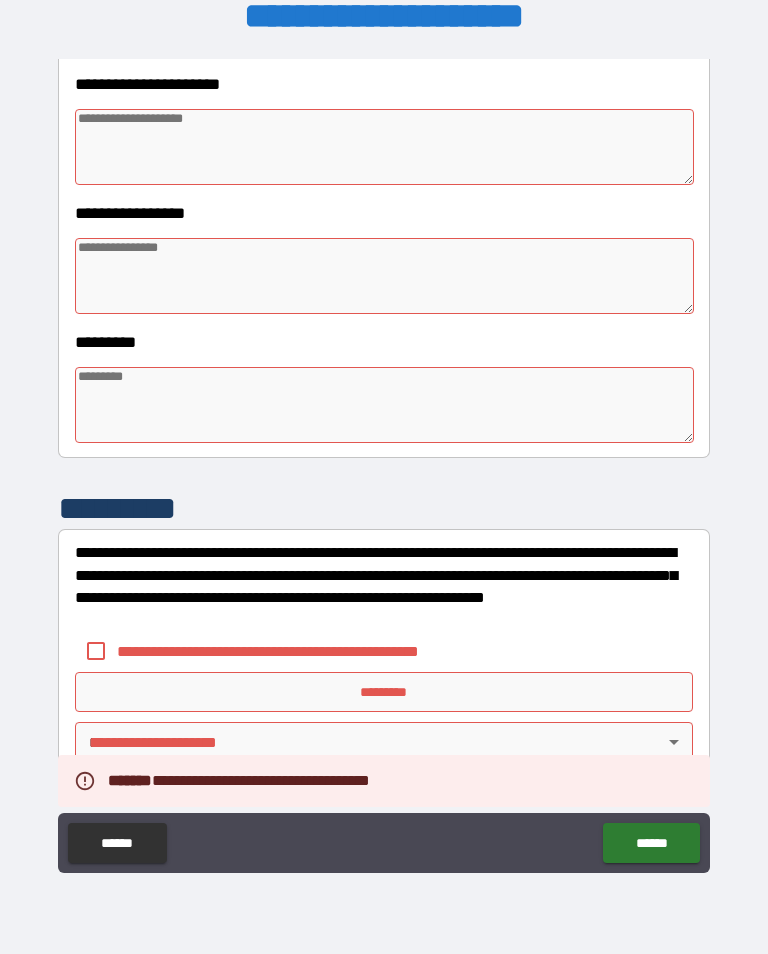 scroll, scrollTop: 466, scrollLeft: 0, axis: vertical 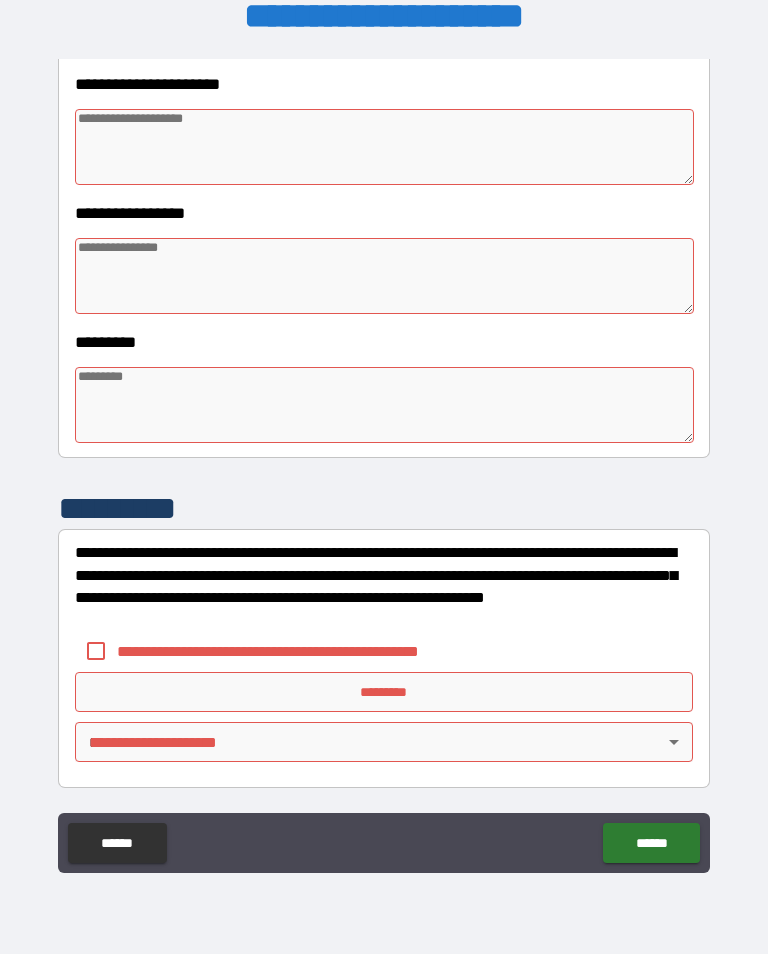type on "*" 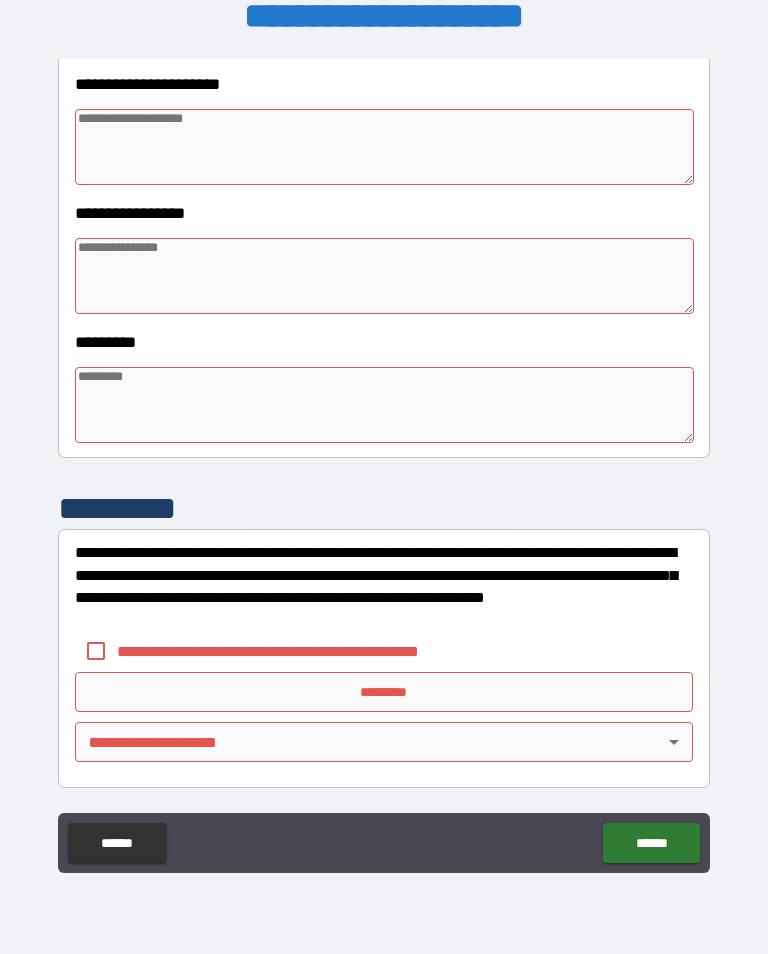 type on "*" 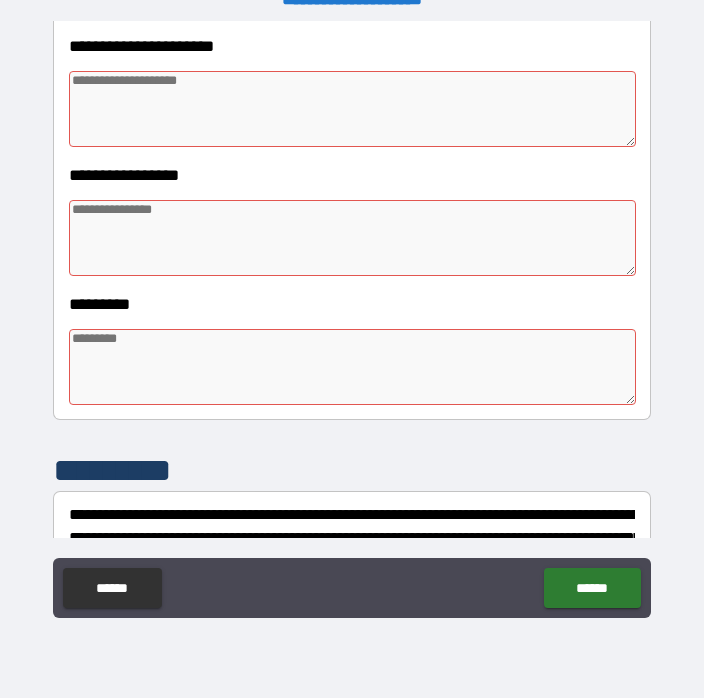 type on "*" 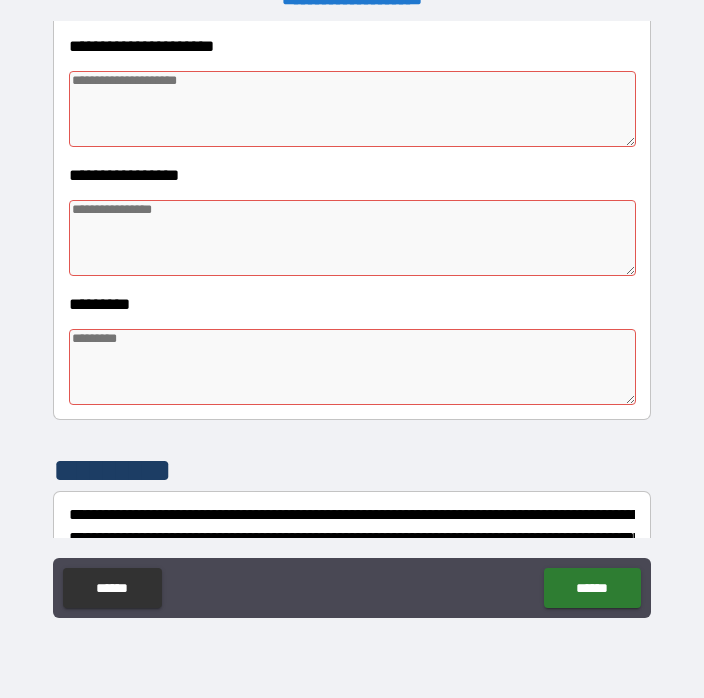 type on "*" 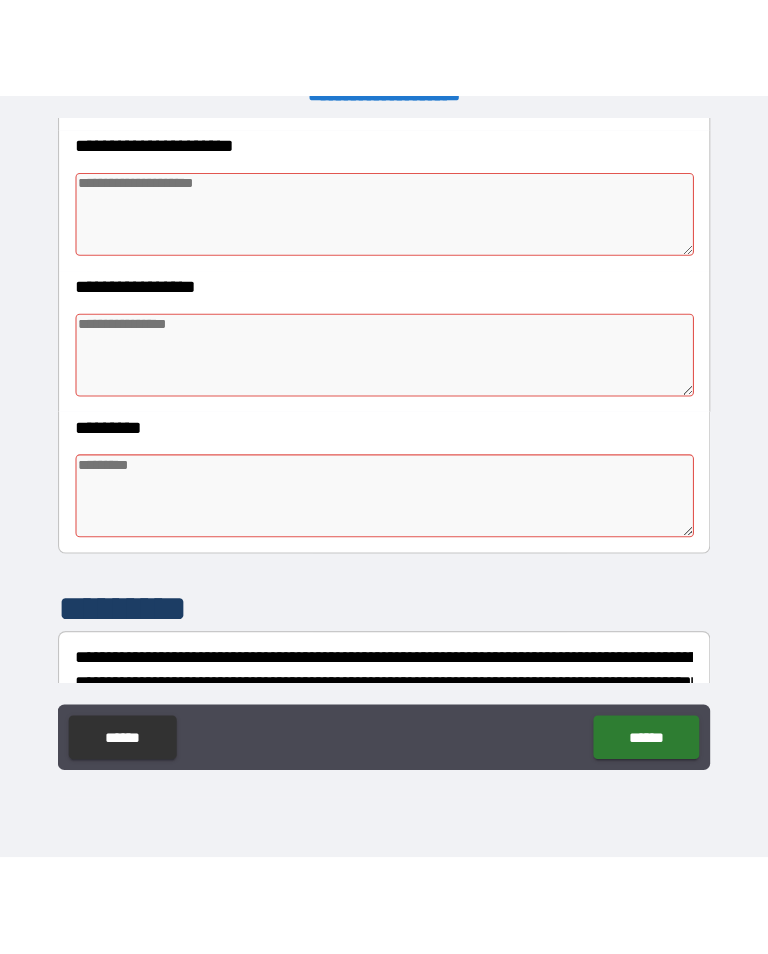 scroll, scrollTop: 445, scrollLeft: 0, axis: vertical 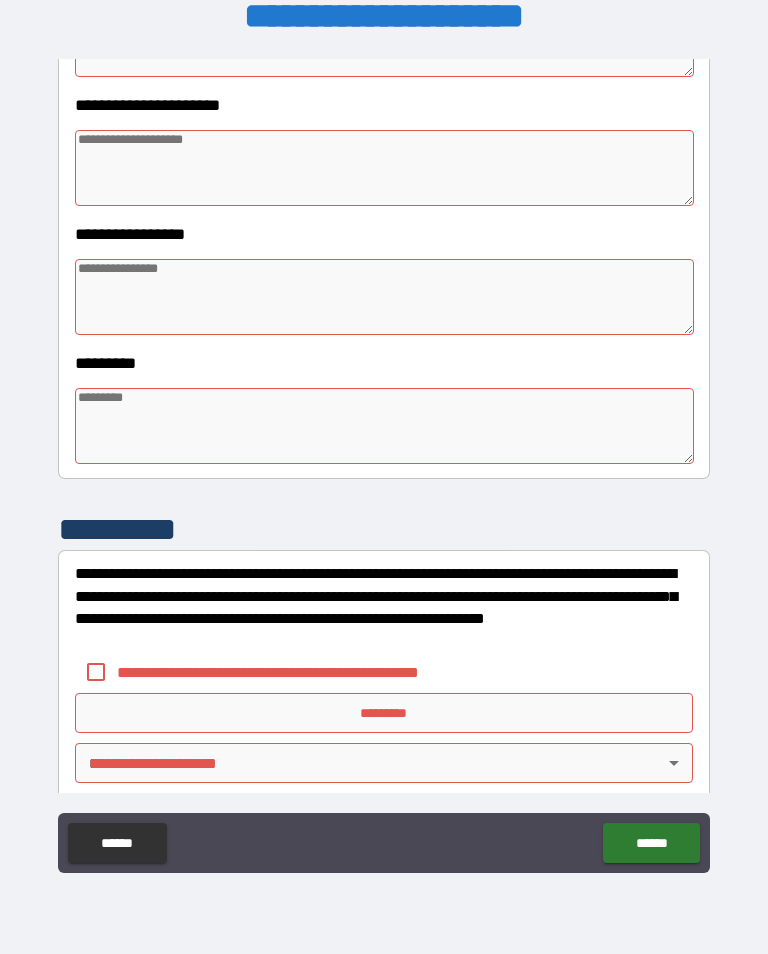 type on "*" 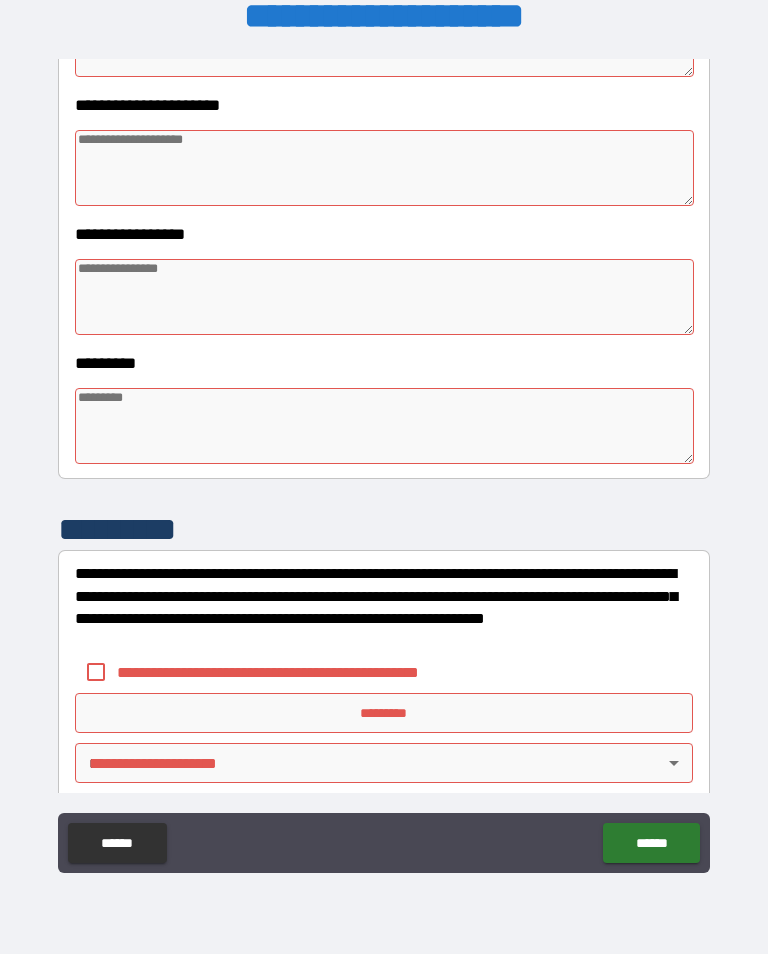 type on "*" 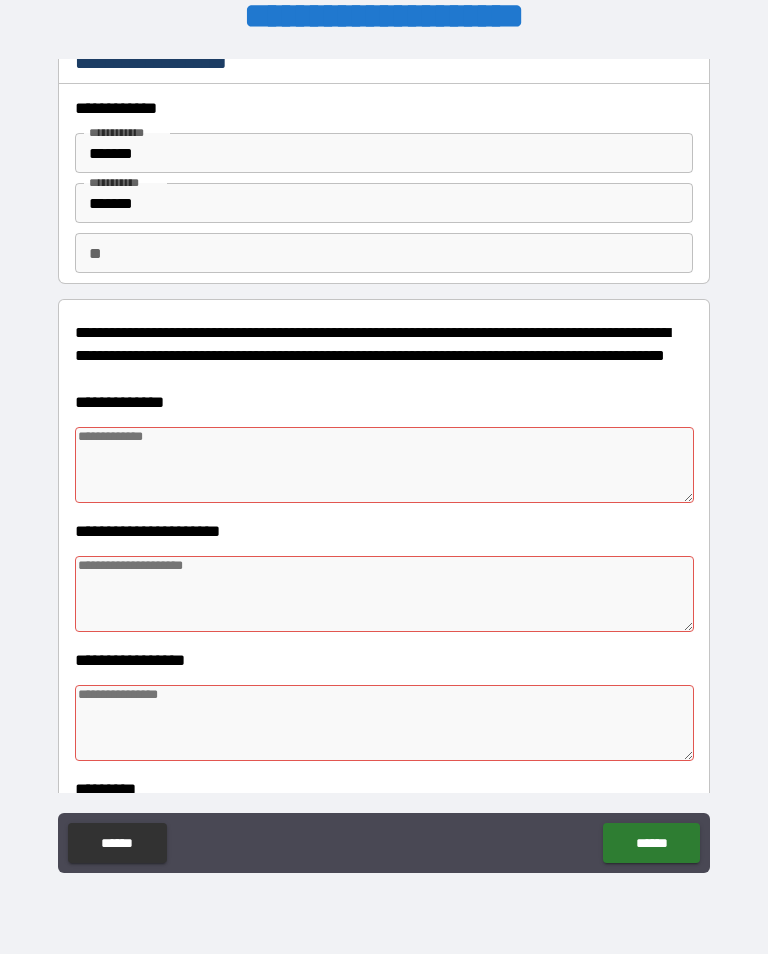 scroll, scrollTop: 21, scrollLeft: 0, axis: vertical 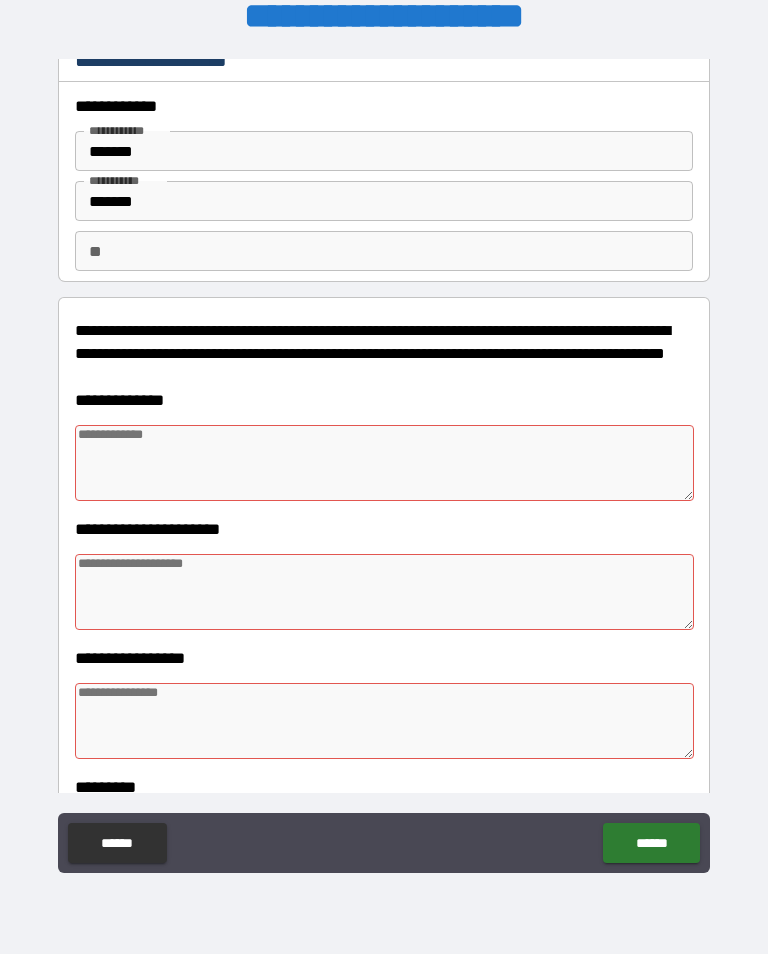 click at bounding box center (384, 463) 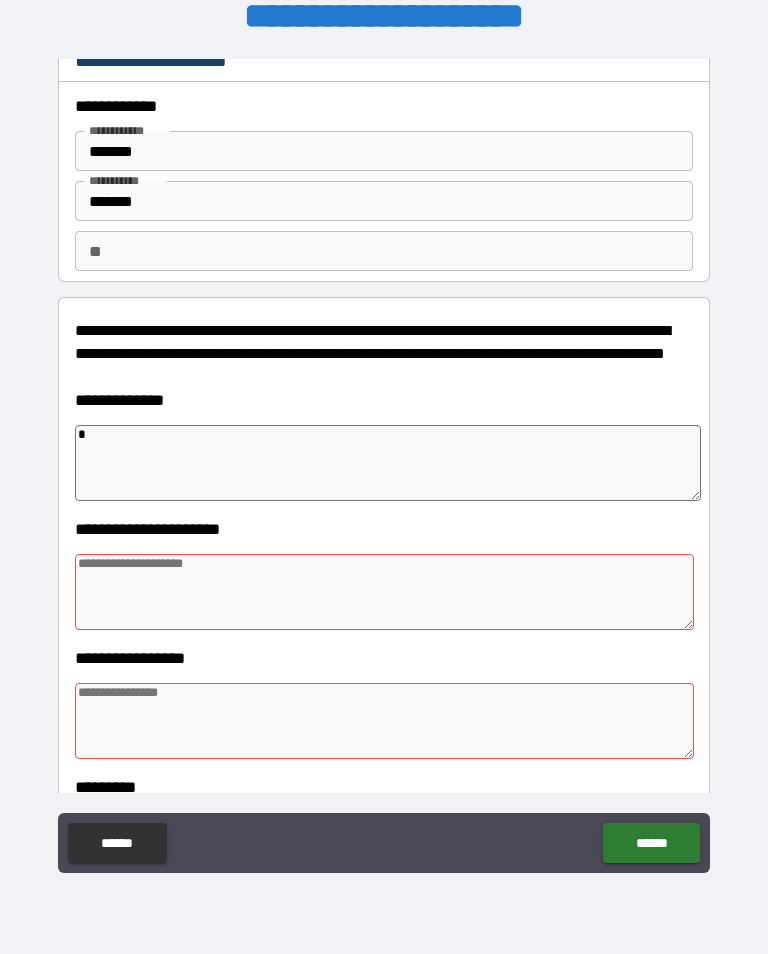 type on "**" 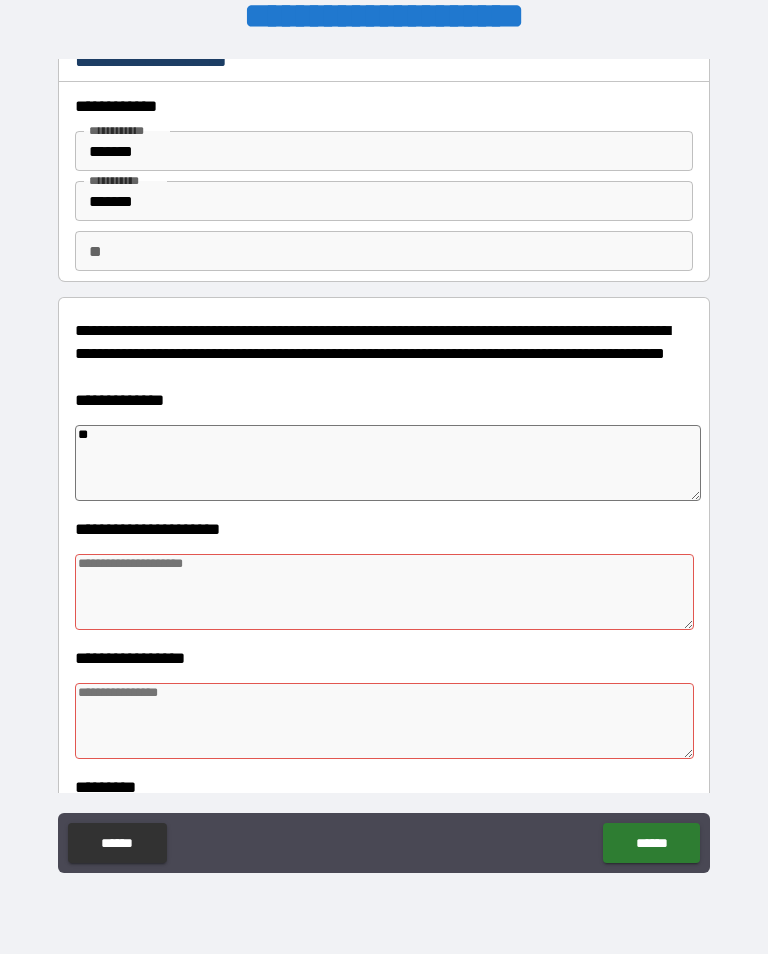 type on "*" 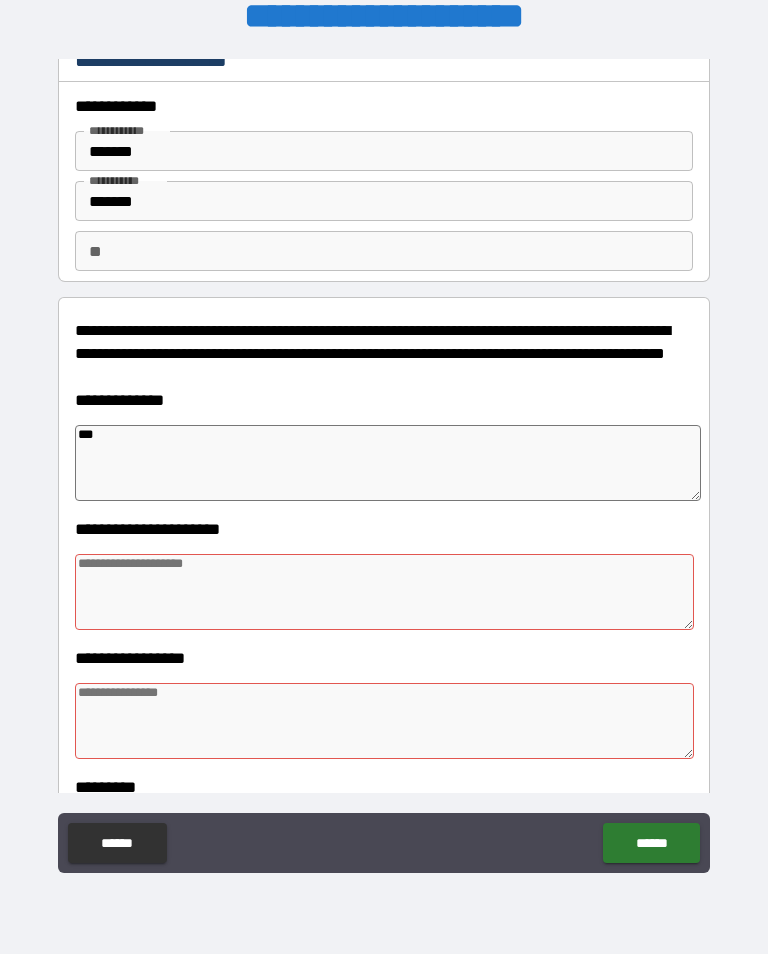 type on "*" 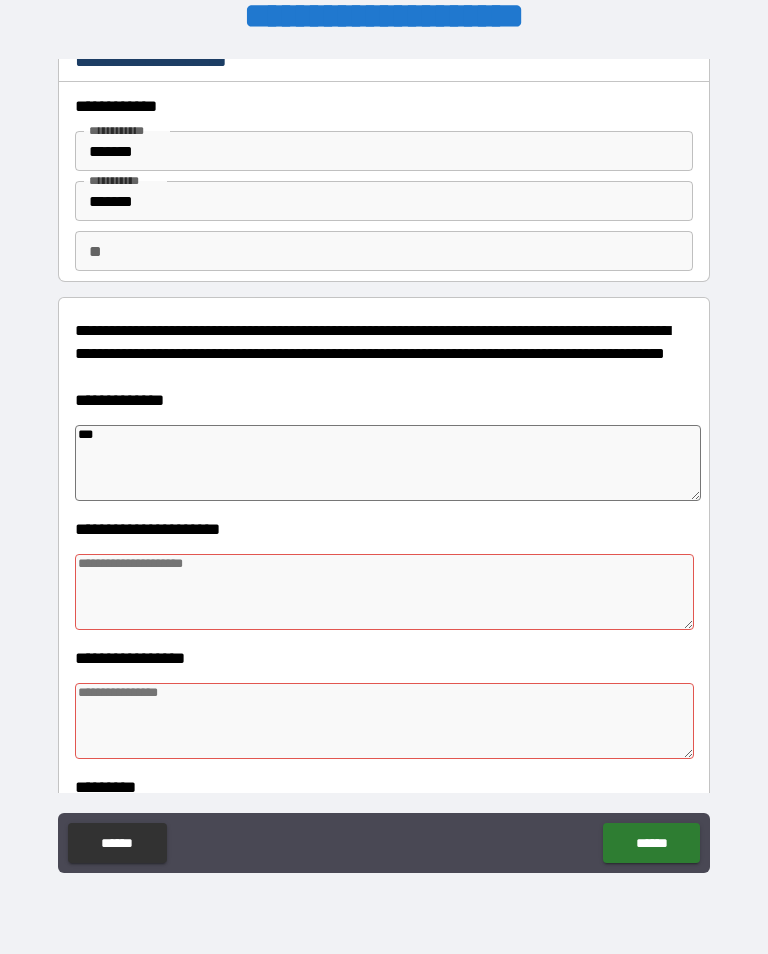 type on "*" 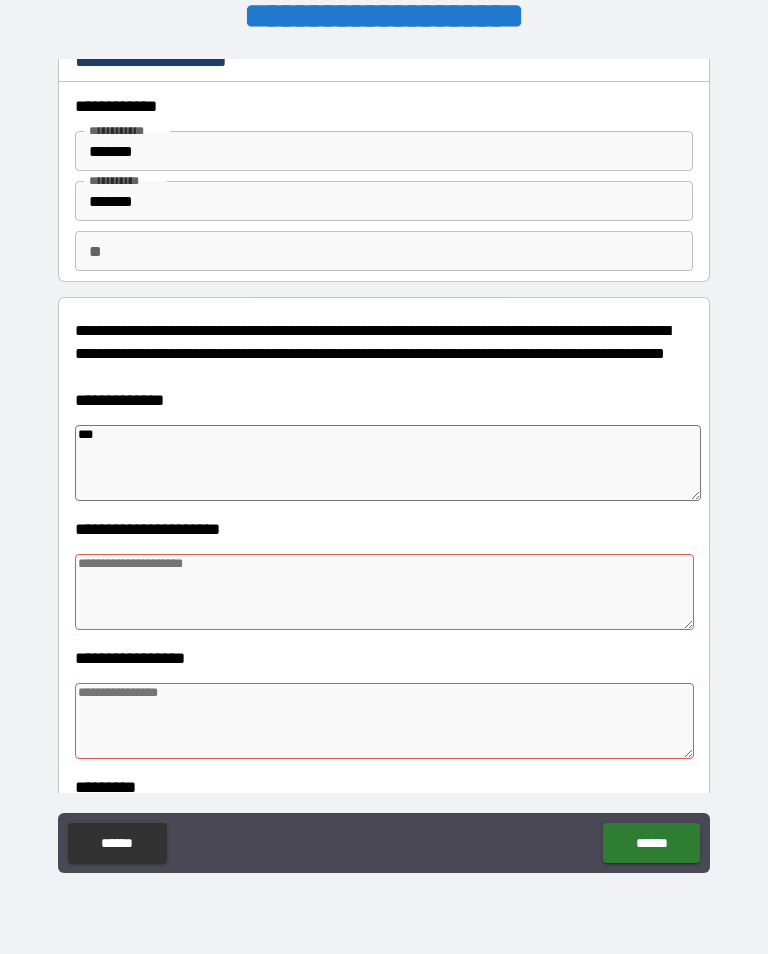 type on "*" 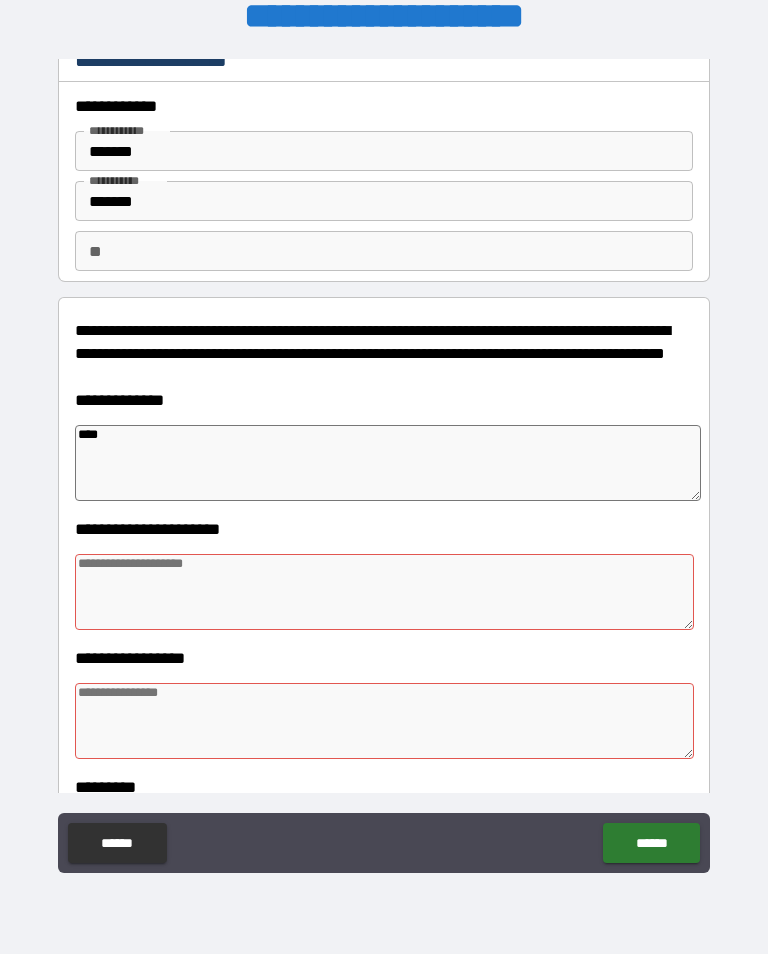 type on "*" 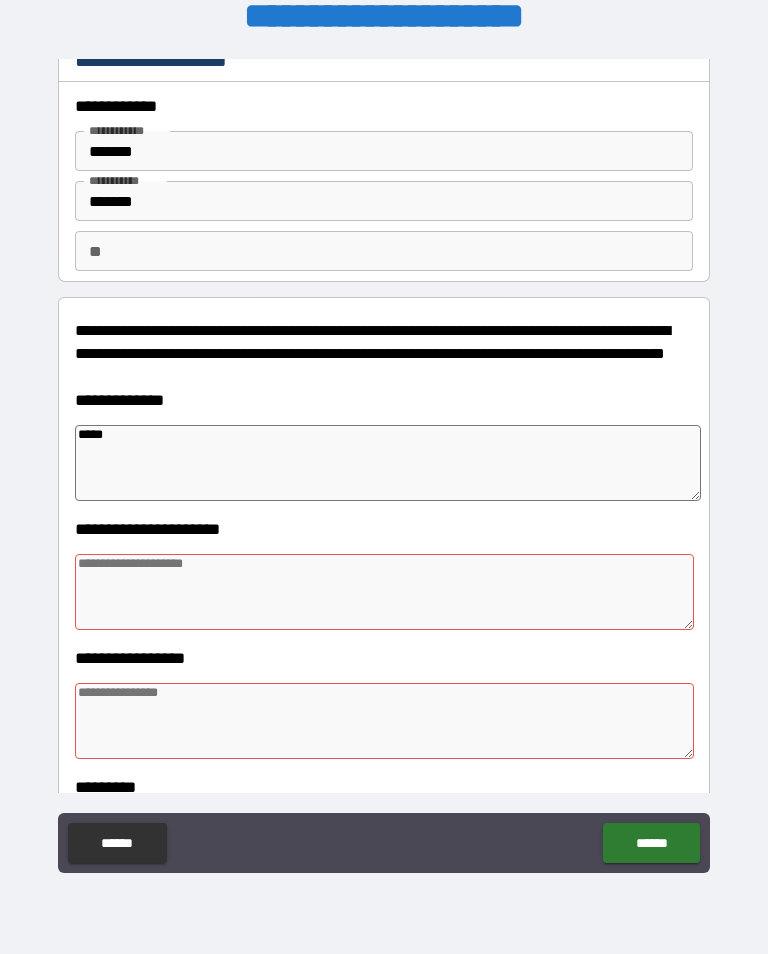type on "*" 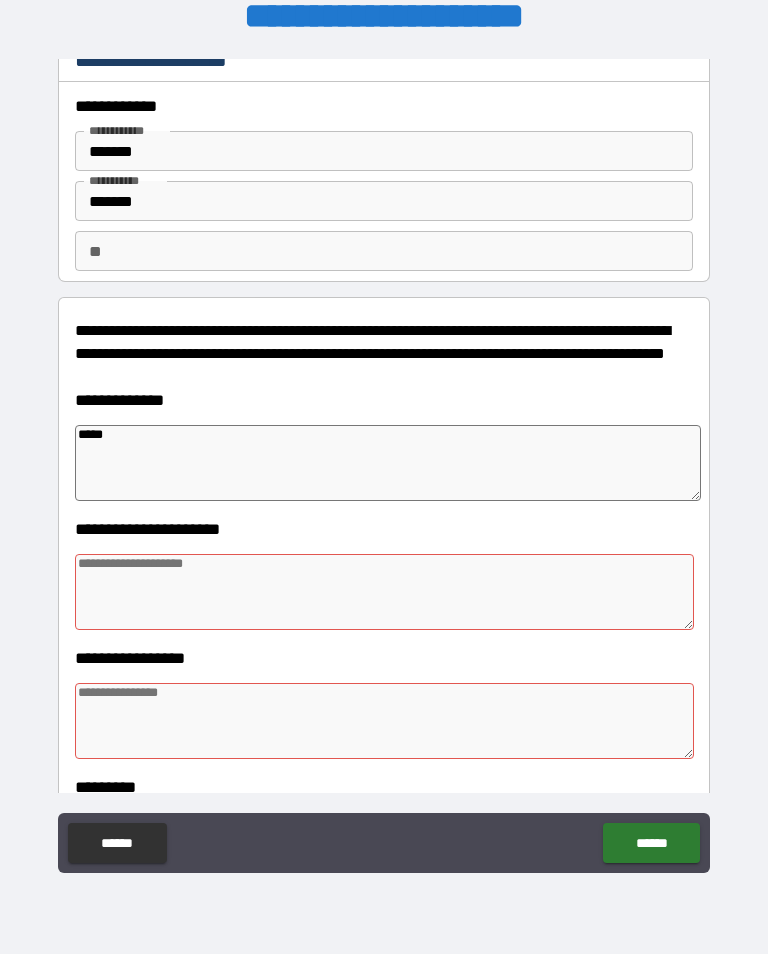type on "*" 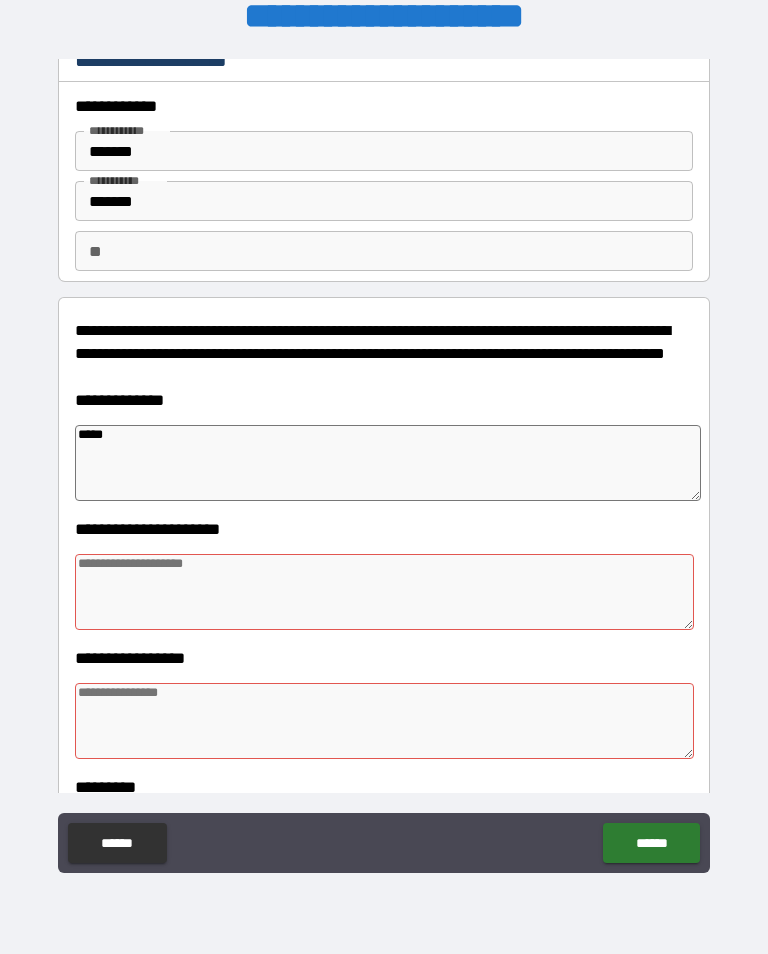 type on "*" 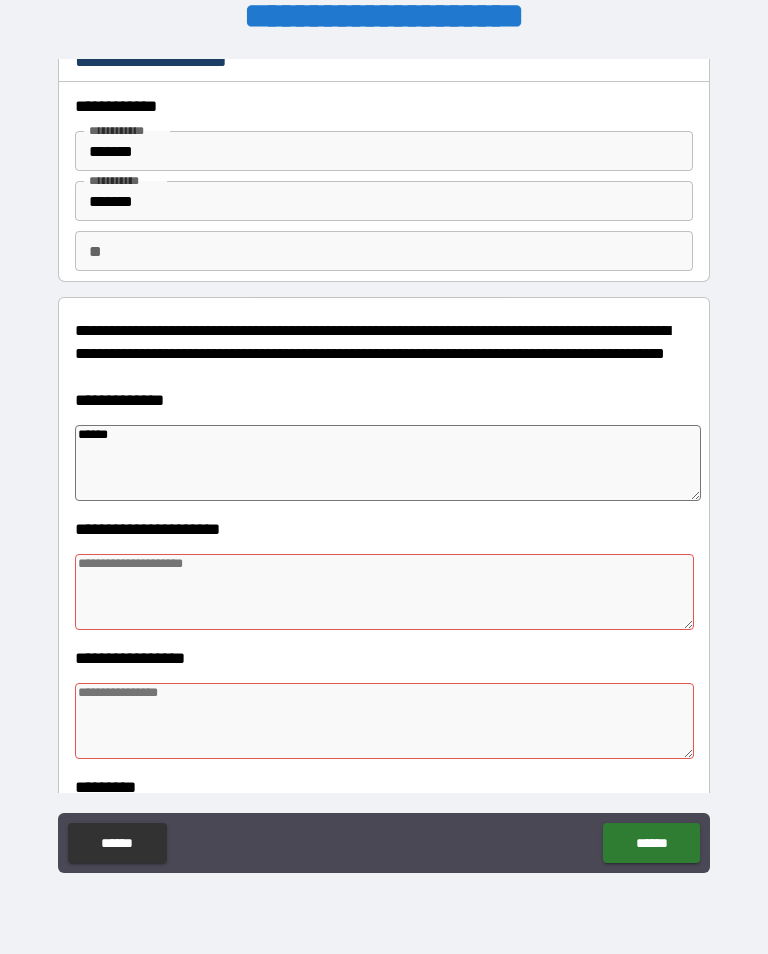 type on "*" 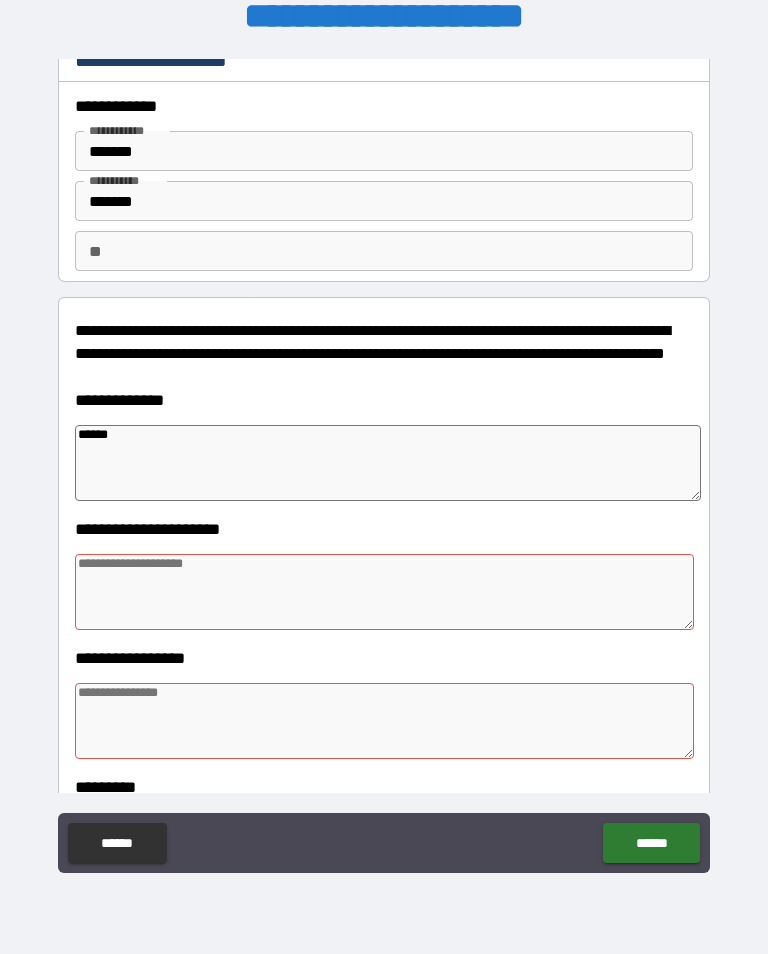 type on "*" 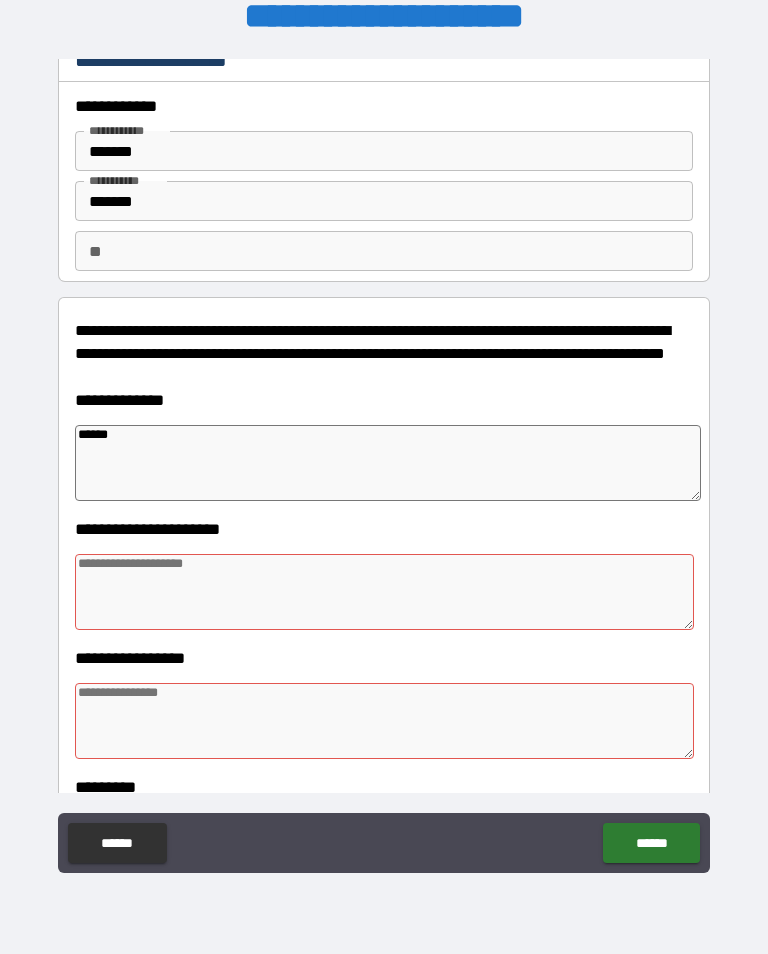 type on "*" 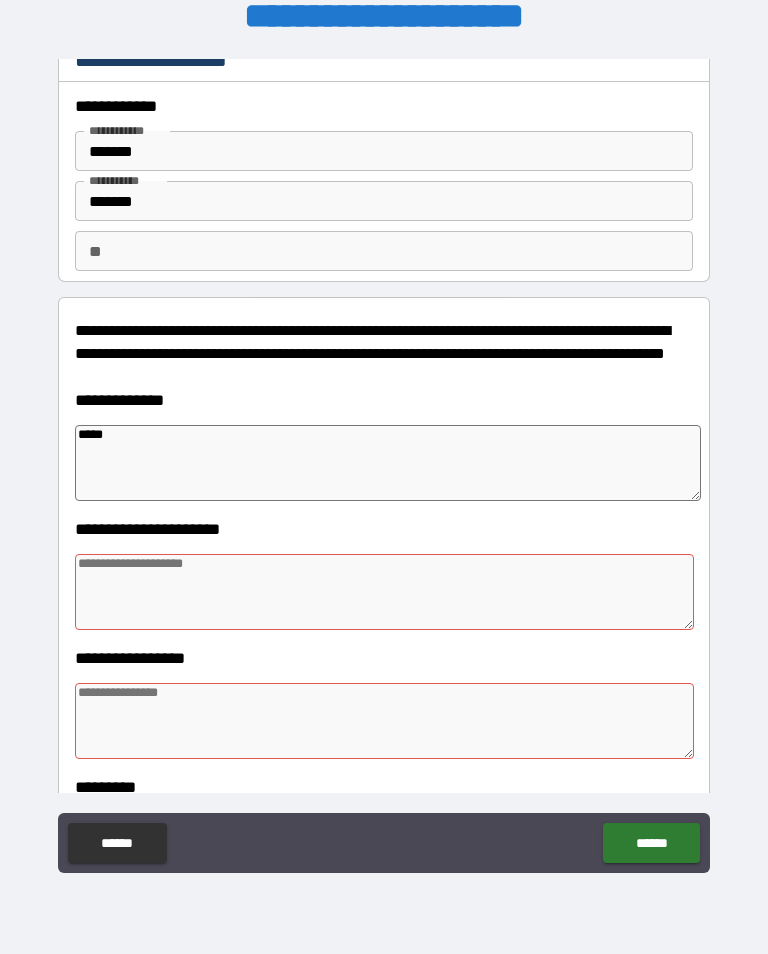 type on "*" 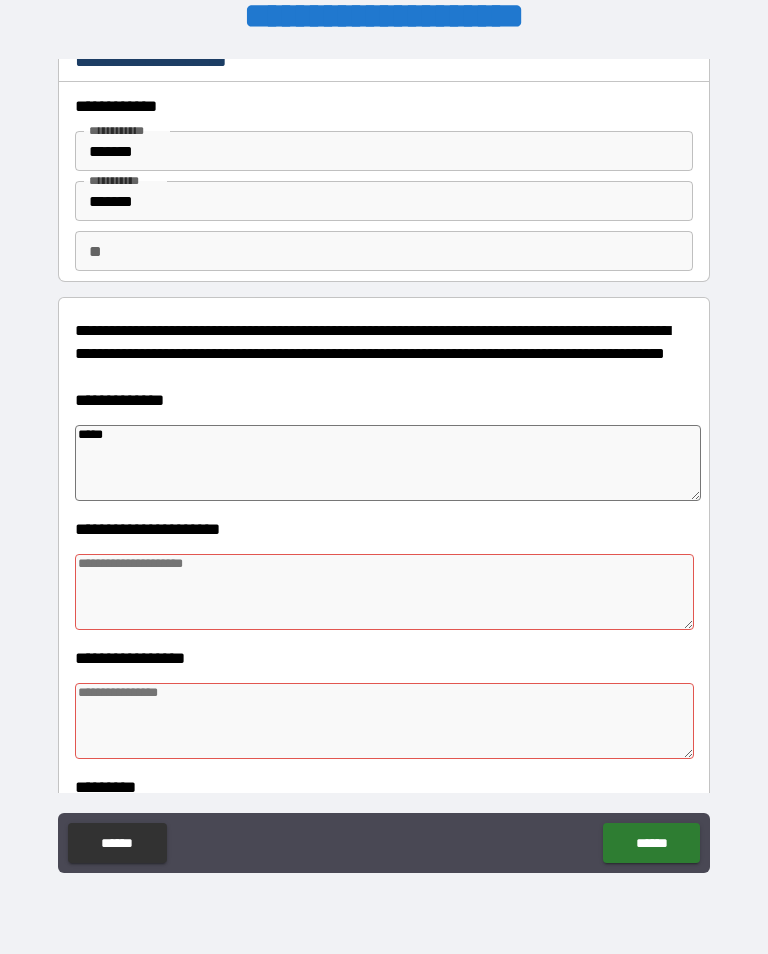type on "****" 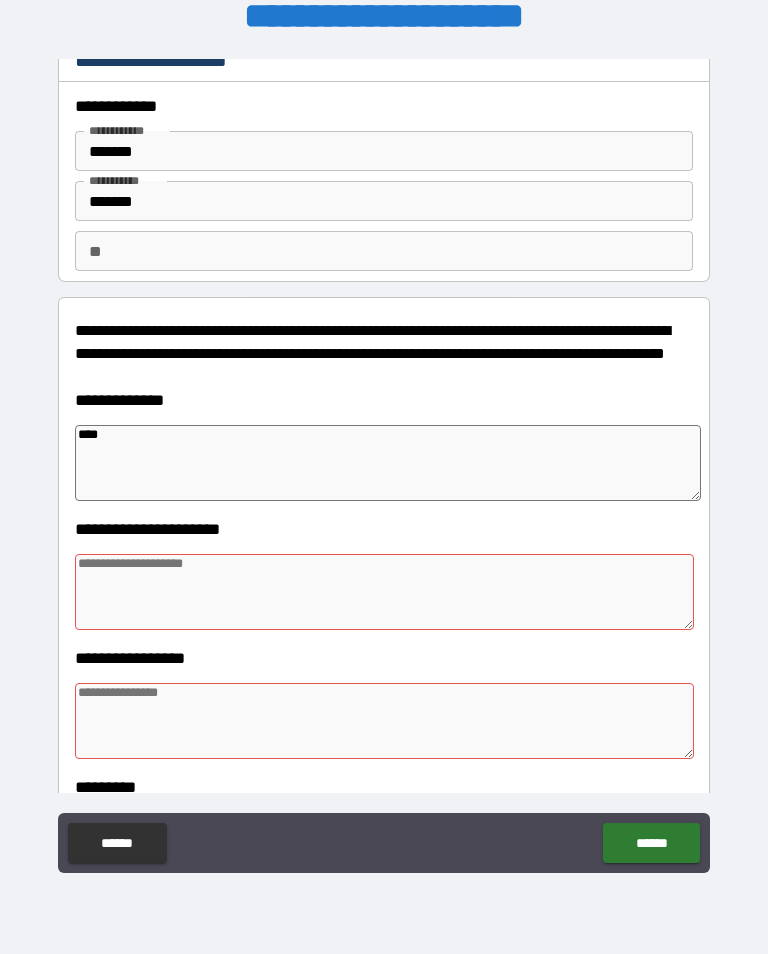 type on "*" 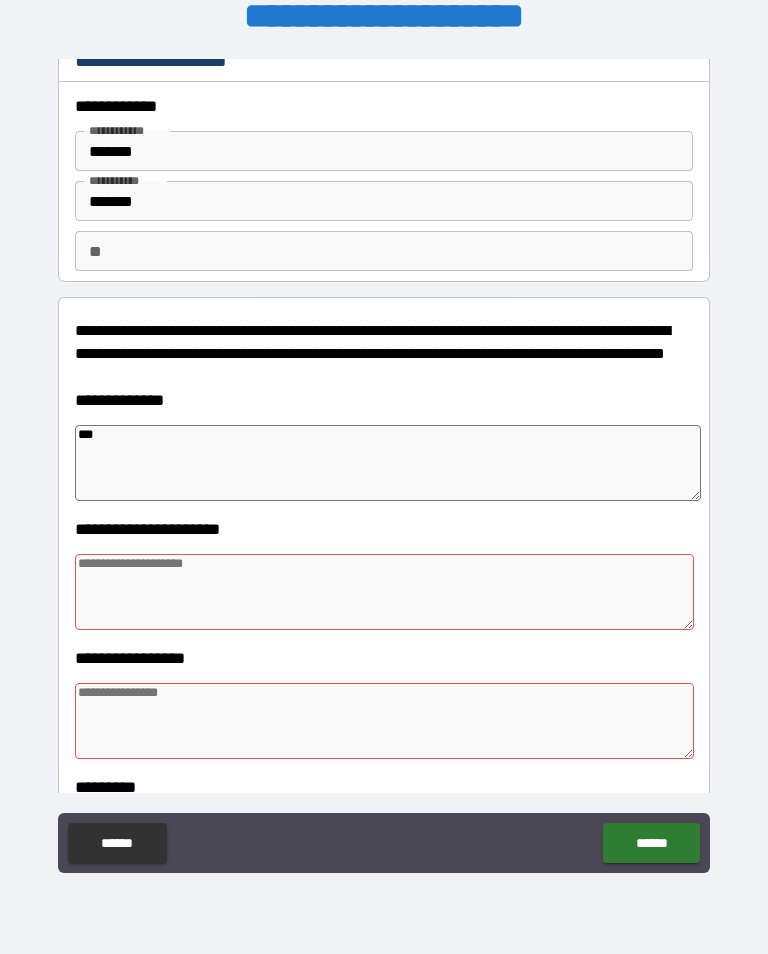 type on "*" 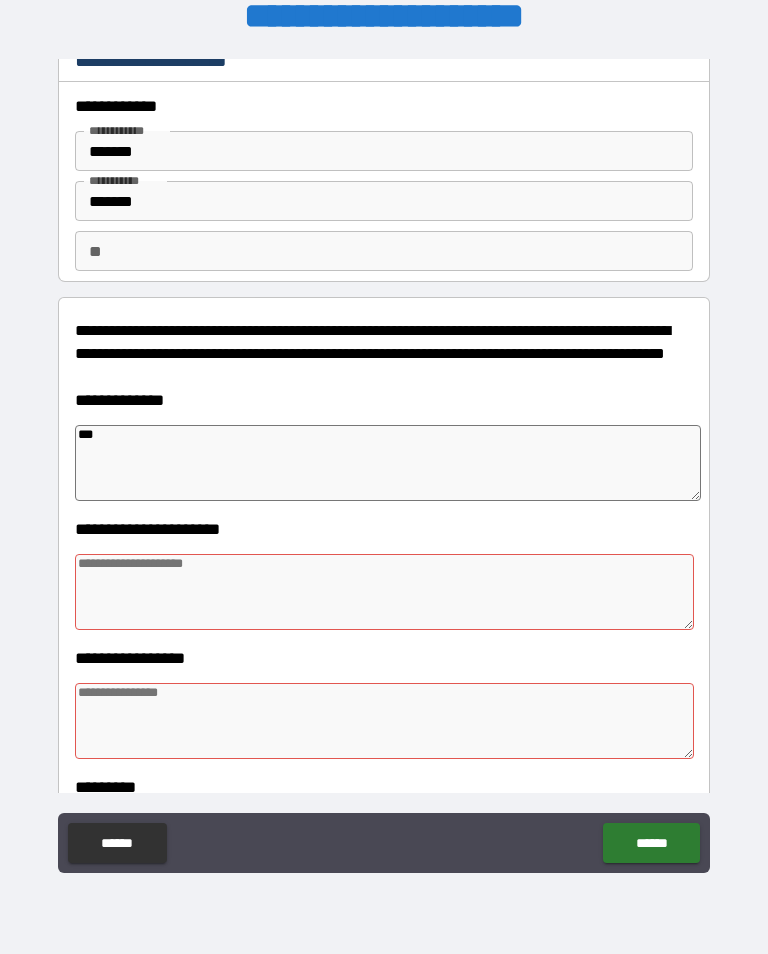 type on "*" 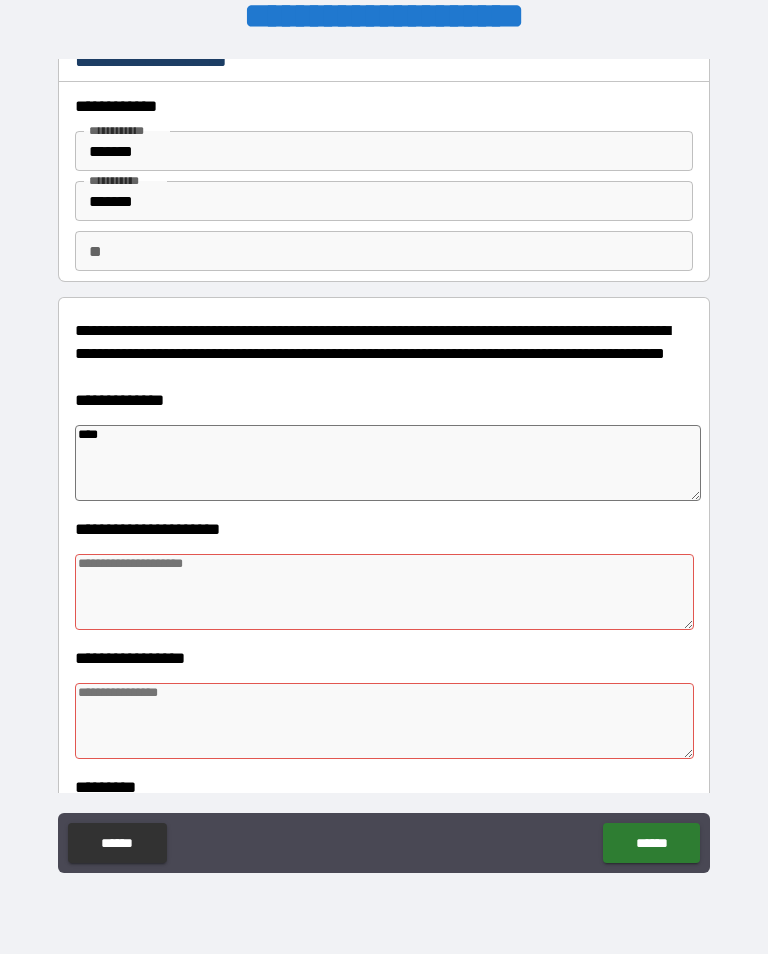 type on "*" 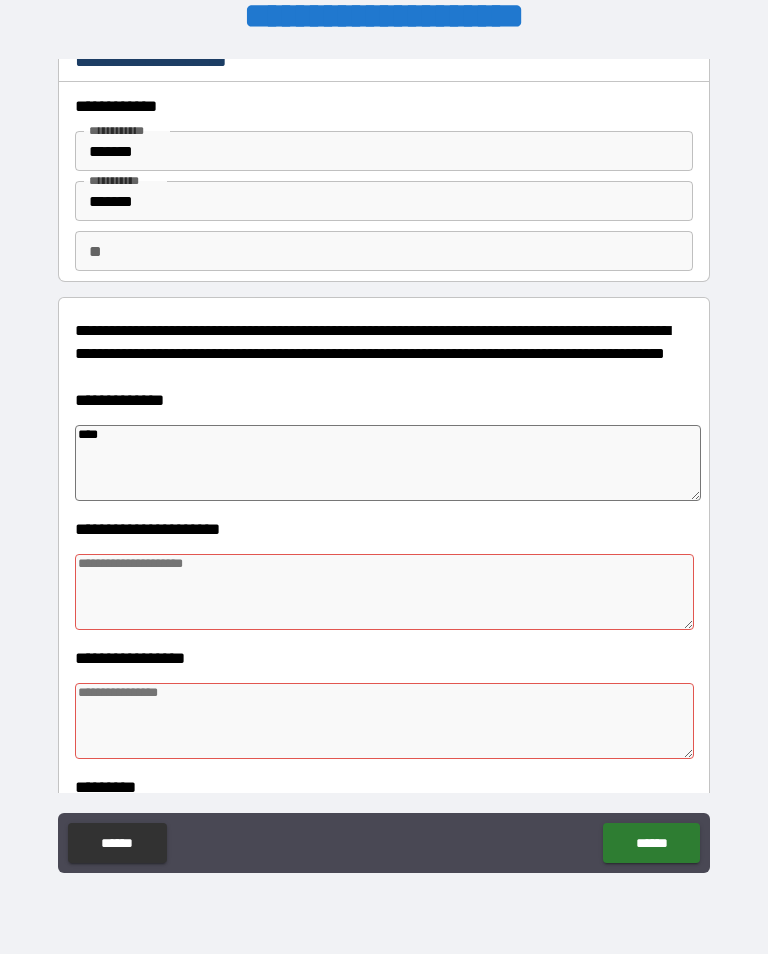 type on "*****" 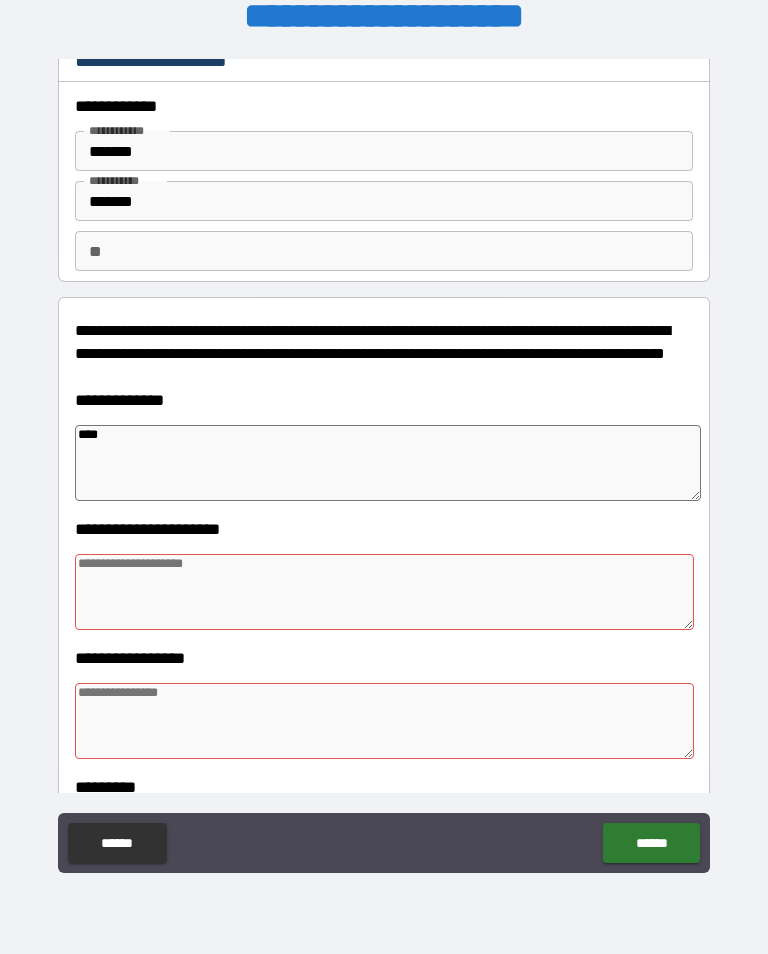 type on "*" 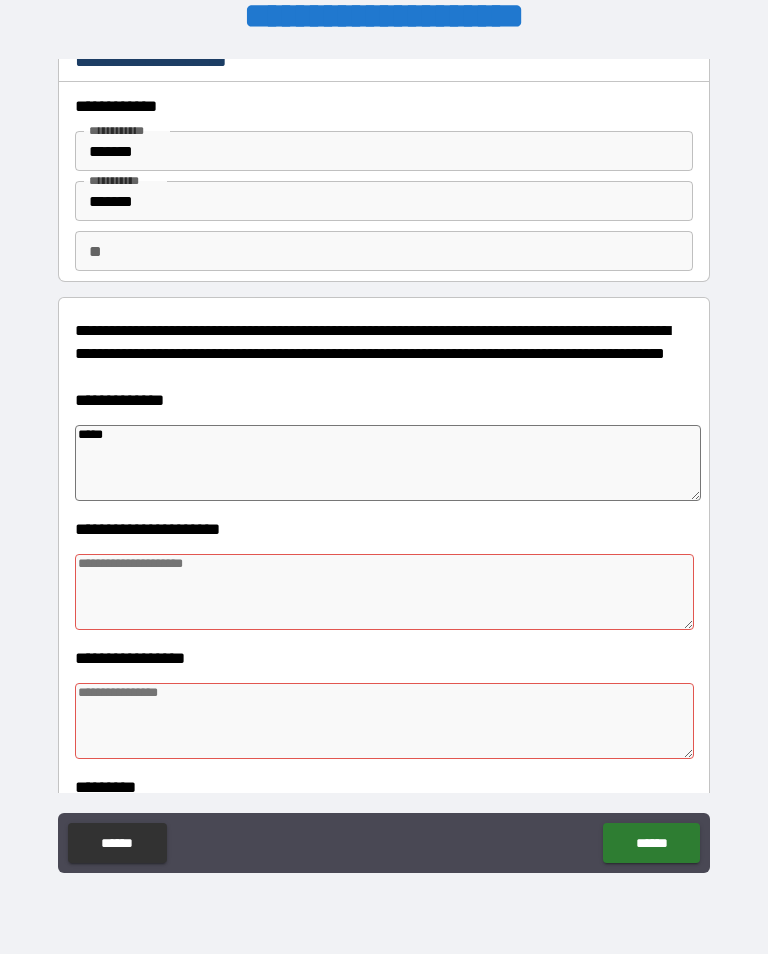 type on "*" 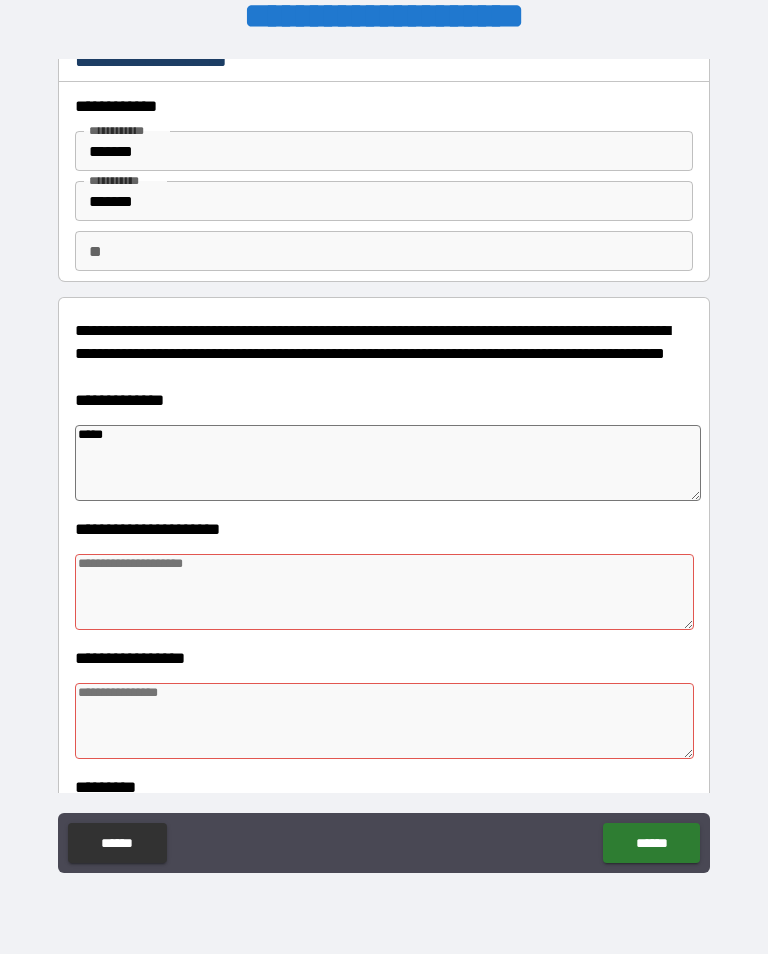 type on "*" 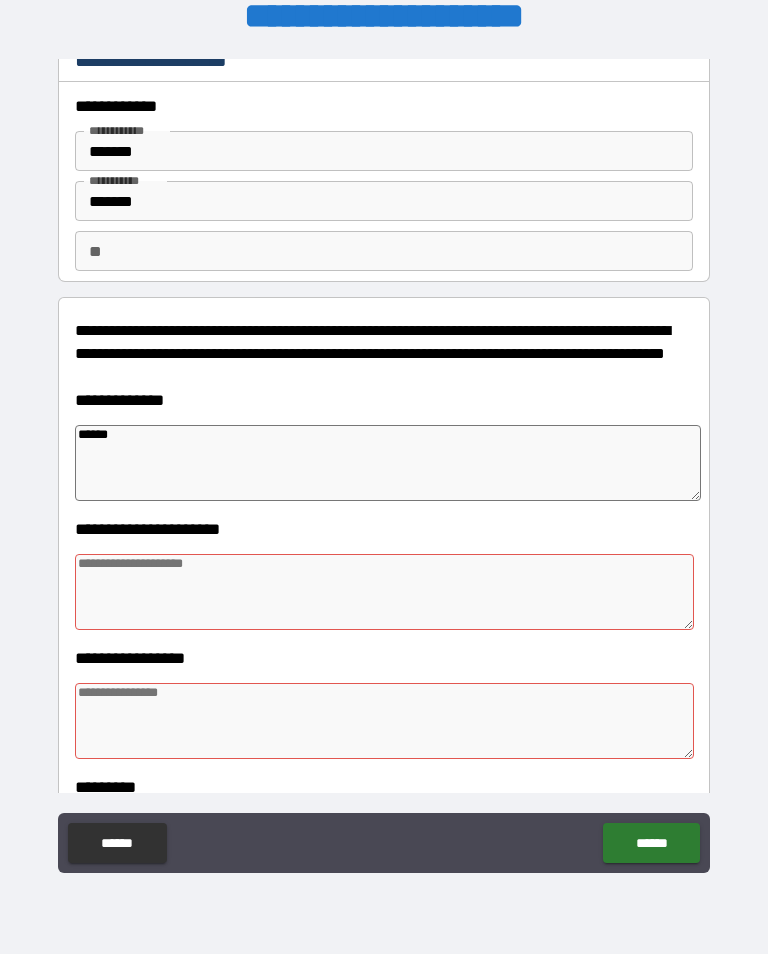 type on "*" 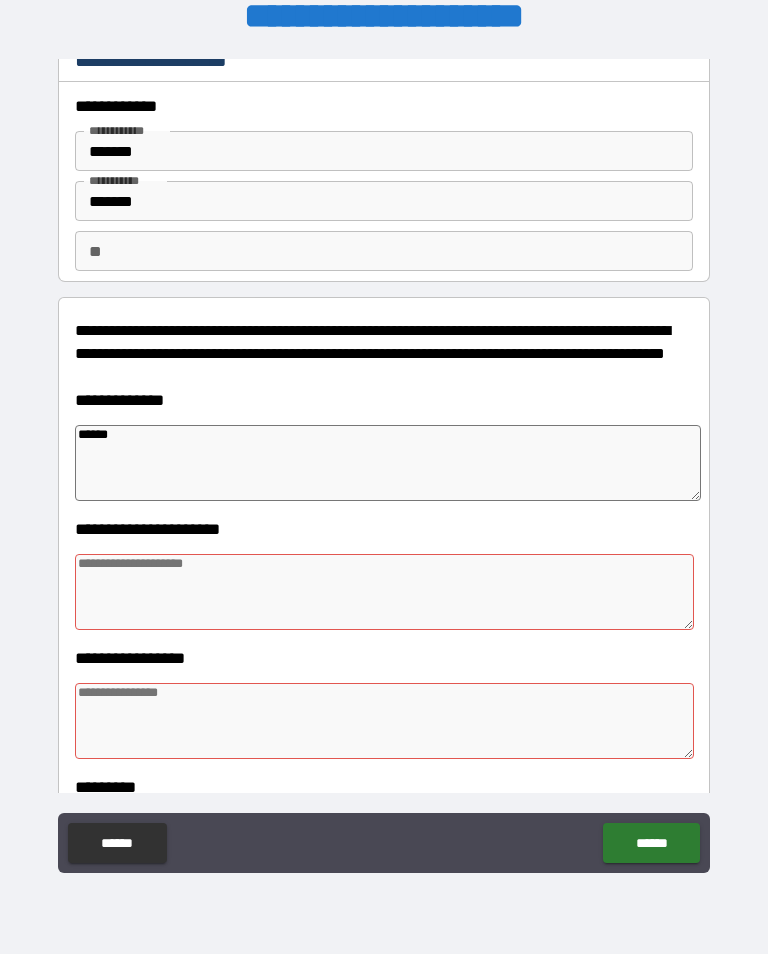 type on "*******" 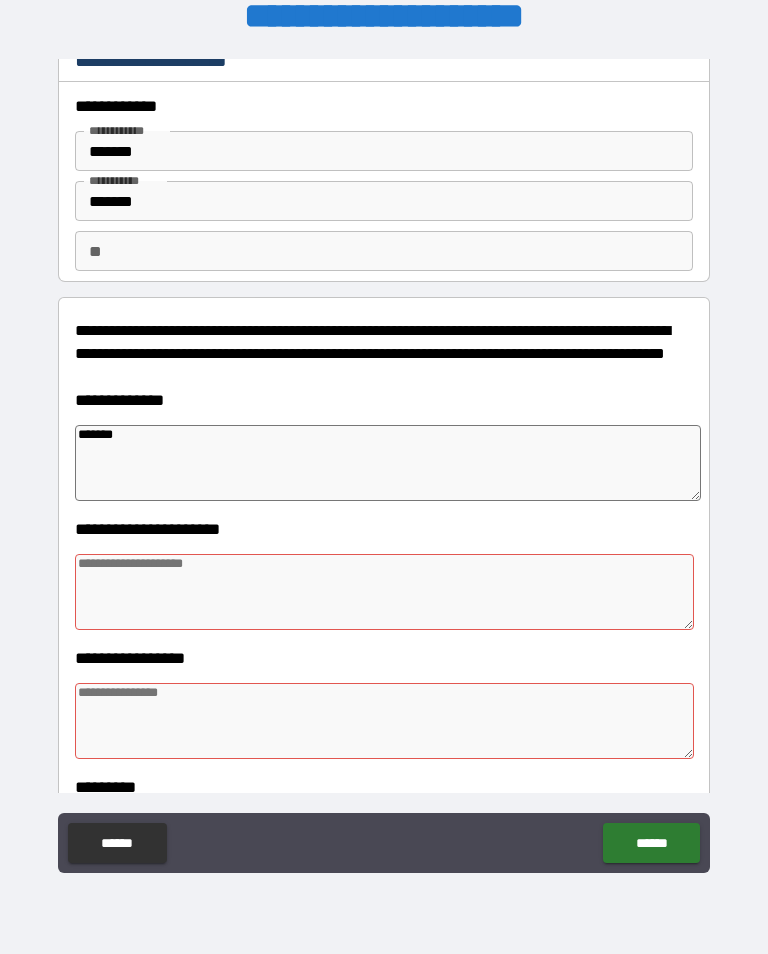 type on "*" 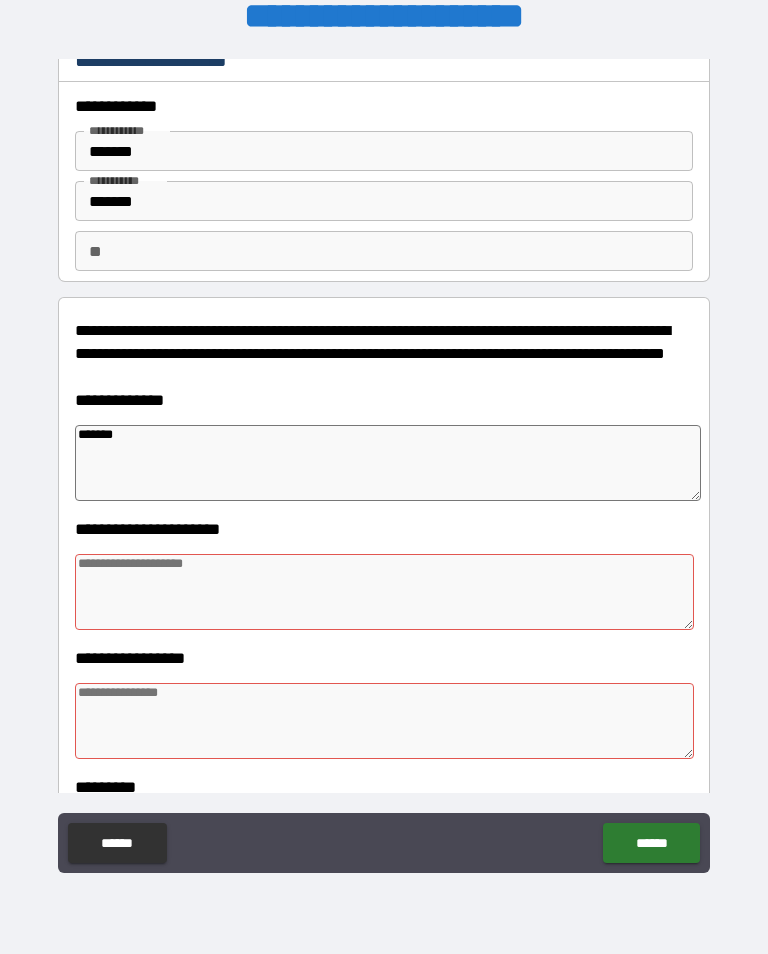 type on "*" 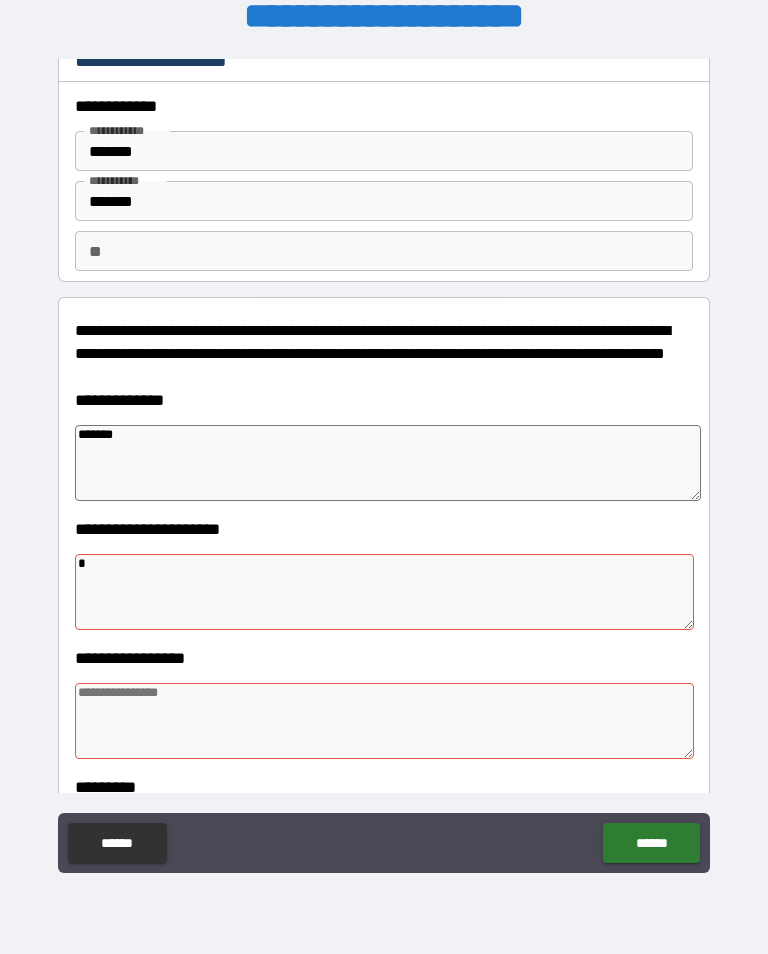 type on "*" 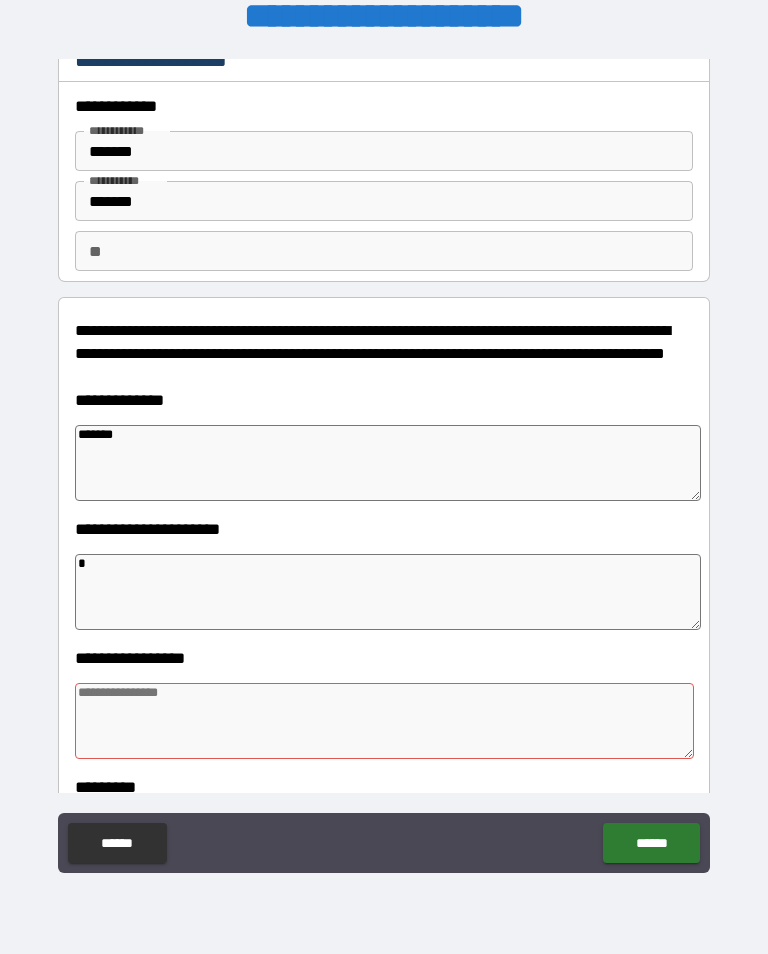 type on "**" 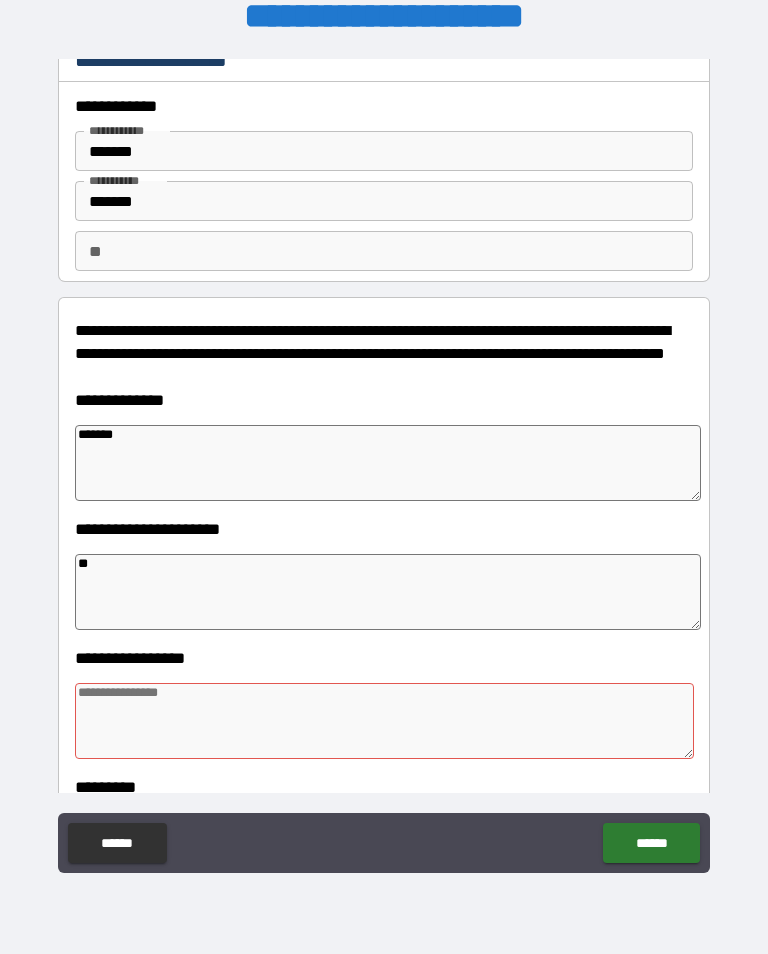 type on "*" 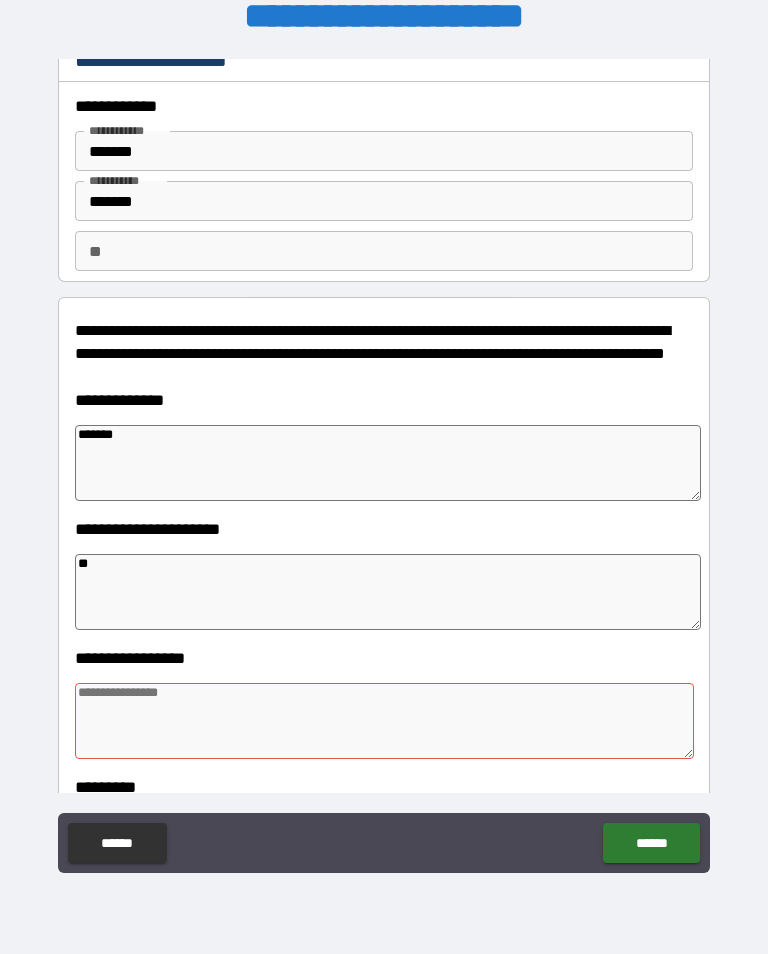 type on "*" 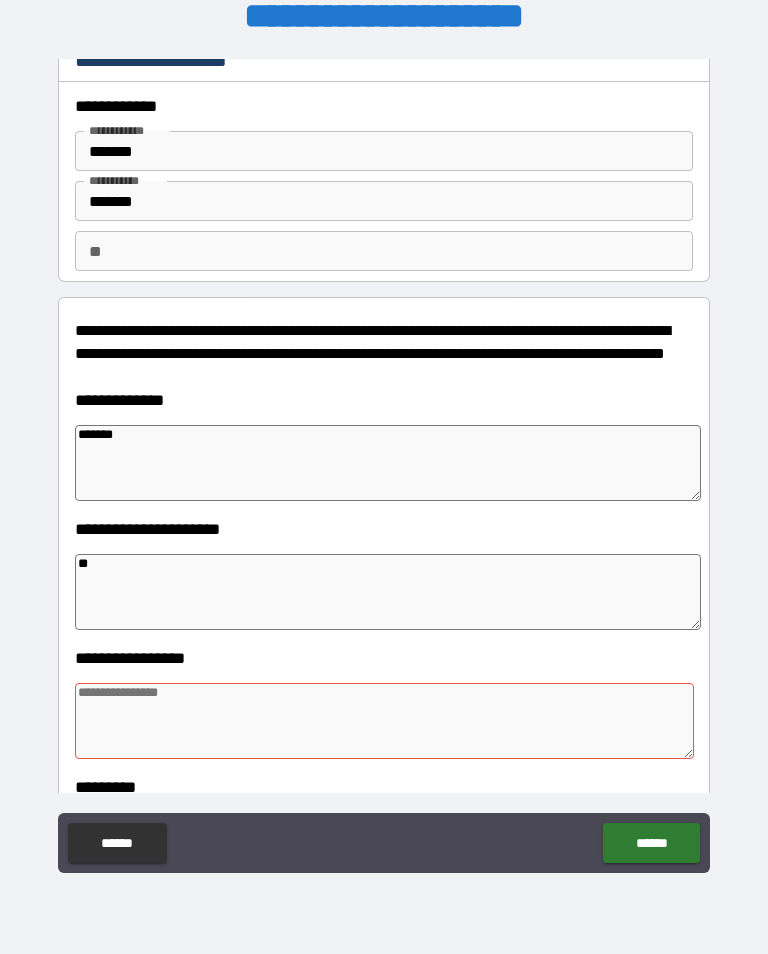 type on "*" 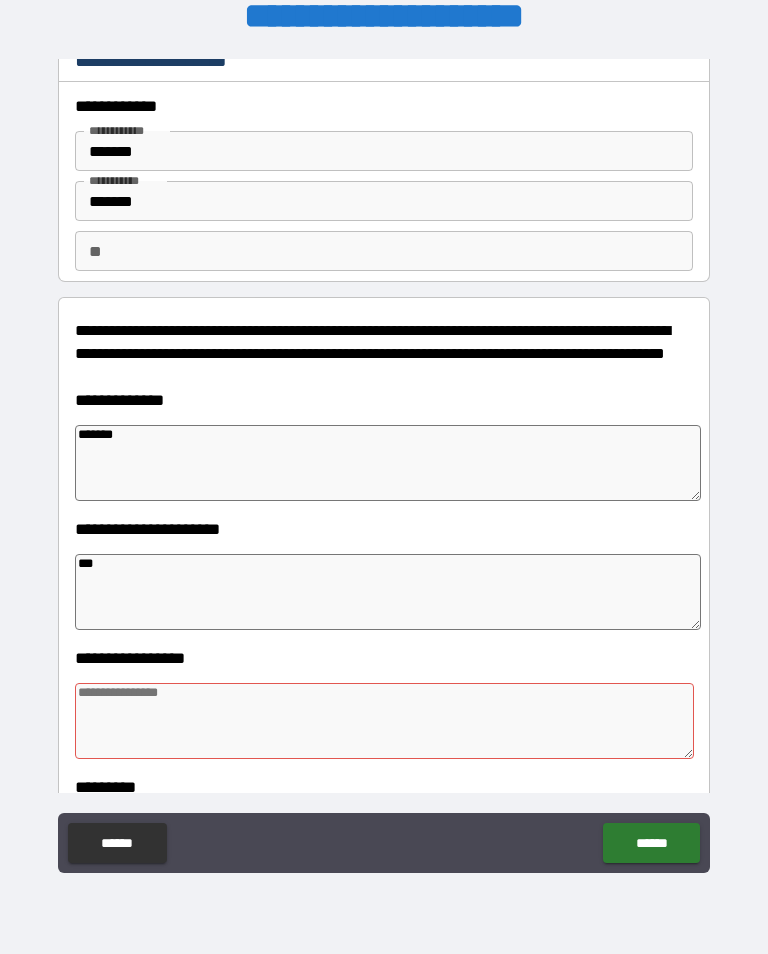 type on "*" 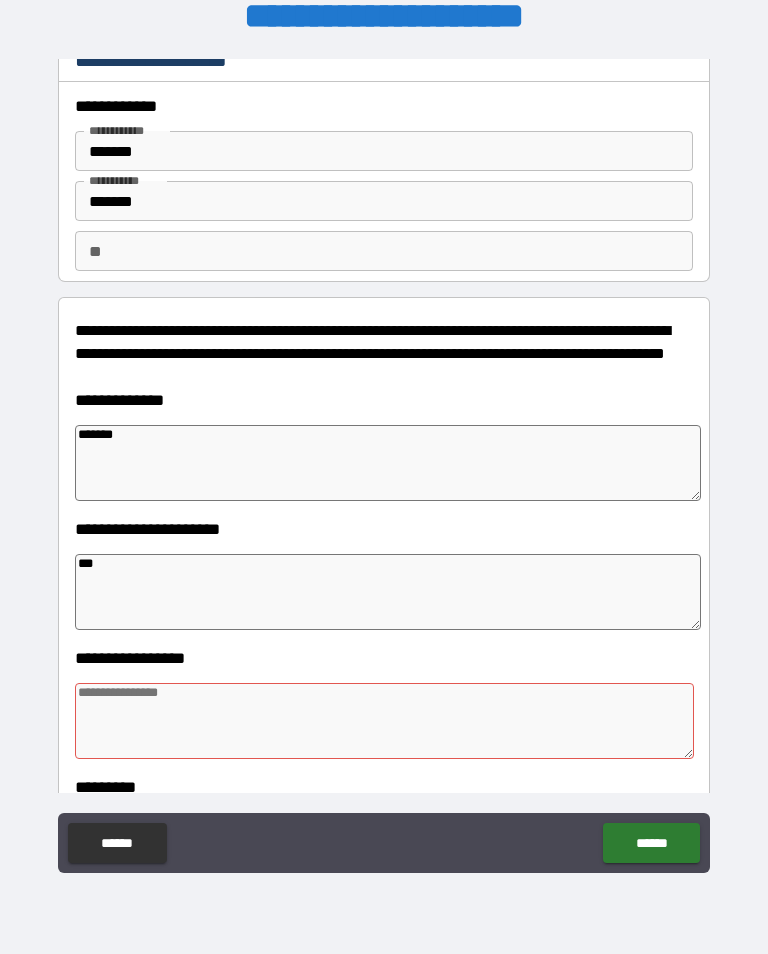 type on "*" 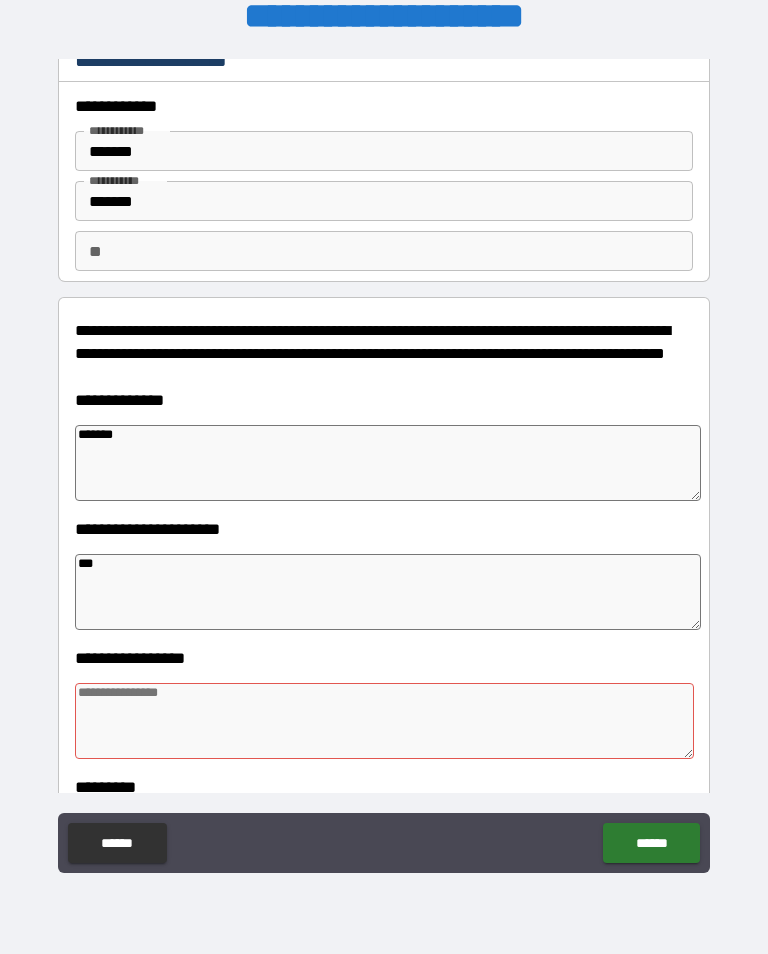 type on "*" 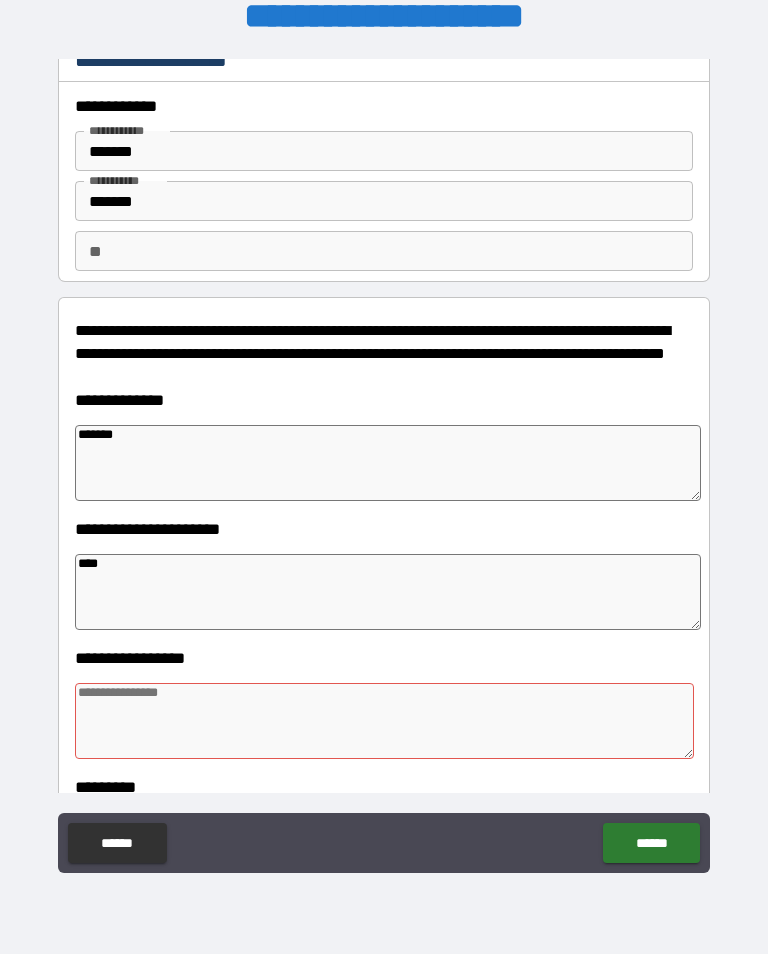 type on "*" 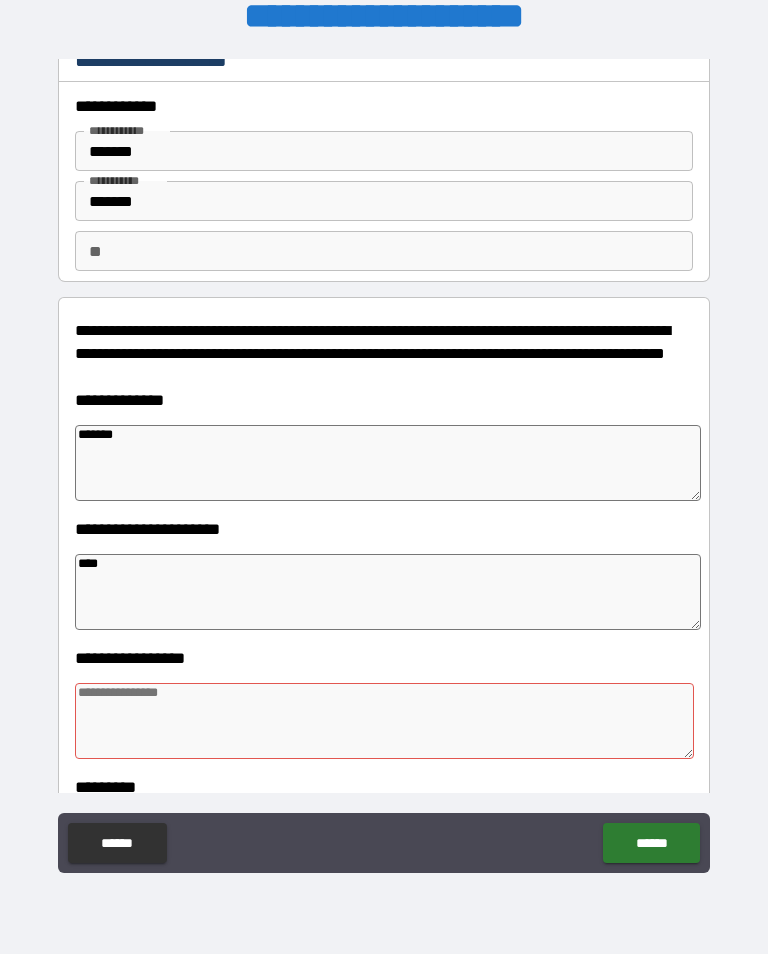type on "*" 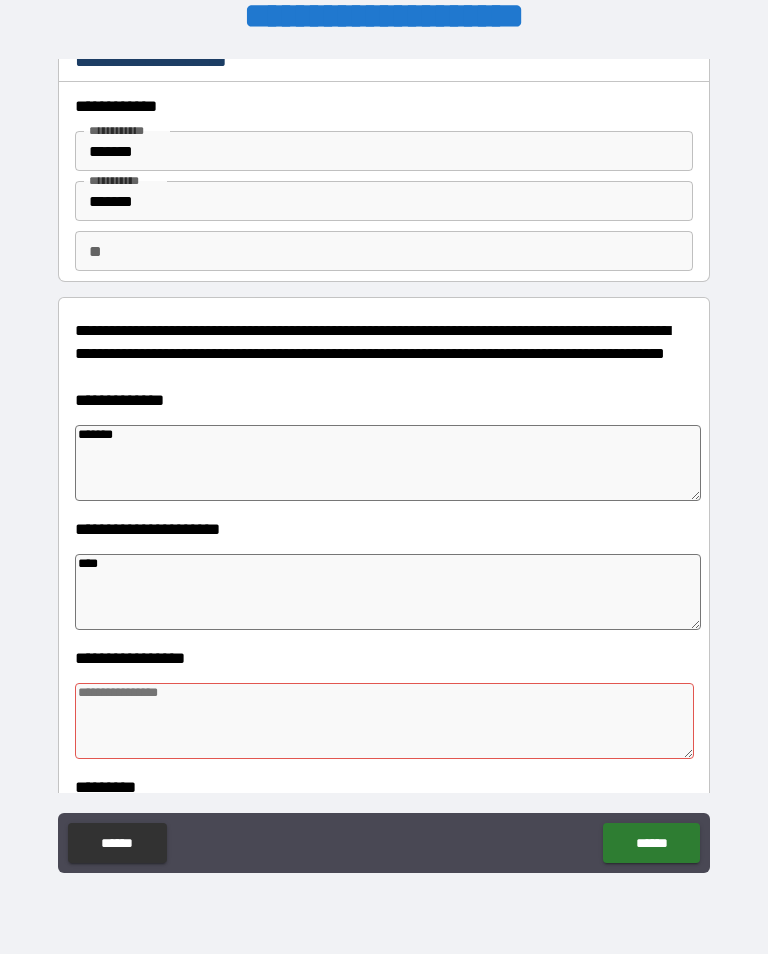 type on "****" 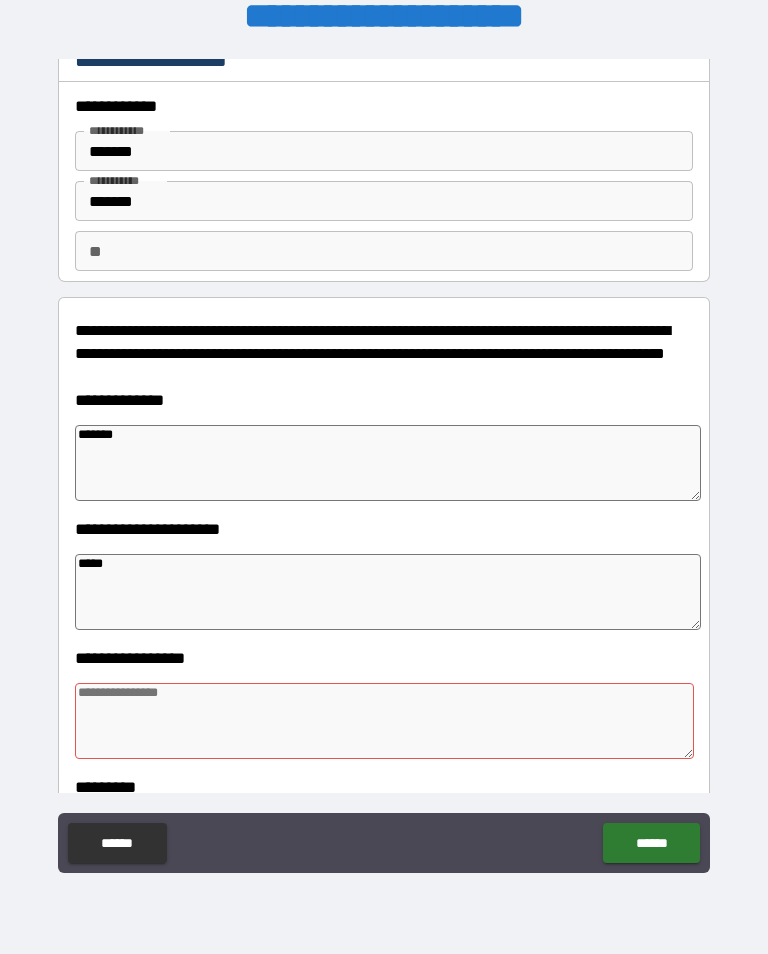 type on "*" 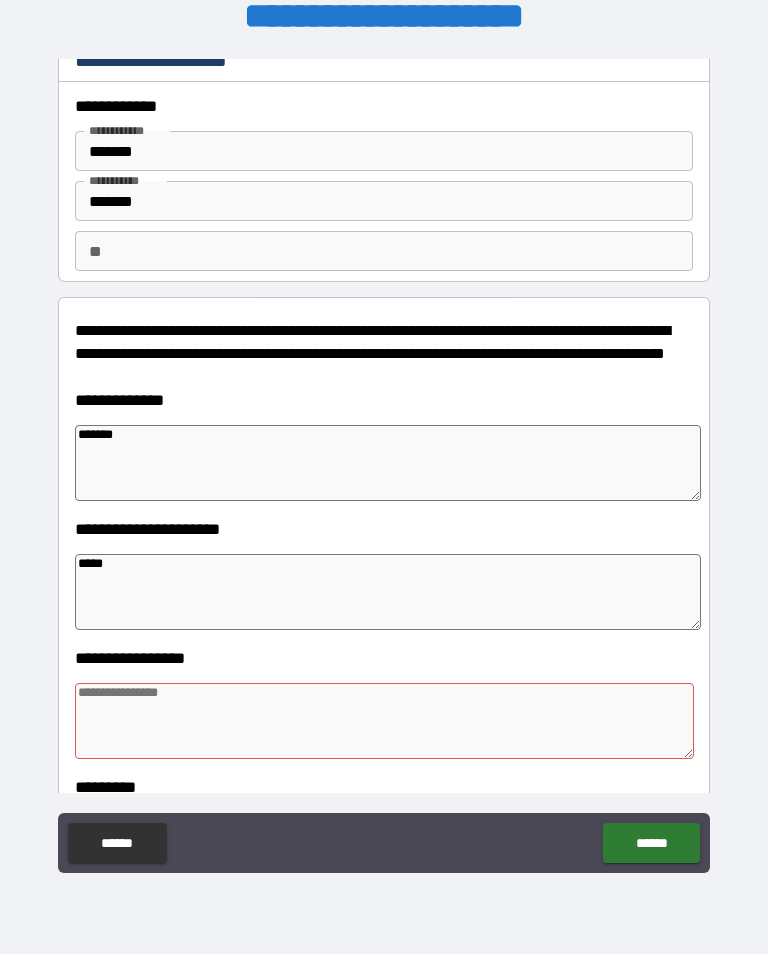 type on "*" 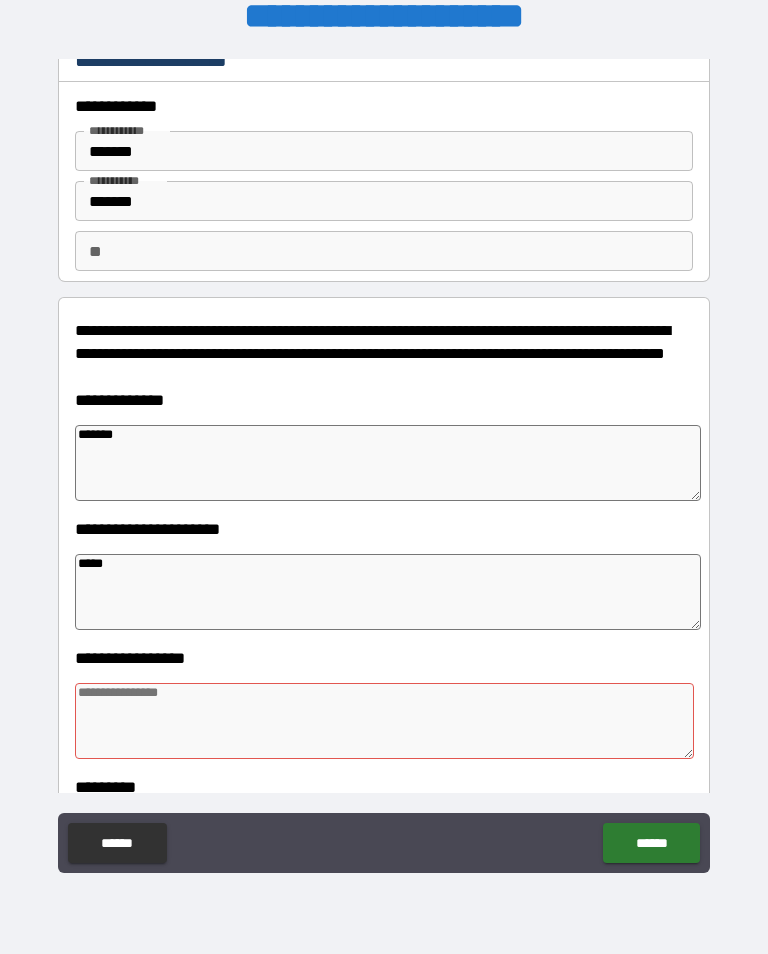 type on "*" 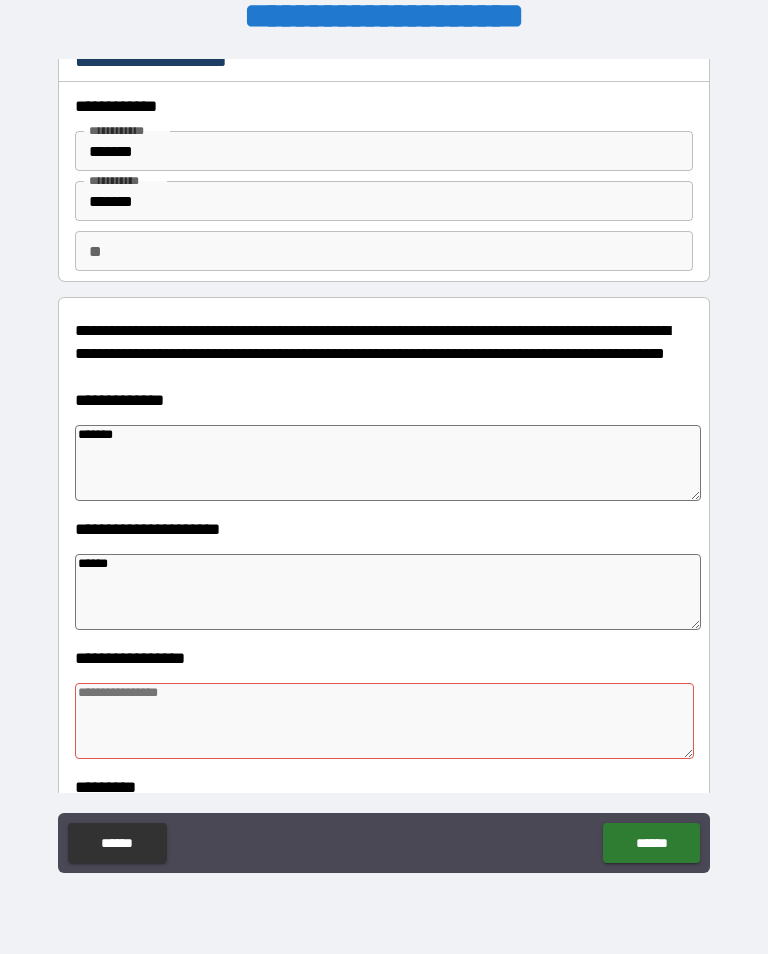 type on "*" 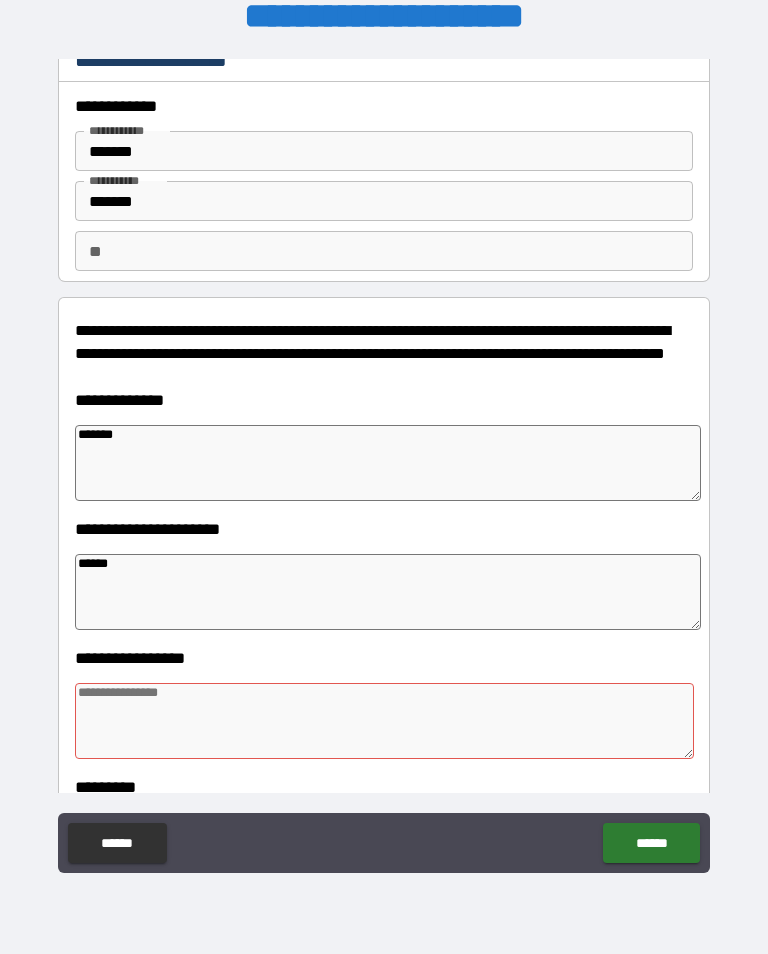 type on "******" 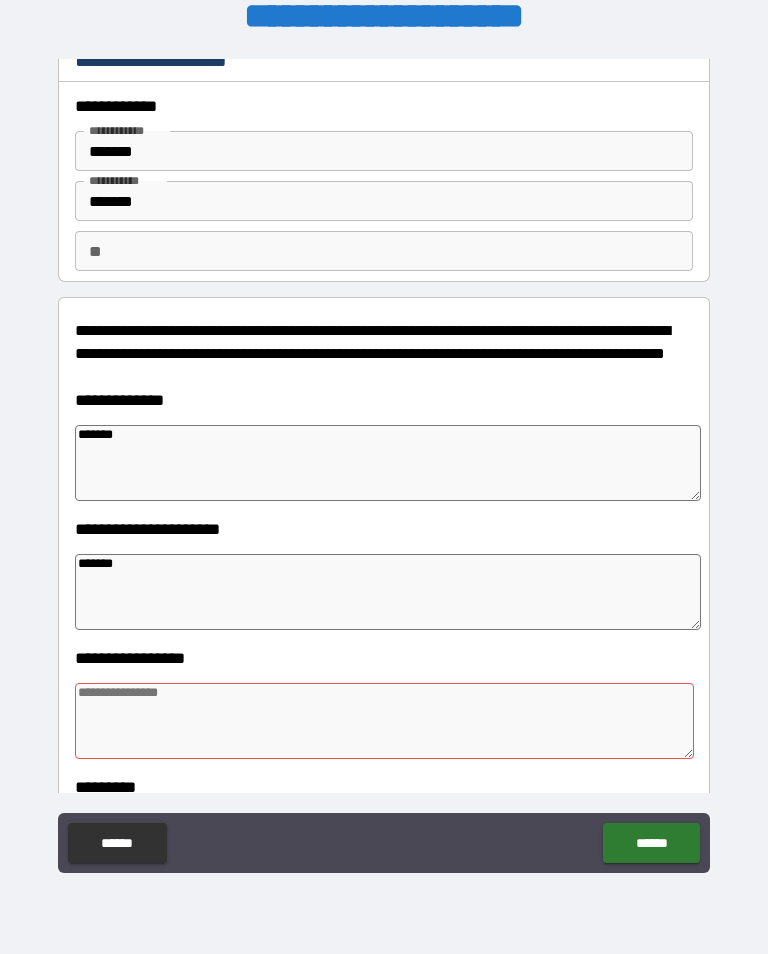 type on "*" 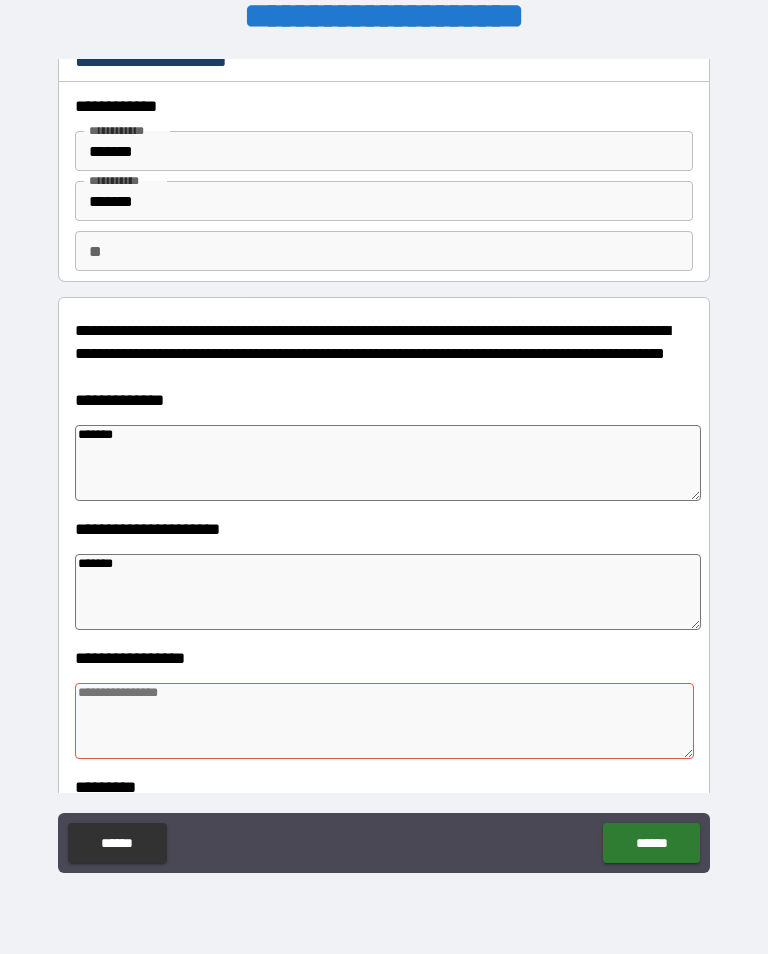 type on "*" 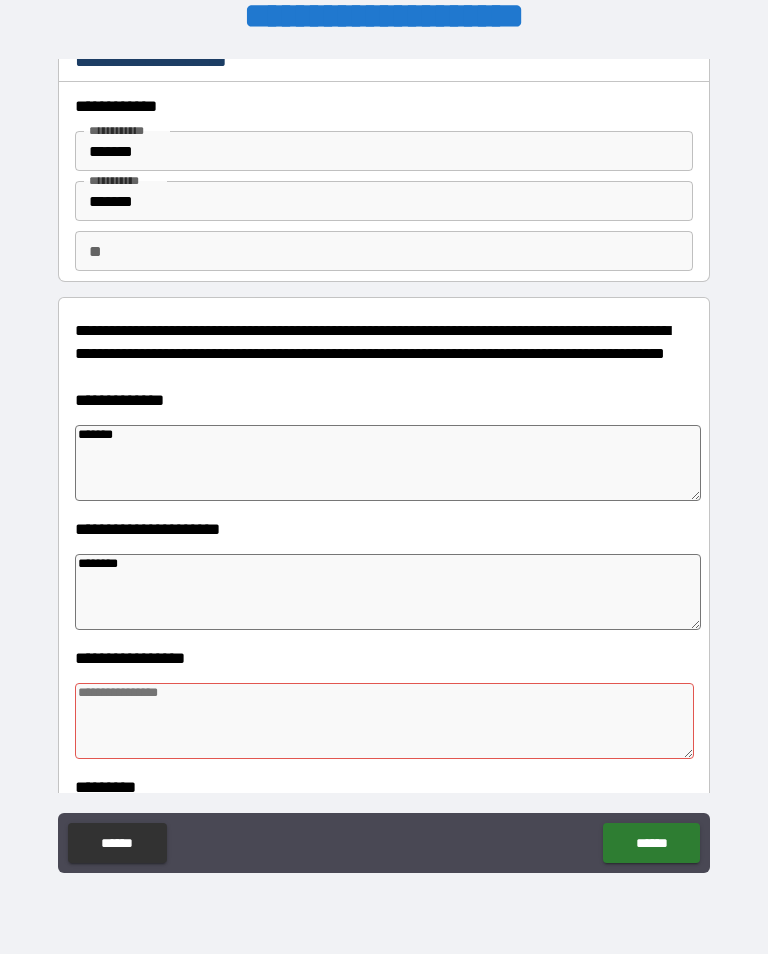 type on "*" 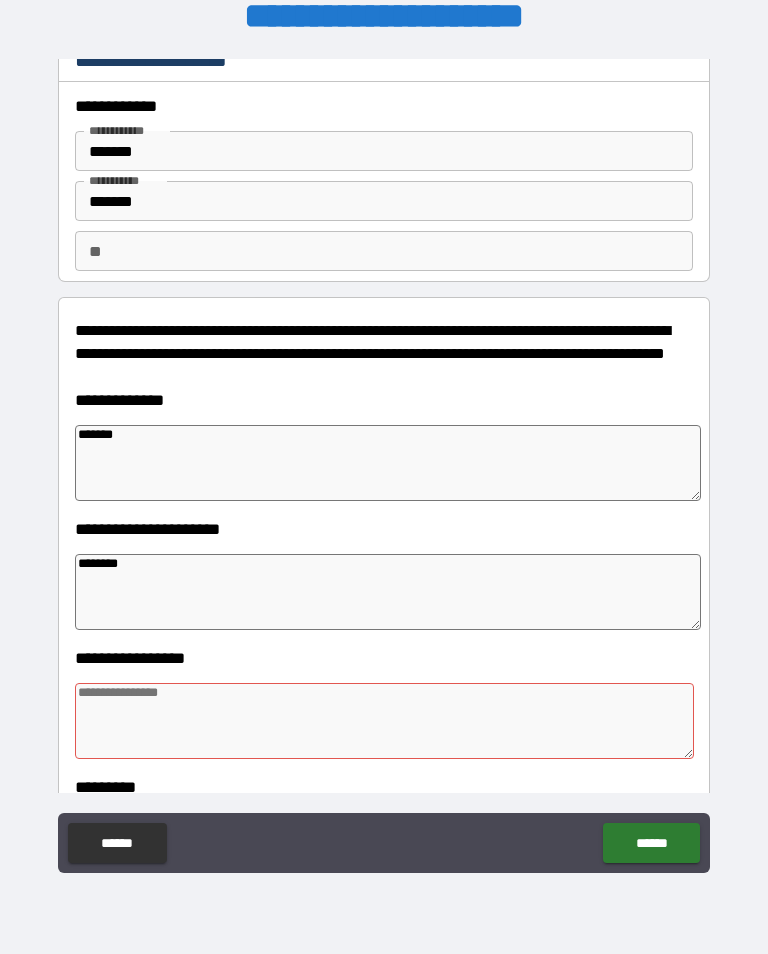type on "*********" 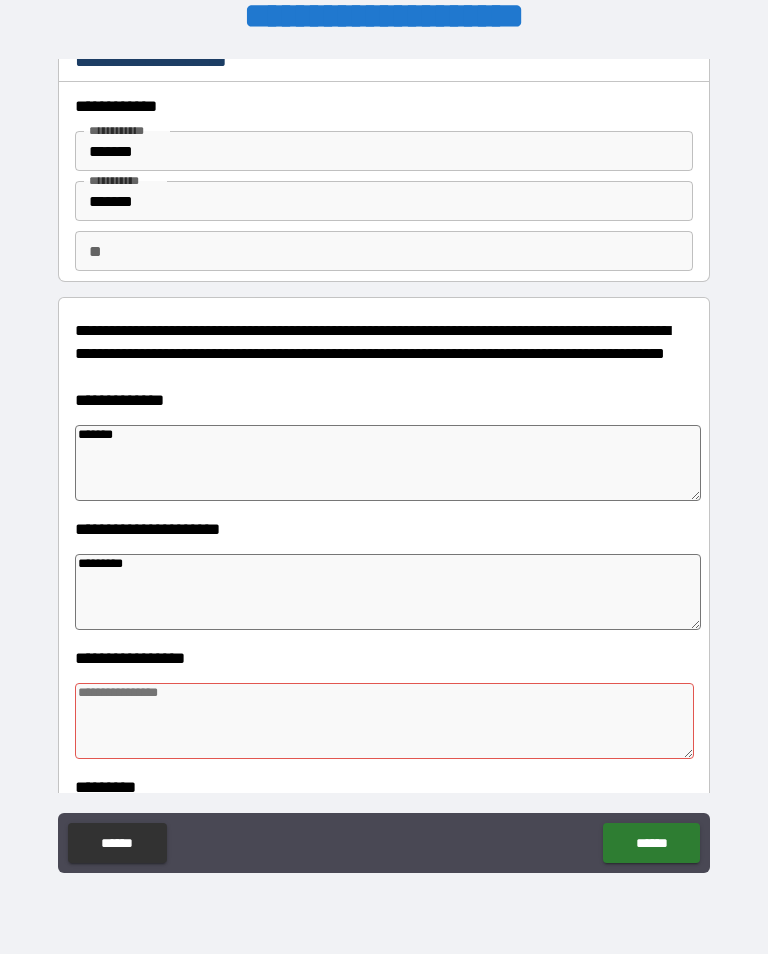type on "*" 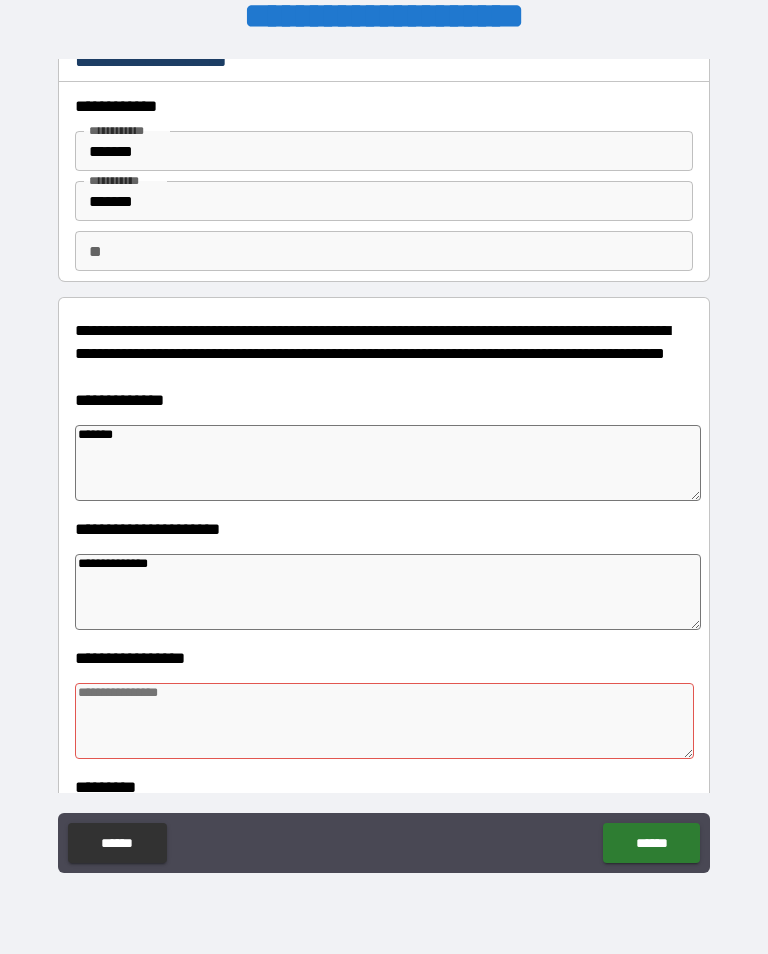 click on "**********" at bounding box center (384, 464) 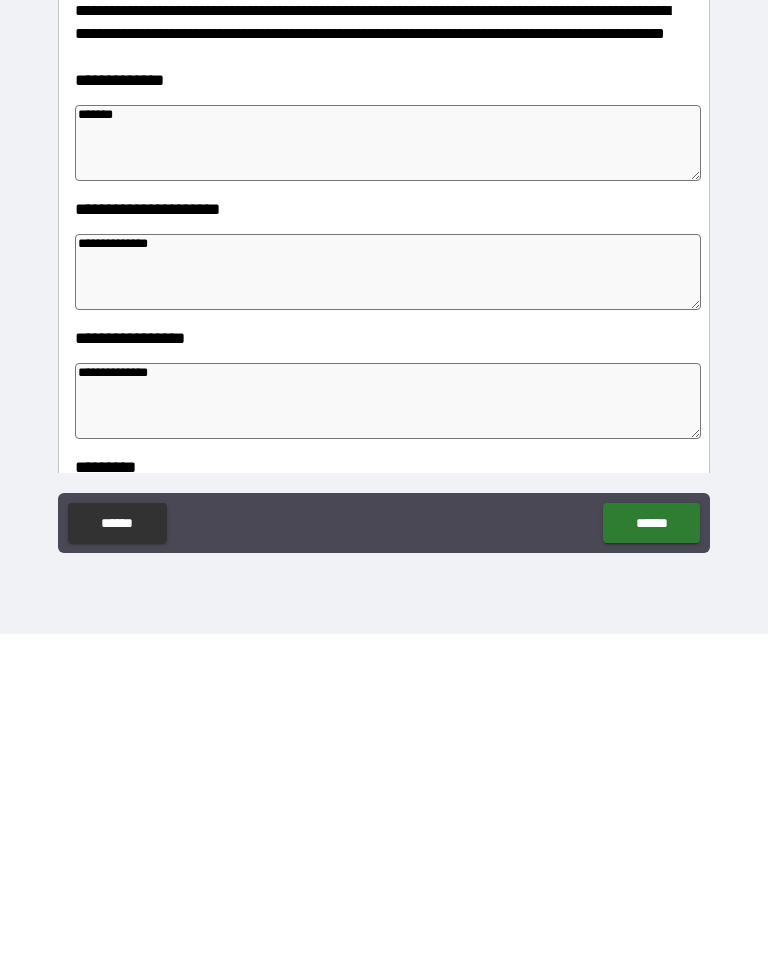 click on "**********" at bounding box center [388, 592] 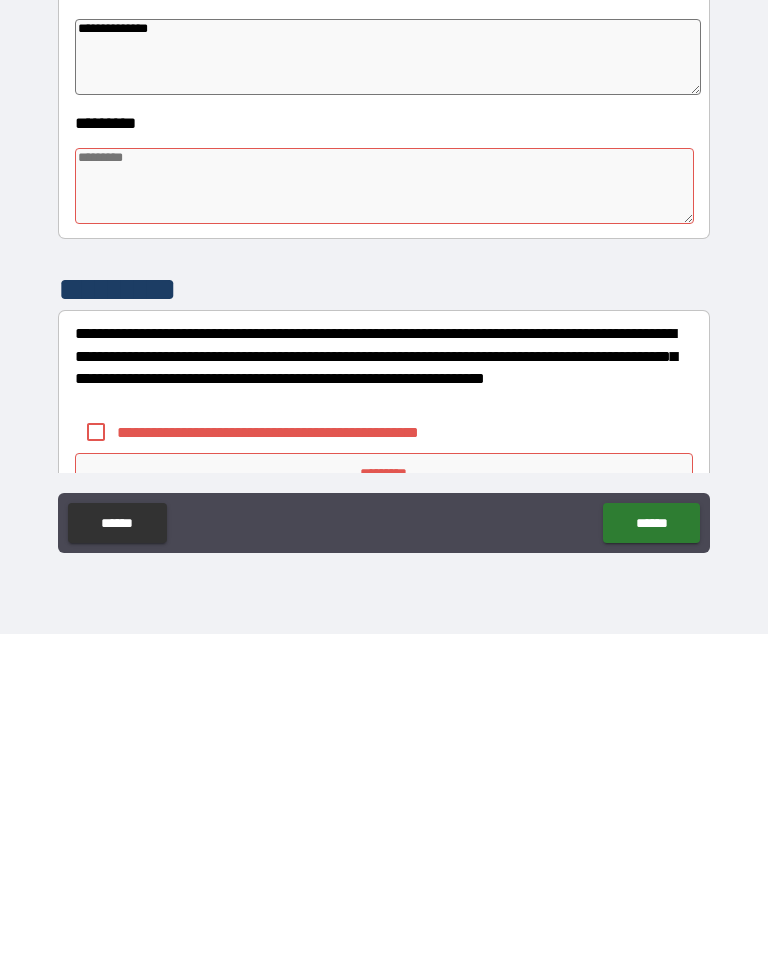 scroll, scrollTop: 365, scrollLeft: 0, axis: vertical 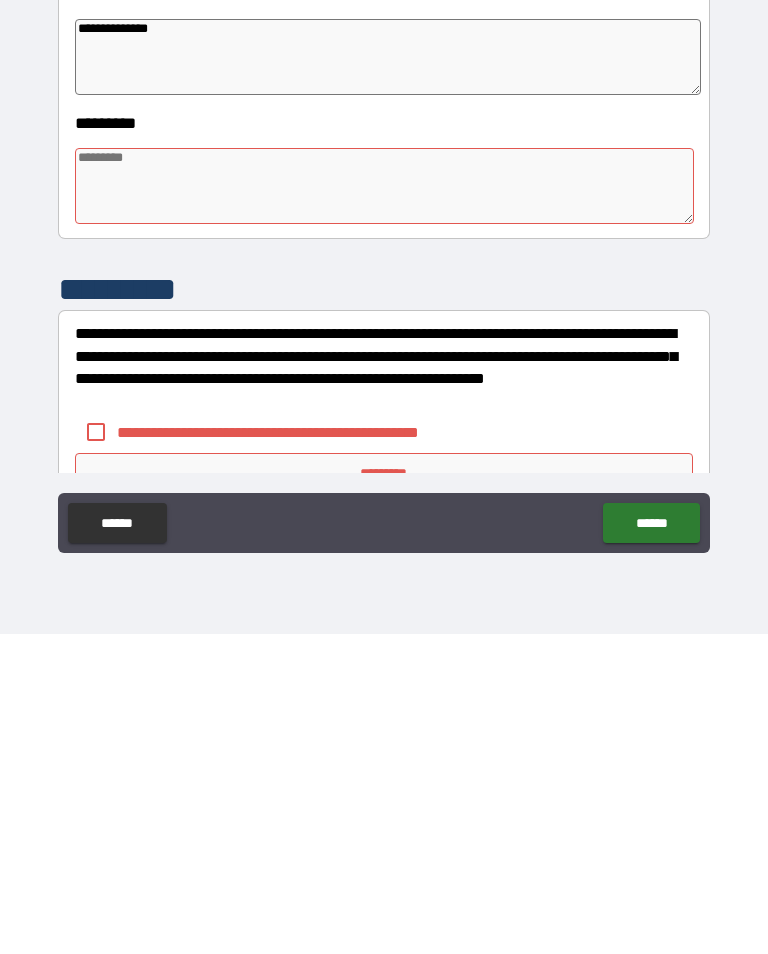 click at bounding box center [384, 506] 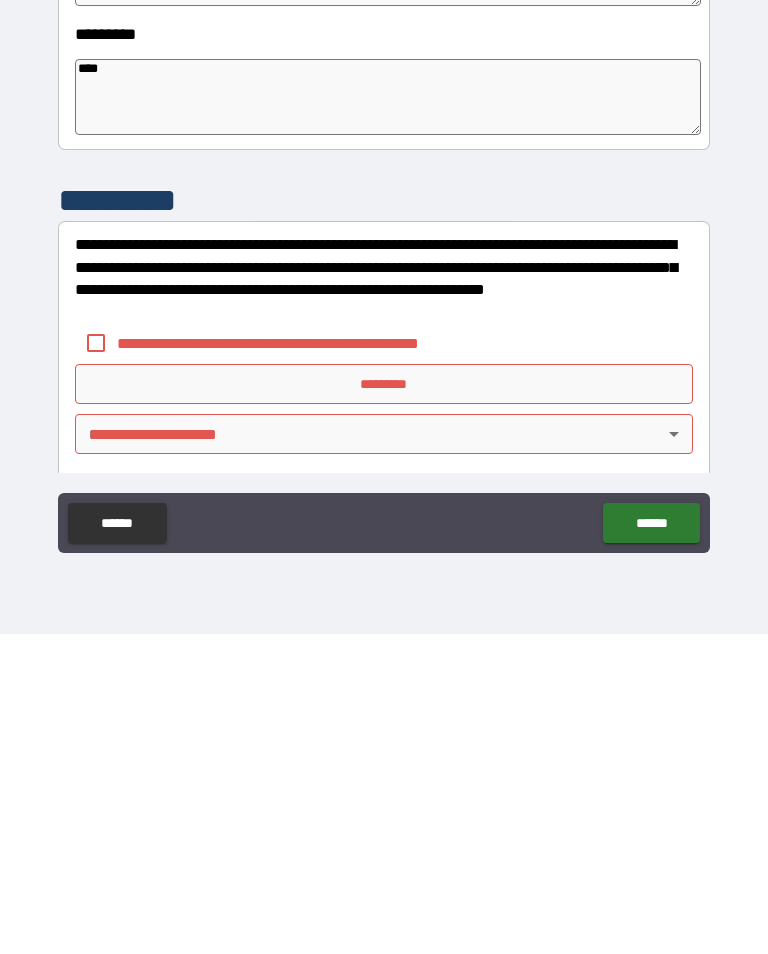 scroll, scrollTop: 457, scrollLeft: 0, axis: vertical 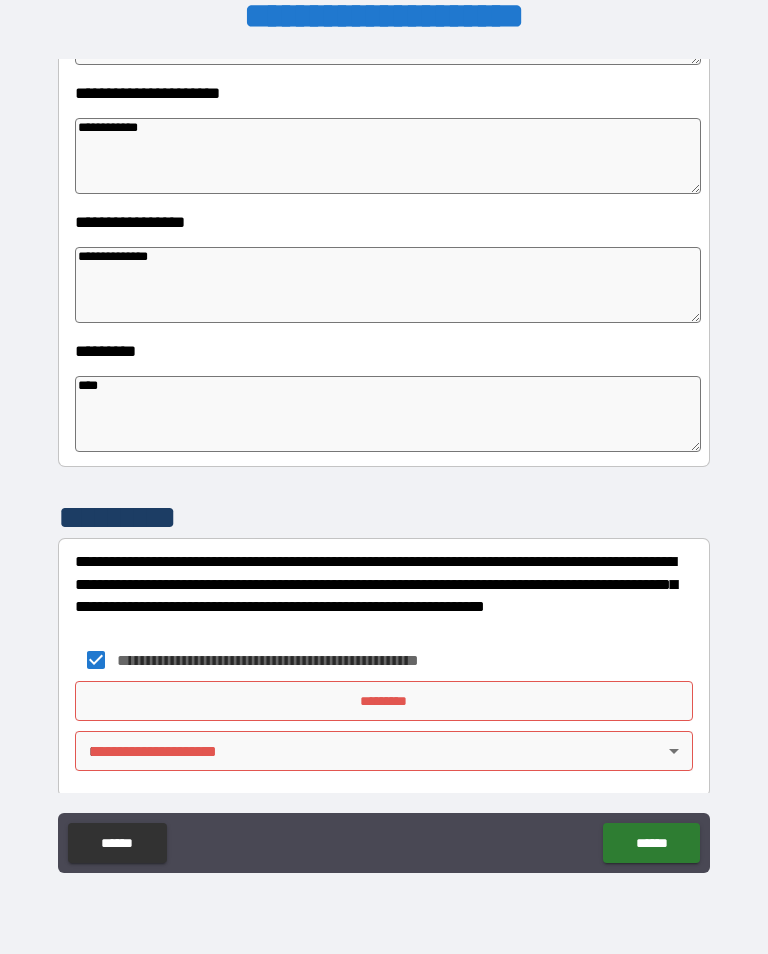 click on "**********" at bounding box center [384, 461] 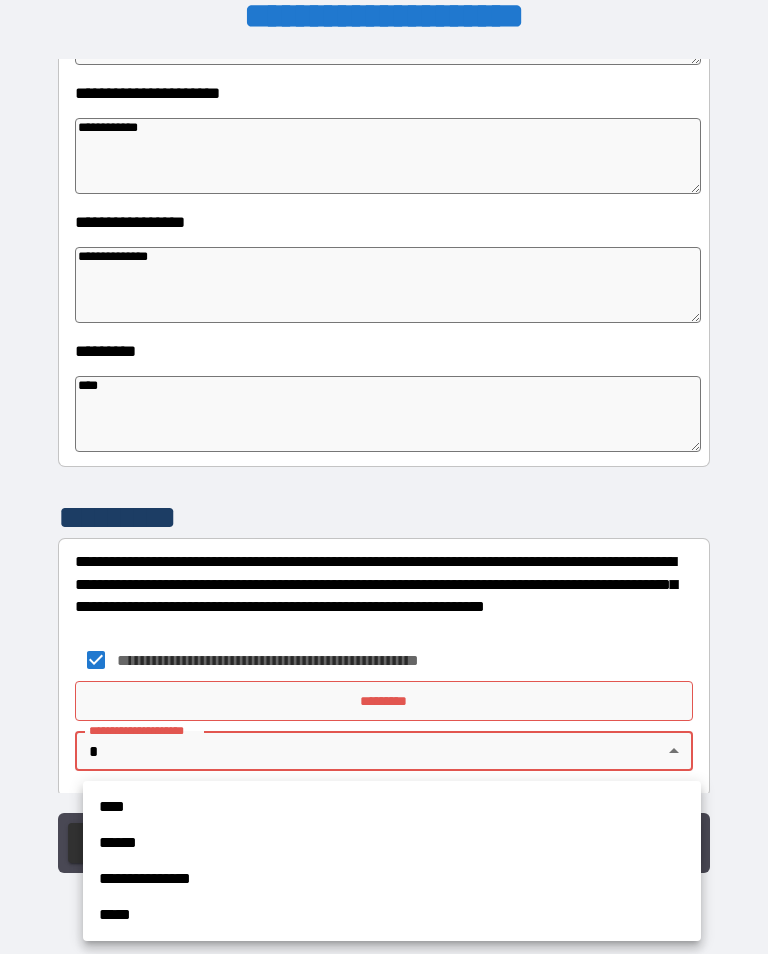 click on "**********" at bounding box center [392, 879] 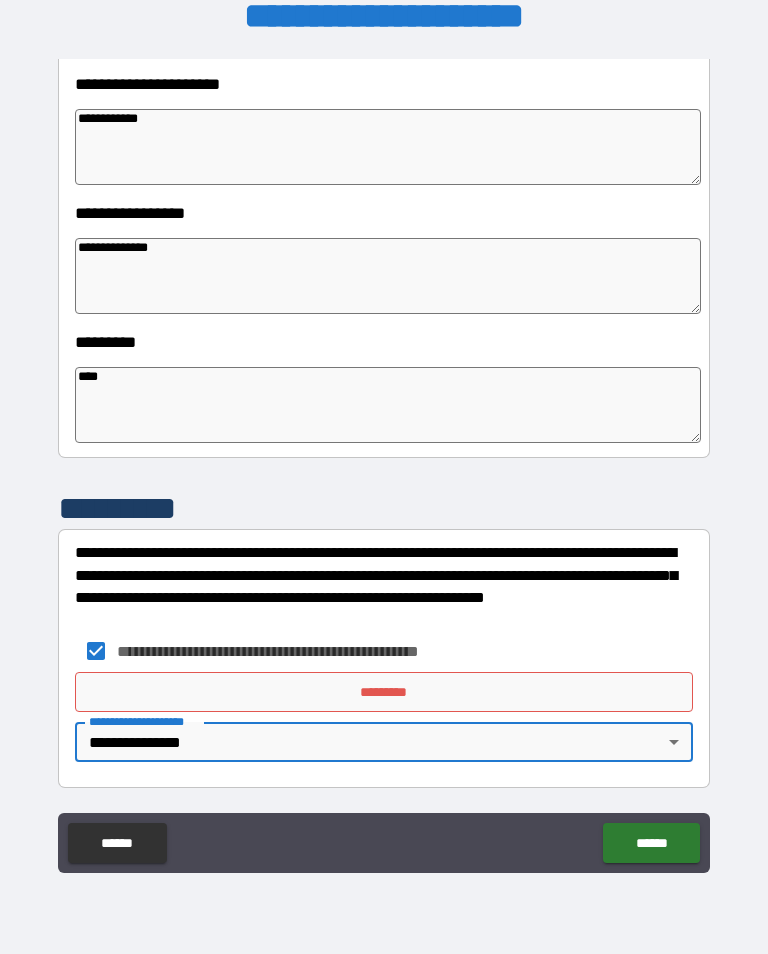 scroll, scrollTop: 466, scrollLeft: 0, axis: vertical 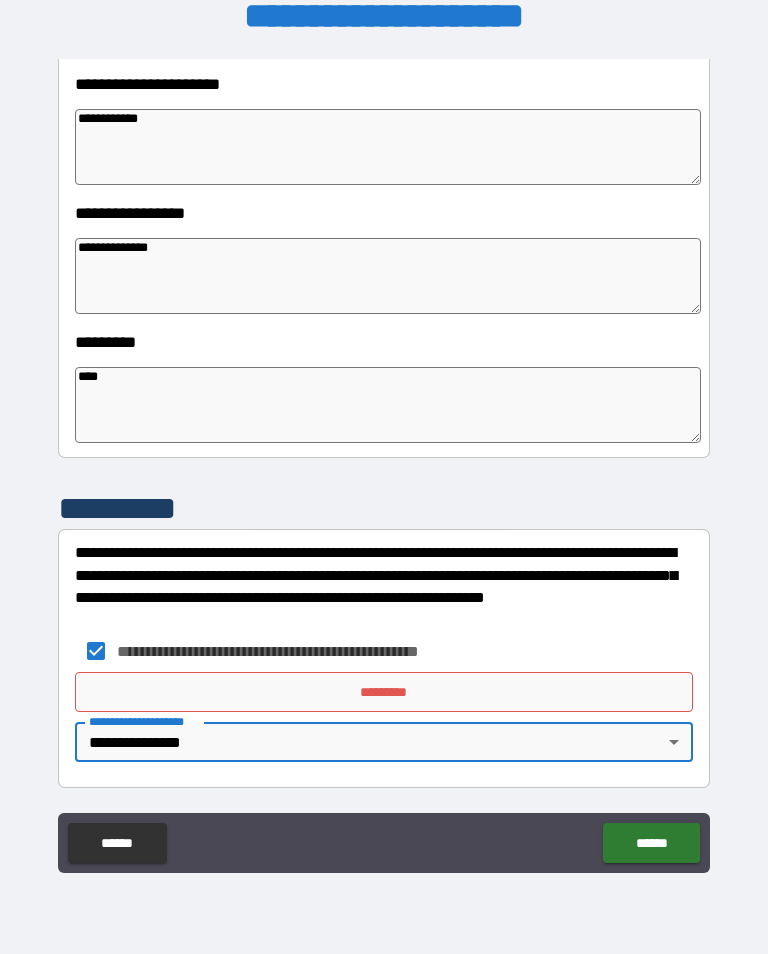 click on "*********" at bounding box center [384, 692] 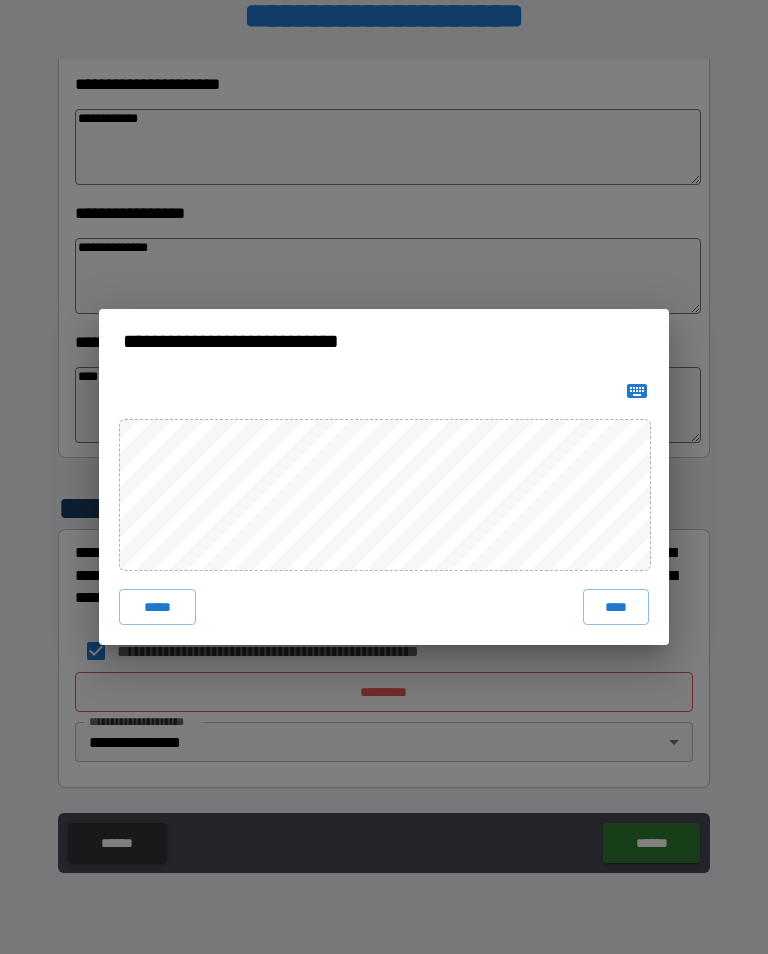 click on "****" at bounding box center [616, 607] 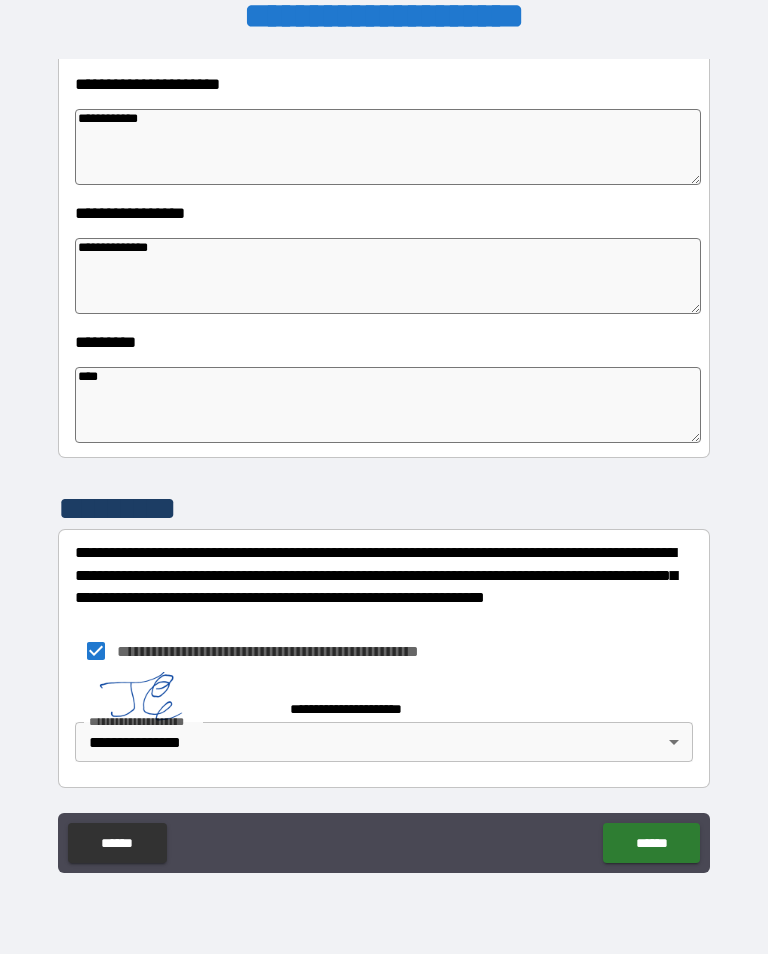 scroll, scrollTop: 456, scrollLeft: 0, axis: vertical 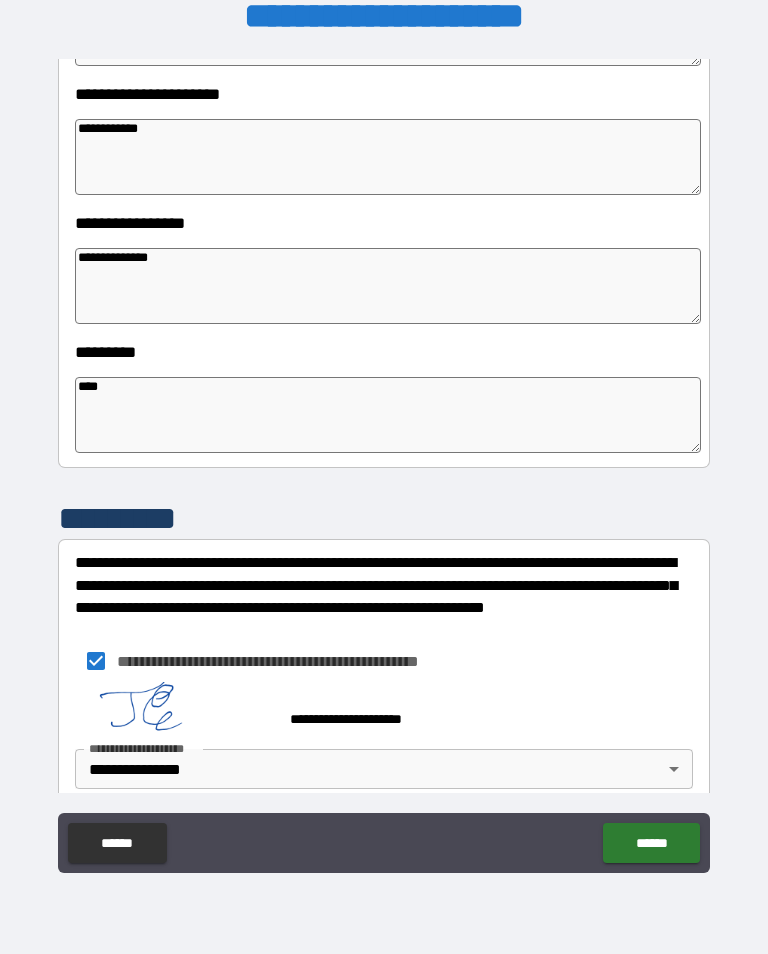 click on "******" at bounding box center (651, 843) 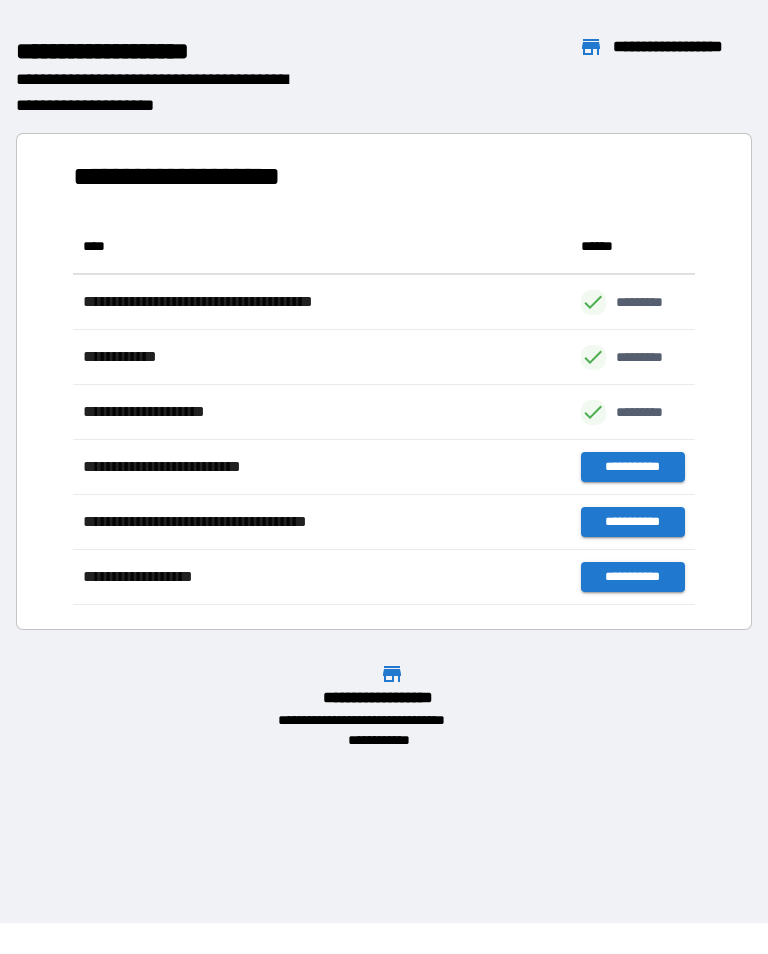 scroll, scrollTop: 386, scrollLeft: 622, axis: both 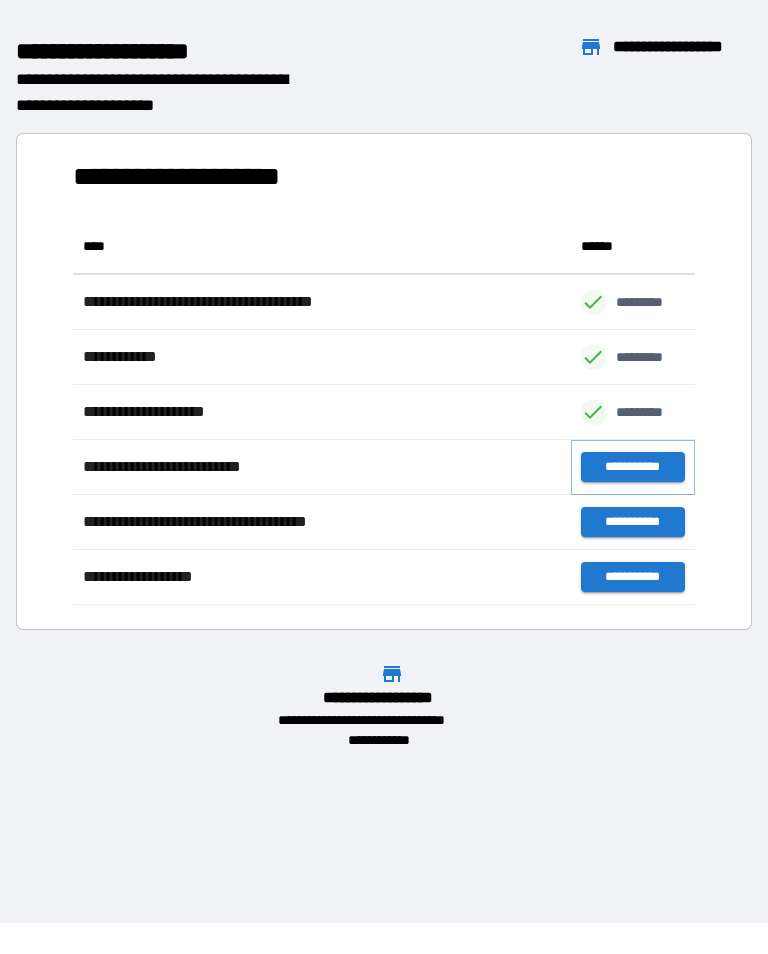 click on "**********" at bounding box center (633, 467) 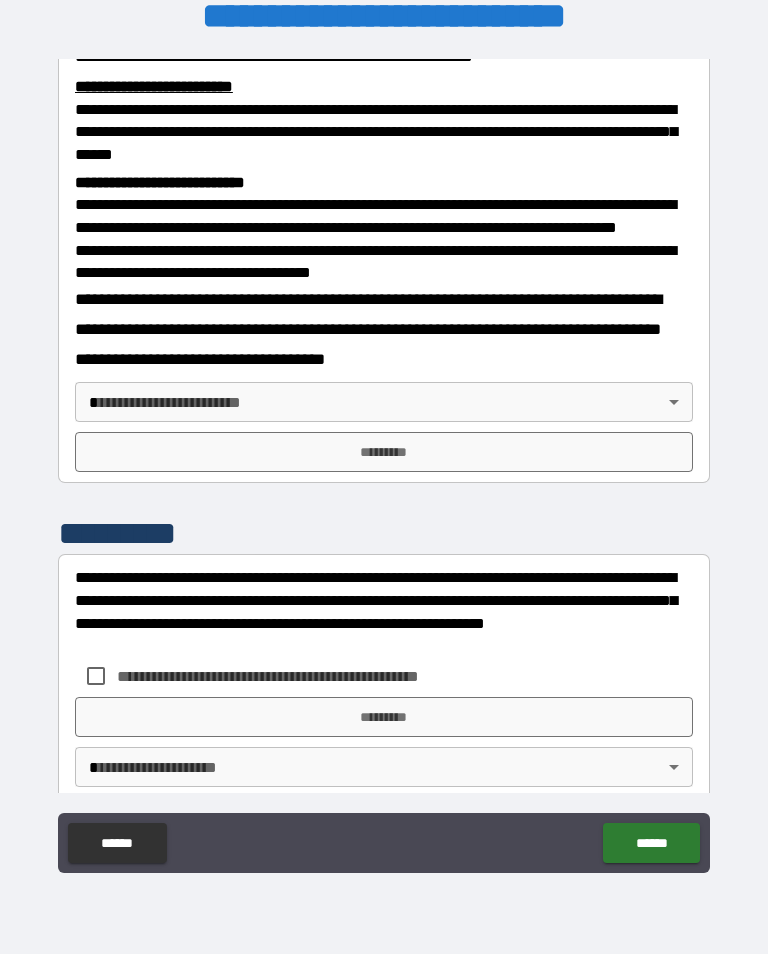 scroll, scrollTop: 665, scrollLeft: 0, axis: vertical 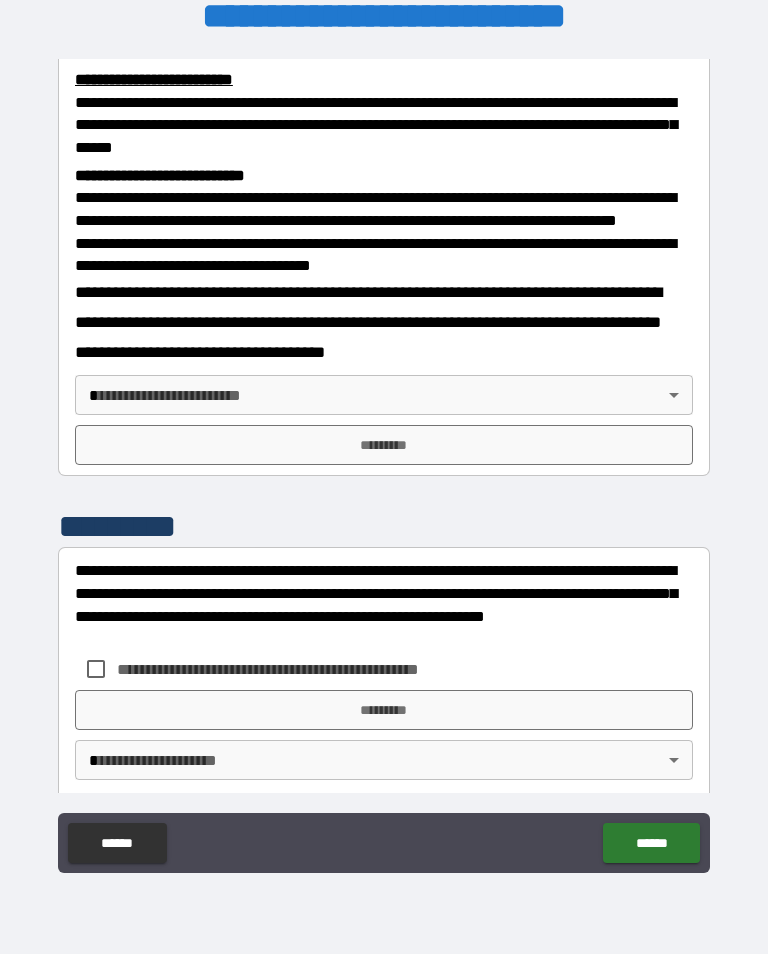 click on "**********" at bounding box center (384, 461) 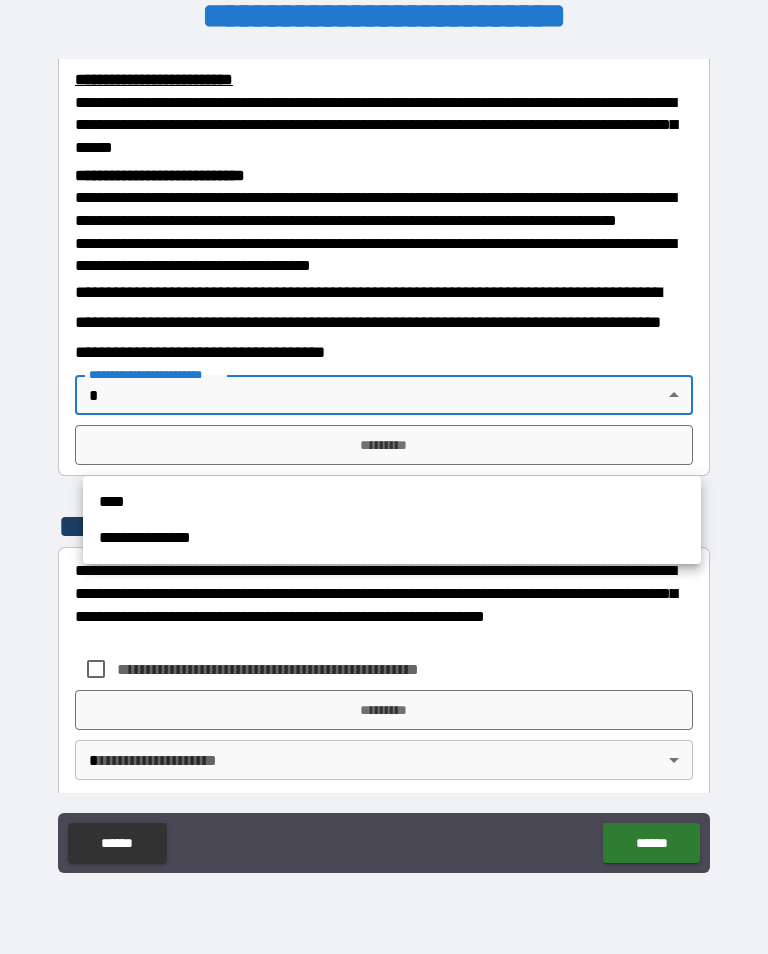 click on "**********" at bounding box center (392, 538) 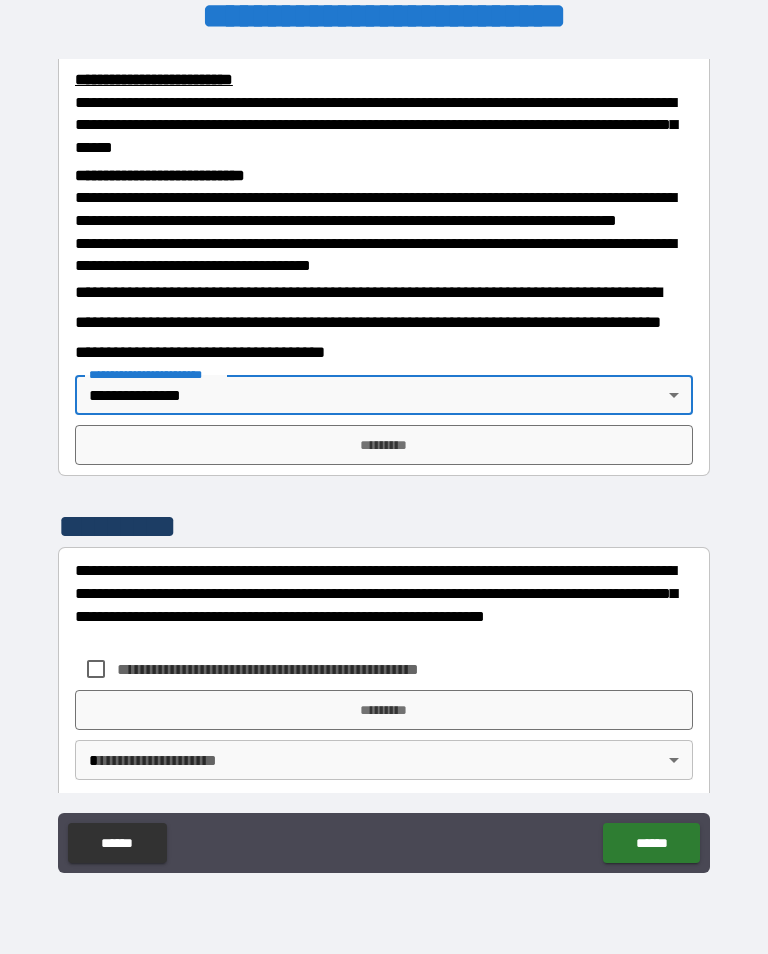 click on "*********" at bounding box center (384, 445) 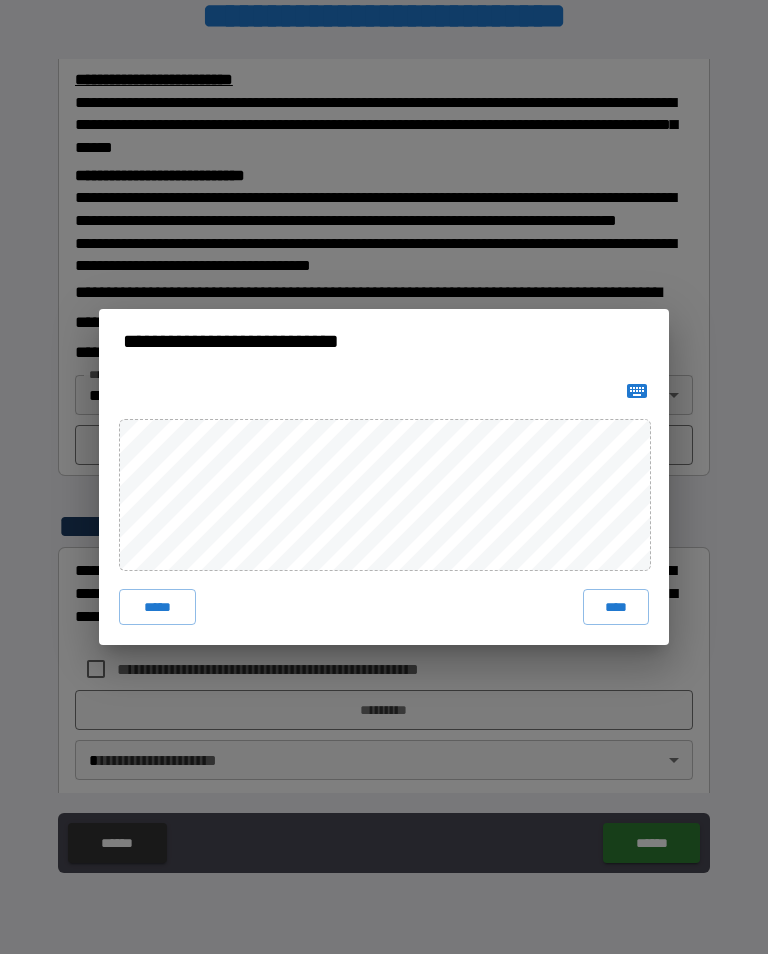 click on "****" at bounding box center (616, 607) 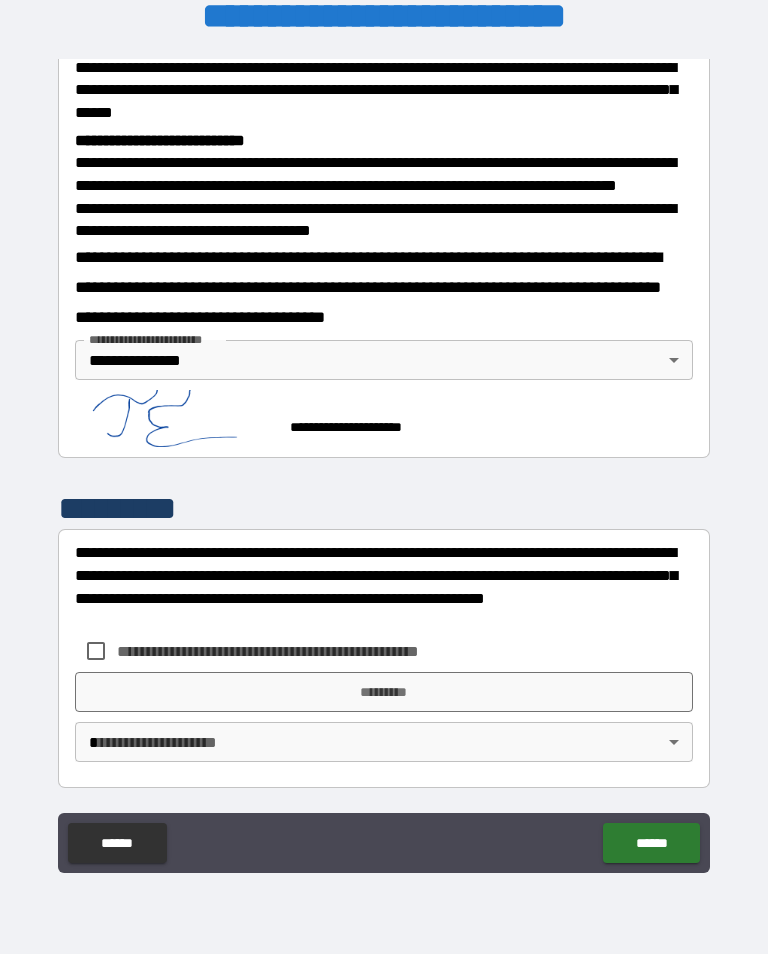 scroll, scrollTop: 751, scrollLeft: 0, axis: vertical 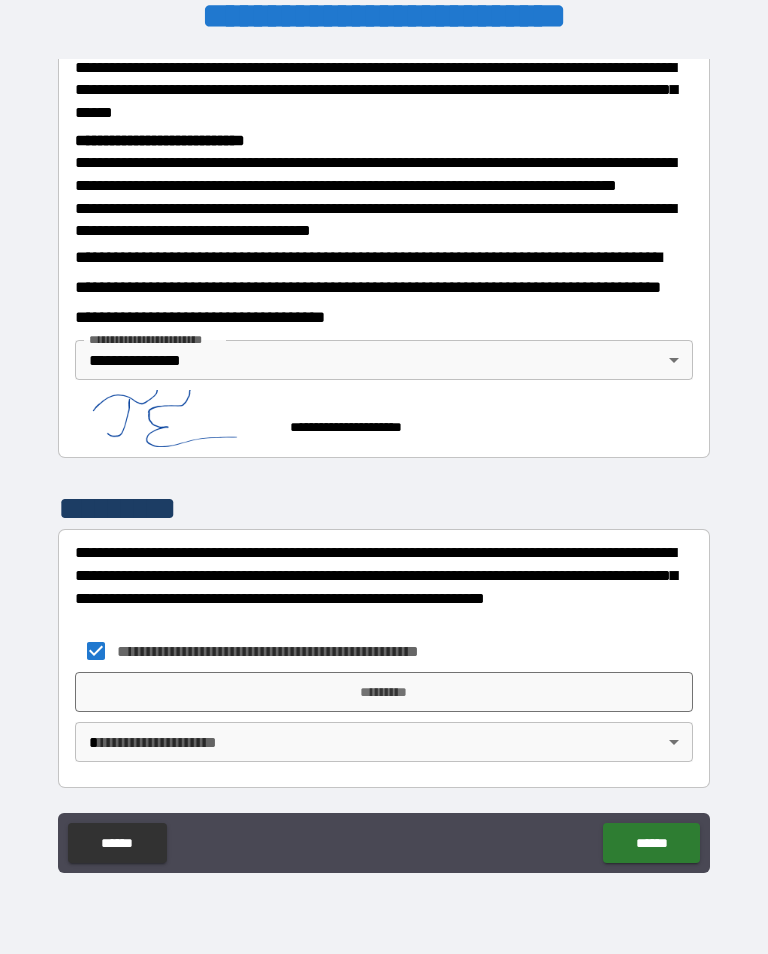 click on "**********" at bounding box center [384, 461] 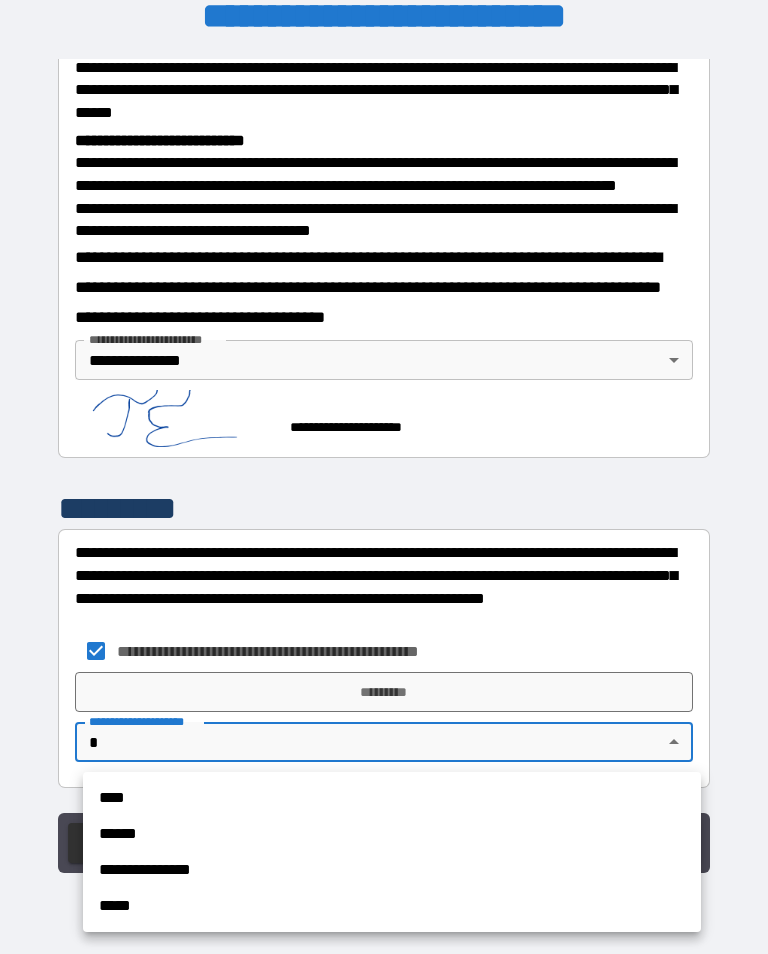click on "****" at bounding box center [392, 798] 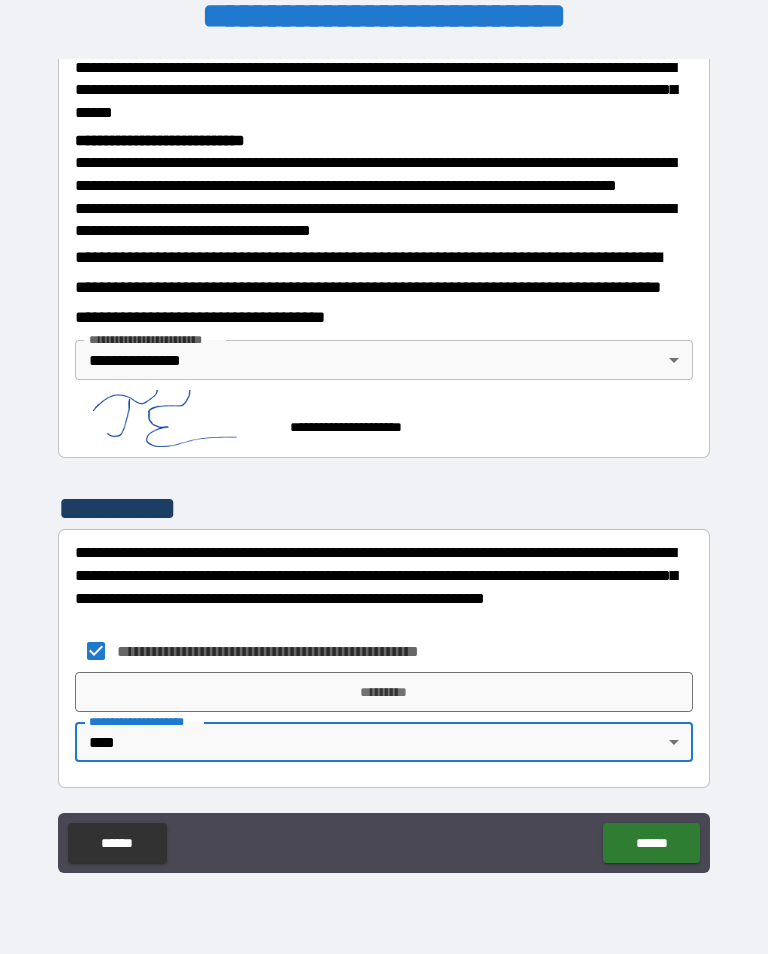 click on "*********" at bounding box center (384, 692) 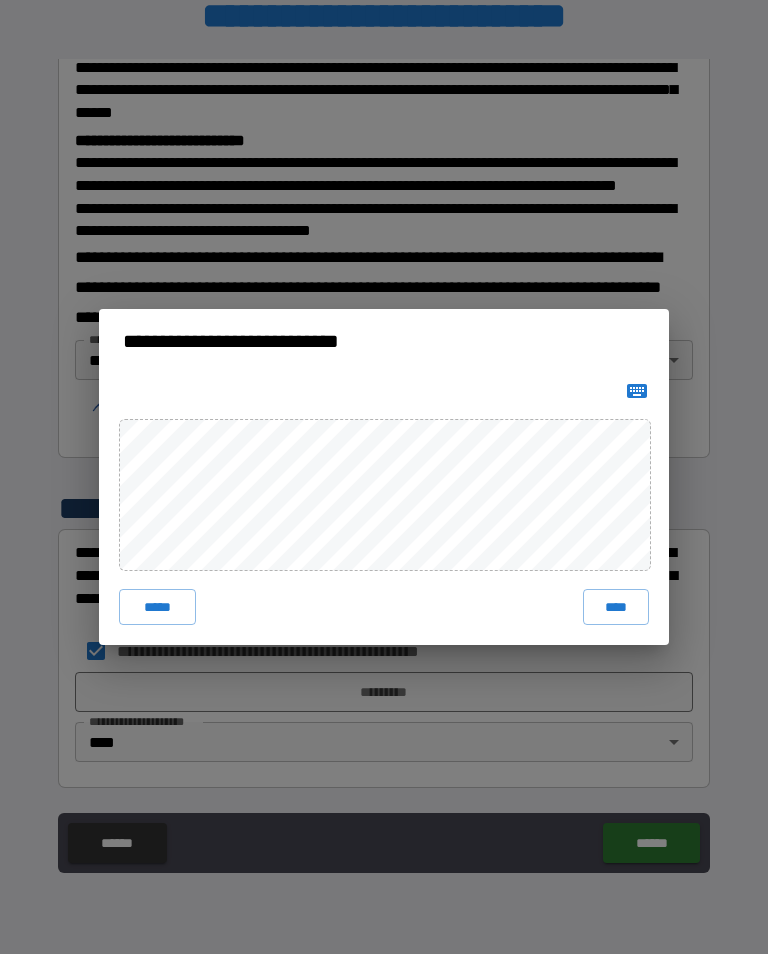 click on "****" at bounding box center [616, 607] 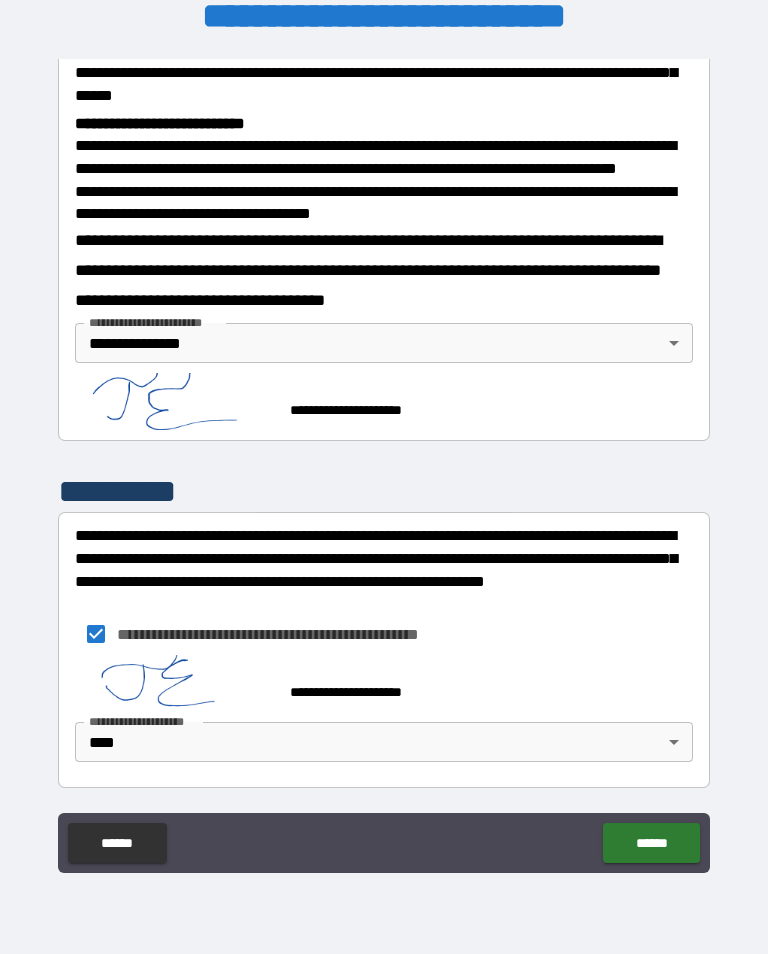 scroll, scrollTop: 741, scrollLeft: 0, axis: vertical 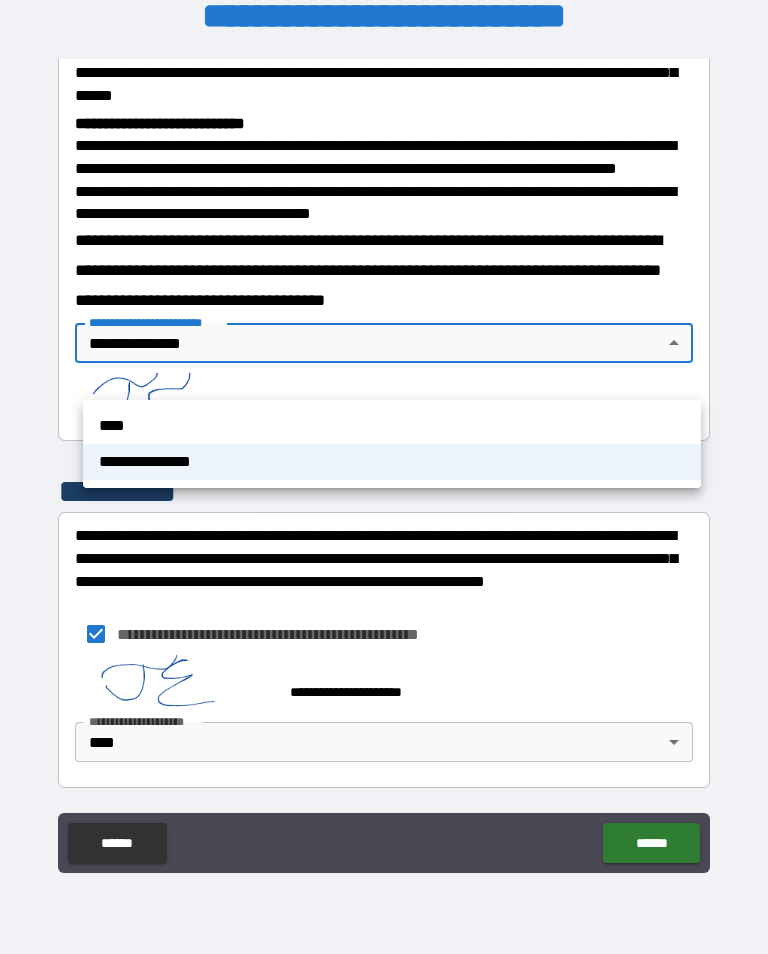 click on "****" at bounding box center (392, 426) 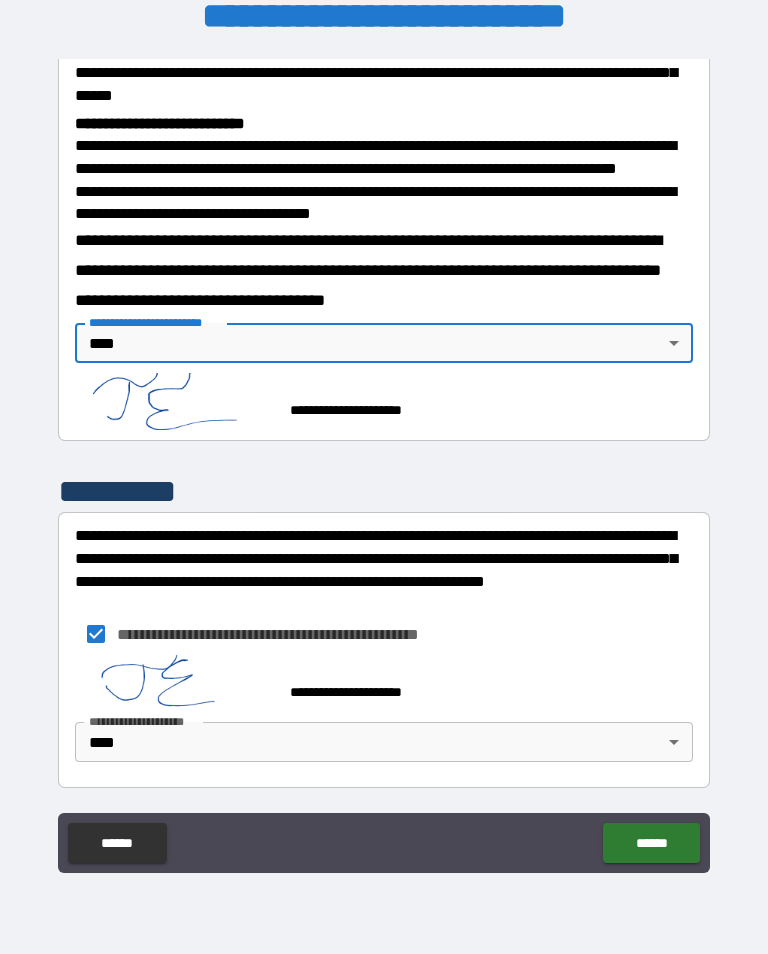 click on "******" at bounding box center [651, 843] 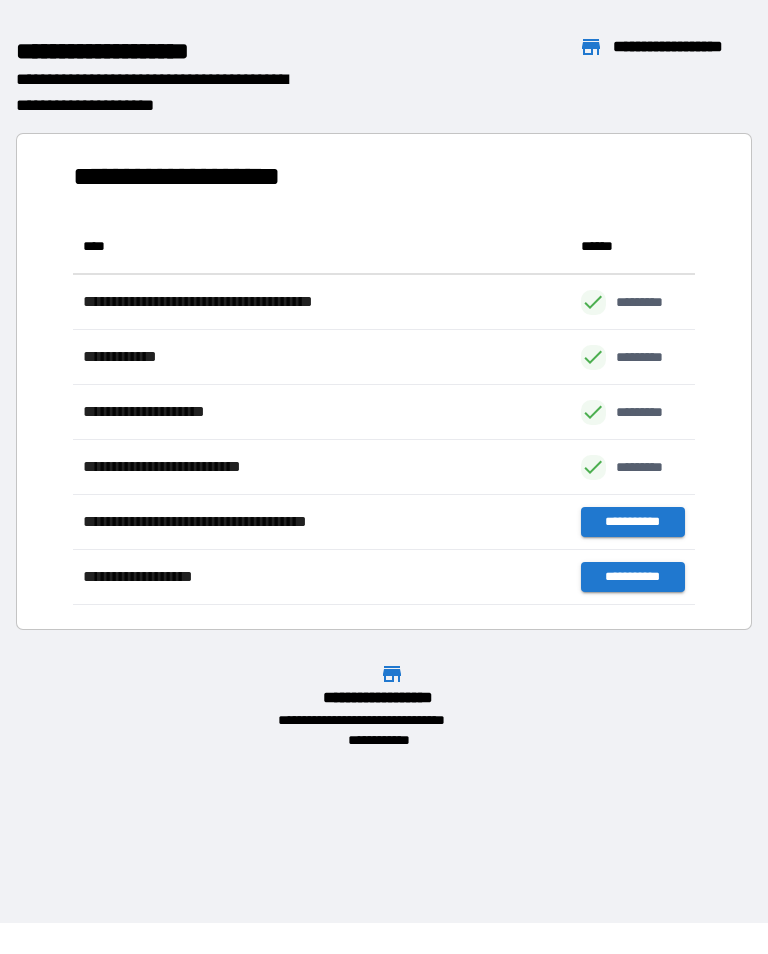 scroll, scrollTop: 1, scrollLeft: 1, axis: both 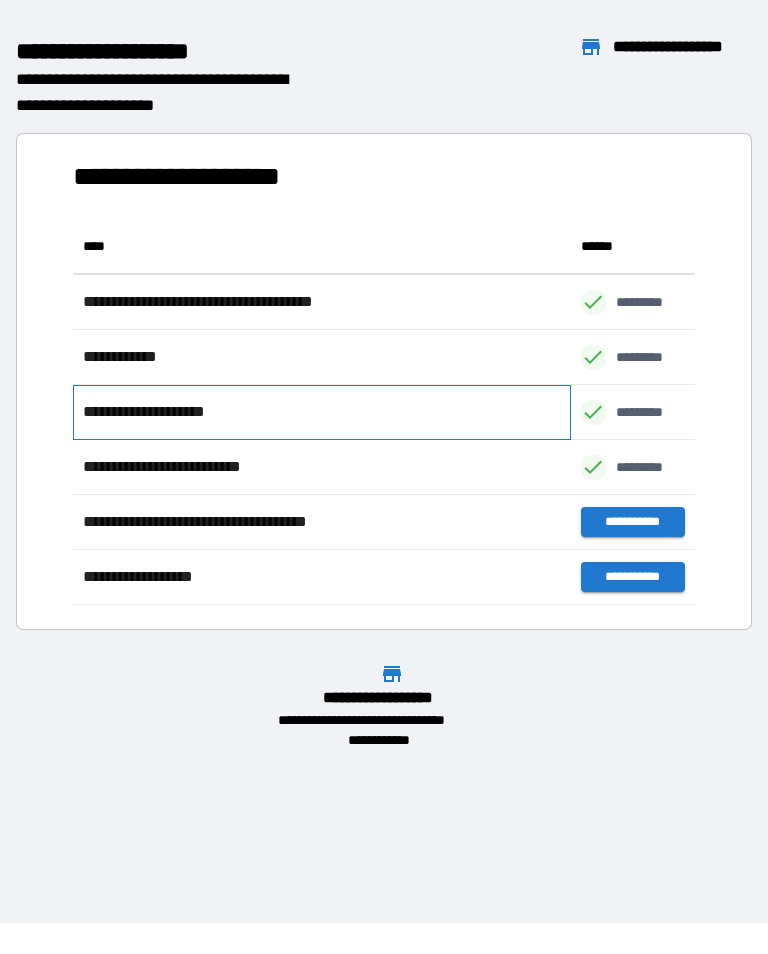 click on "**********" at bounding box center (164, 412) 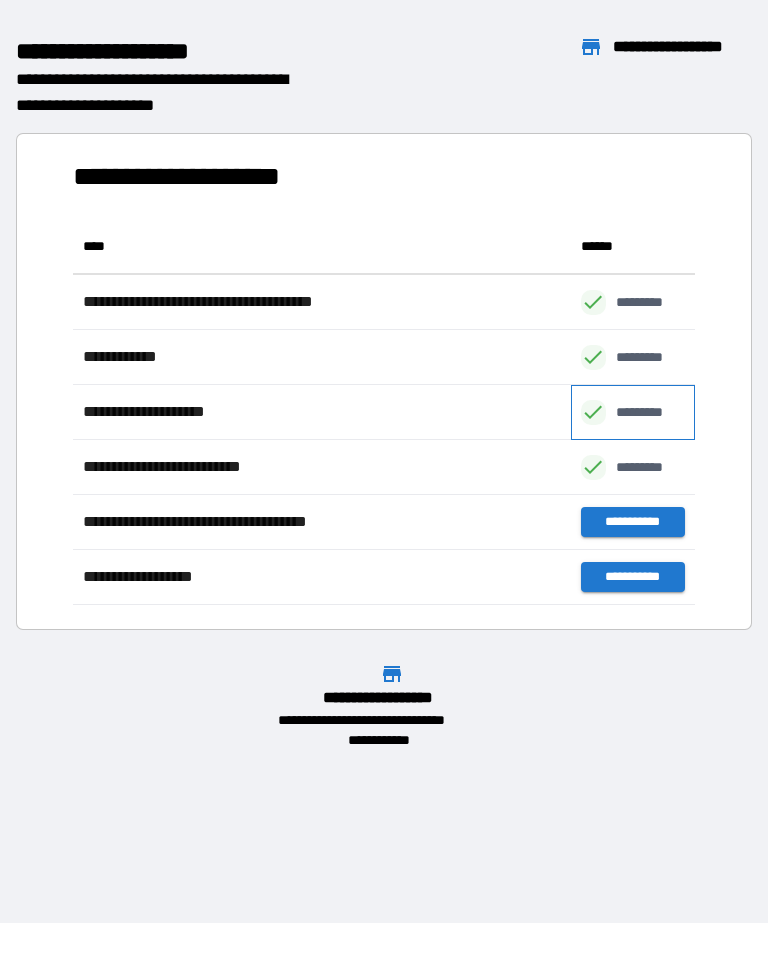 click on "*********" at bounding box center (650, 412) 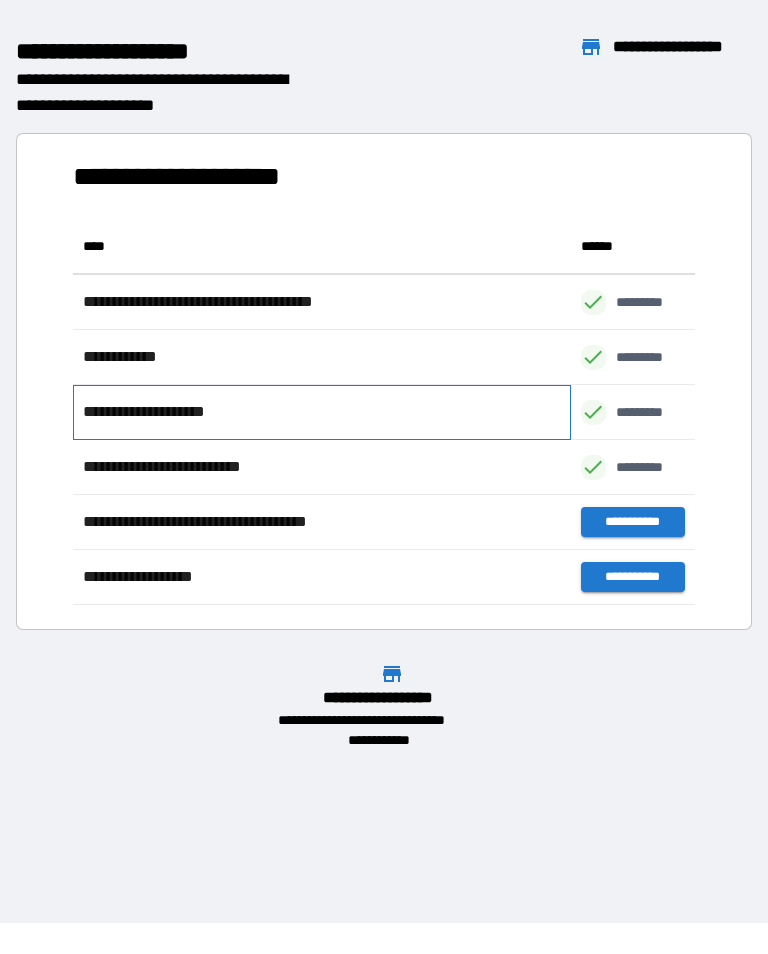 click on "**********" at bounding box center (164, 412) 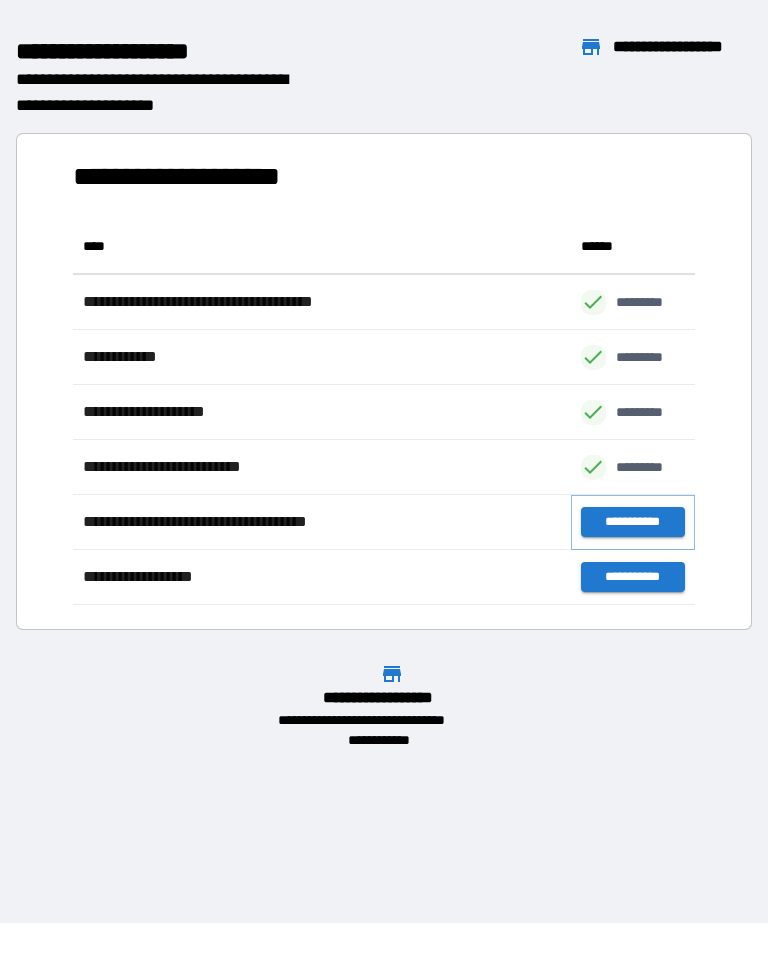 click on "**********" at bounding box center [633, 522] 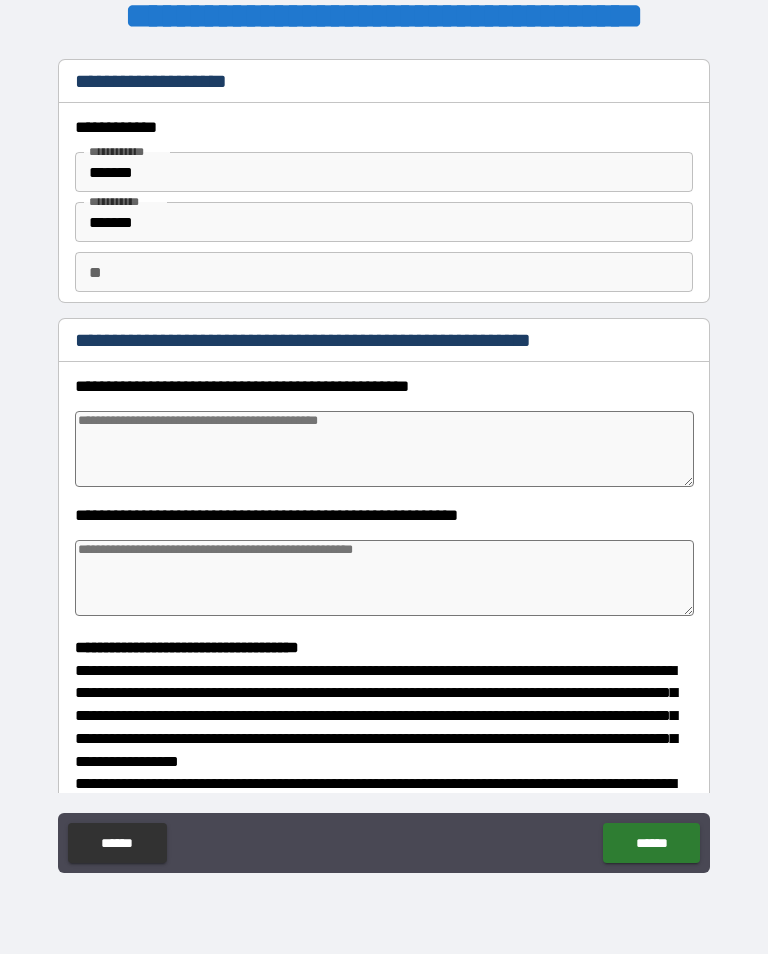 click at bounding box center [384, 449] 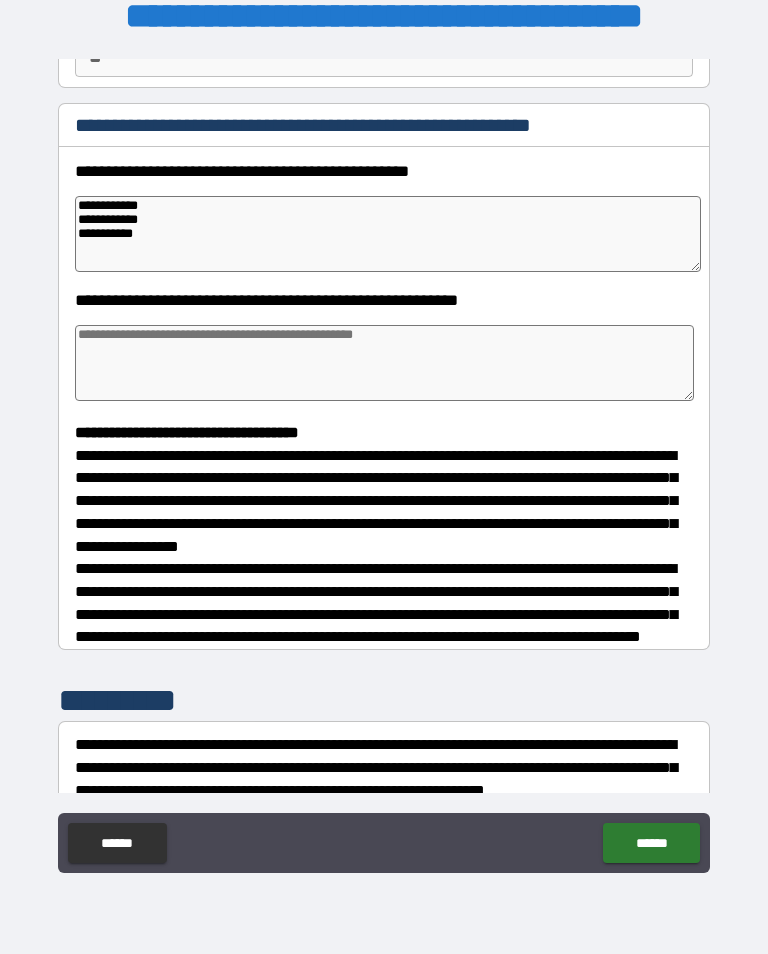 scroll, scrollTop: 216, scrollLeft: 0, axis: vertical 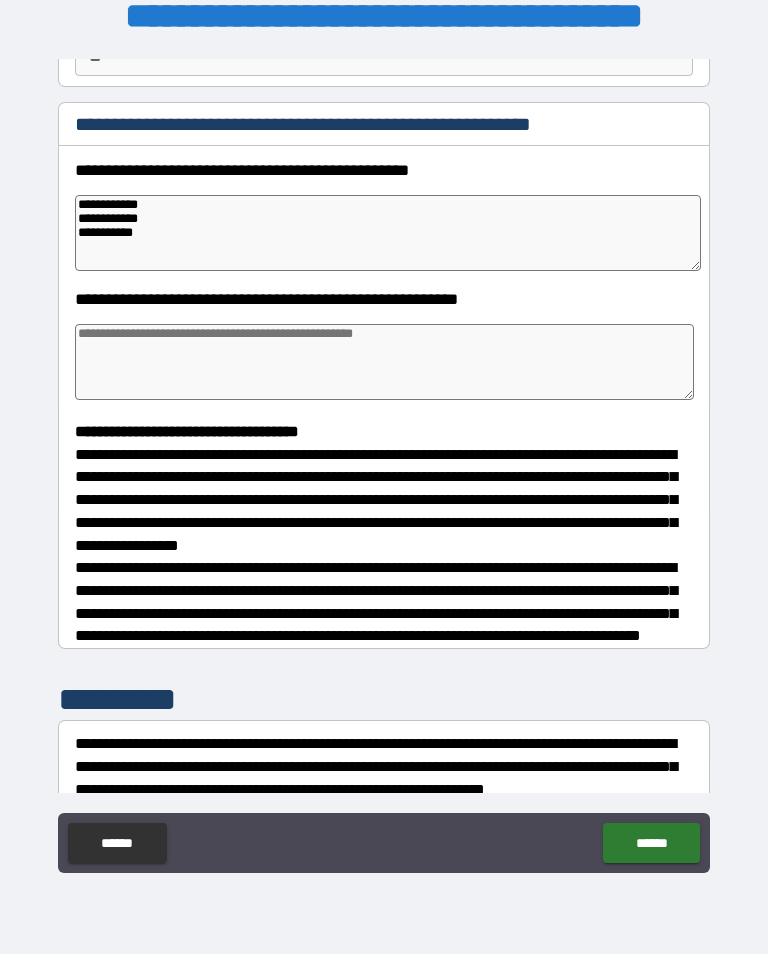 click at bounding box center [384, 362] 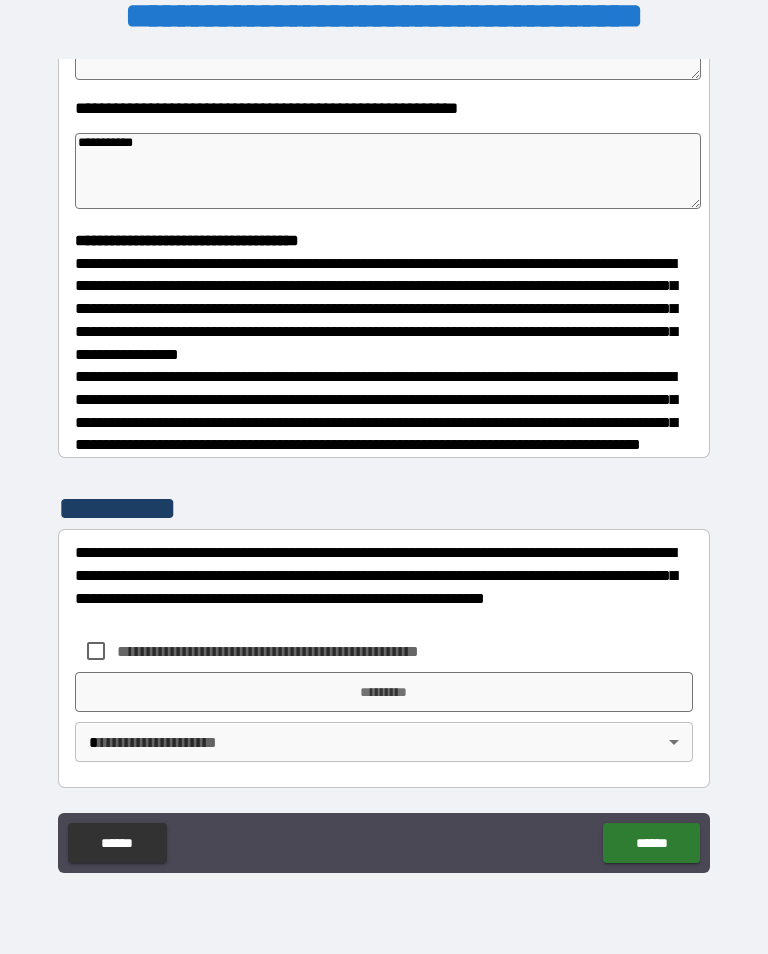 scroll, scrollTop: 422, scrollLeft: 0, axis: vertical 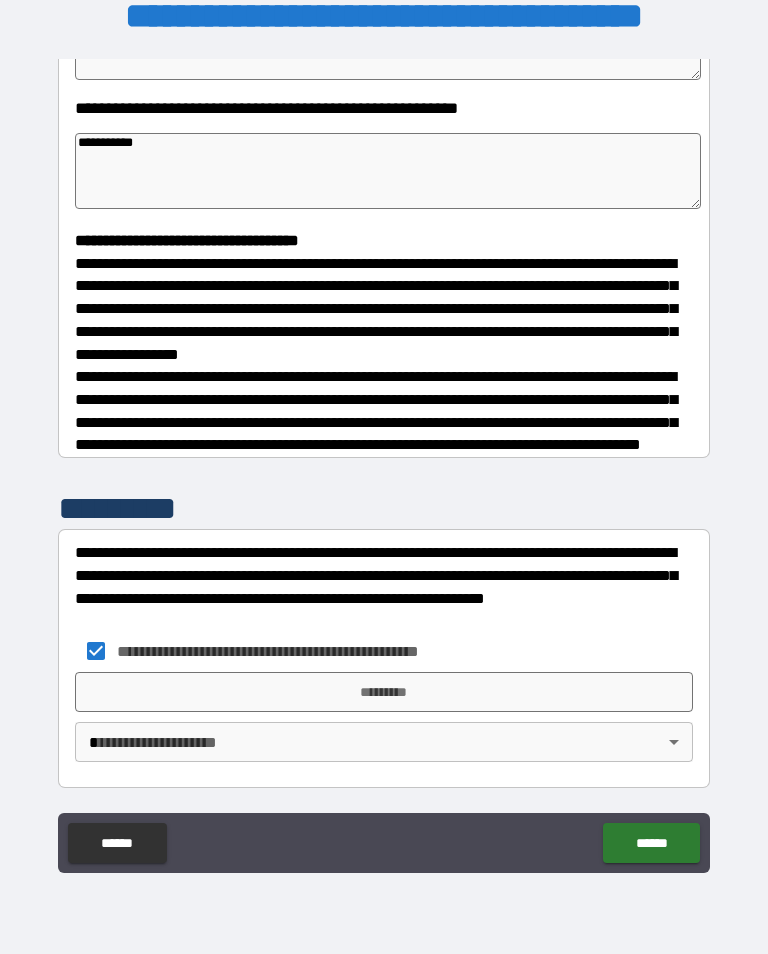 click on "**********" at bounding box center [384, 461] 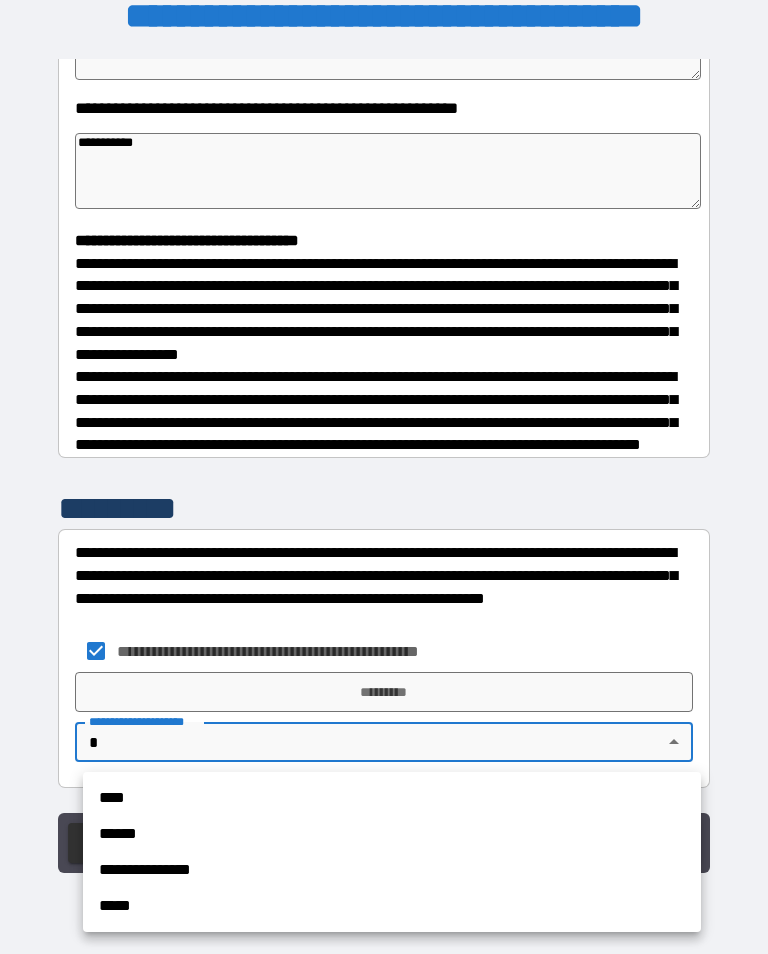 click on "****" at bounding box center [392, 798] 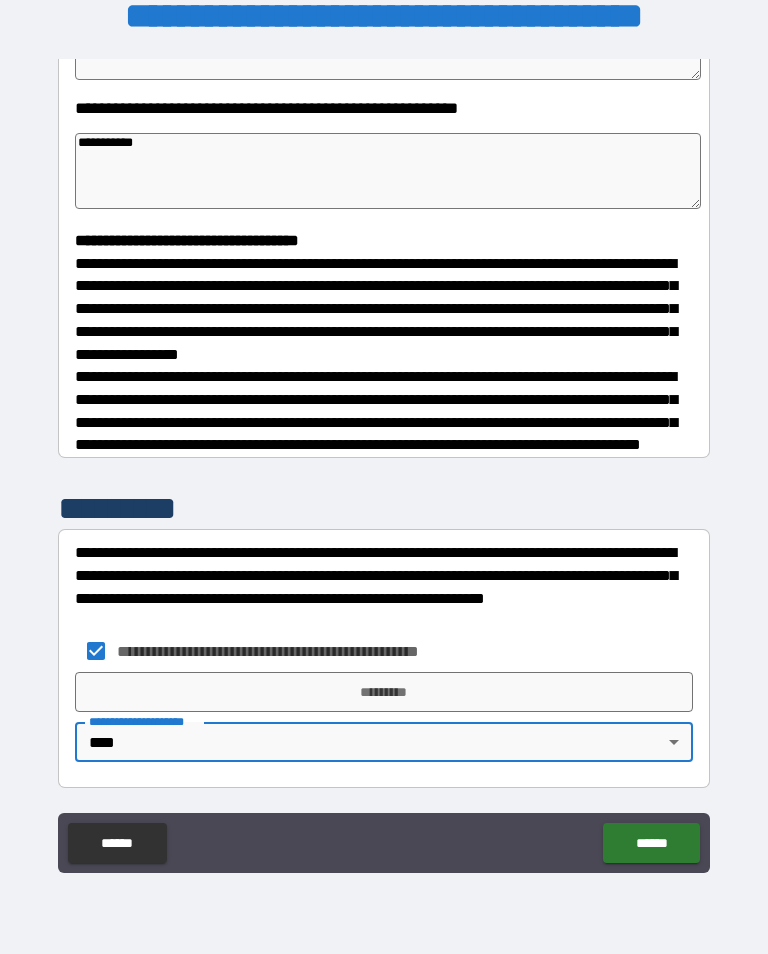 click on "*********" at bounding box center [384, 692] 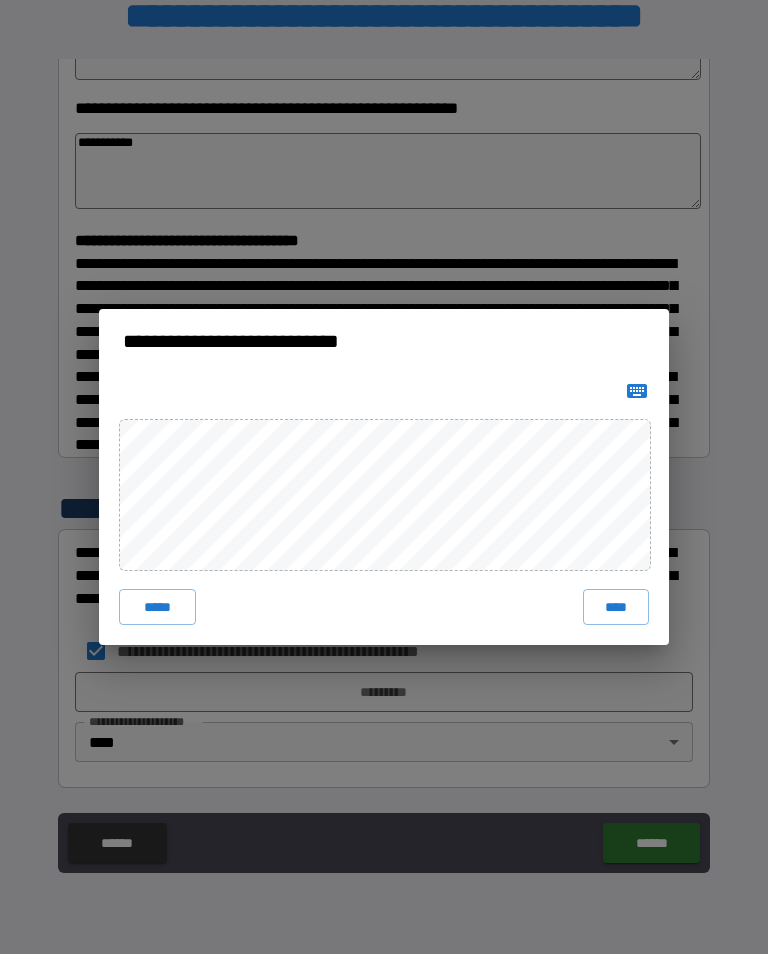 click on "****" at bounding box center (616, 607) 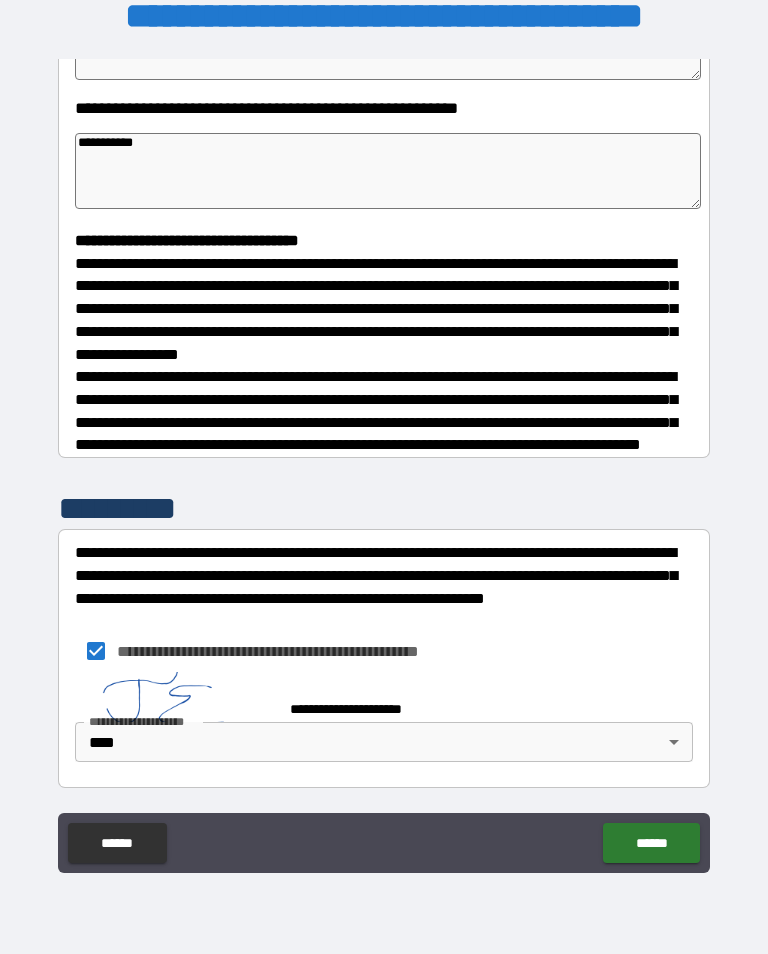 scroll, scrollTop: 412, scrollLeft: 0, axis: vertical 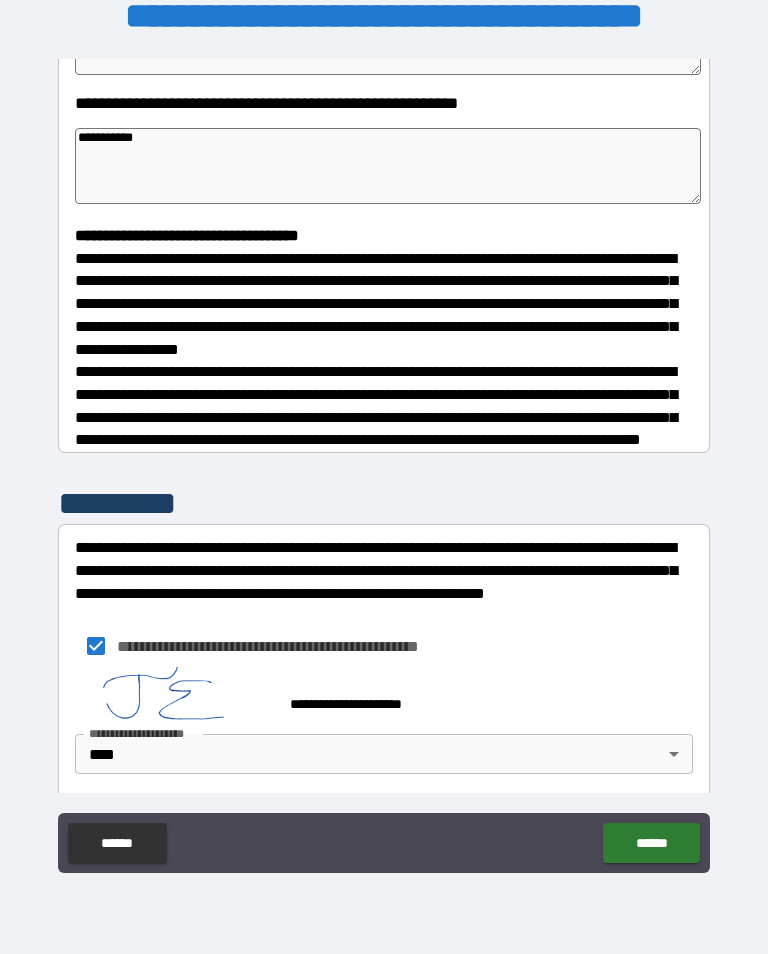 click on "******" at bounding box center [651, 843] 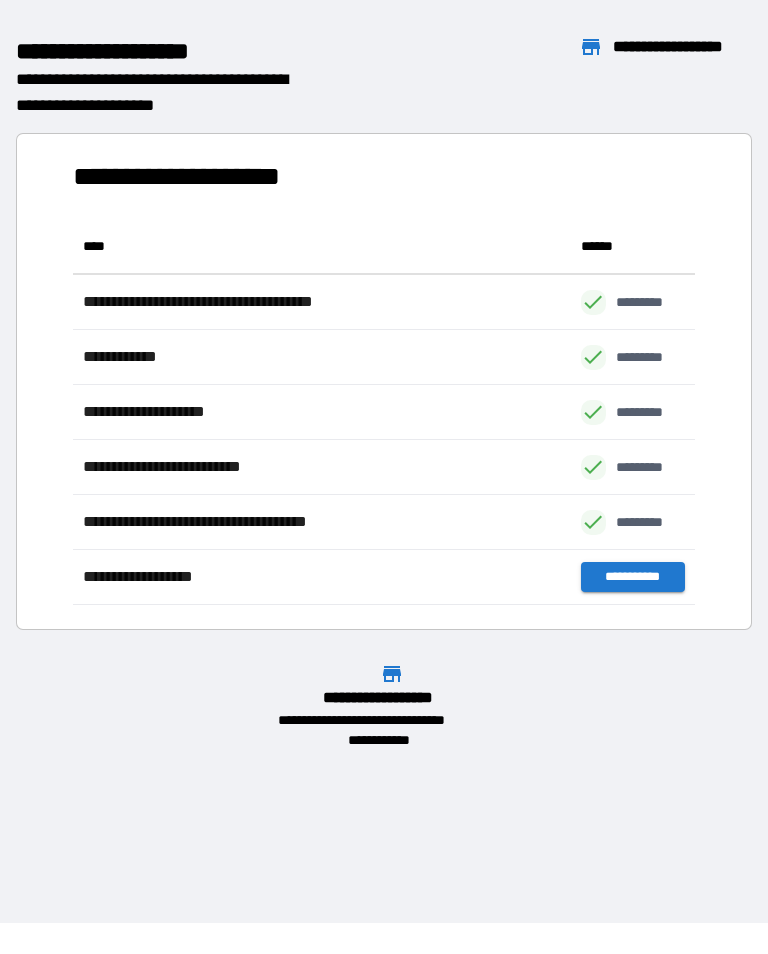scroll, scrollTop: 1, scrollLeft: 1, axis: both 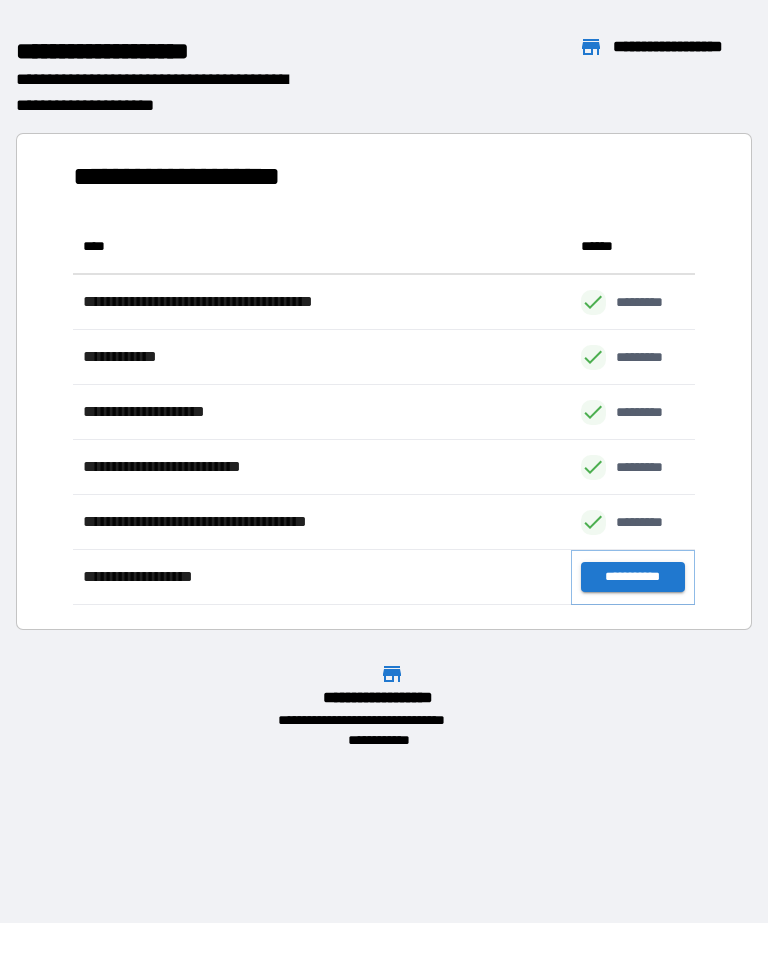 click on "**********" at bounding box center [633, 577] 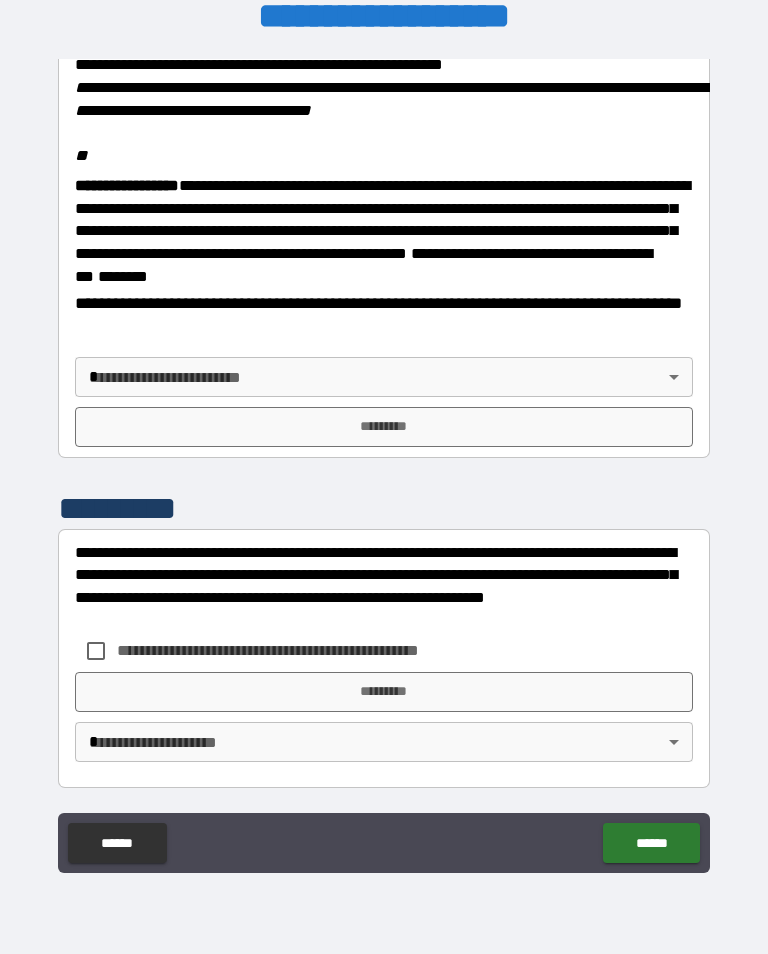 scroll, scrollTop: 2448, scrollLeft: 0, axis: vertical 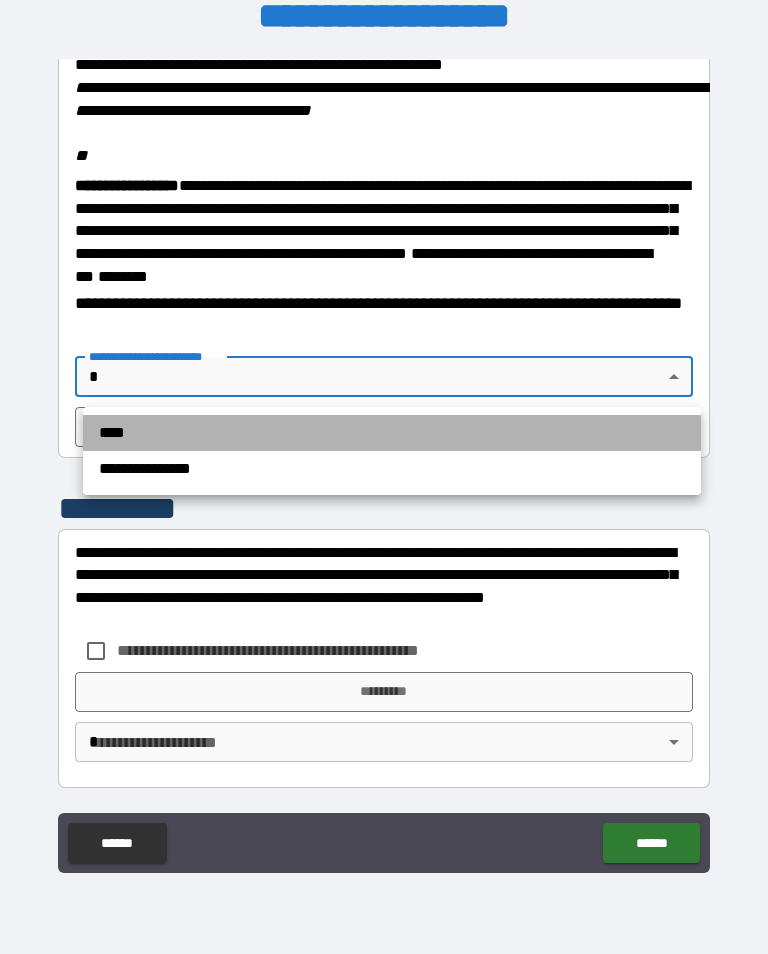 click on "****" at bounding box center (392, 433) 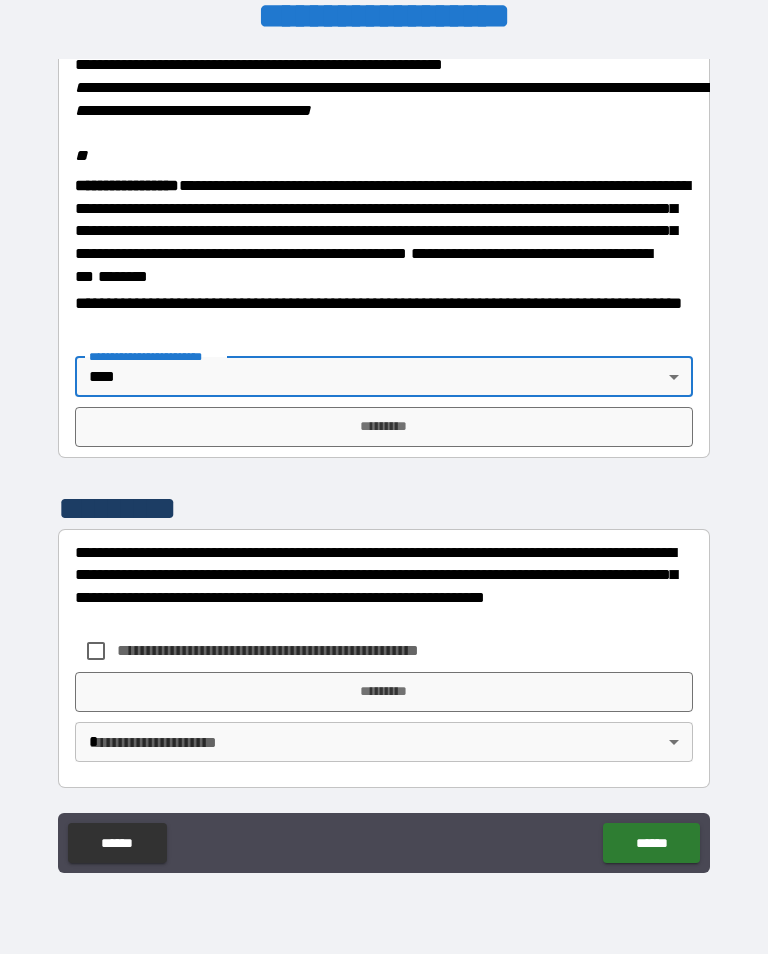 click on "*********" at bounding box center (384, 427) 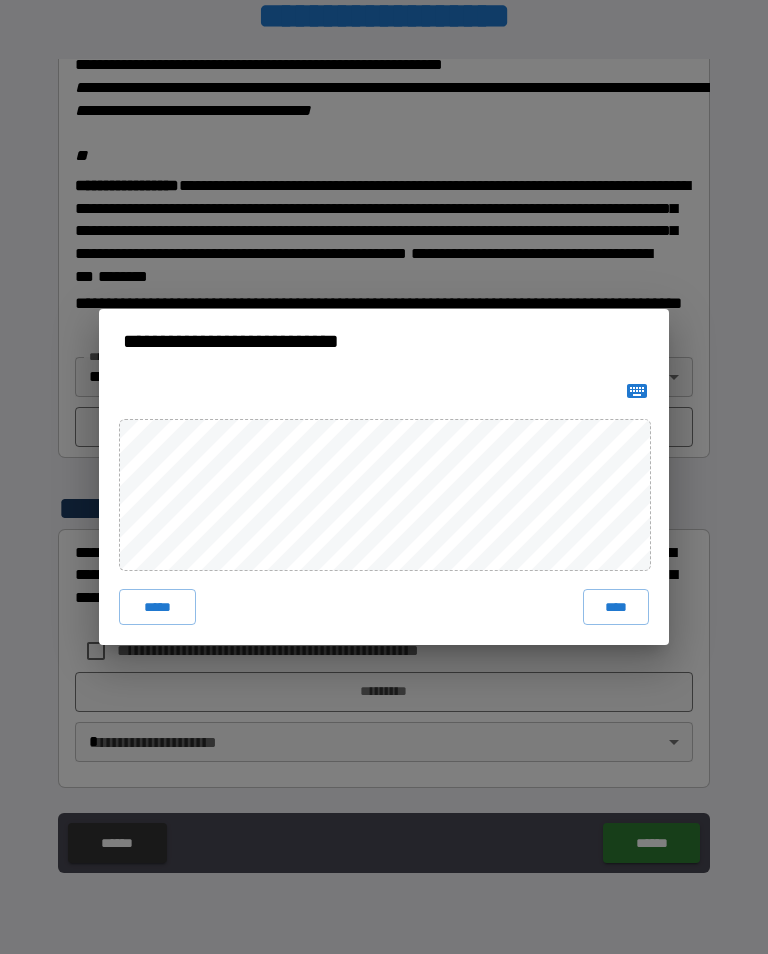 click on "****" at bounding box center [616, 607] 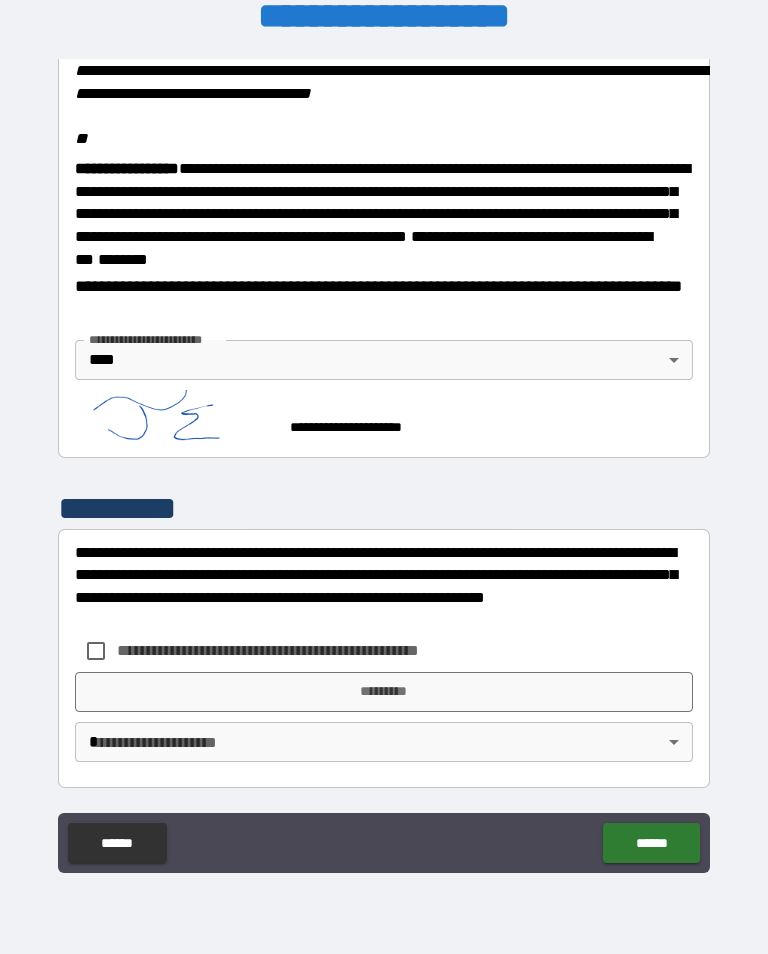 click on "**********" at bounding box center [301, 650] 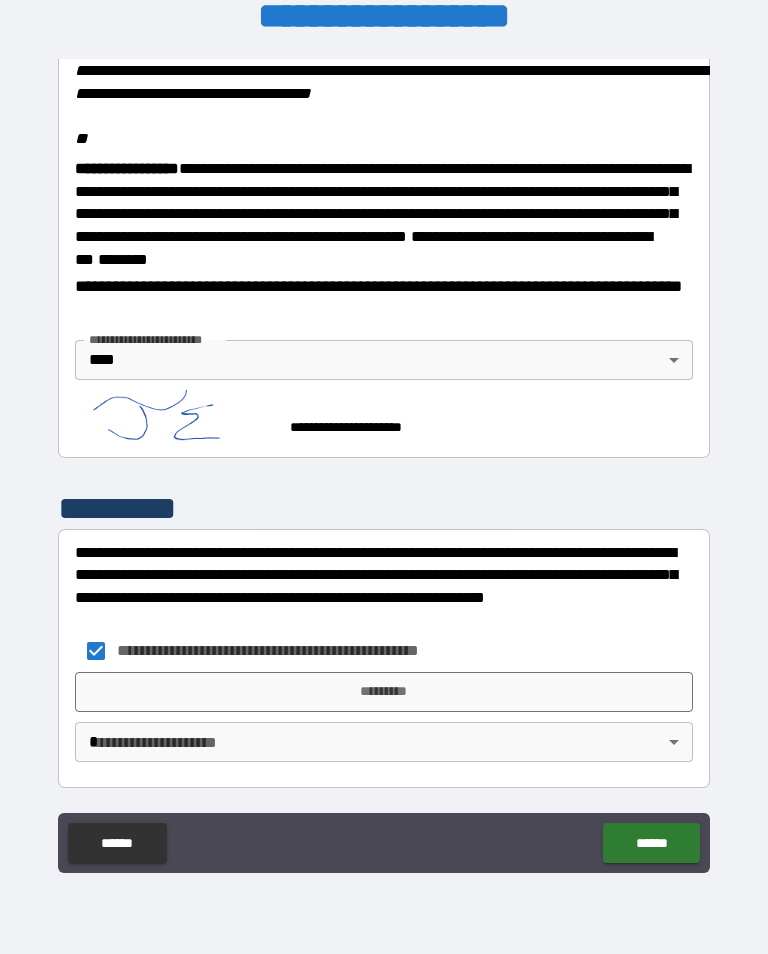 click on "**********" at bounding box center (384, 461) 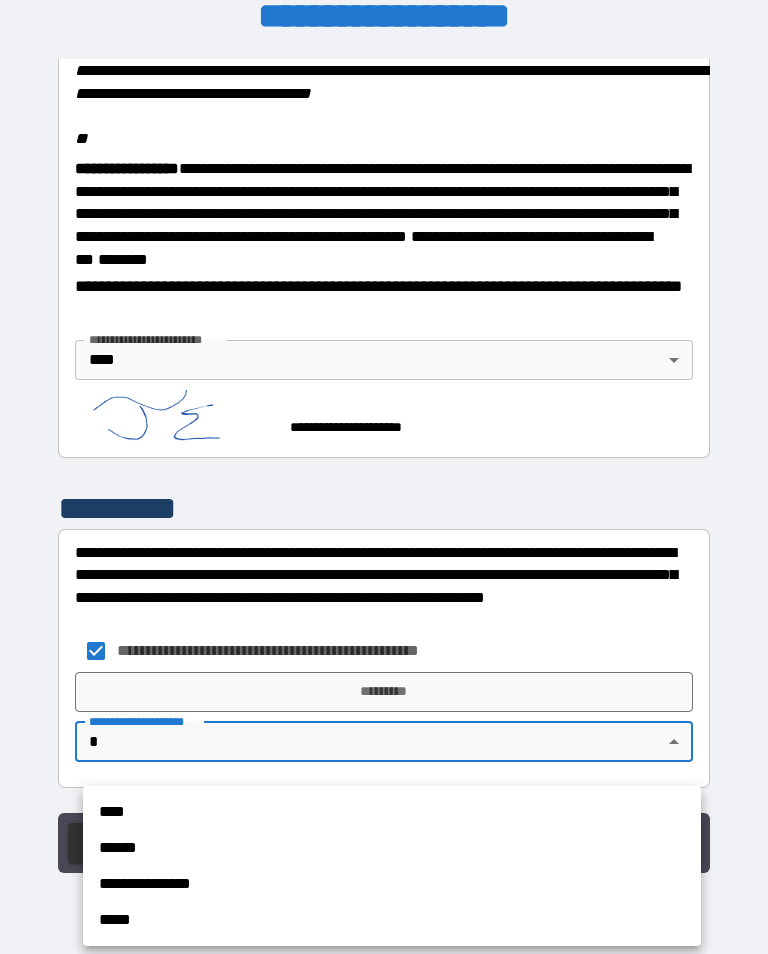 click on "****" at bounding box center [392, 812] 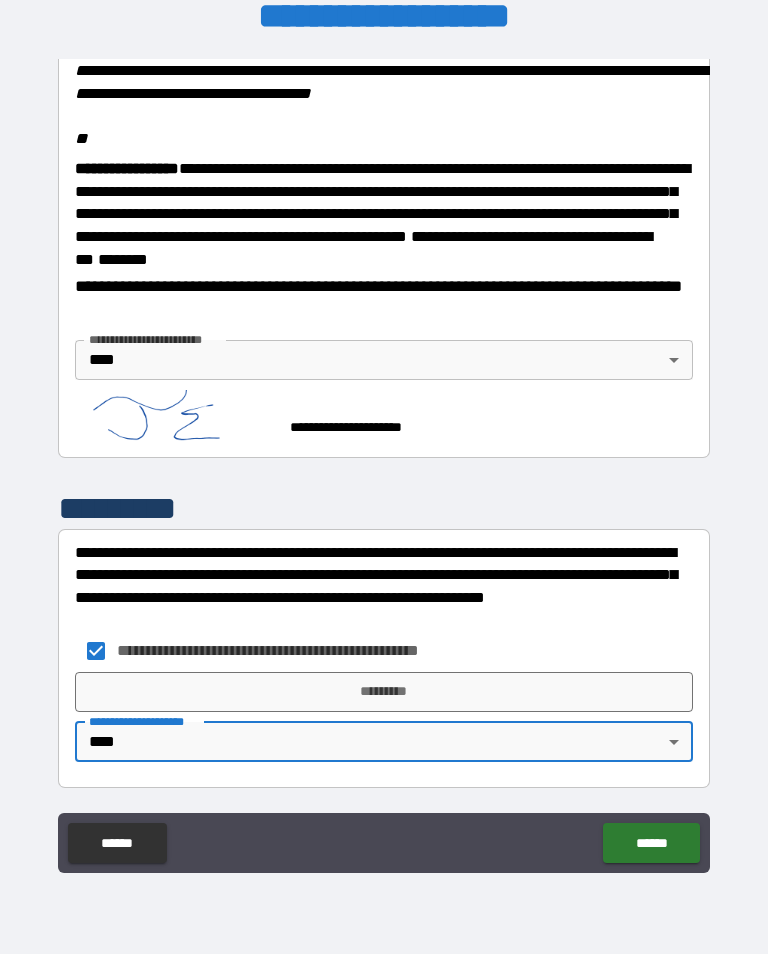 click on "*********" at bounding box center (384, 692) 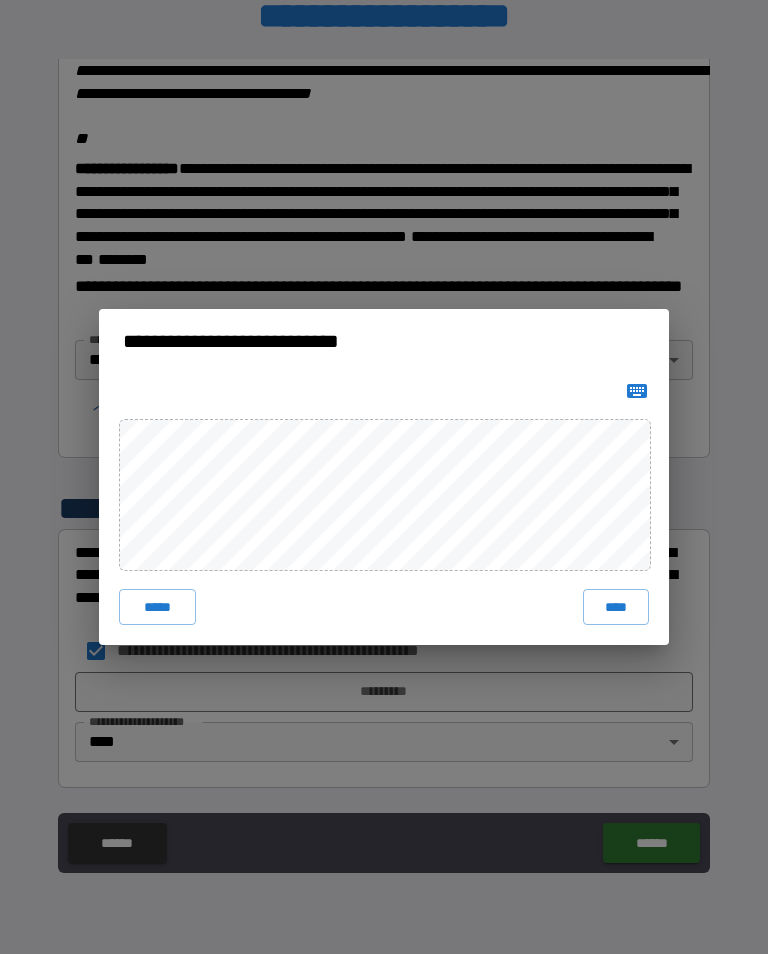 click on "****" at bounding box center [616, 607] 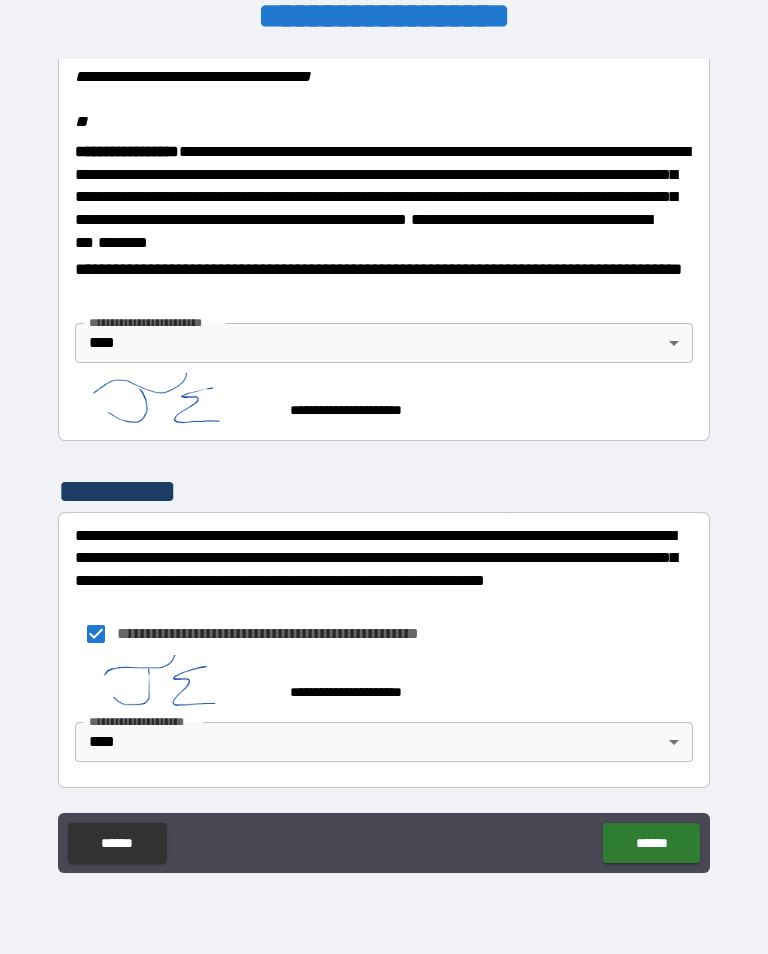 click on "******" at bounding box center [651, 843] 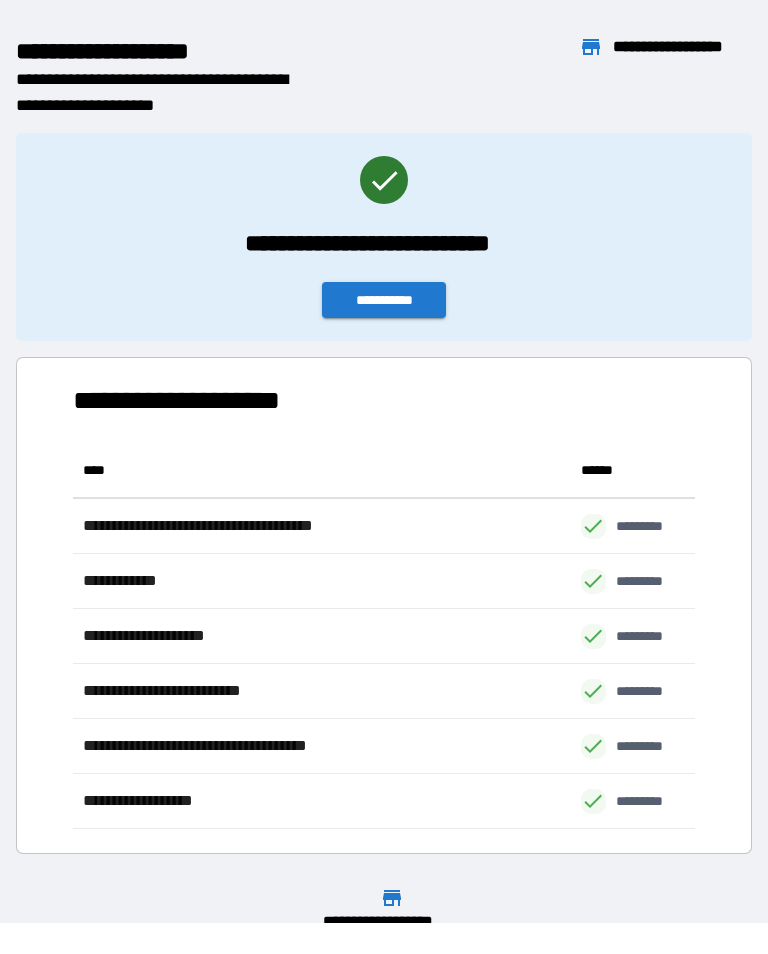 scroll, scrollTop: 1, scrollLeft: 1, axis: both 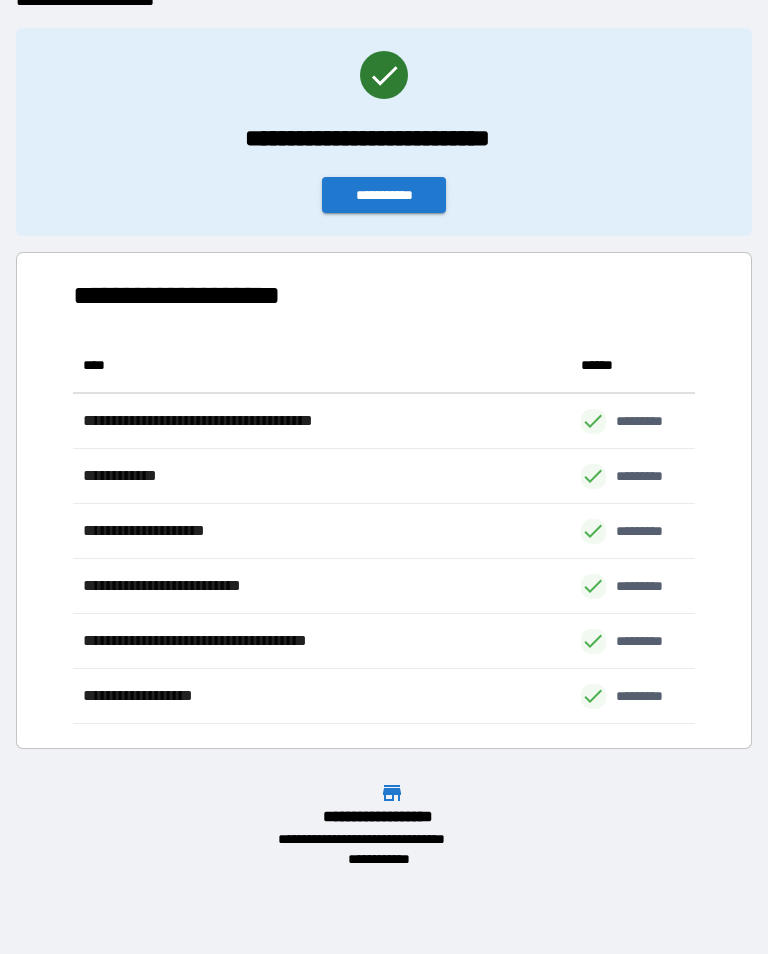 click on "**********" at bounding box center [384, 195] 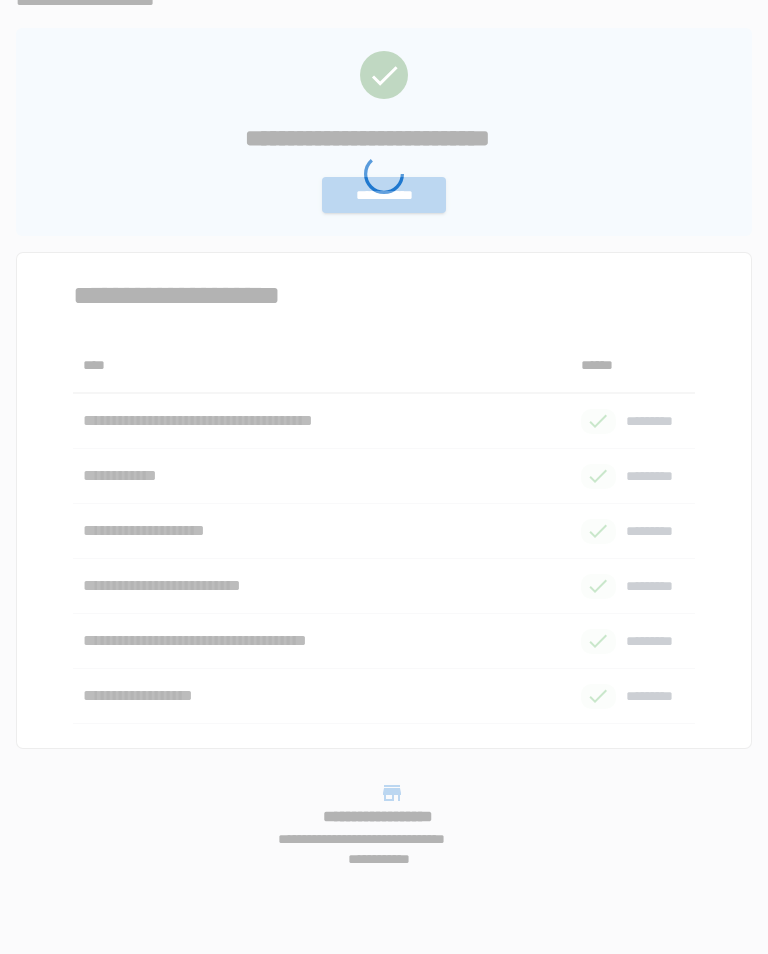 scroll, scrollTop: 0, scrollLeft: 0, axis: both 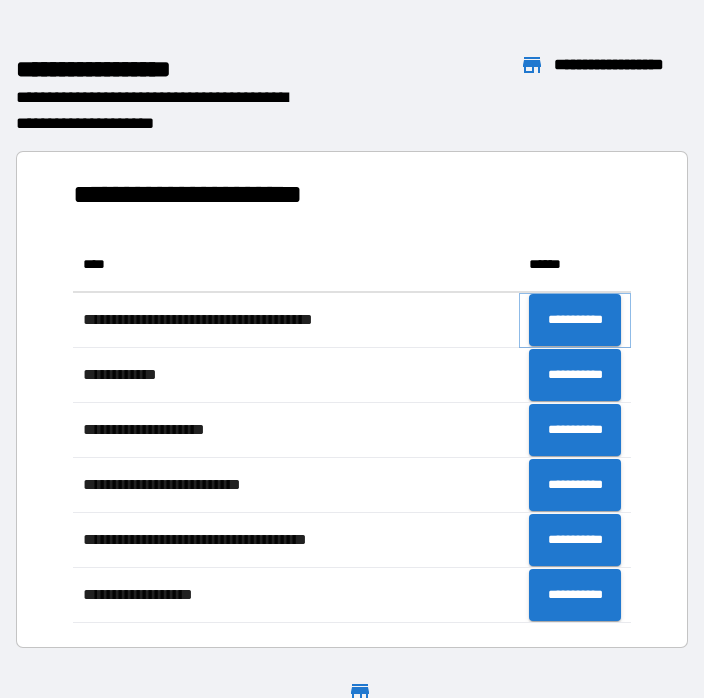 click on "**********" at bounding box center [575, 320] 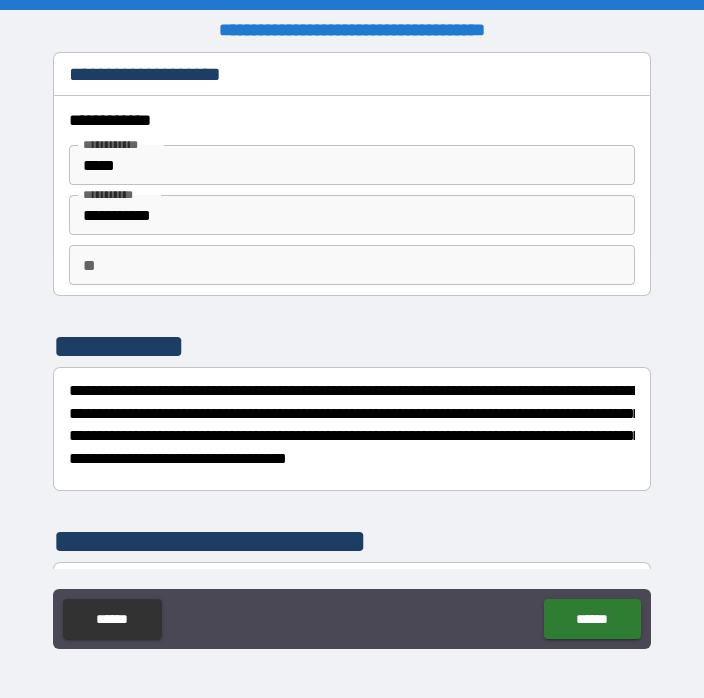 click on "**" at bounding box center [352, 265] 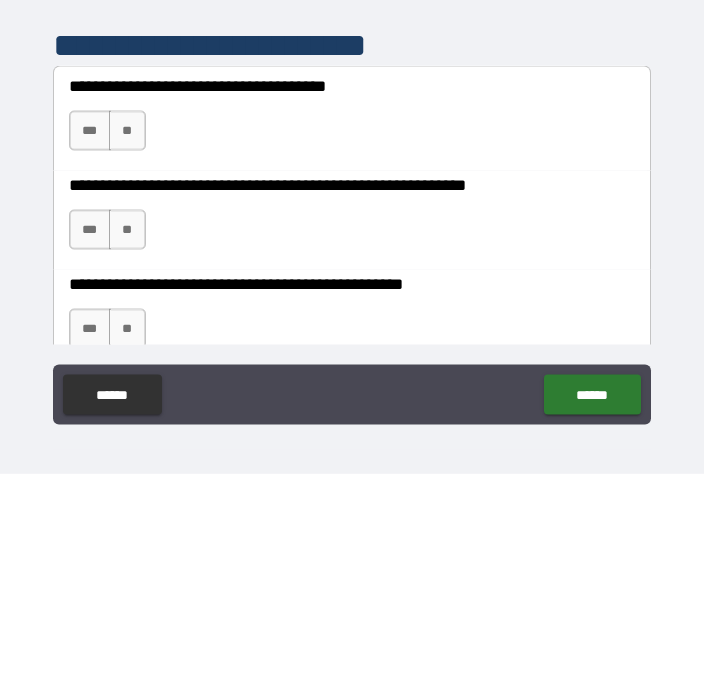 scroll, scrollTop: 275, scrollLeft: 0, axis: vertical 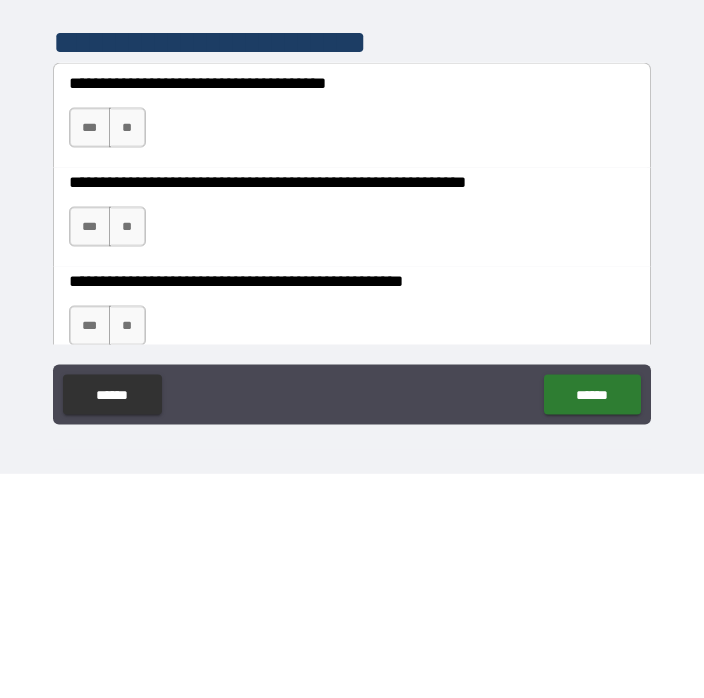 type on "**********" 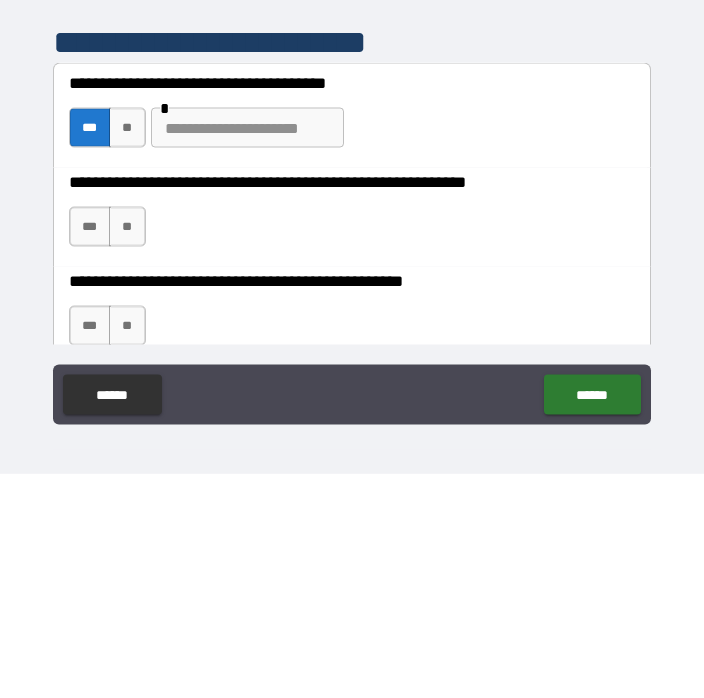 scroll, scrollTop: 31, scrollLeft: 0, axis: vertical 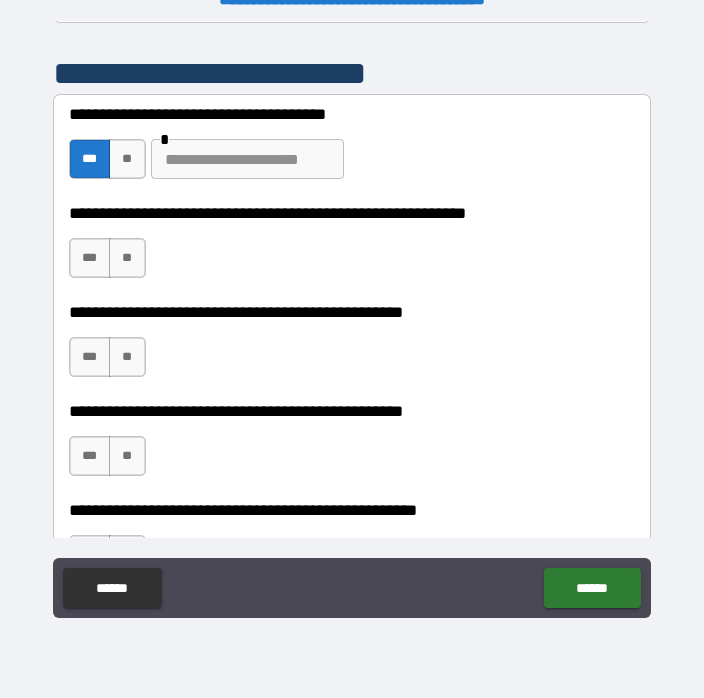 click on "**" at bounding box center (127, 159) 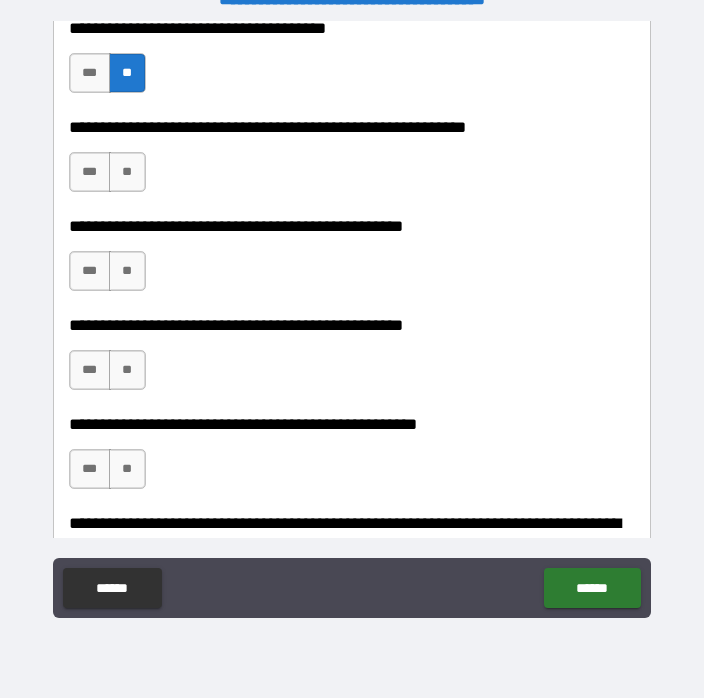 scroll, scrollTop: 525, scrollLeft: 0, axis: vertical 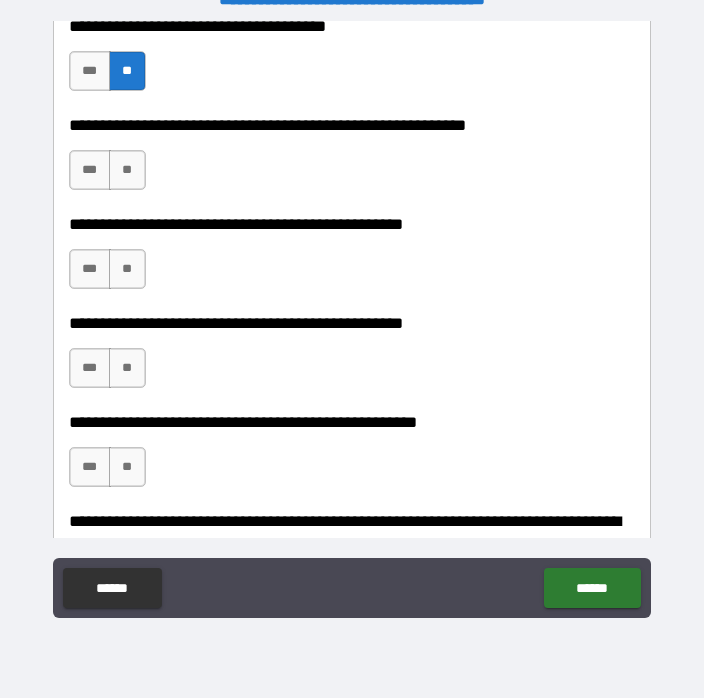 click on "**" at bounding box center (127, 170) 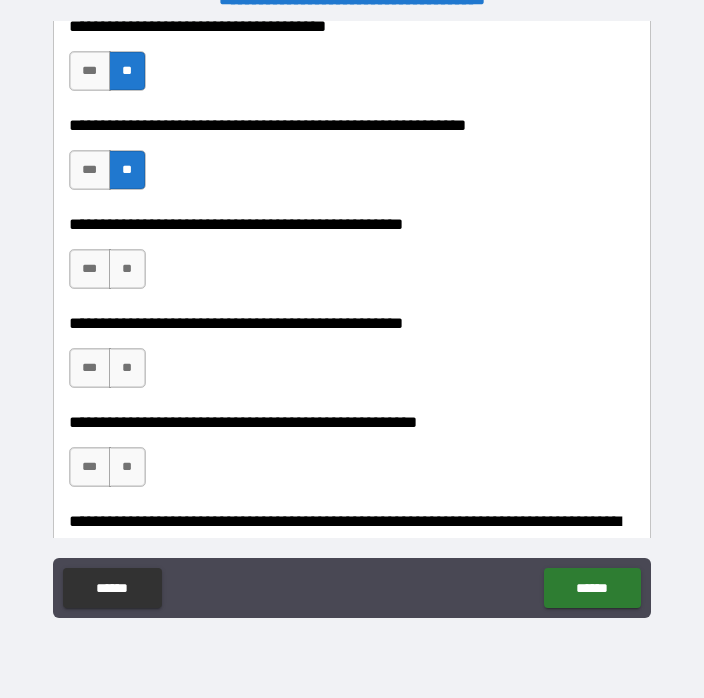 click on "**" at bounding box center (127, 269) 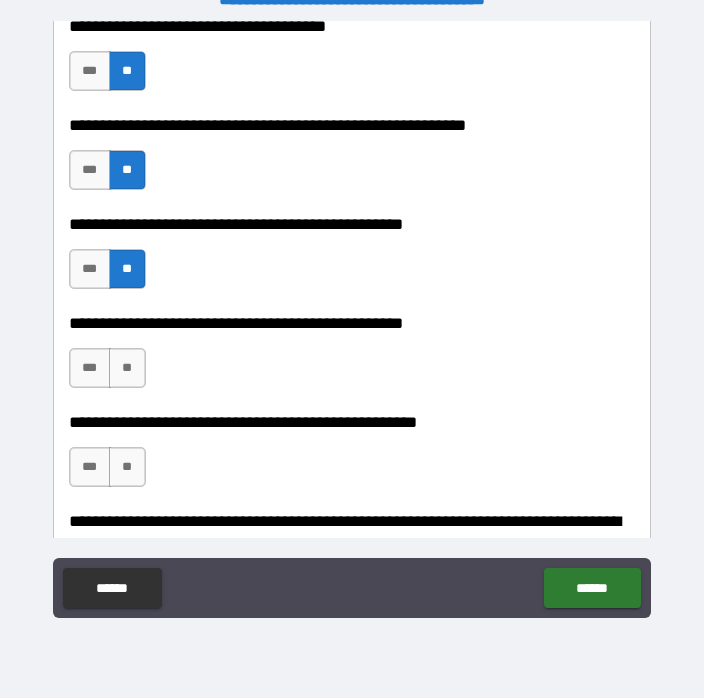 click on "**" at bounding box center [127, 368] 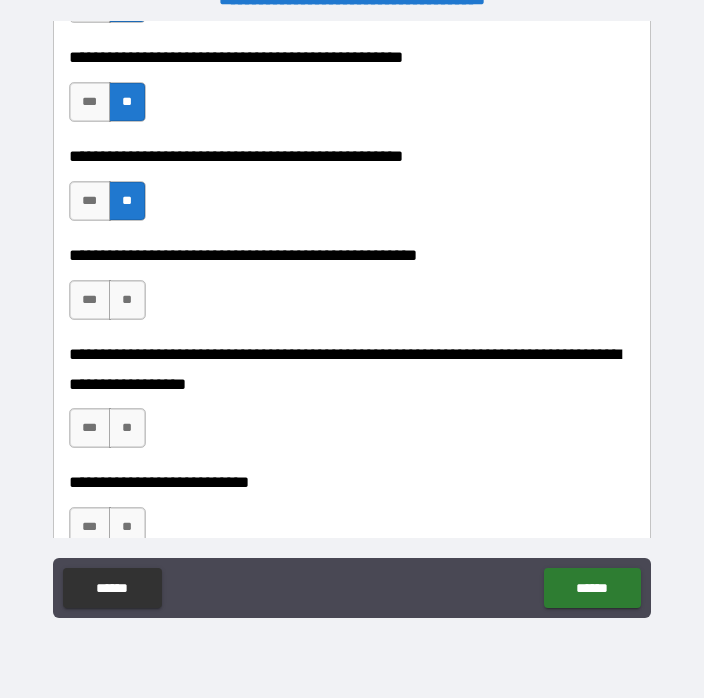 scroll, scrollTop: 717, scrollLeft: 0, axis: vertical 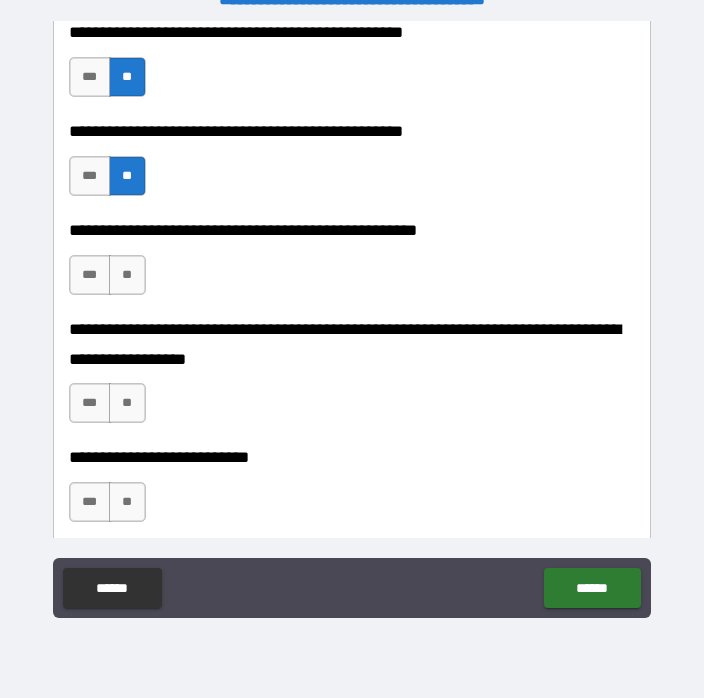 click on "**" at bounding box center [127, 275] 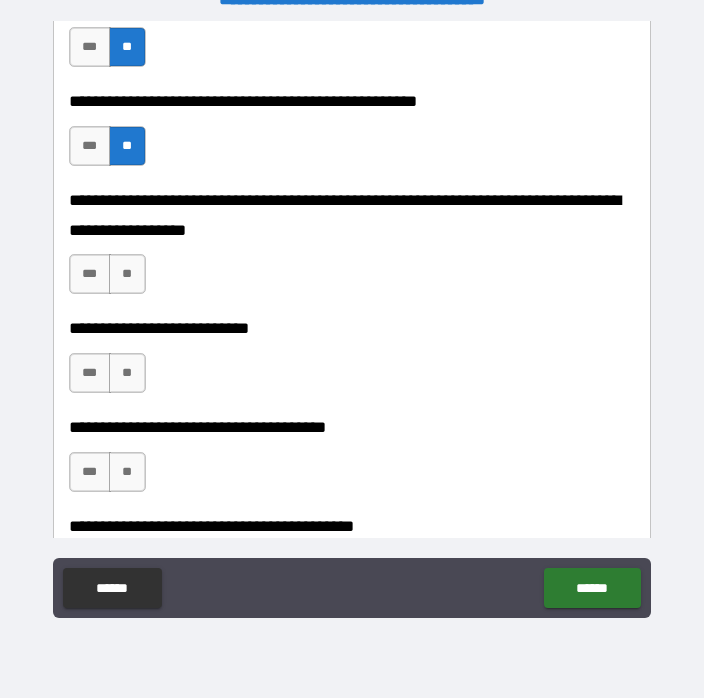 scroll, scrollTop: 848, scrollLeft: 0, axis: vertical 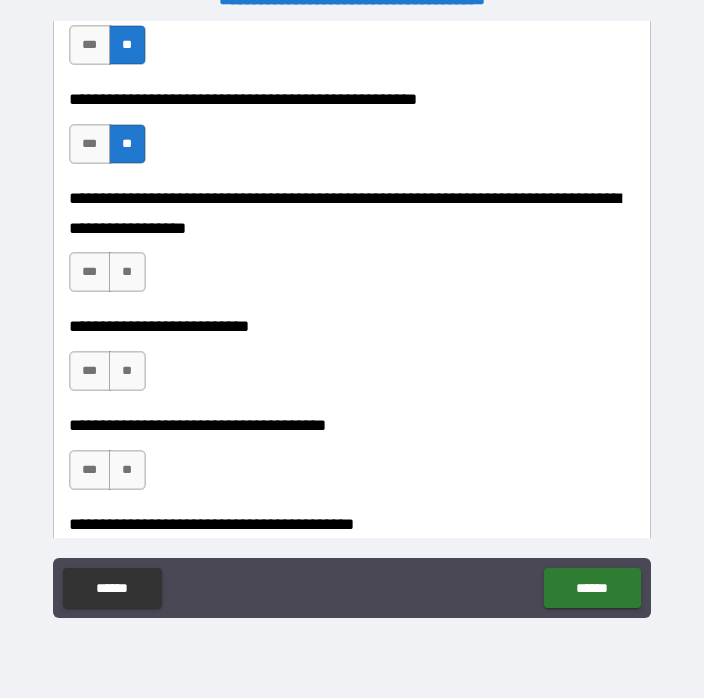 click on "**" at bounding box center [127, 272] 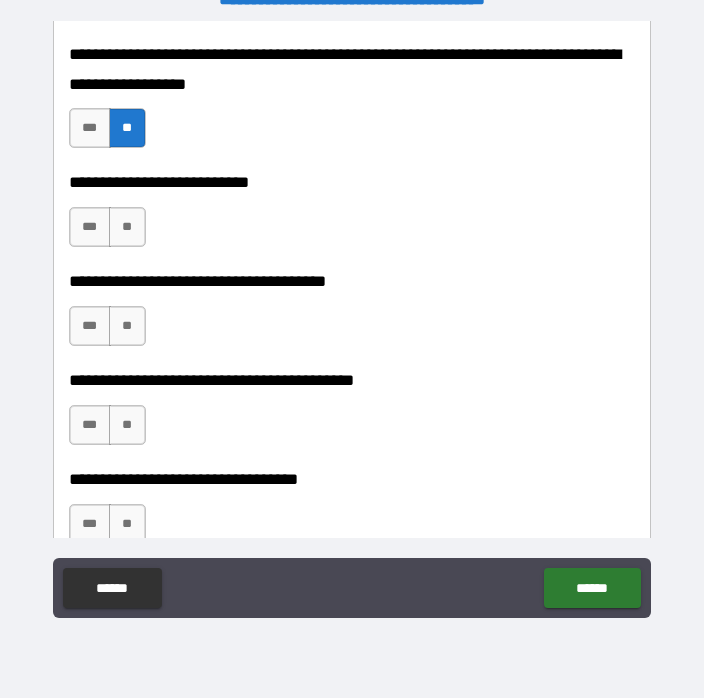 scroll, scrollTop: 995, scrollLeft: 0, axis: vertical 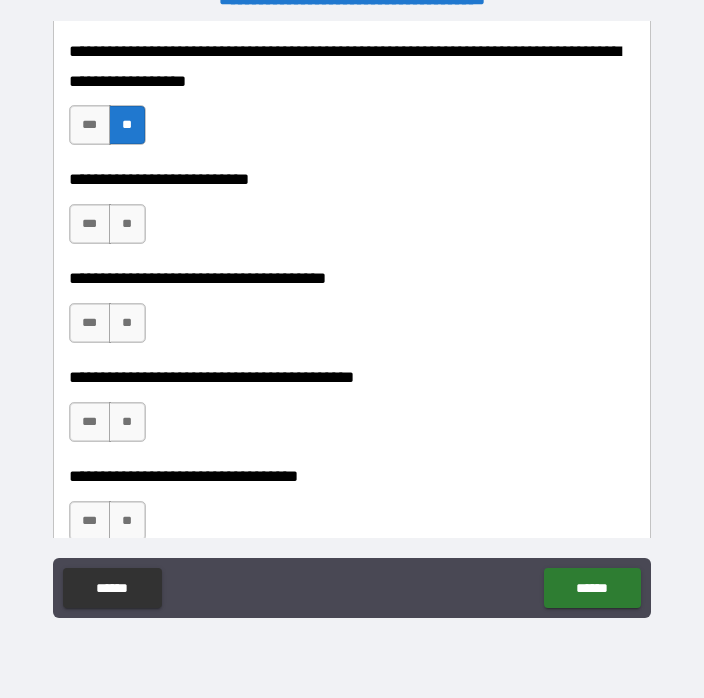 click on "**" at bounding box center (127, 224) 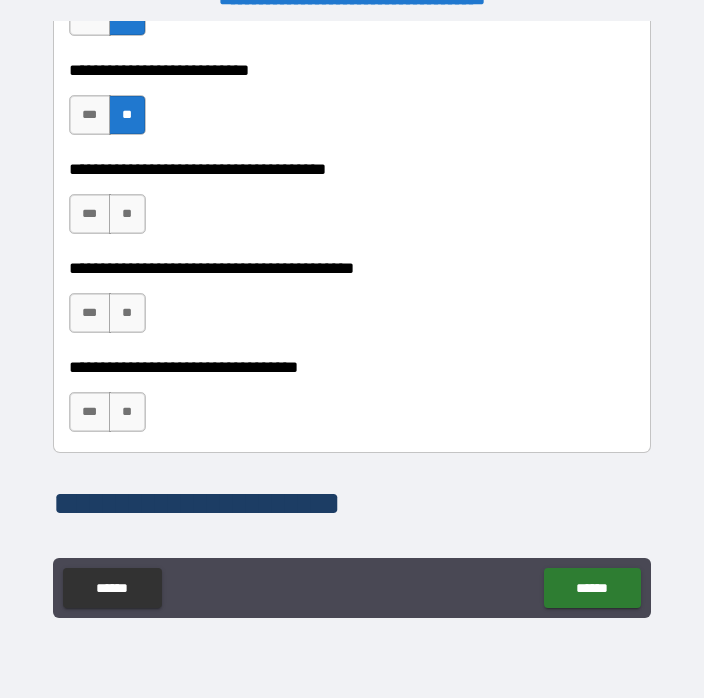 scroll, scrollTop: 1108, scrollLeft: 0, axis: vertical 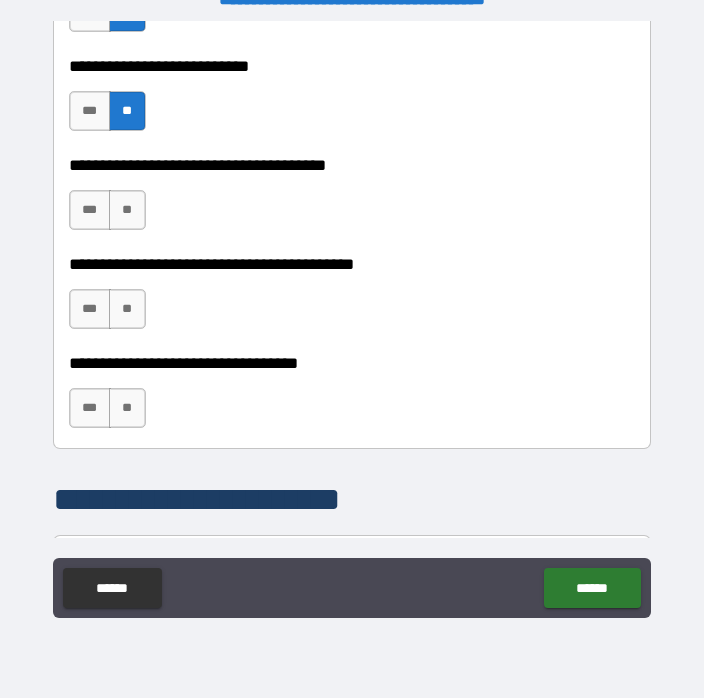 click on "**" at bounding box center [127, 210] 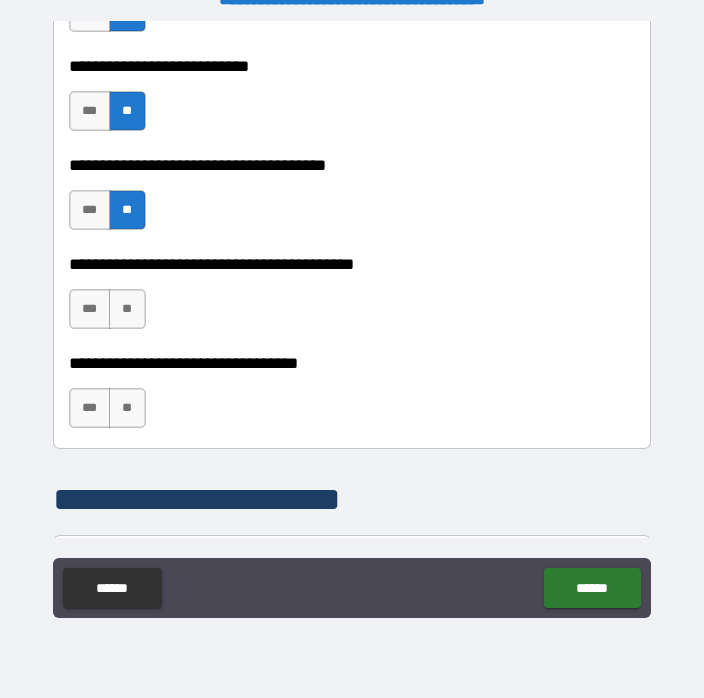 click on "**" at bounding box center (127, 309) 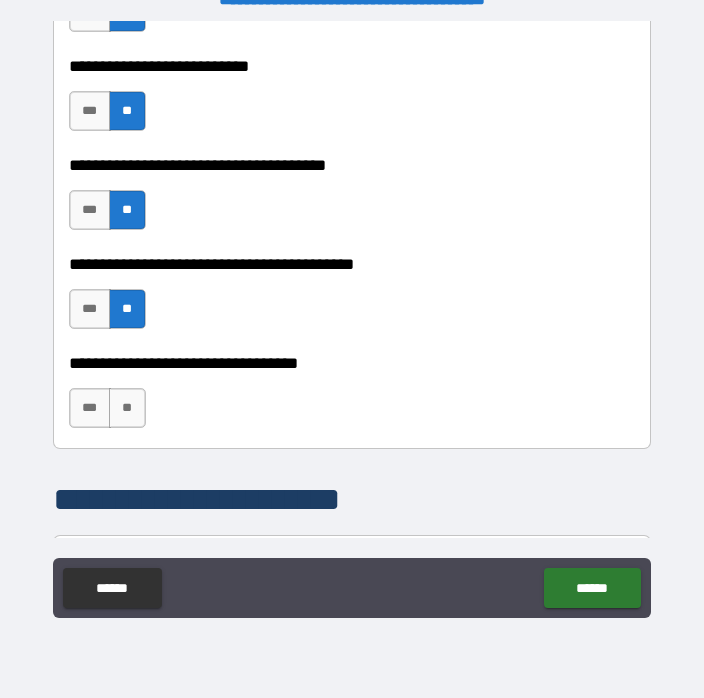 click on "**" at bounding box center [127, 408] 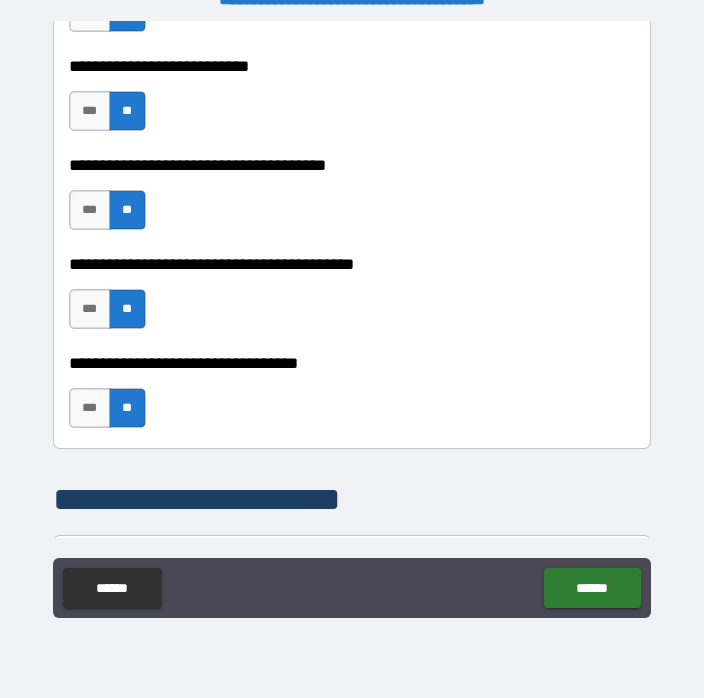 click on "******" at bounding box center (592, 588) 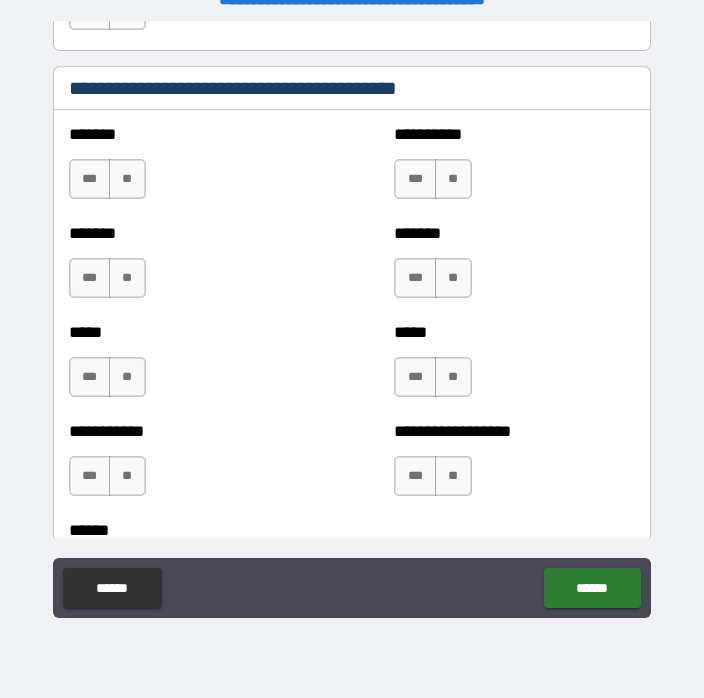 scroll, scrollTop: 1877, scrollLeft: 0, axis: vertical 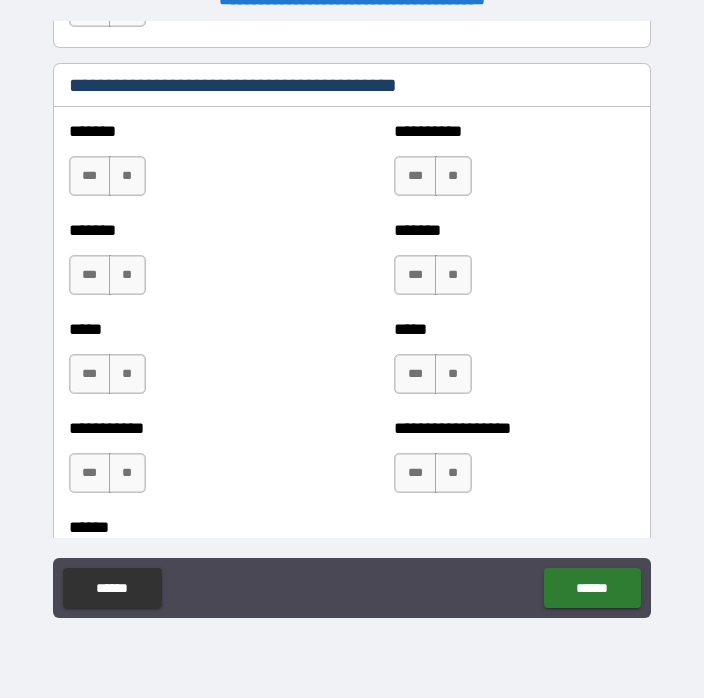 click on "******* *** **" at bounding box center (189, 166) 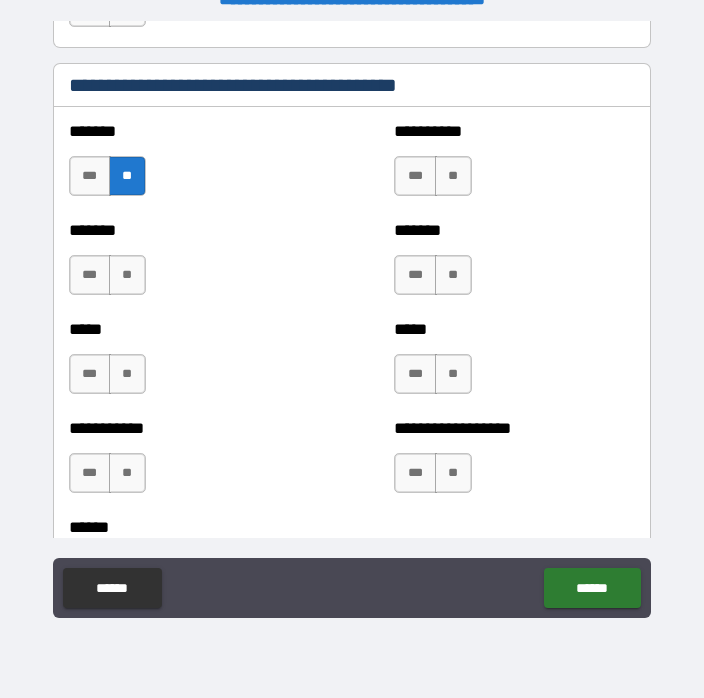 click on "**" at bounding box center [127, 275] 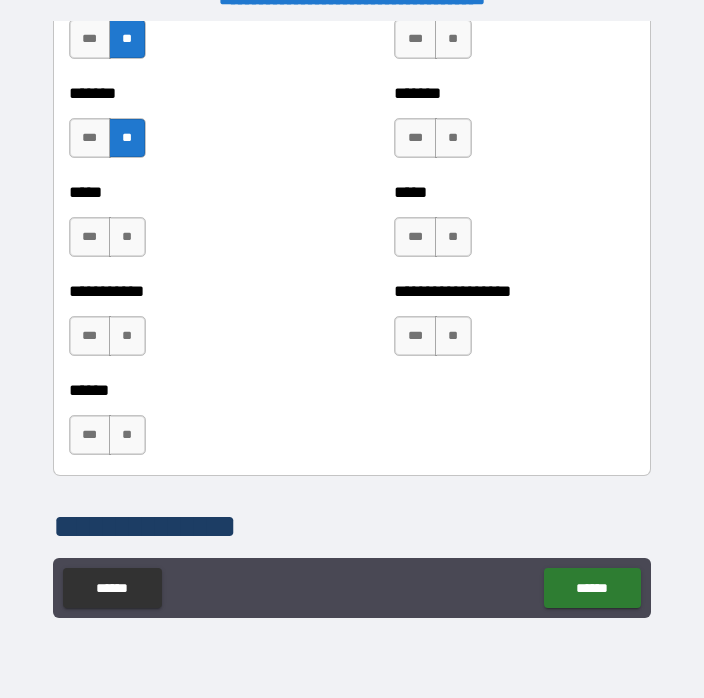 scroll, scrollTop: 2031, scrollLeft: 0, axis: vertical 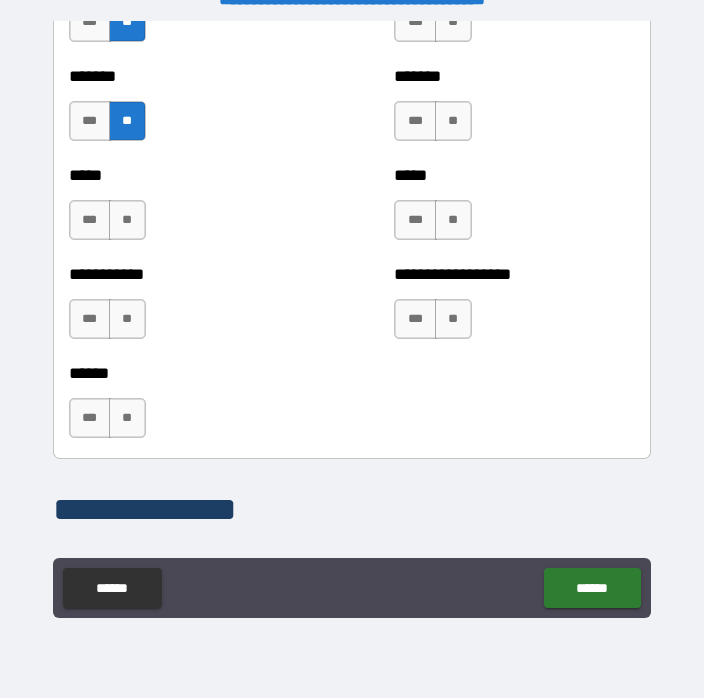 click on "**" at bounding box center (127, 220) 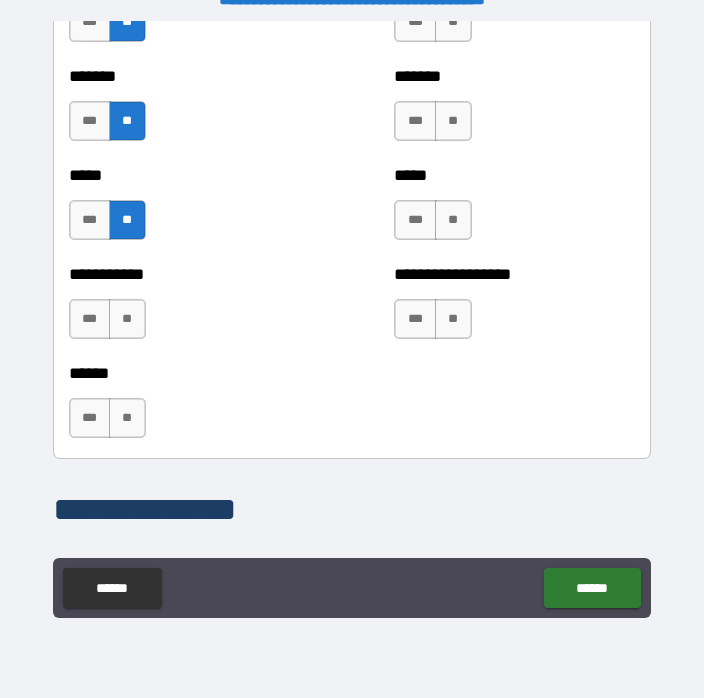 click on "**" at bounding box center (127, 319) 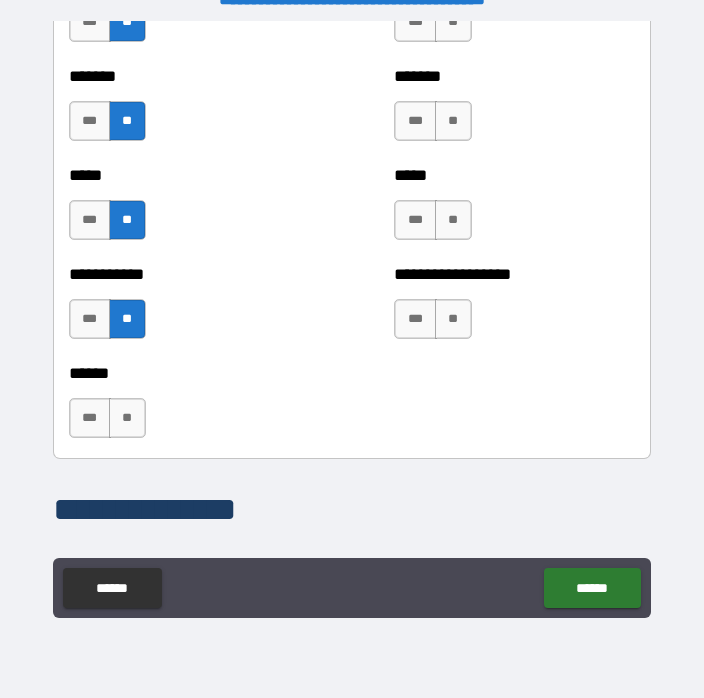 click on "**" at bounding box center [127, 418] 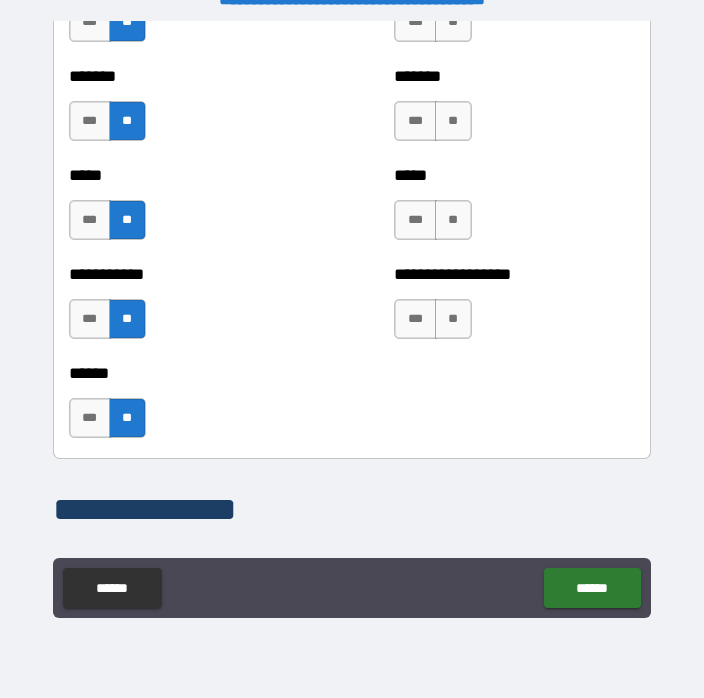 click on "**" at bounding box center (453, 319) 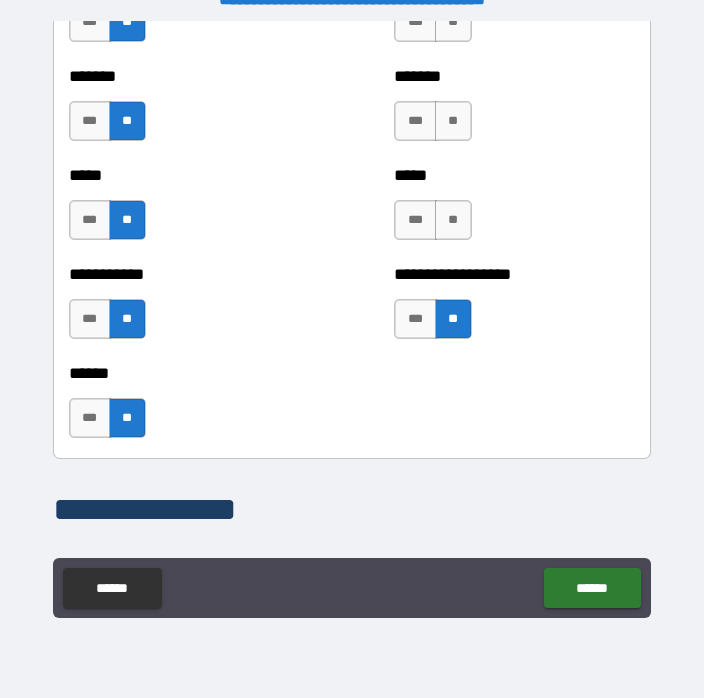 click on "**" at bounding box center [453, 220] 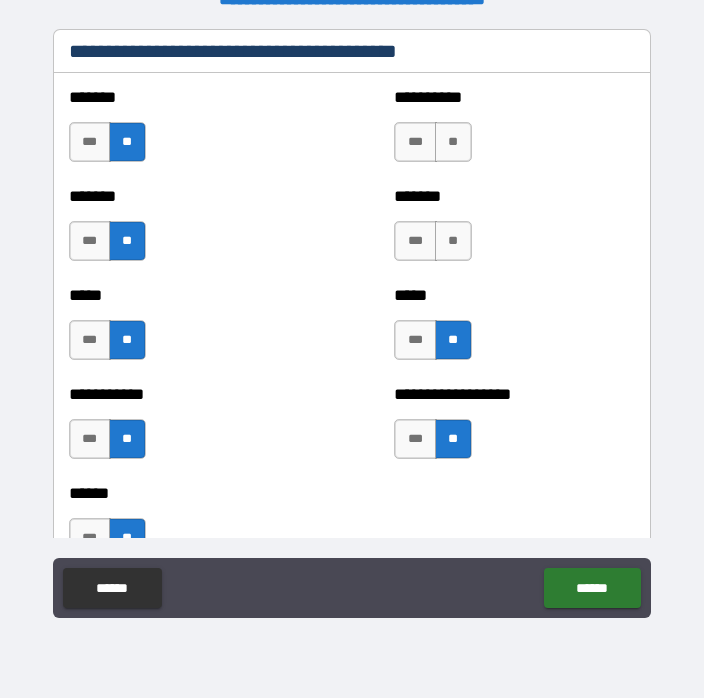 scroll, scrollTop: 1912, scrollLeft: 0, axis: vertical 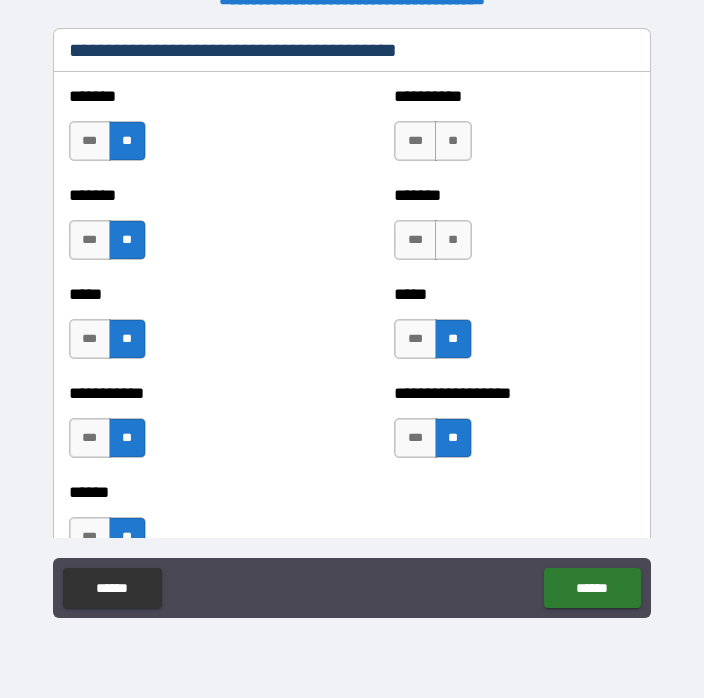 click on "**" at bounding box center [453, 240] 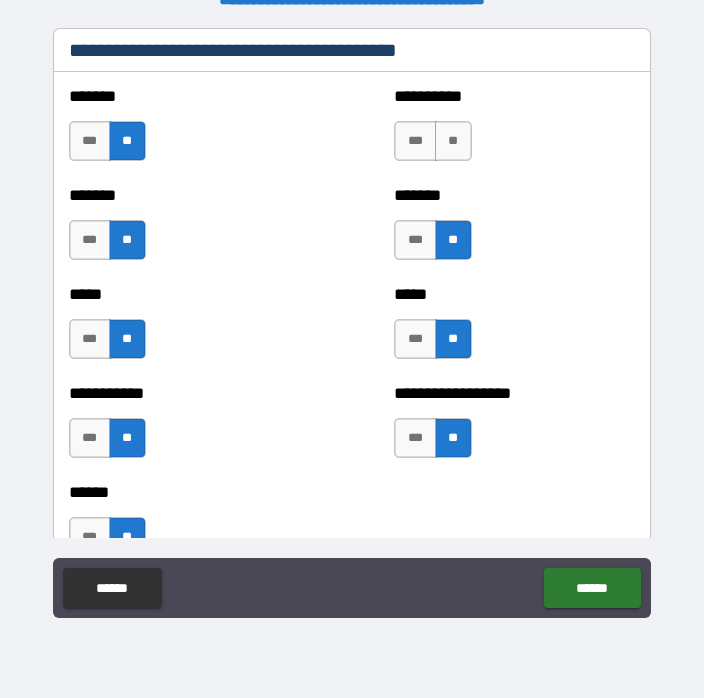 click on "**" at bounding box center [453, 141] 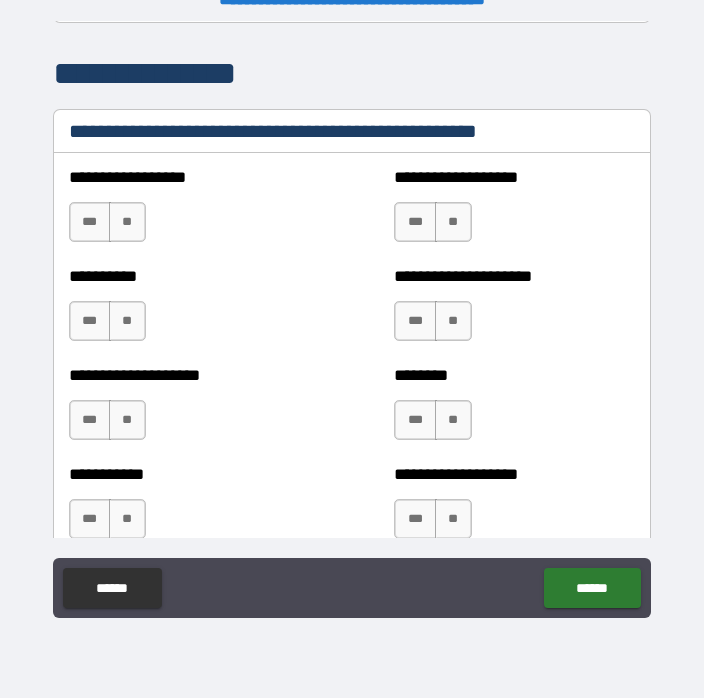 scroll, scrollTop: 2472, scrollLeft: 0, axis: vertical 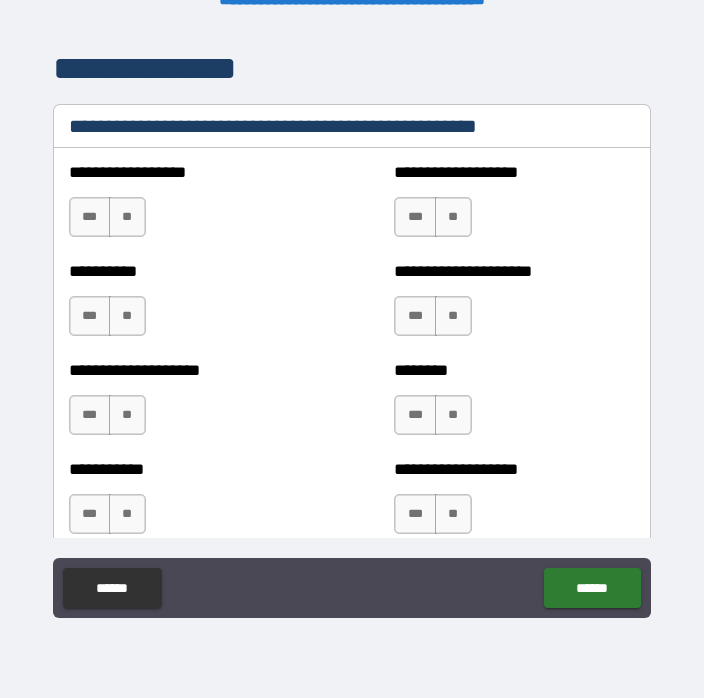 click on "**" at bounding box center (127, 217) 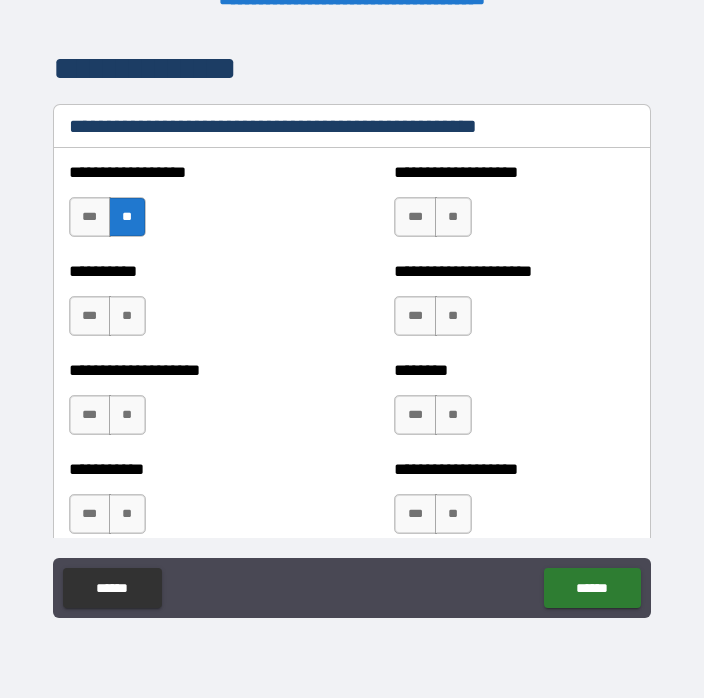 click on "**" at bounding box center (127, 316) 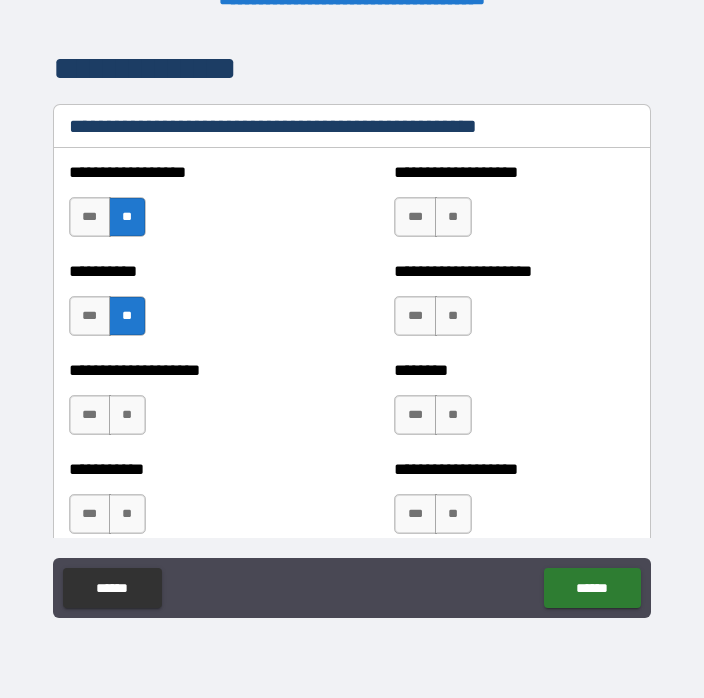 click on "**" at bounding box center (127, 415) 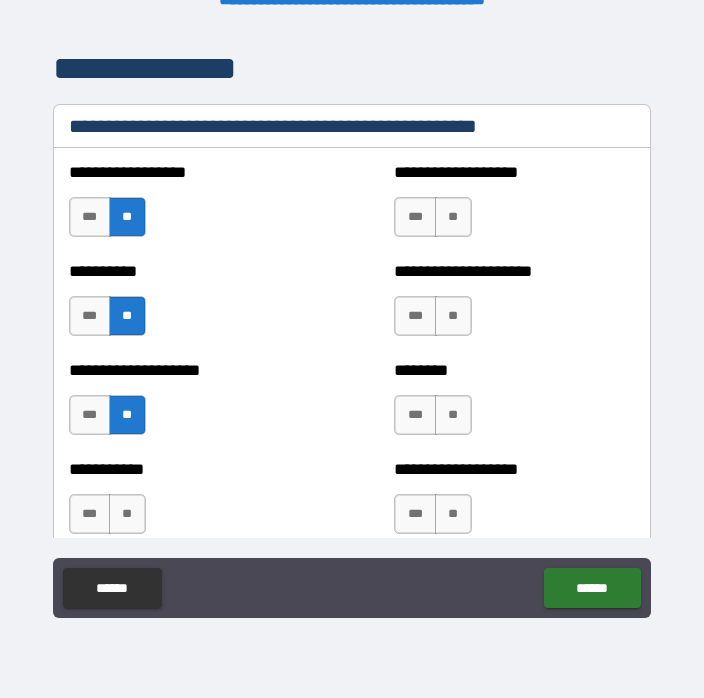 click on "**" at bounding box center [127, 514] 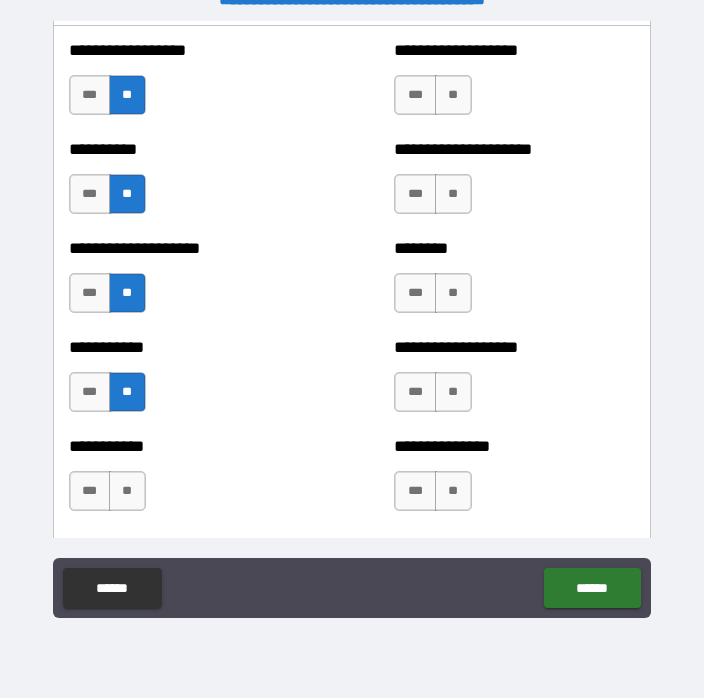 scroll, scrollTop: 2607, scrollLeft: 0, axis: vertical 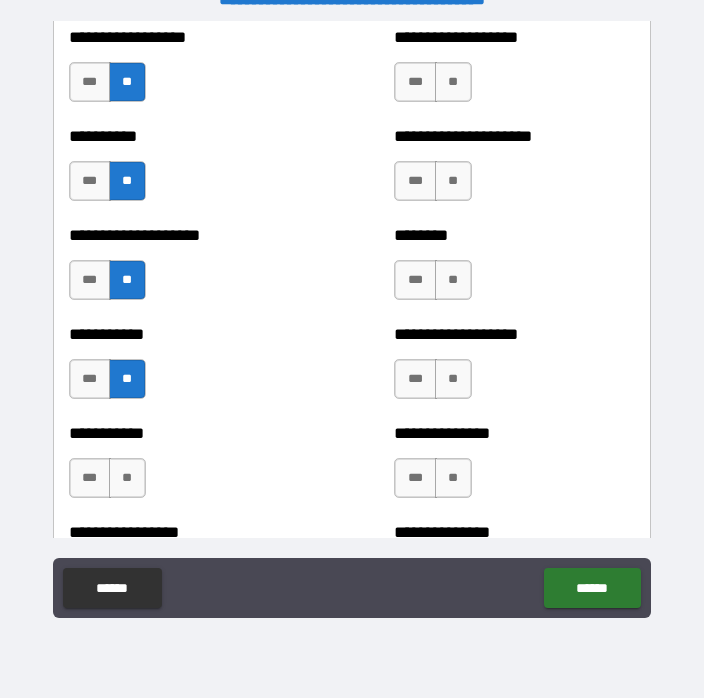 click on "**" at bounding box center [453, 82] 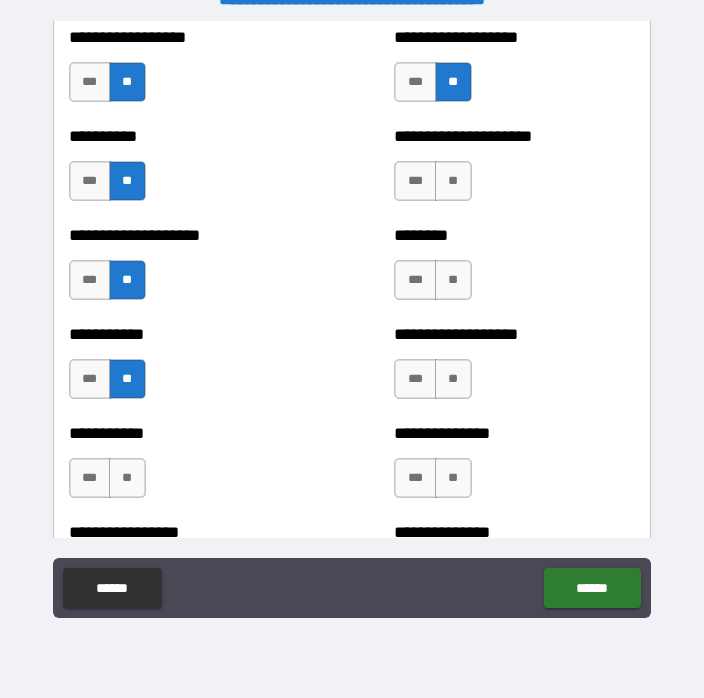 click on "**" at bounding box center (453, 181) 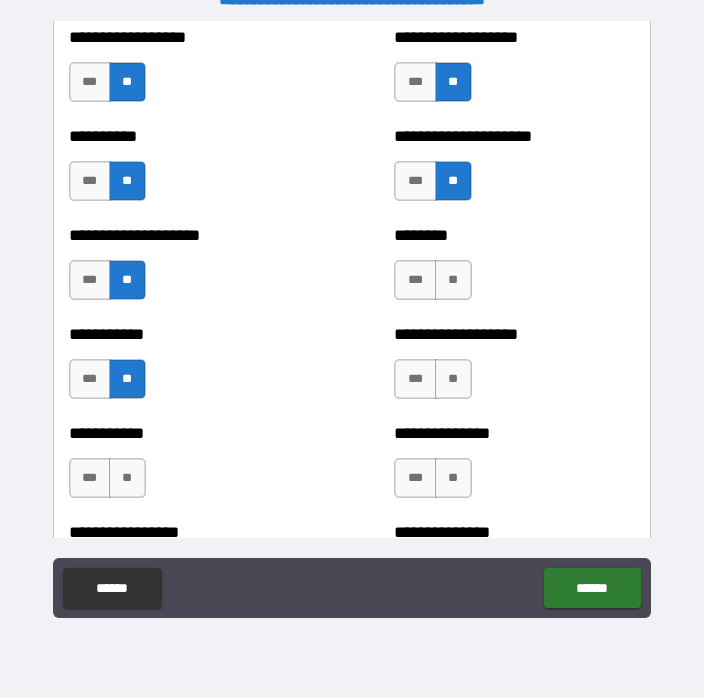 click on "**" at bounding box center [453, 280] 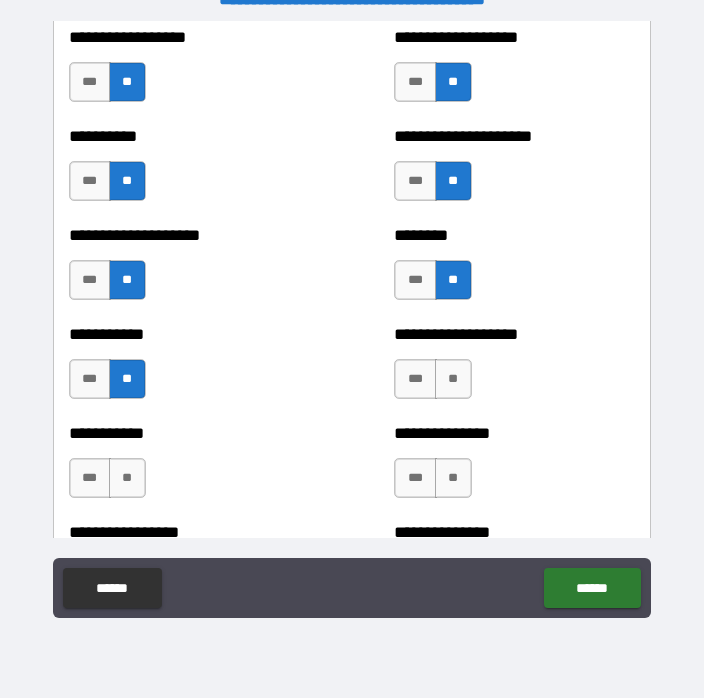 click on "**" at bounding box center (453, 379) 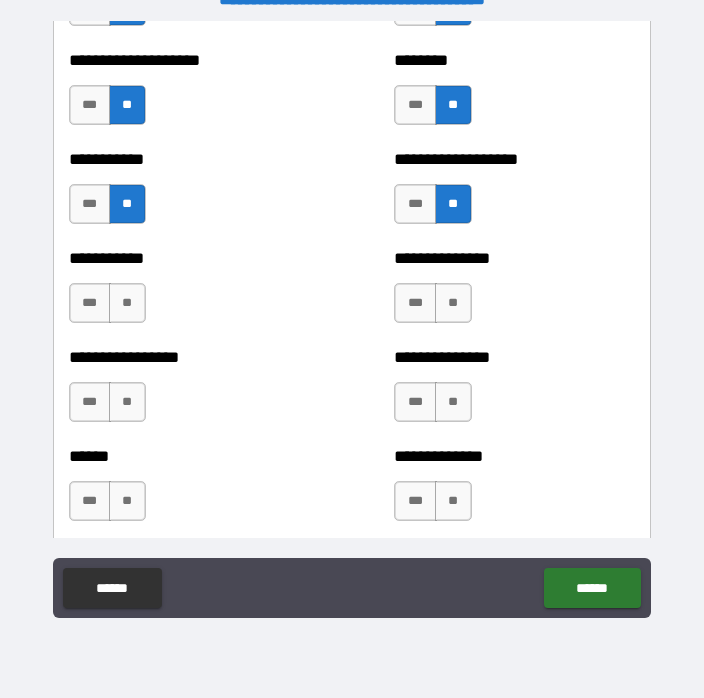 scroll, scrollTop: 2787, scrollLeft: 0, axis: vertical 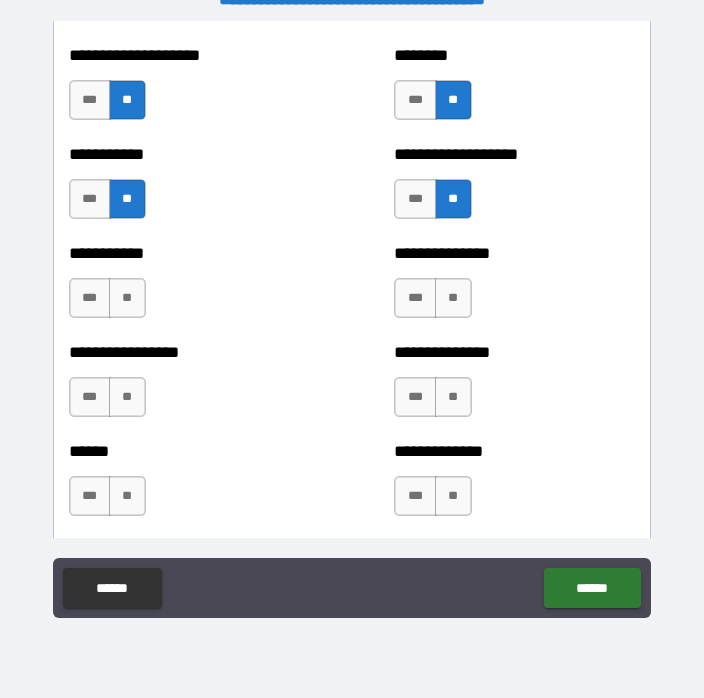 click on "**" at bounding box center (453, 298) 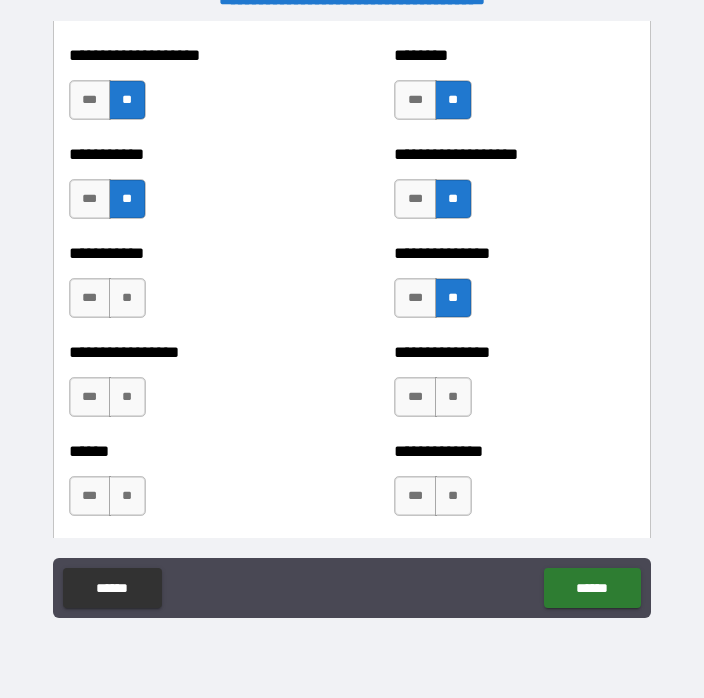 click on "**" at bounding box center [127, 298] 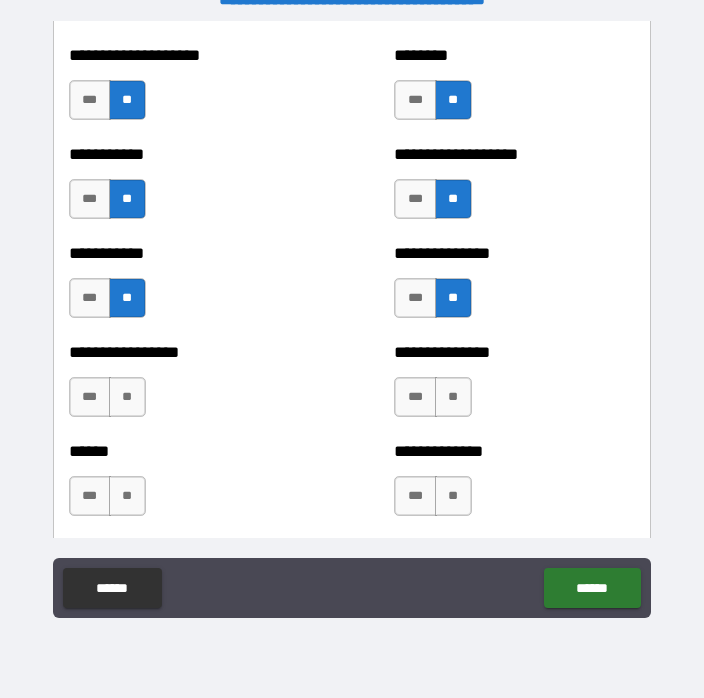 click on "**" at bounding box center [127, 397] 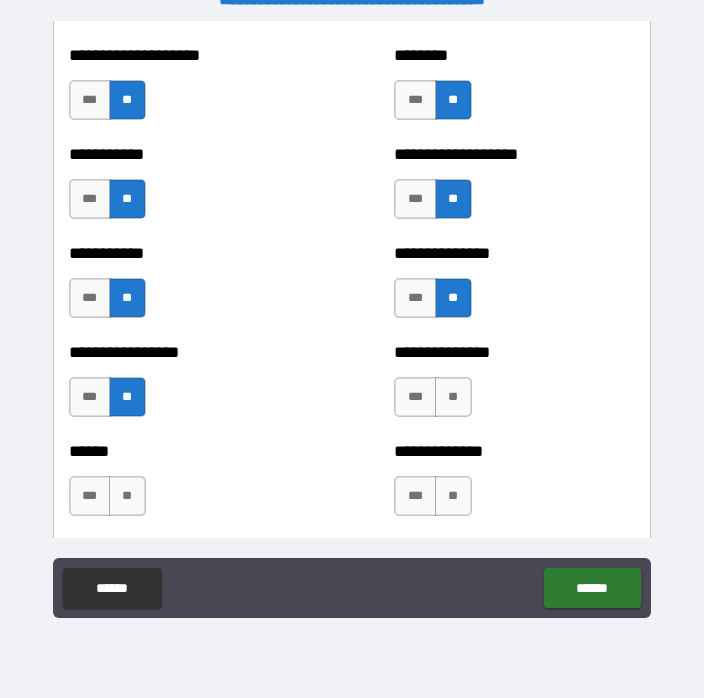 click on "**" at bounding box center (127, 496) 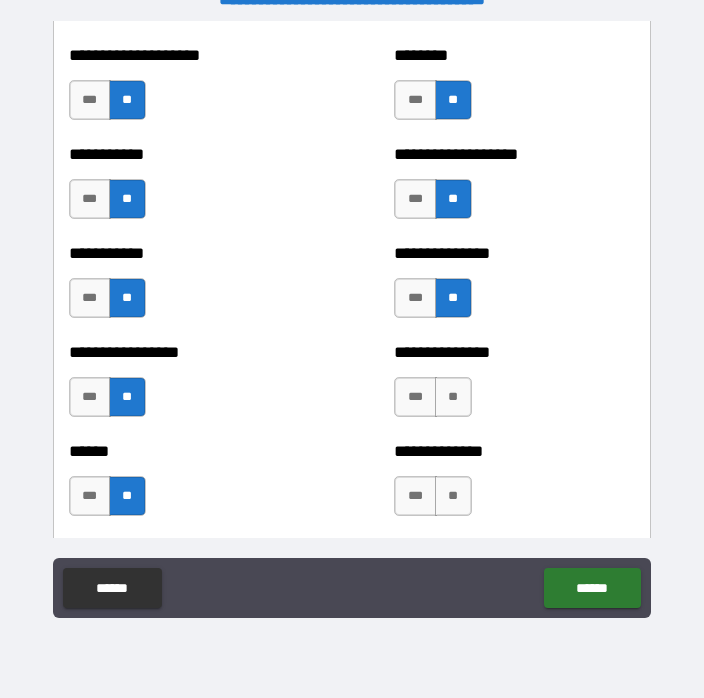 click on "**" at bounding box center [453, 397] 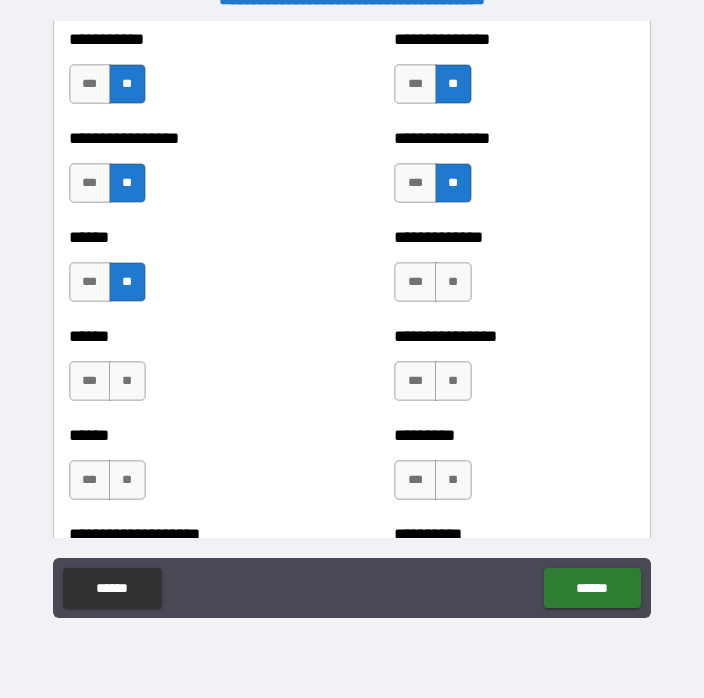 scroll, scrollTop: 3010, scrollLeft: 0, axis: vertical 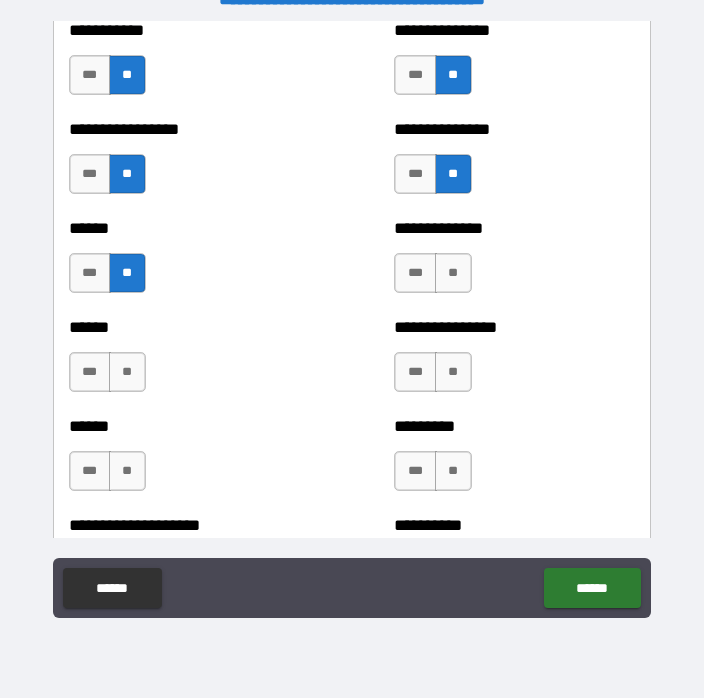 click on "**" at bounding box center (453, 273) 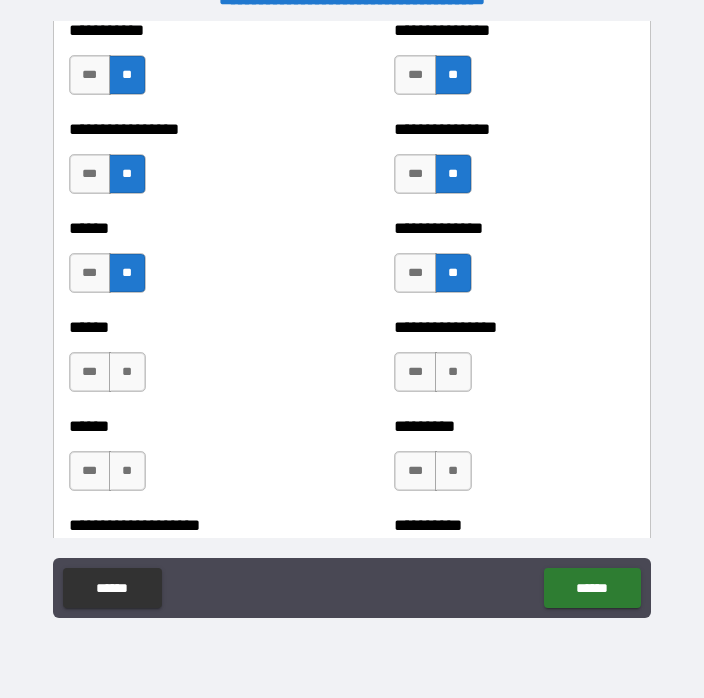 click on "**" at bounding box center (453, 372) 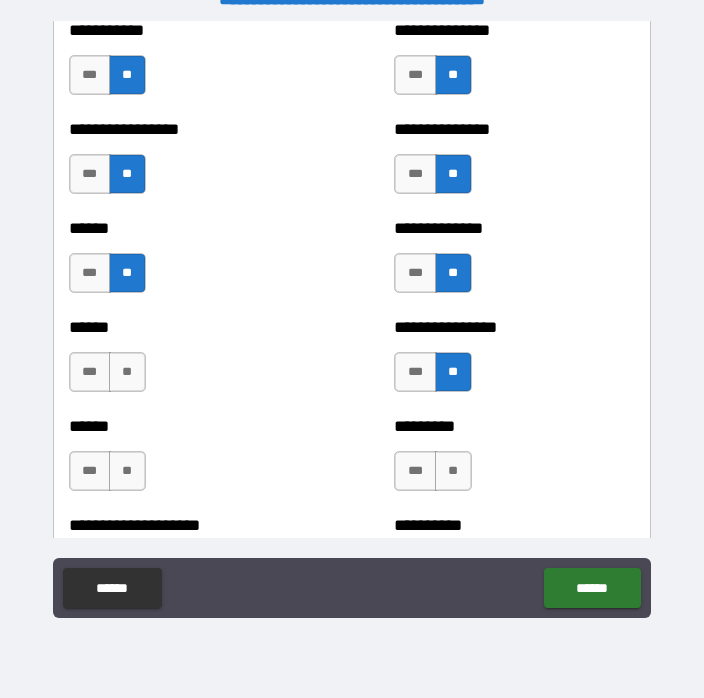 click on "**" at bounding box center (127, 372) 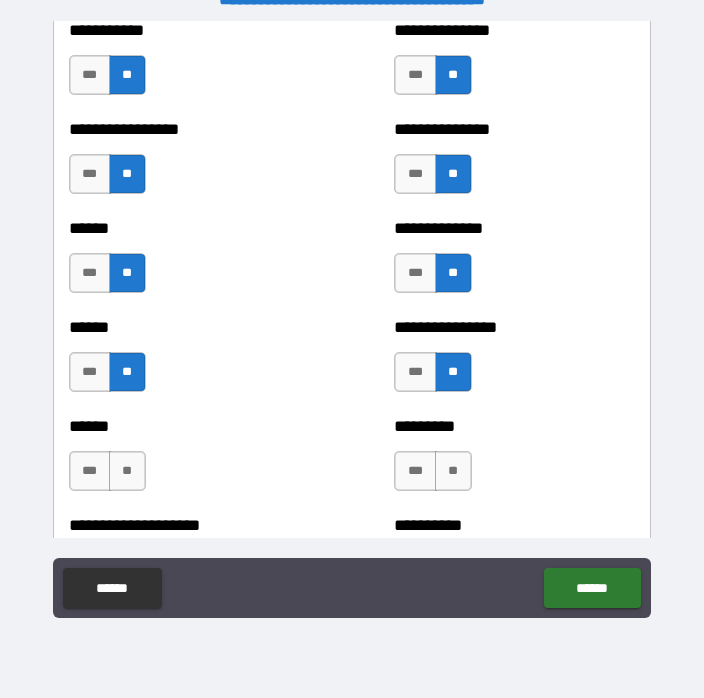 click on "**" at bounding box center [127, 471] 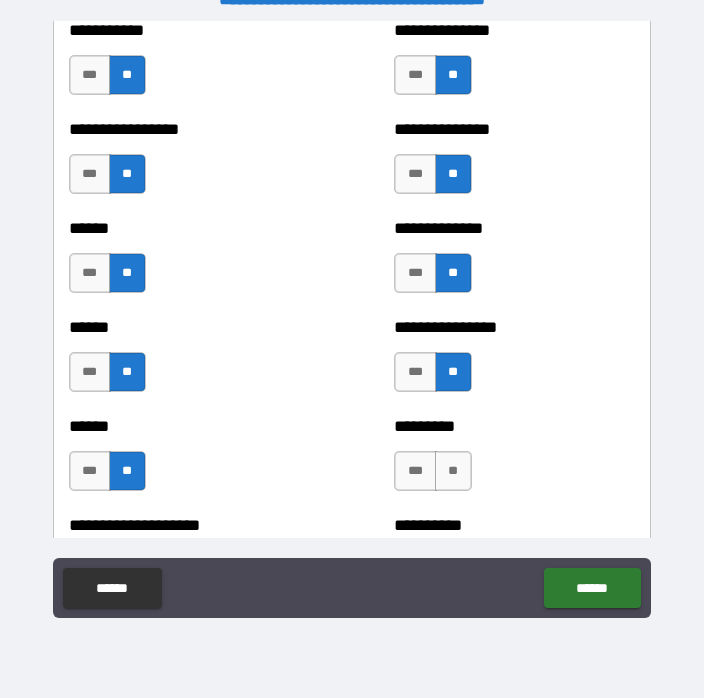 click on "**" at bounding box center (453, 471) 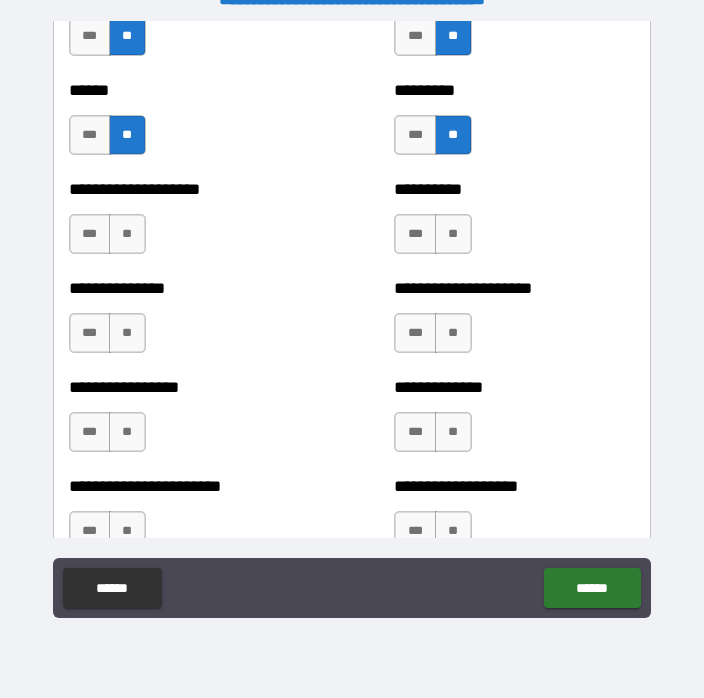 scroll, scrollTop: 3343, scrollLeft: 0, axis: vertical 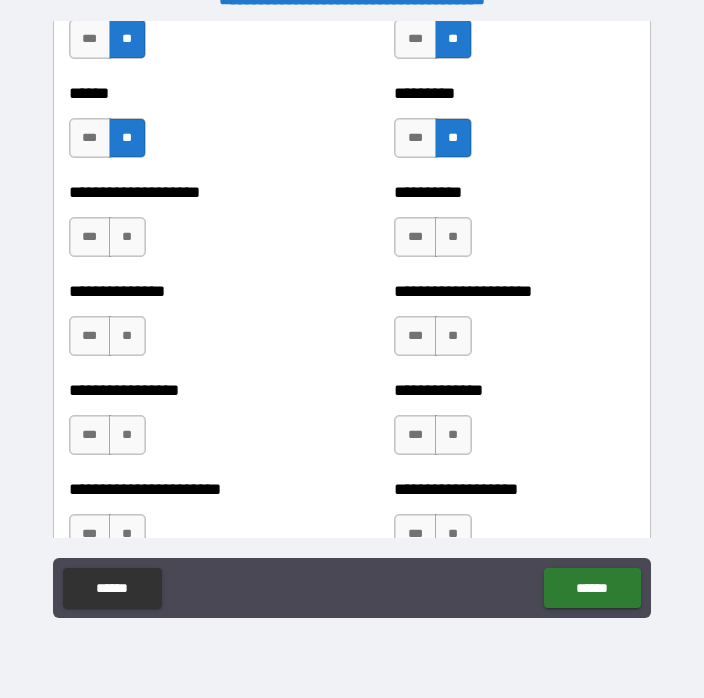 click on "**" at bounding box center [453, 237] 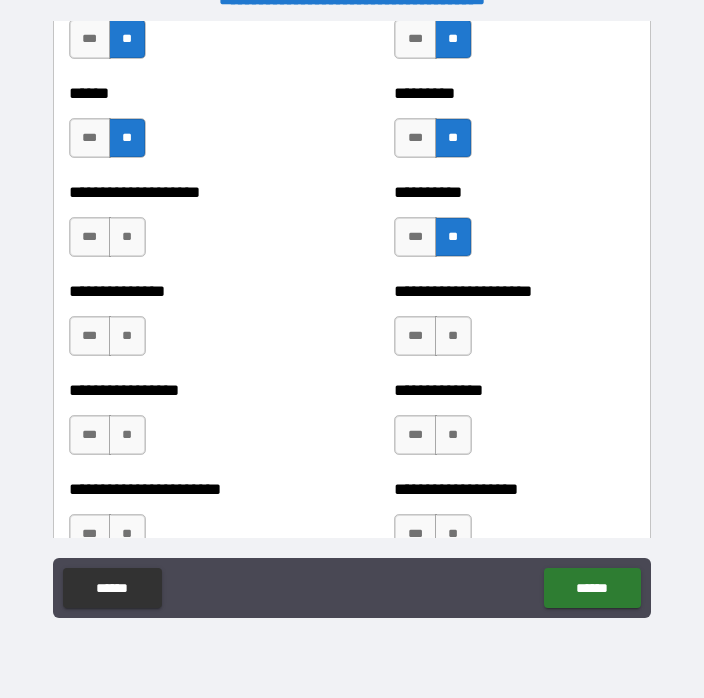 click on "**" at bounding box center [127, 237] 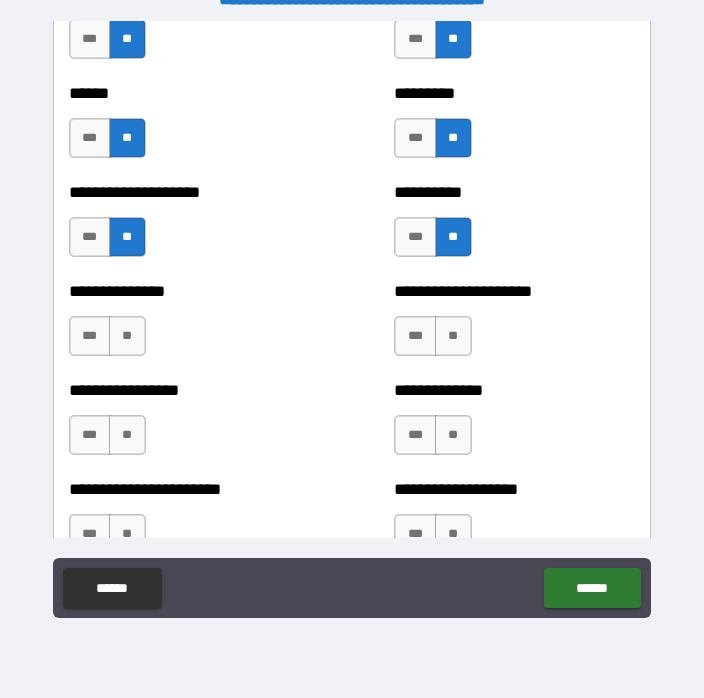 click on "**" at bounding box center [127, 336] 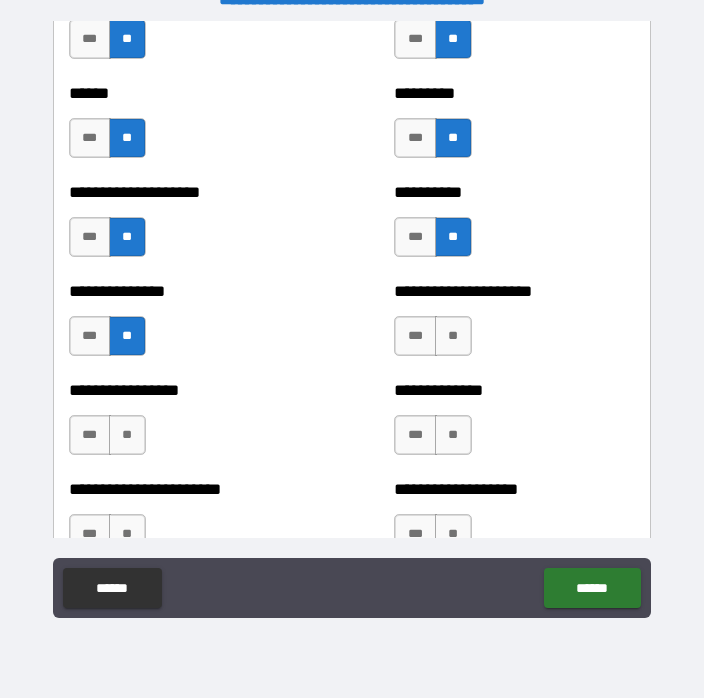 click on "**" at bounding box center [453, 336] 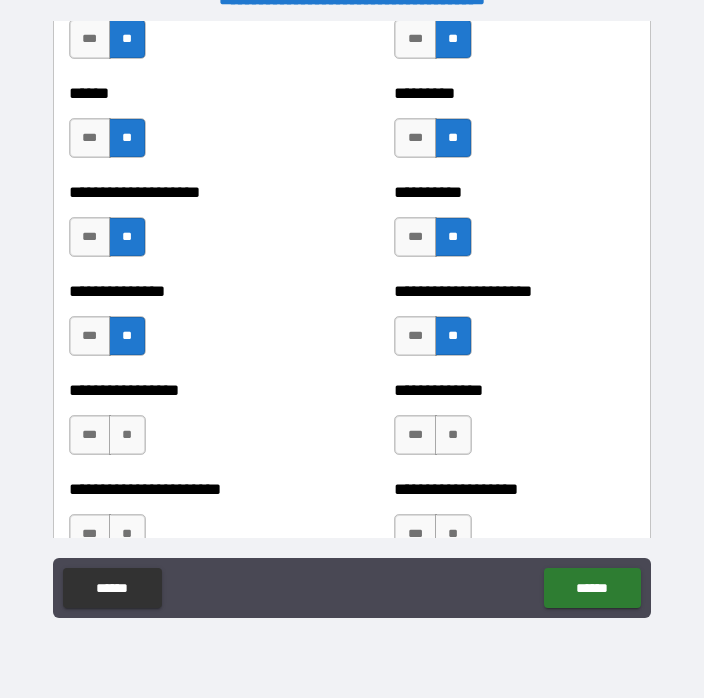 click on "**" at bounding box center [453, 435] 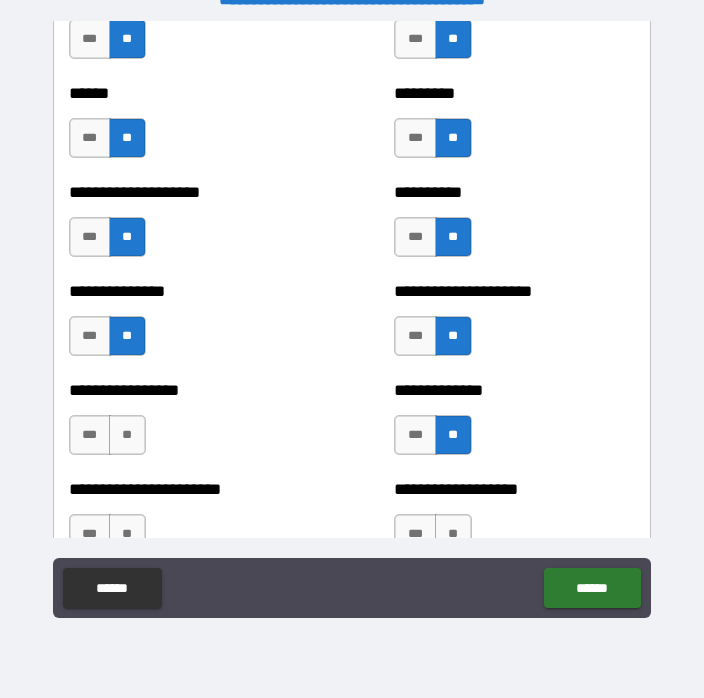 click on "**" at bounding box center [127, 435] 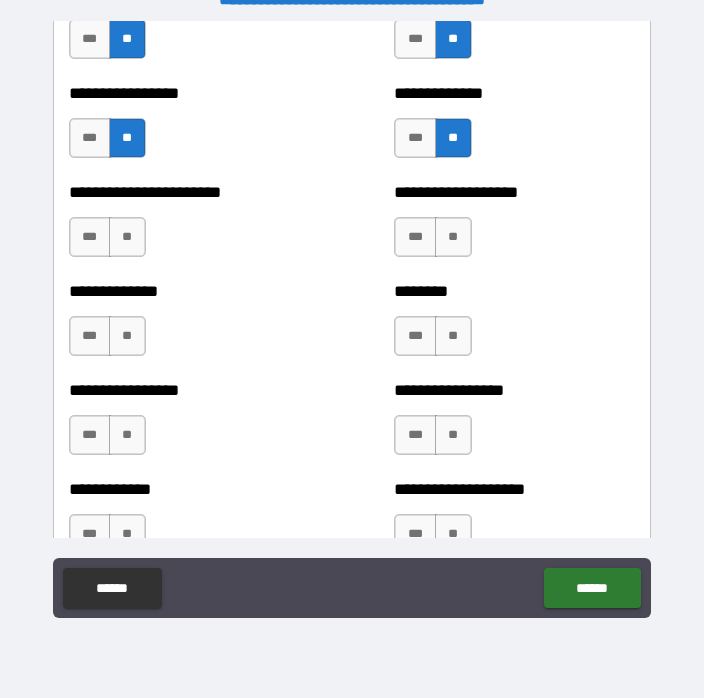 scroll, scrollTop: 3656, scrollLeft: 0, axis: vertical 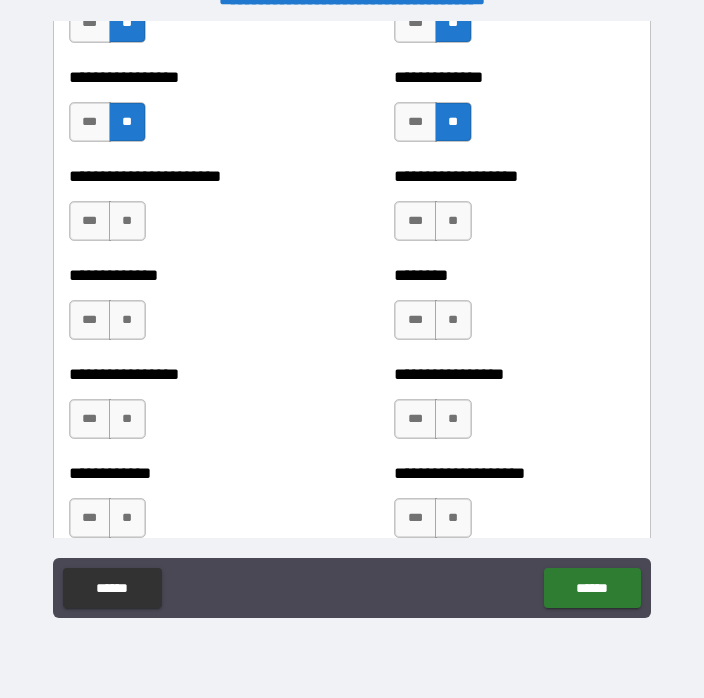 click on "**" at bounding box center [127, 221] 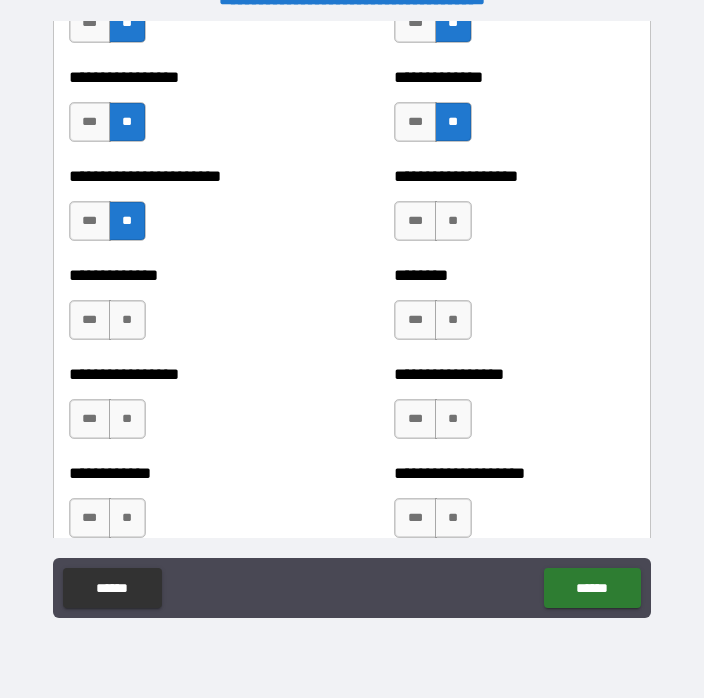 click on "**" at bounding box center [127, 320] 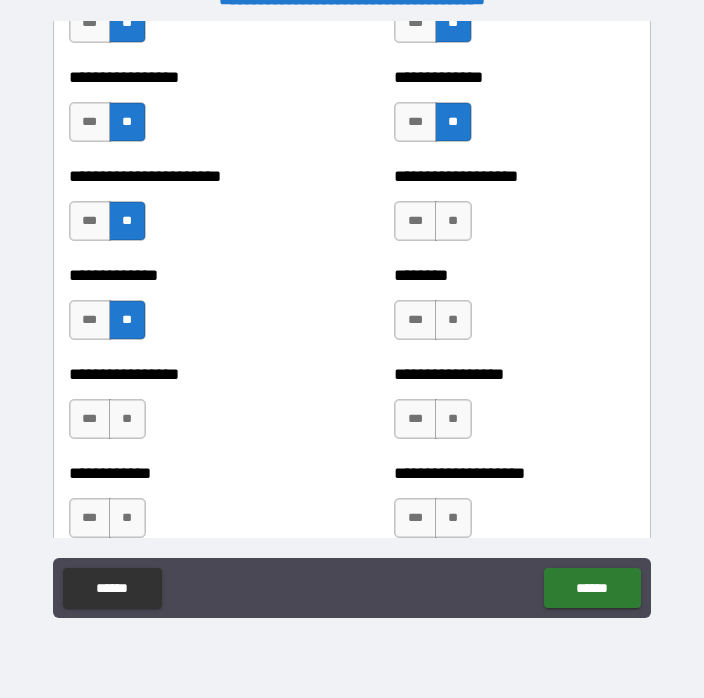 click on "**" at bounding box center [127, 419] 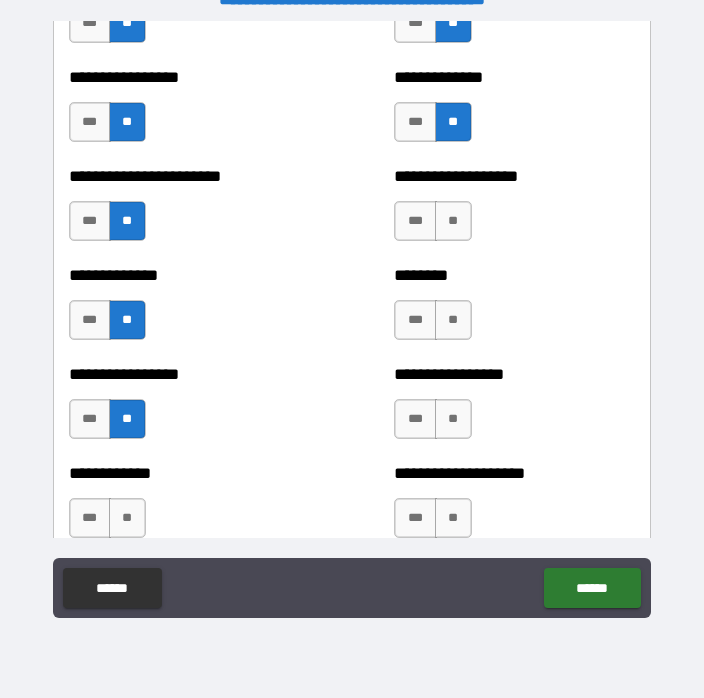 click on "**" at bounding box center [127, 518] 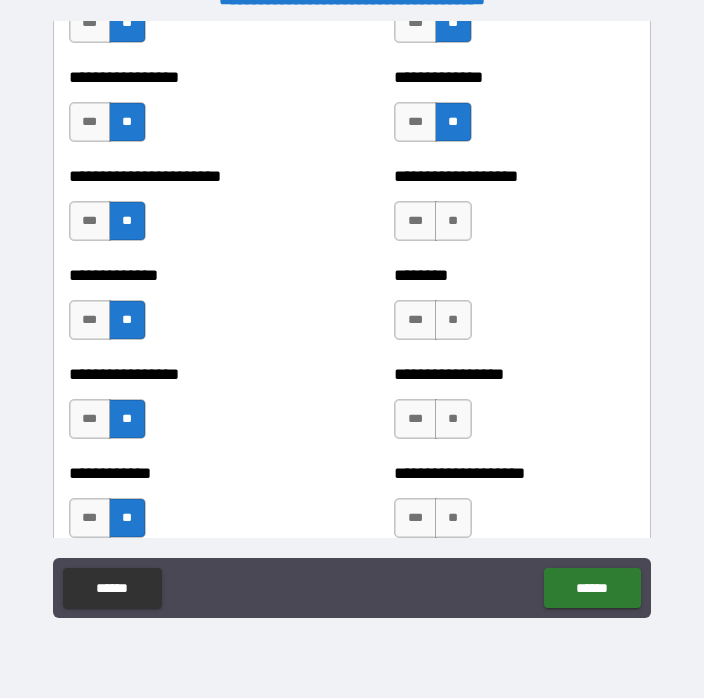 click on "**" at bounding box center [453, 221] 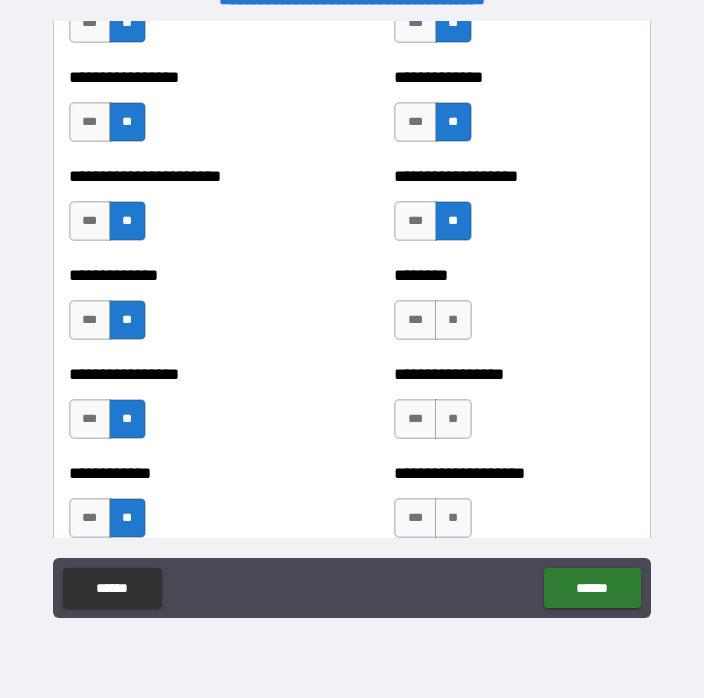 click on "**" at bounding box center (453, 320) 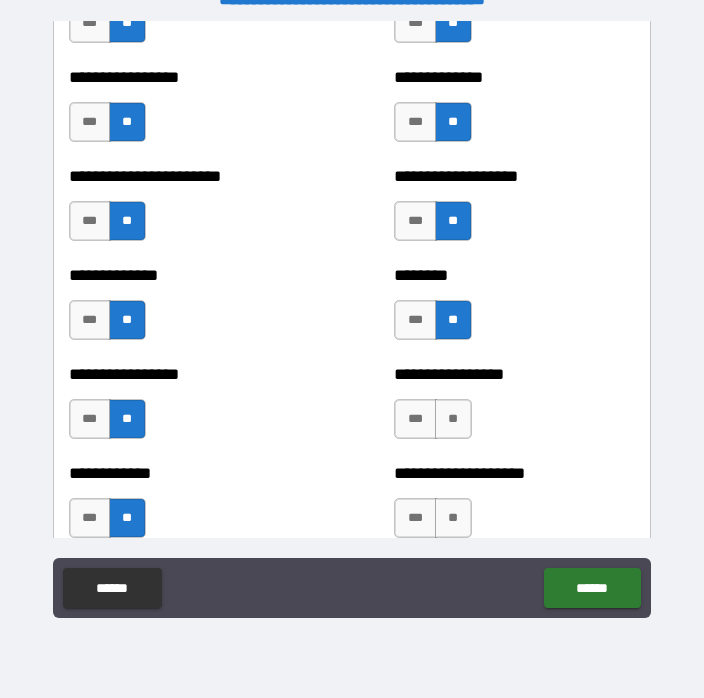 click on "**" at bounding box center [453, 419] 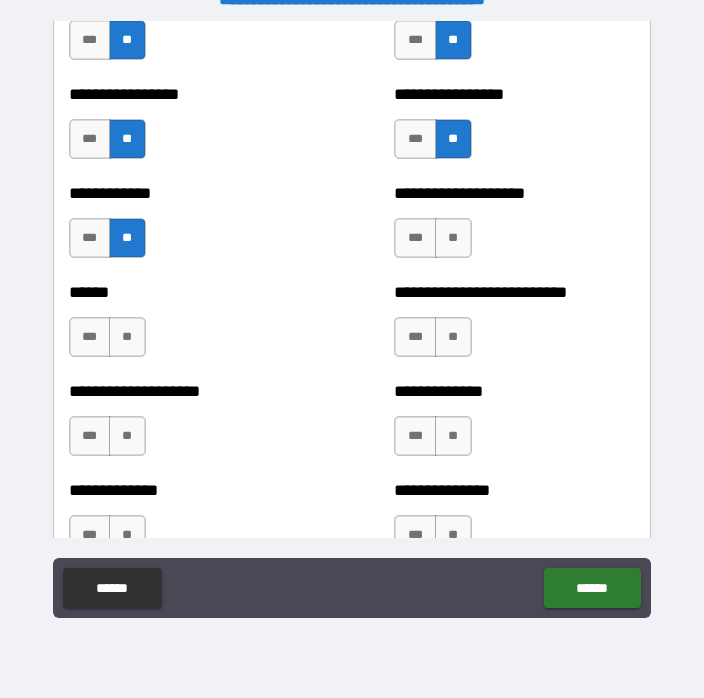 scroll, scrollTop: 3970, scrollLeft: 0, axis: vertical 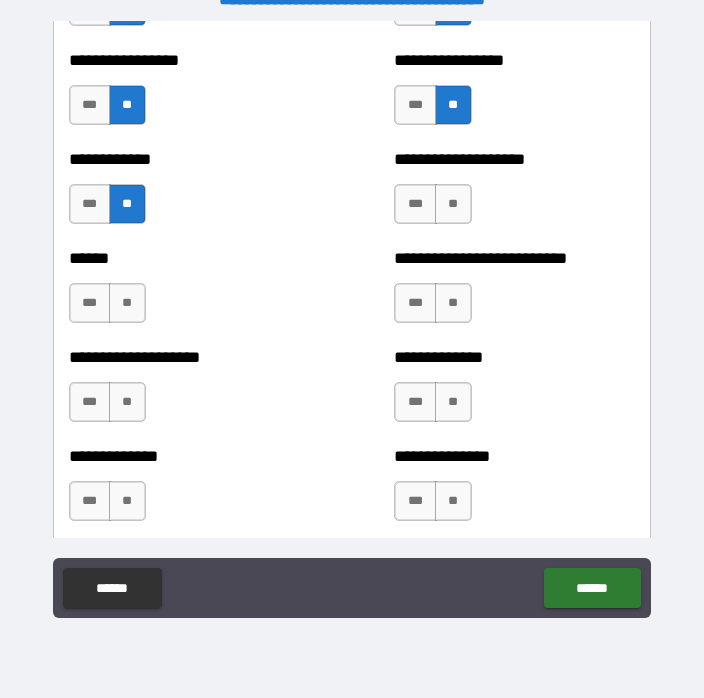 click on "*** **" at bounding box center (432, 204) 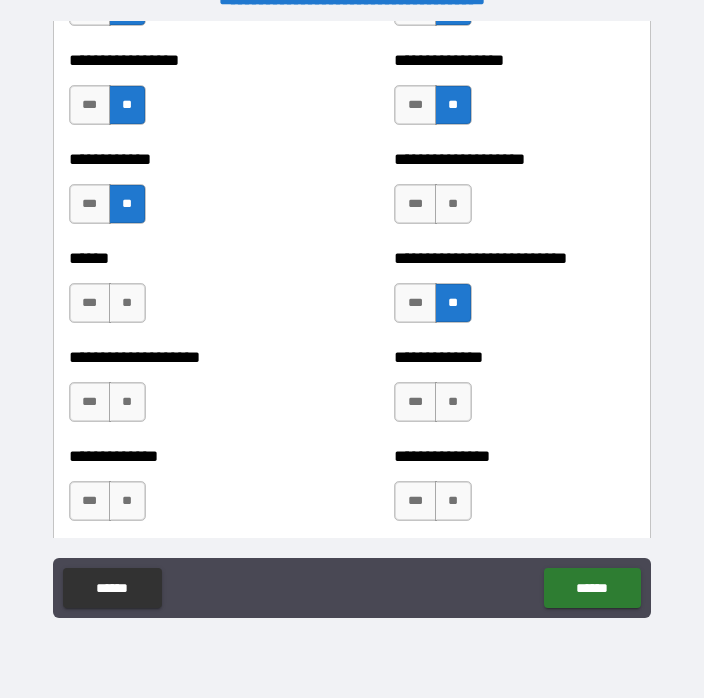 click on "**" at bounding box center [453, 204] 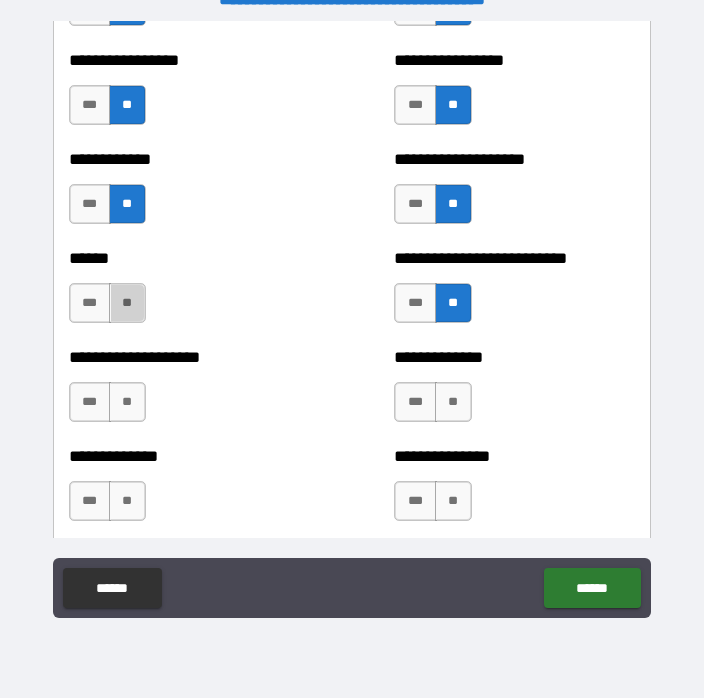click on "**" at bounding box center [127, 303] 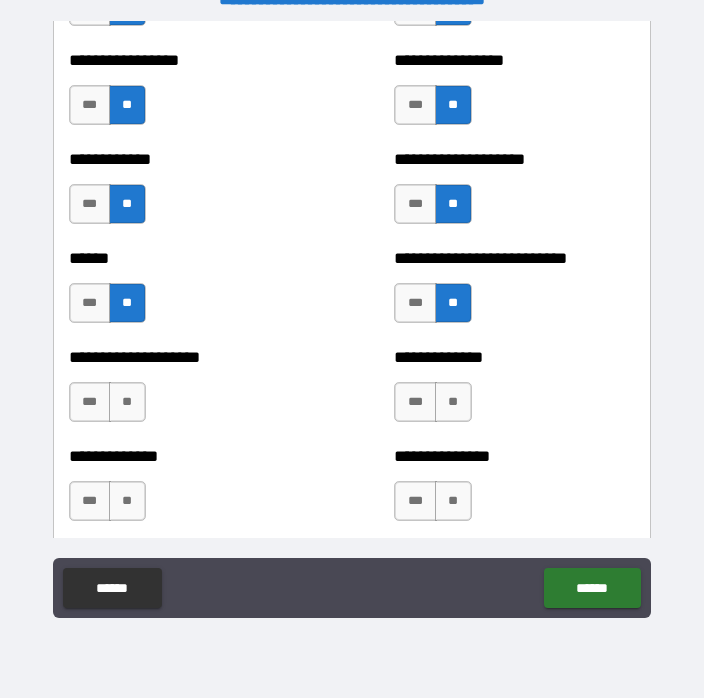 click on "**" at bounding box center [127, 402] 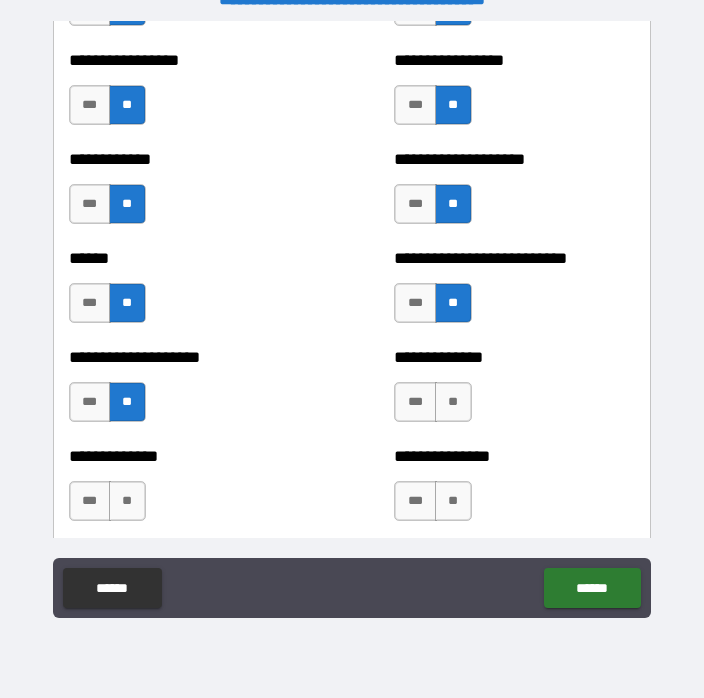 click on "**********" at bounding box center [514, 392] 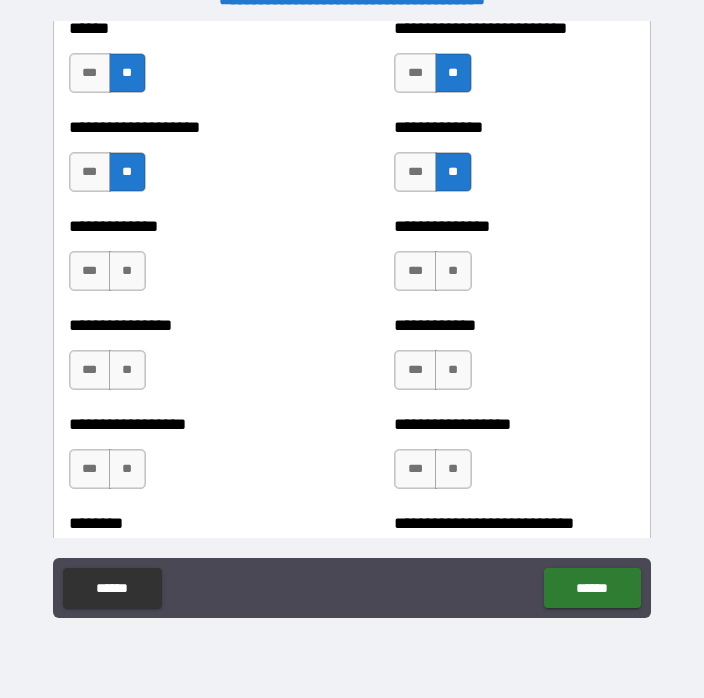 scroll, scrollTop: 4206, scrollLeft: 0, axis: vertical 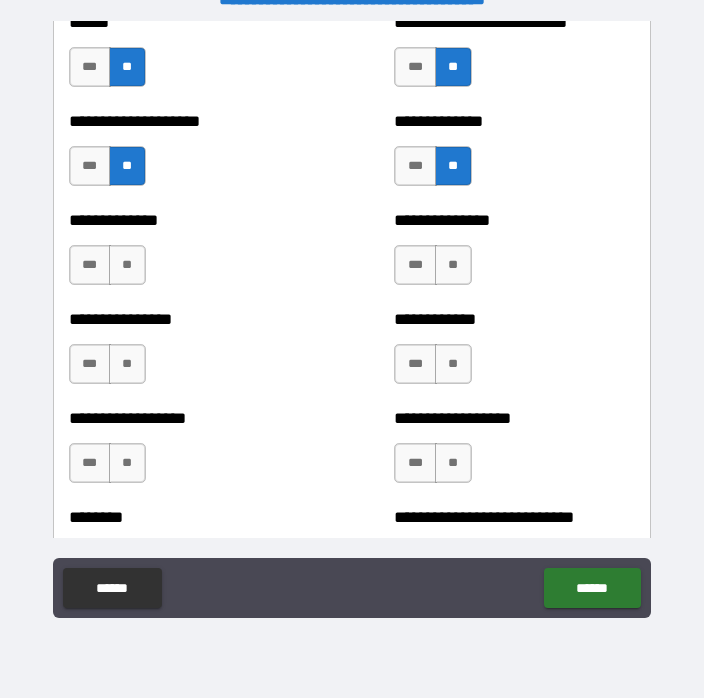 click on "**" at bounding box center (453, 265) 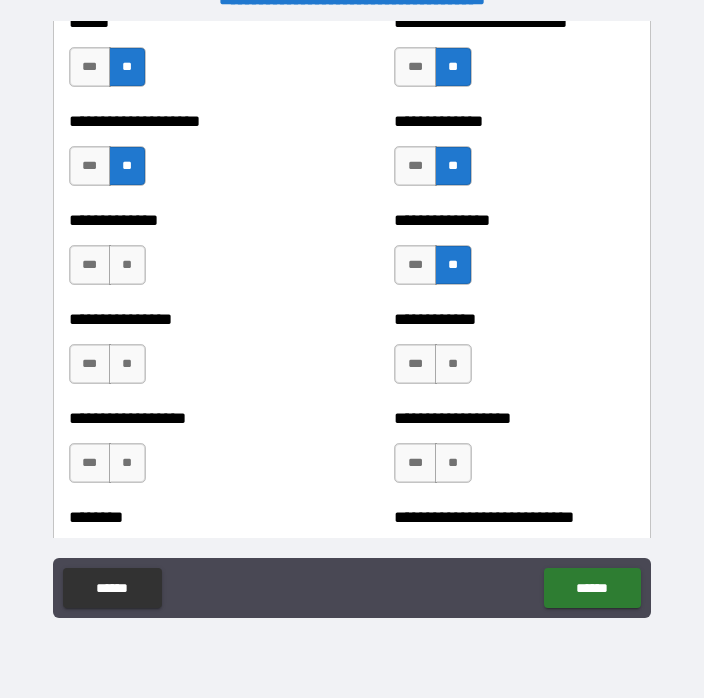 click on "**" at bounding box center (127, 265) 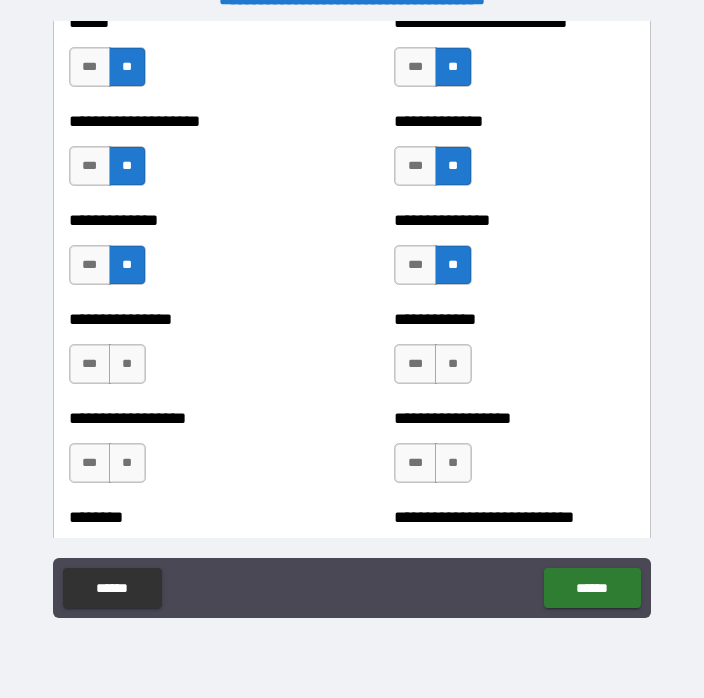 click on "**" at bounding box center (127, 364) 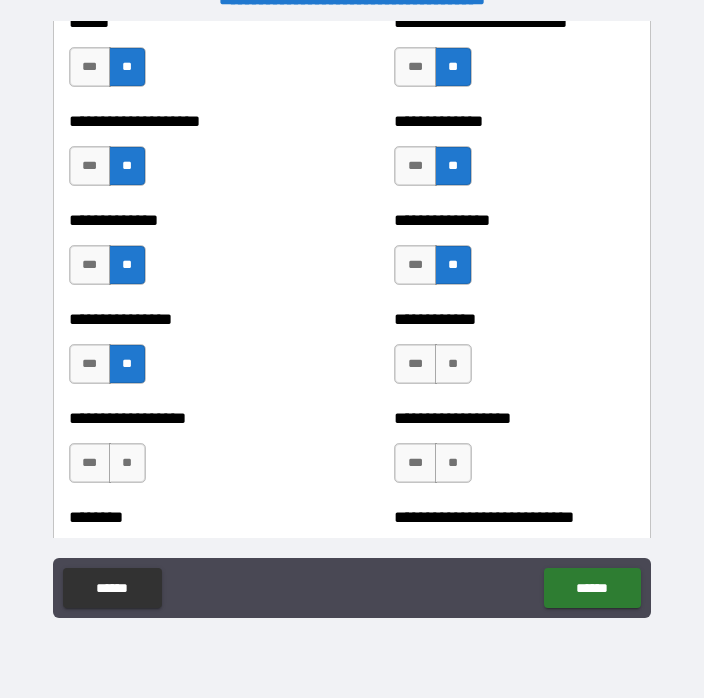 click on "**" at bounding box center [453, 364] 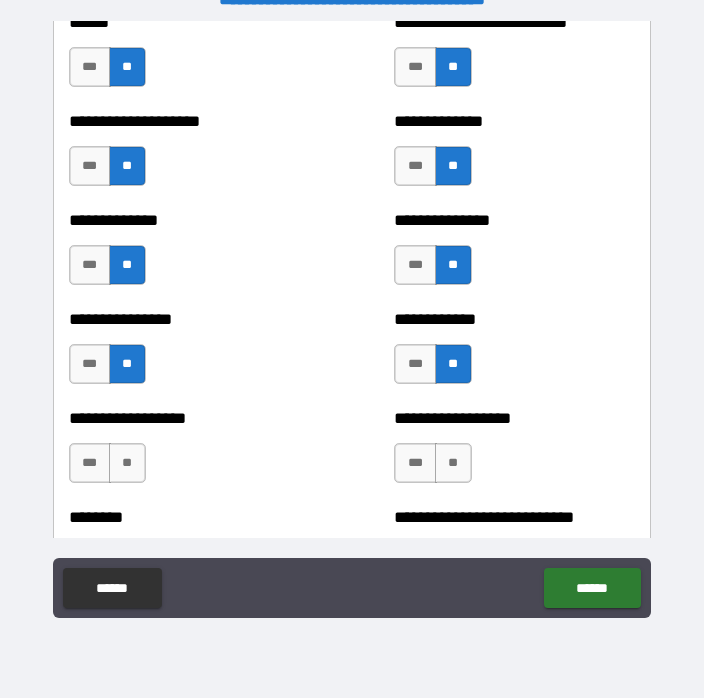 click on "**" at bounding box center [453, 463] 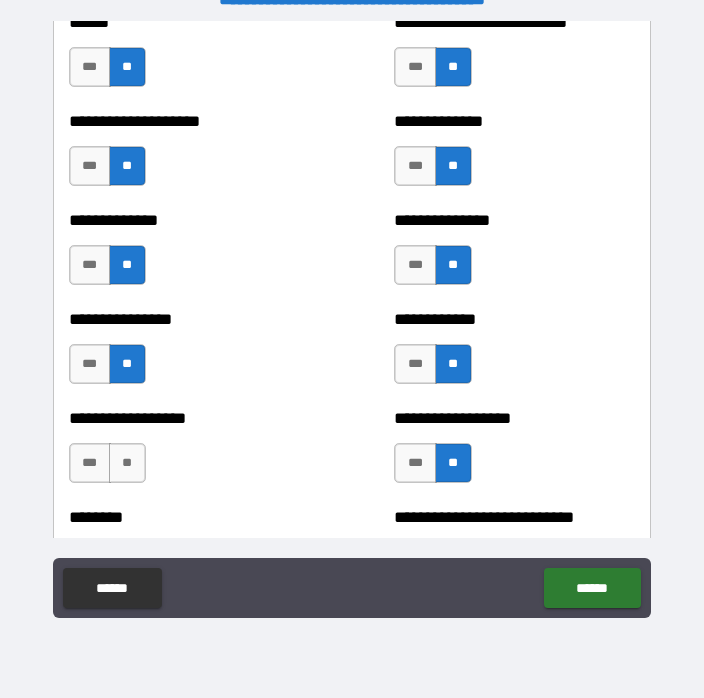 click on "**" at bounding box center (127, 463) 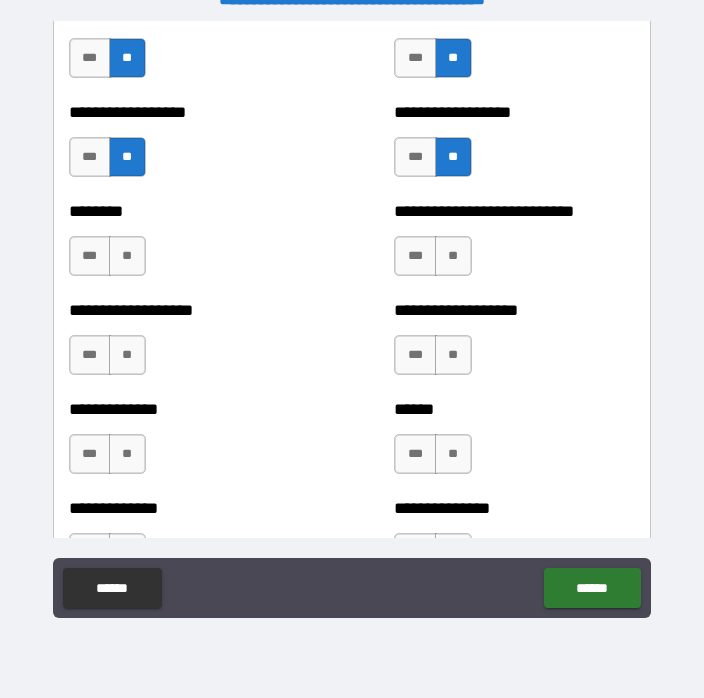 scroll, scrollTop: 4517, scrollLeft: 0, axis: vertical 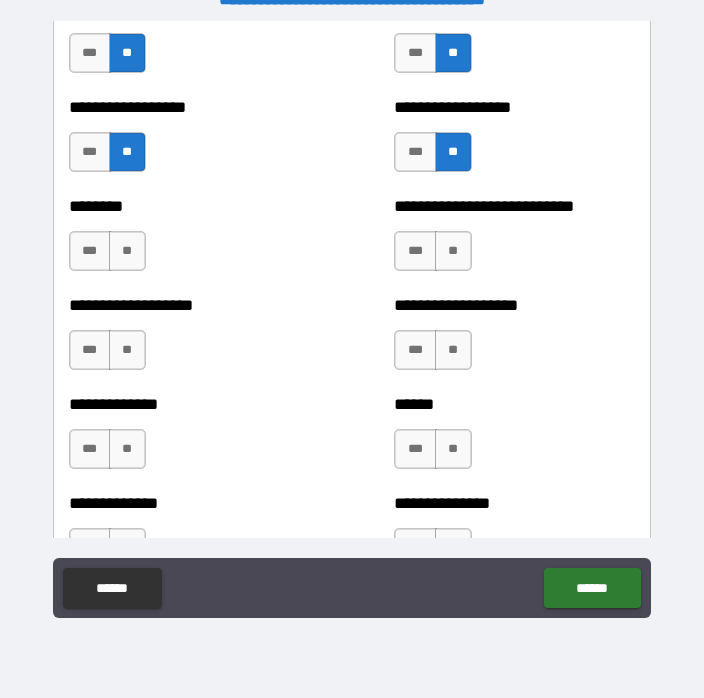 click on "**" at bounding box center [127, 251] 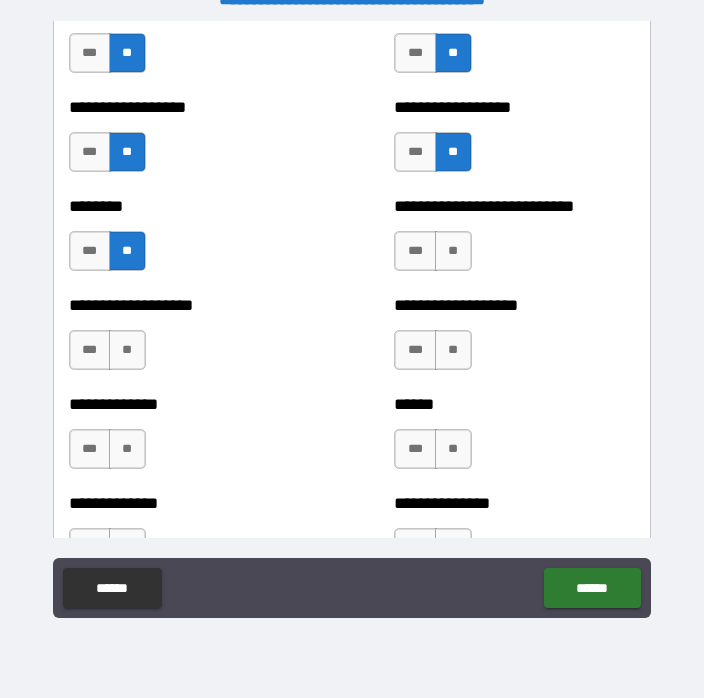 click on "**" at bounding box center (453, 251) 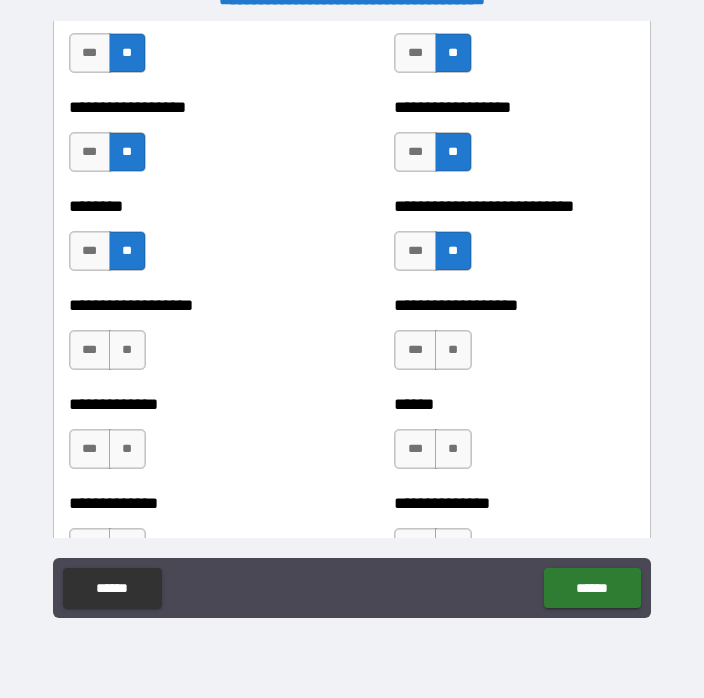click on "**" at bounding box center [453, 350] 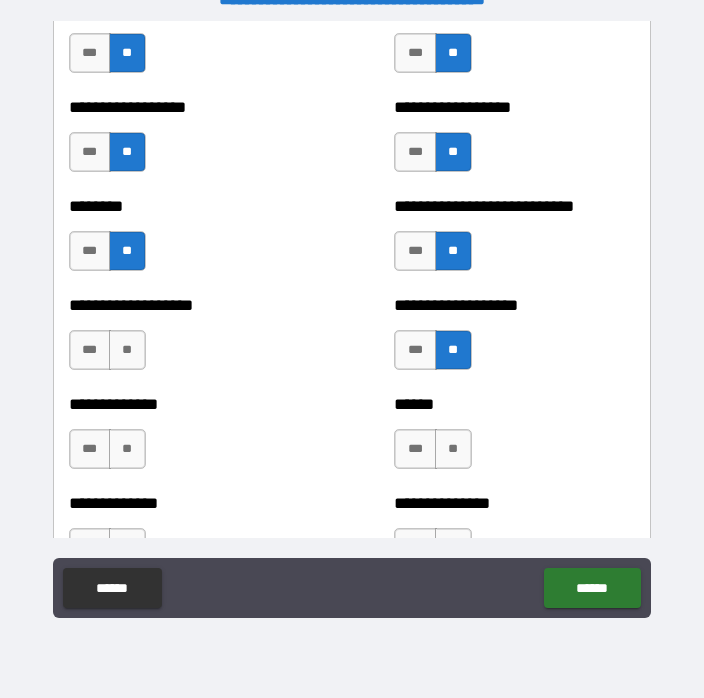 click on "**" at bounding box center [127, 350] 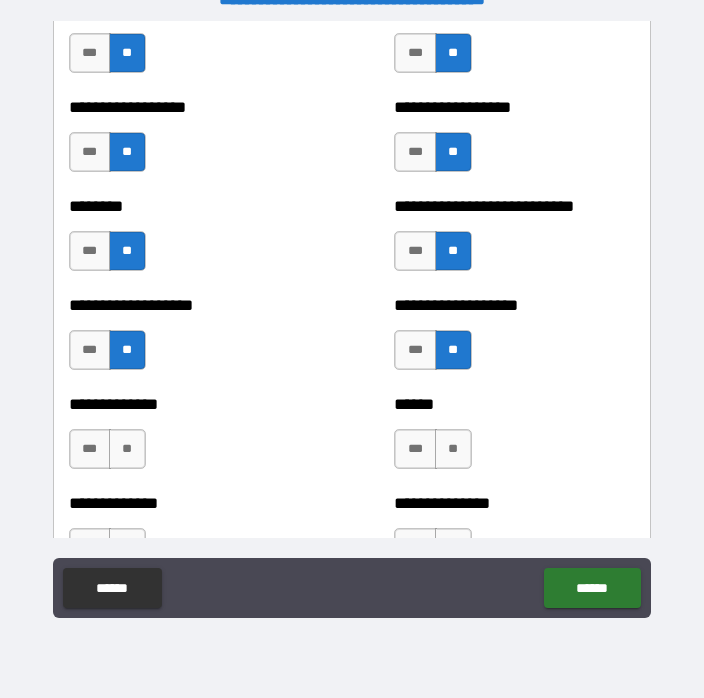 click on "**" at bounding box center (127, 449) 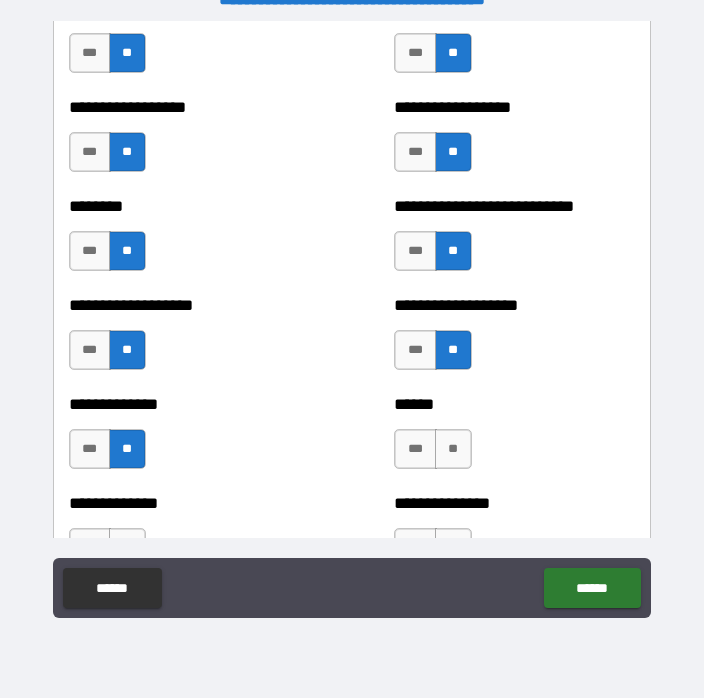 click on "**" at bounding box center [453, 449] 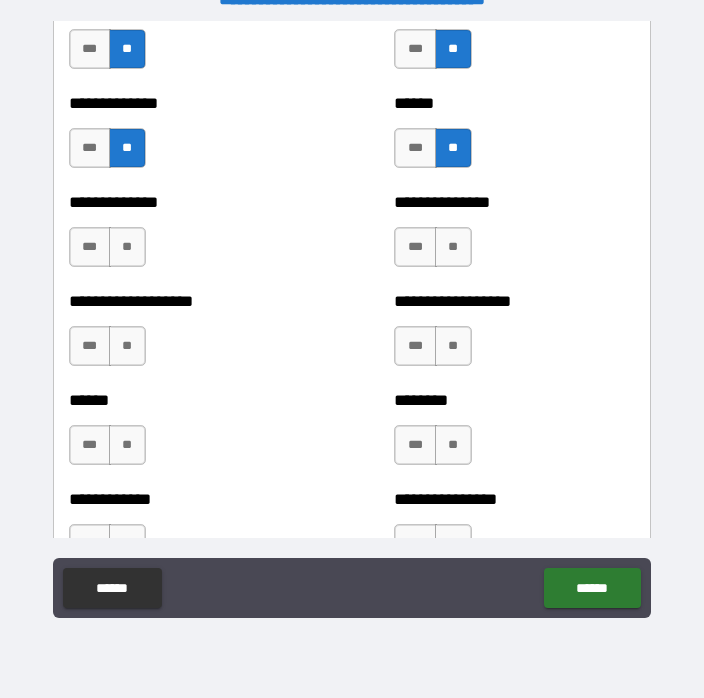 scroll, scrollTop: 4820, scrollLeft: 0, axis: vertical 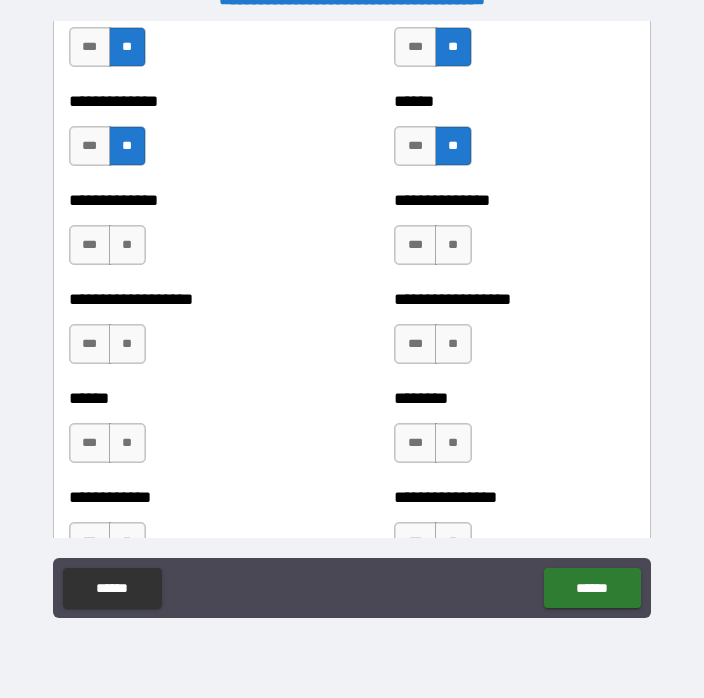 click on "**" at bounding box center [453, 245] 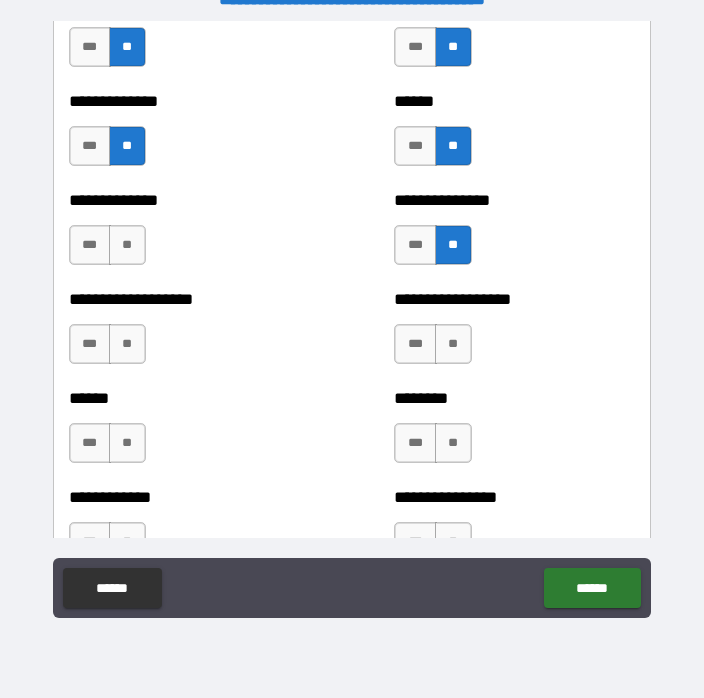 click on "**" at bounding box center (127, 245) 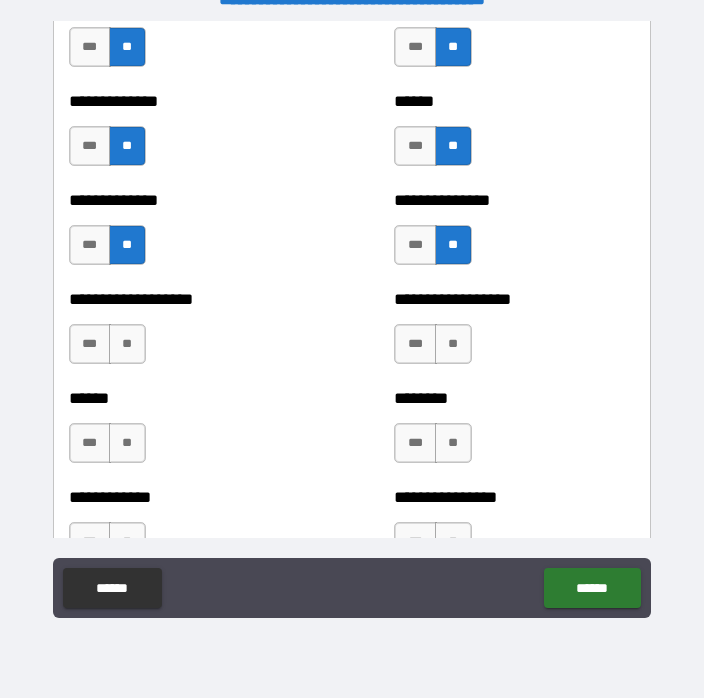 click on "**" at bounding box center [127, 344] 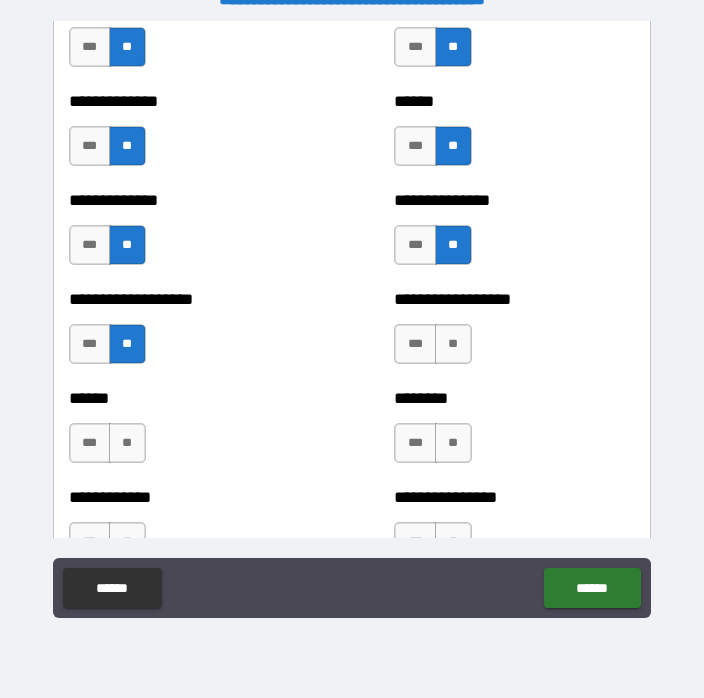 click on "**" at bounding box center [453, 344] 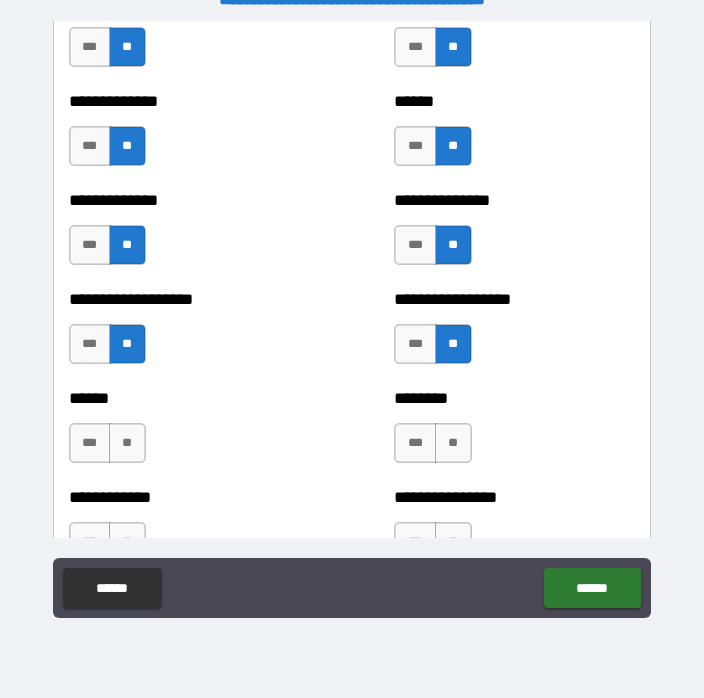 click on "**" at bounding box center [453, 443] 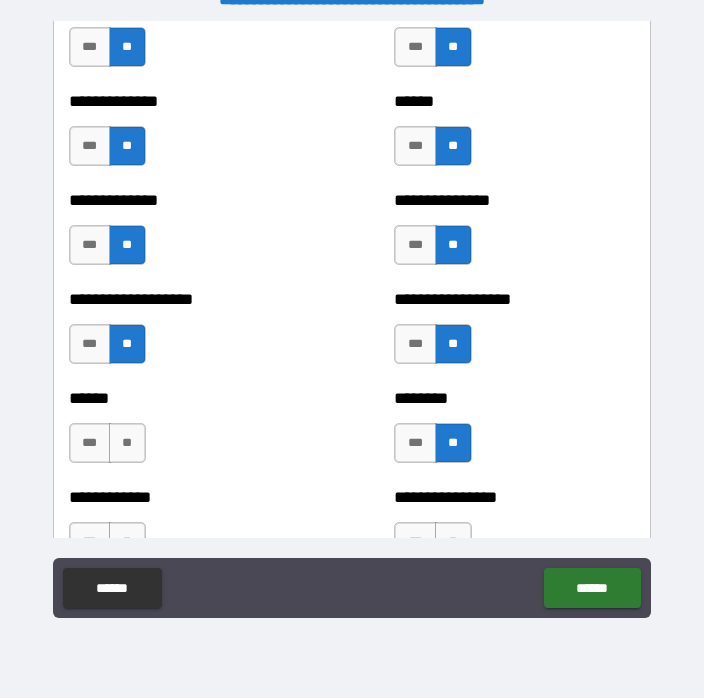 click on "**" at bounding box center [127, 443] 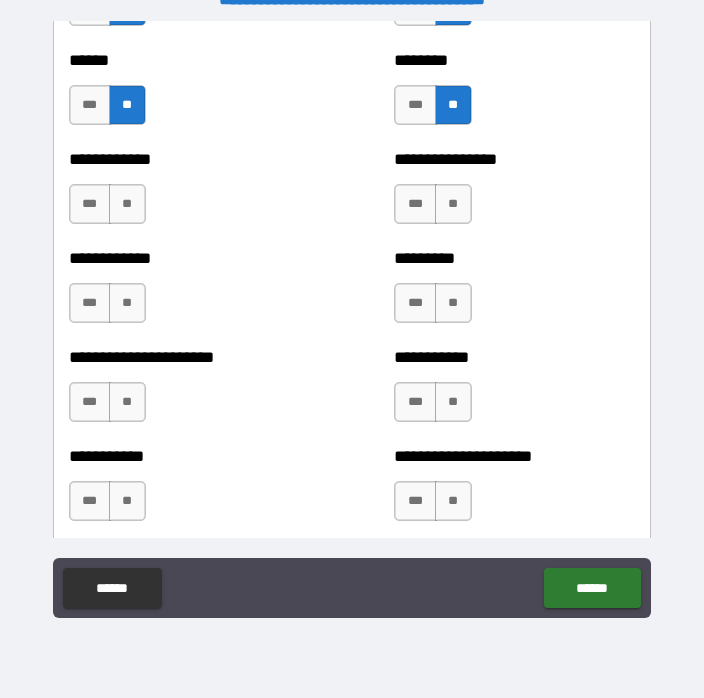 scroll, scrollTop: 5177, scrollLeft: 0, axis: vertical 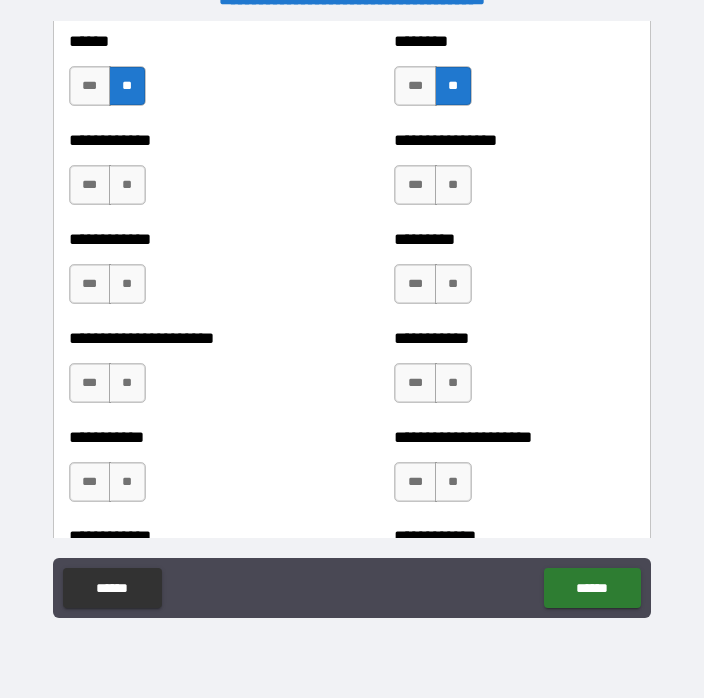 click on "**" at bounding box center (127, 185) 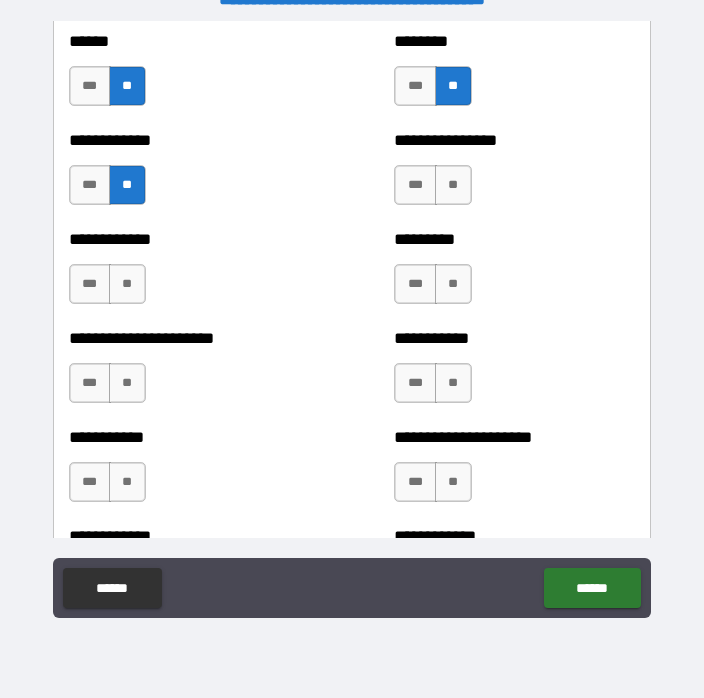 click on "**" at bounding box center (127, 284) 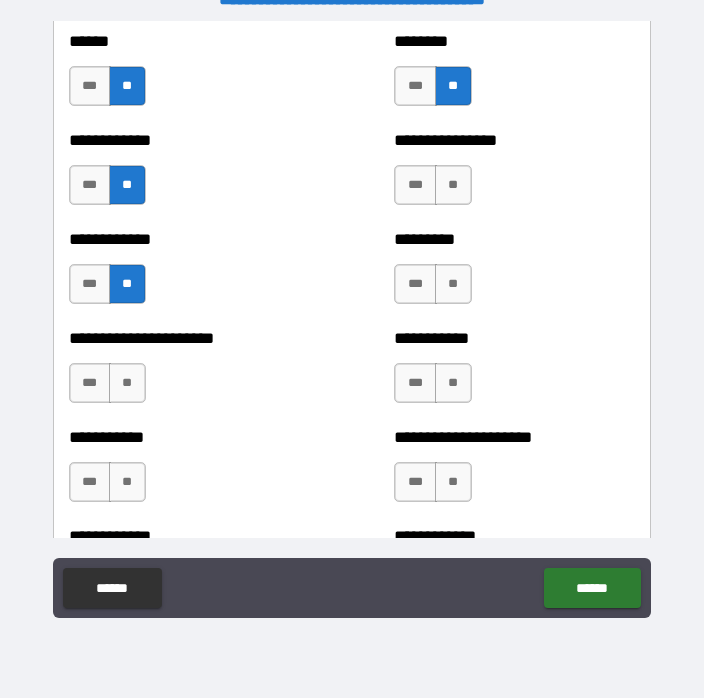 click on "**" at bounding box center [127, 383] 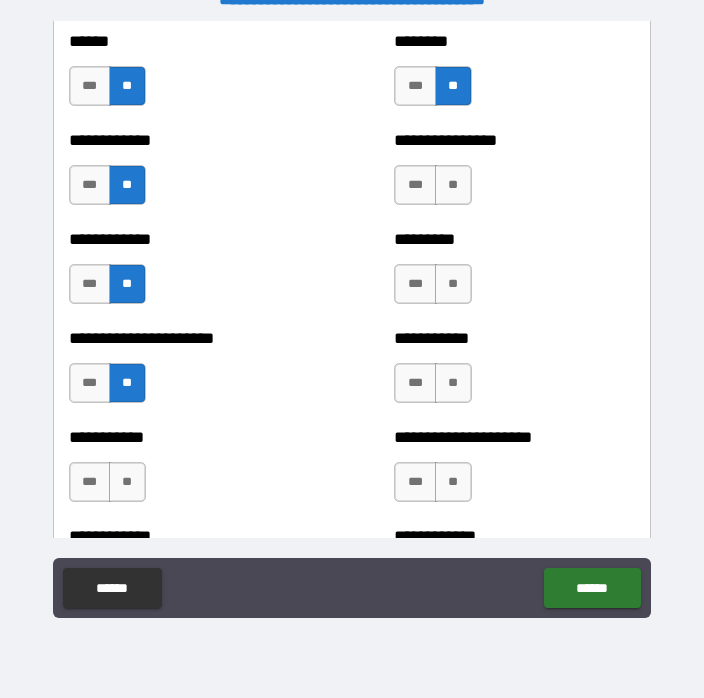 click on "**" at bounding box center (127, 482) 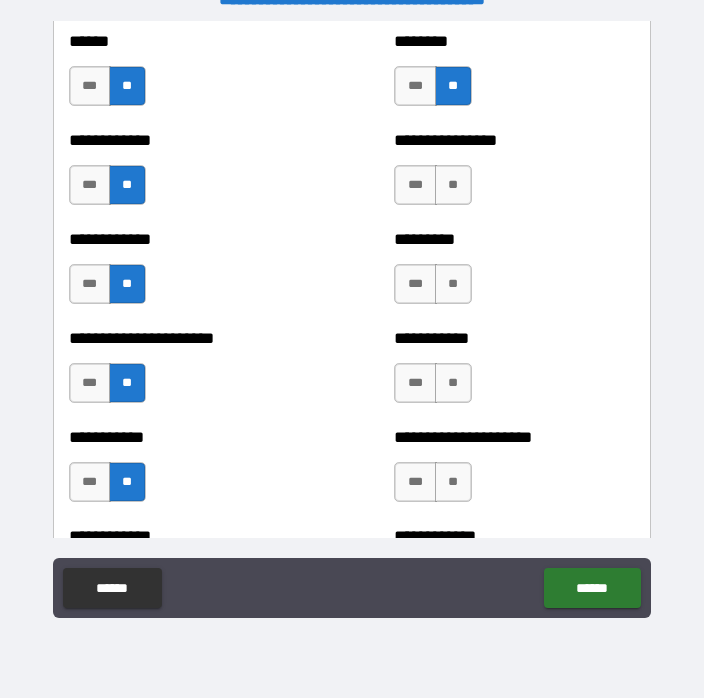 click on "**" at bounding box center [453, 185] 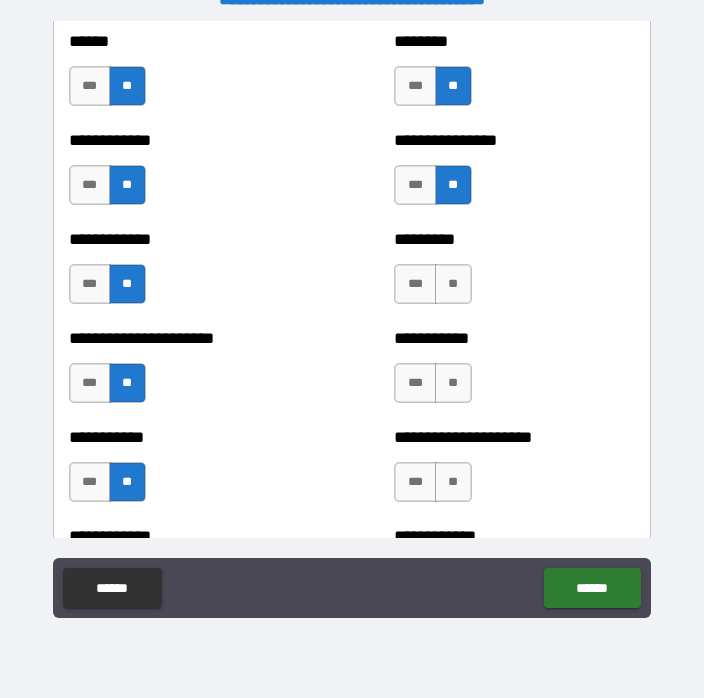 click on "**" at bounding box center (453, 284) 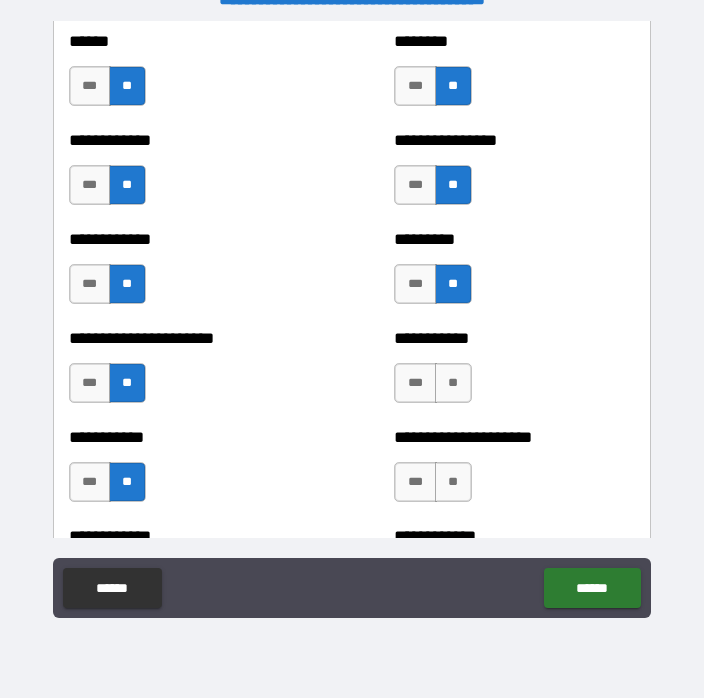 click on "**" at bounding box center (453, 383) 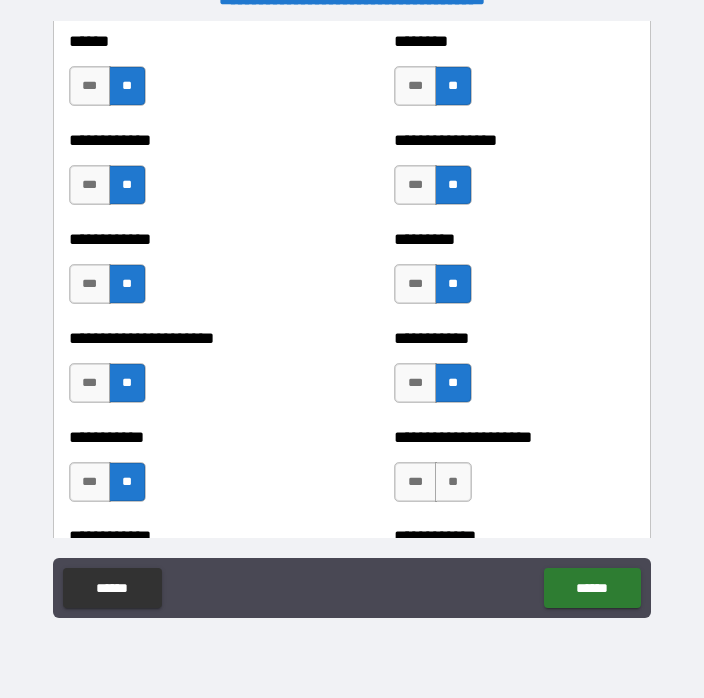 click on "**" at bounding box center [453, 482] 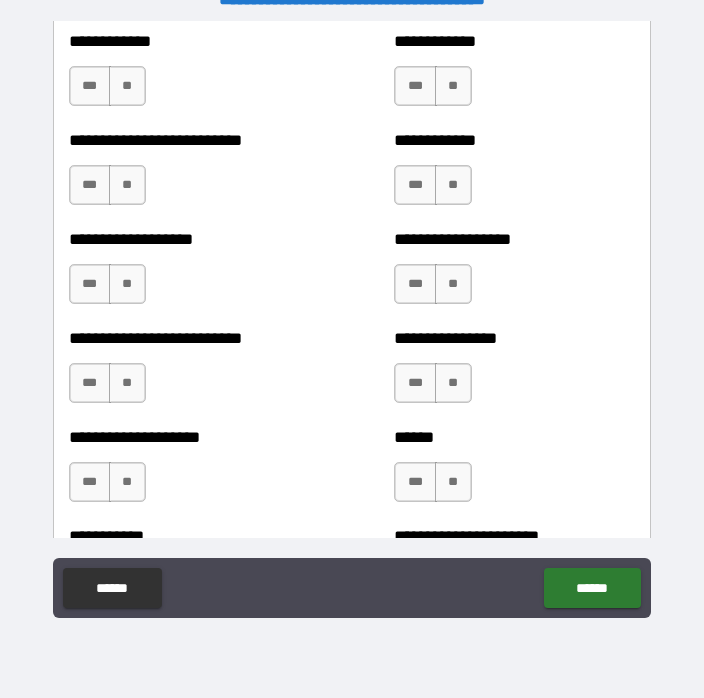 scroll, scrollTop: 5676, scrollLeft: 0, axis: vertical 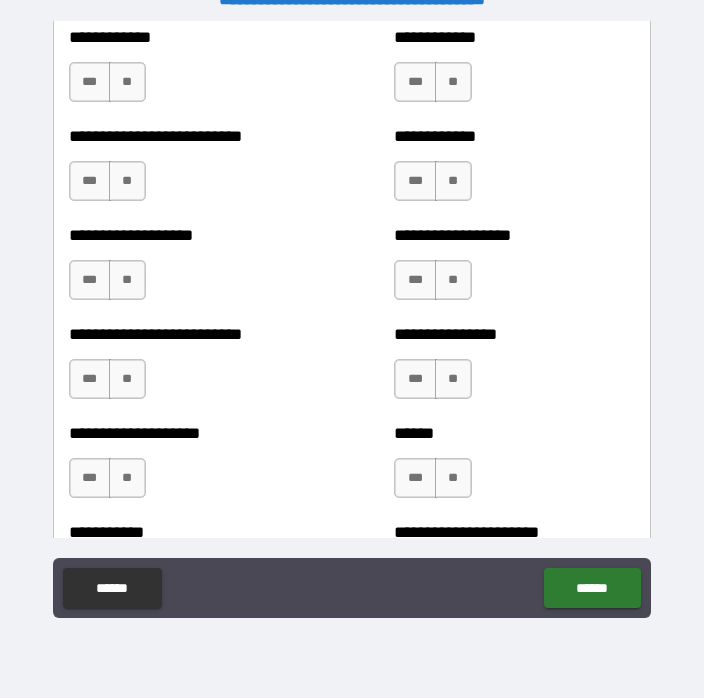 click on "**" at bounding box center (127, 82) 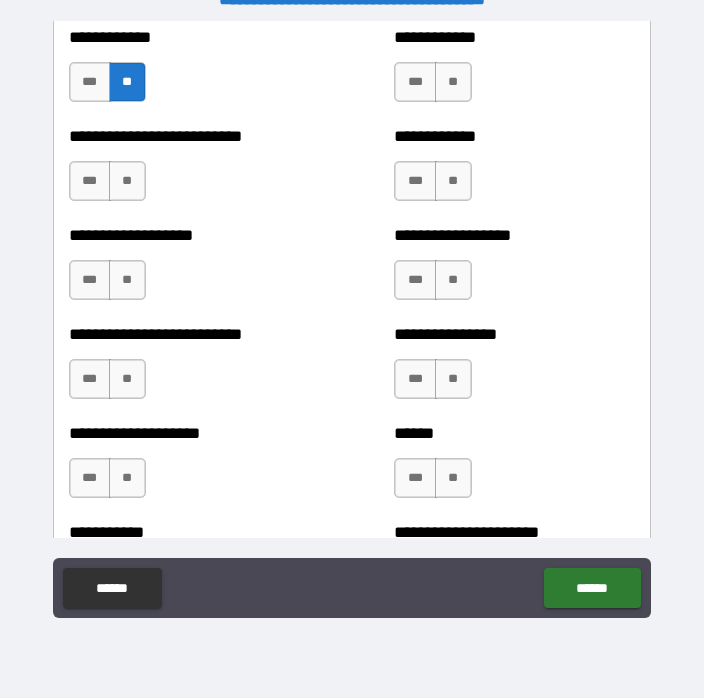 click on "**" at bounding box center (127, 181) 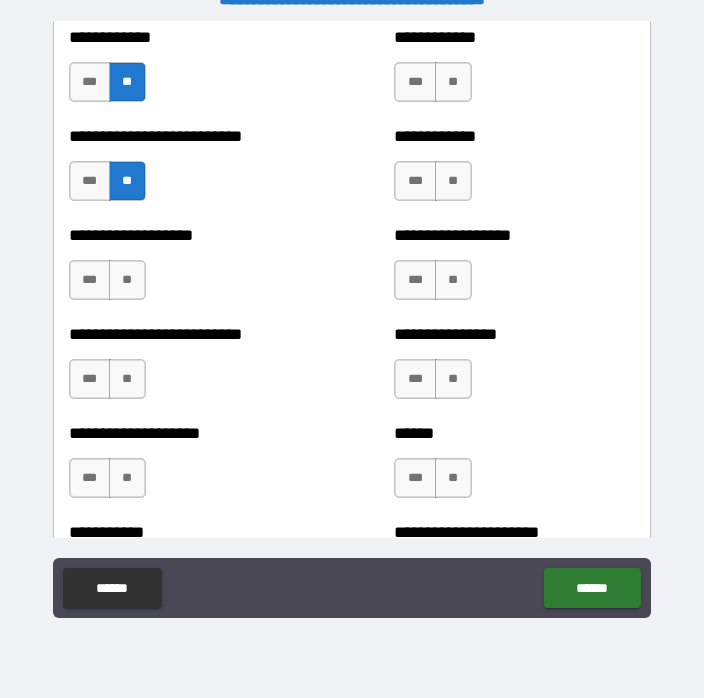click on "**" at bounding box center [127, 280] 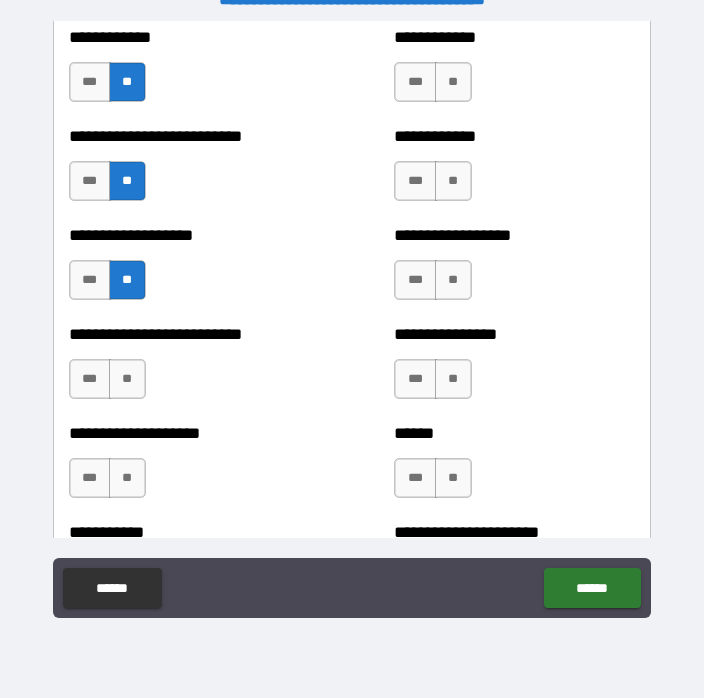 click on "**" at bounding box center (127, 379) 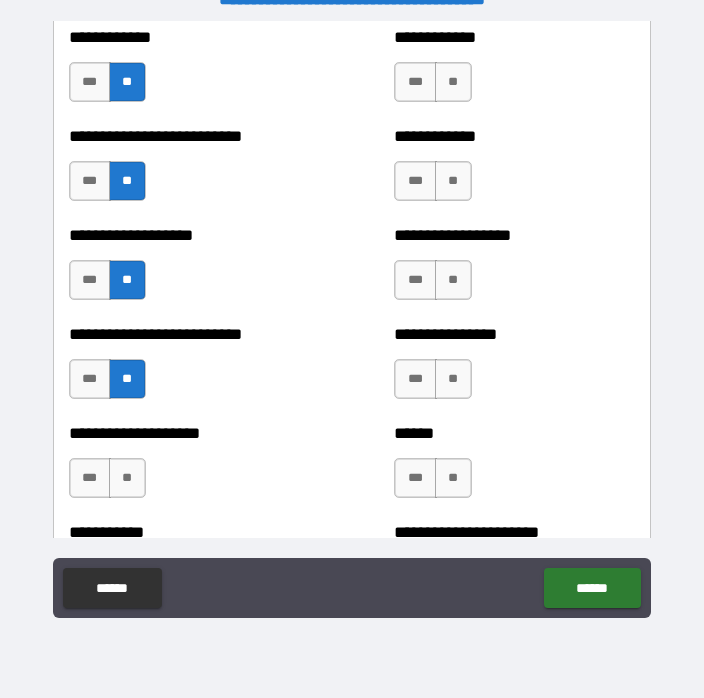 click on "**" at bounding box center (127, 478) 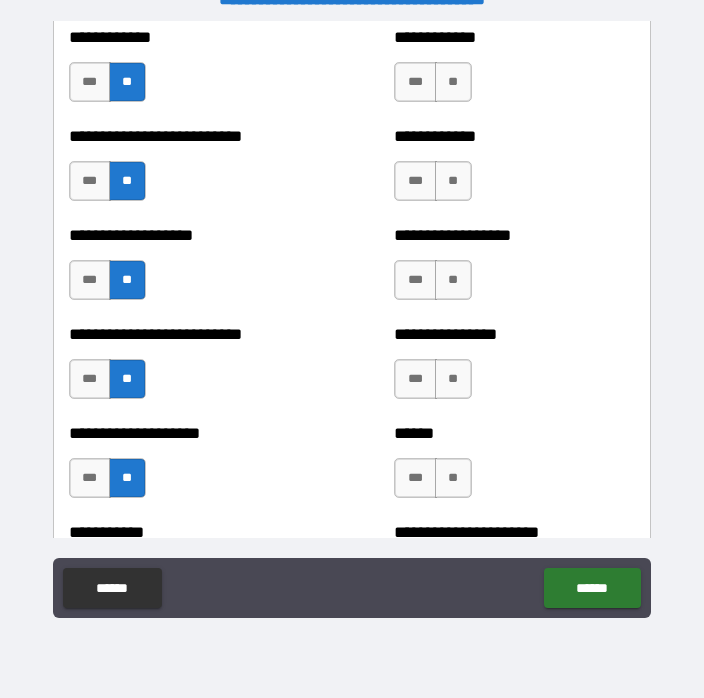 click on "**" at bounding box center [453, 82] 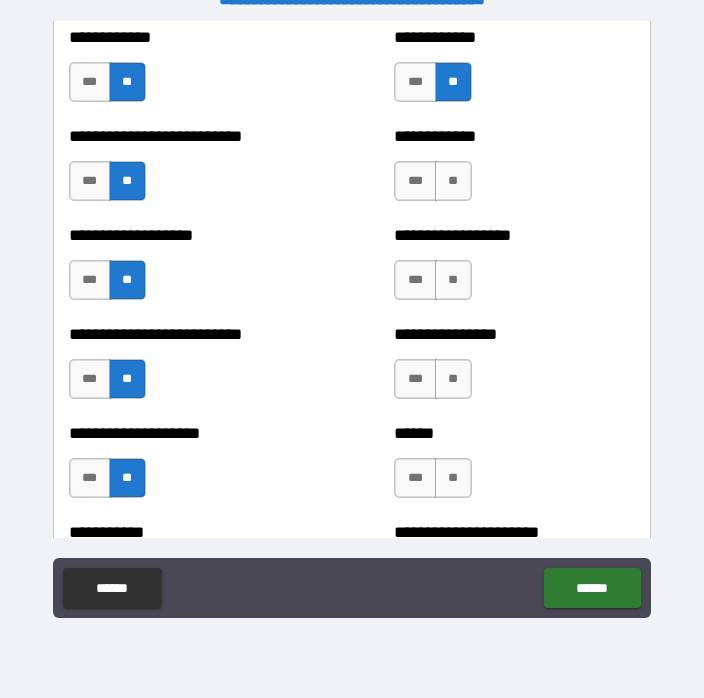 click on "**" at bounding box center [453, 181] 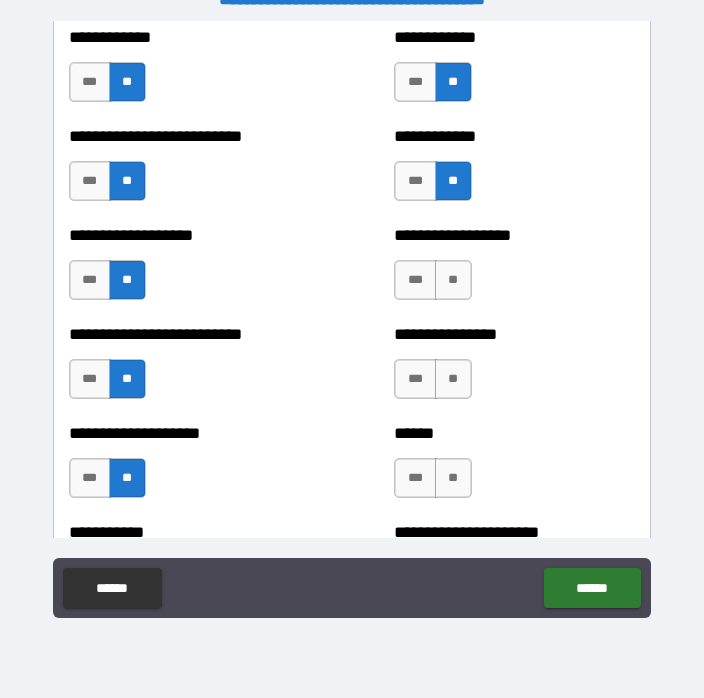 click on "**" at bounding box center [453, 280] 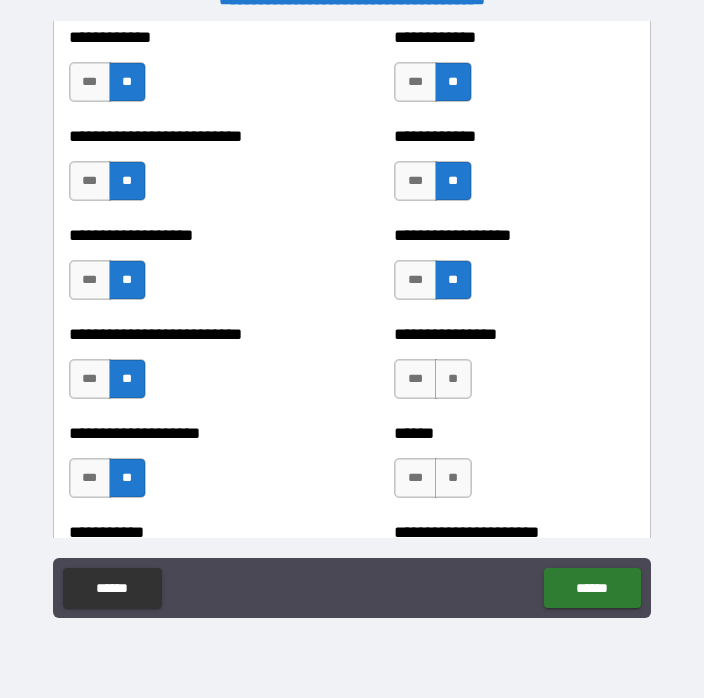 click on "**" at bounding box center (453, 379) 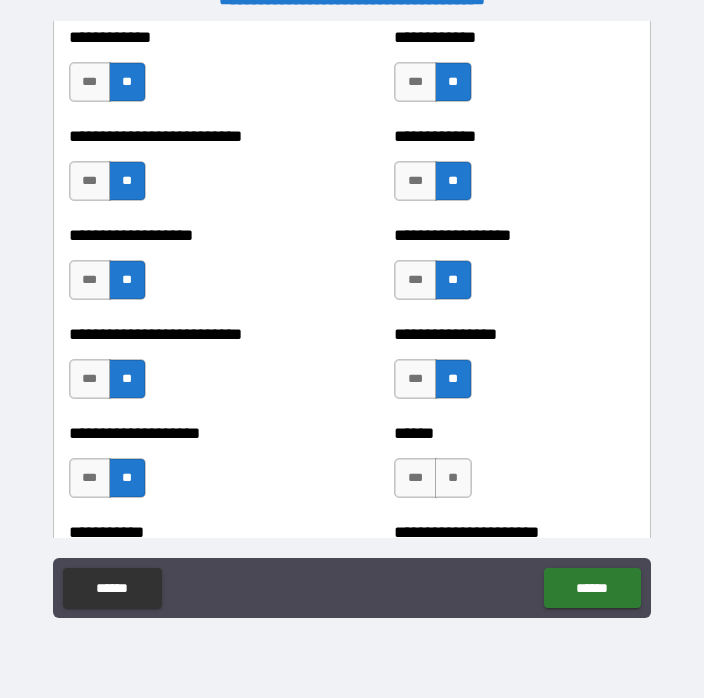 click on "**" at bounding box center [453, 478] 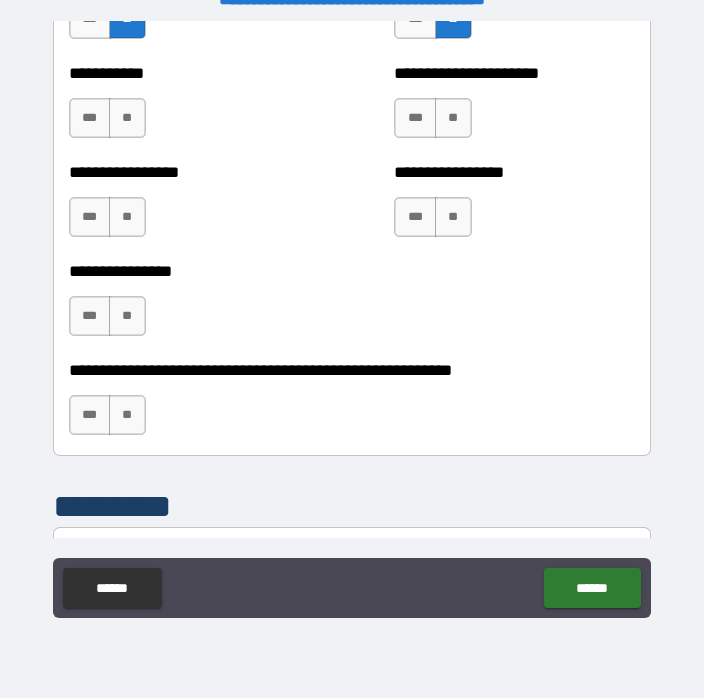scroll, scrollTop: 6140, scrollLeft: 0, axis: vertical 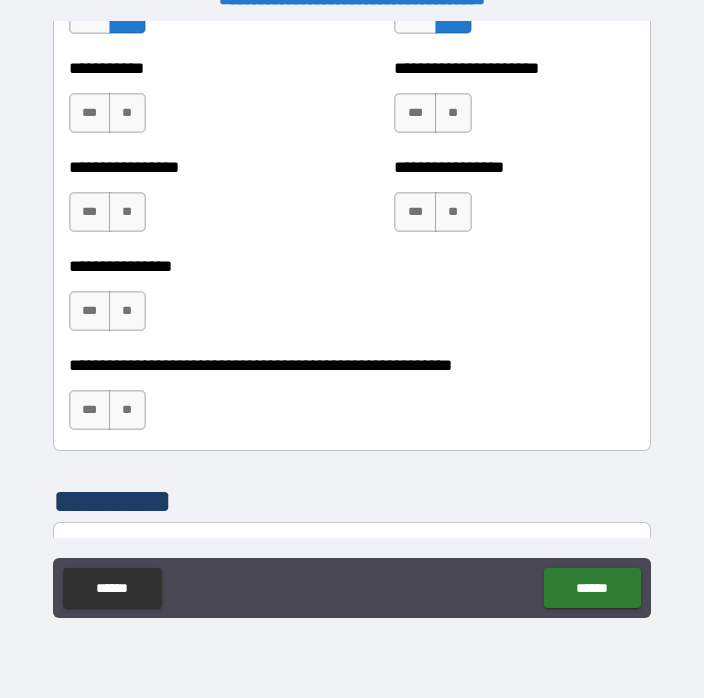 click on "**" at bounding box center [127, 113] 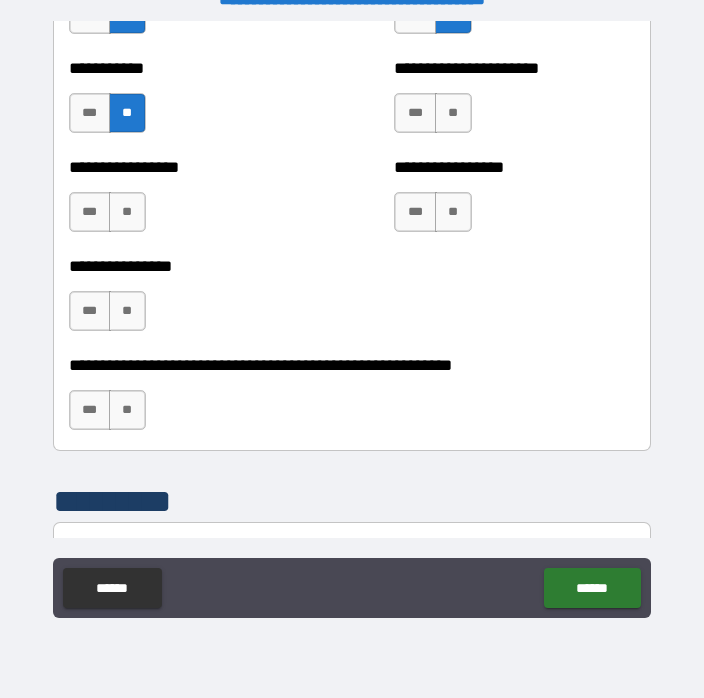 click on "**" at bounding box center [127, 212] 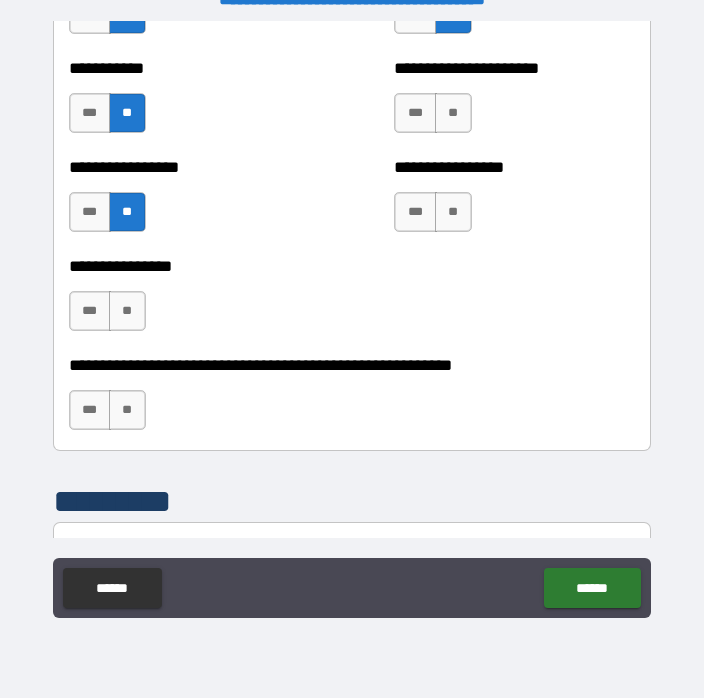 click on "**" at bounding box center (127, 311) 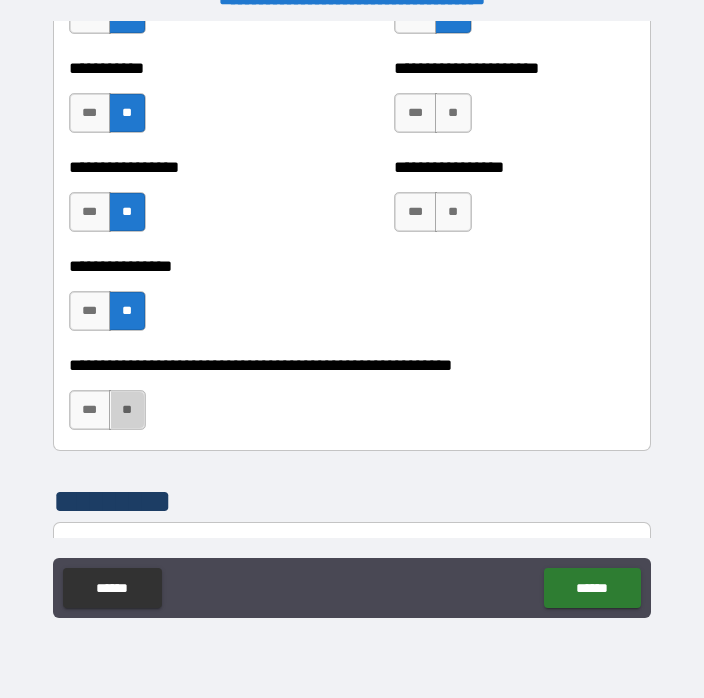 click on "**" at bounding box center [127, 410] 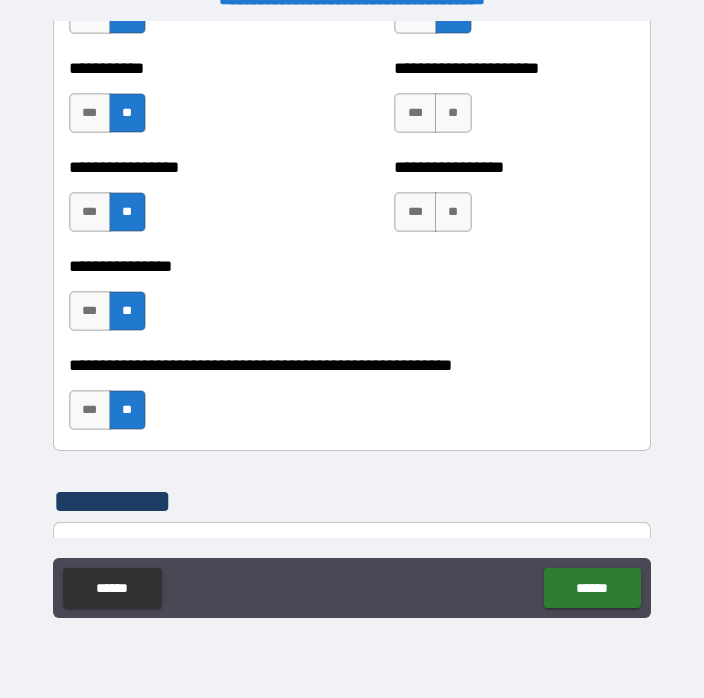 click on "**" at bounding box center [453, 113] 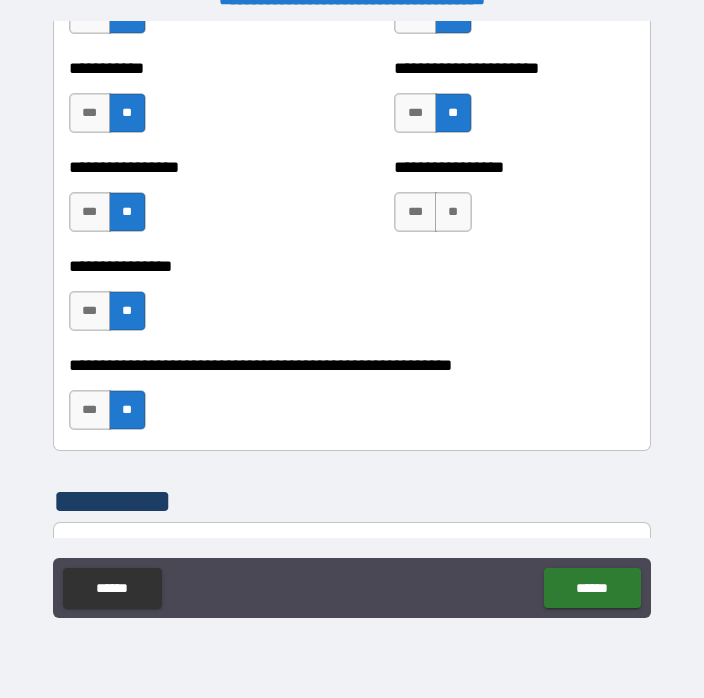 click on "**" at bounding box center [453, 212] 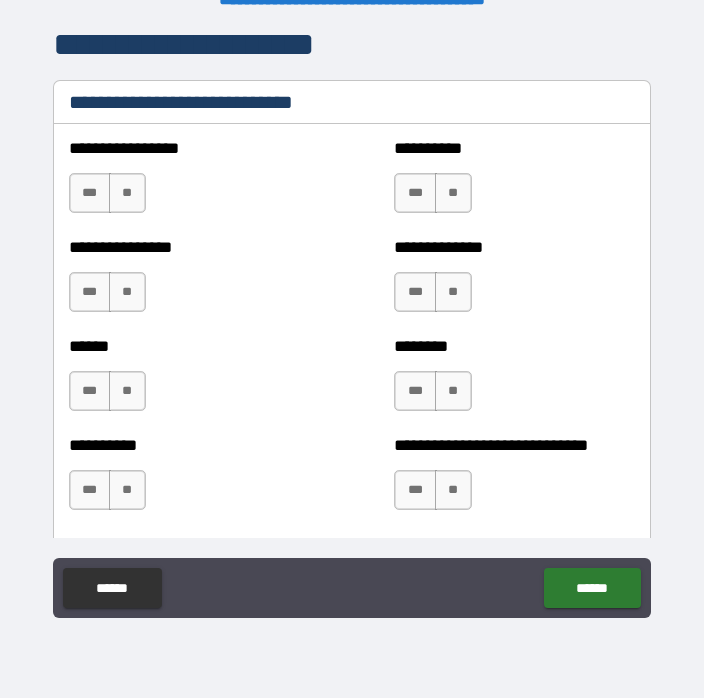 scroll, scrollTop: 6777, scrollLeft: 0, axis: vertical 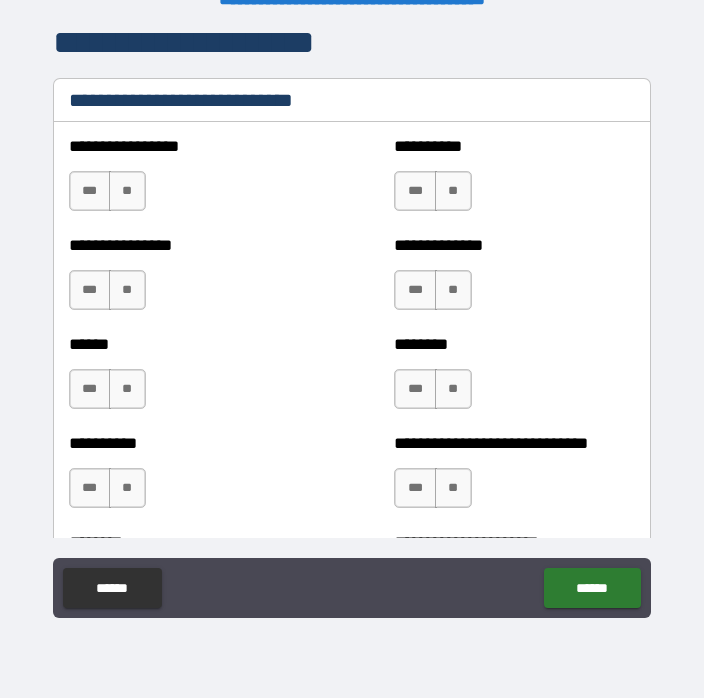 click on "***" at bounding box center (90, 191) 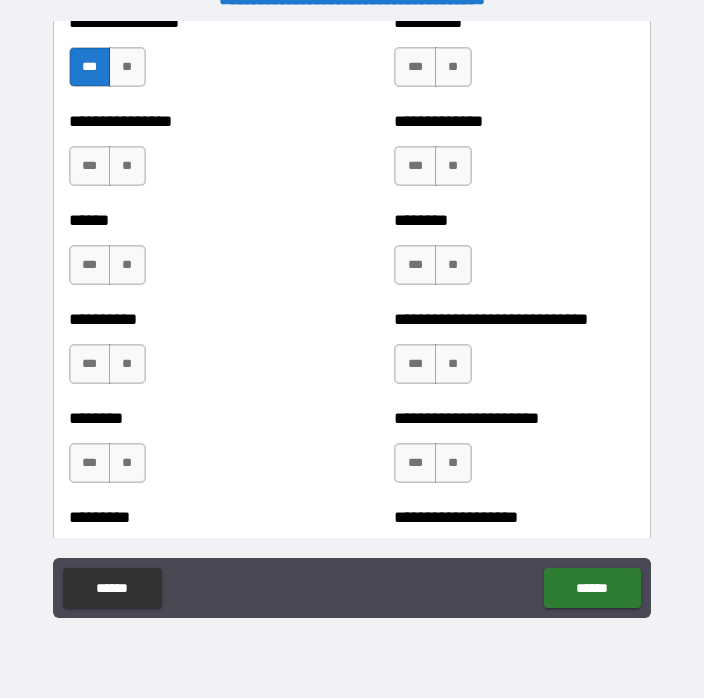 scroll, scrollTop: 6903, scrollLeft: 0, axis: vertical 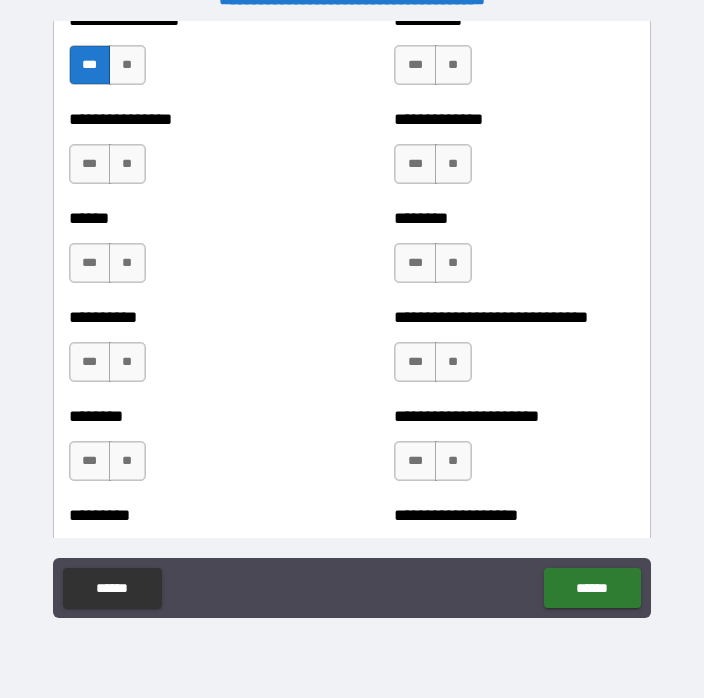 click on "***" at bounding box center (90, 263) 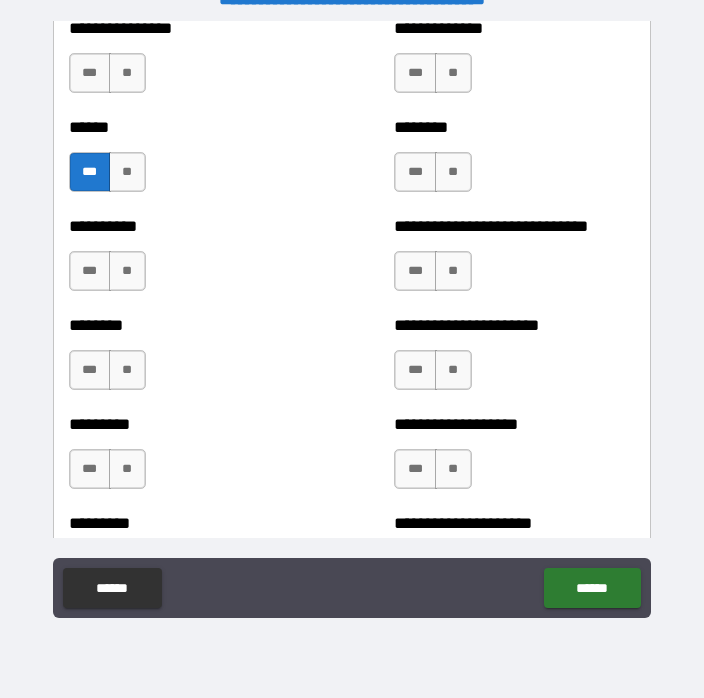 scroll, scrollTop: 6995, scrollLeft: 0, axis: vertical 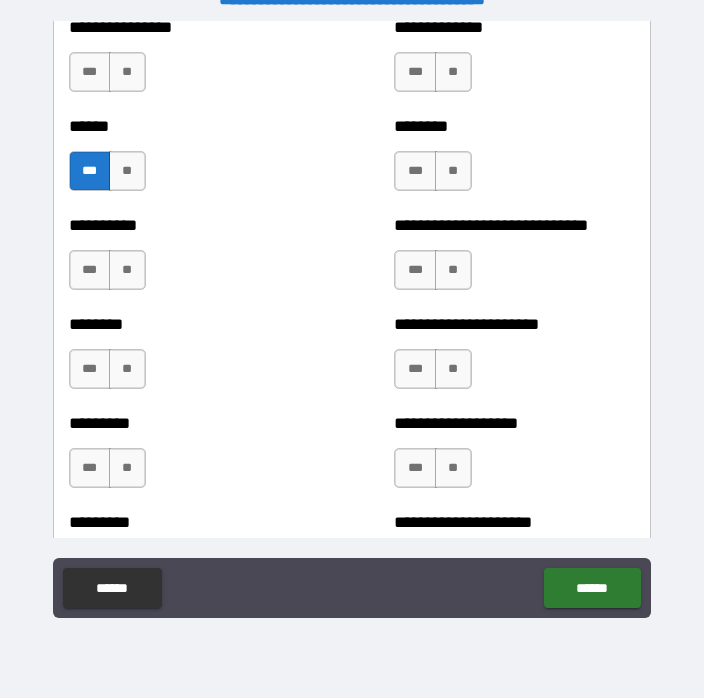 click on "***" at bounding box center (415, 369) 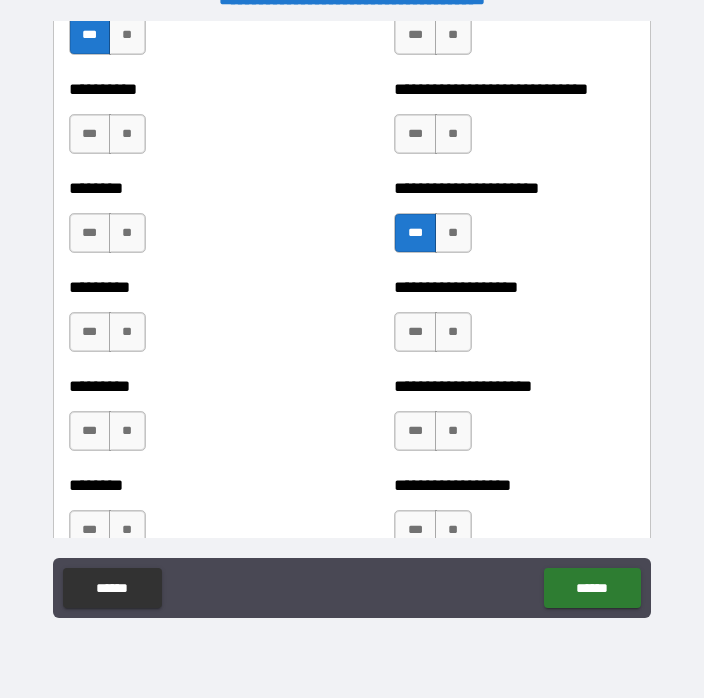 scroll, scrollTop: 7140, scrollLeft: 0, axis: vertical 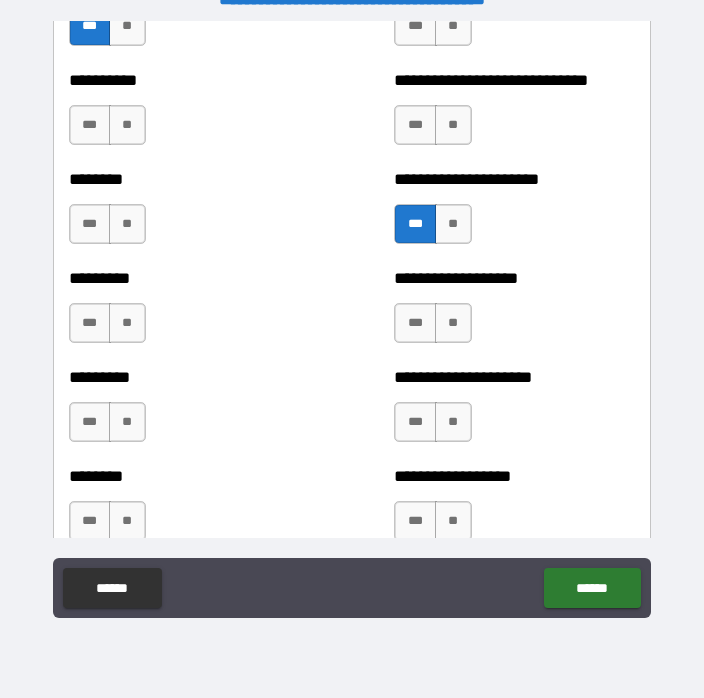 click on "***" at bounding box center (90, 422) 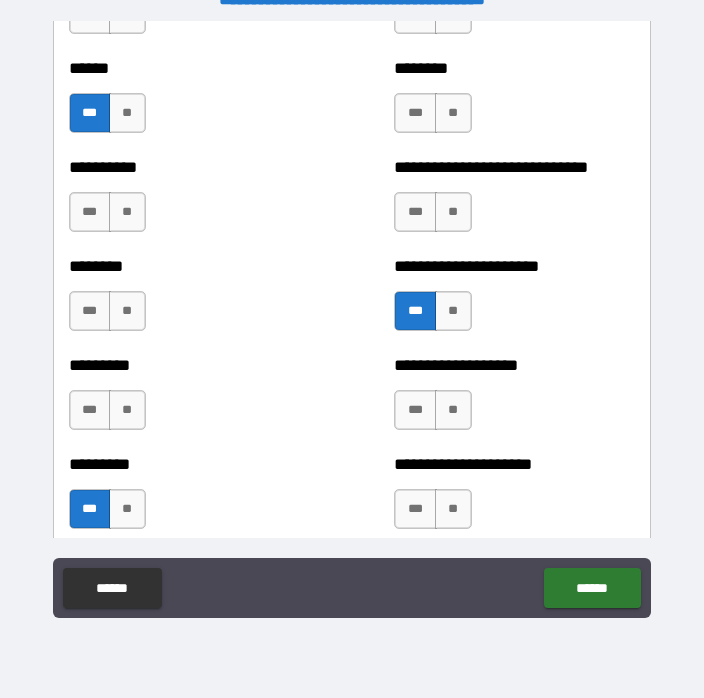 scroll, scrollTop: 7054, scrollLeft: 0, axis: vertical 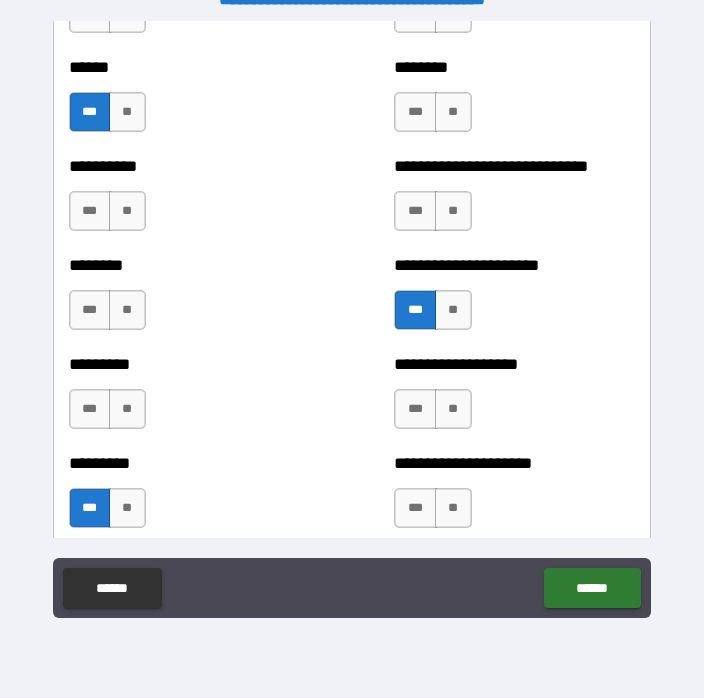 click on "**" at bounding box center [127, 211] 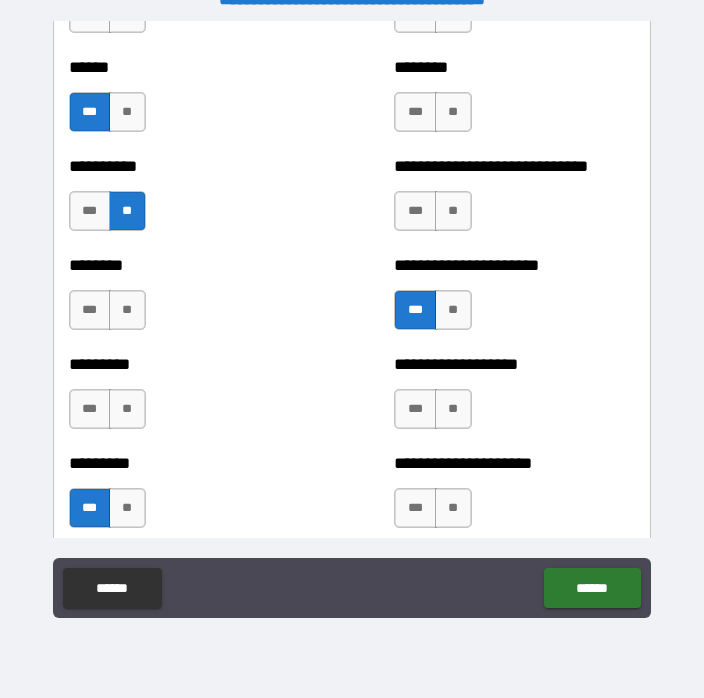 click on "**" at bounding box center (127, 310) 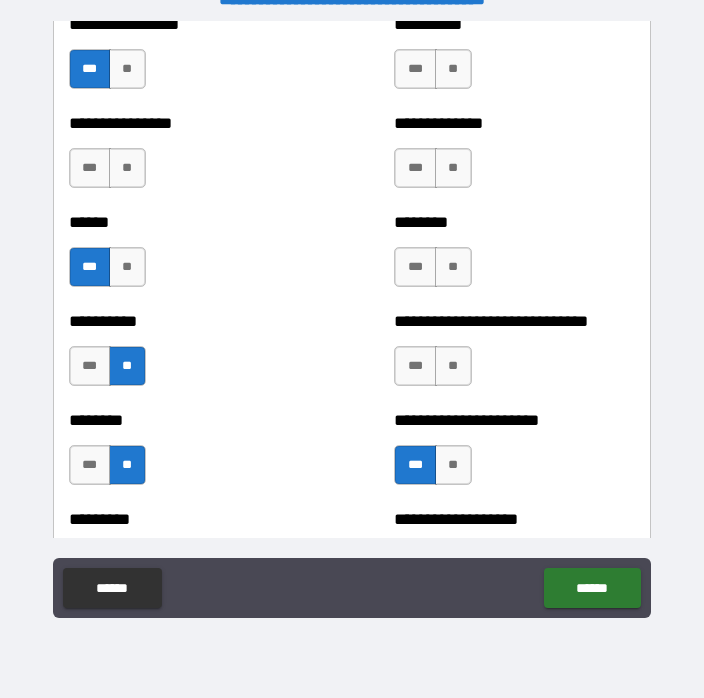 scroll, scrollTop: 6897, scrollLeft: 0, axis: vertical 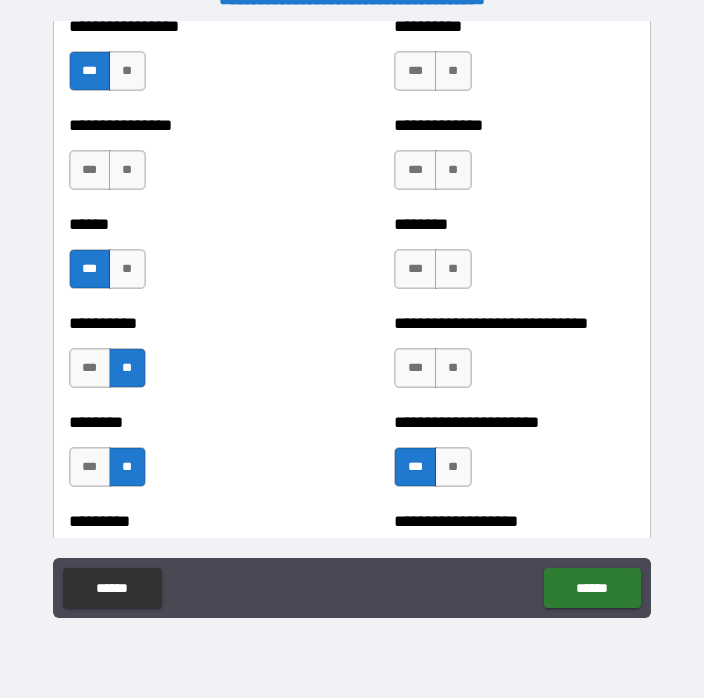 click on "**" at bounding box center (127, 170) 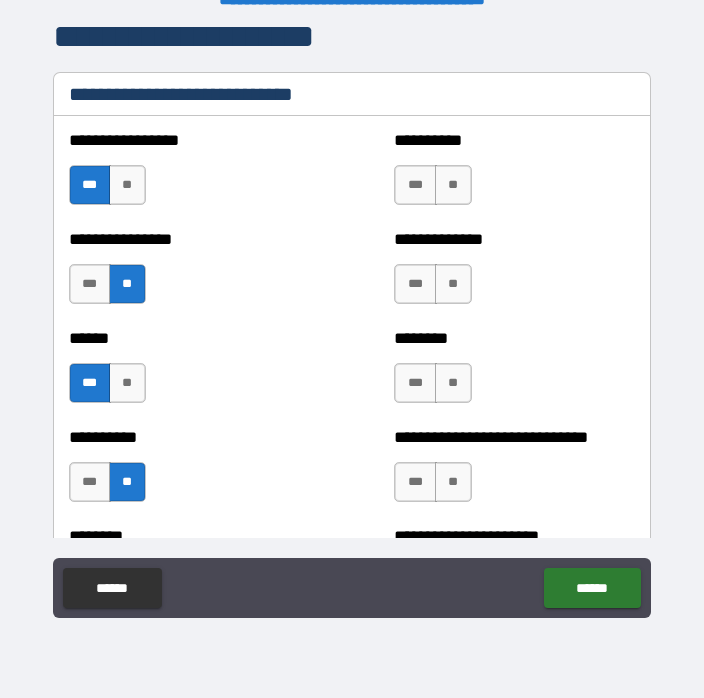scroll, scrollTop: 6782, scrollLeft: 0, axis: vertical 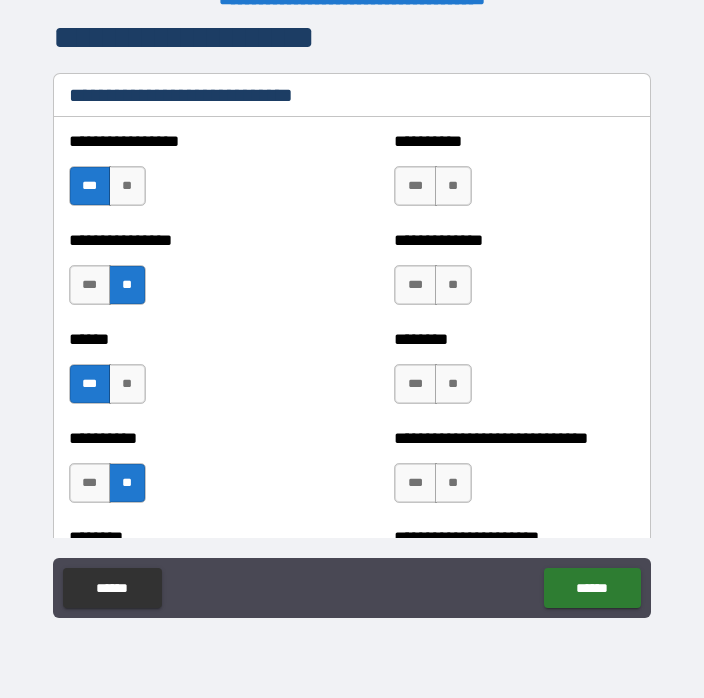 click on "***" at bounding box center [415, 186] 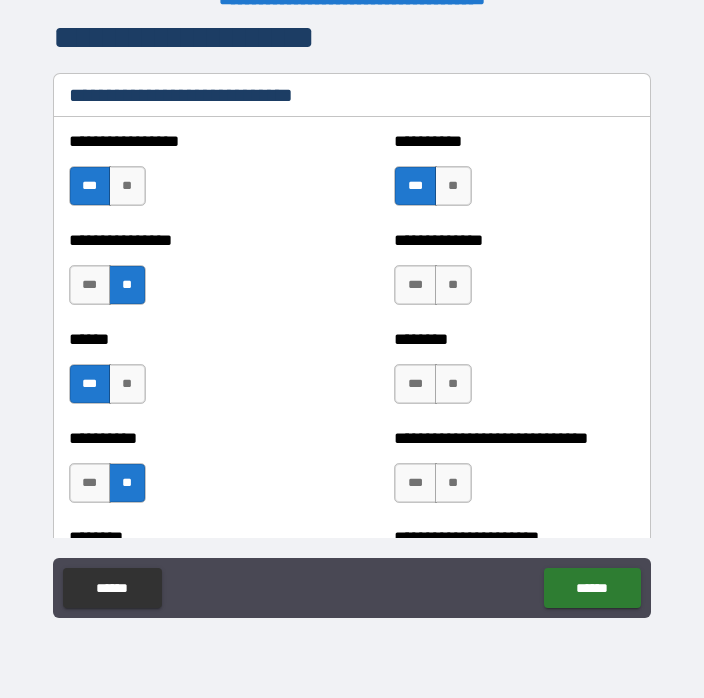 click on "**" at bounding box center (453, 285) 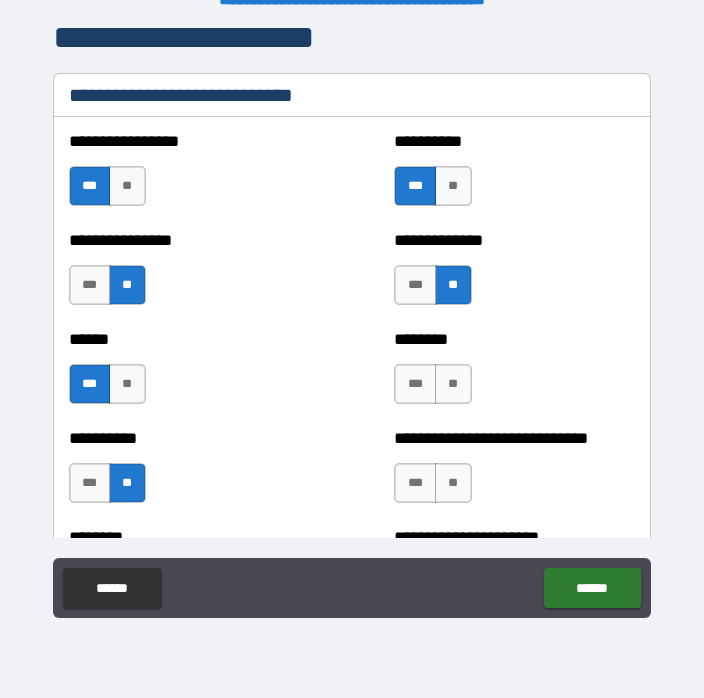 click on "**" at bounding box center (453, 384) 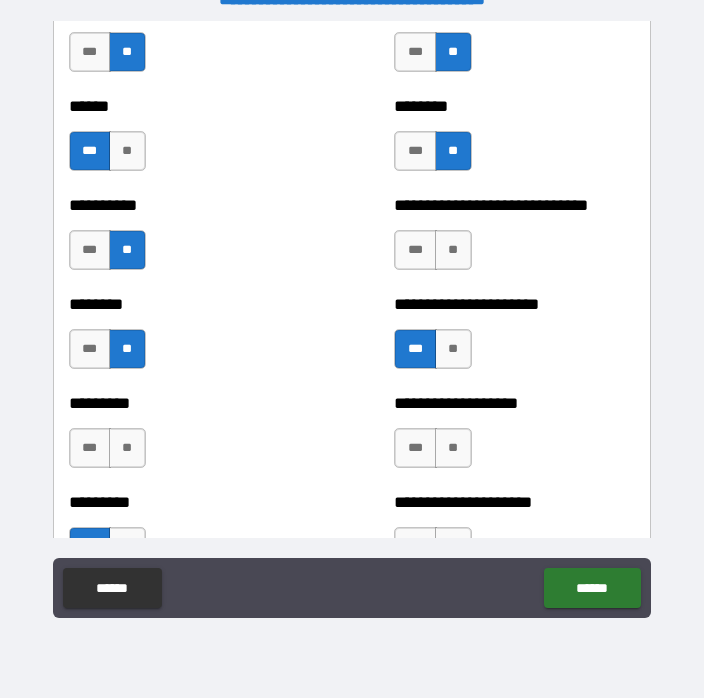 click on "**" at bounding box center (453, 250) 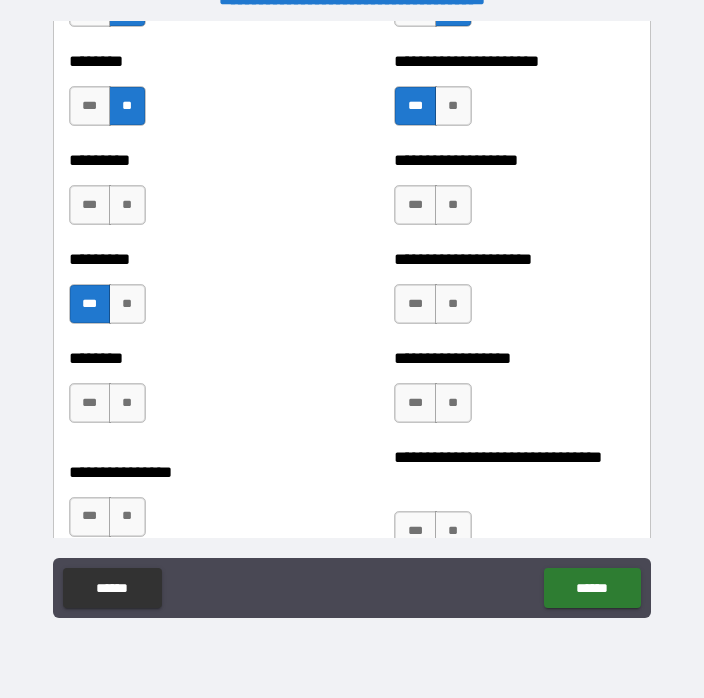 scroll, scrollTop: 7259, scrollLeft: 0, axis: vertical 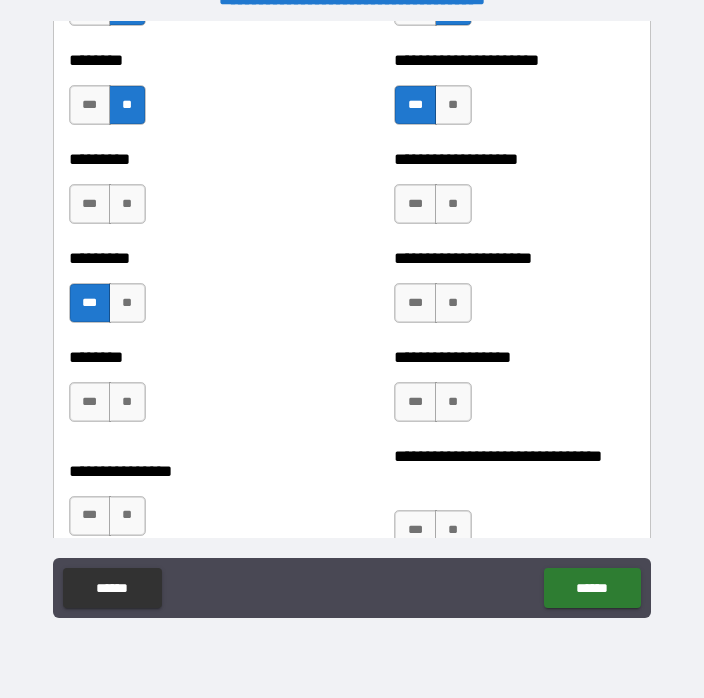 click on "***" at bounding box center (415, 303) 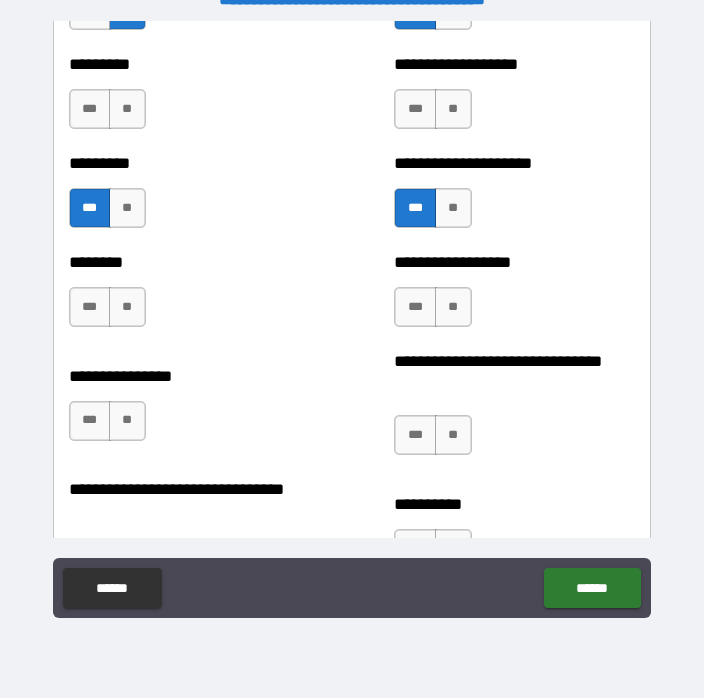 scroll, scrollTop: 7357, scrollLeft: 0, axis: vertical 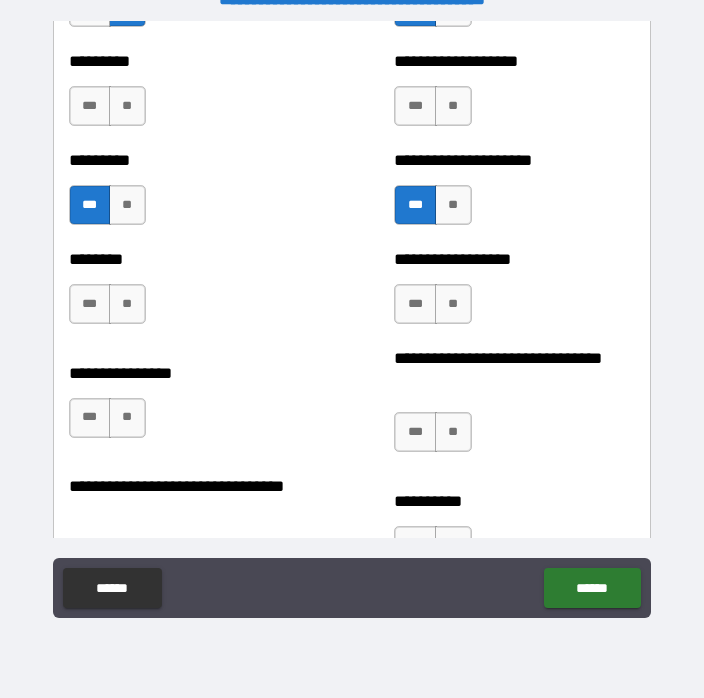 click on "**" at bounding box center (453, 304) 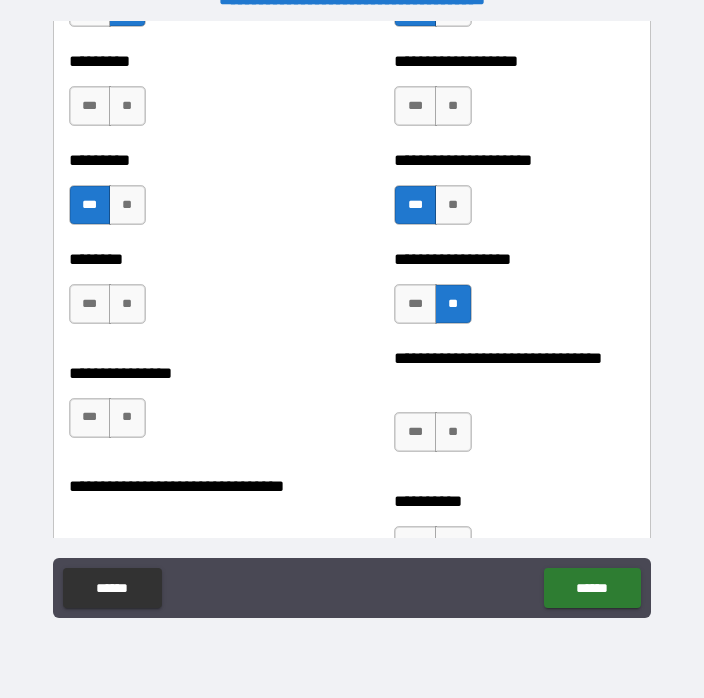 click on "**" at bounding box center (127, 304) 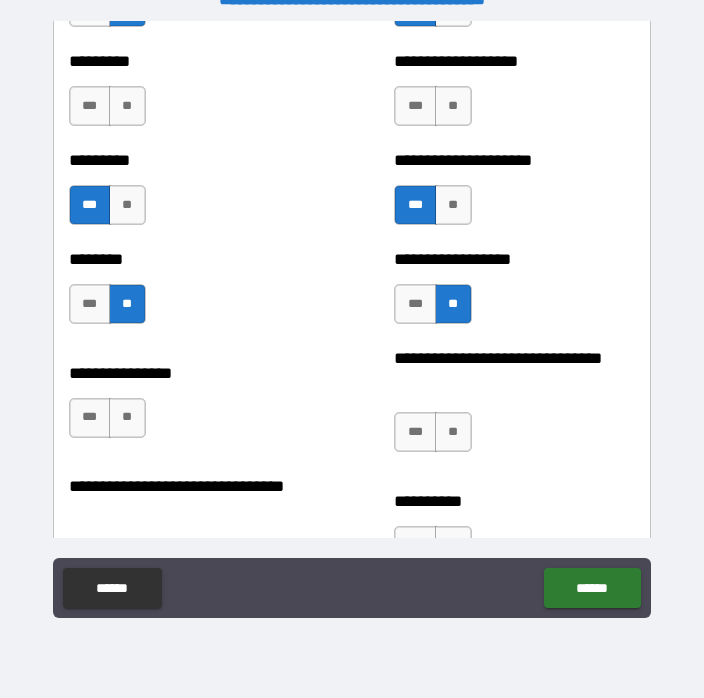 click on "**" at bounding box center (127, 418) 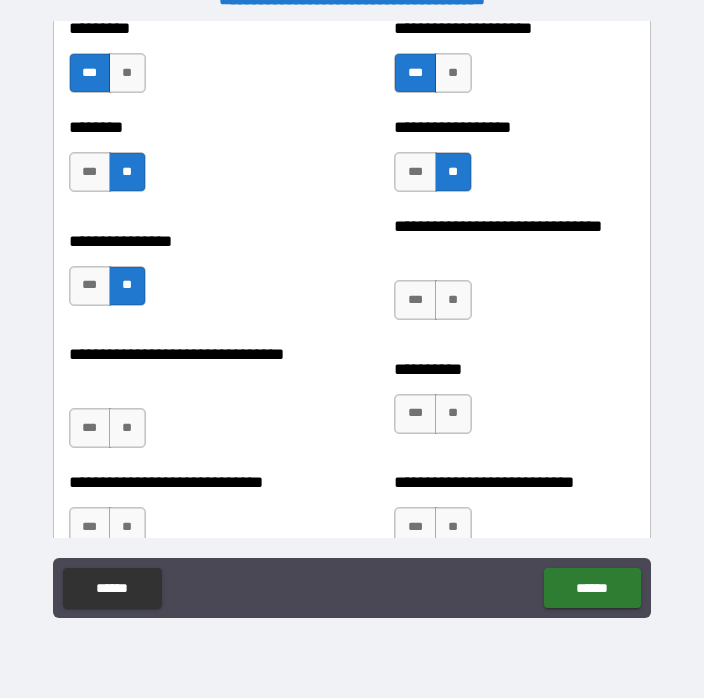 scroll, scrollTop: 7491, scrollLeft: 0, axis: vertical 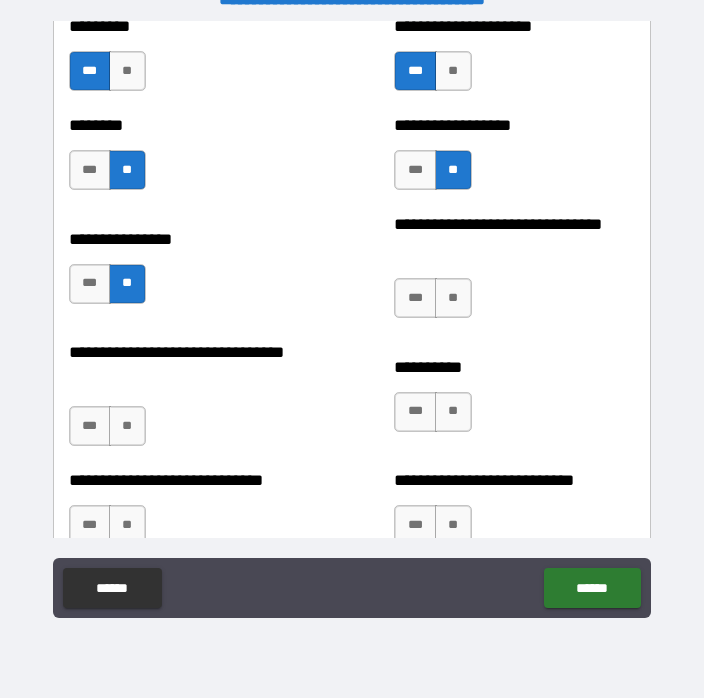 click on "***" at bounding box center [415, 298] 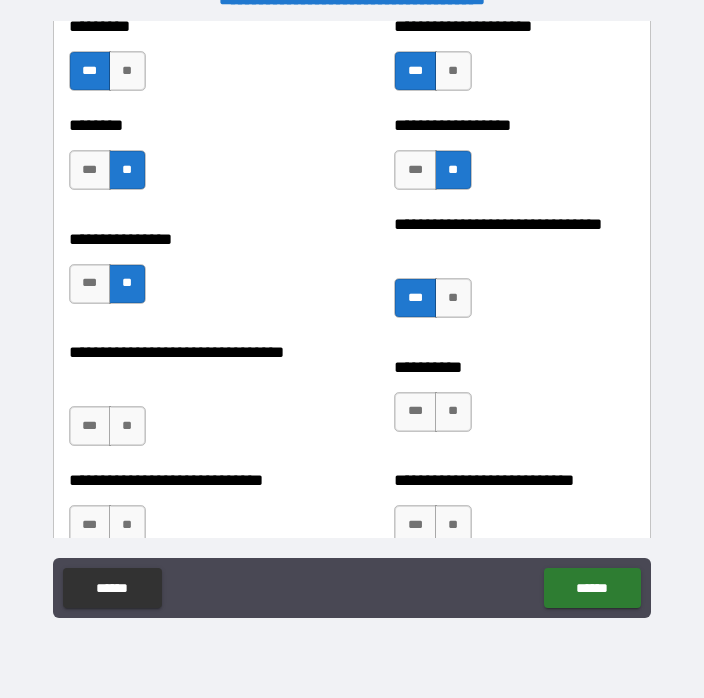 click on "**" at bounding box center (453, 412) 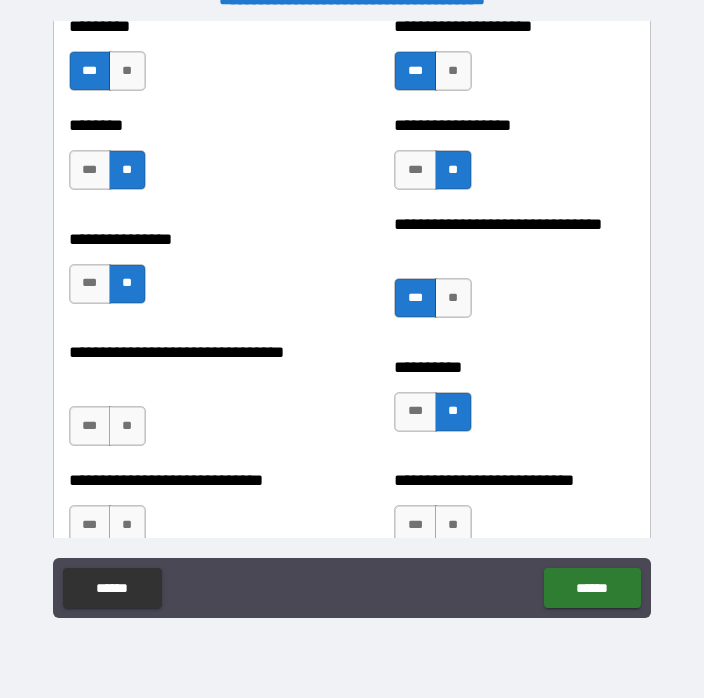 click on "**" at bounding box center (127, 426) 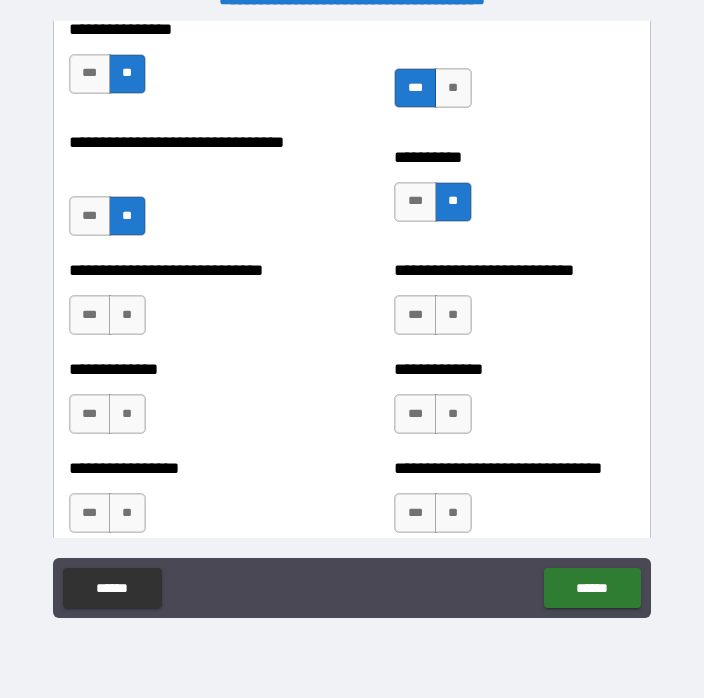 scroll, scrollTop: 7703, scrollLeft: 0, axis: vertical 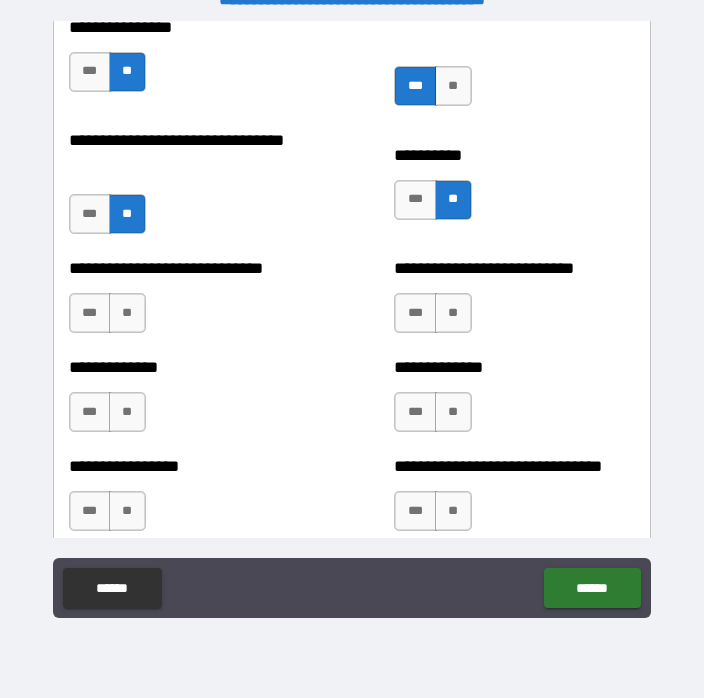 click on "**" at bounding box center [127, 313] 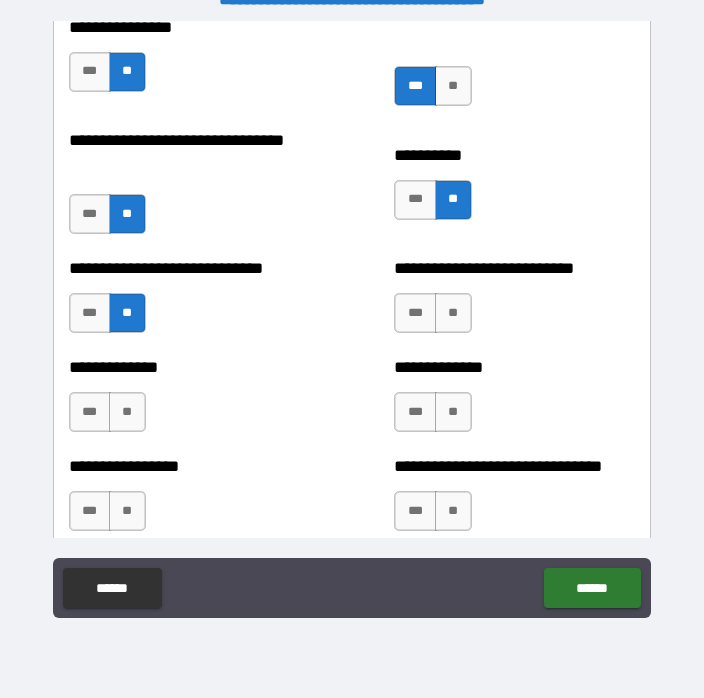 click on "**" at bounding box center (127, 412) 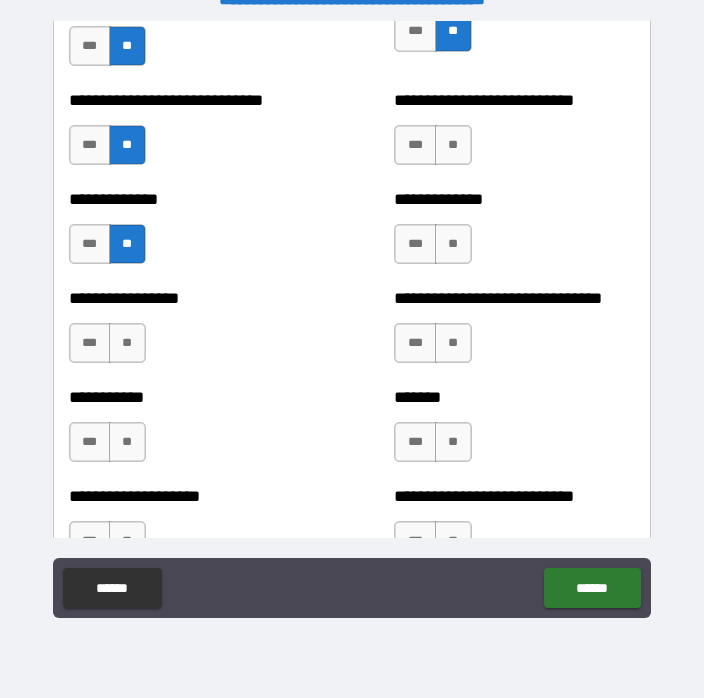 scroll, scrollTop: 7871, scrollLeft: 0, axis: vertical 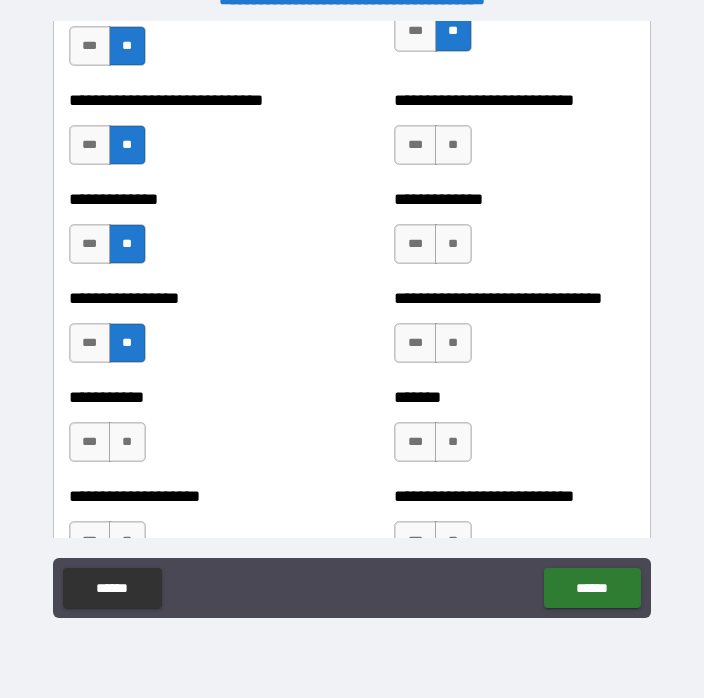 click on "**" at bounding box center [127, 442] 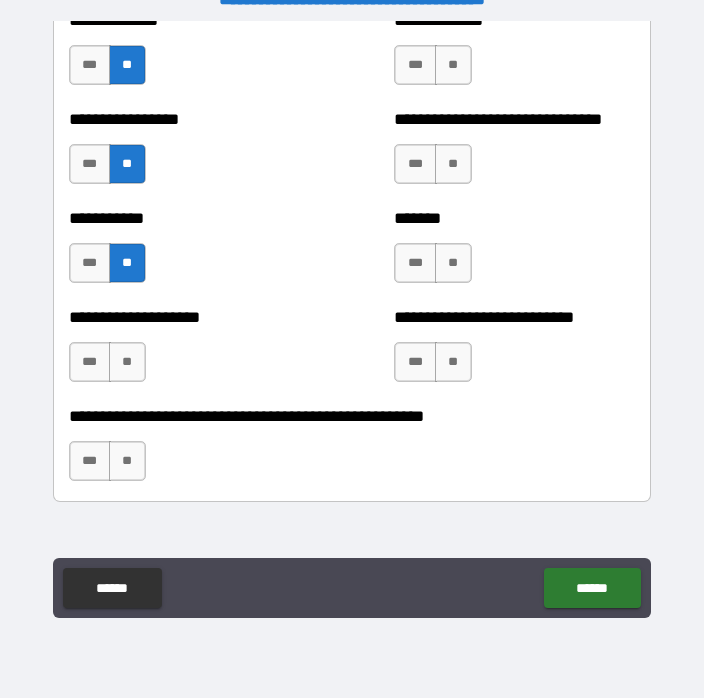 scroll, scrollTop: 8087, scrollLeft: 0, axis: vertical 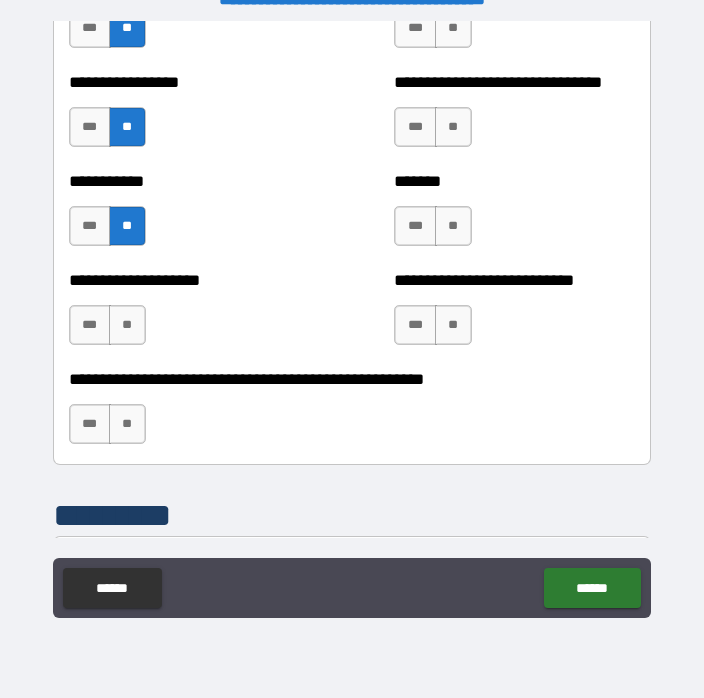 click on "**" at bounding box center [127, 424] 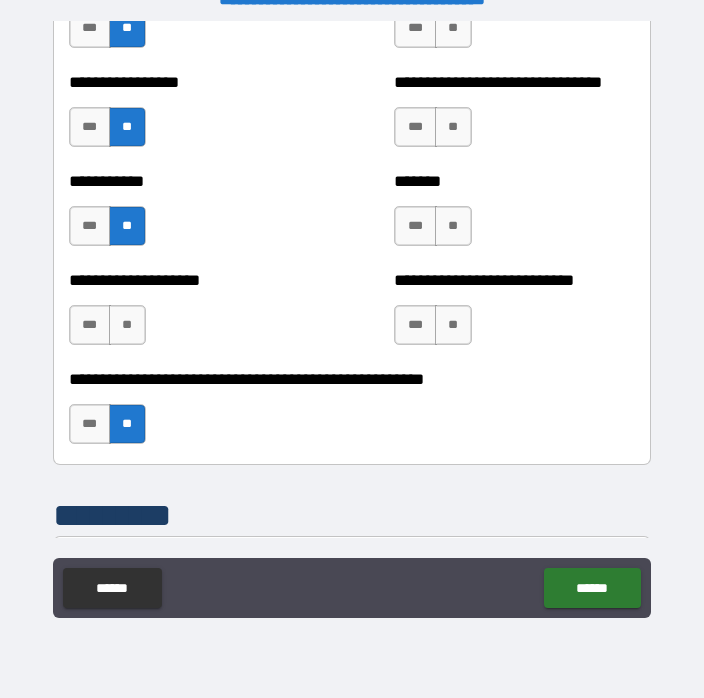 click on "**" at bounding box center [127, 325] 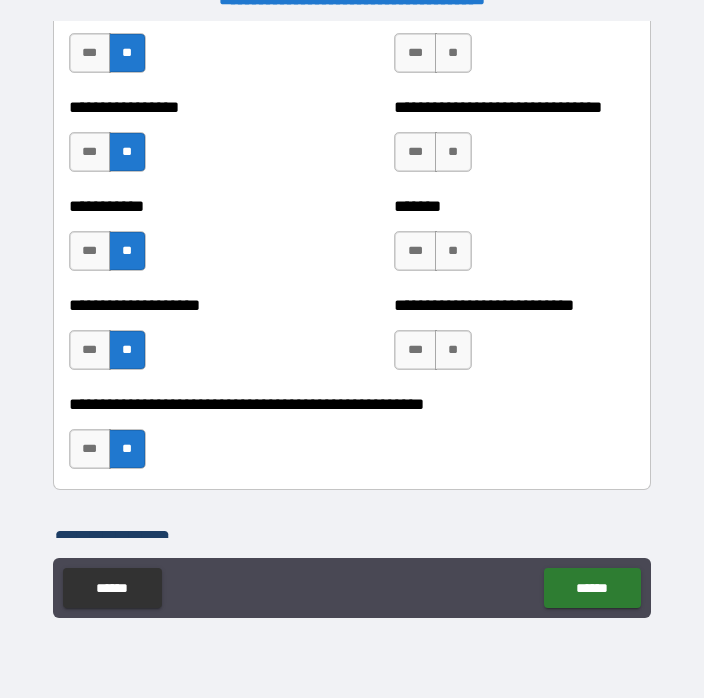 scroll, scrollTop: 8061, scrollLeft: 0, axis: vertical 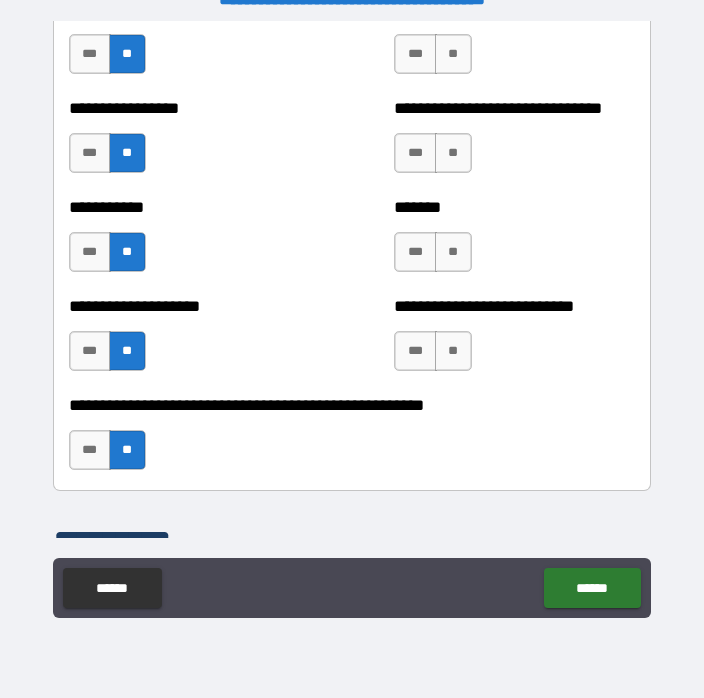 click on "**" at bounding box center [453, 351] 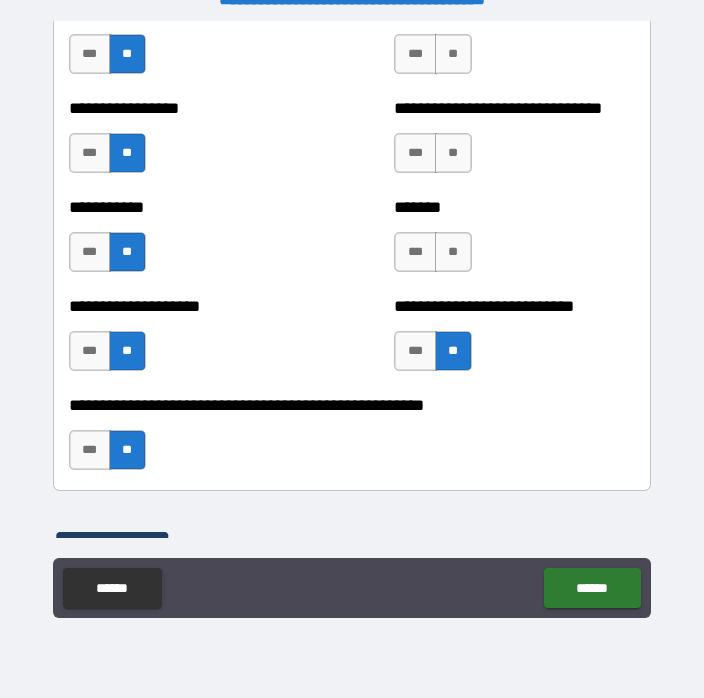 click on "**" at bounding box center (453, 252) 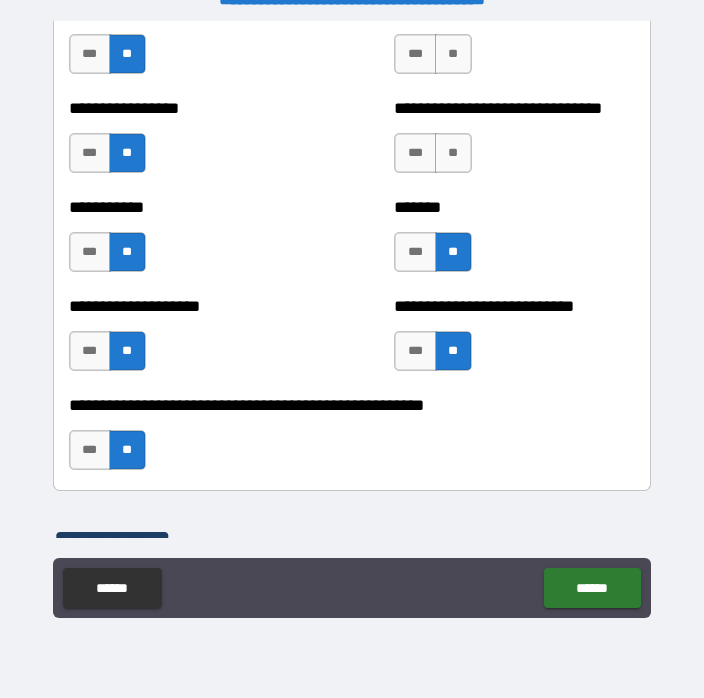 click on "**" at bounding box center [453, 153] 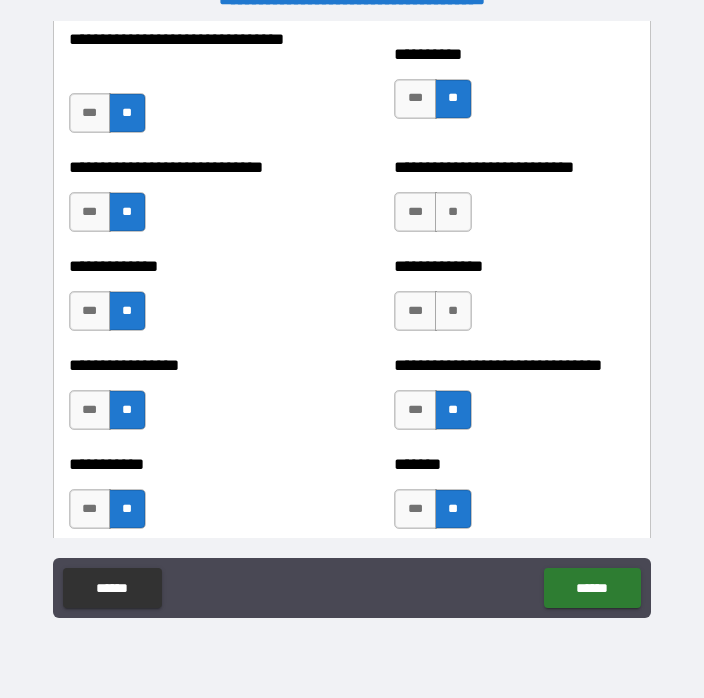 scroll, scrollTop: 7805, scrollLeft: 0, axis: vertical 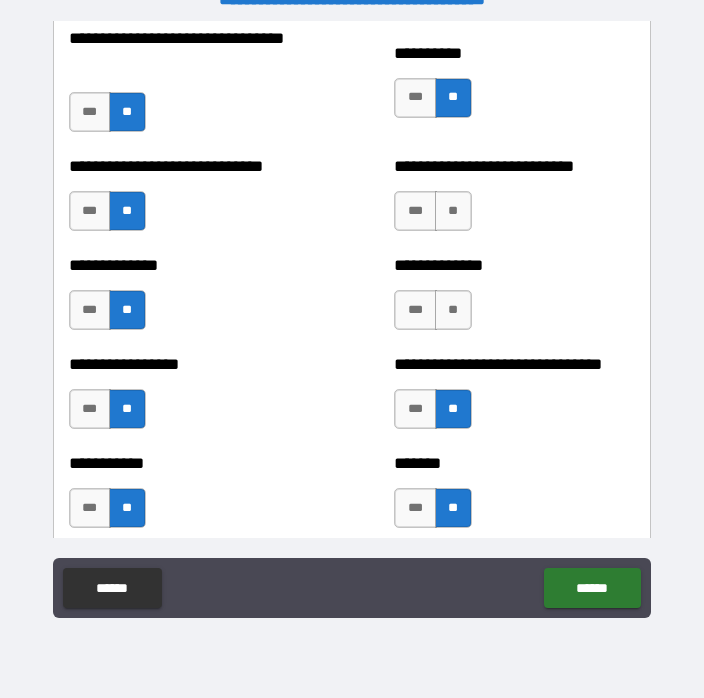 click on "**" at bounding box center [453, 310] 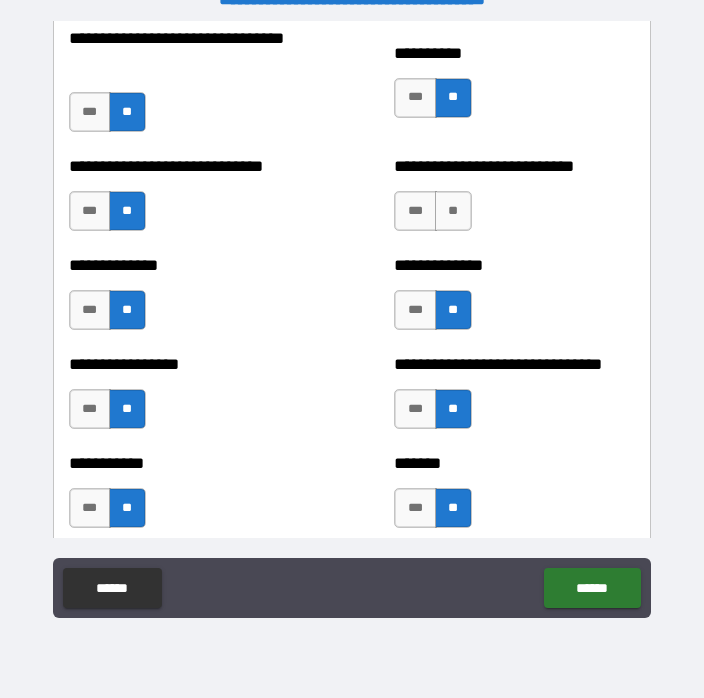 click on "**" at bounding box center [453, 211] 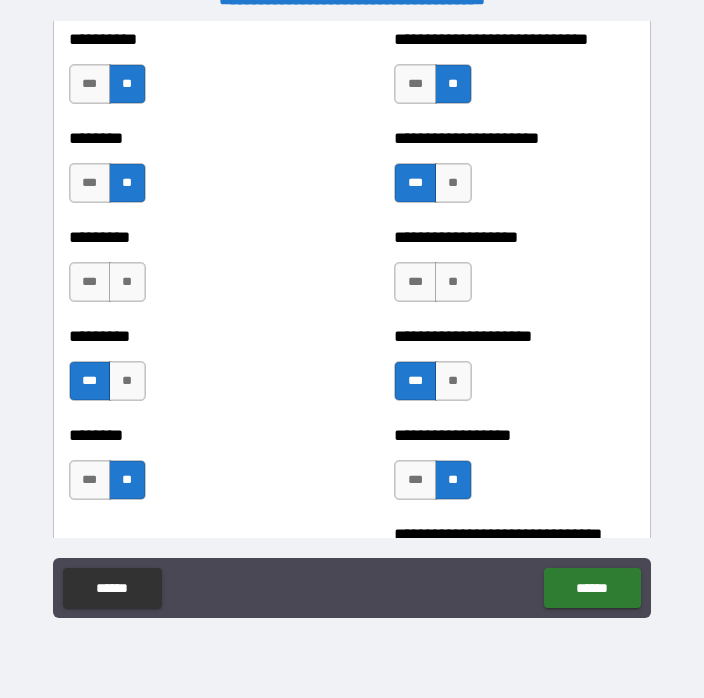 scroll, scrollTop: 7168, scrollLeft: 0, axis: vertical 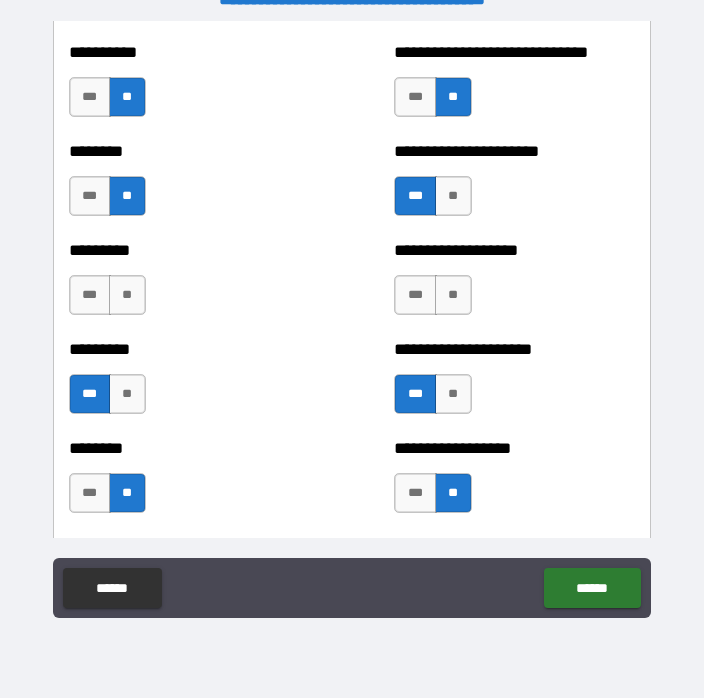click on "**" at bounding box center (127, 295) 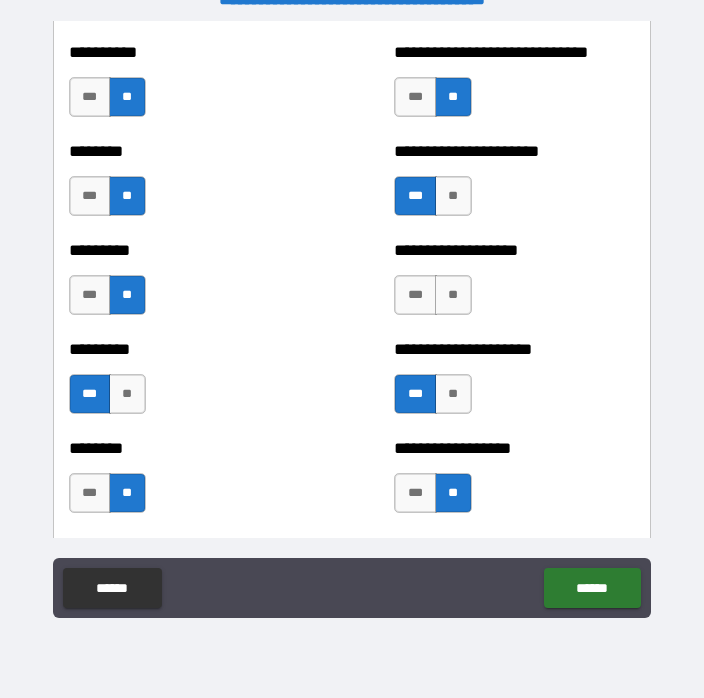 click on "**" at bounding box center [453, 295] 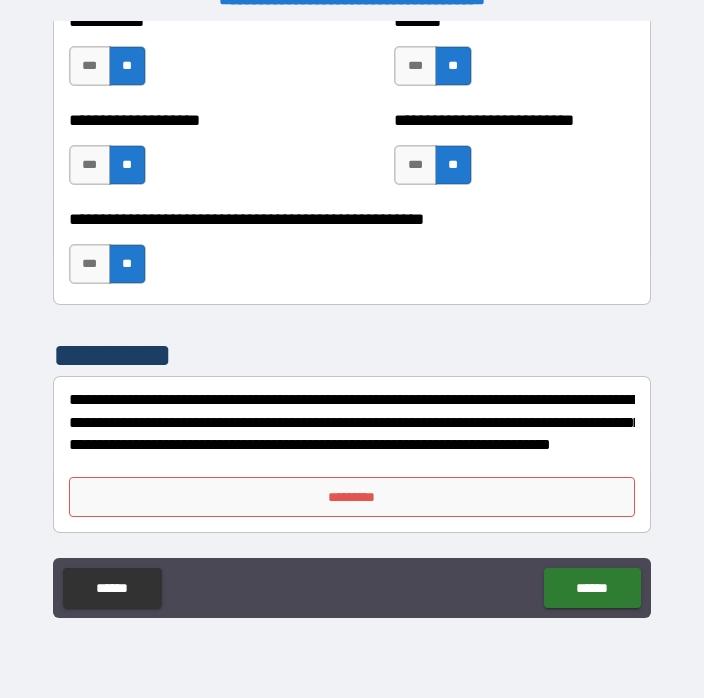click on "*********" at bounding box center [352, 497] 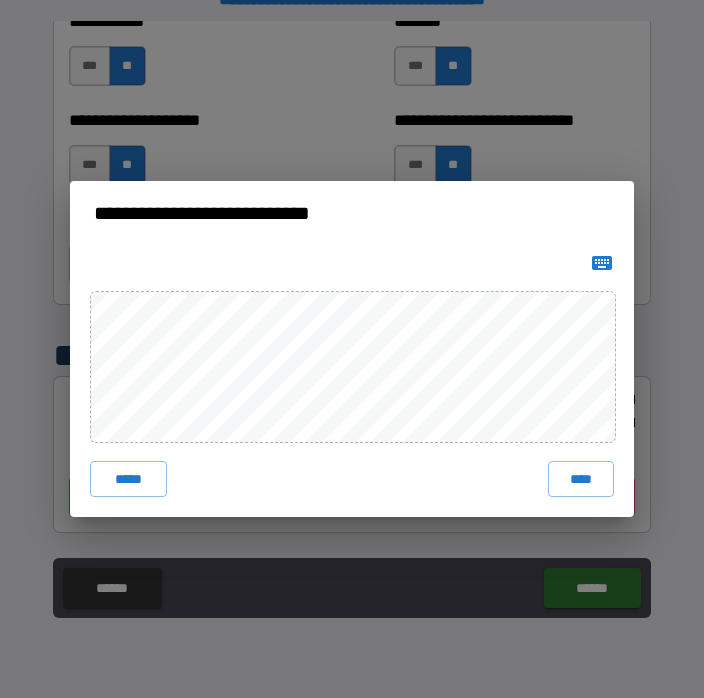 click on "****" at bounding box center [581, 479] 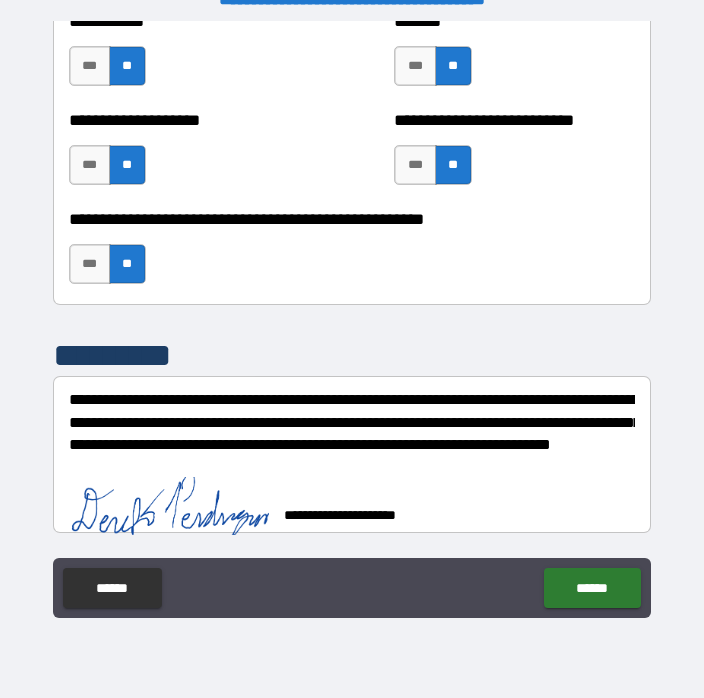 scroll, scrollTop: 8237, scrollLeft: 0, axis: vertical 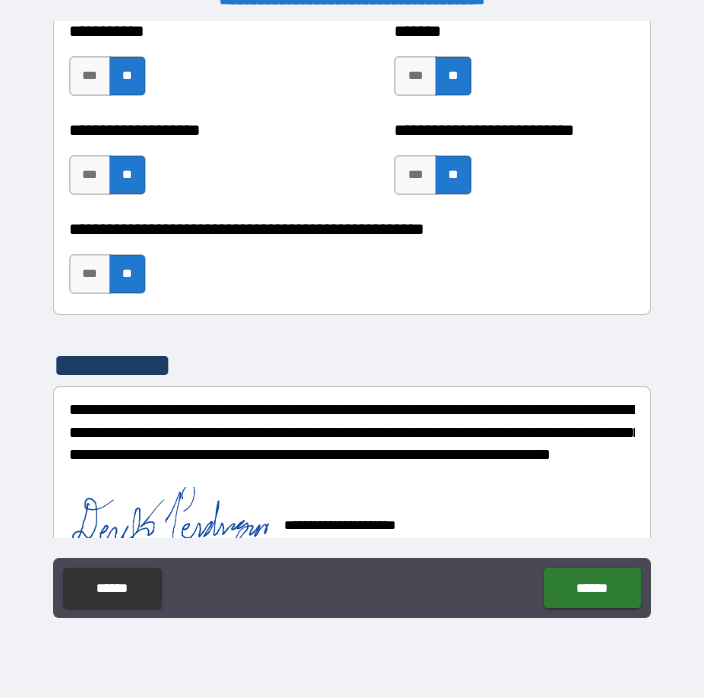 click on "******" at bounding box center (592, 588) 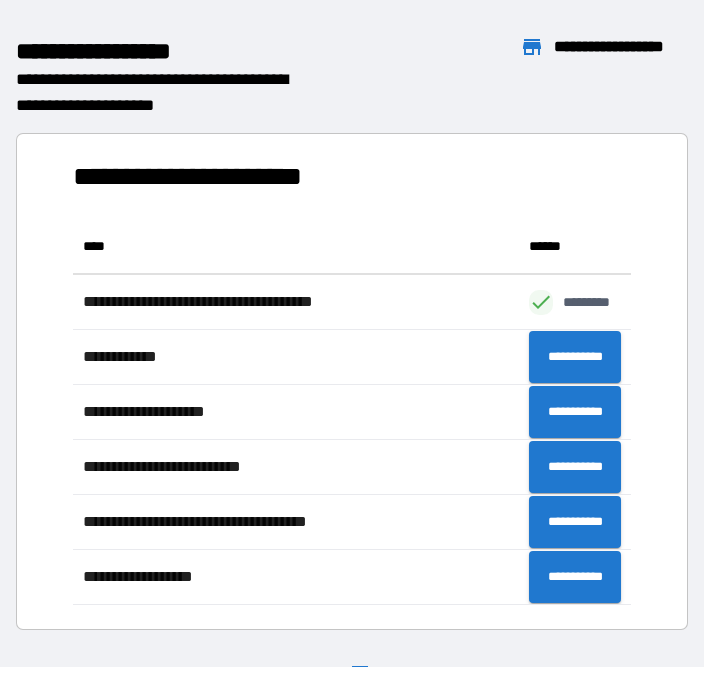 scroll, scrollTop: 386, scrollLeft: 558, axis: both 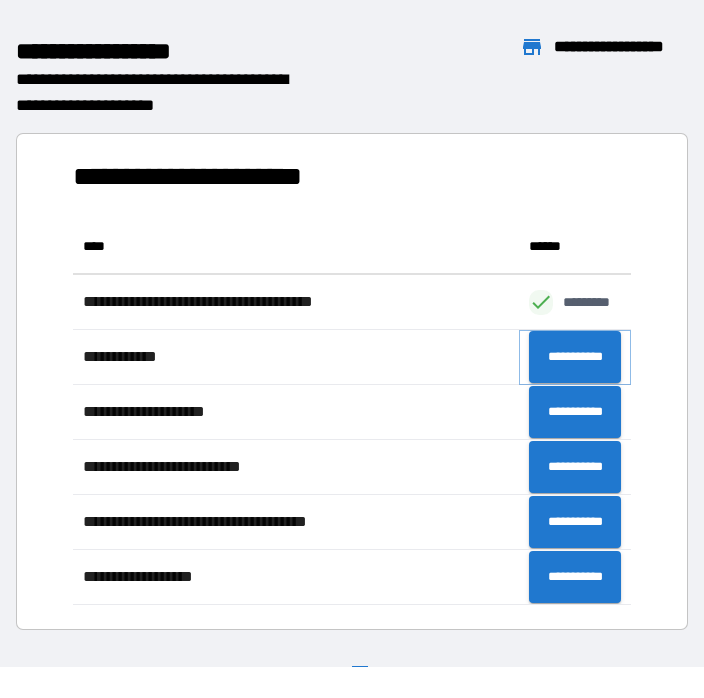 click on "**********" at bounding box center (575, 357) 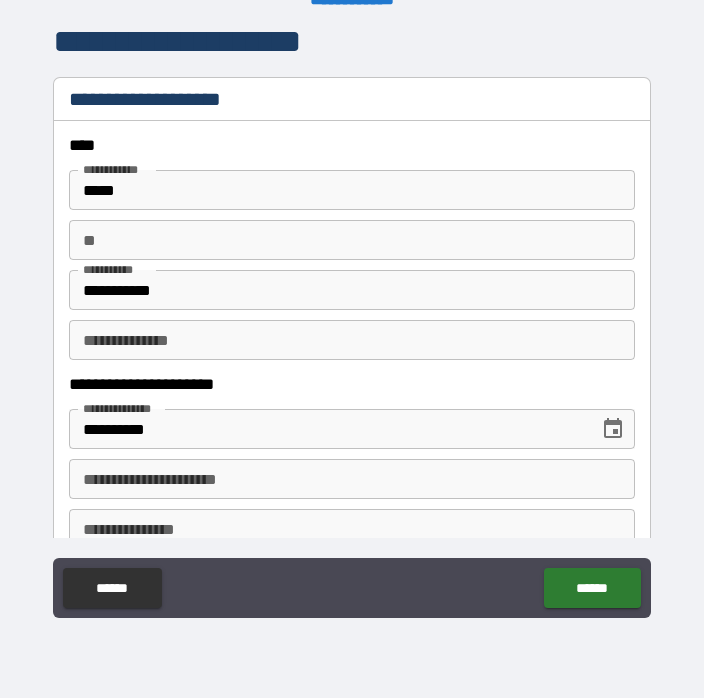 click on "**" at bounding box center [352, 240] 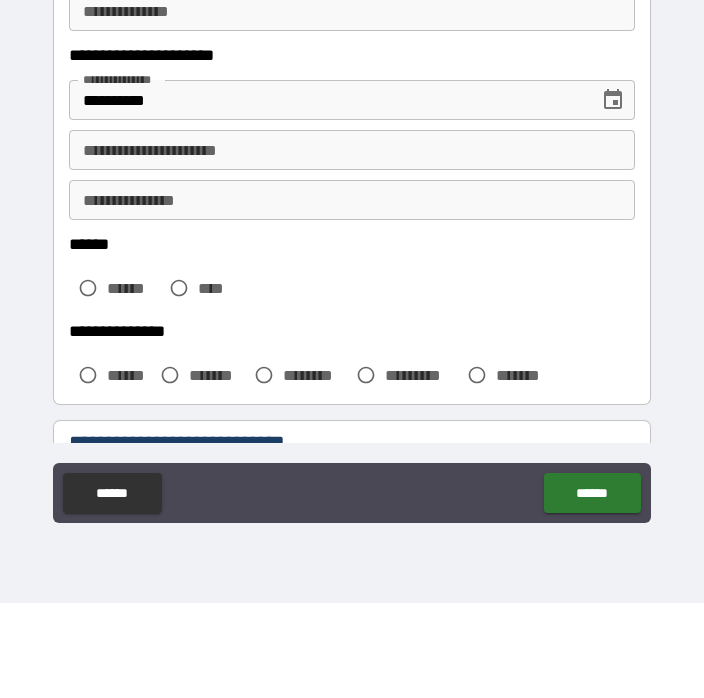 scroll, scrollTop: 236, scrollLeft: 0, axis: vertical 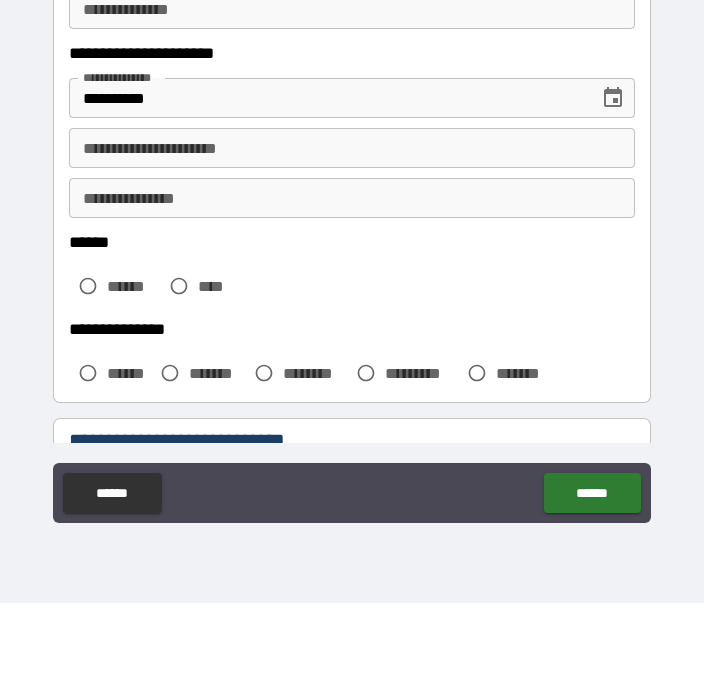 type on "**********" 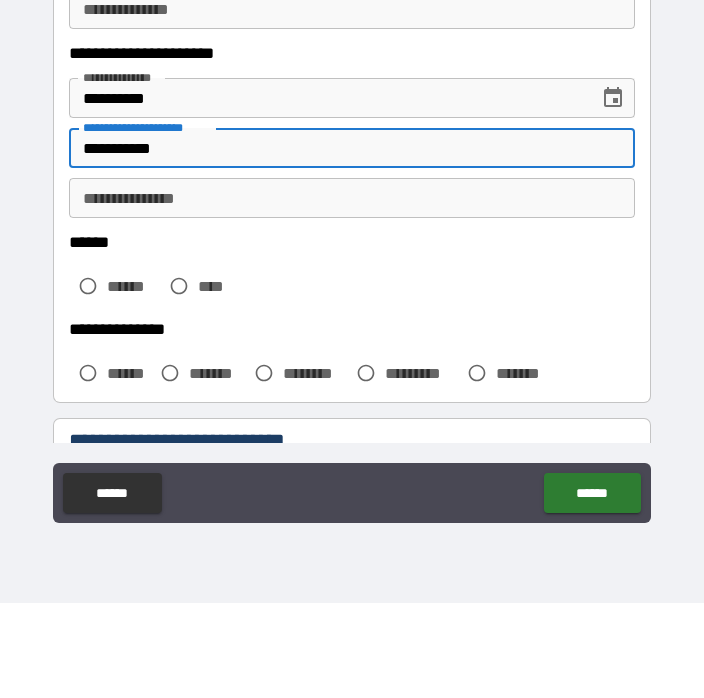 type on "**********" 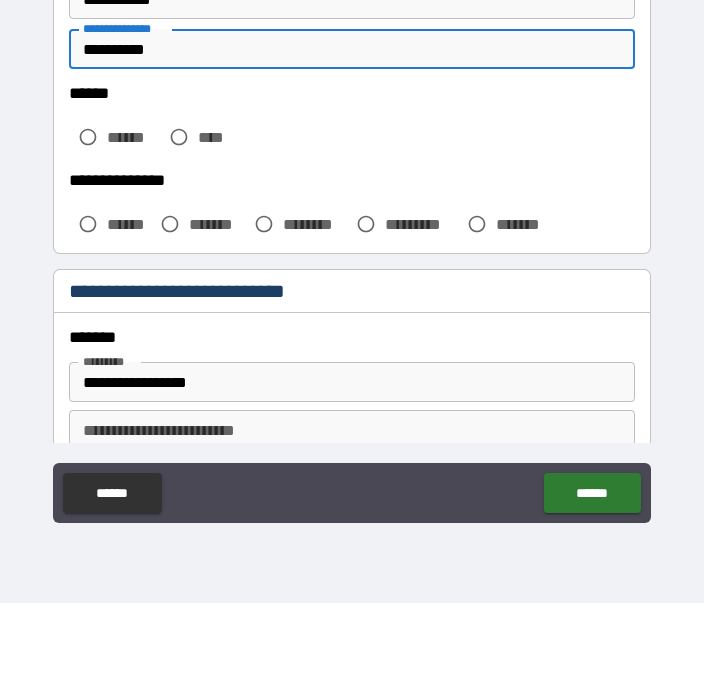 scroll, scrollTop: 385, scrollLeft: 0, axis: vertical 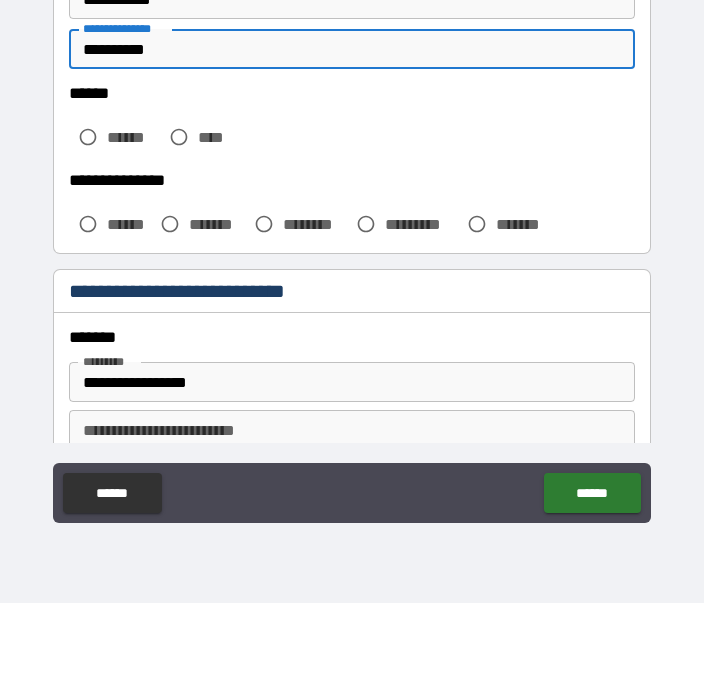 click on "****** ****** ****" at bounding box center (352, 217) 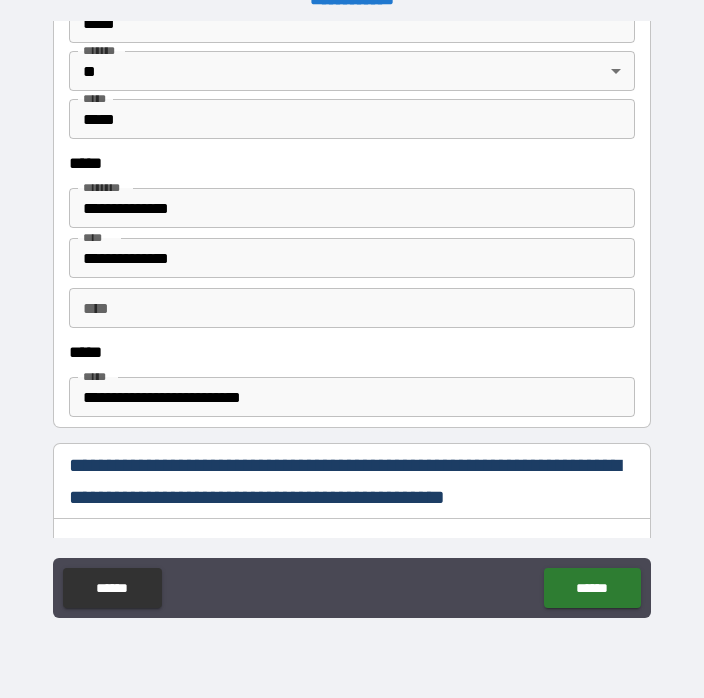 scroll, scrollTop: 939, scrollLeft: 0, axis: vertical 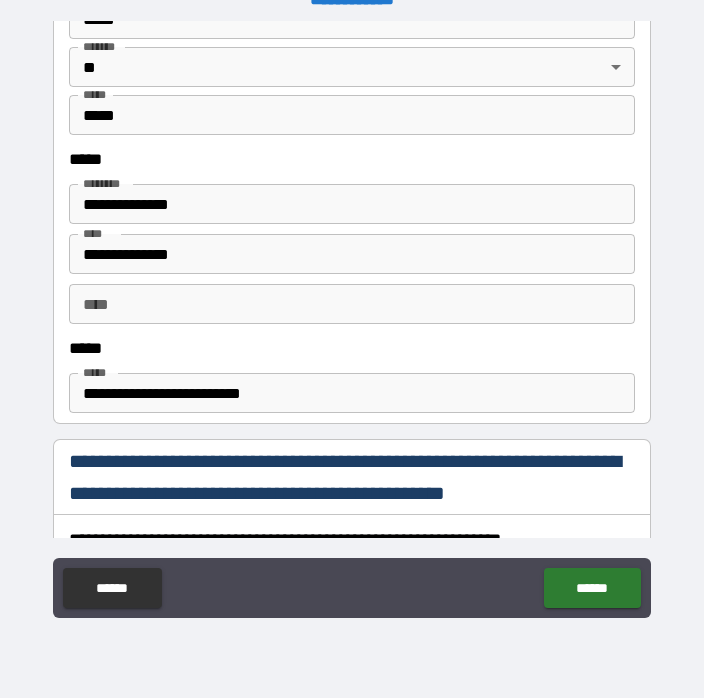 click on "**********" at bounding box center (352, 254) 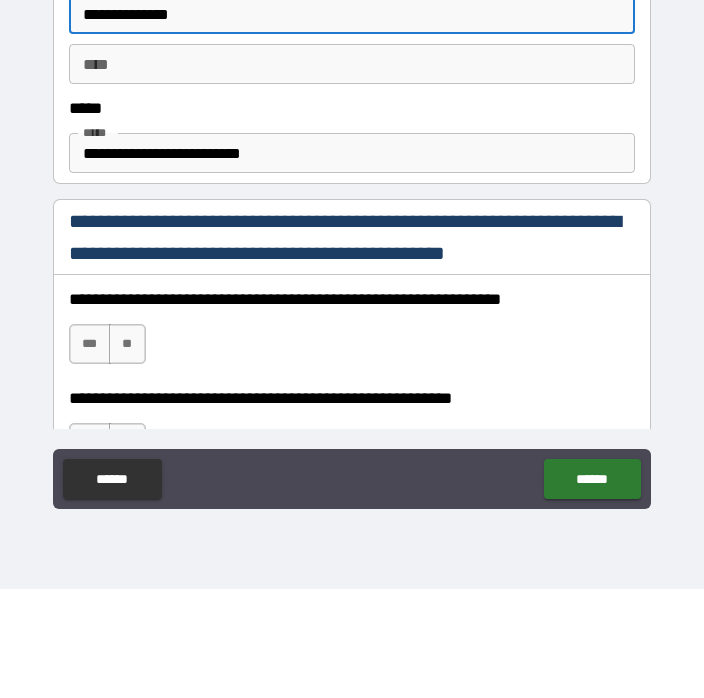 scroll, scrollTop: 1074, scrollLeft: 0, axis: vertical 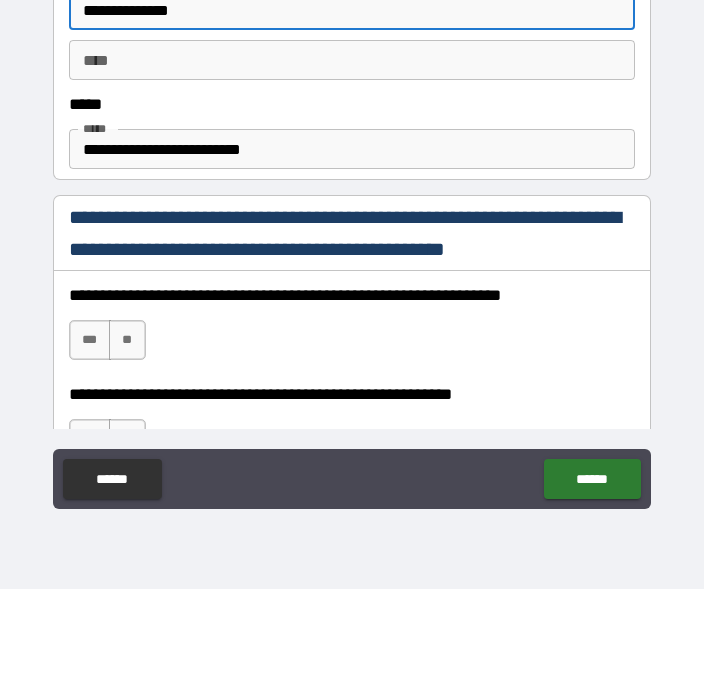 type on "**********" 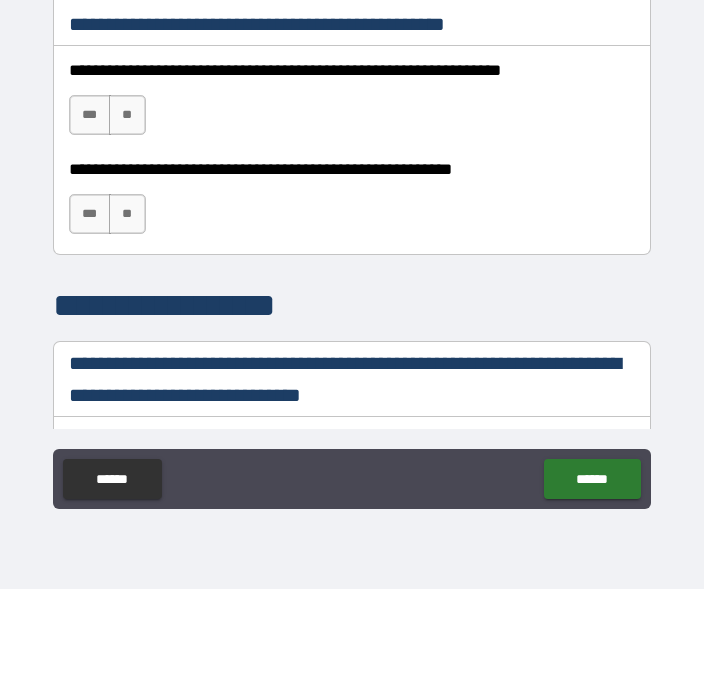 scroll, scrollTop: 1306, scrollLeft: 0, axis: vertical 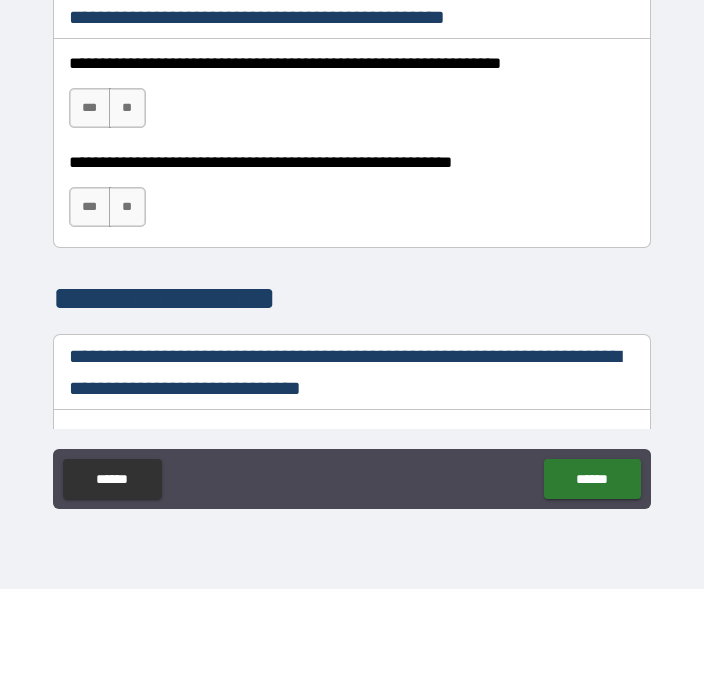 type on "**********" 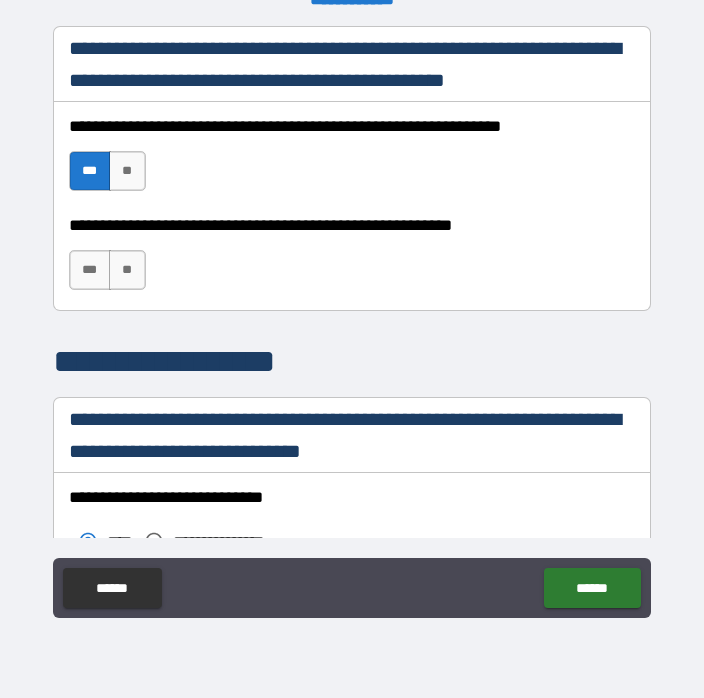scroll, scrollTop: 1353, scrollLeft: 0, axis: vertical 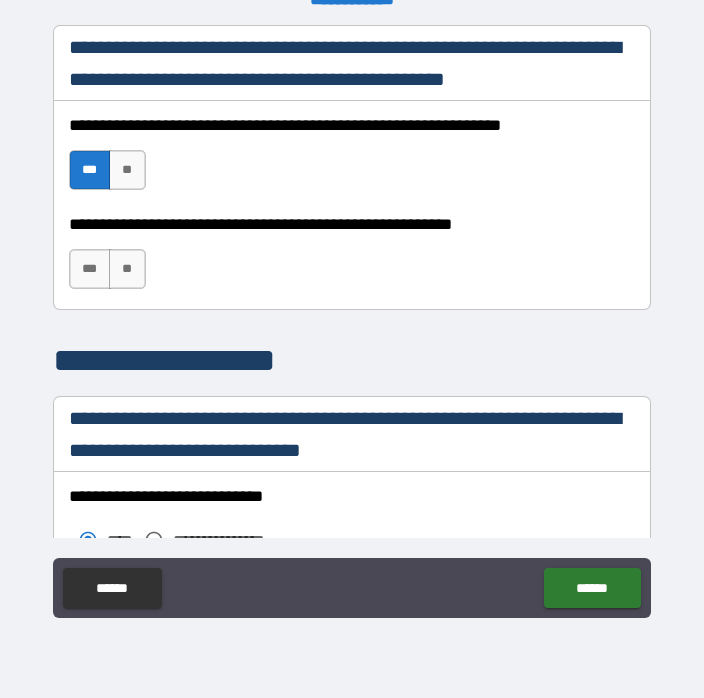 click on "**" at bounding box center (127, 170) 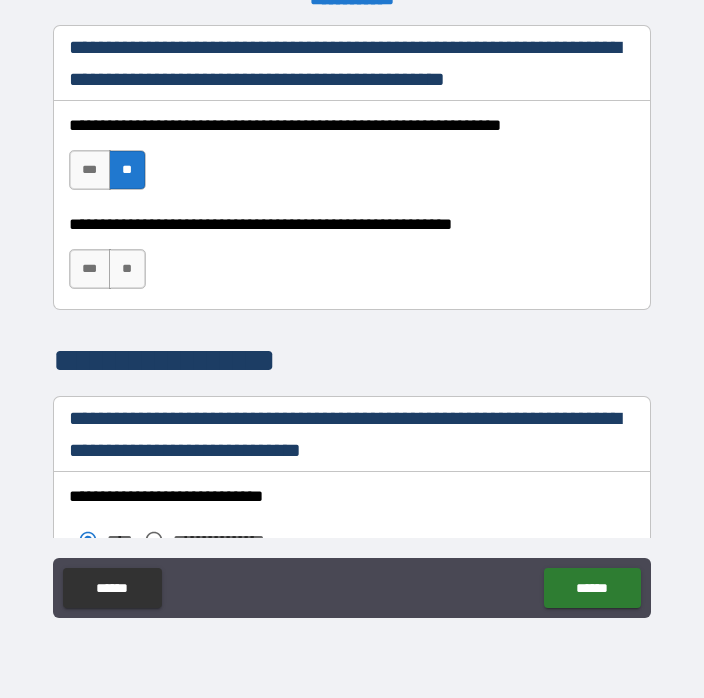 click on "***" at bounding box center (90, 269) 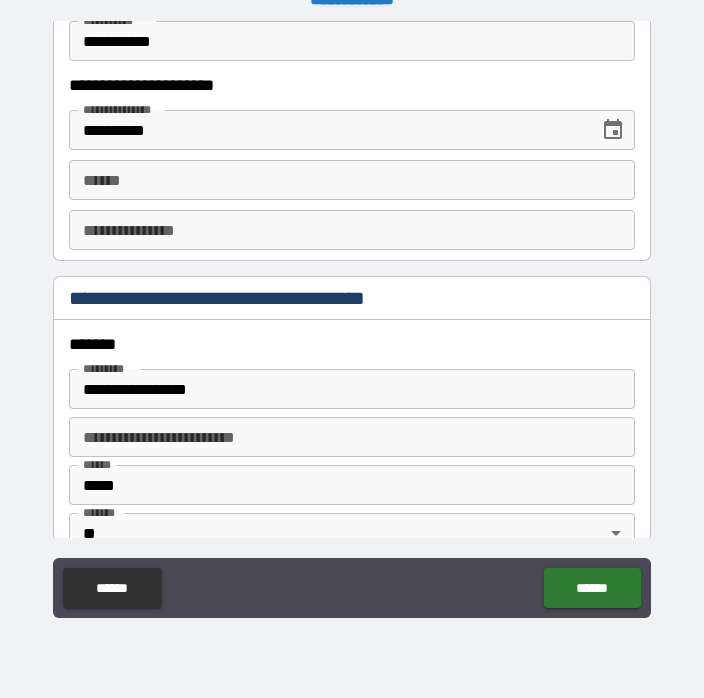 scroll, scrollTop: 2097, scrollLeft: 0, axis: vertical 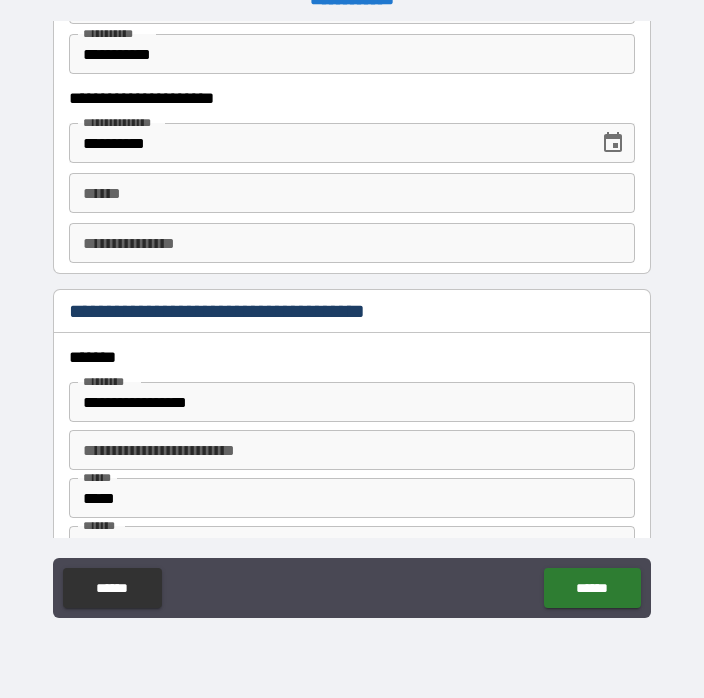 click on "****   *" at bounding box center [352, 193] 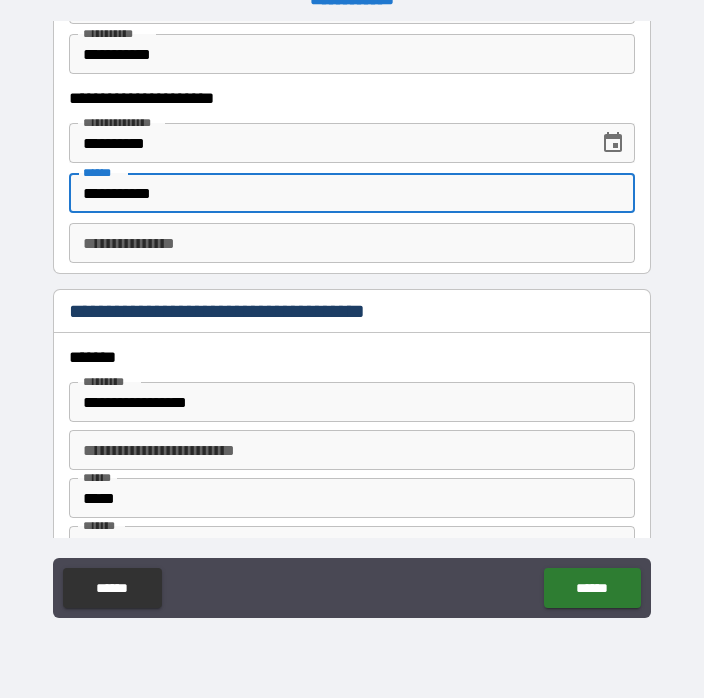 type on "**********" 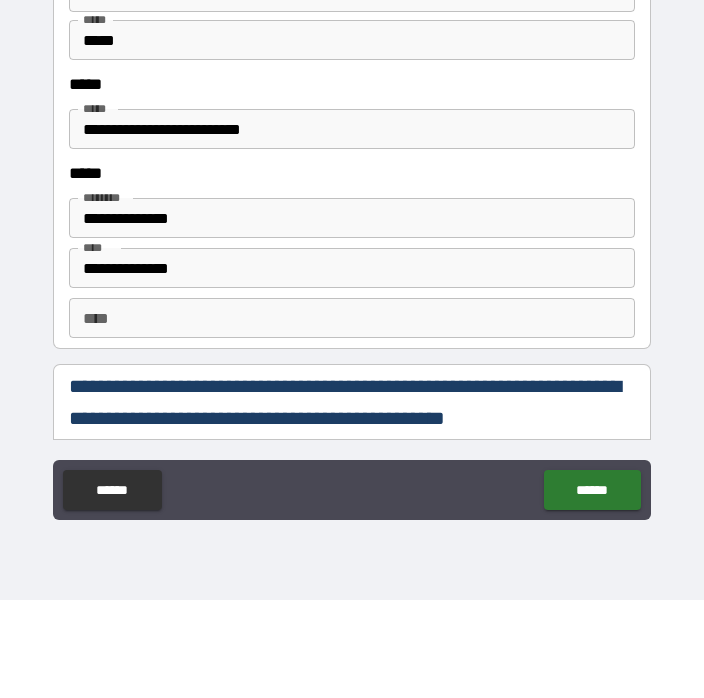 scroll, scrollTop: 2568, scrollLeft: 0, axis: vertical 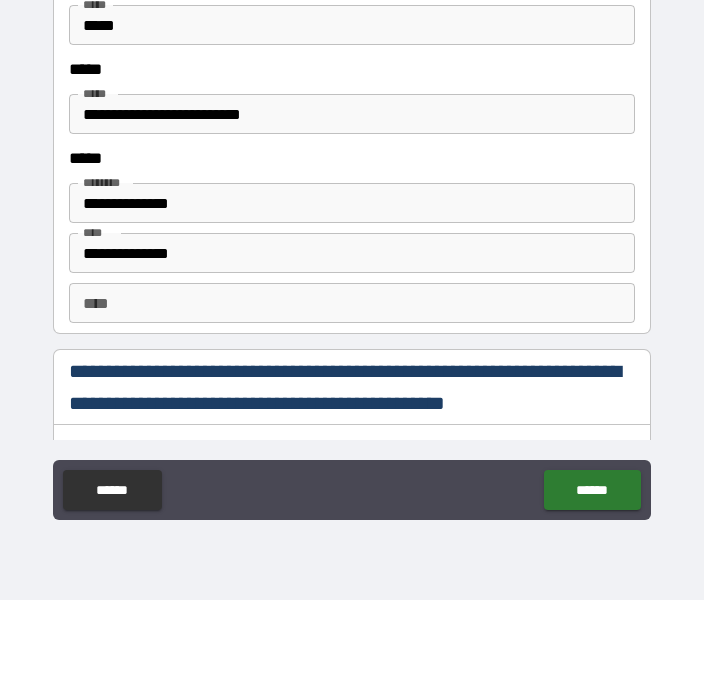 type on "**********" 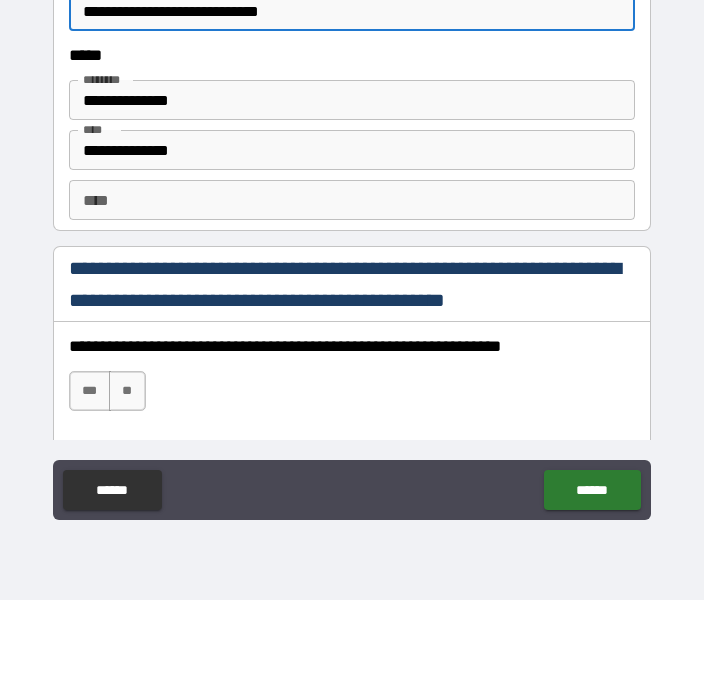 scroll, scrollTop: 2673, scrollLeft: 0, axis: vertical 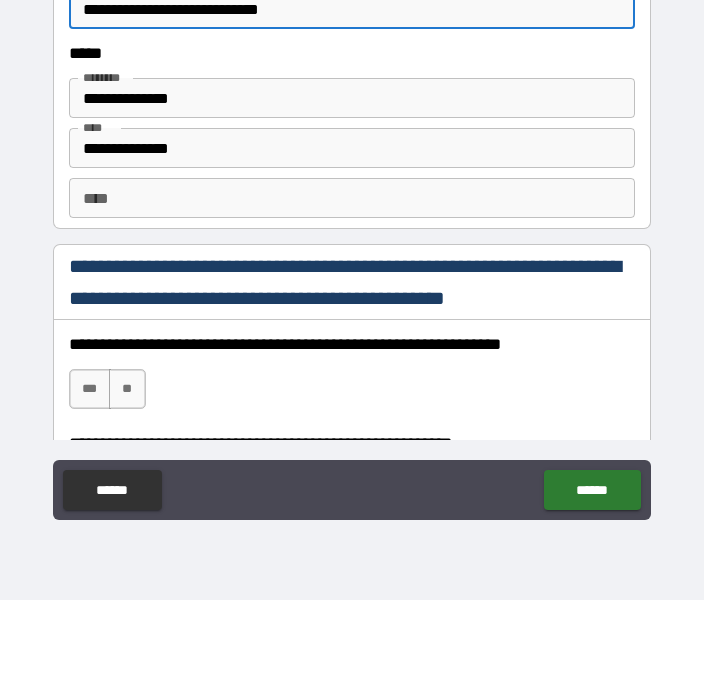 type on "**********" 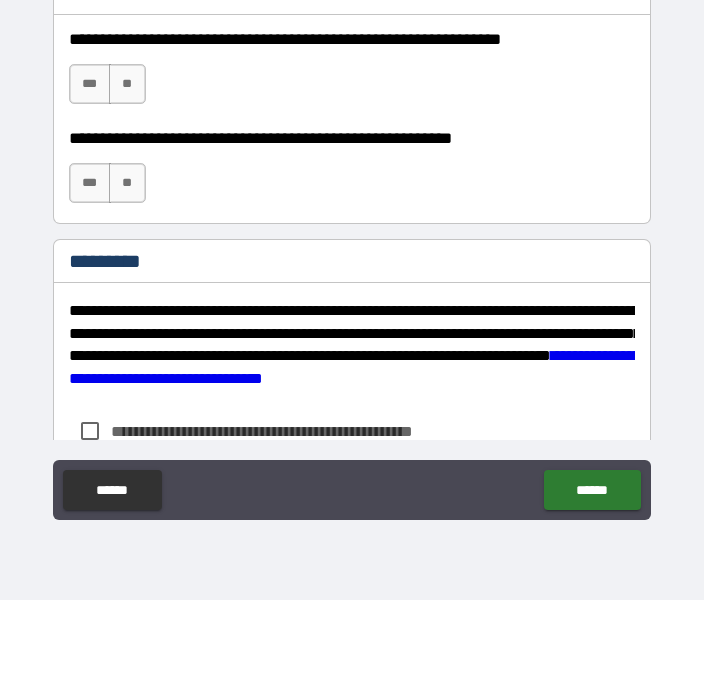 scroll, scrollTop: 2980, scrollLeft: 0, axis: vertical 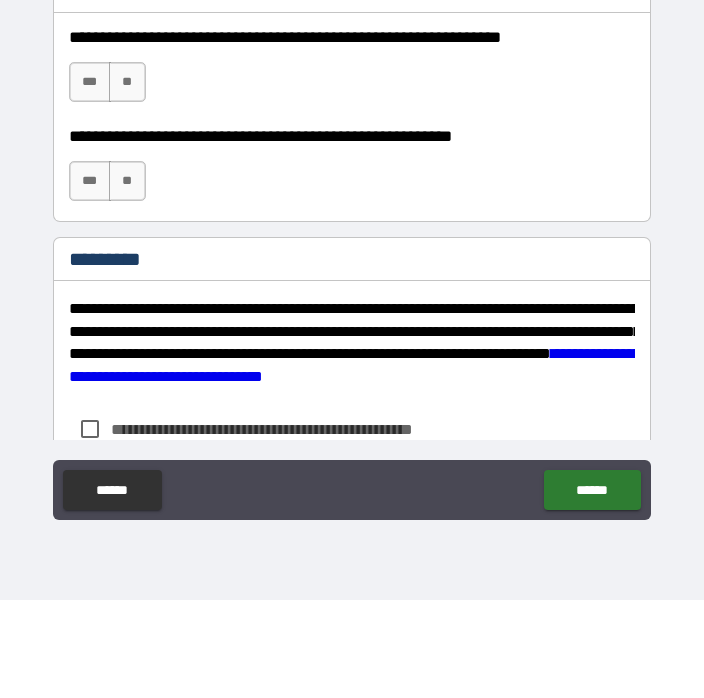 type on "**********" 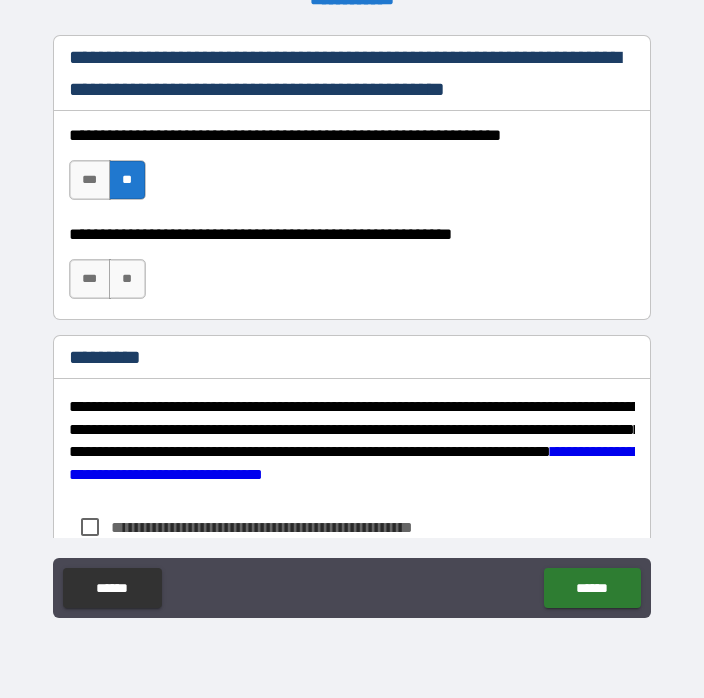 click on "***" at bounding box center (90, 279) 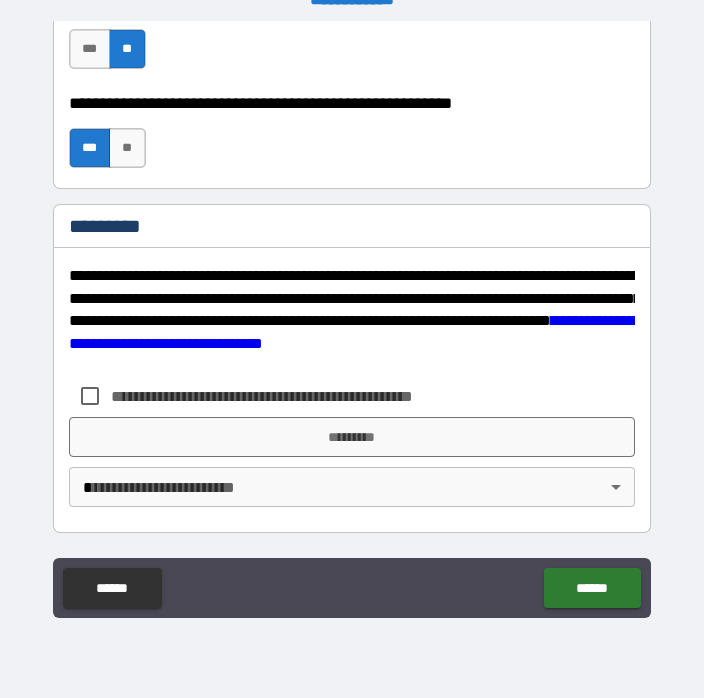 scroll, scrollTop: 3111, scrollLeft: 0, axis: vertical 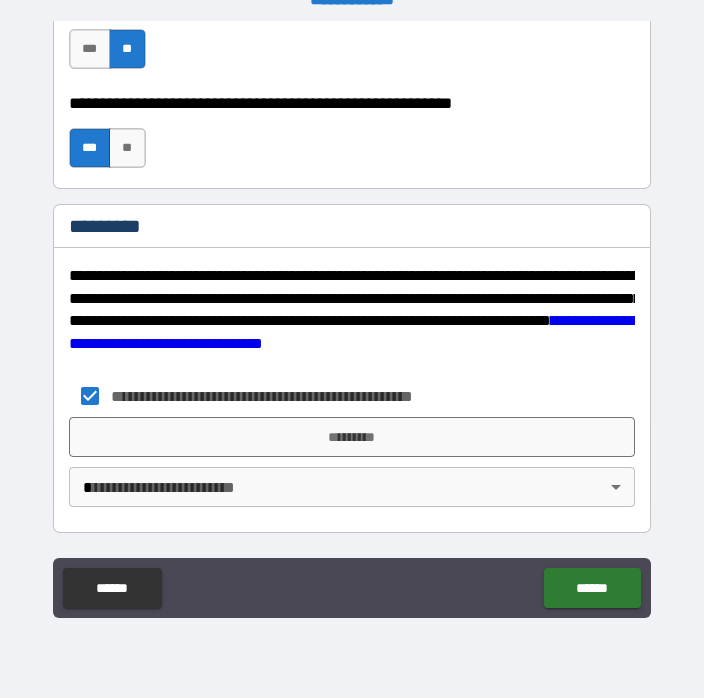 click on "*********" at bounding box center [352, 437] 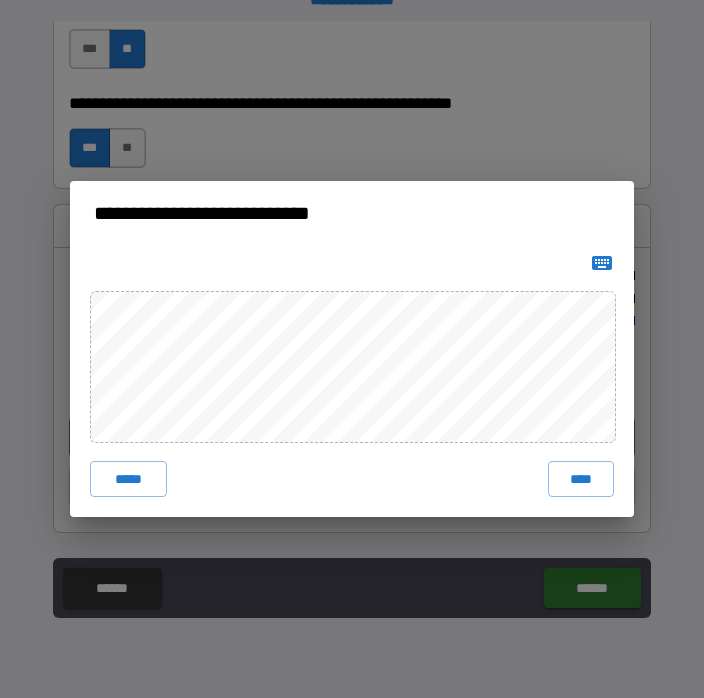 click on "****" at bounding box center (581, 479) 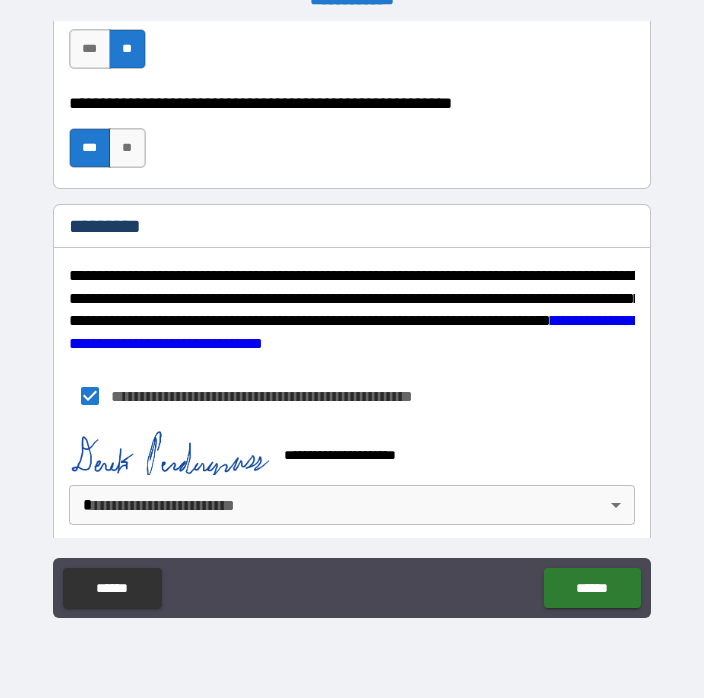 click on "**********" at bounding box center [352, 333] 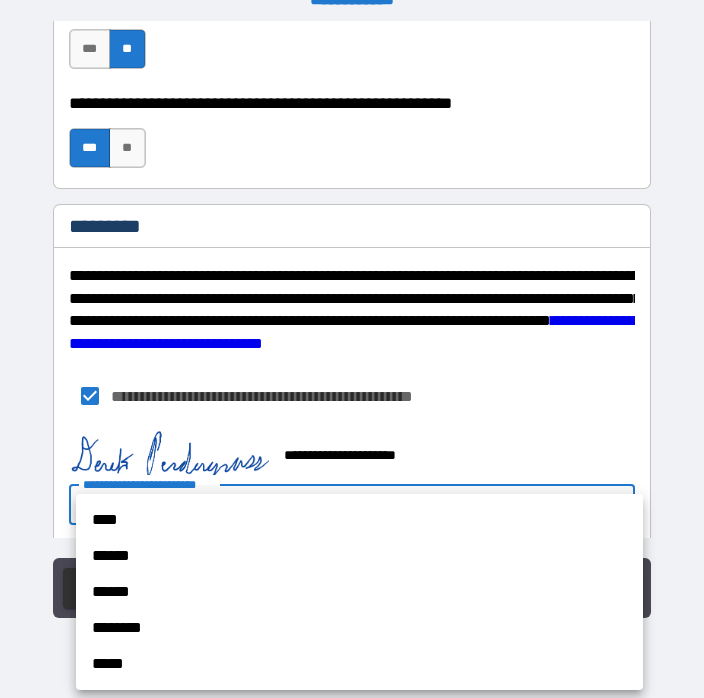 click on "****" at bounding box center (359, 520) 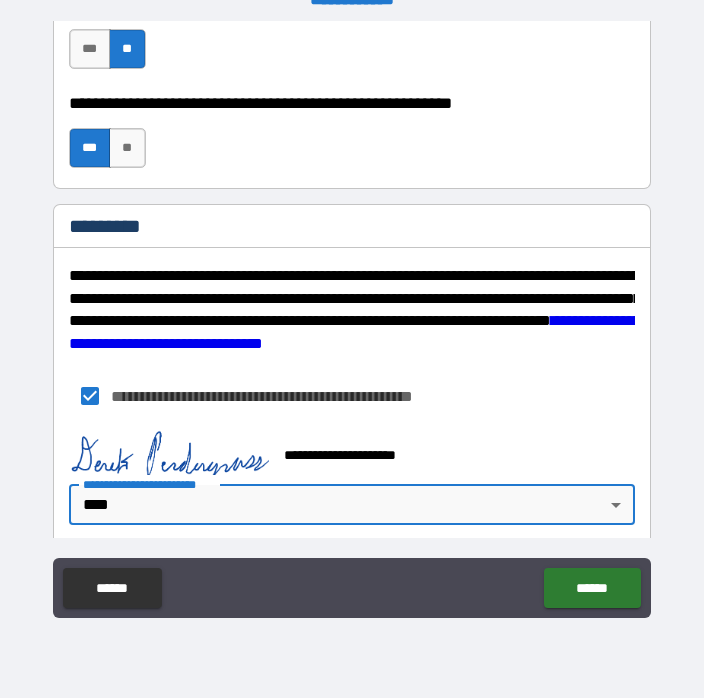 click on "******" at bounding box center [592, 588] 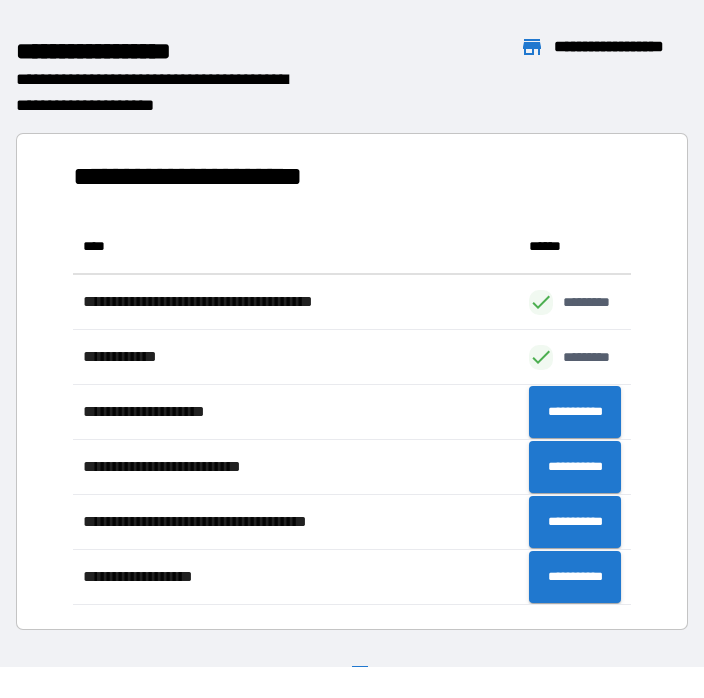 scroll, scrollTop: 386, scrollLeft: 558, axis: both 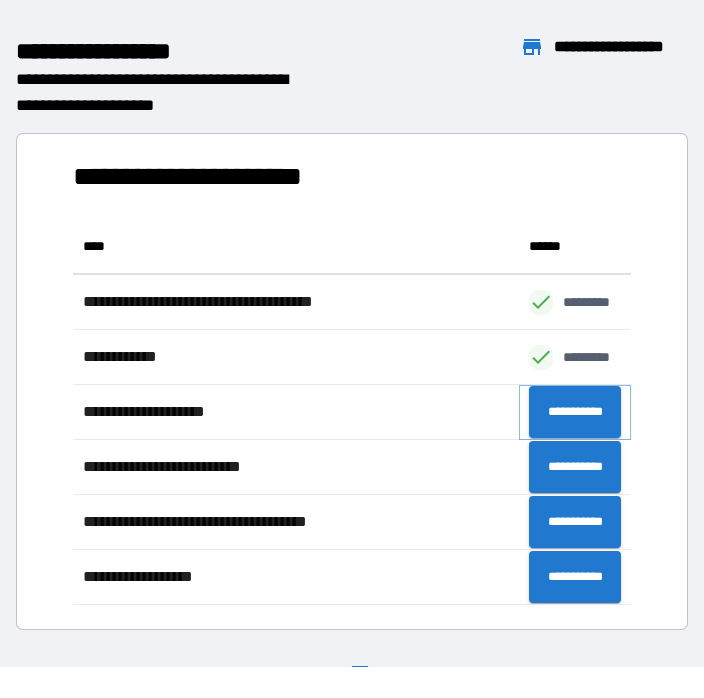 click on "**********" at bounding box center [575, 412] 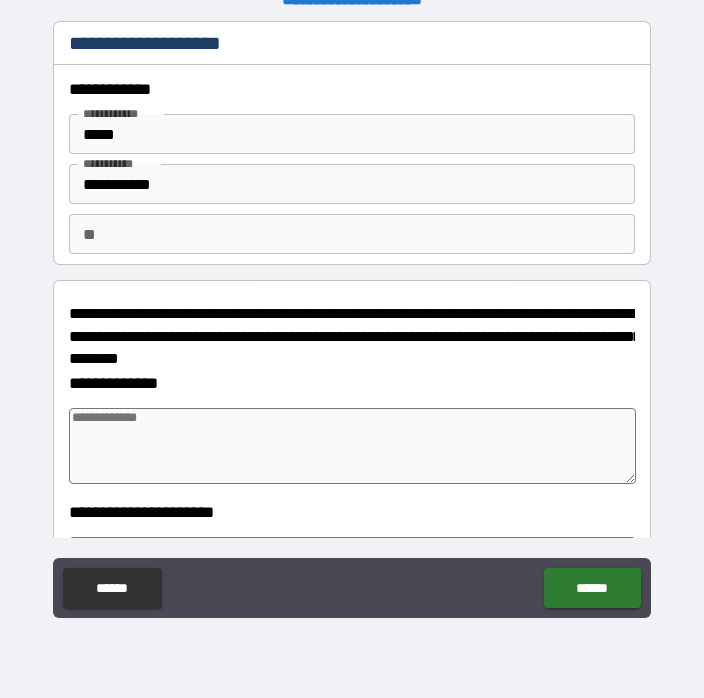 type on "*" 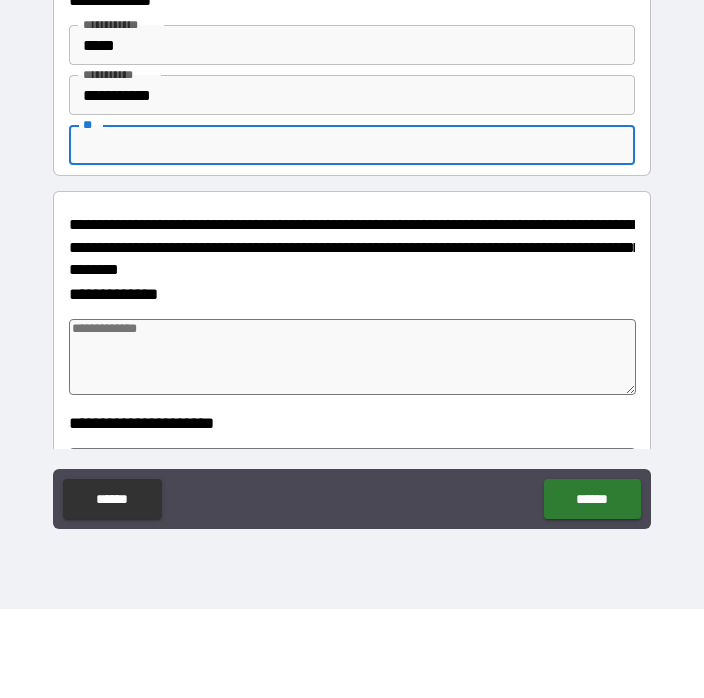 type on "*" 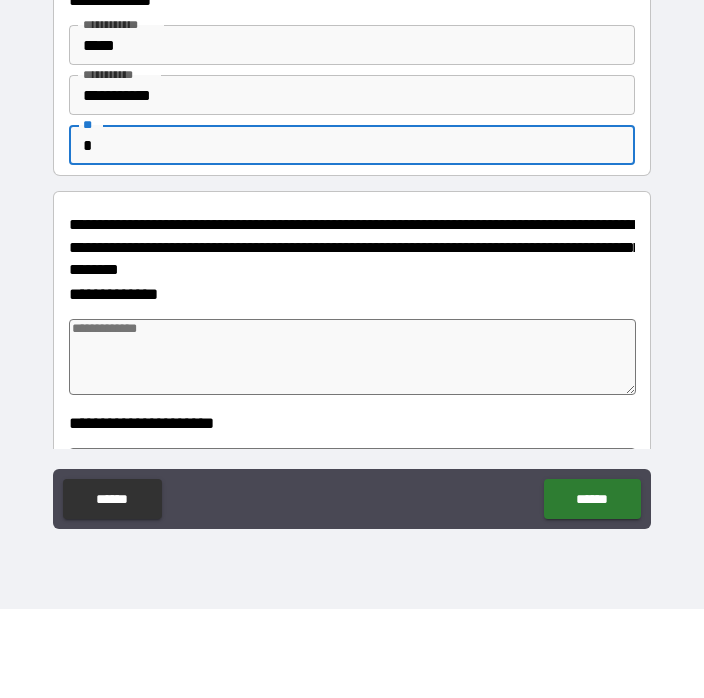 type on "*" 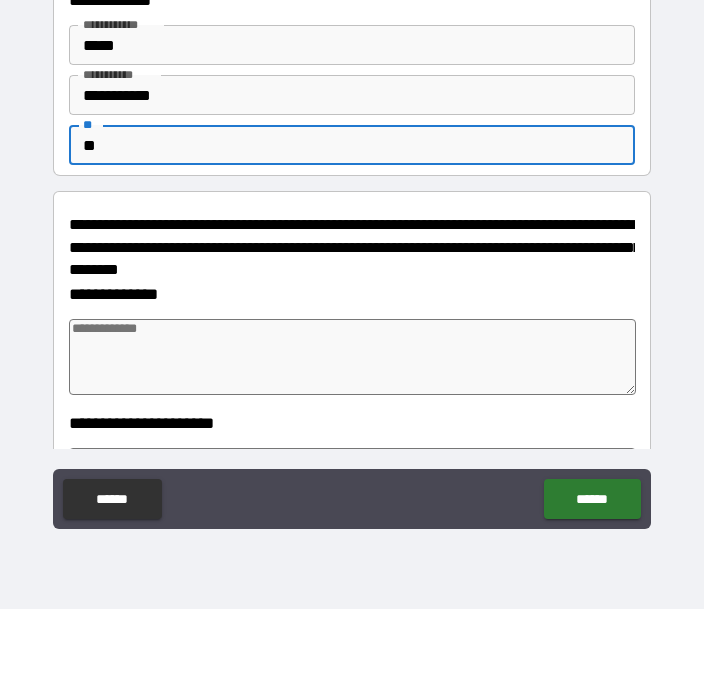 type on "*" 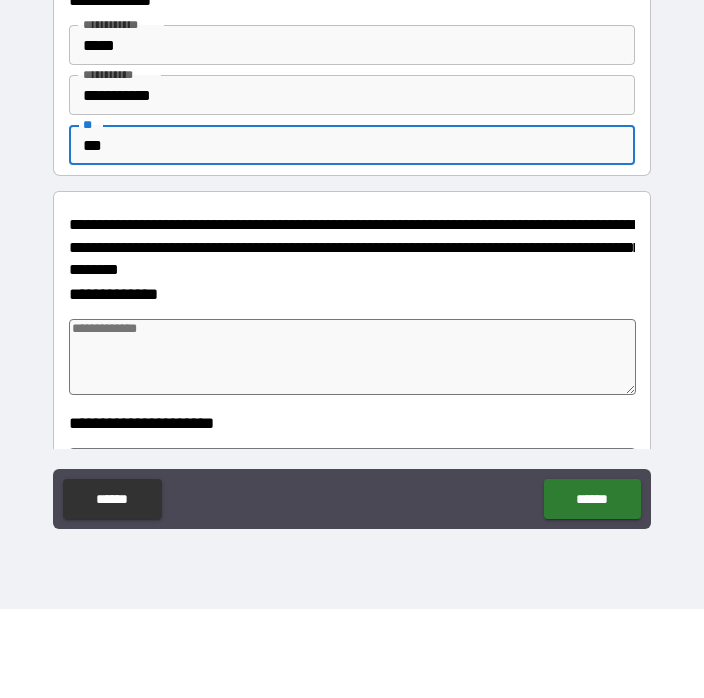 type on "*" 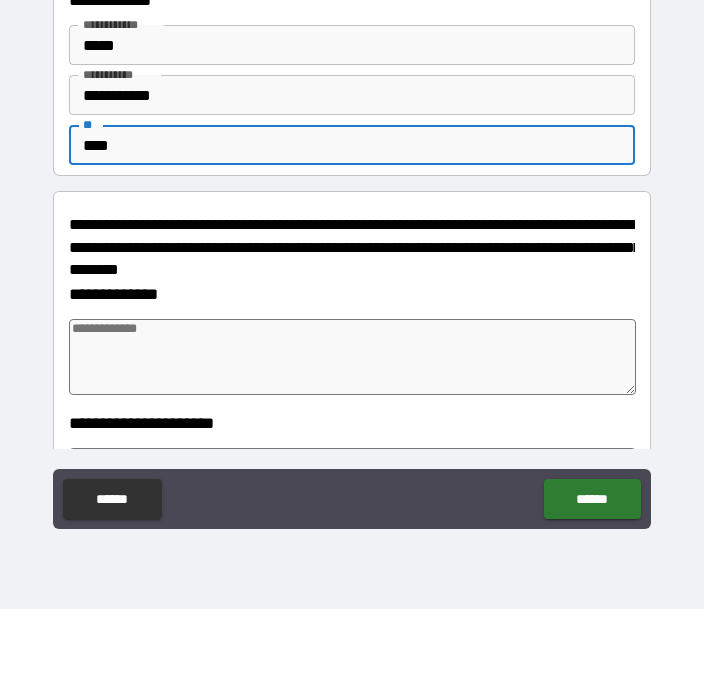 type on "*" 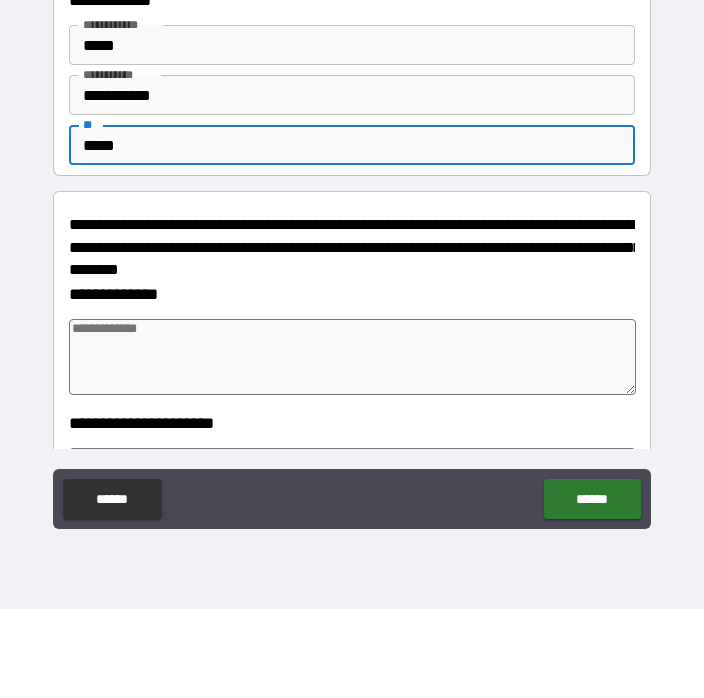 type on "*" 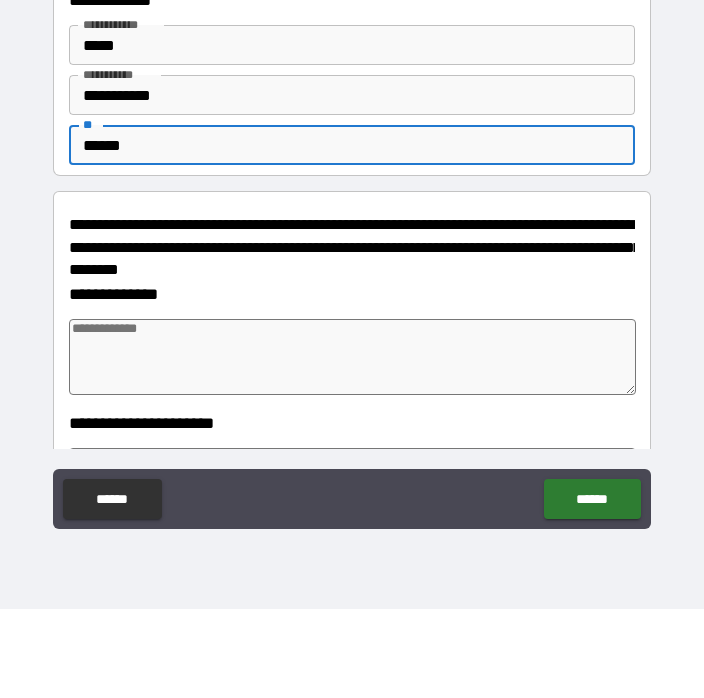 type on "*" 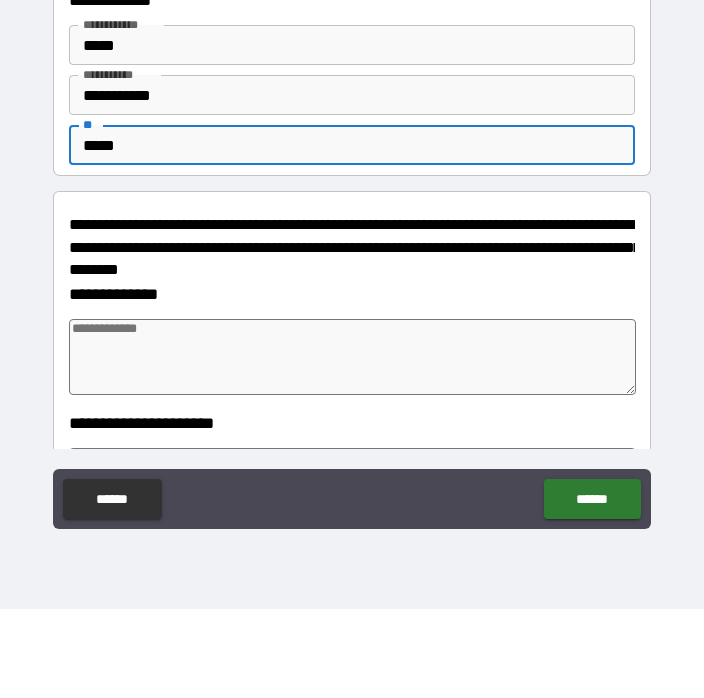 type on "*" 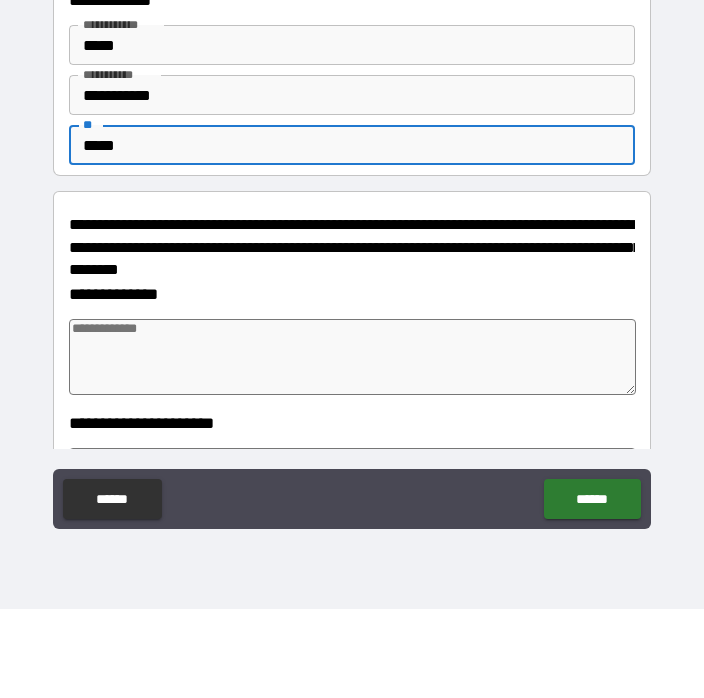 type on "******" 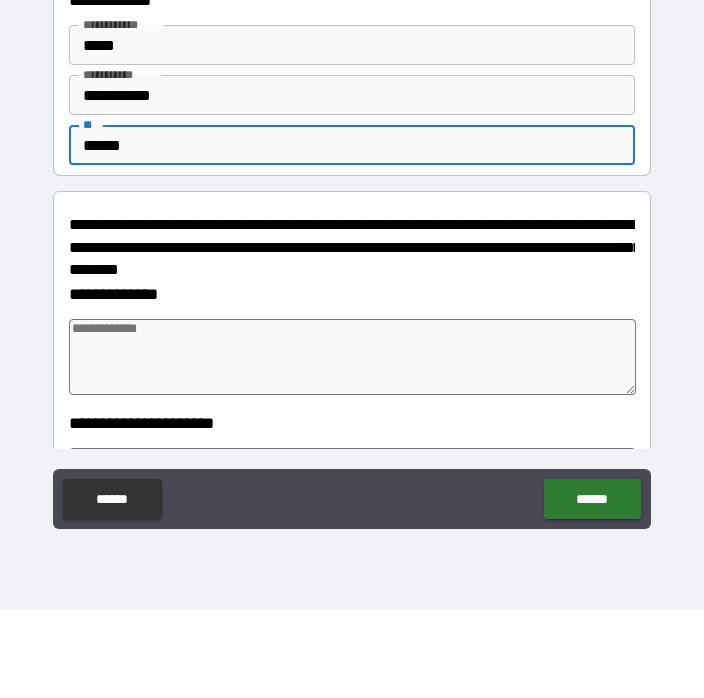 type on "*" 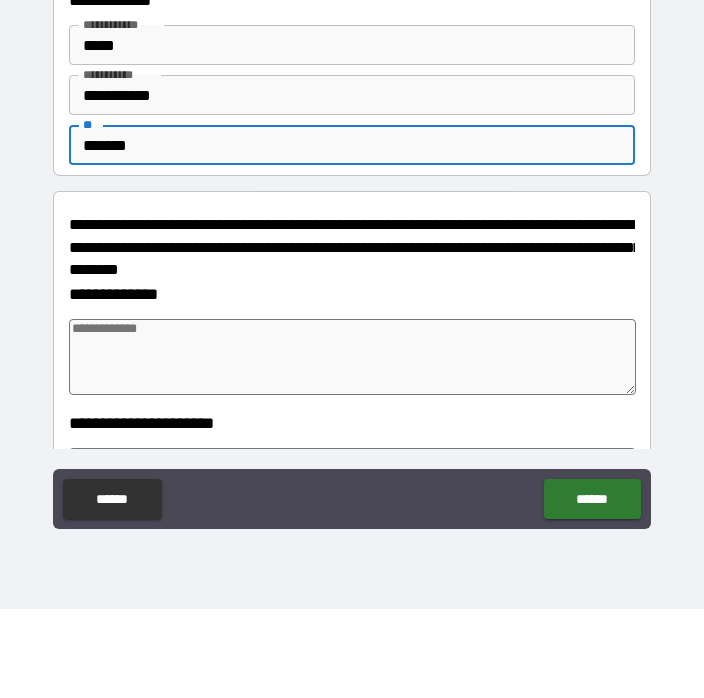 type on "*" 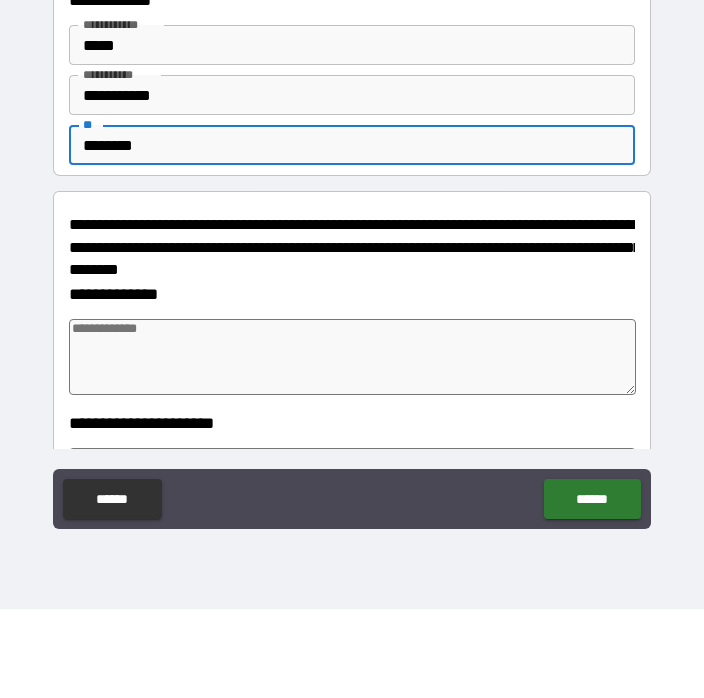 type on "*" 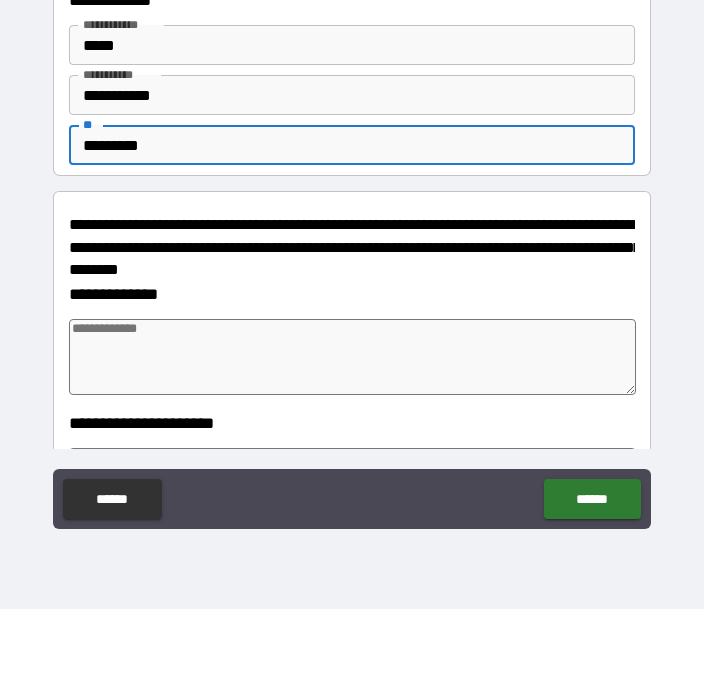 type on "*" 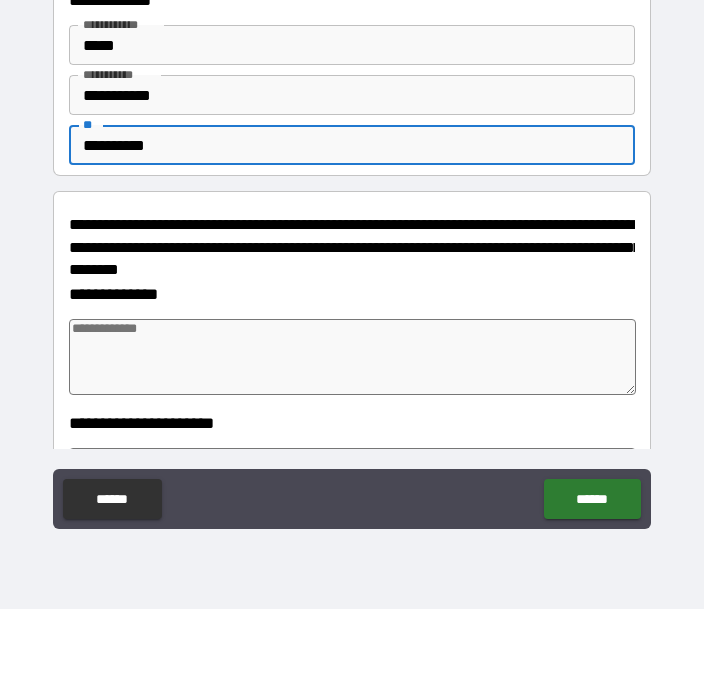 type on "*" 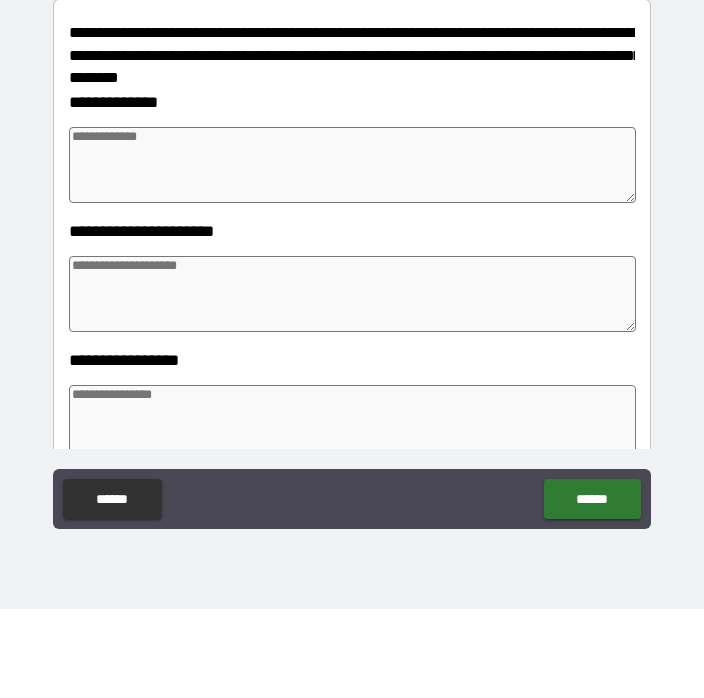 scroll, scrollTop: 201, scrollLeft: 0, axis: vertical 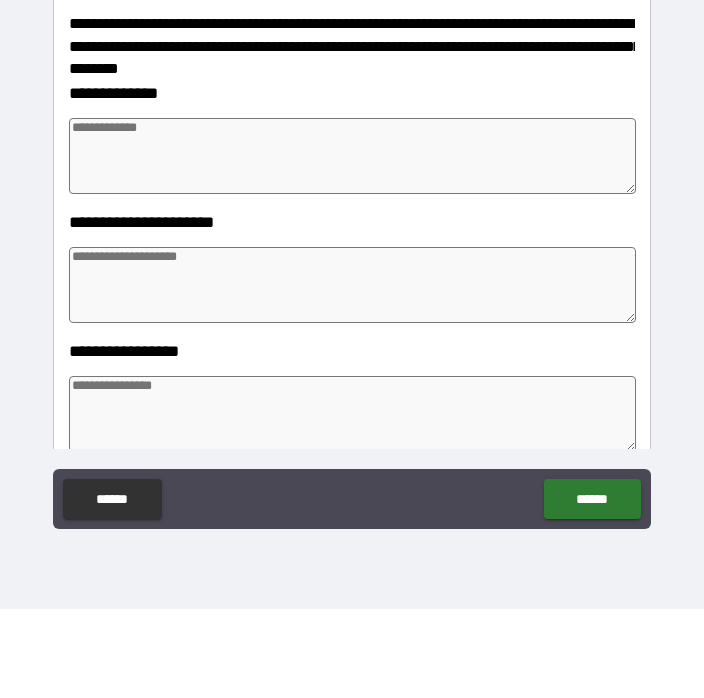 type on "**********" 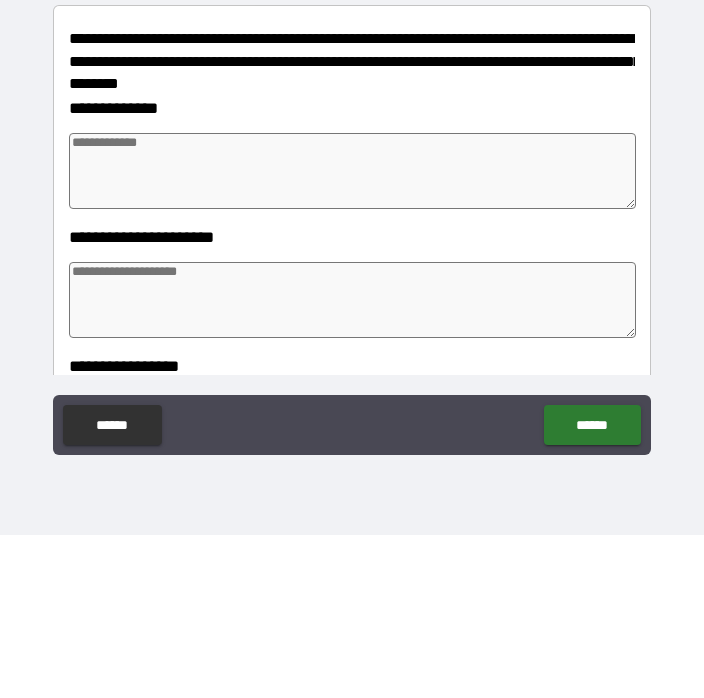 scroll, scrollTop: 151, scrollLeft: 0, axis: vertical 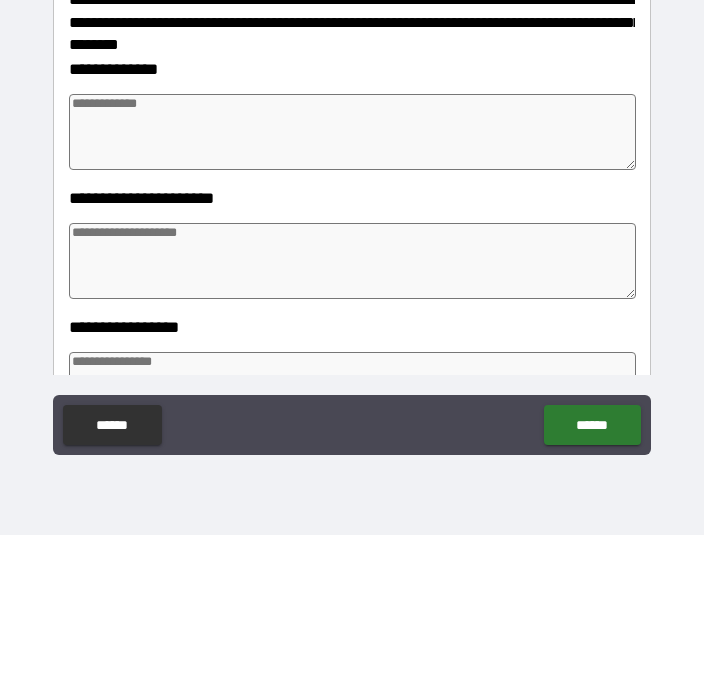 type on "*" 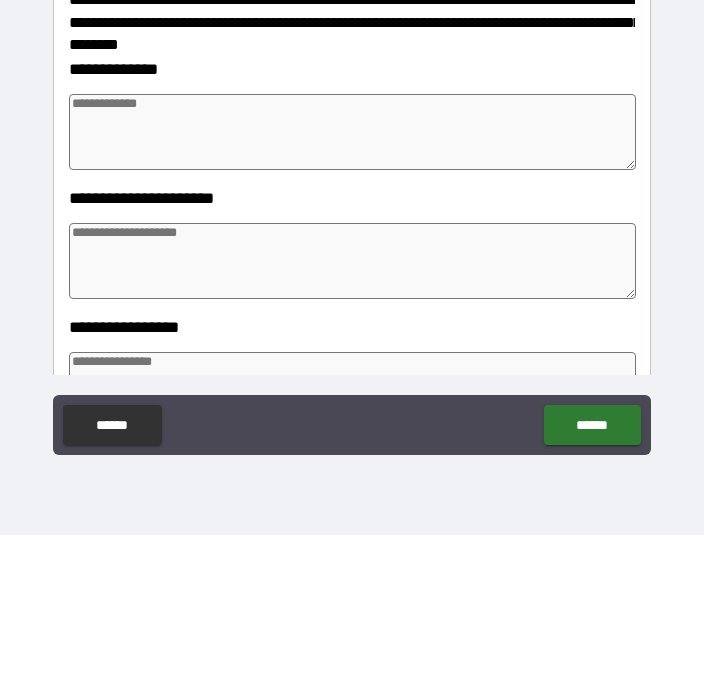 type on "*" 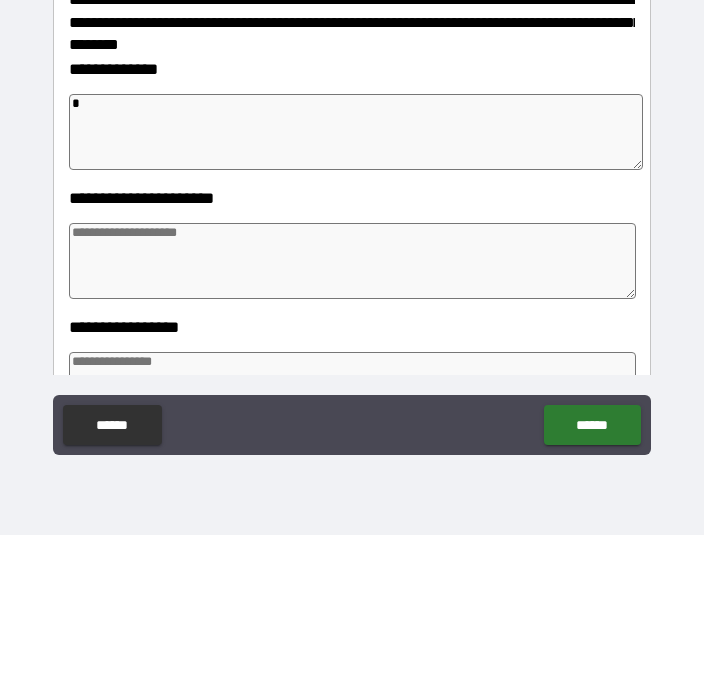 type on "*" 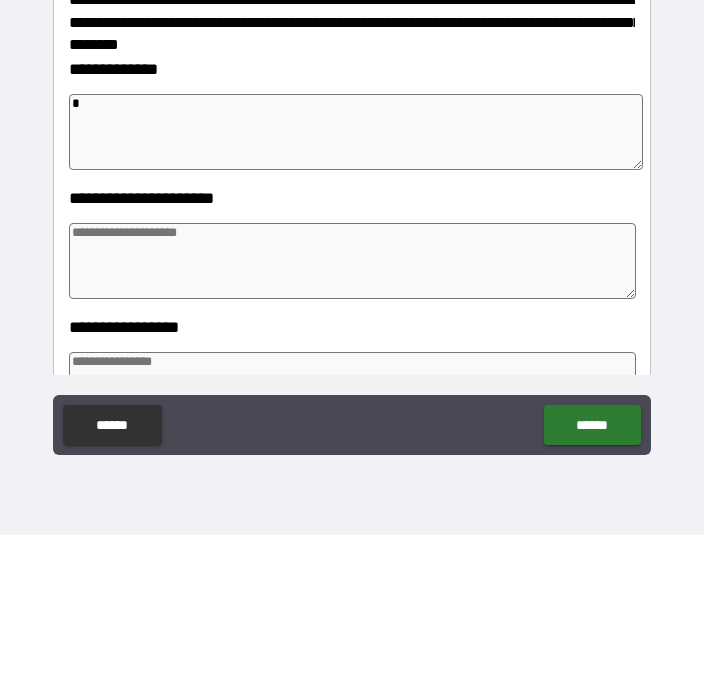 type on "*" 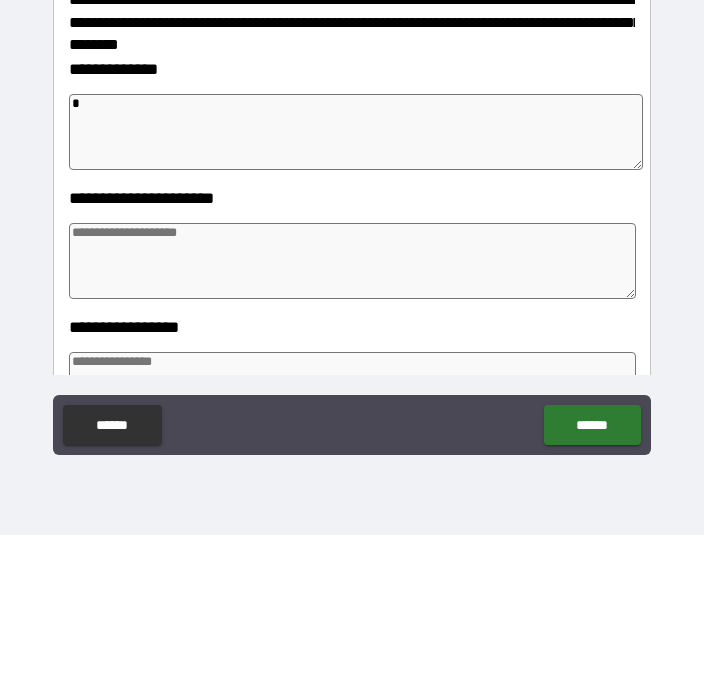 type on "**" 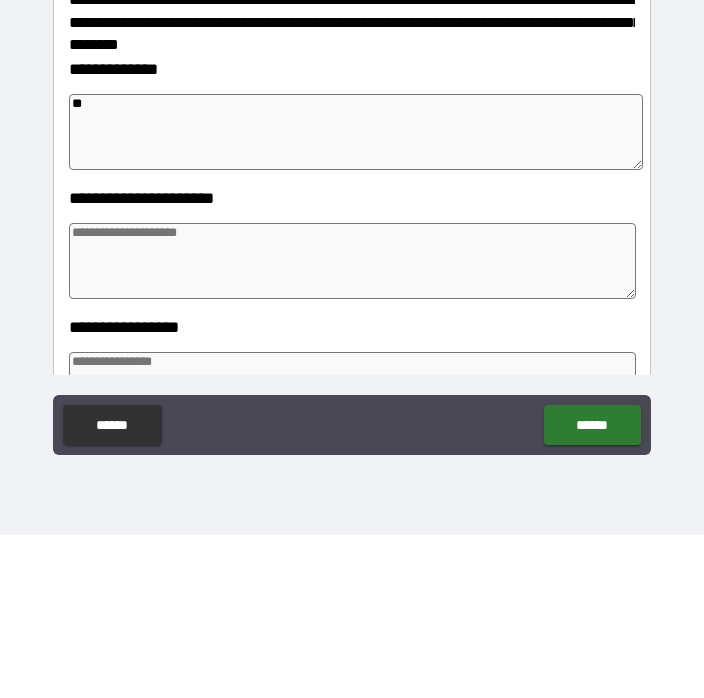 type on "*" 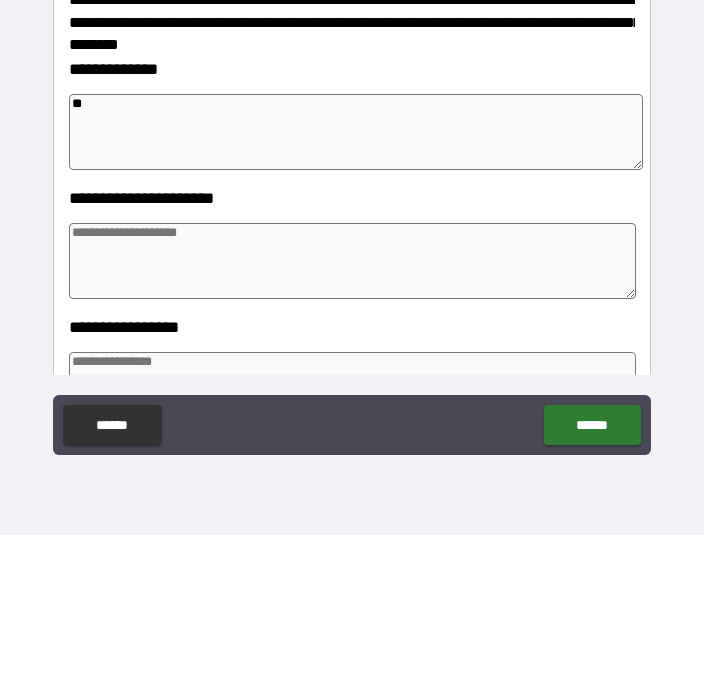 type on "***" 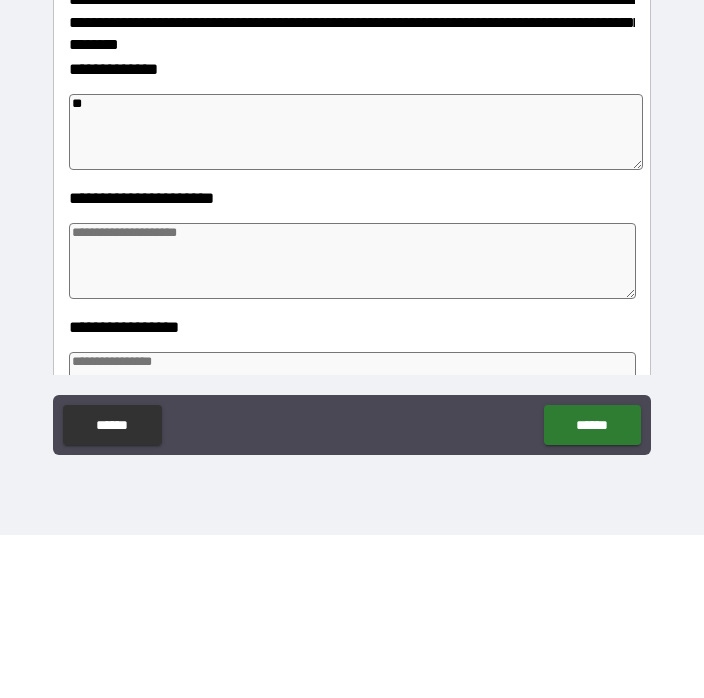 type on "*" 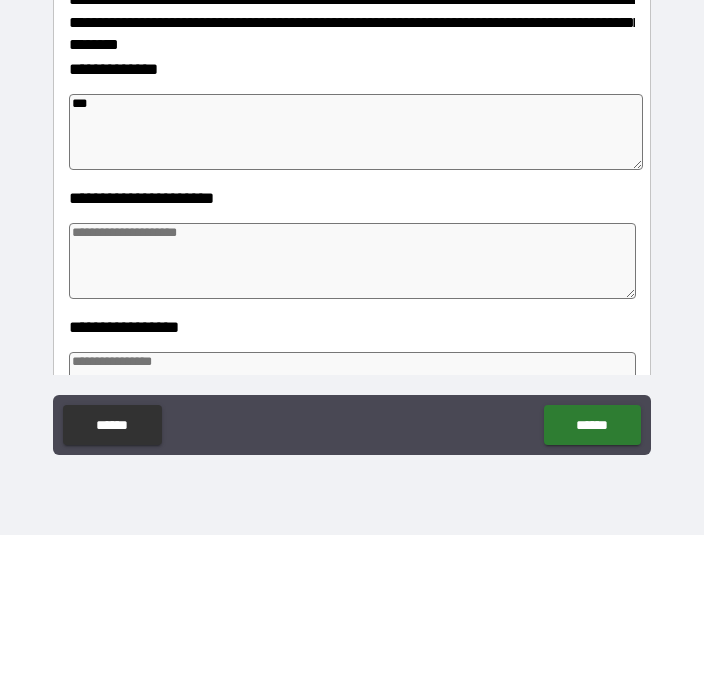 type on "*" 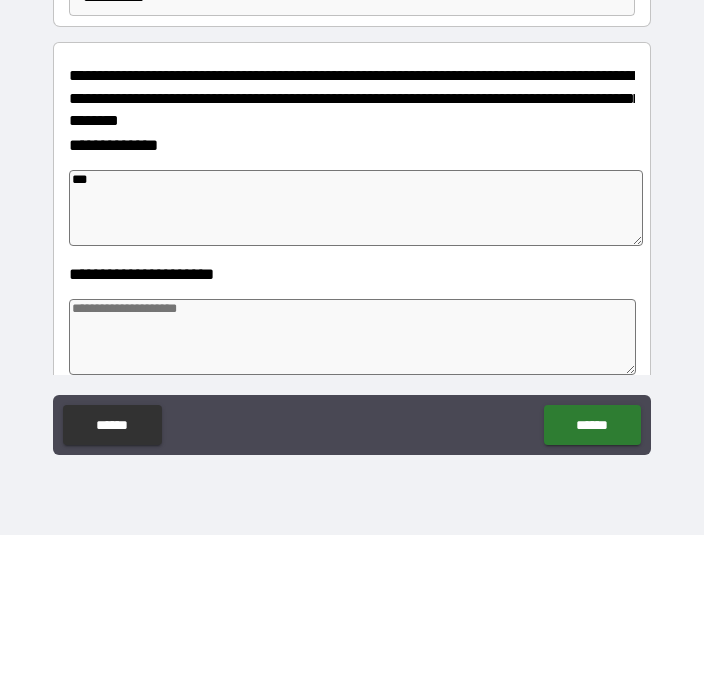 scroll, scrollTop: 76, scrollLeft: 0, axis: vertical 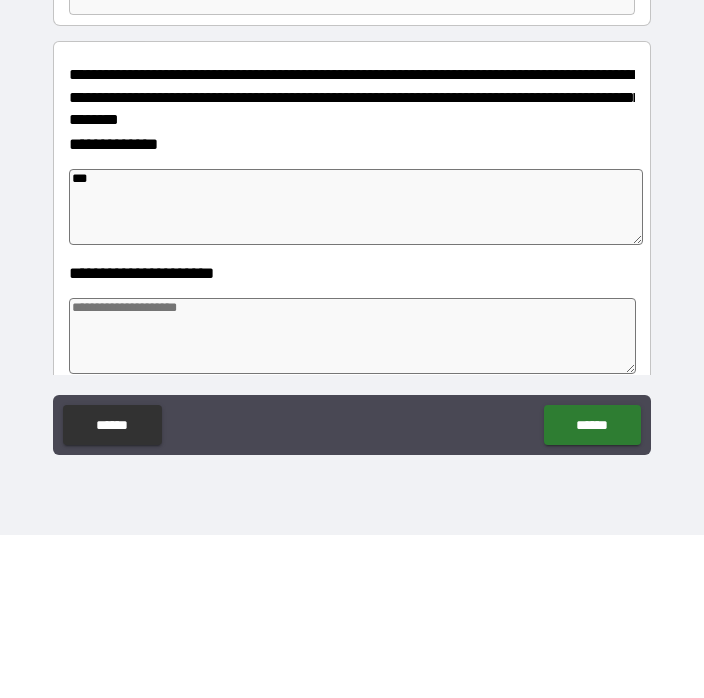click on "***" at bounding box center (356, 370) 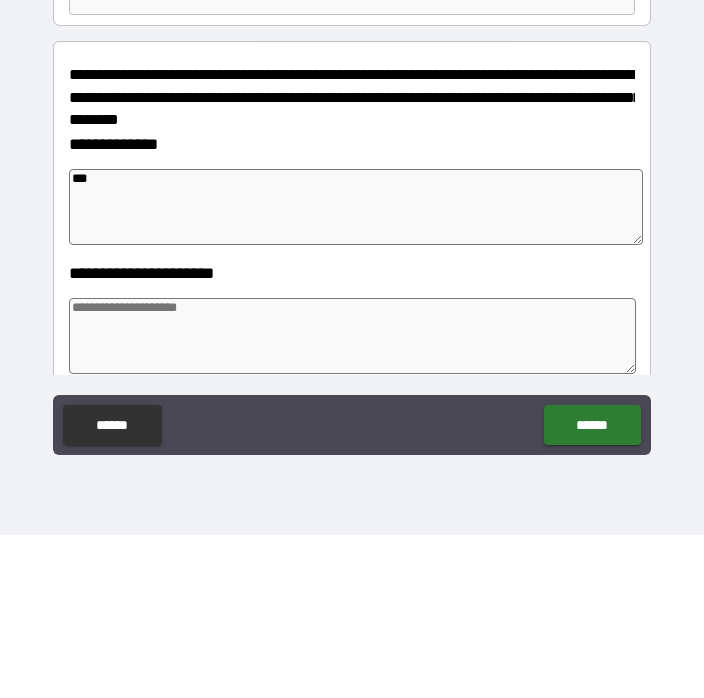type on "**" 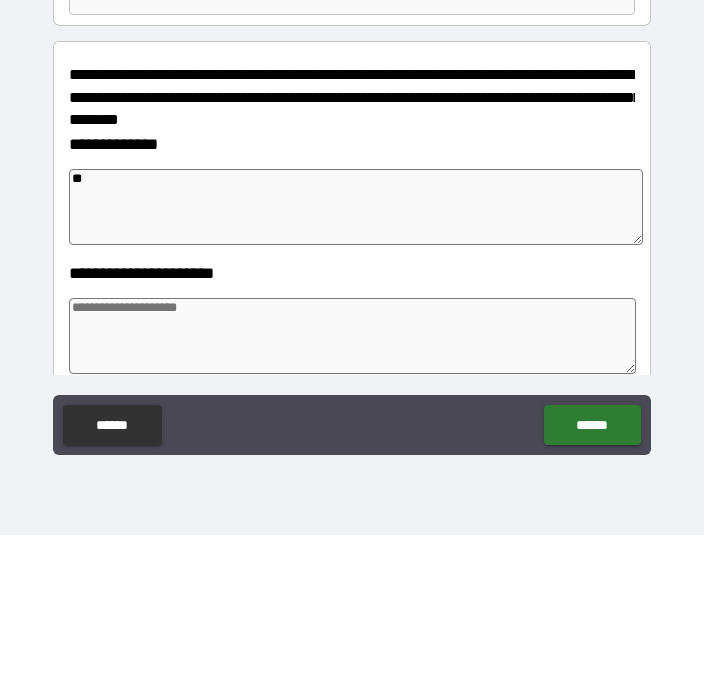 type on "*" 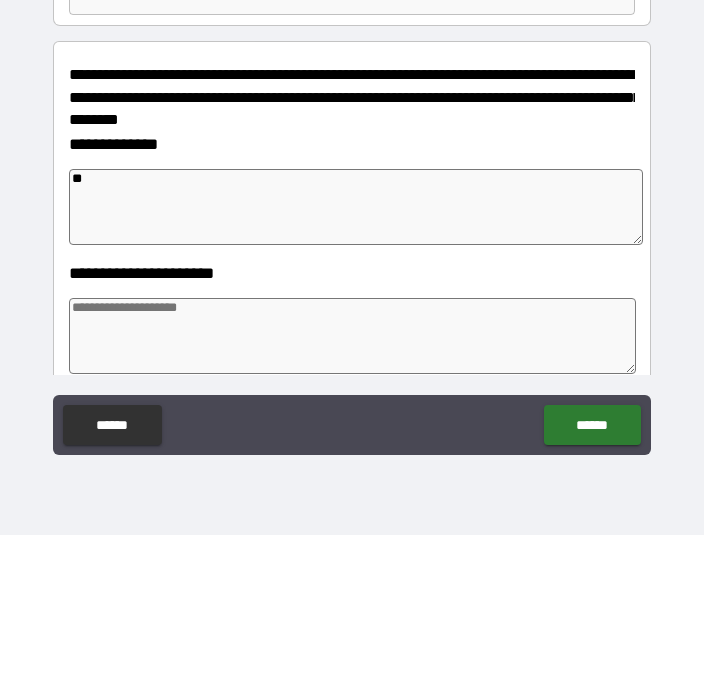type on "*" 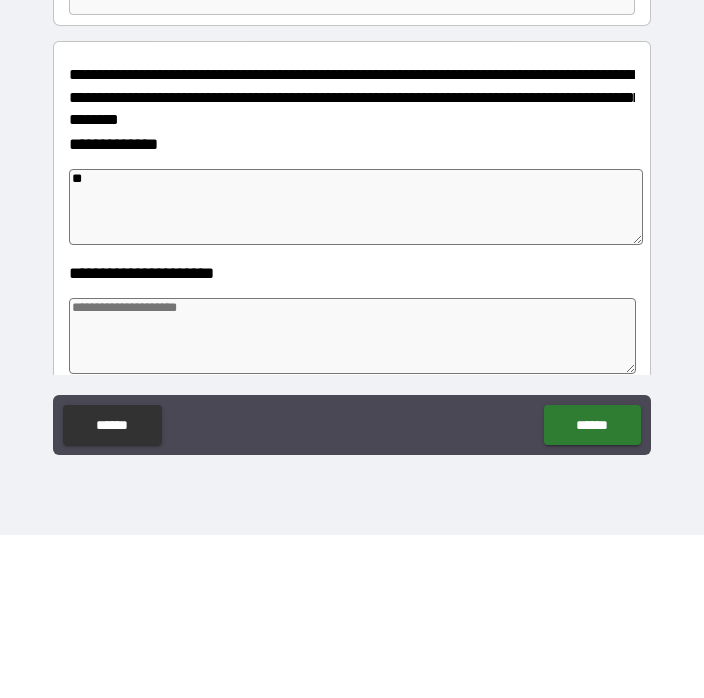 type on "*" 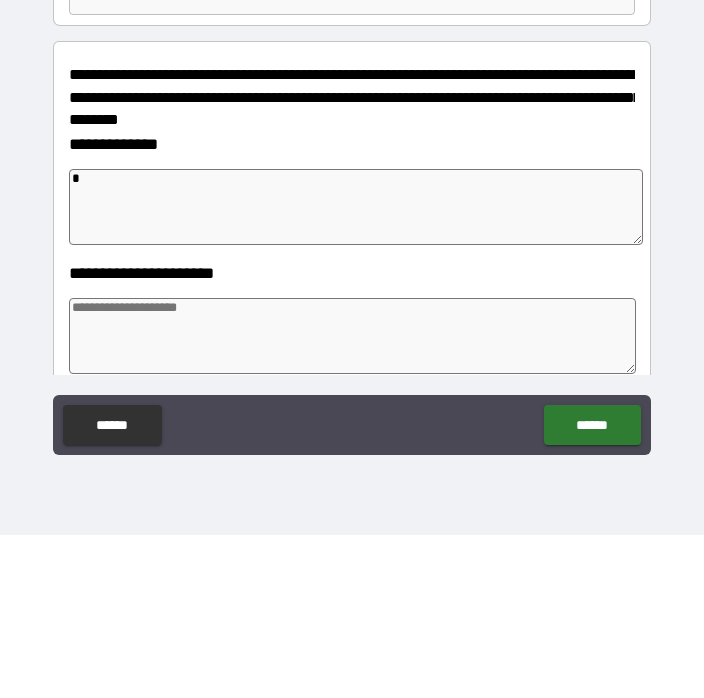 type 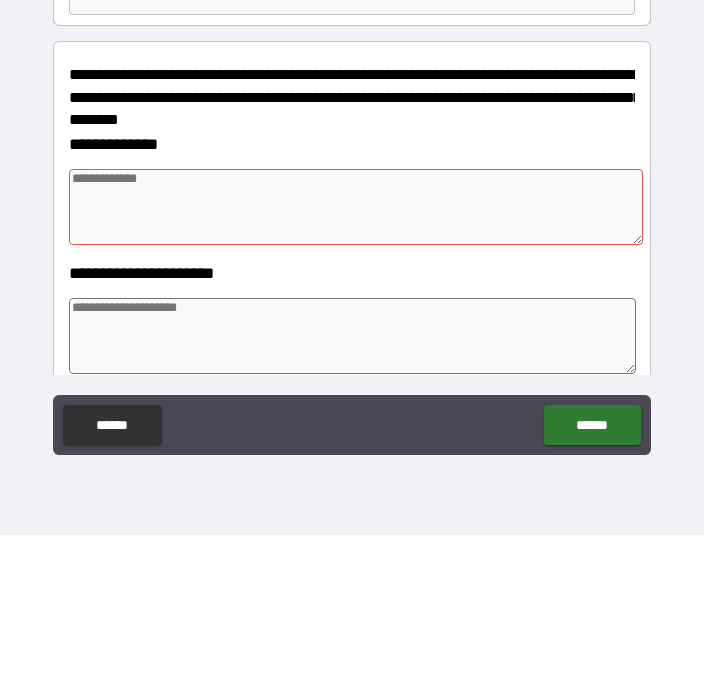 type on "*" 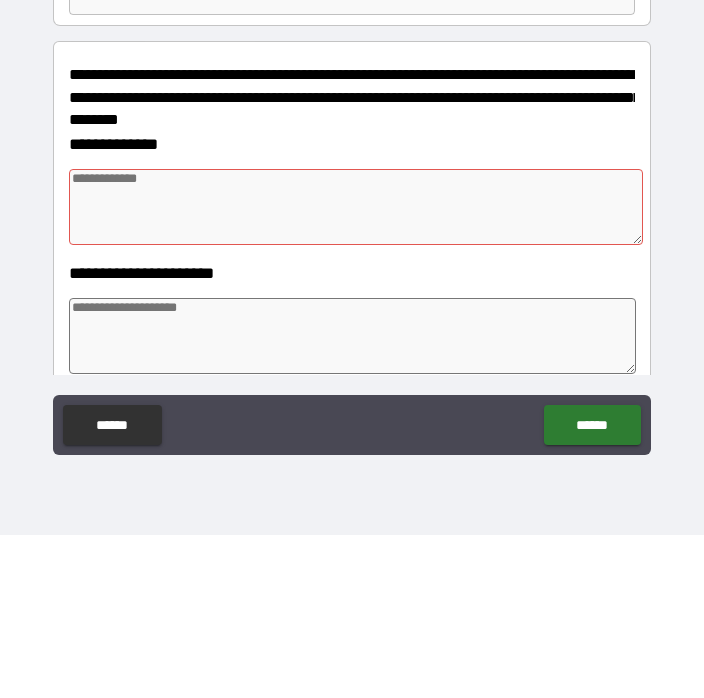 type on "*" 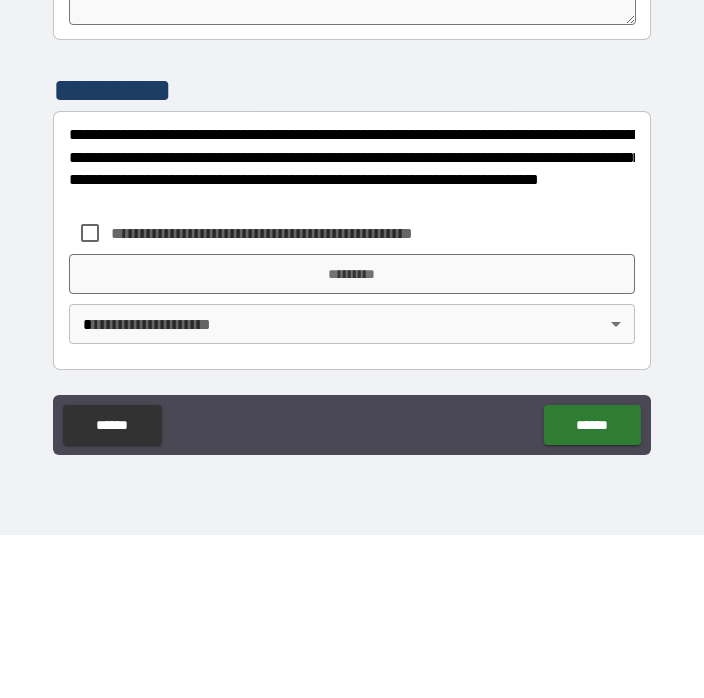 scroll, scrollTop: 683, scrollLeft: 0, axis: vertical 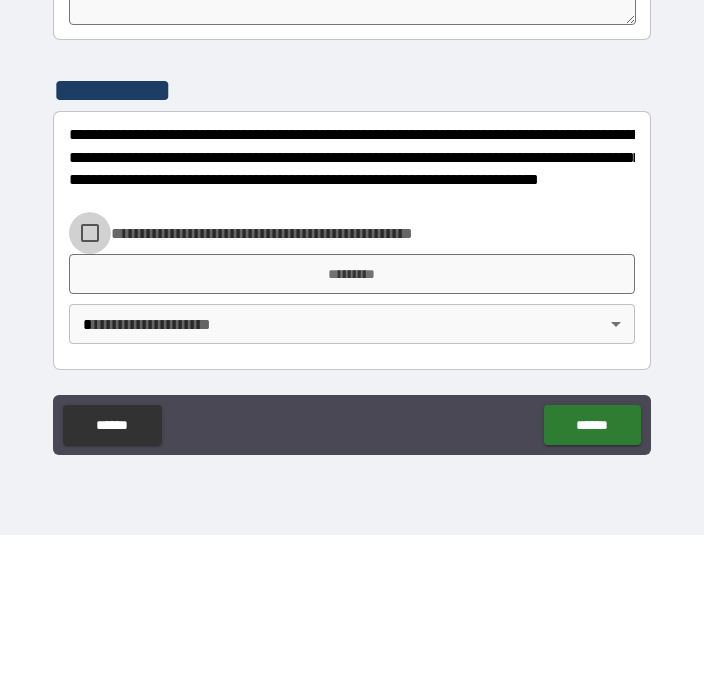 type on "*" 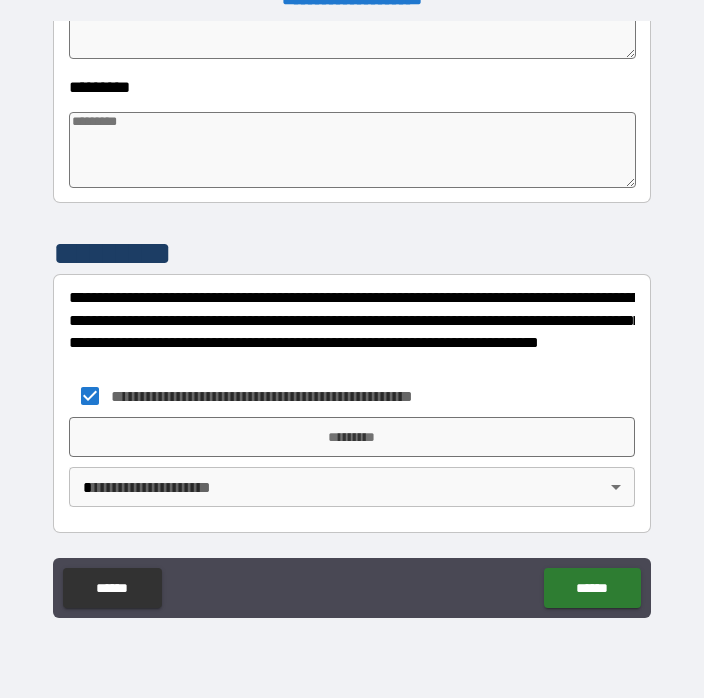 type on "*" 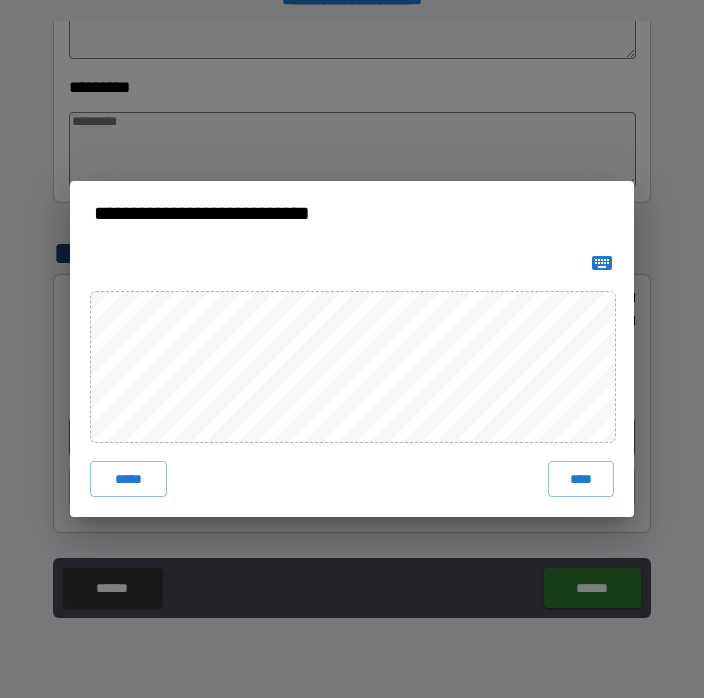 click on "****" at bounding box center (581, 479) 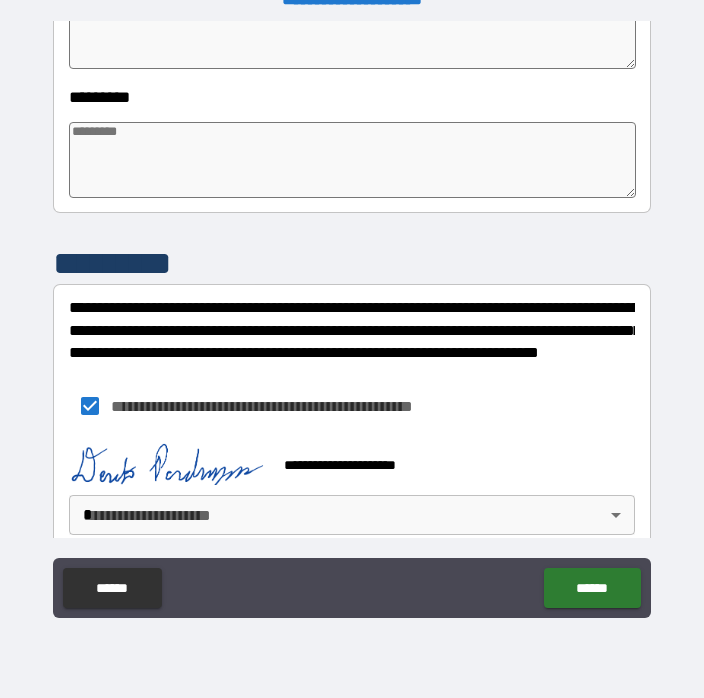 type on "*" 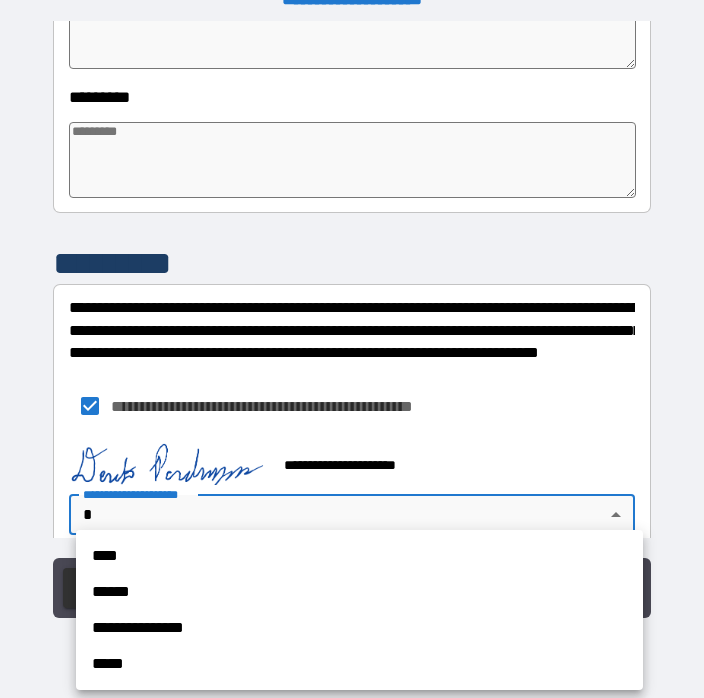 click on "****" at bounding box center [359, 556] 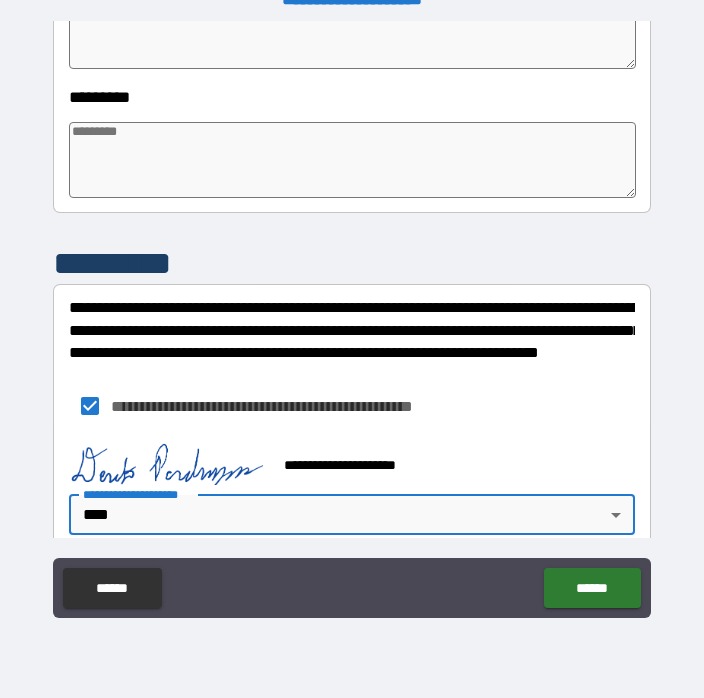 type on "*" 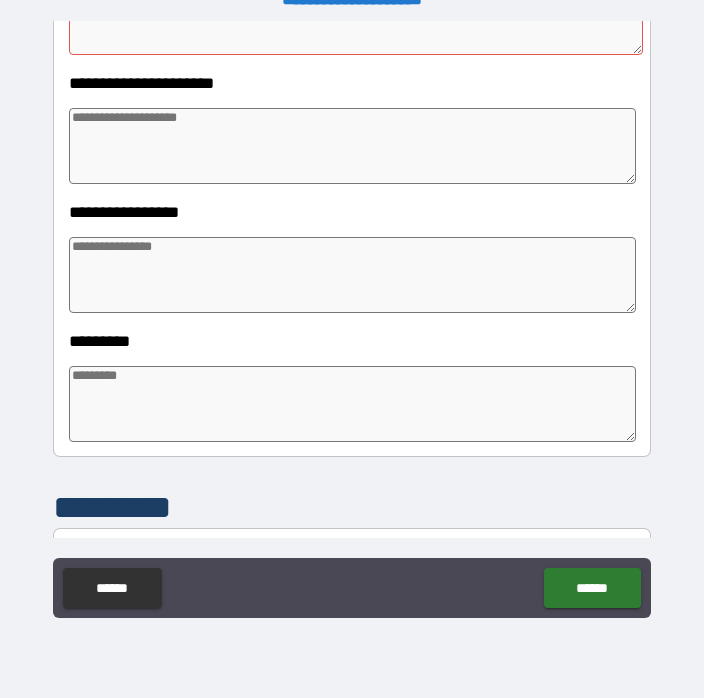 scroll, scrollTop: 426, scrollLeft: 0, axis: vertical 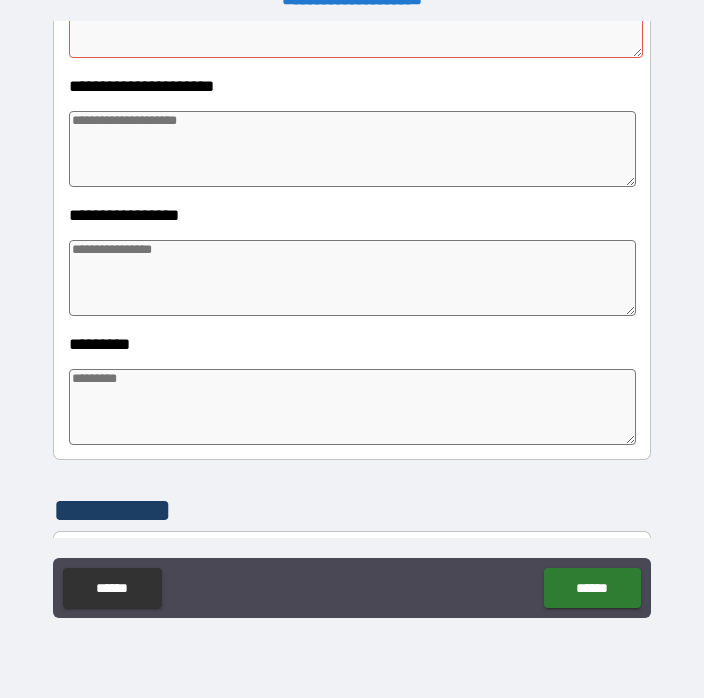 click at bounding box center [353, 407] 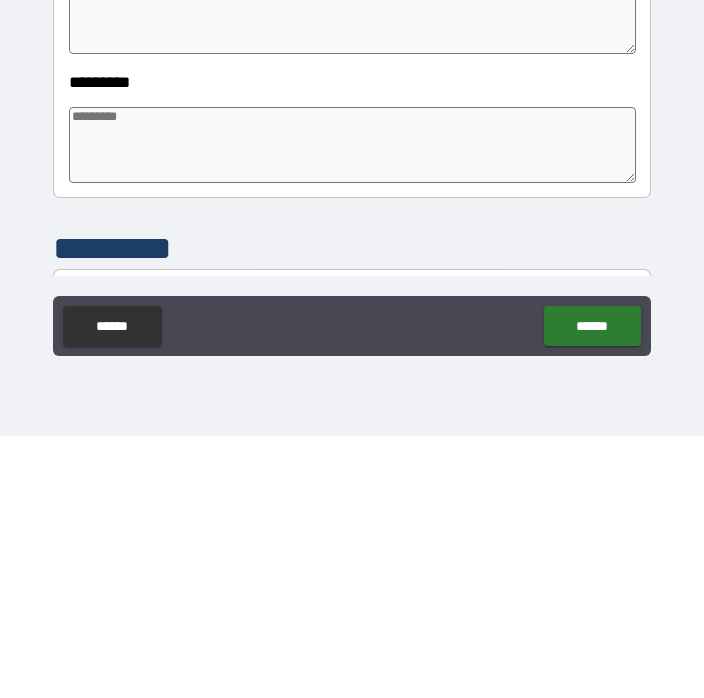 type on "*" 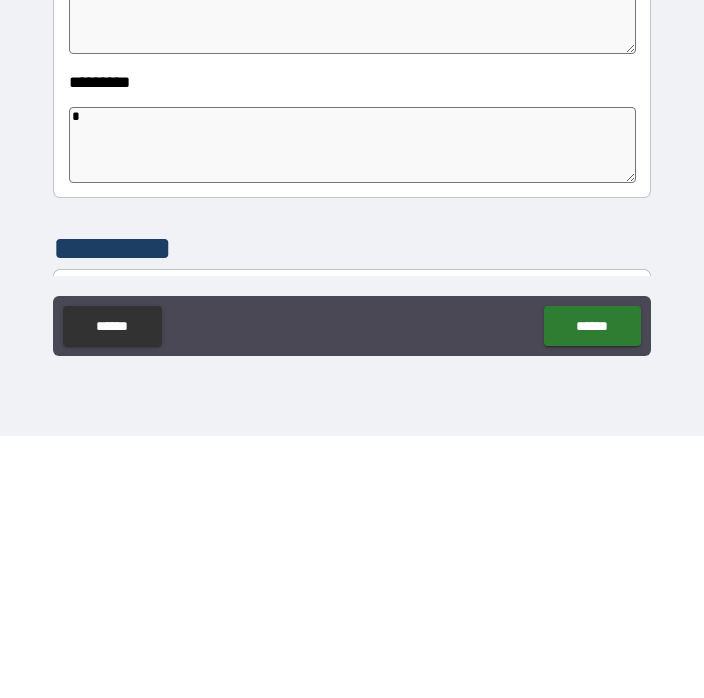 type on "*" 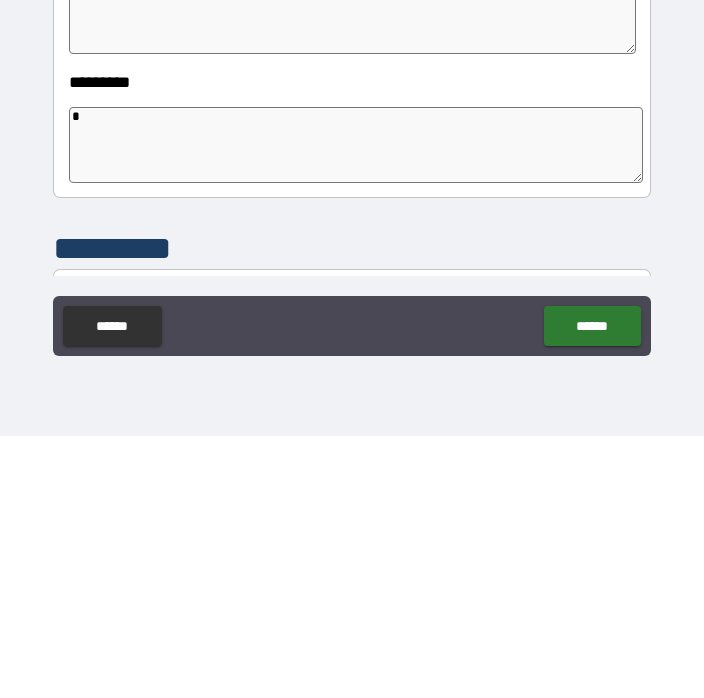 type on "*" 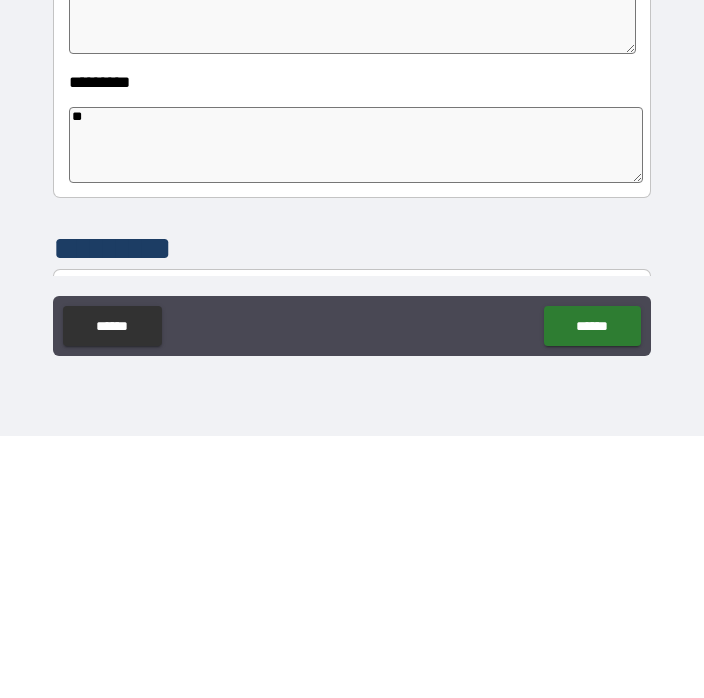 type on "*" 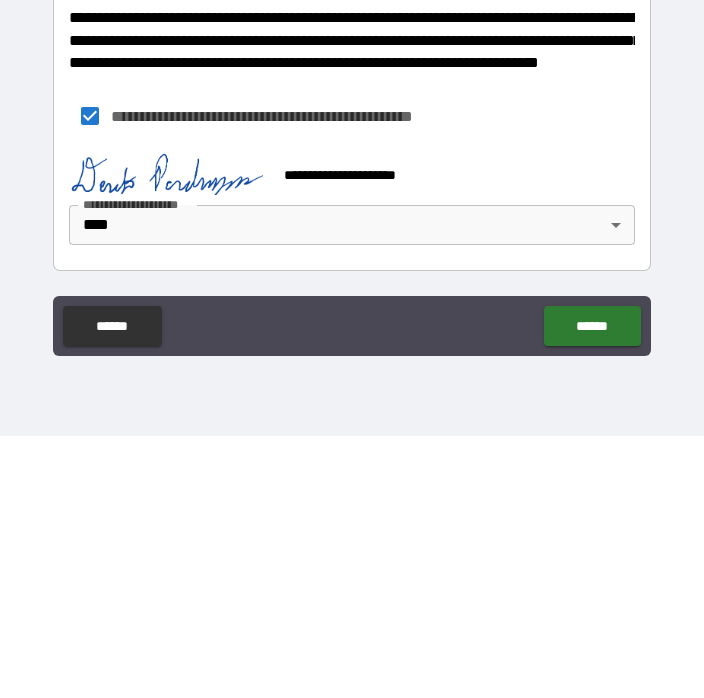 scroll, scrollTop: 701, scrollLeft: 0, axis: vertical 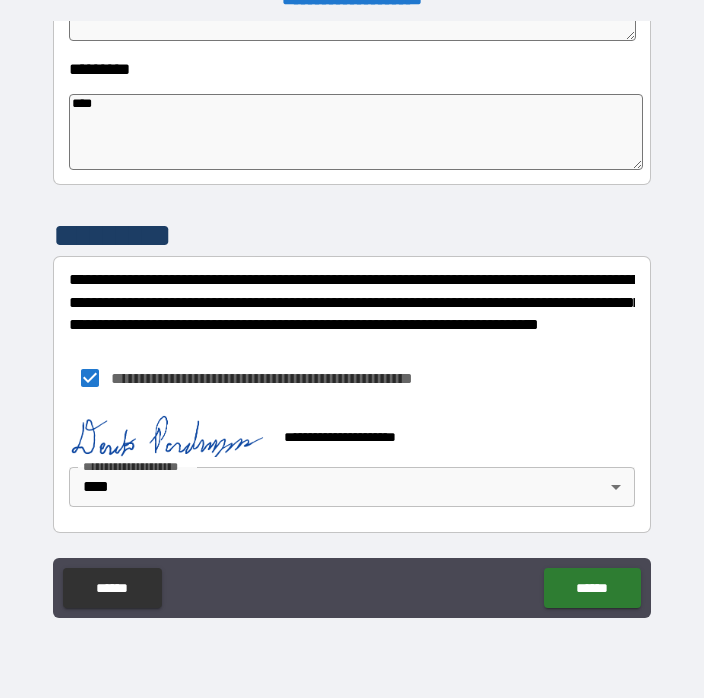 click on "******" at bounding box center (592, 588) 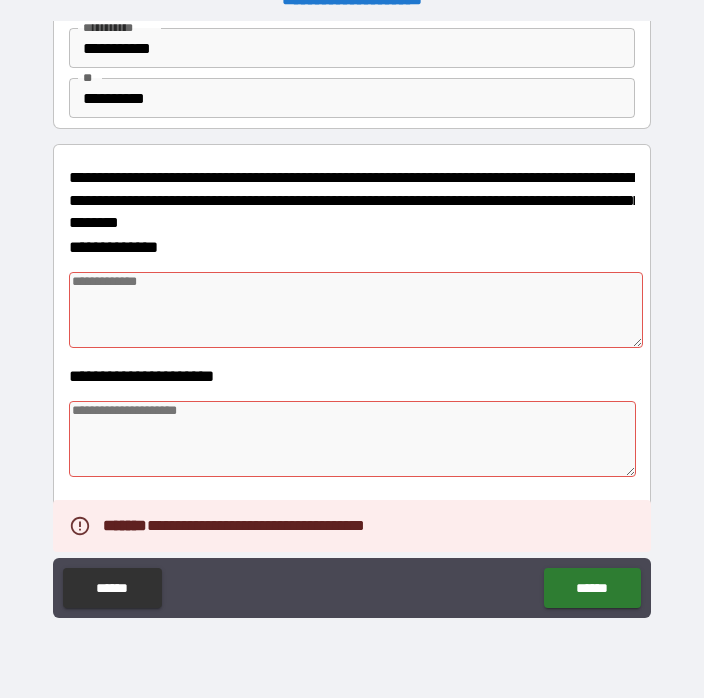 scroll, scrollTop: 135, scrollLeft: 0, axis: vertical 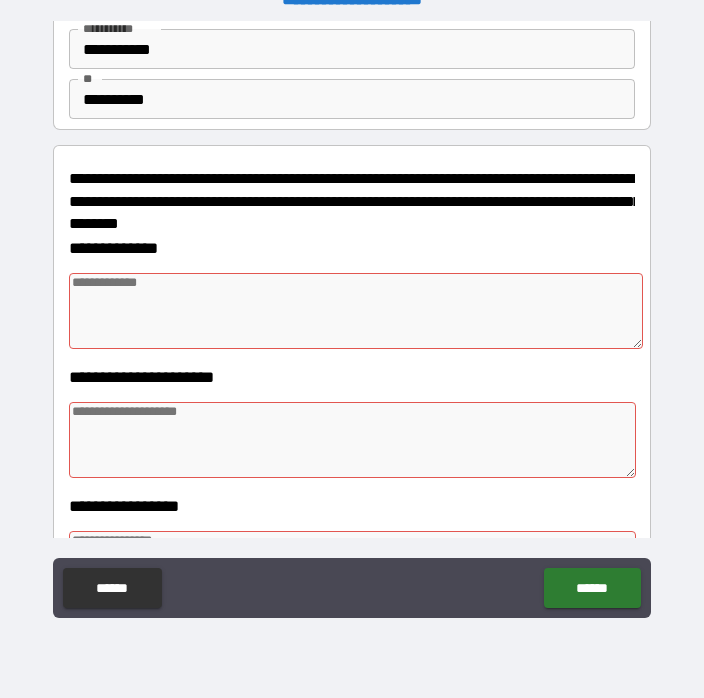 click at bounding box center (356, 311) 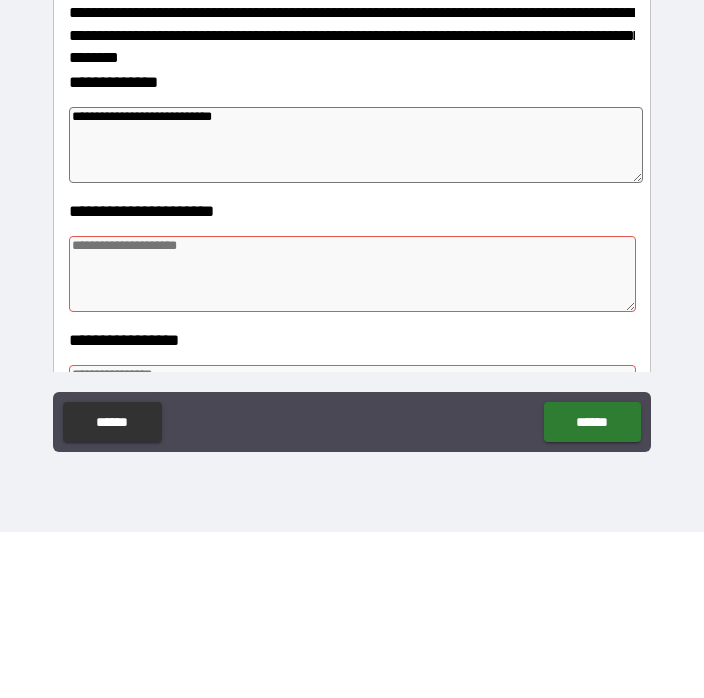 click at bounding box center (353, 440) 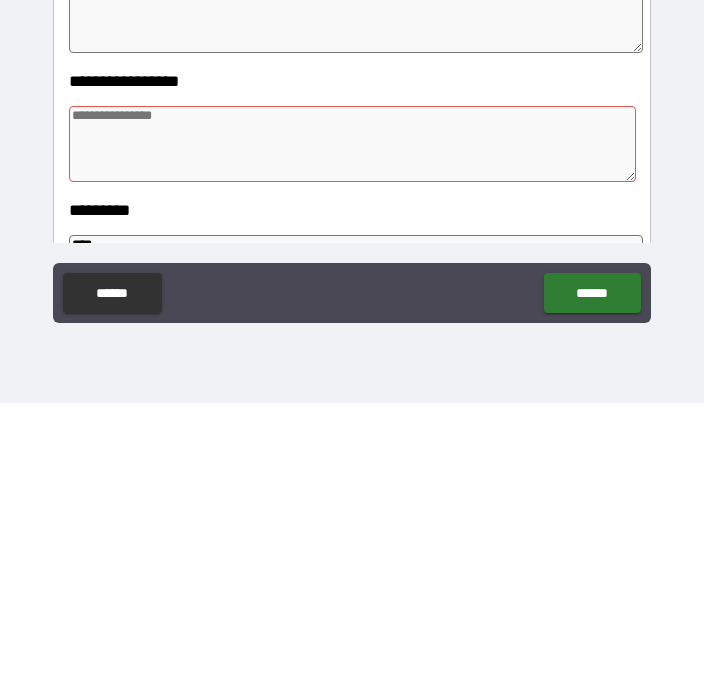 scroll, scrollTop: 265, scrollLeft: 0, axis: vertical 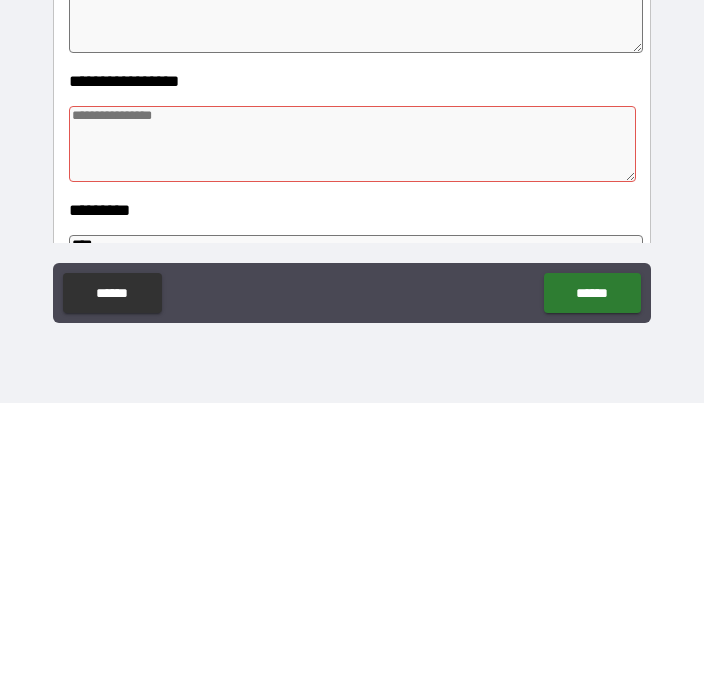 click at bounding box center (353, 439) 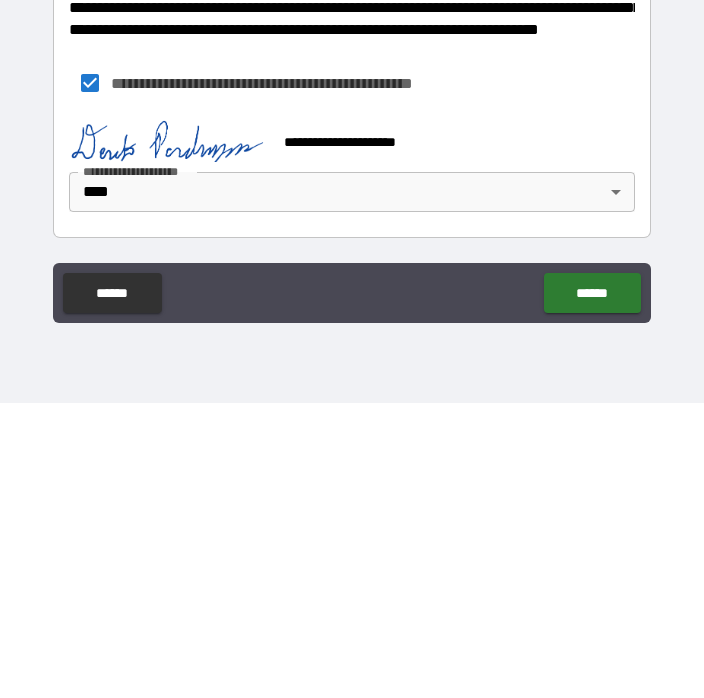 scroll, scrollTop: 701, scrollLeft: 0, axis: vertical 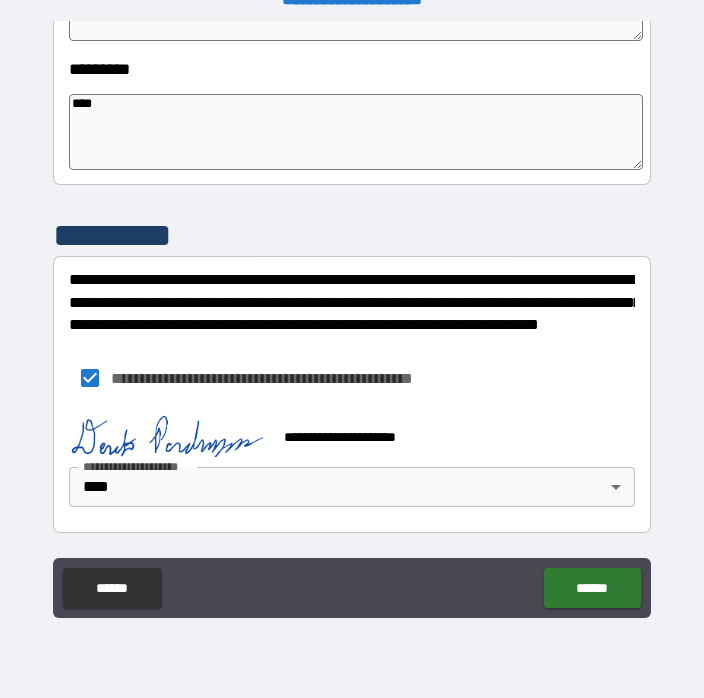 click on "******" at bounding box center (592, 588) 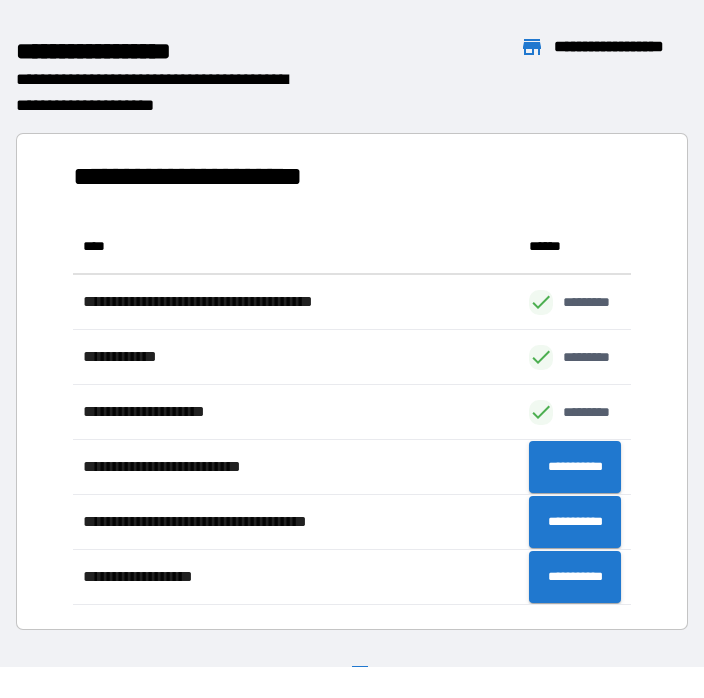 scroll, scrollTop: 1, scrollLeft: 1, axis: both 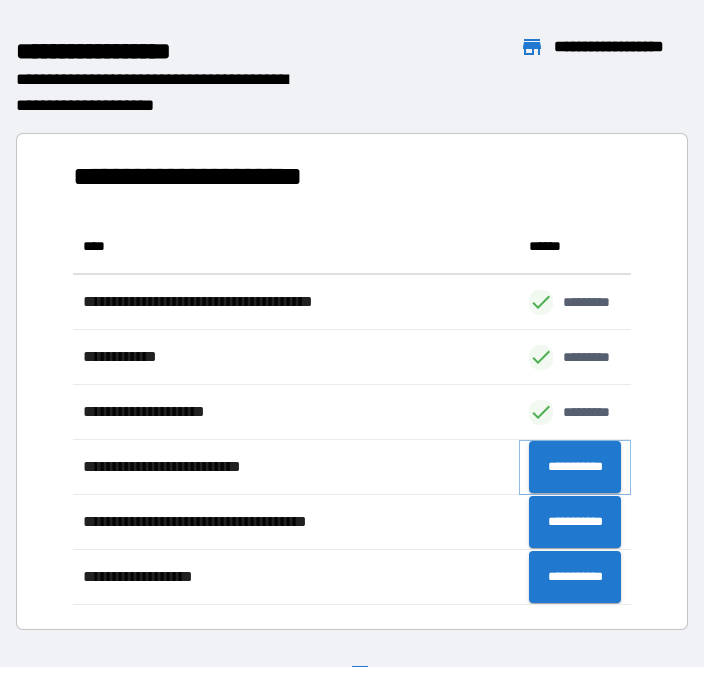 click on "**********" at bounding box center [575, 467] 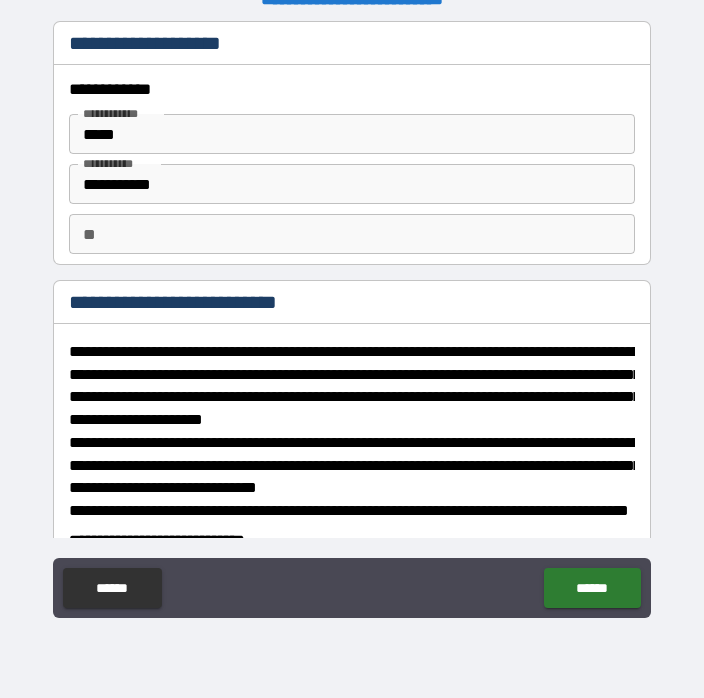 click on "**" at bounding box center [352, 234] 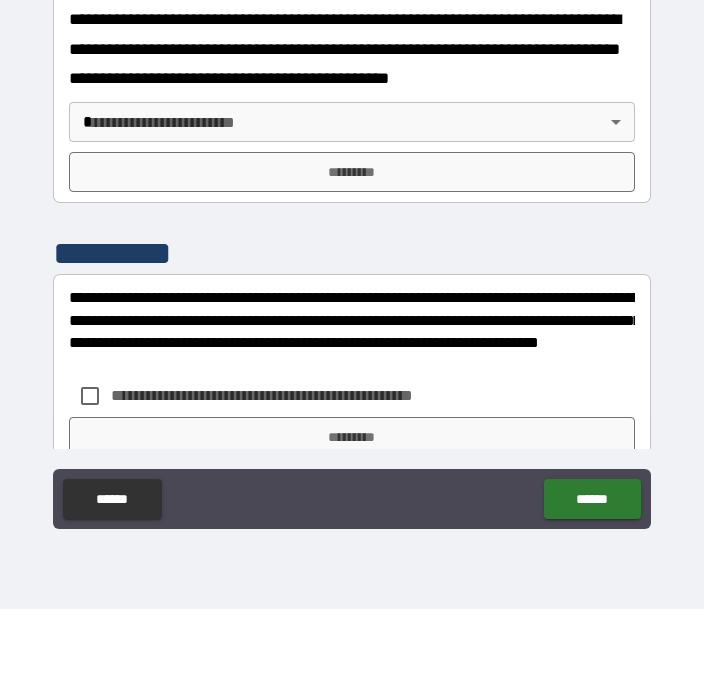 scroll, scrollTop: 884, scrollLeft: 0, axis: vertical 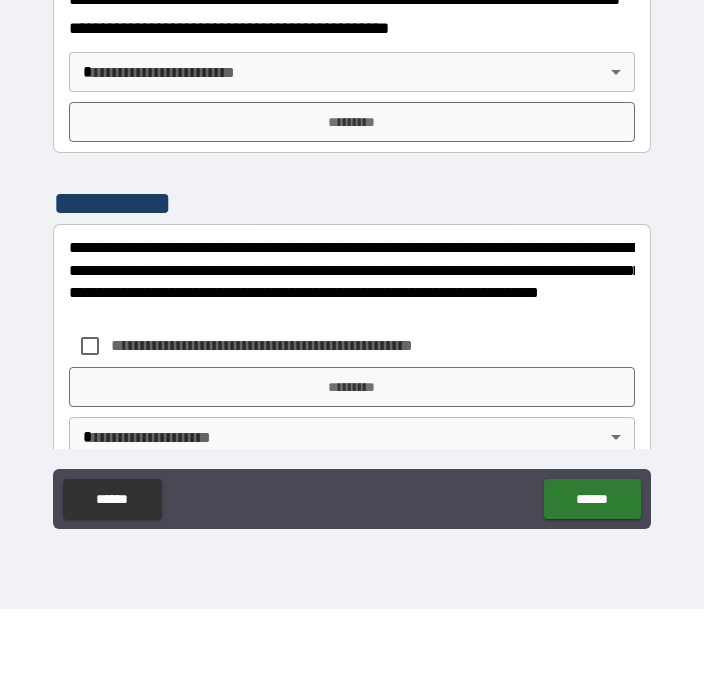 click on "**********" at bounding box center (352, 333) 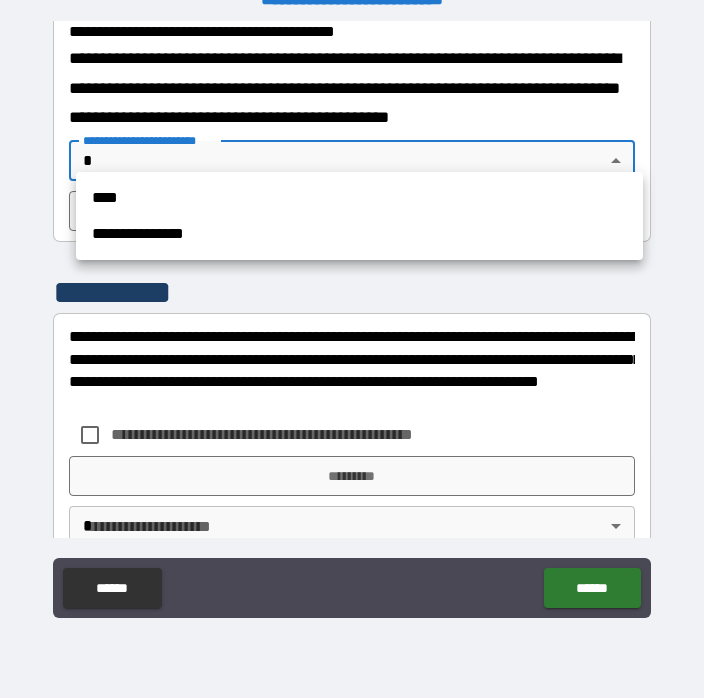 click on "****" at bounding box center [359, 198] 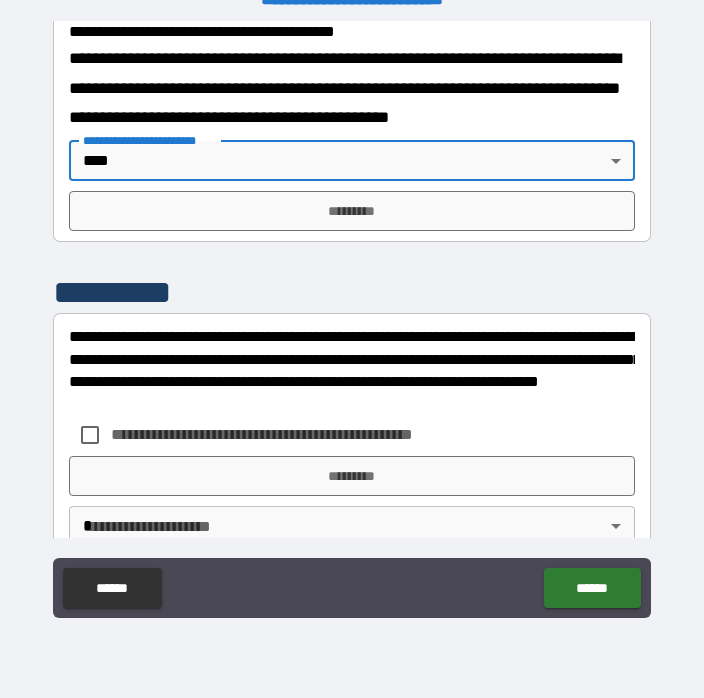 click on "*********" at bounding box center [352, 211] 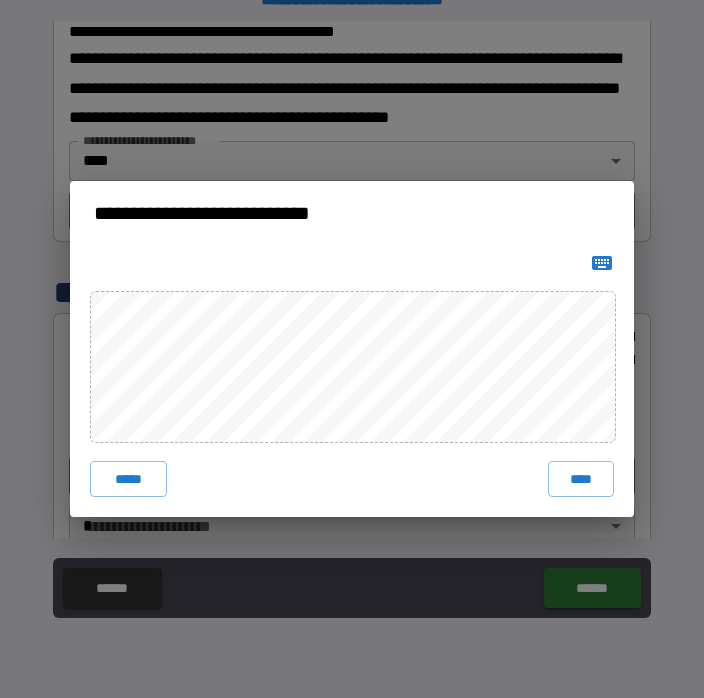 click on "****" at bounding box center (581, 479) 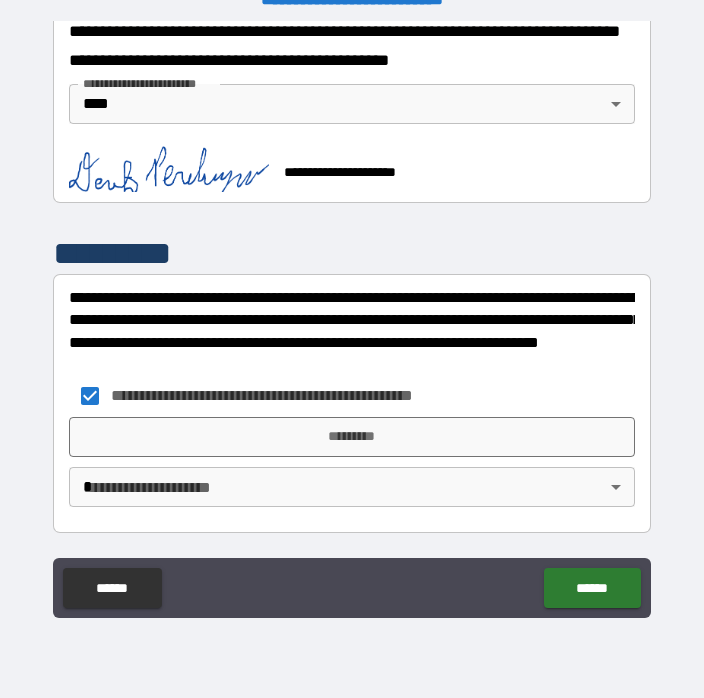 scroll, scrollTop: 1013, scrollLeft: 0, axis: vertical 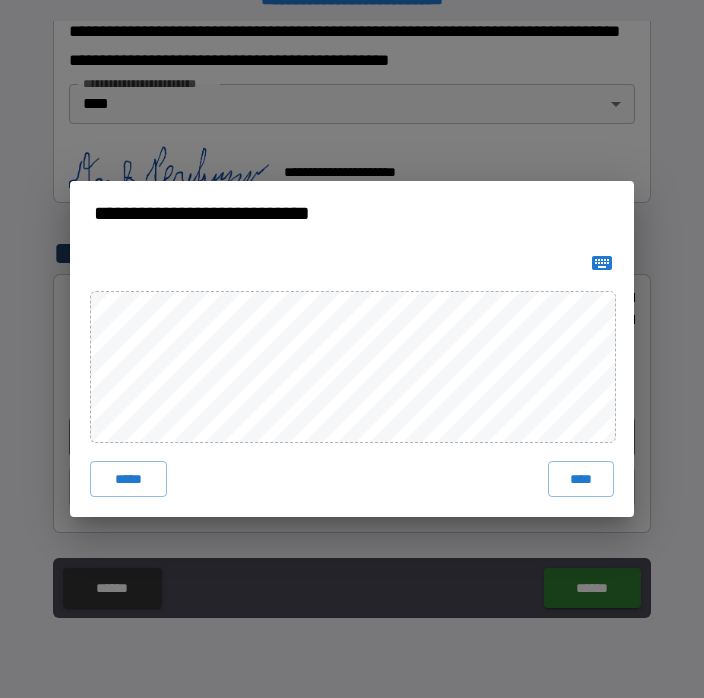 click on "****" at bounding box center (581, 479) 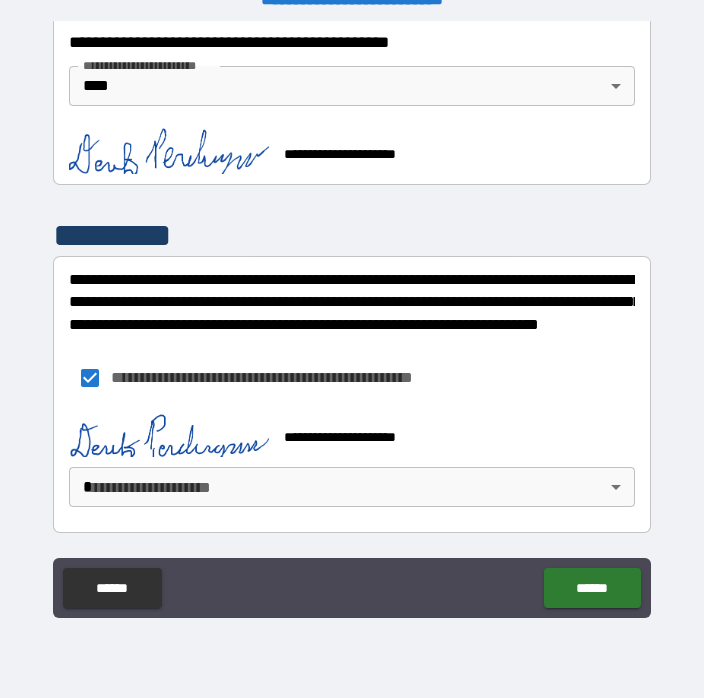 scroll, scrollTop: 1003, scrollLeft: 0, axis: vertical 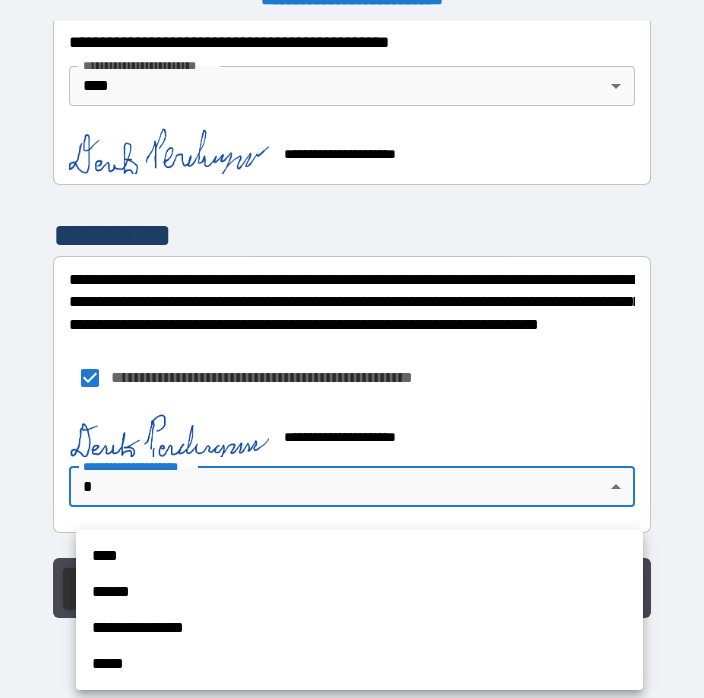click on "****" at bounding box center (359, 556) 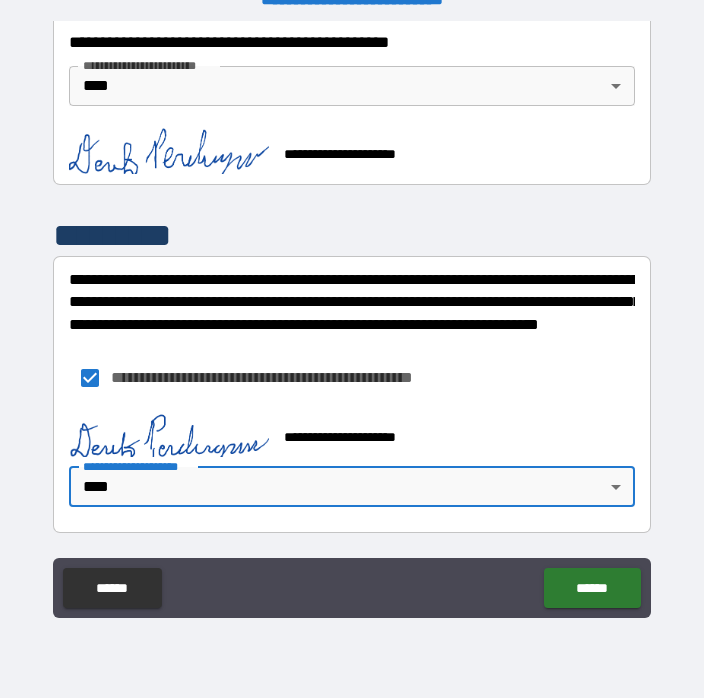 click on "******" at bounding box center [592, 588] 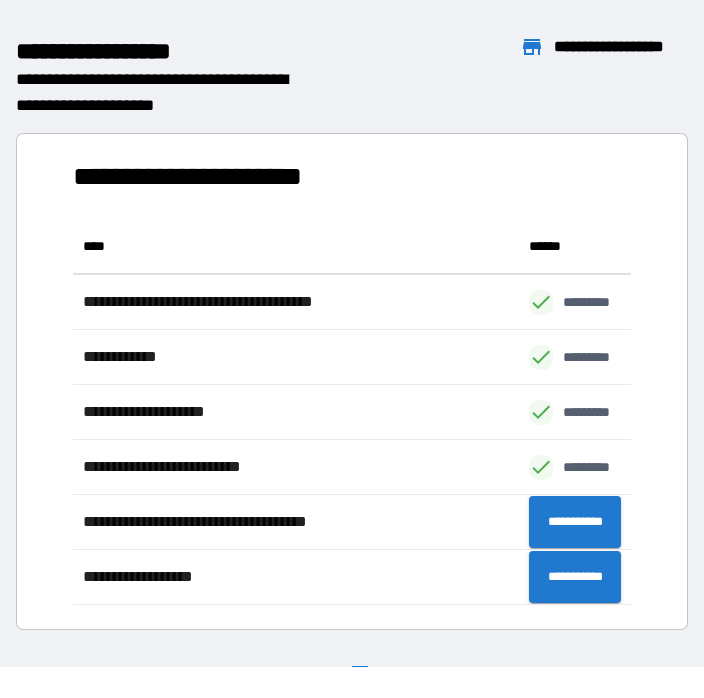 scroll, scrollTop: 1, scrollLeft: 1, axis: both 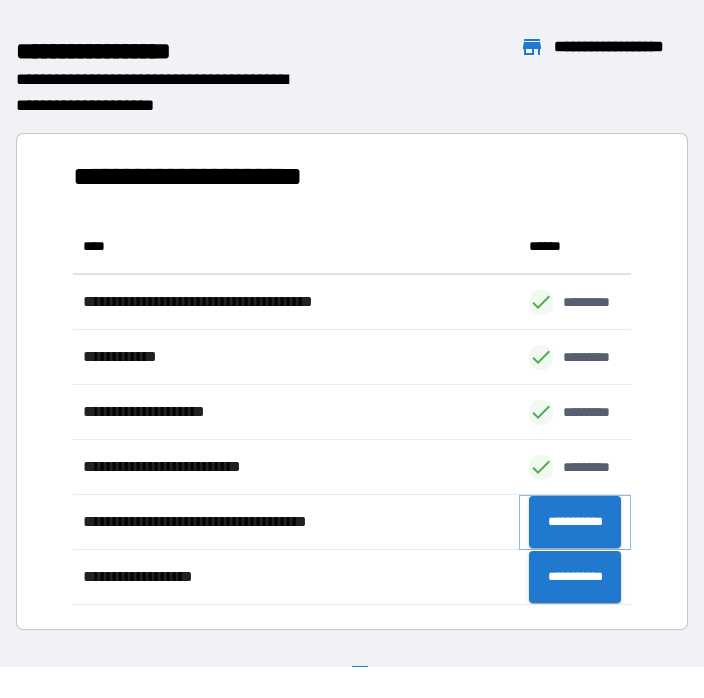 click on "**********" at bounding box center (575, 522) 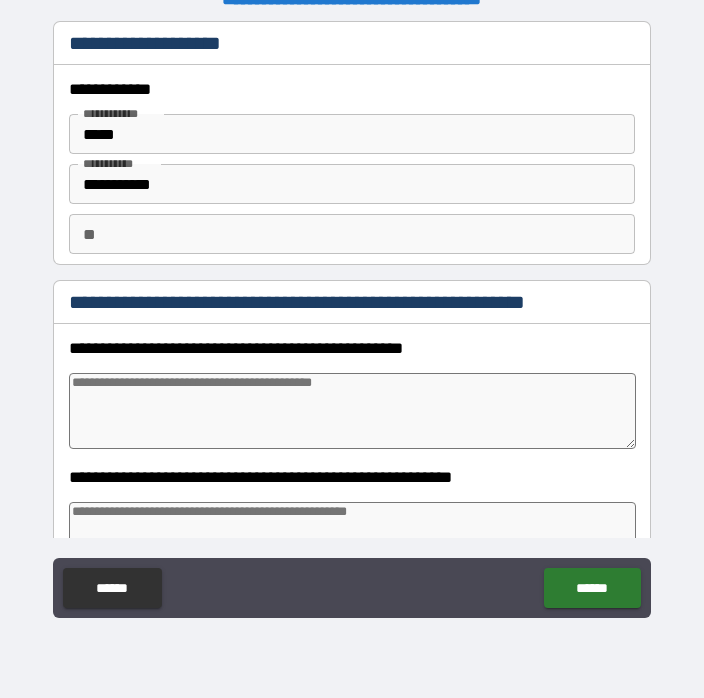 click on "**" at bounding box center (352, 234) 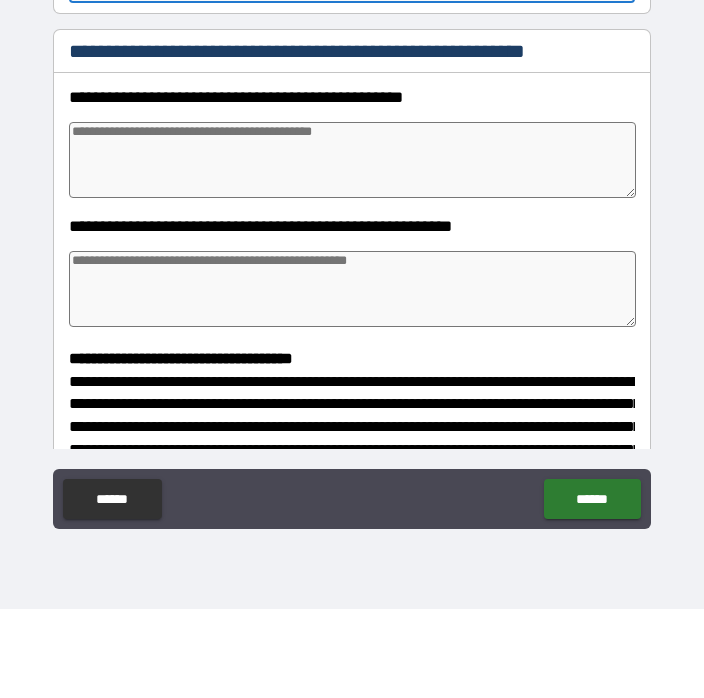 scroll, scrollTop: 160, scrollLeft: 0, axis: vertical 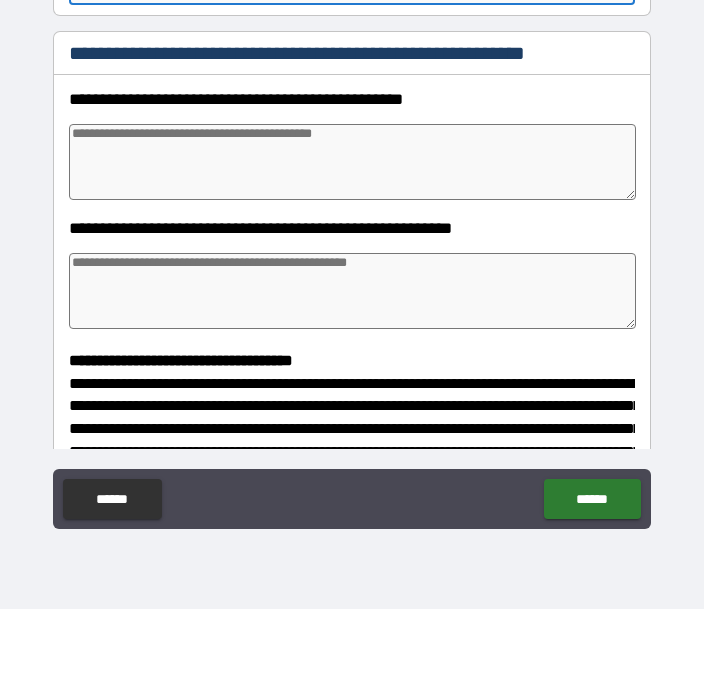 click at bounding box center (353, 251) 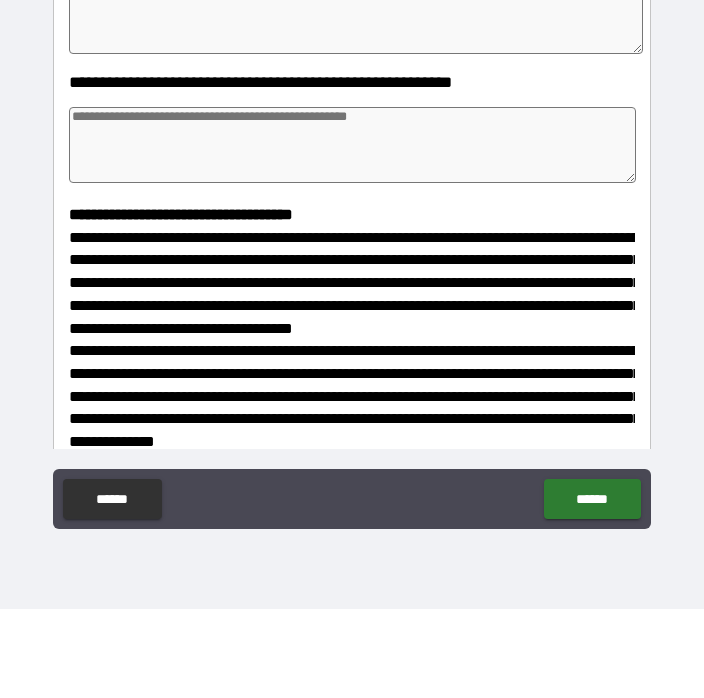 scroll, scrollTop: 305, scrollLeft: 0, axis: vertical 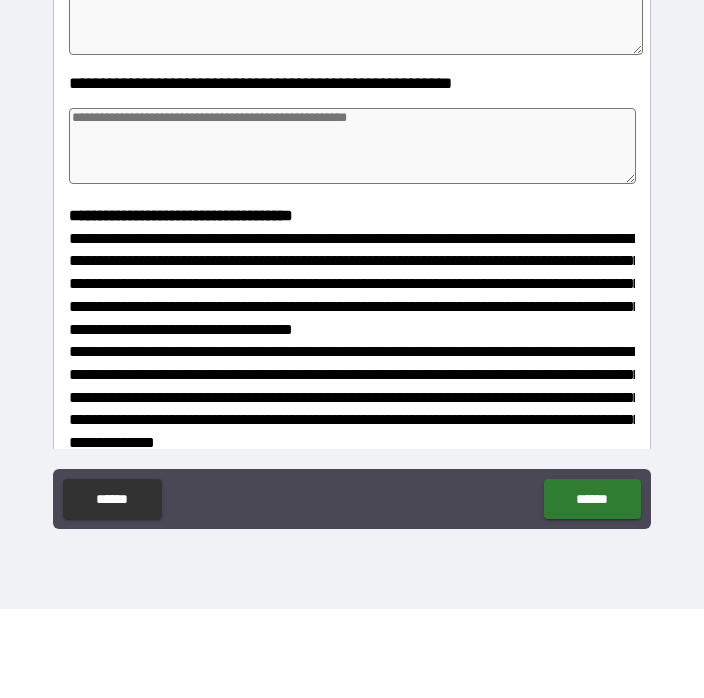 click at bounding box center (353, 235) 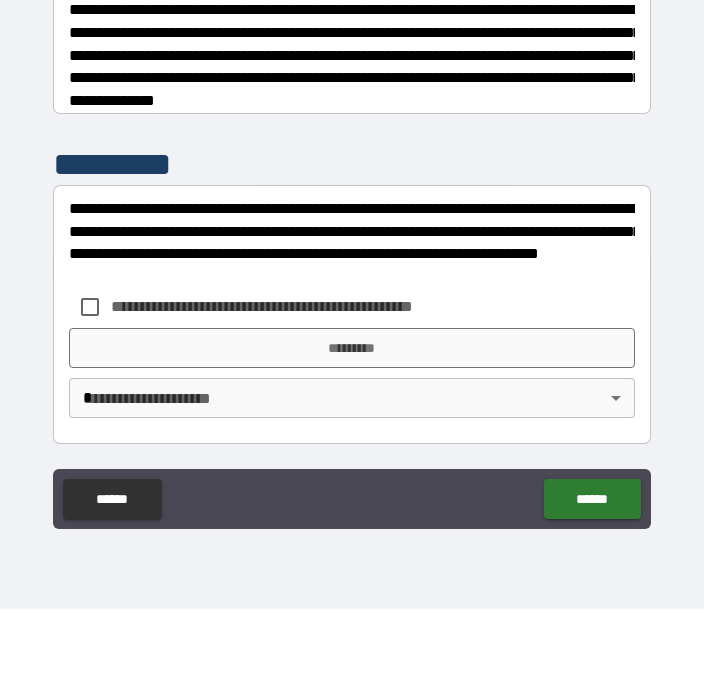 scroll, scrollTop: 661, scrollLeft: 0, axis: vertical 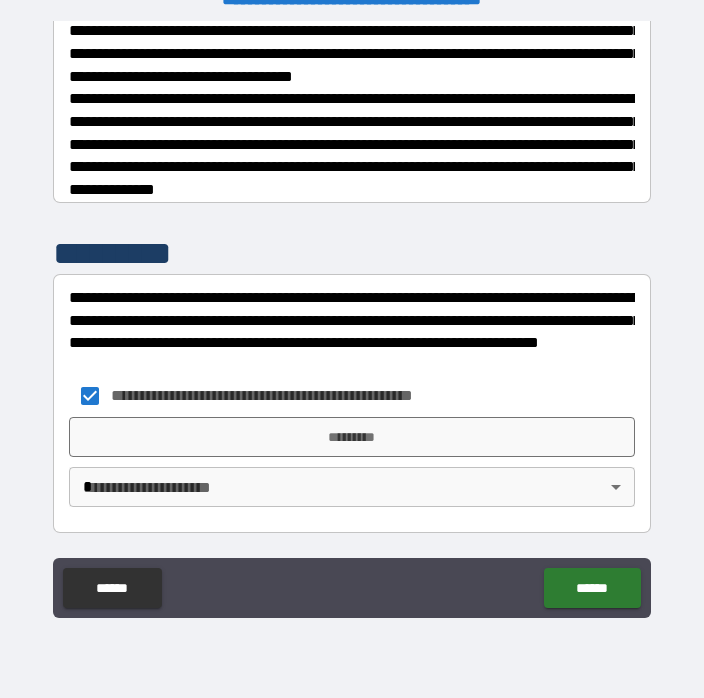 click on "*********" at bounding box center (352, 437) 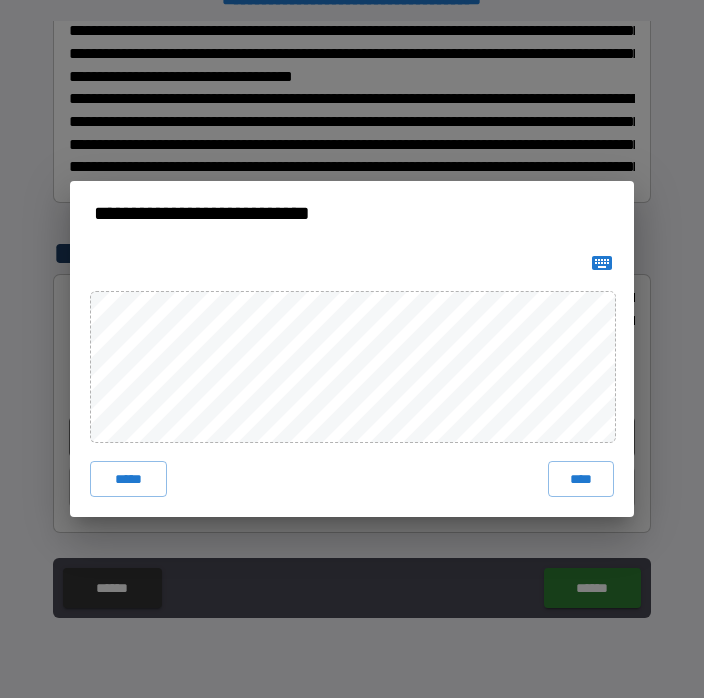 click on "****" at bounding box center (581, 479) 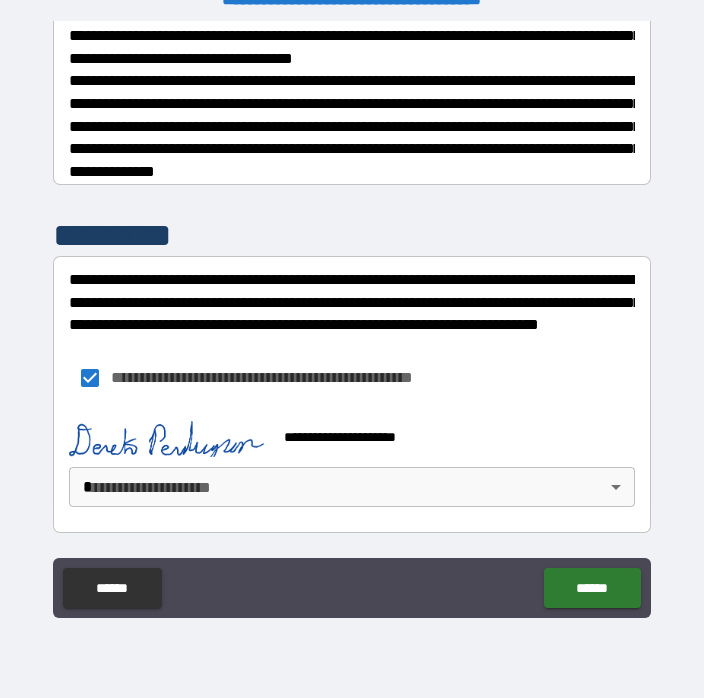 scroll, scrollTop: 679, scrollLeft: 0, axis: vertical 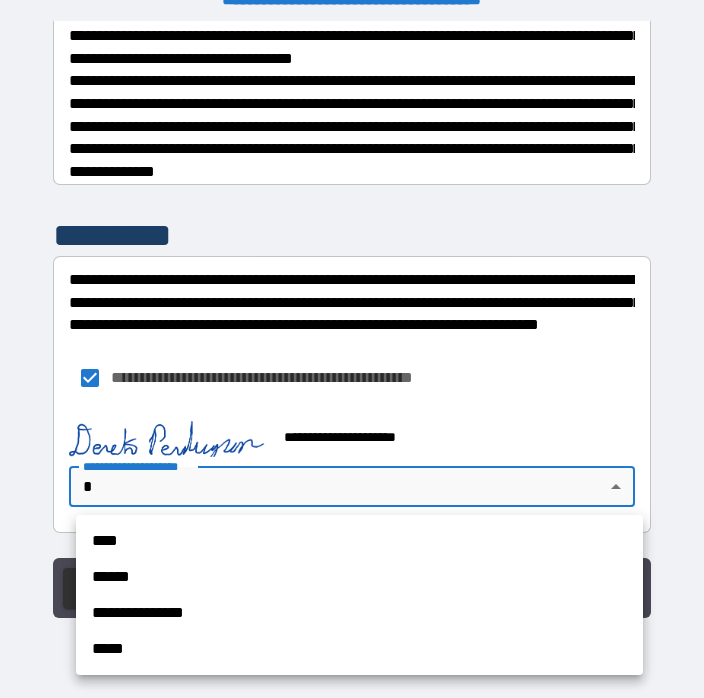 click on "****" at bounding box center [359, 541] 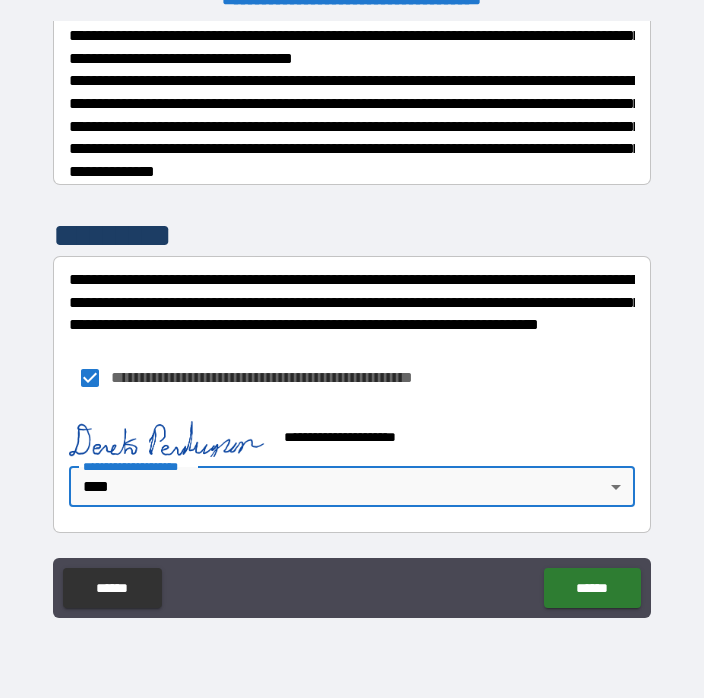 click on "******" at bounding box center [592, 588] 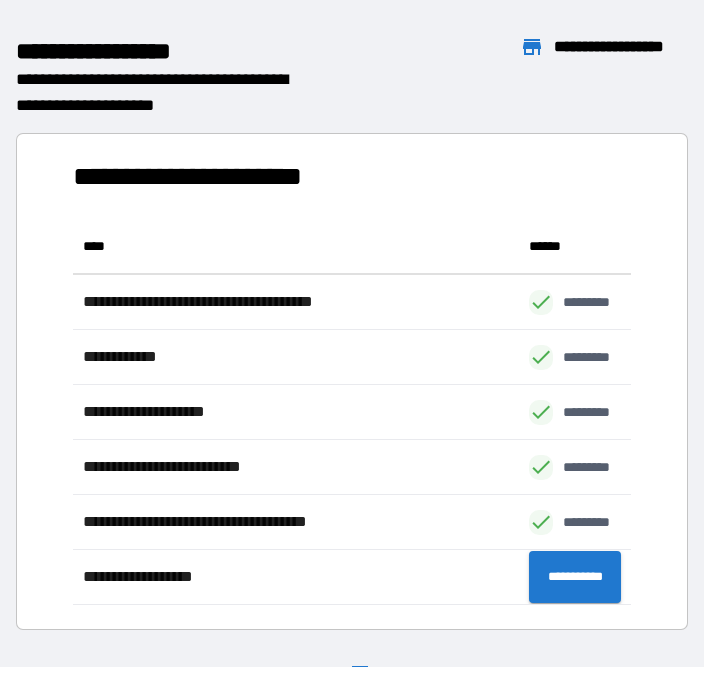 scroll, scrollTop: 386, scrollLeft: 558, axis: both 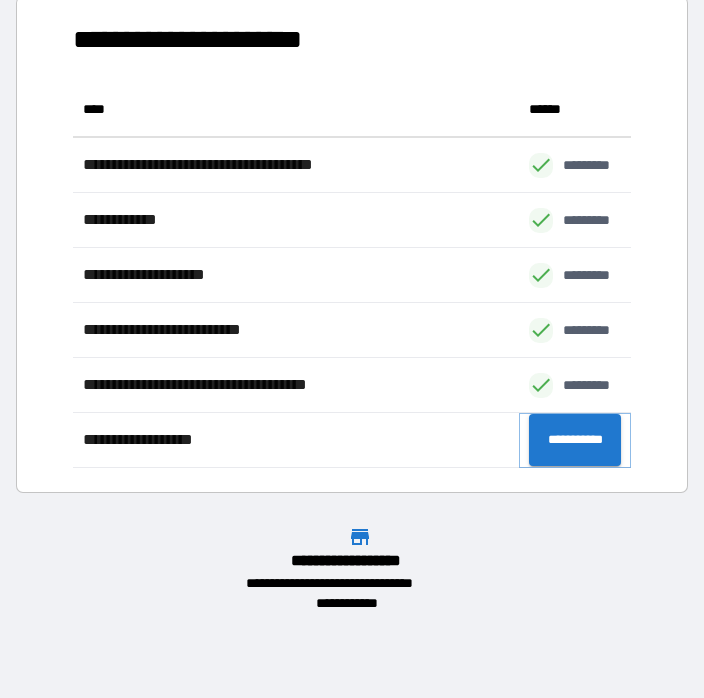 click on "**********" at bounding box center [575, 440] 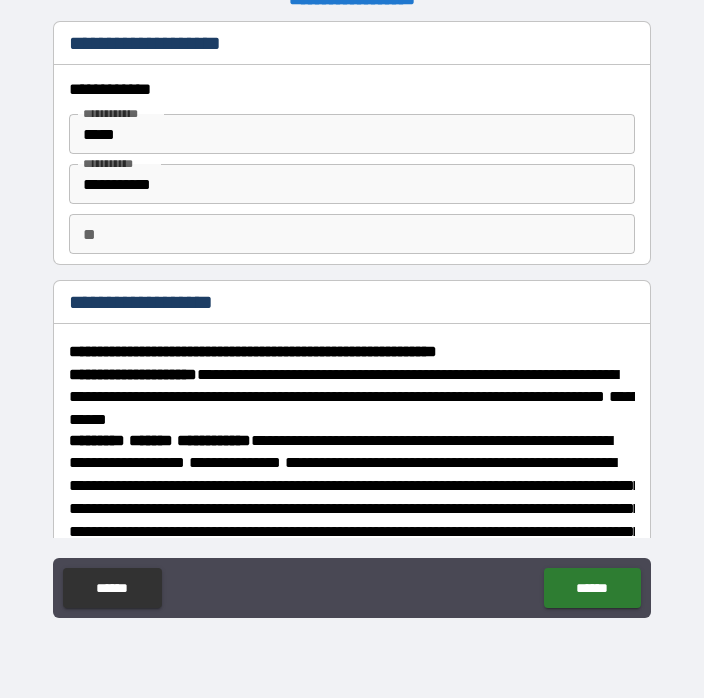 click on "**" at bounding box center (352, 234) 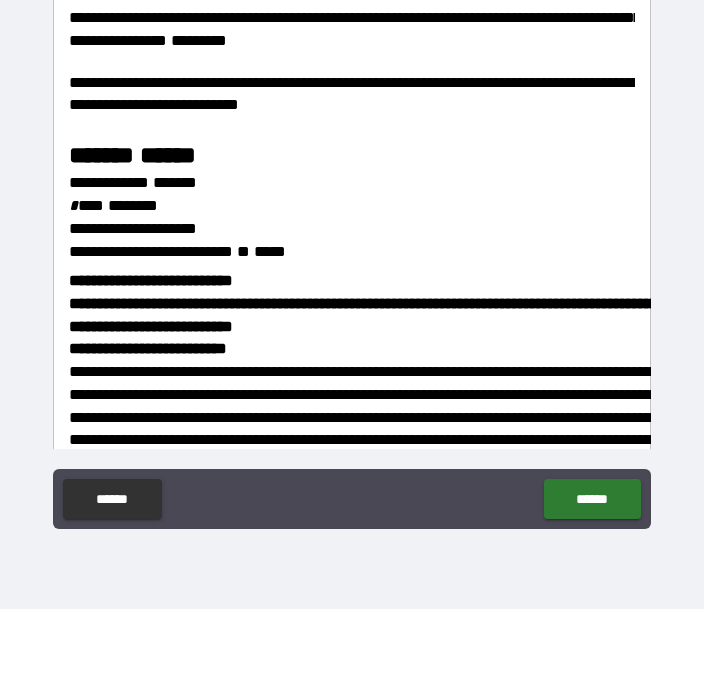 scroll, scrollTop: 537, scrollLeft: 0, axis: vertical 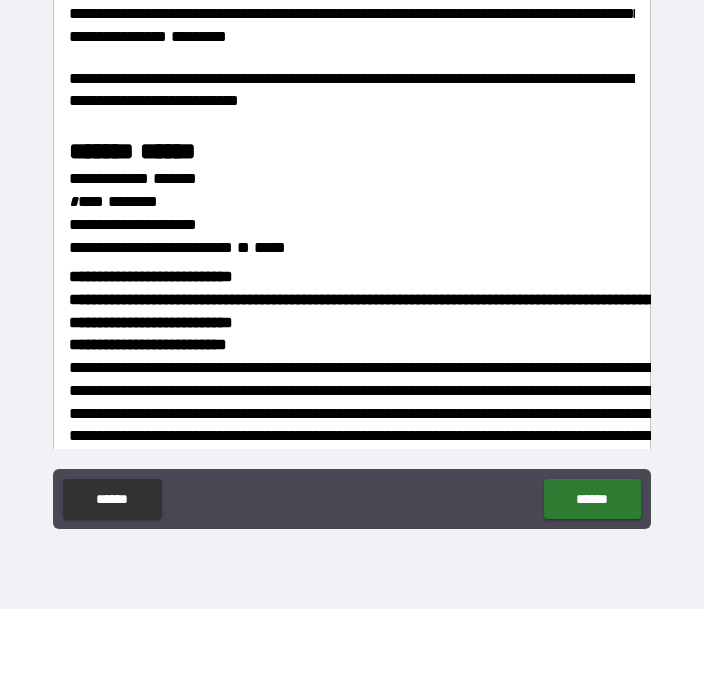 click on "**********" at bounding box center (352, 179) 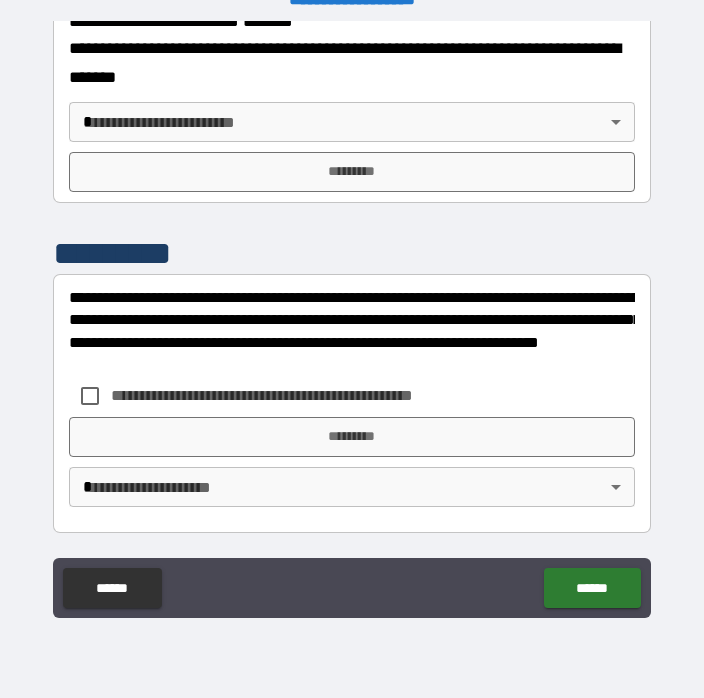 scroll, scrollTop: 2674, scrollLeft: 0, axis: vertical 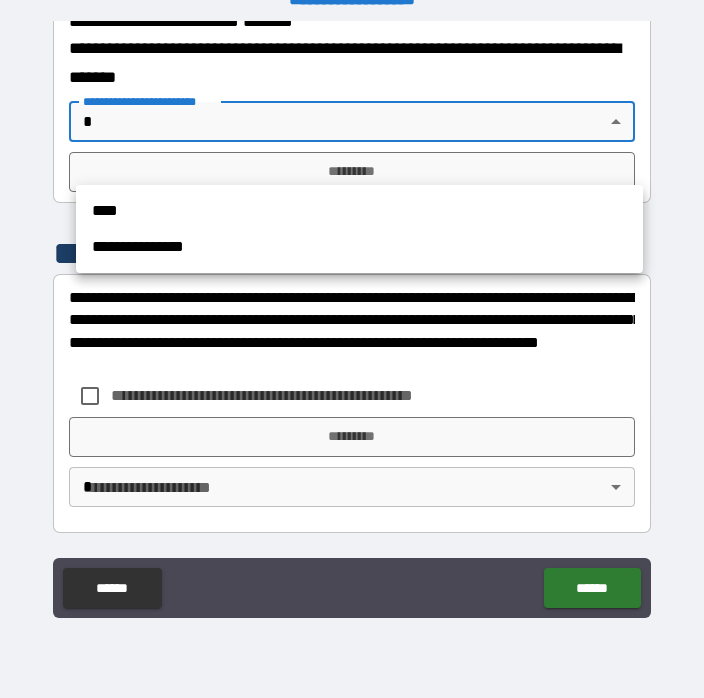 click on "****" at bounding box center [359, 211] 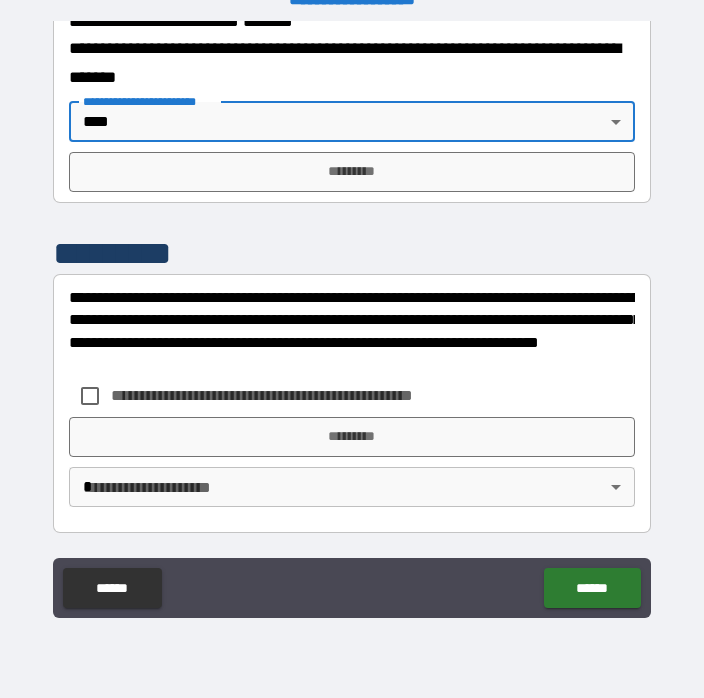 click on "*********" at bounding box center (352, 172) 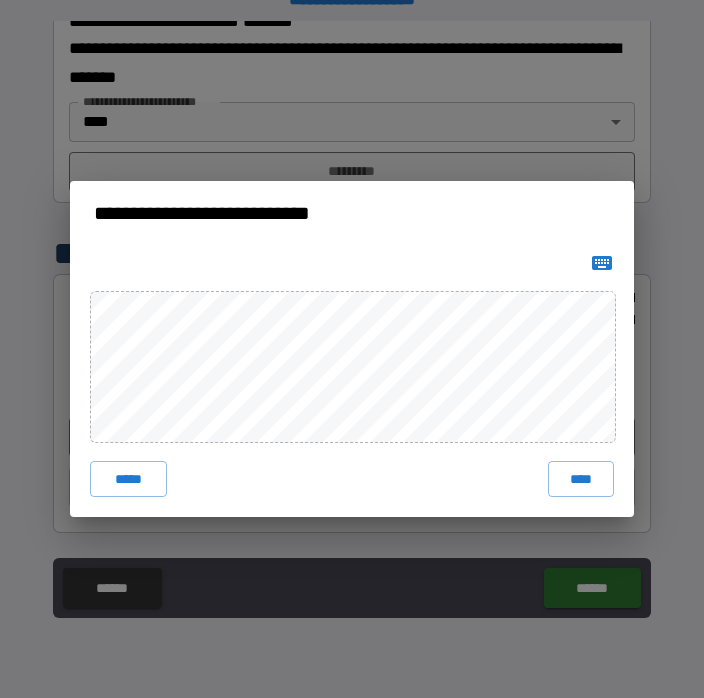 click on "****" at bounding box center (581, 479) 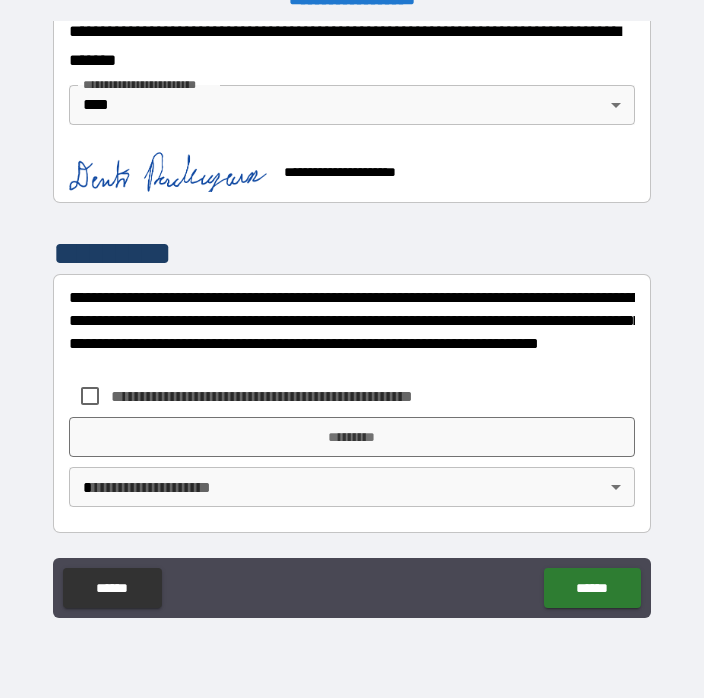 scroll, scrollTop: 2727, scrollLeft: 0, axis: vertical 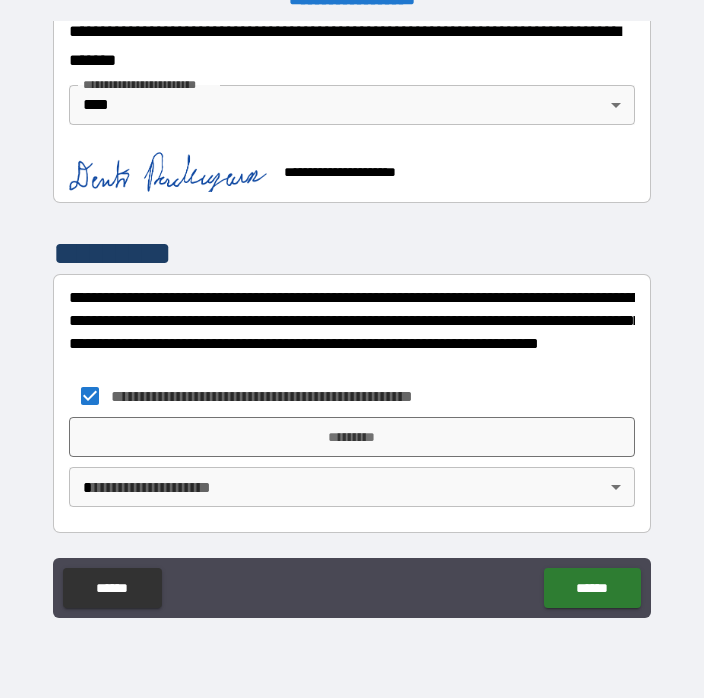 click on "*********" at bounding box center [352, 437] 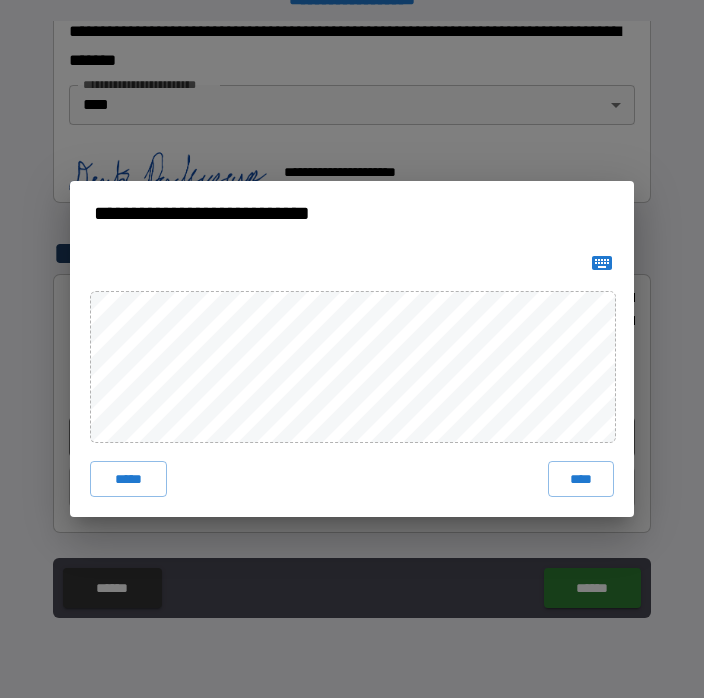 click on "****" at bounding box center [581, 479] 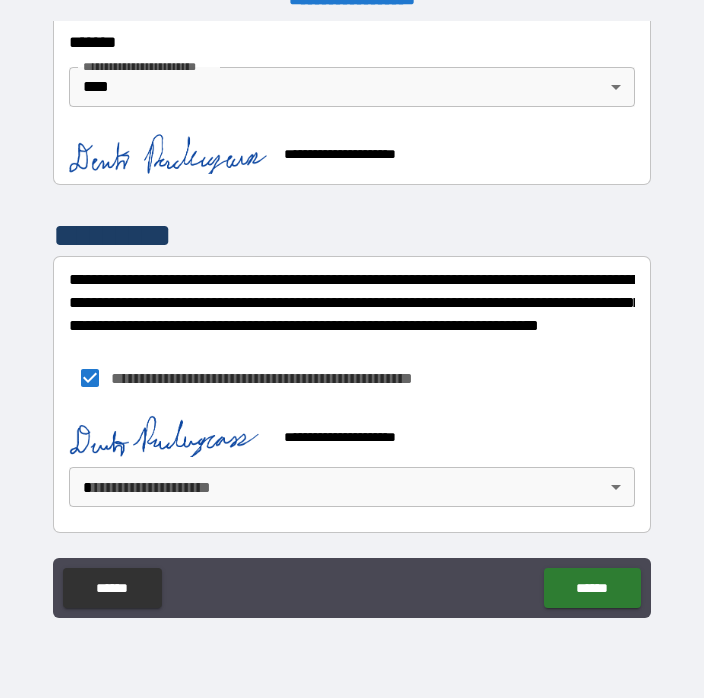 click on "**********" at bounding box center [352, 333] 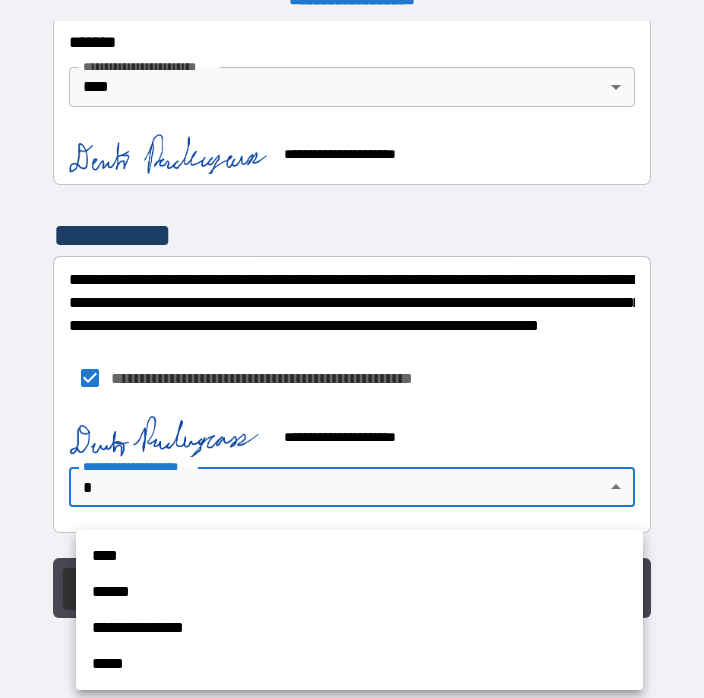 click on "****" at bounding box center (359, 556) 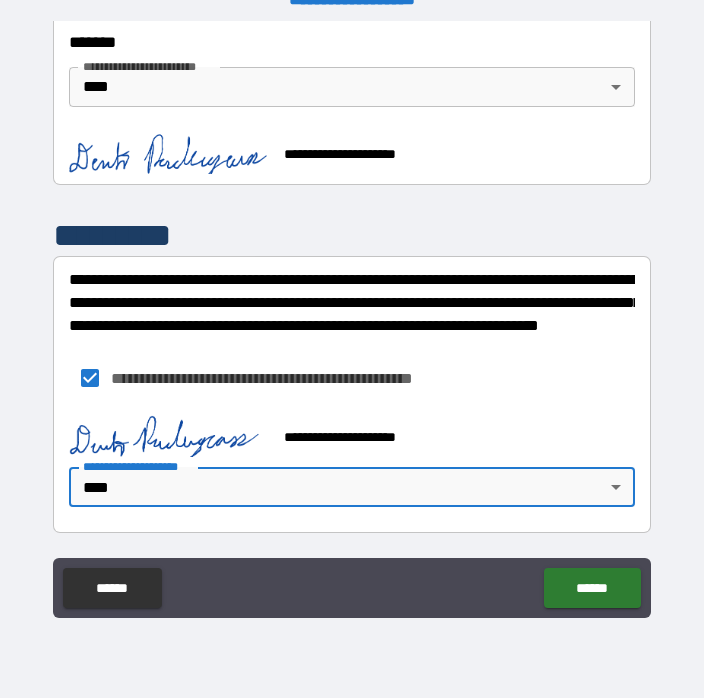 click on "******" at bounding box center (592, 588) 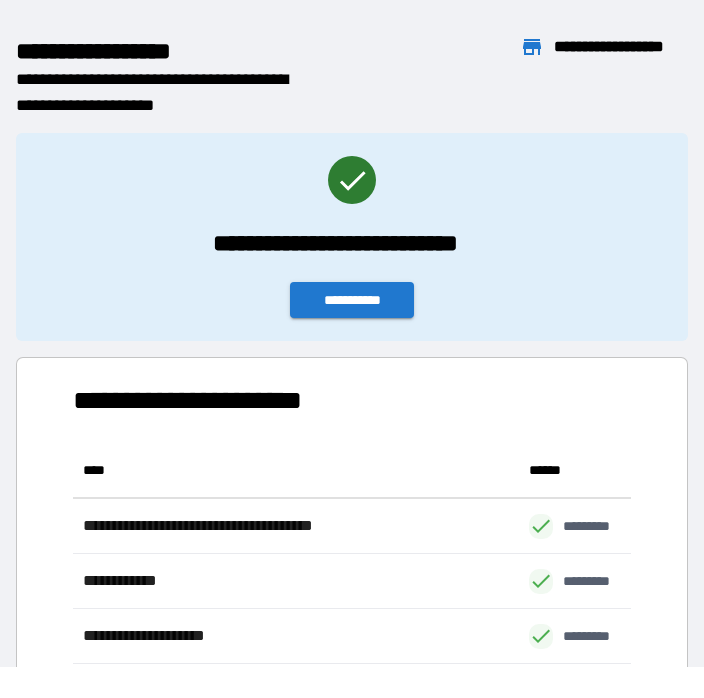 scroll, scrollTop: 1, scrollLeft: 1, axis: both 